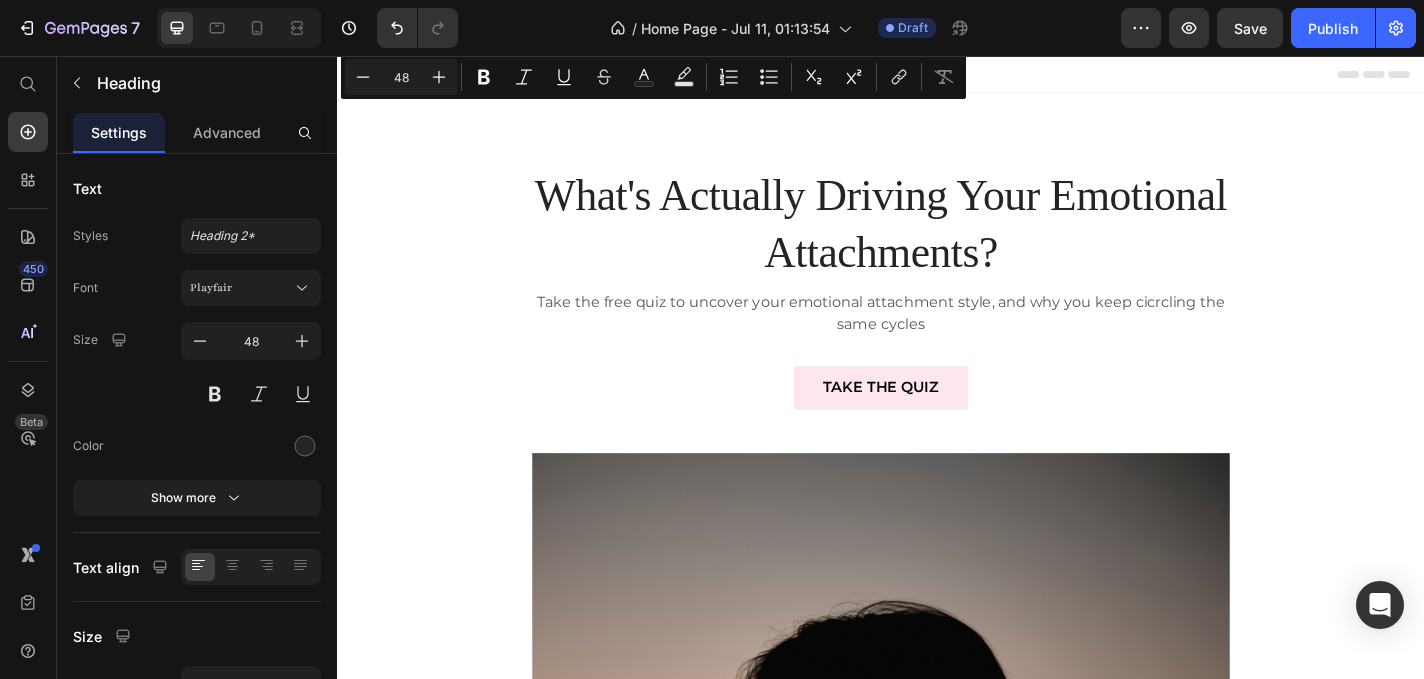 scroll, scrollTop: 1239, scrollLeft: 0, axis: vertical 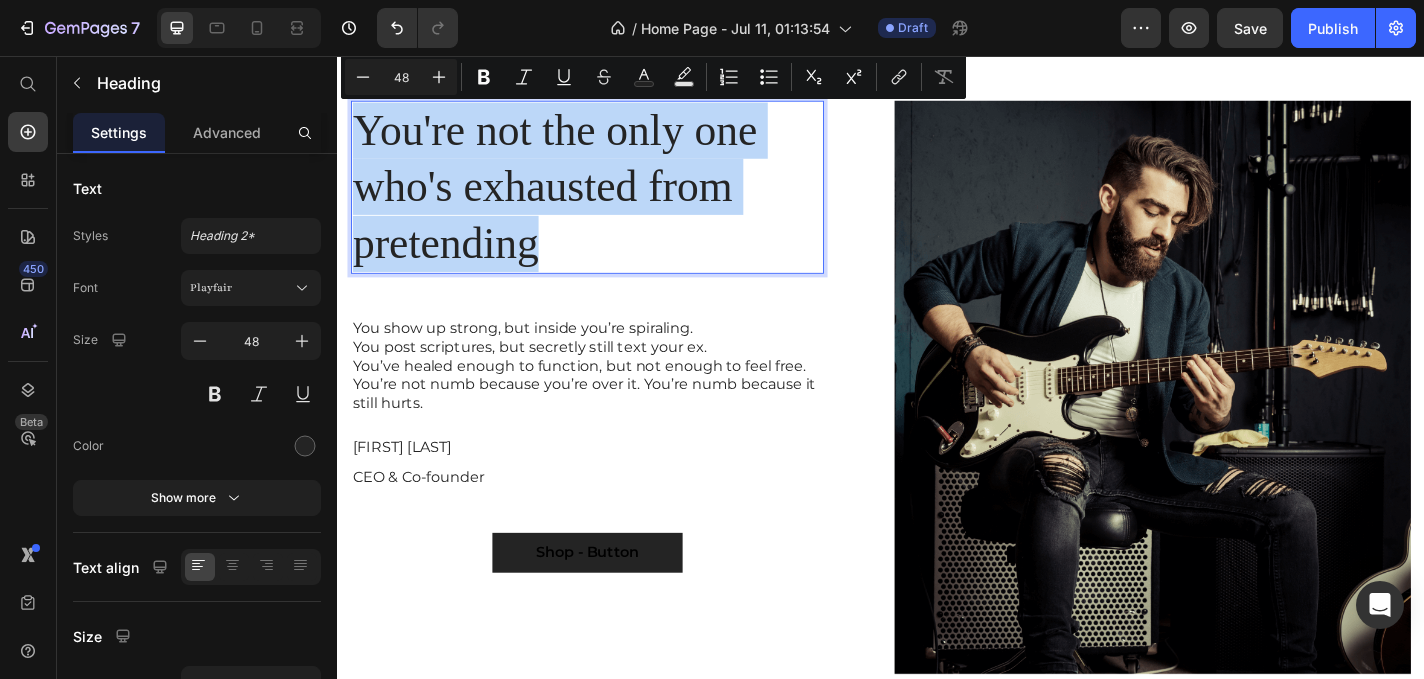 click on "You're not the only one who's exhausted from pretending" at bounding box center (613, 200) 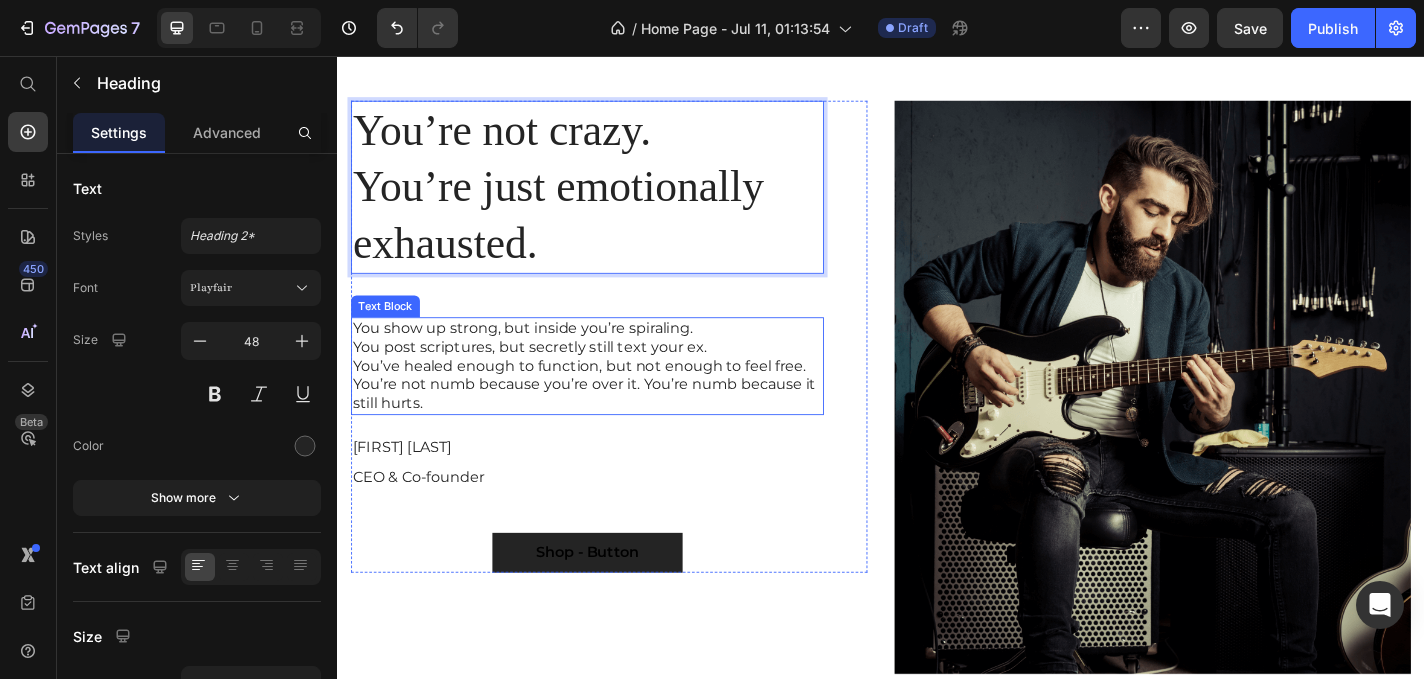 click on "You show up strong, but inside you’re spiraling. You post scriptures, but secretly still text your ex. You’ve healed enough to function, but not enough to feel free. You’re not numb because you’re over it. You’re numb because it still hurts." at bounding box center [613, 398] 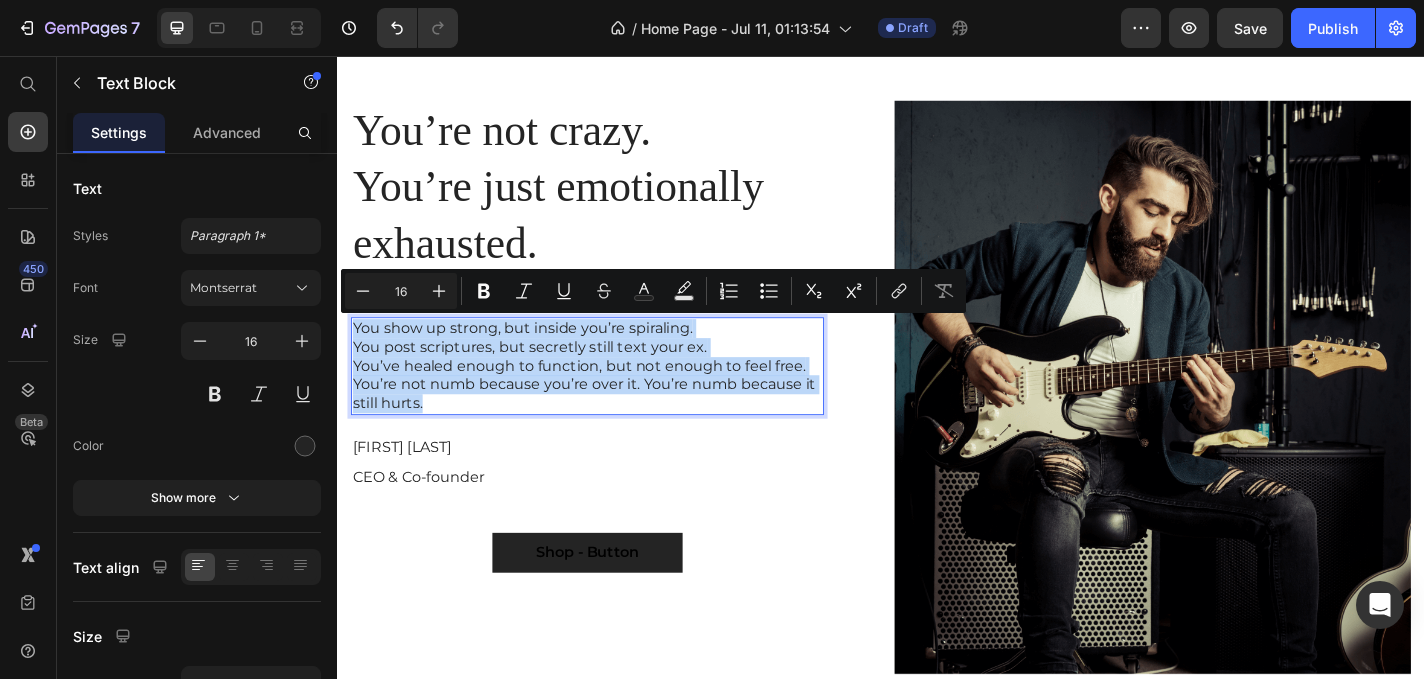 drag, startPoint x: 470, startPoint y: 431, endPoint x: 355, endPoint y: 354, distance: 138.39798 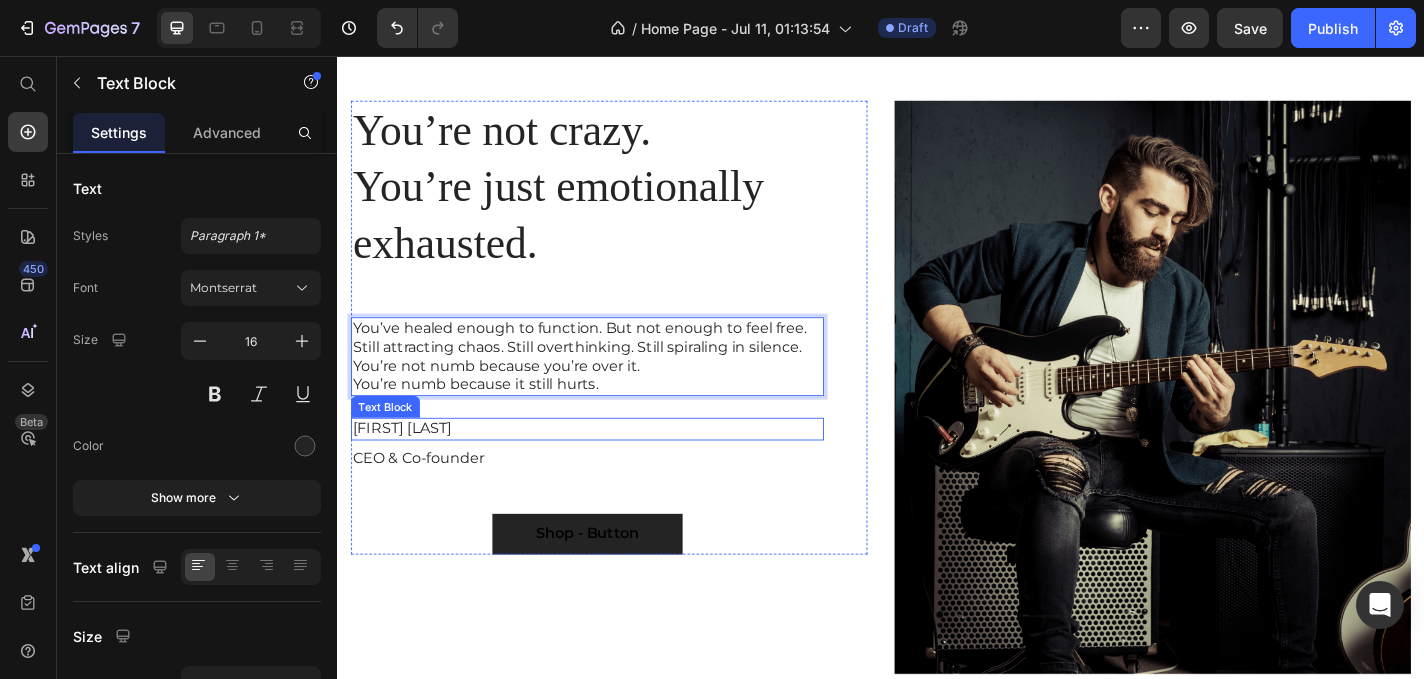 click on "[FIRST] [LAST]" at bounding box center [613, 467] 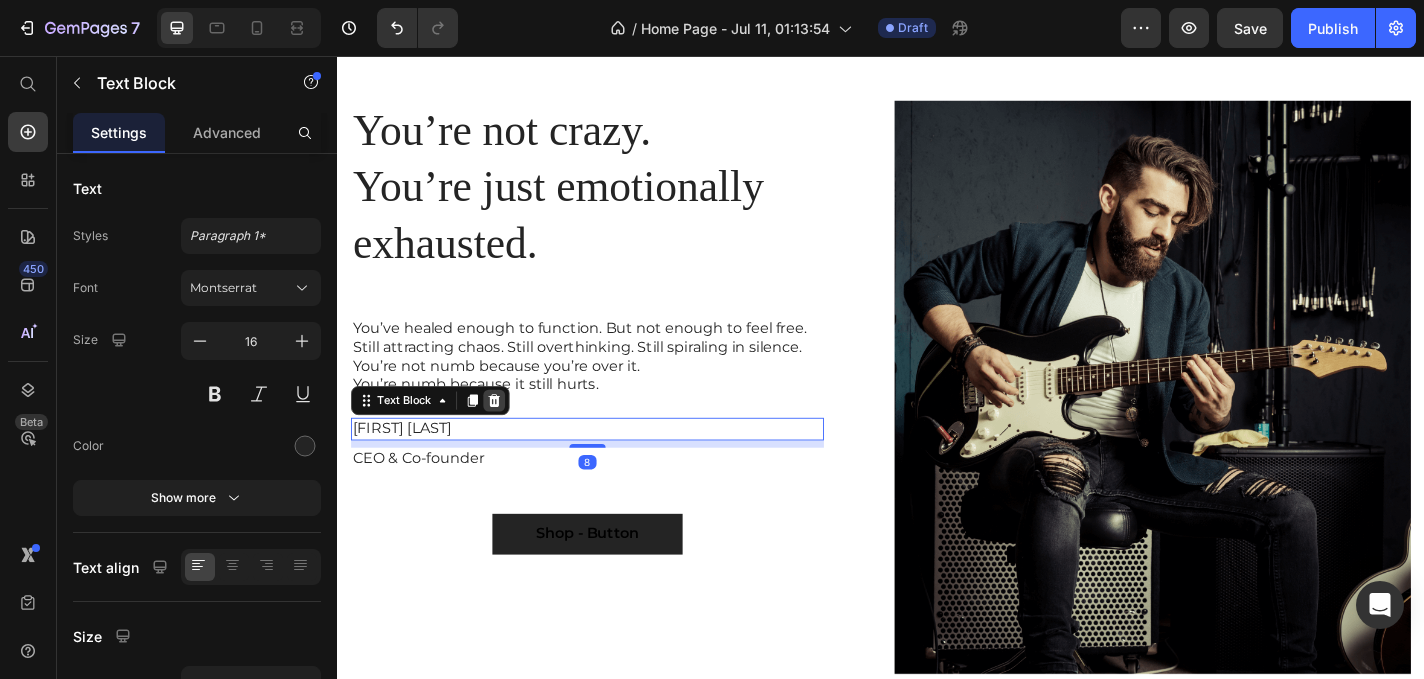 click 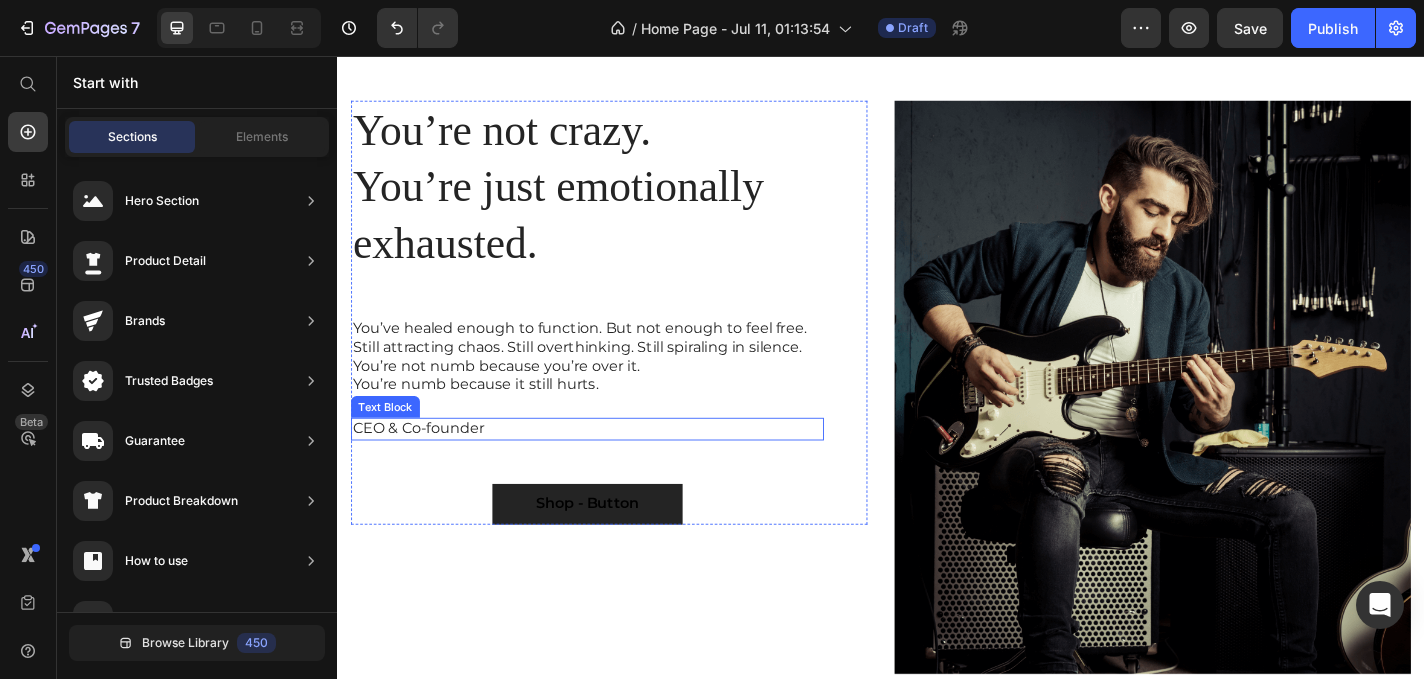 click on "CEO & Co-founder" at bounding box center (613, 467) 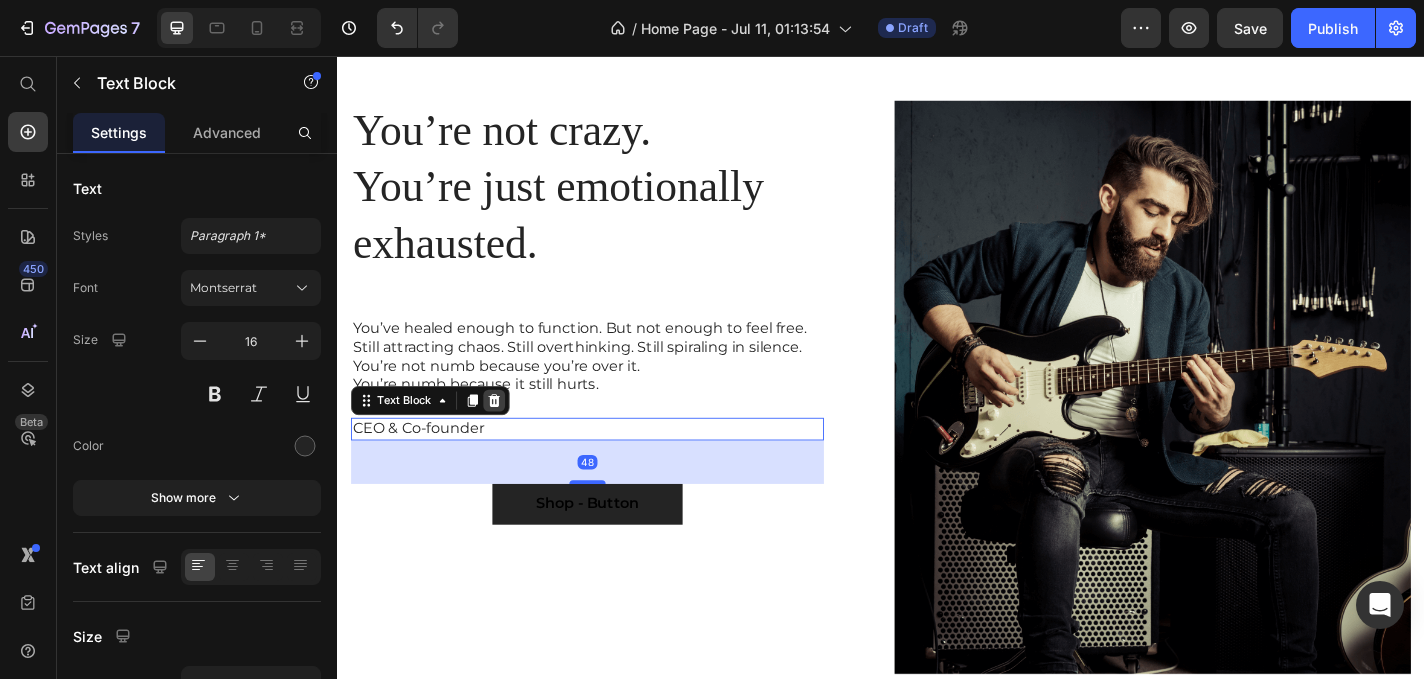 click 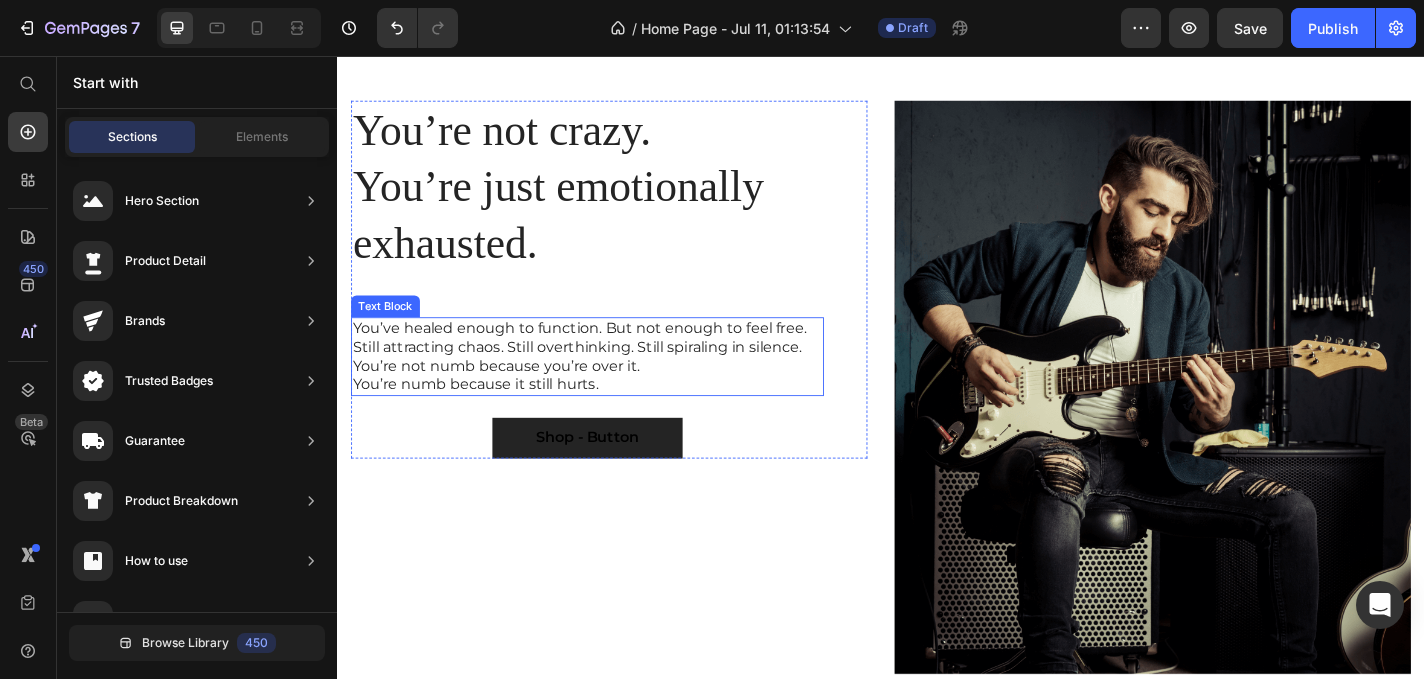 click on "You’ve healed enough to function. But not enough to feel free. Still attracting chaos. Still overthinking. Still spiraling in silence. You’re not numb because you’re over it. You’re numb because it still hurts." at bounding box center [613, 387] 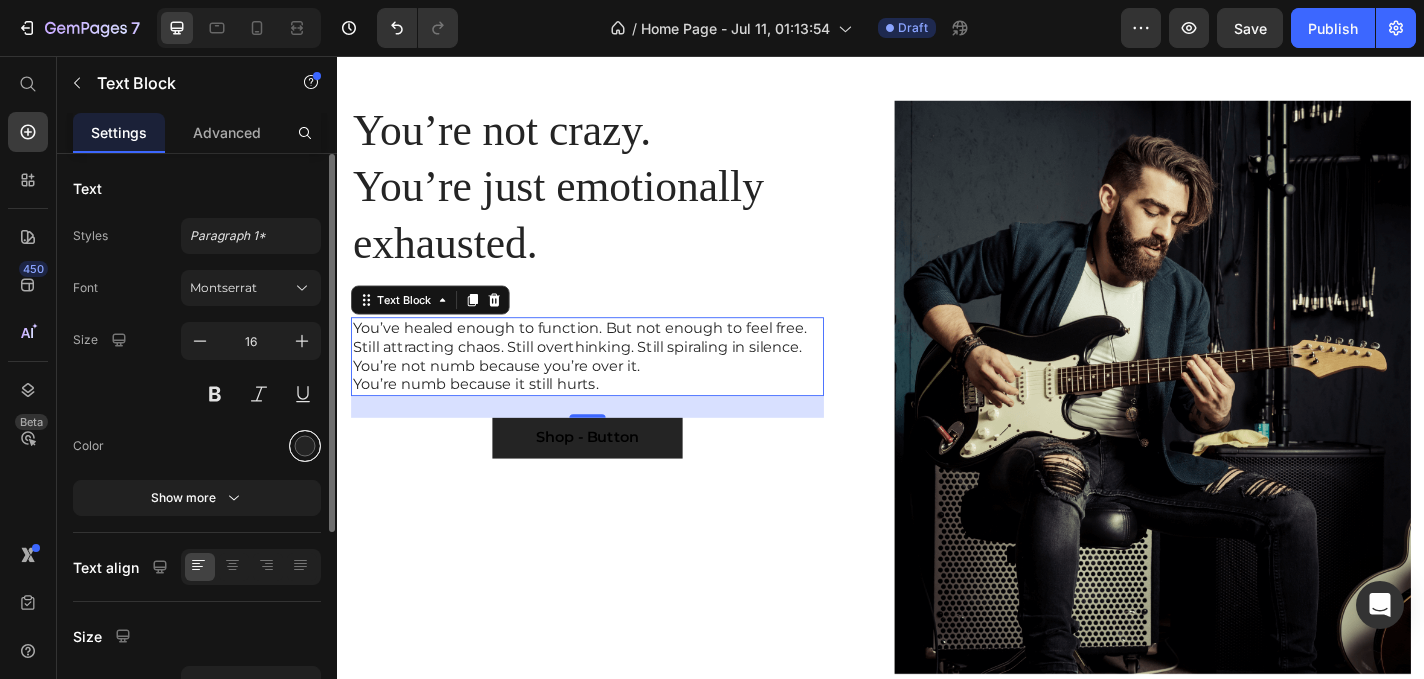 click at bounding box center (305, 446) 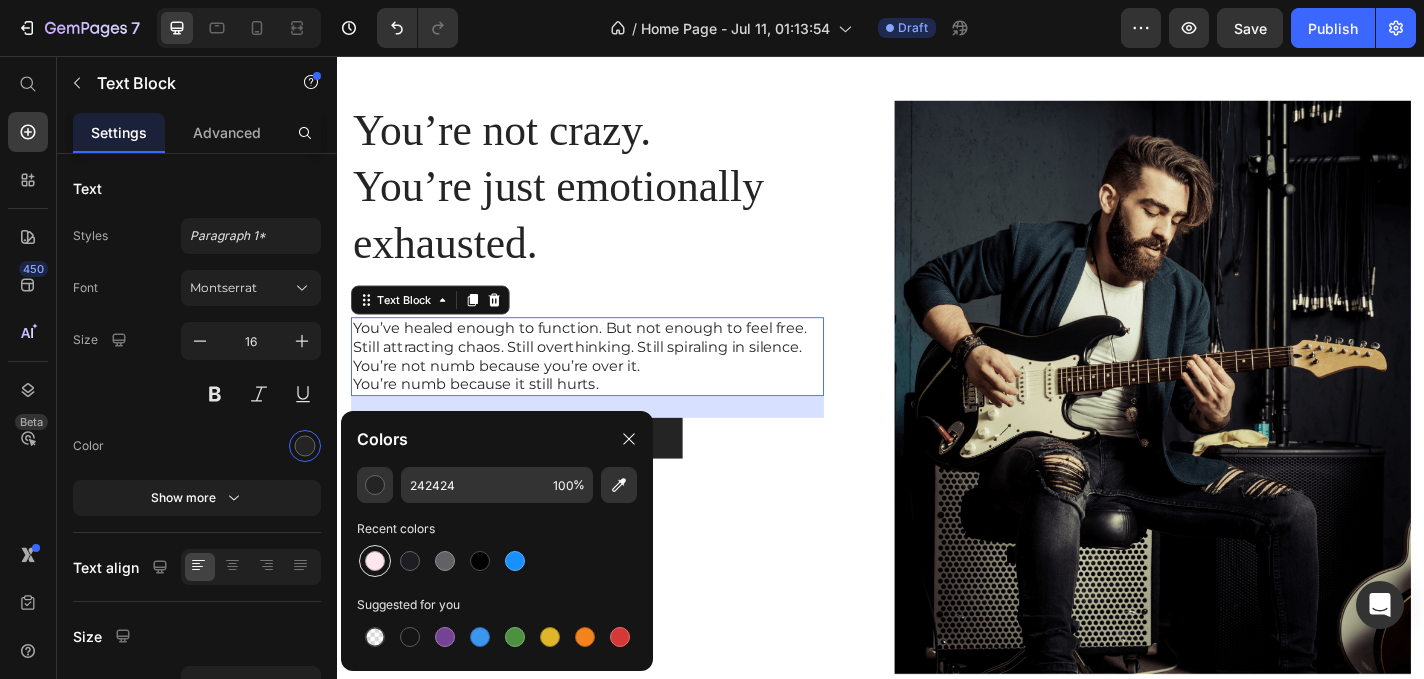 click at bounding box center [375, 561] 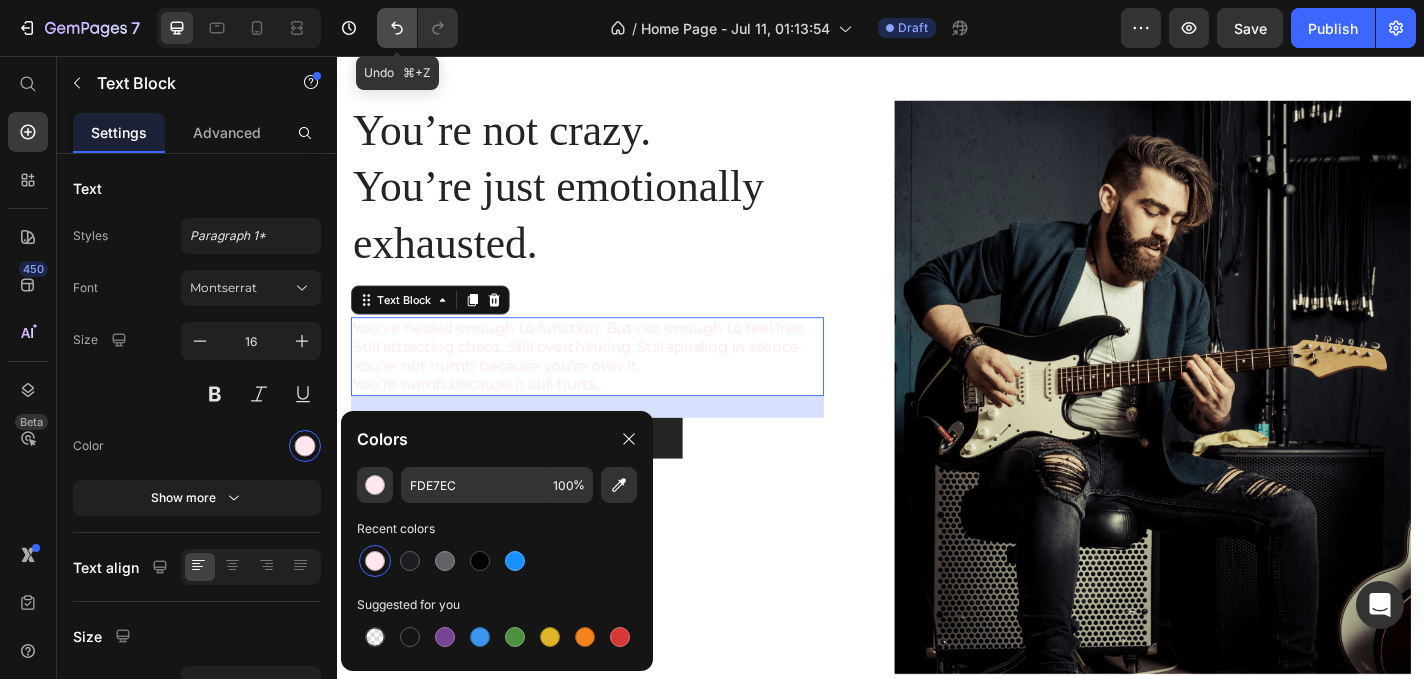 click 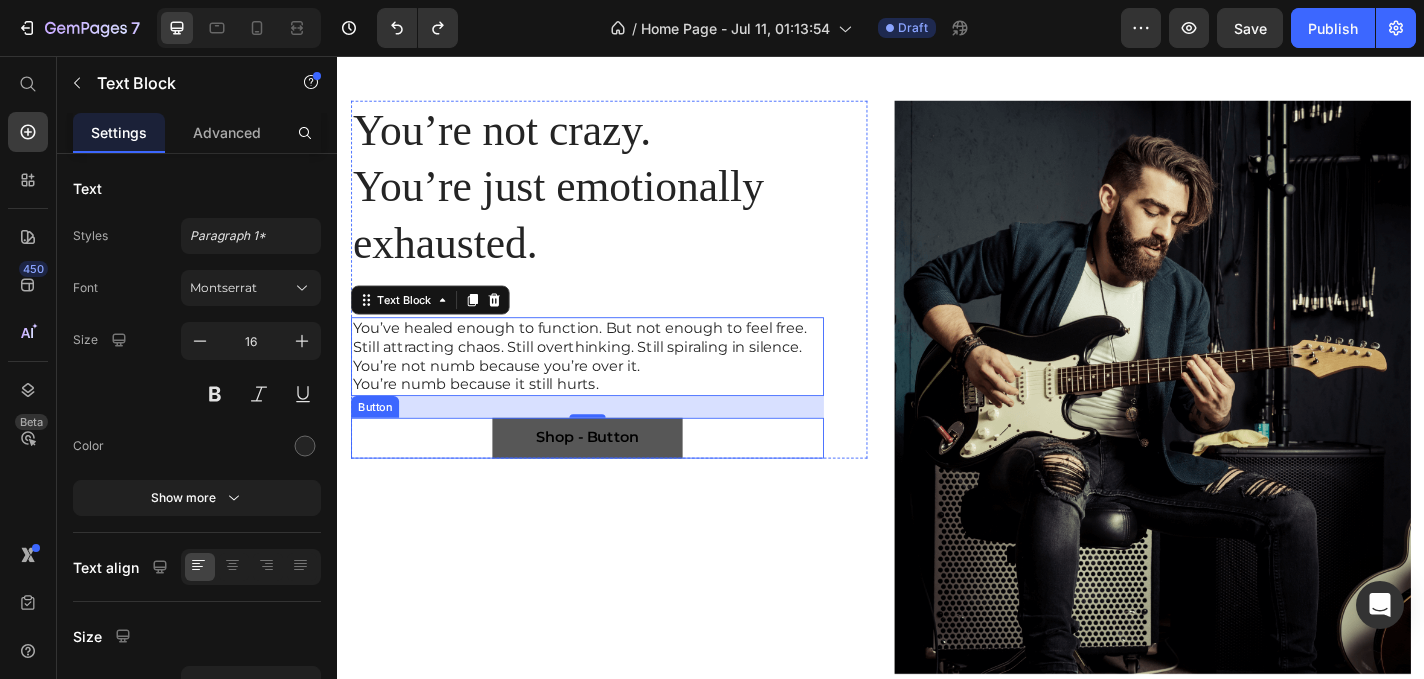 click on "Shop - Button" at bounding box center (613, 477) 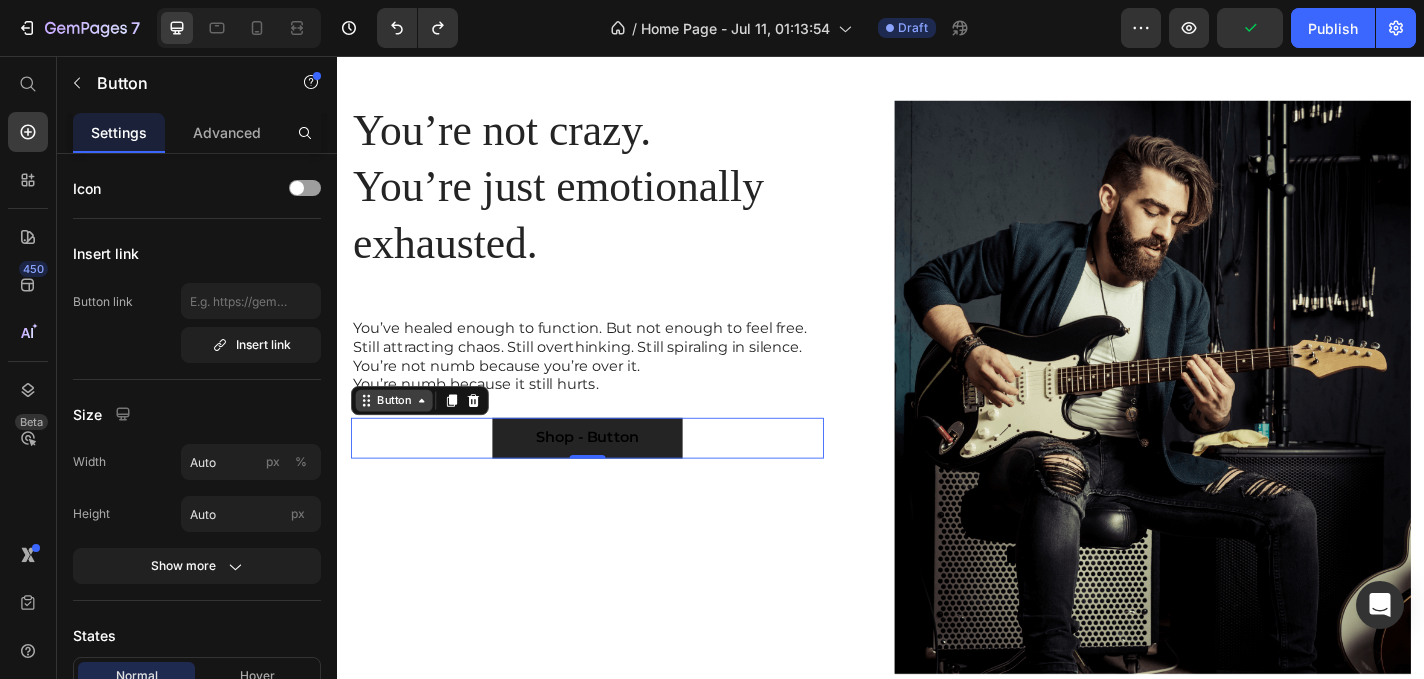 click on "Button" at bounding box center (399, 436) 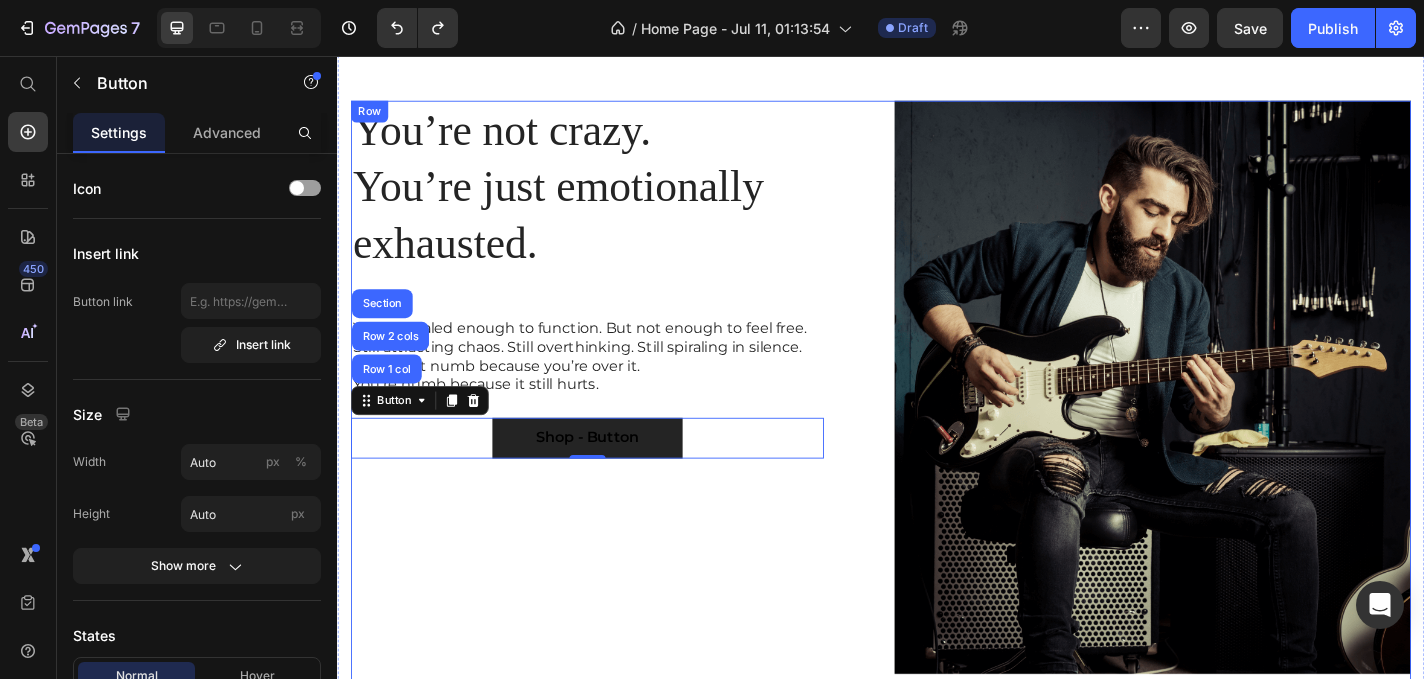 click on "You’re not crazy. You’re just emotionally exhausted. Heading You’ve healed enough to function. But not enough to feel free. Still attracting chaos. Still overthinking. Still spiraling in silence. You’re not numb because you’re over it. You’re numb because it still hurts. Text Block Shop - Button Button Row 1 col Row 2 cols Section   0 Row" at bounding box center [637, 429] 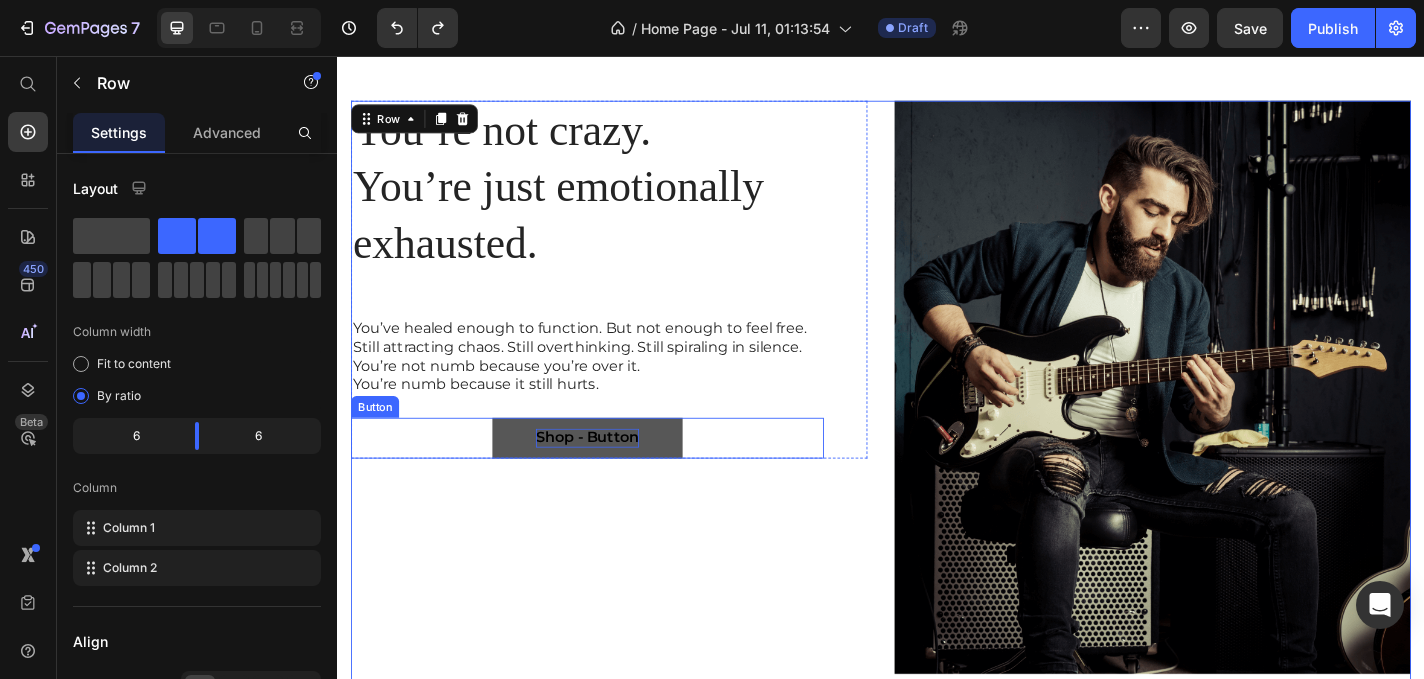 click on "Shop - Button" at bounding box center [613, 477] 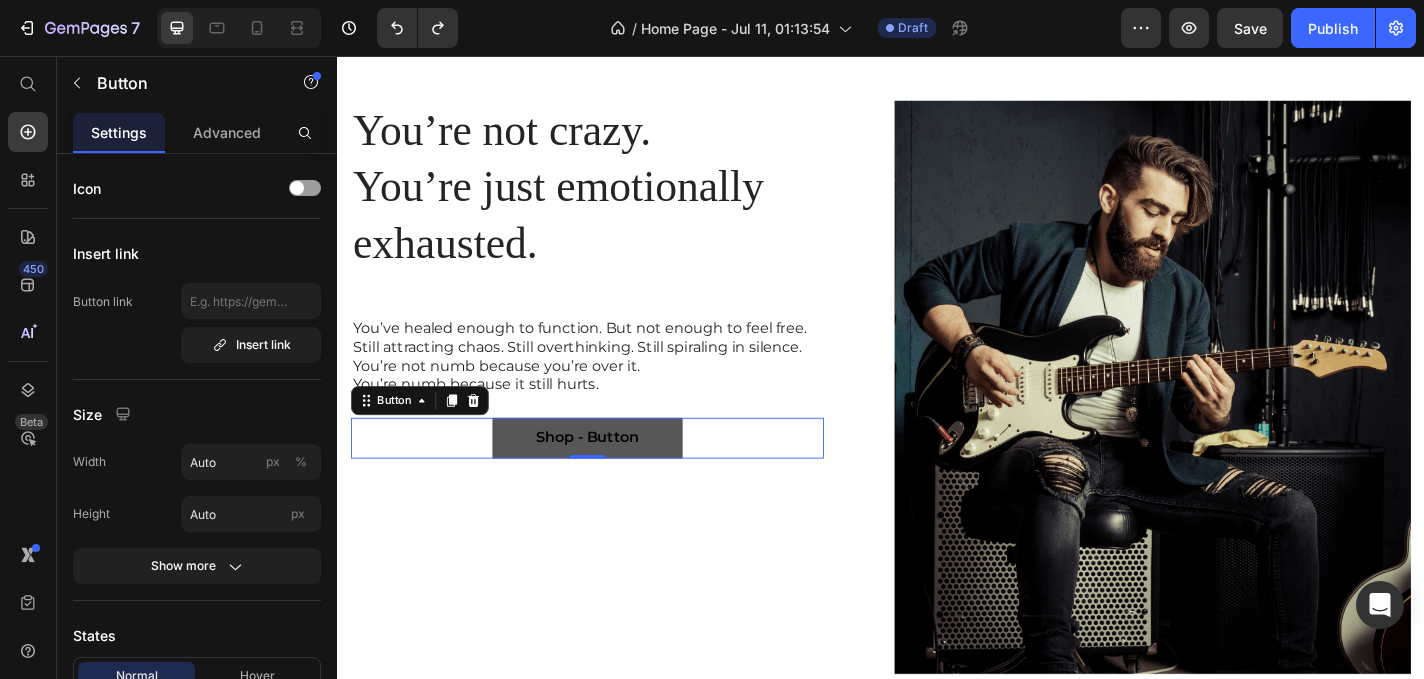 click on "Shop - Button" at bounding box center (613, 477) 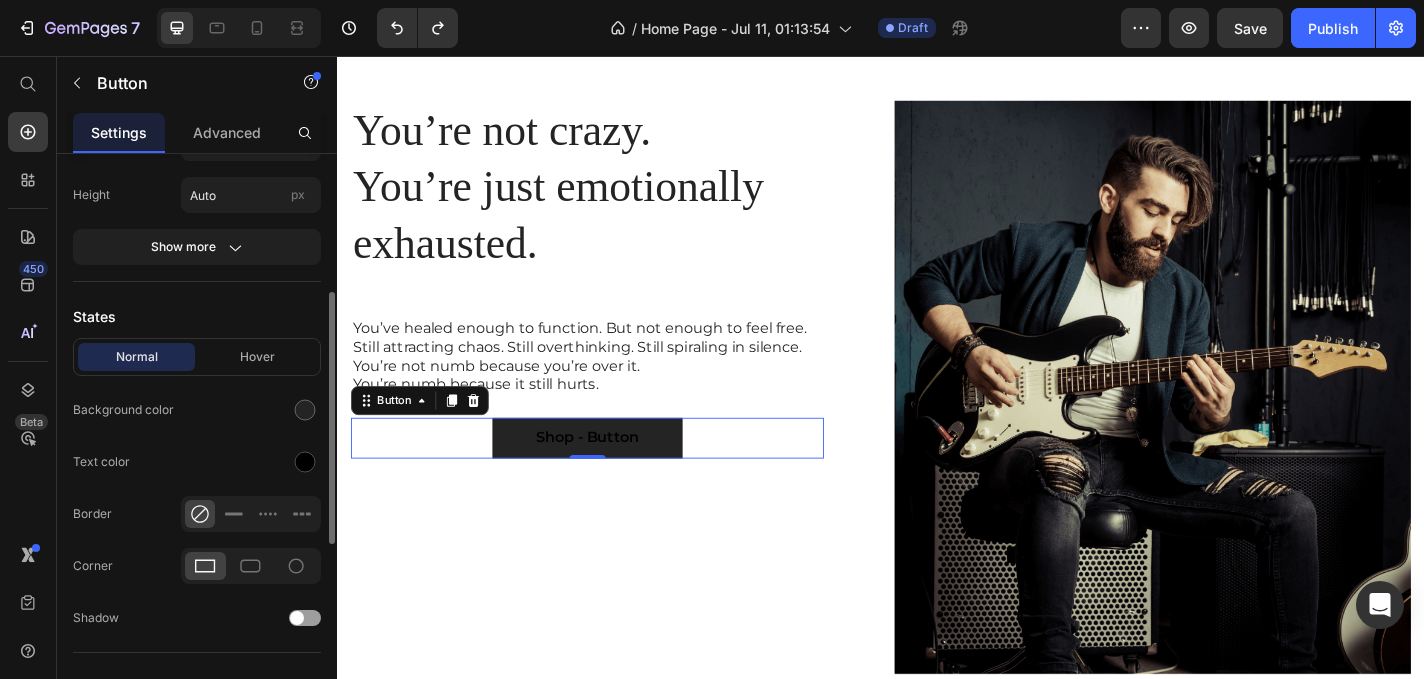 scroll, scrollTop: 0, scrollLeft: 0, axis: both 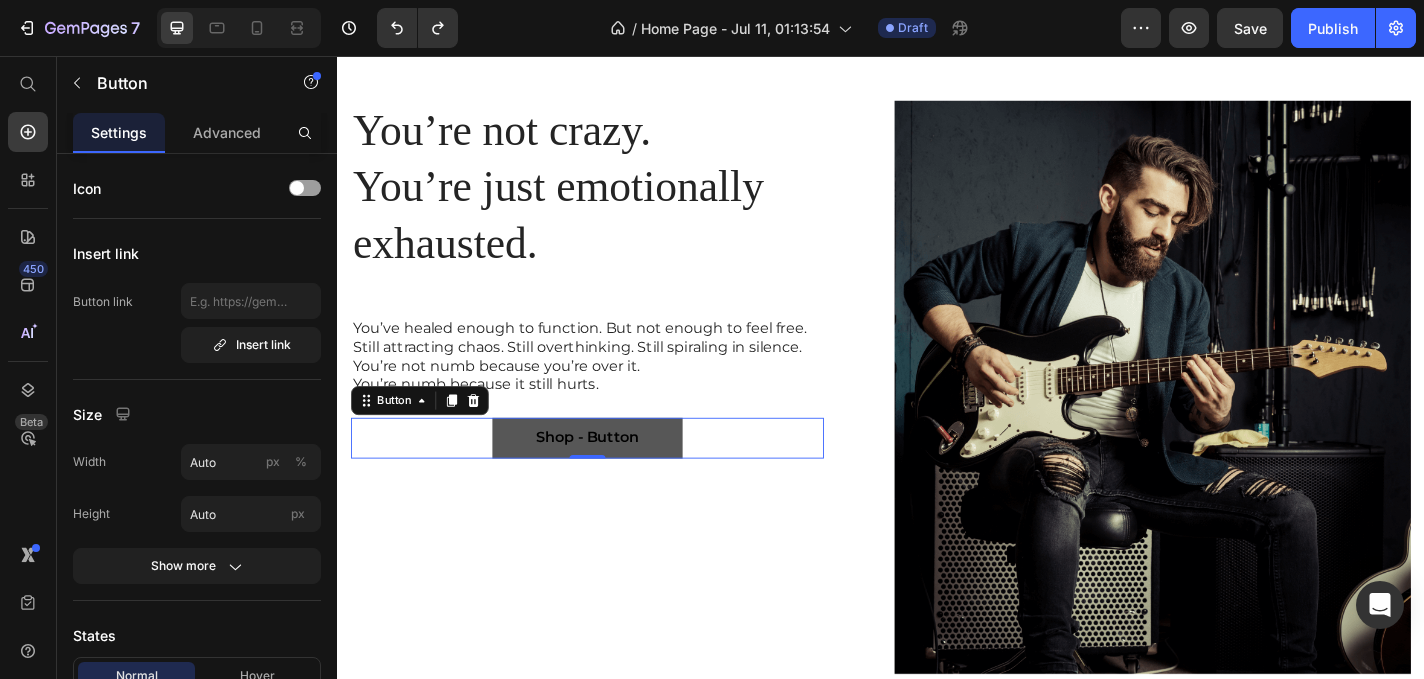 click on "Shop - Button" at bounding box center (613, 477) 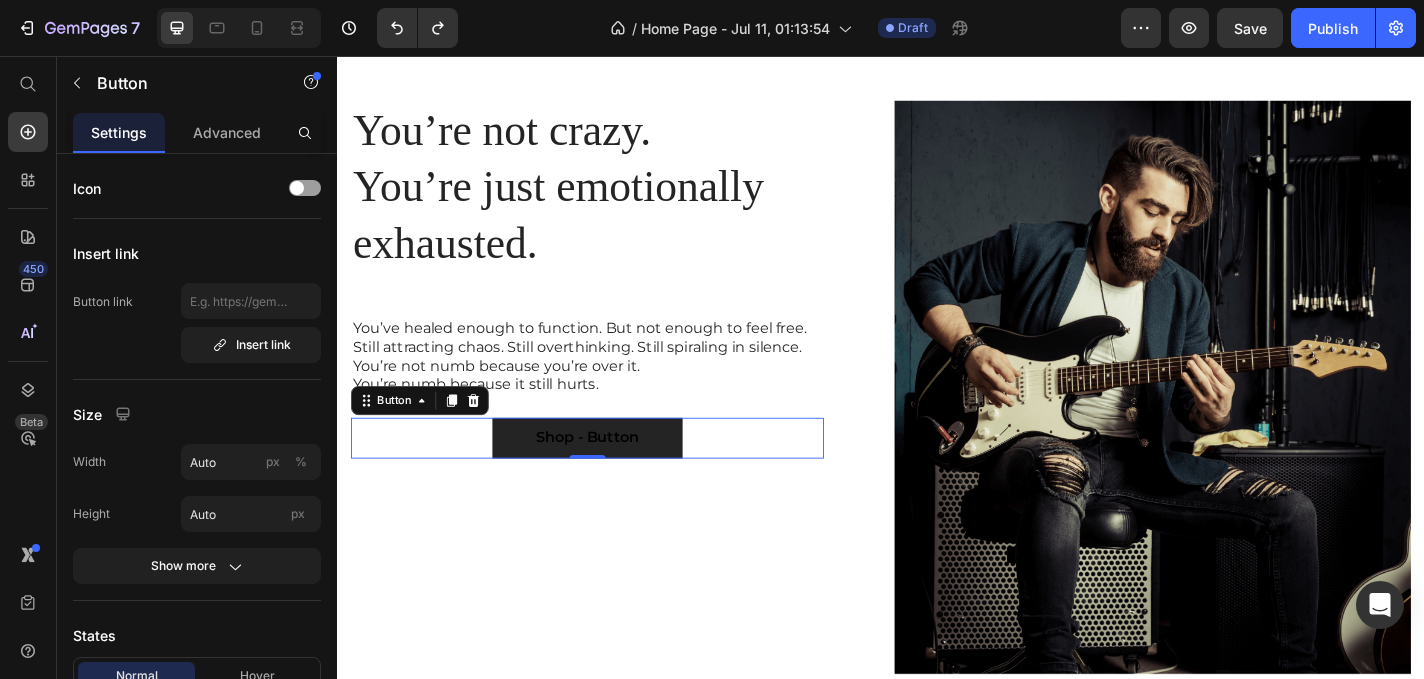 click on "Shop - Button Button   0" at bounding box center (613, 477) 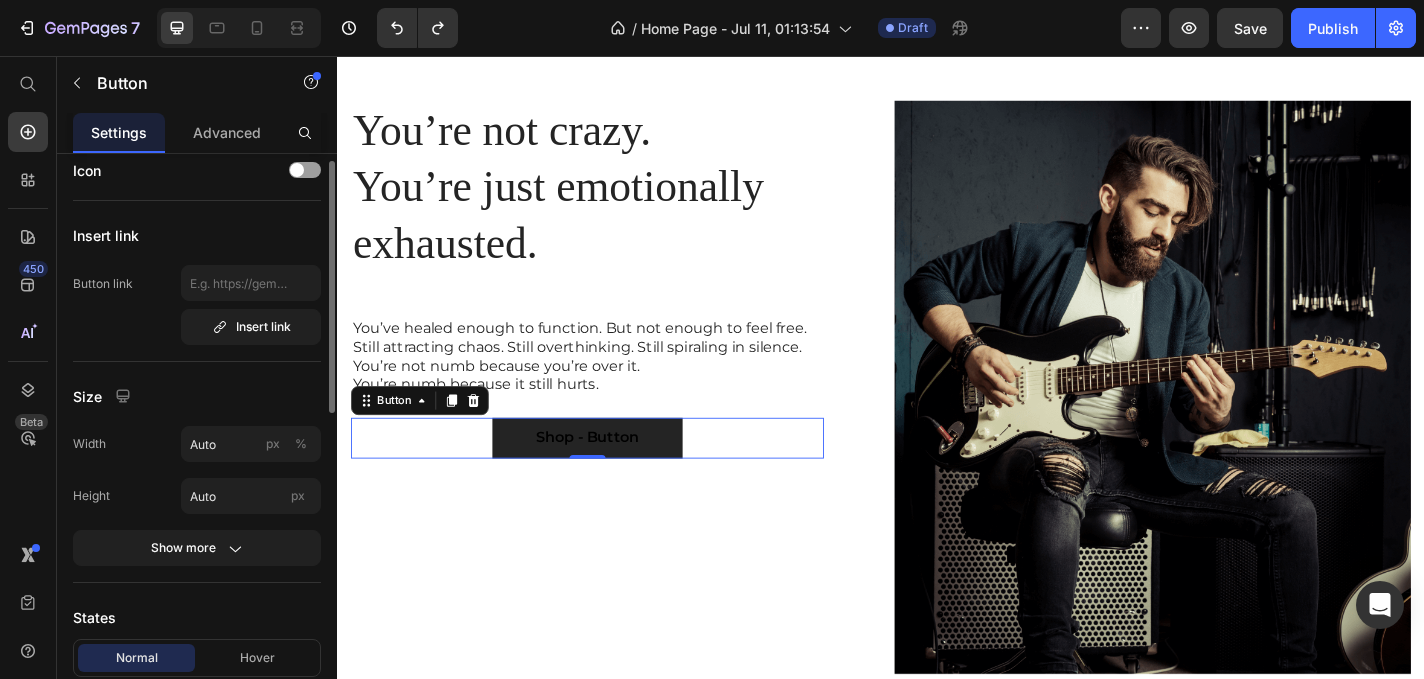 scroll, scrollTop: 0, scrollLeft: 0, axis: both 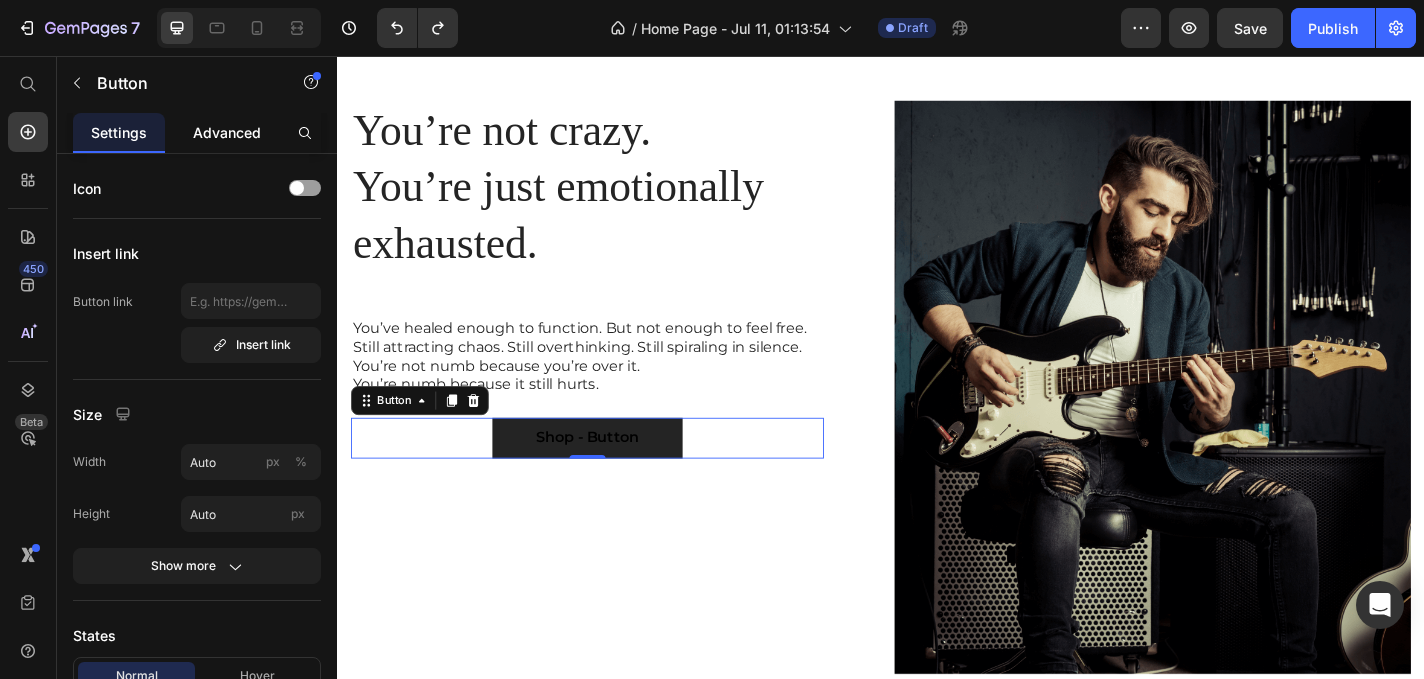click on "Advanced" 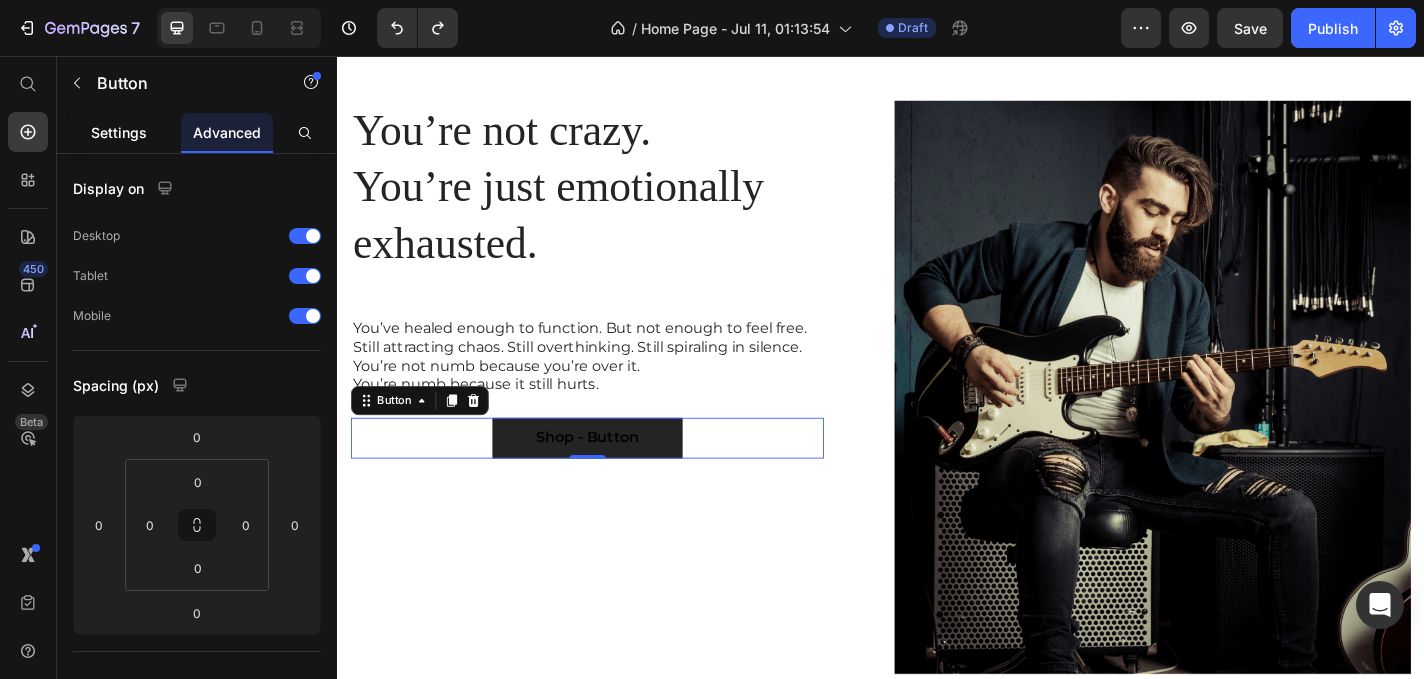 click on "Settings" at bounding box center [119, 132] 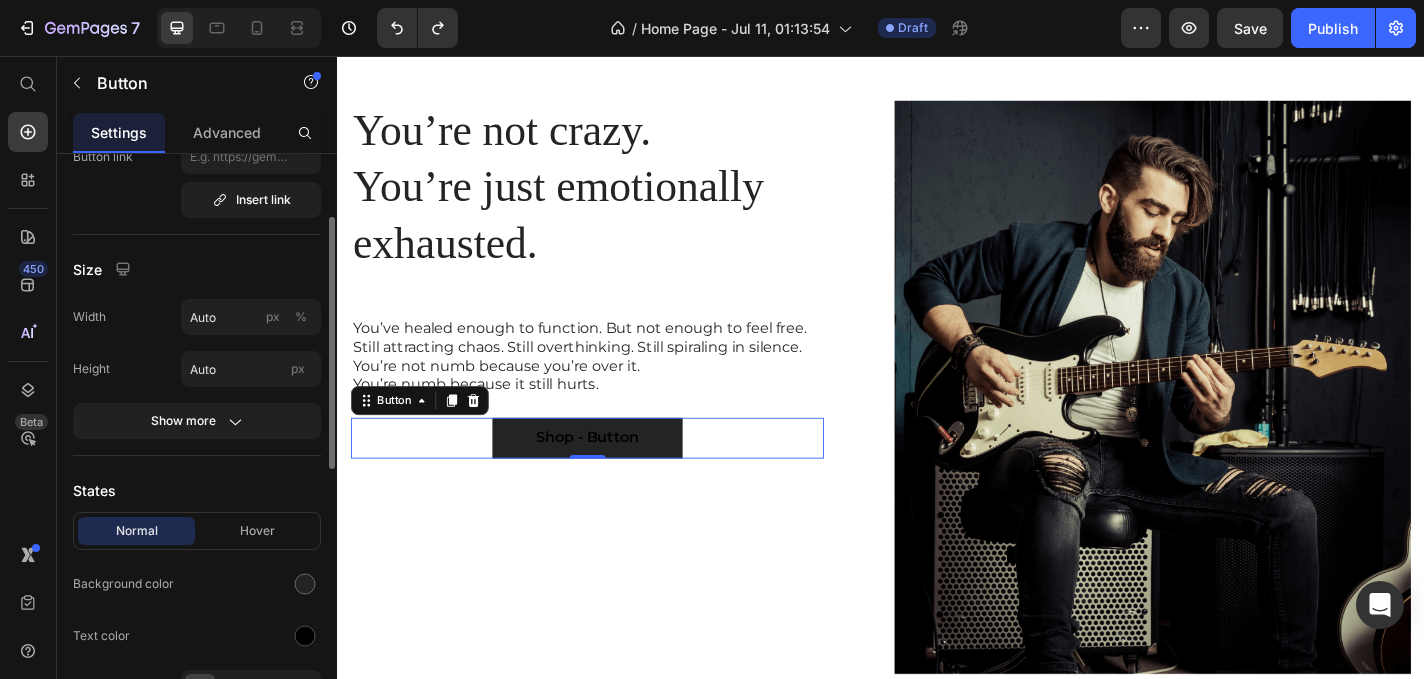 scroll, scrollTop: 188, scrollLeft: 0, axis: vertical 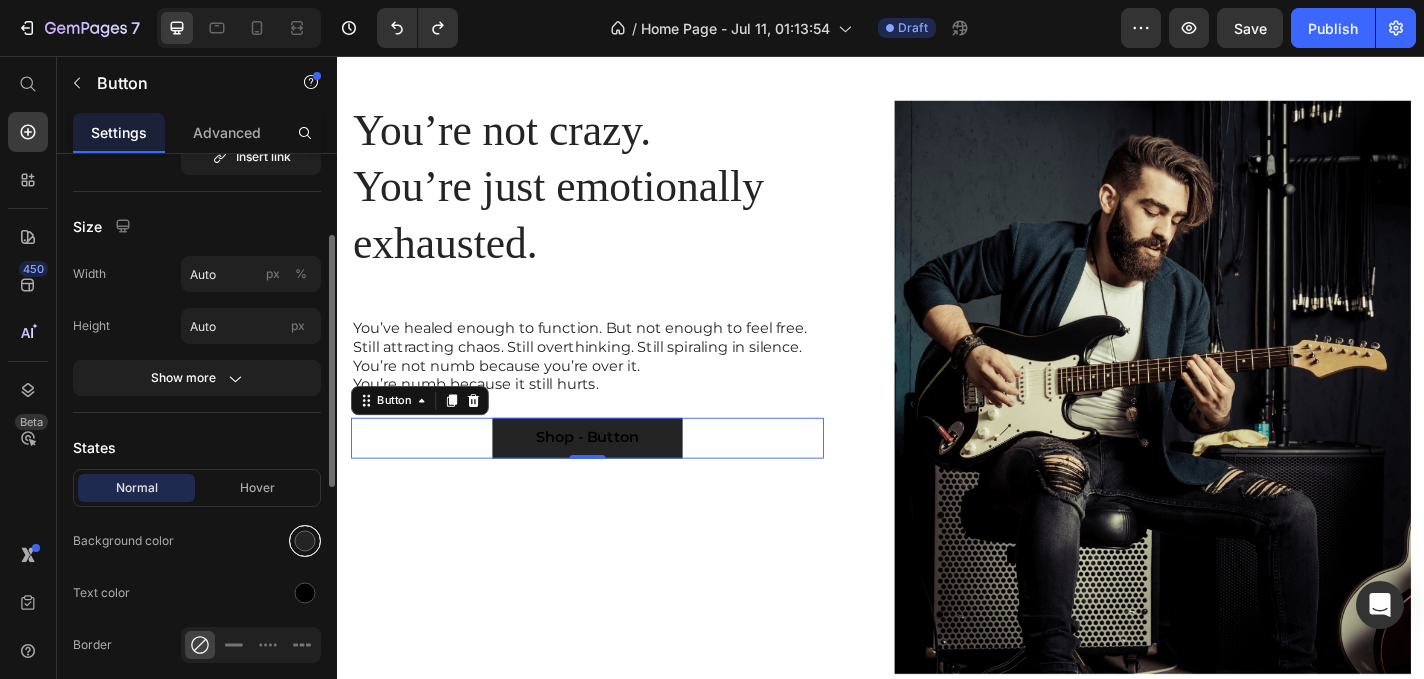click at bounding box center [305, 541] 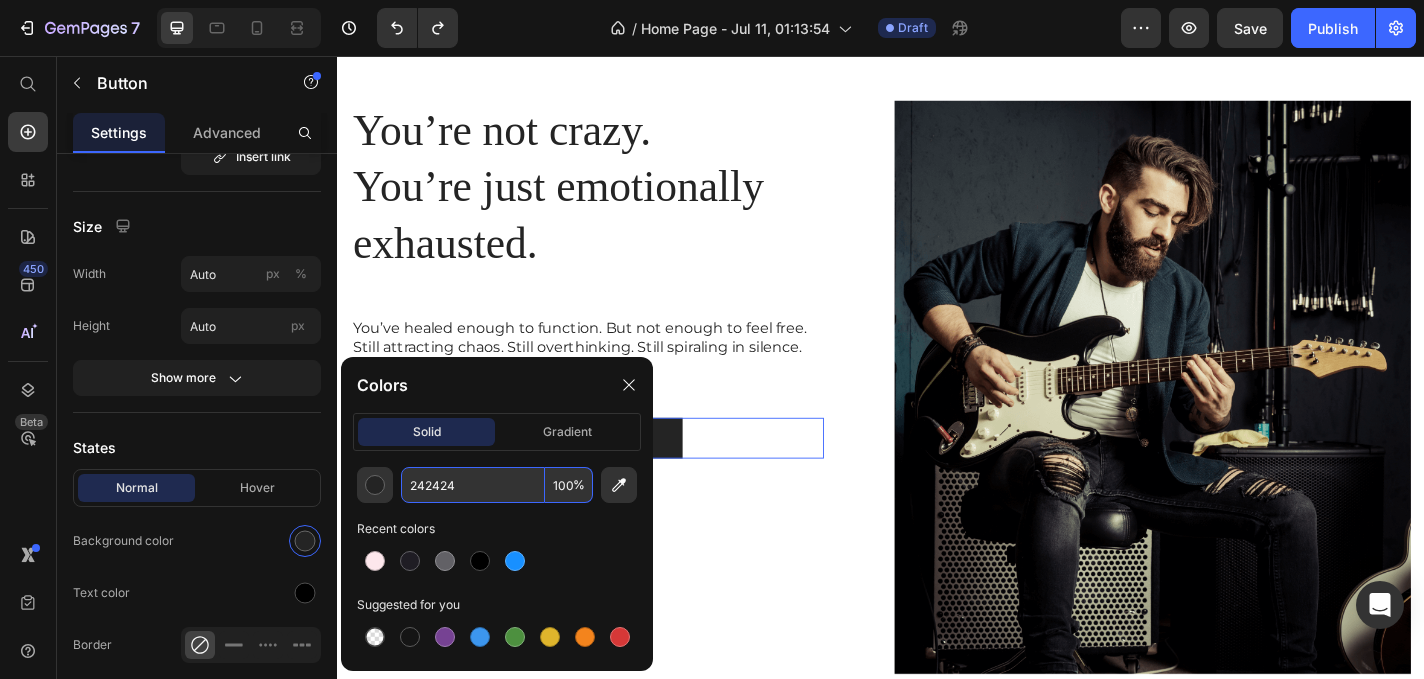 click on "242424" at bounding box center [473, 485] 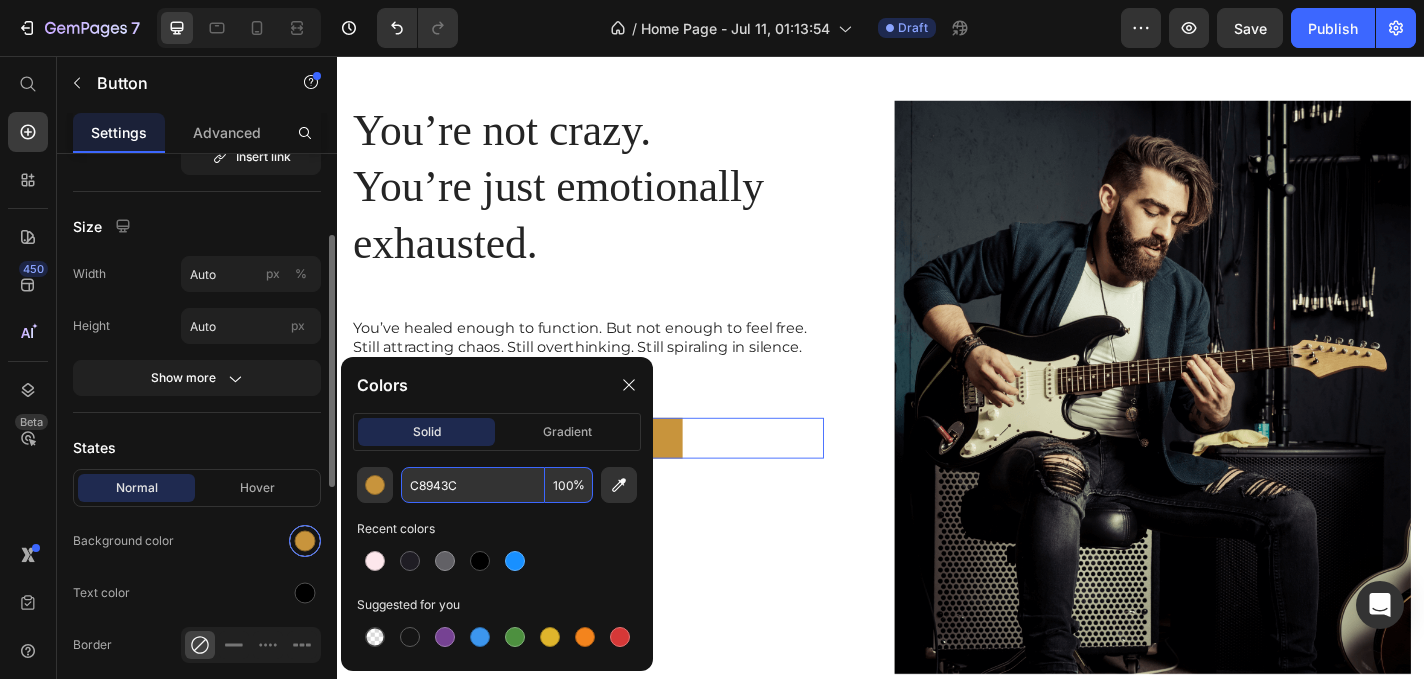 type on "C8943C" 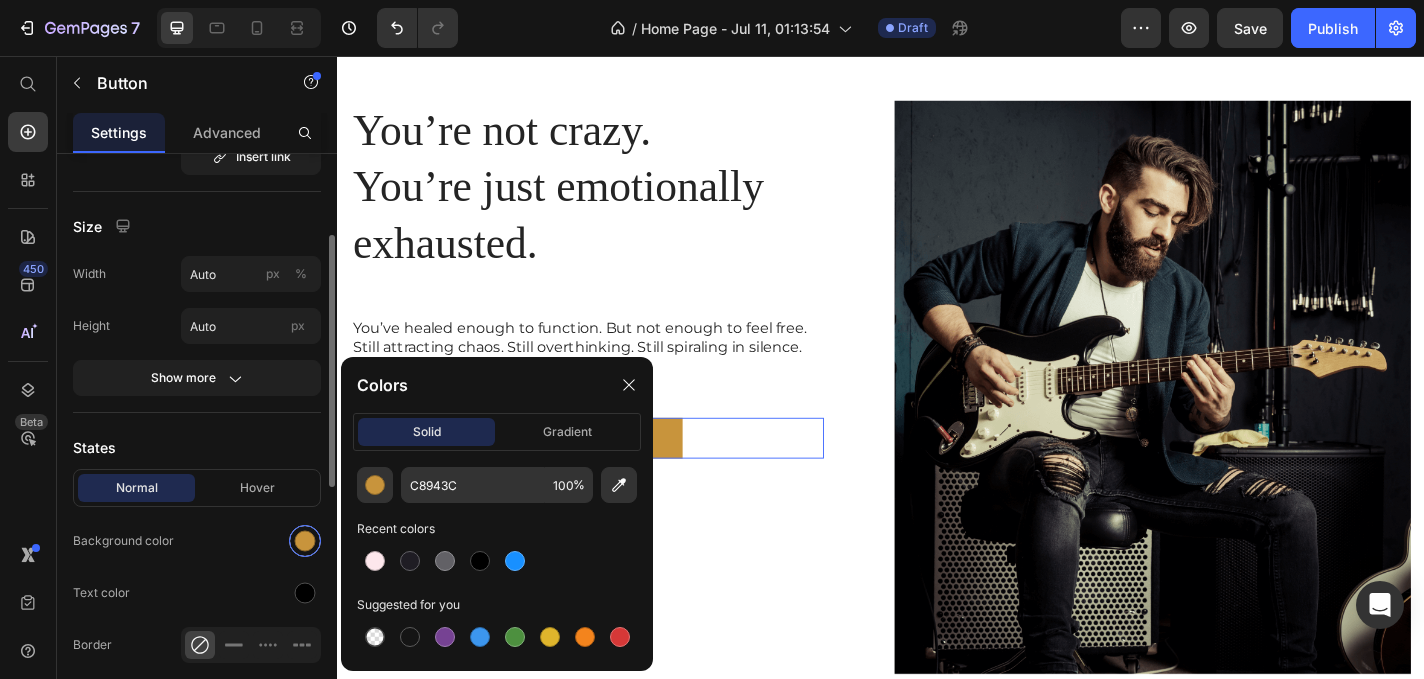 click at bounding box center (305, 541) 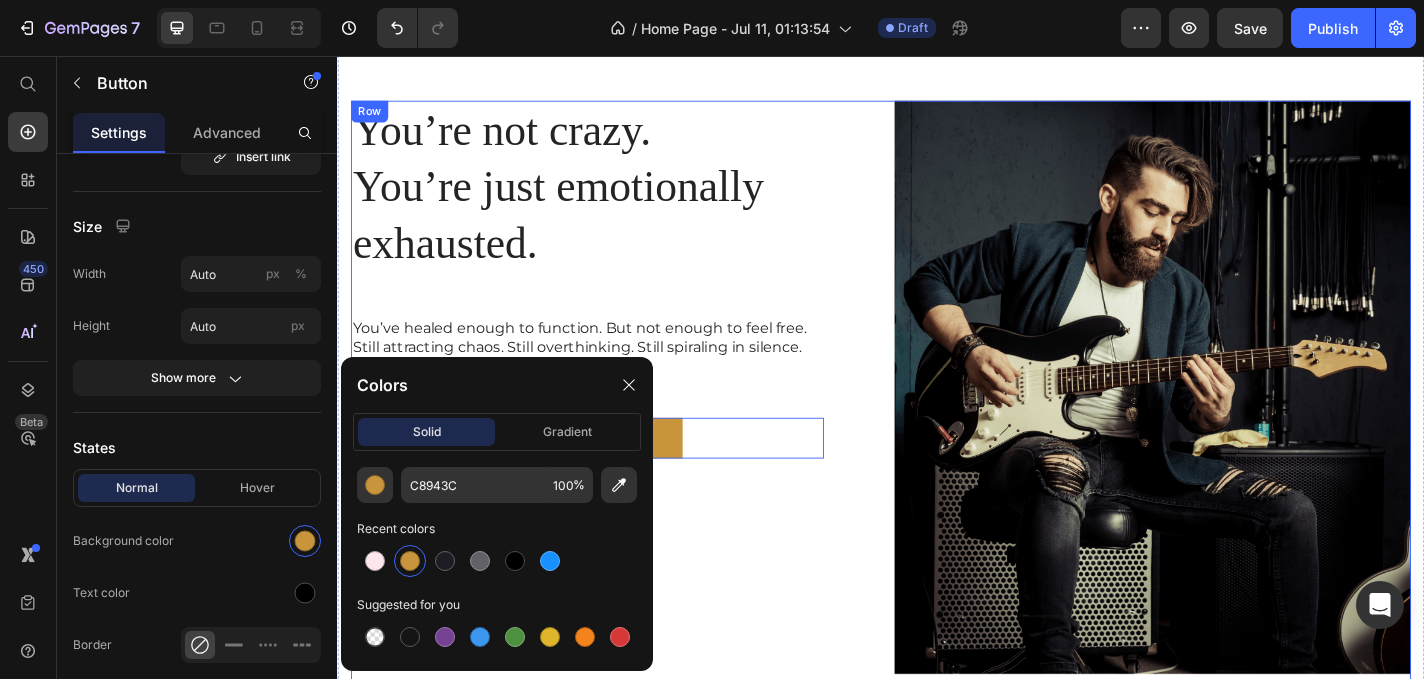 click on "You’re not crazy. You’re just emotionally exhausted. Heading You’ve healed enough to function. But not enough to feel free. Still attracting chaos. Still overthinking. Still spiraling in silence. You’re not numb because you’re over it. You’re numb because it still hurts. Text Block Shop - Button Button   0 Row" at bounding box center (637, 429) 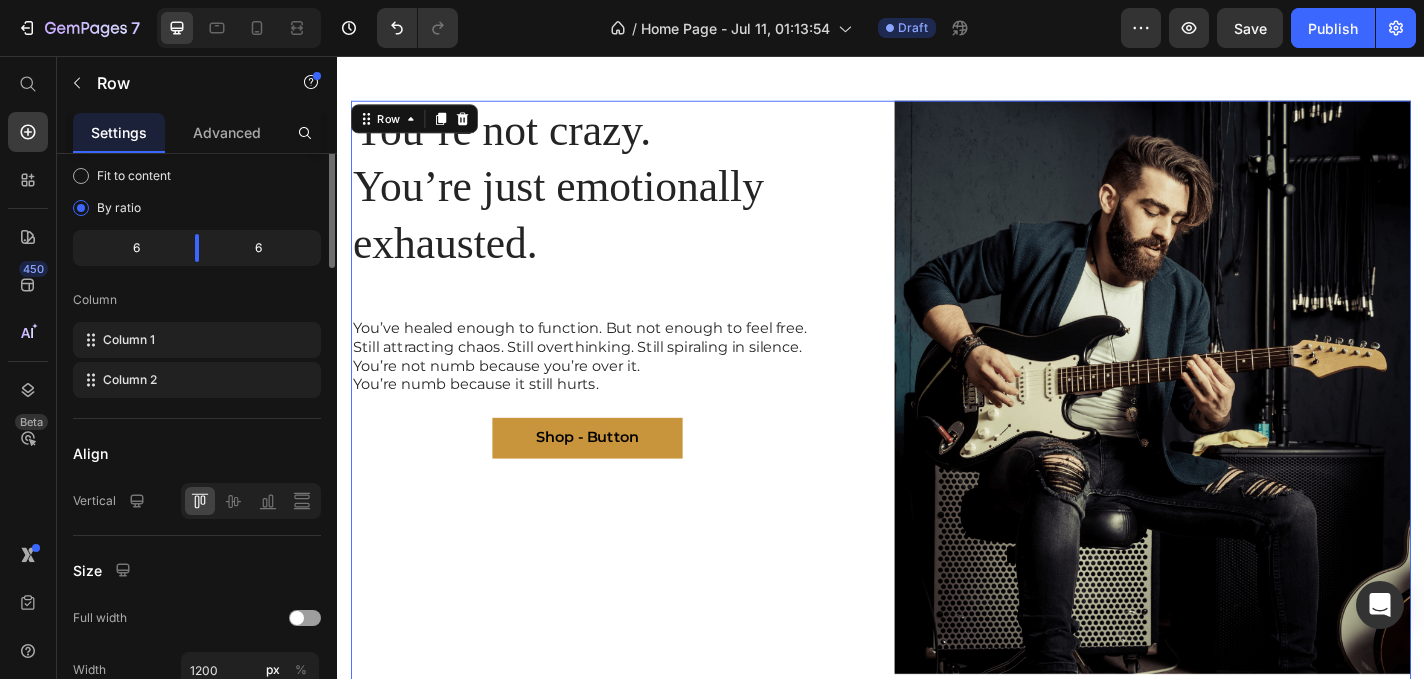 scroll, scrollTop: 0, scrollLeft: 0, axis: both 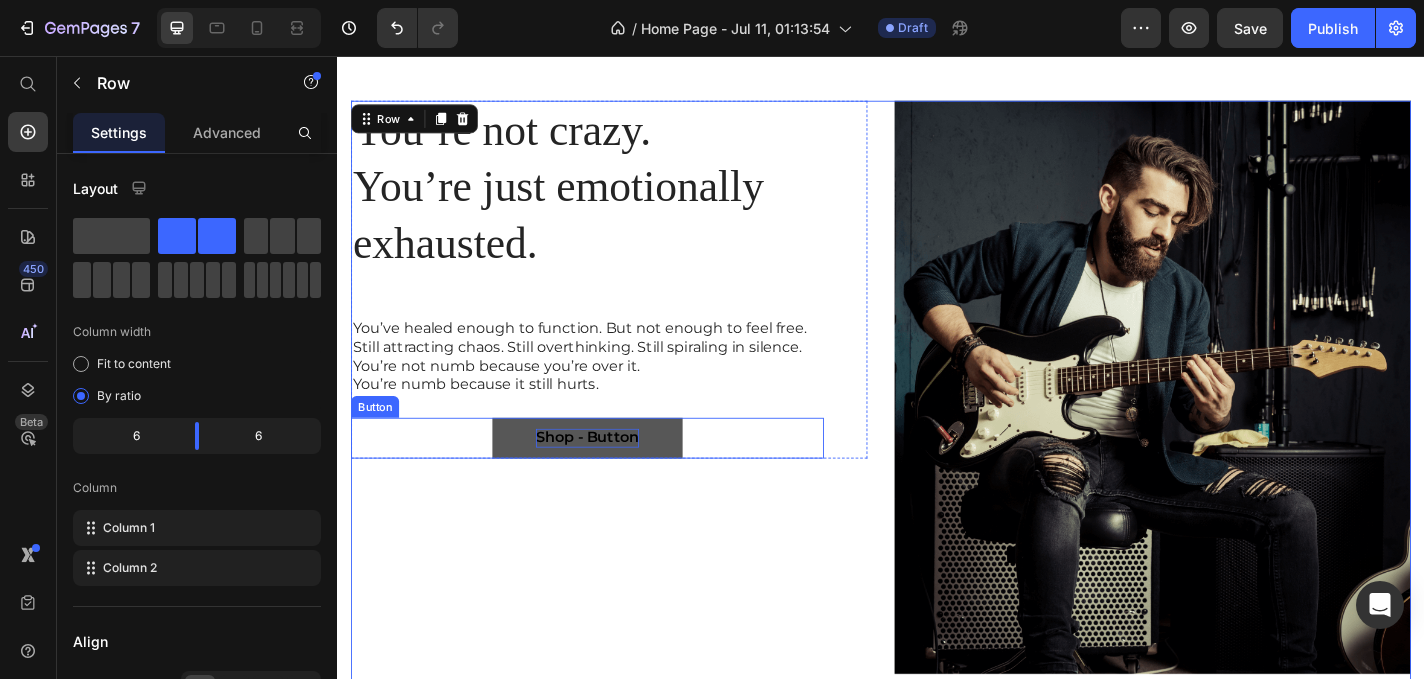 click on "Shop - Button" at bounding box center (613, 477) 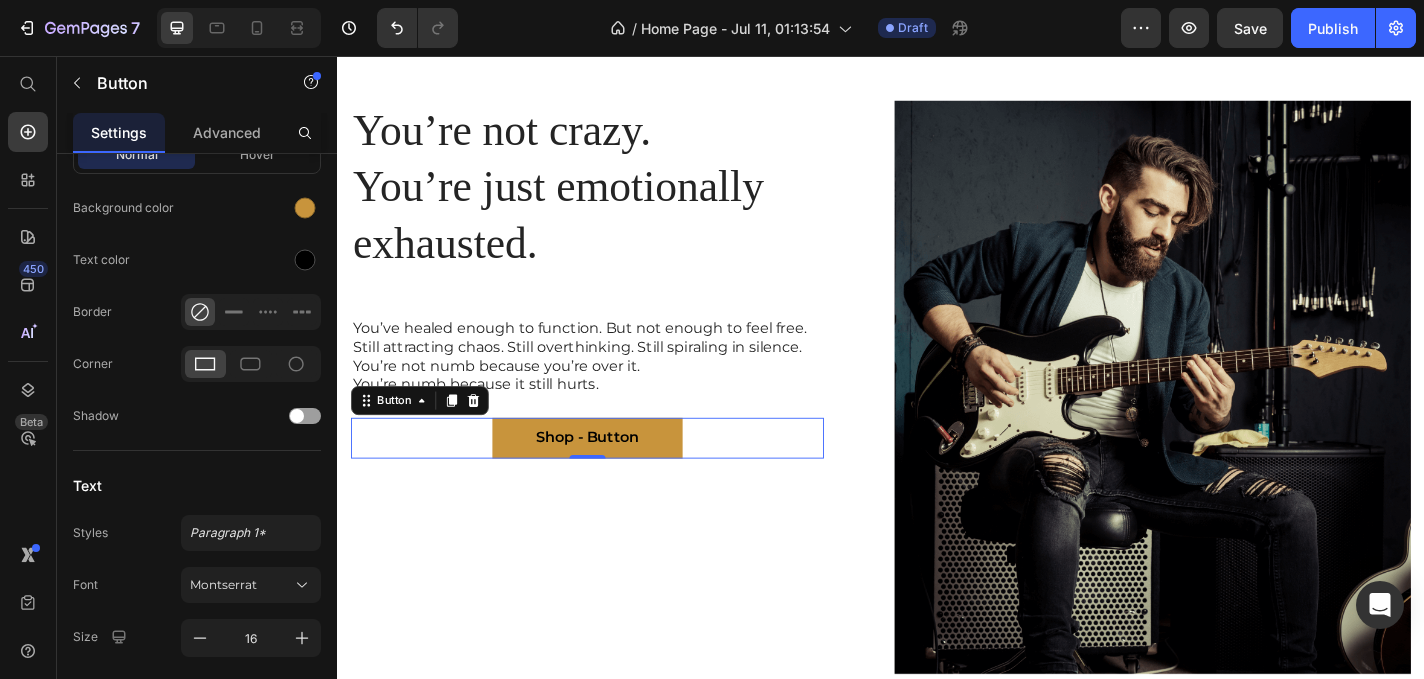scroll, scrollTop: 759, scrollLeft: 0, axis: vertical 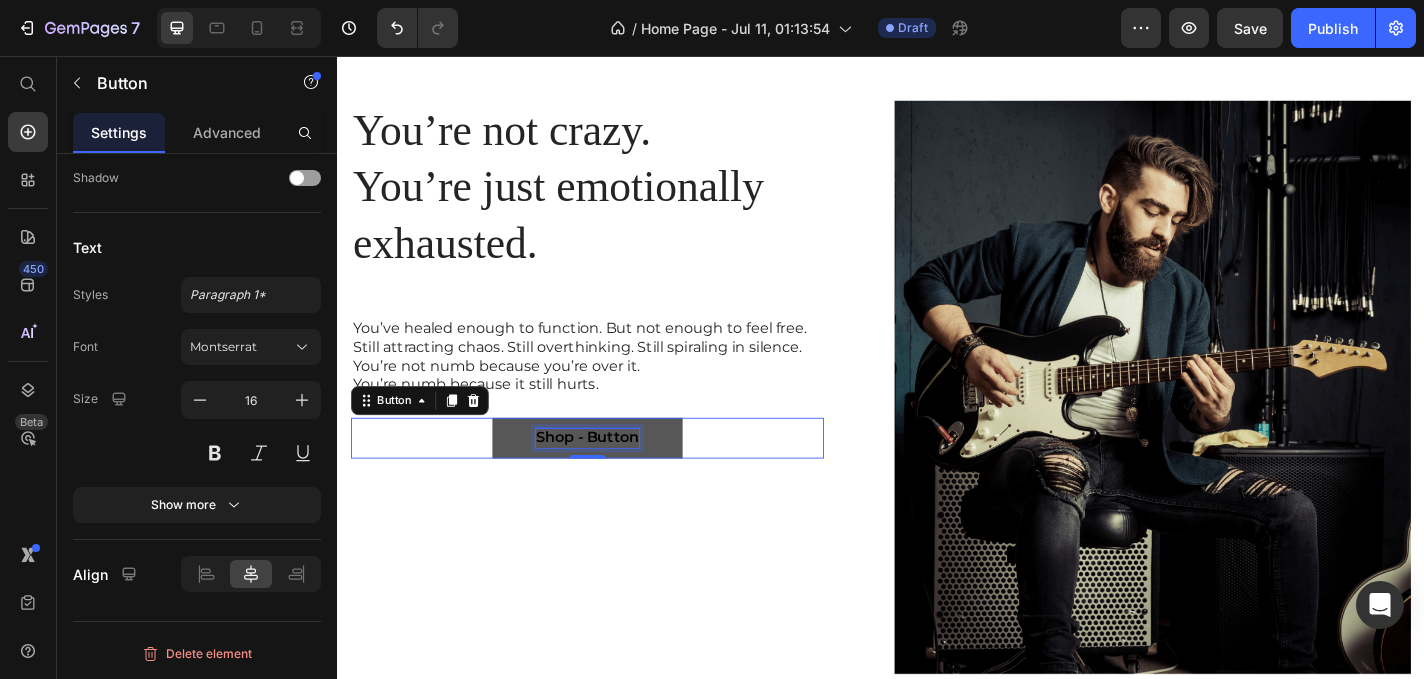 click on "Shop - Button" at bounding box center [613, 477] 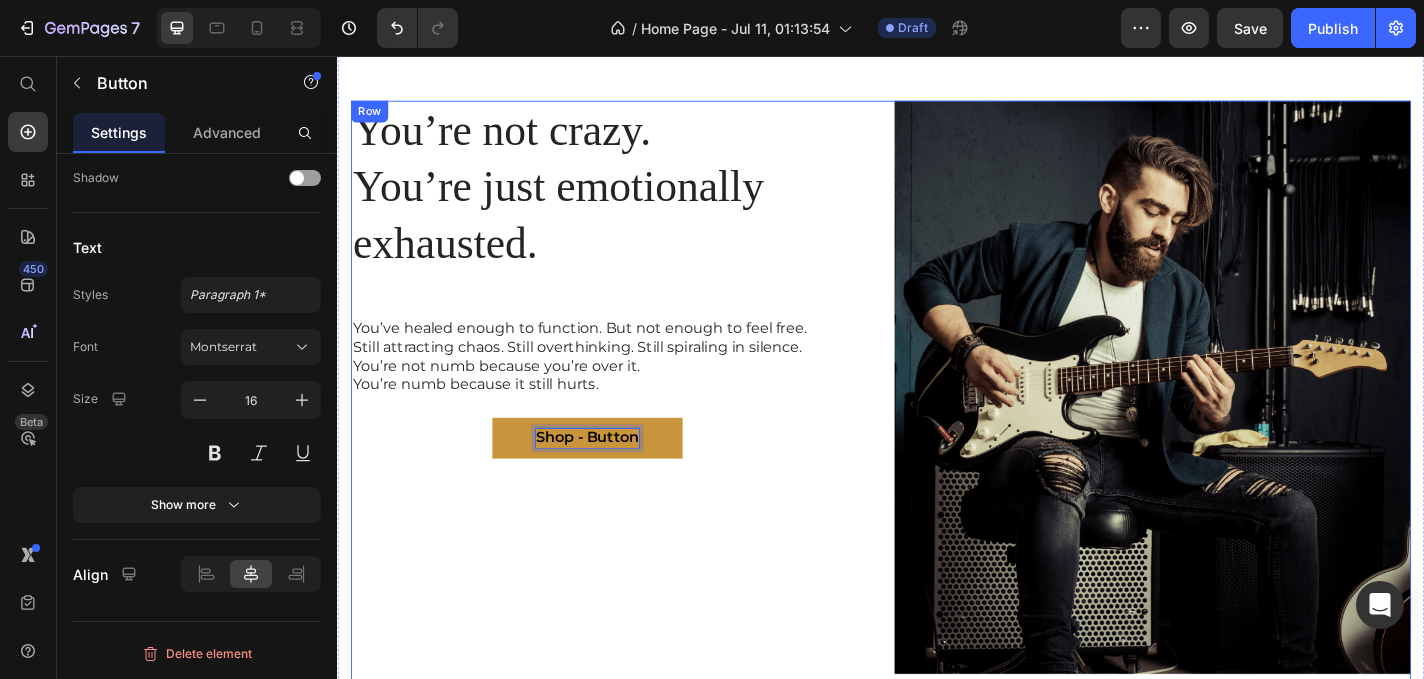 click on "You’re not crazy. You’re just emotionally exhausted. Heading You’ve healed enough to function. But not enough to feel free. Still attracting chaos. Still overthinking. Still spiraling in silence. You’re not numb because you’re over it. You’re numb because it still hurts. Text Block Shop - Button Button   0 Row" at bounding box center [637, 429] 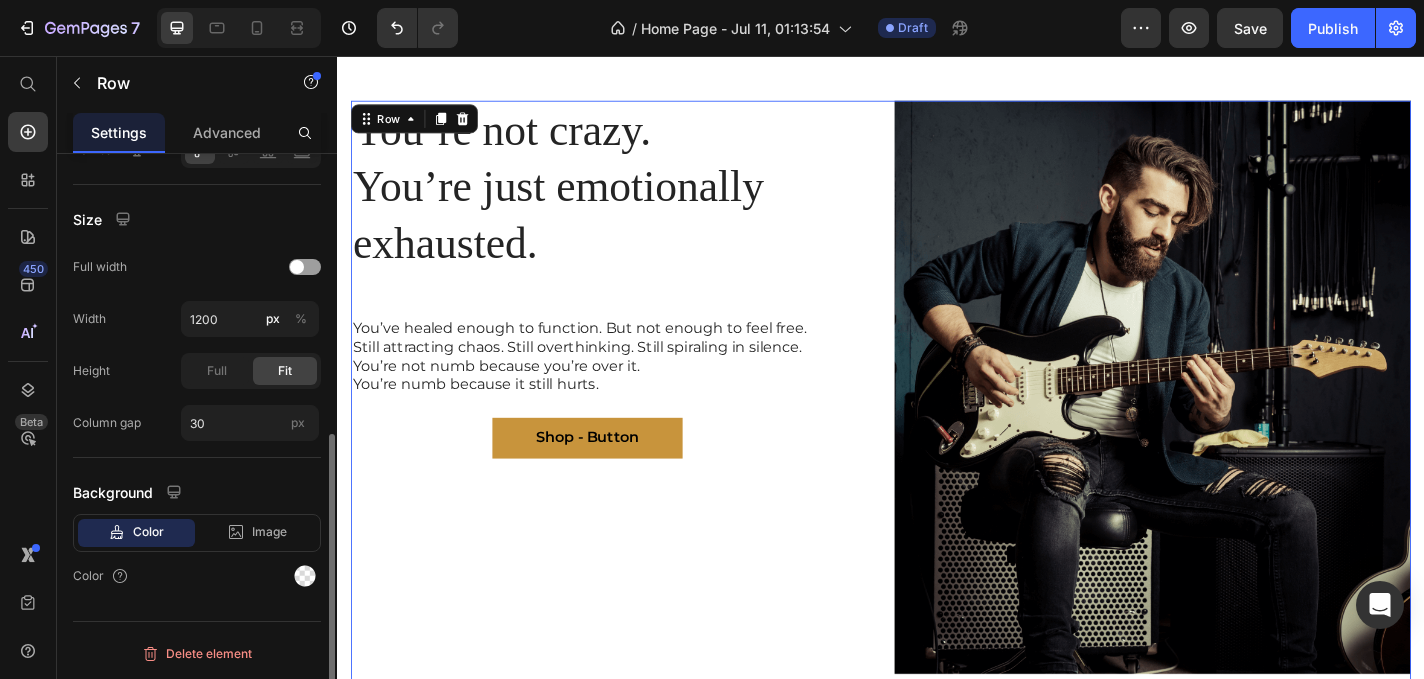 scroll, scrollTop: 0, scrollLeft: 0, axis: both 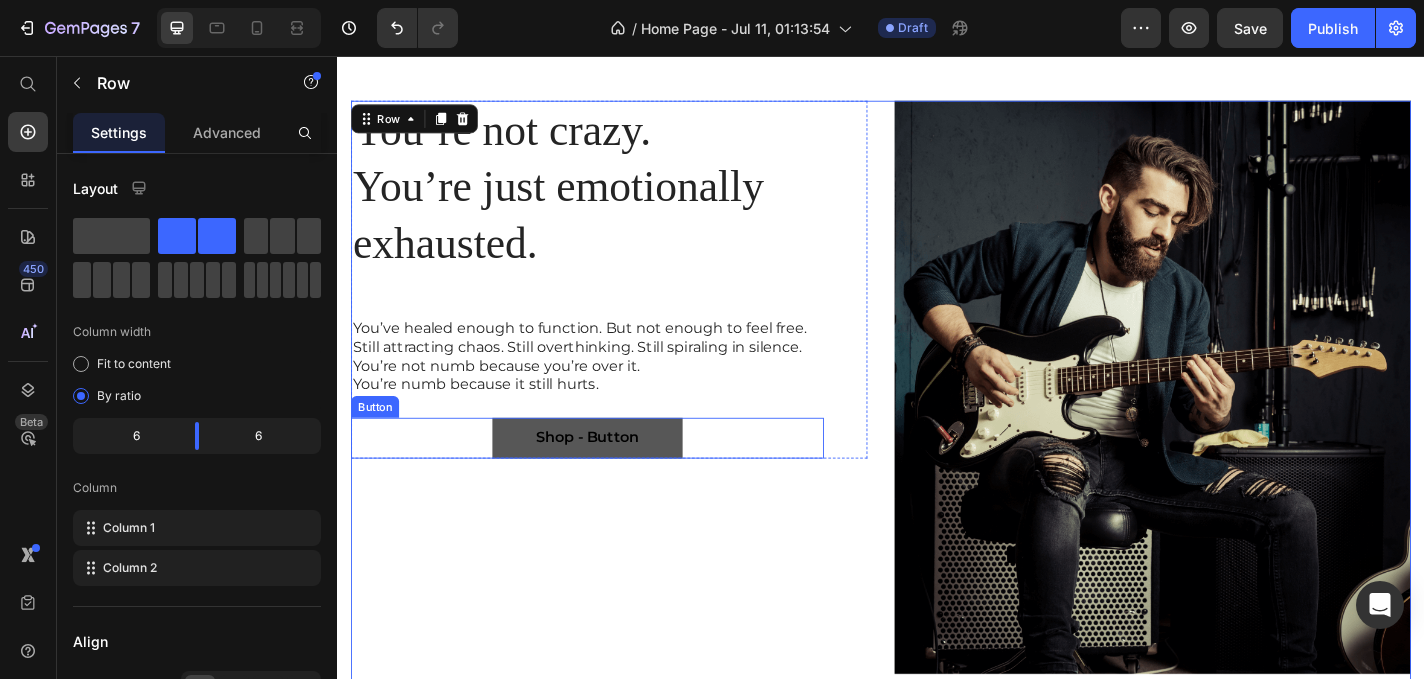 click on "Shop - Button" at bounding box center (613, 477) 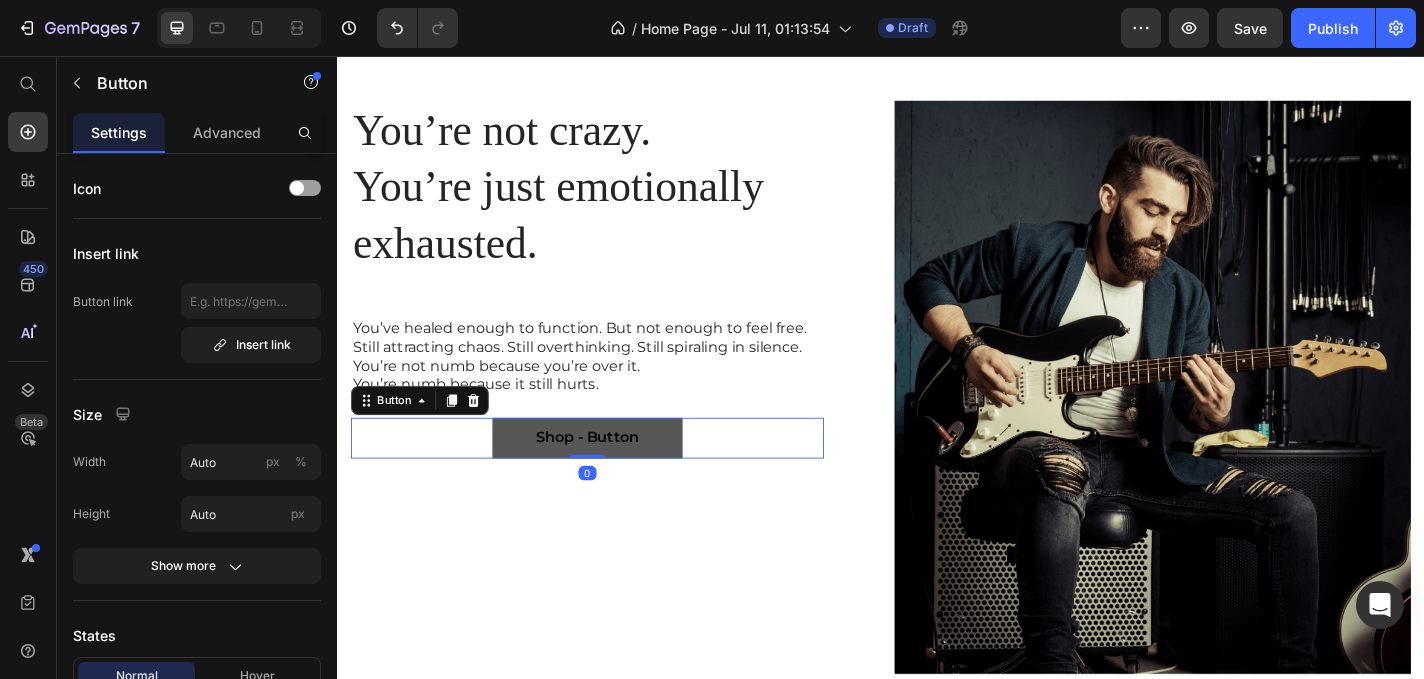 click on "Shop - Button" at bounding box center [613, 477] 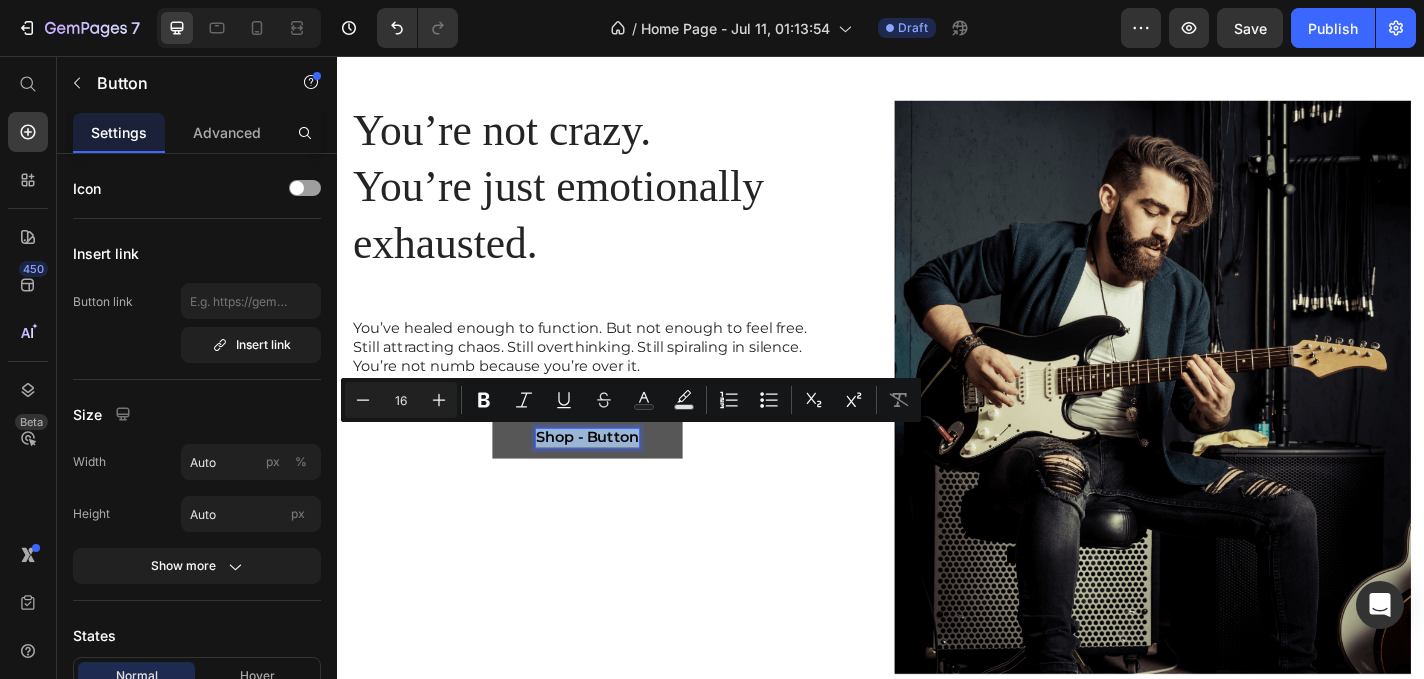 drag, startPoint x: 664, startPoint y: 478, endPoint x: 528, endPoint y: 481, distance: 136.03308 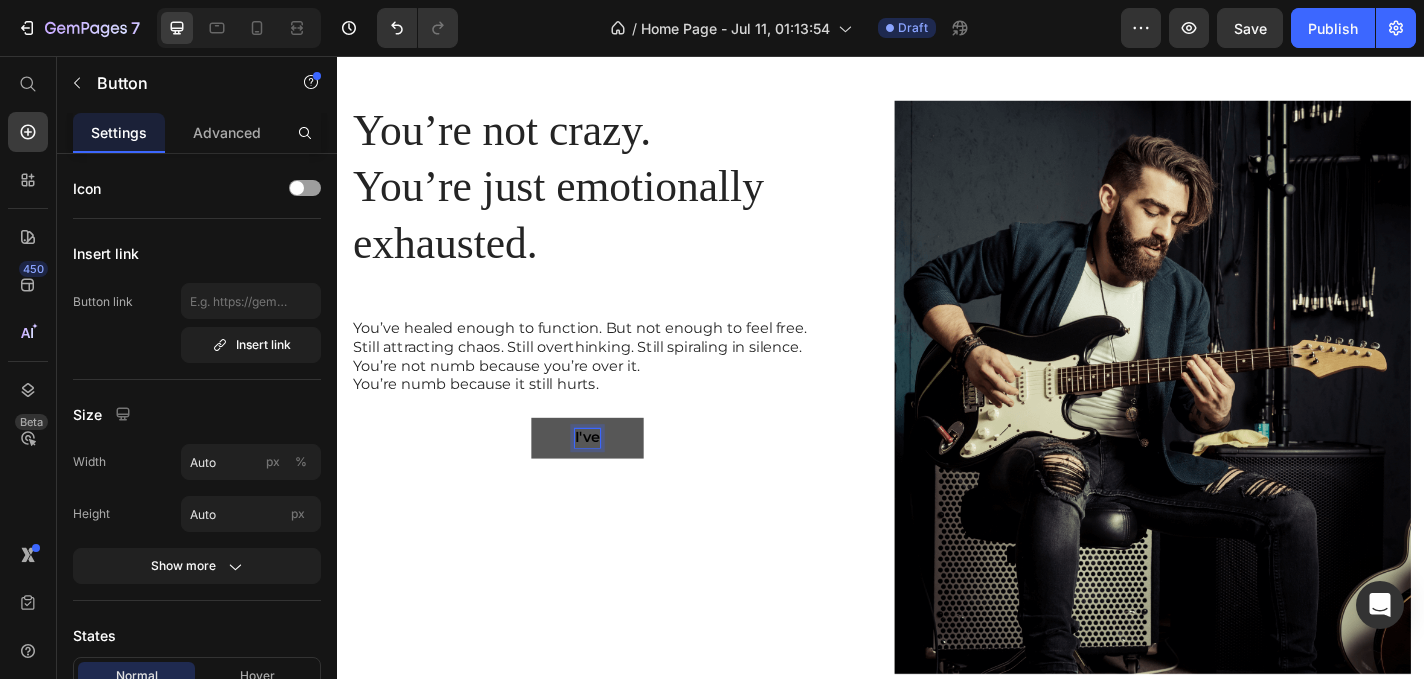click on "I've" at bounding box center [613, 477] 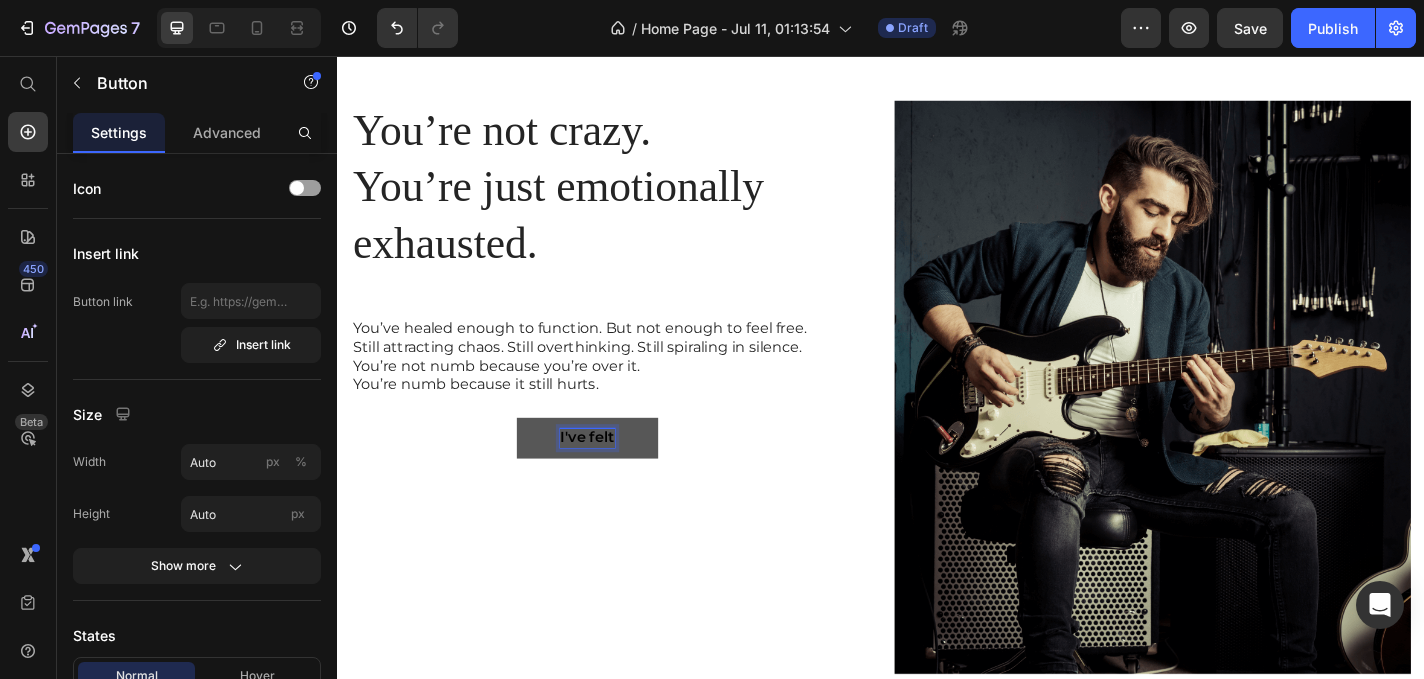 click on "I've felt" at bounding box center (613, 477) 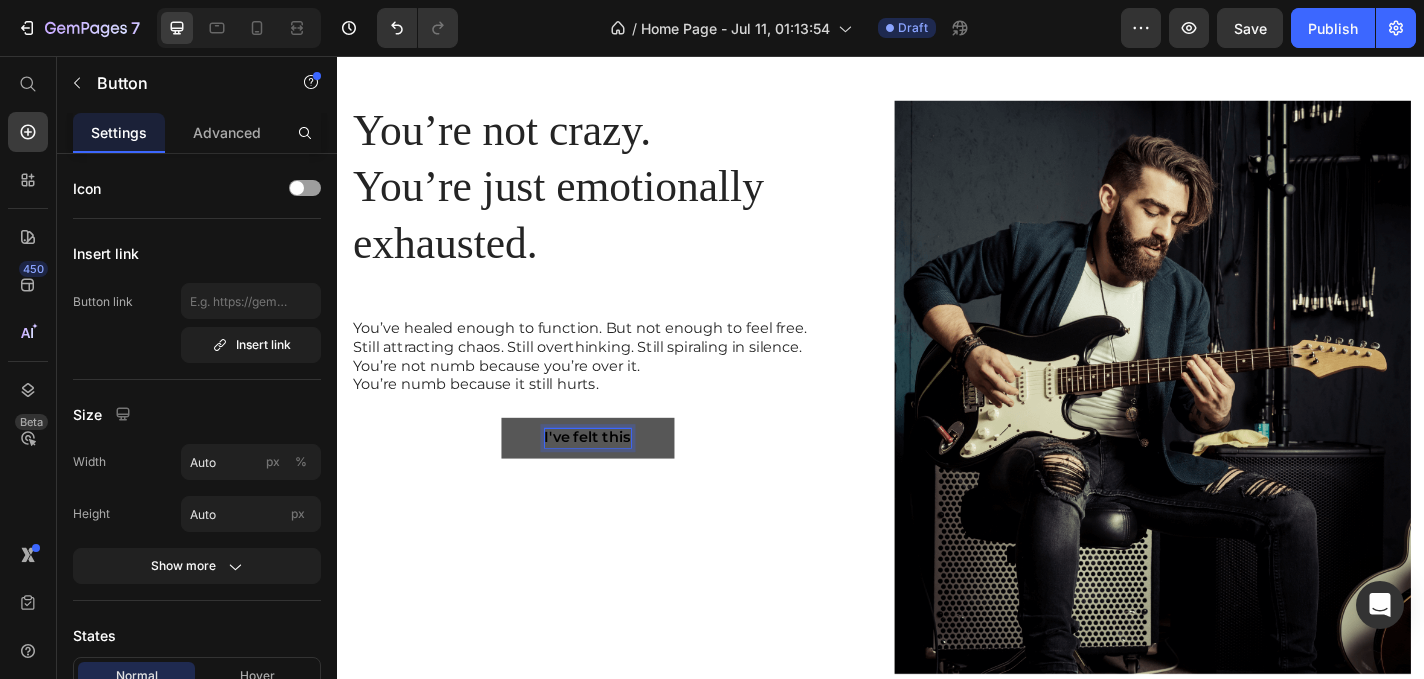 click on "I've felt this" at bounding box center [613, 477] 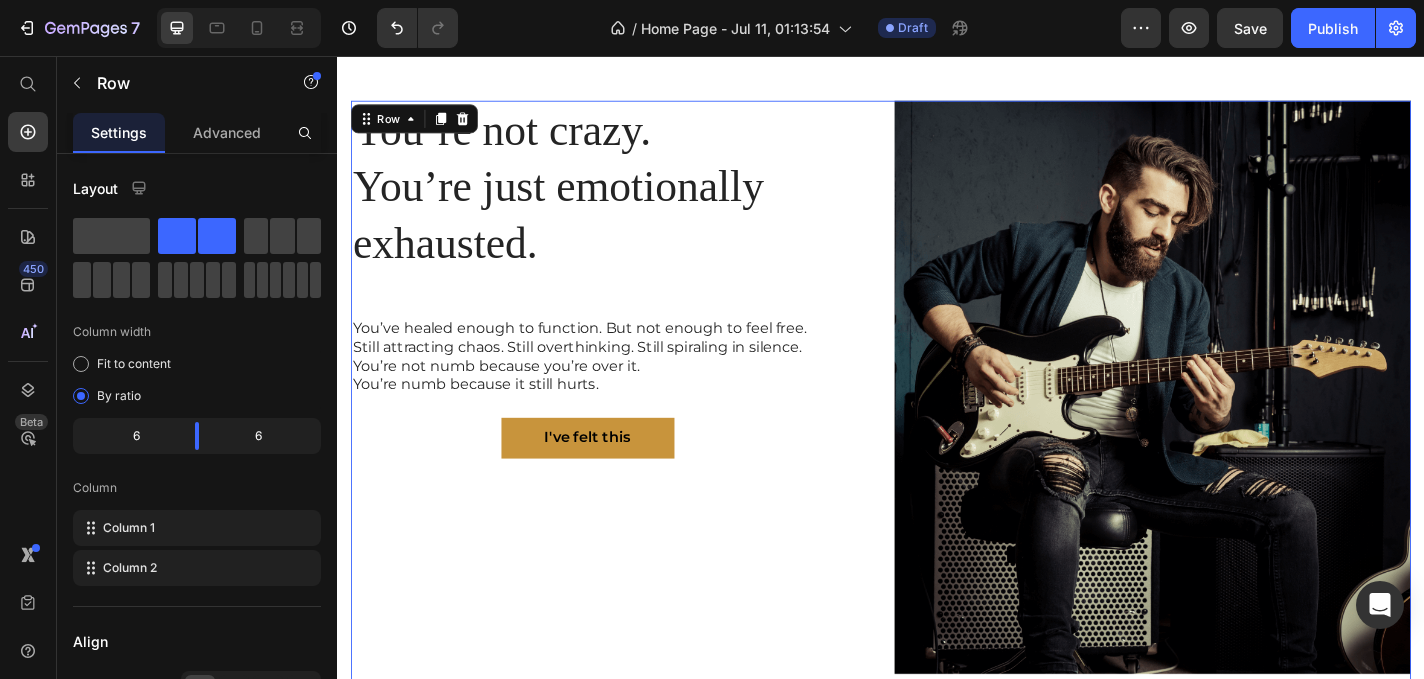 click on "You’re not crazy. You’re just emotionally exhausted. Heading You’ve healed enough to function. But not enough to feel free. Still attracting chaos. Still overthinking. Still spiraling in silence. You’re not numb because you’re over it. You’re numb because it still hurts. Text Block I've felt this  Button Row" at bounding box center [637, 429] 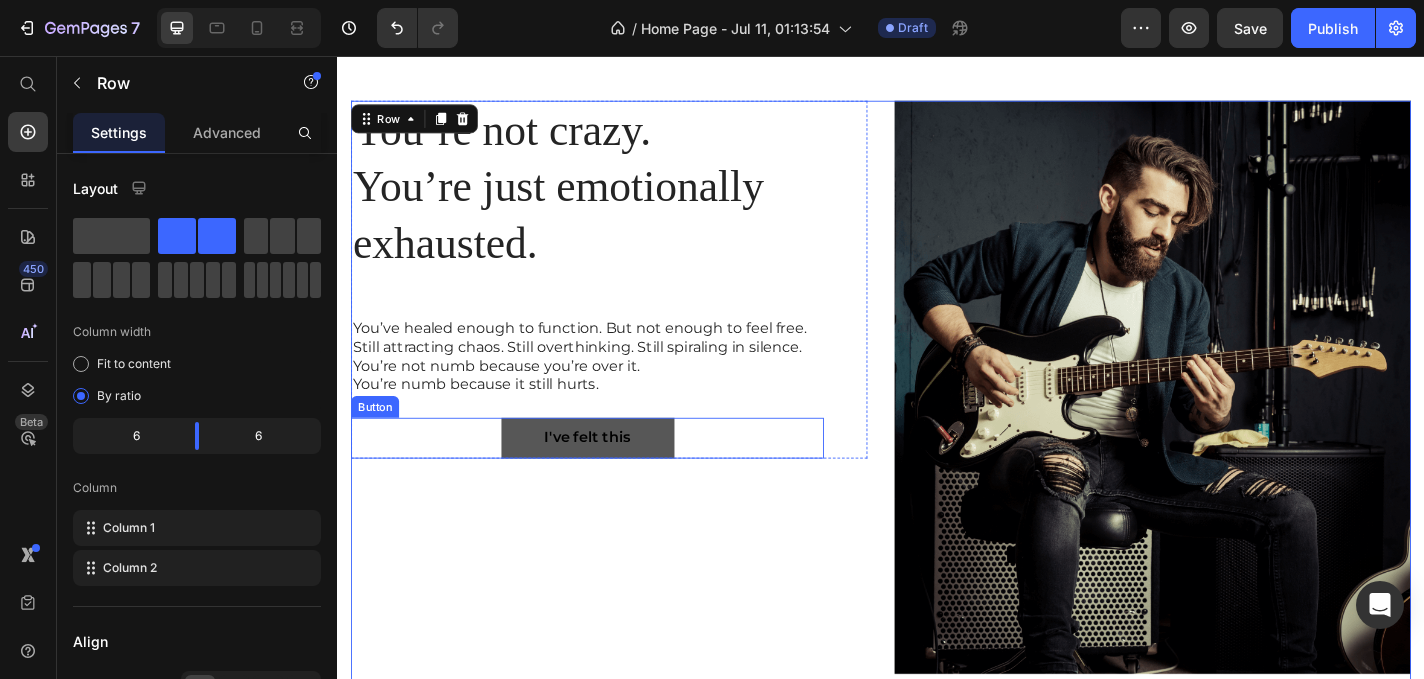 click on "I've felt this" at bounding box center [613, 477] 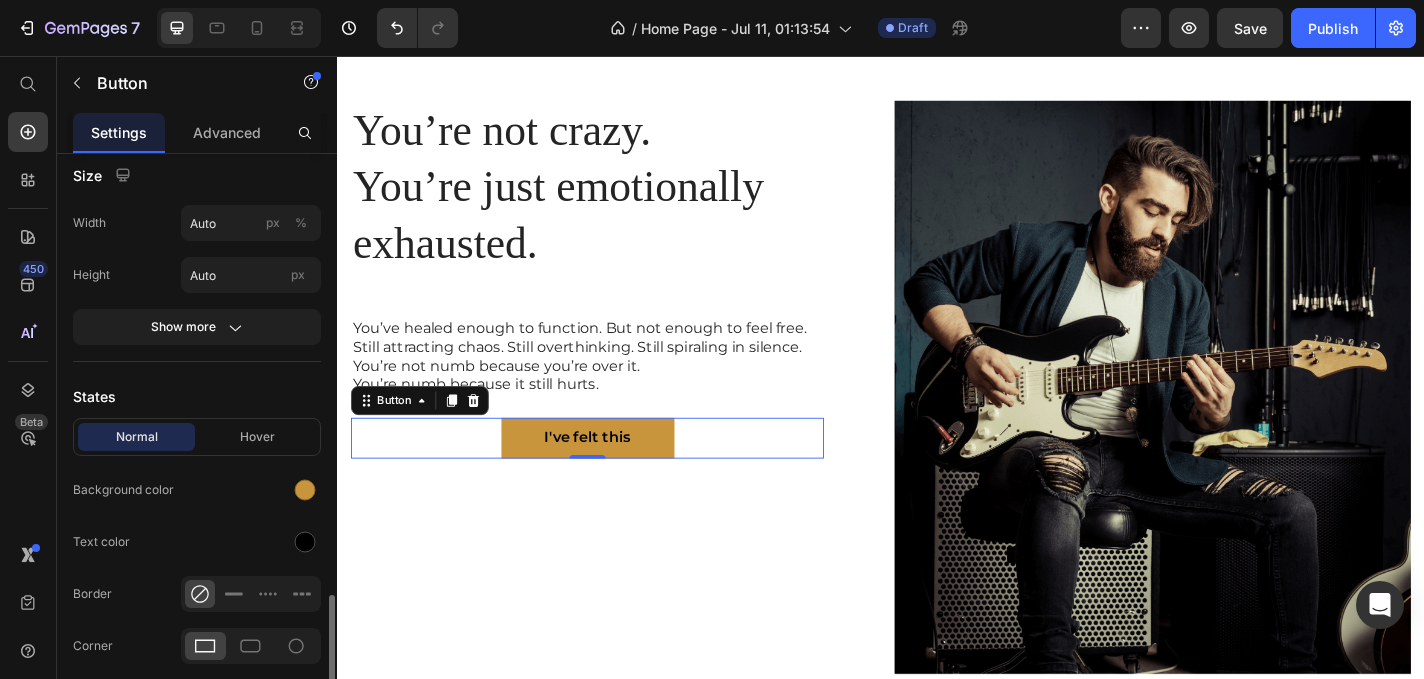 scroll, scrollTop: 474, scrollLeft: 0, axis: vertical 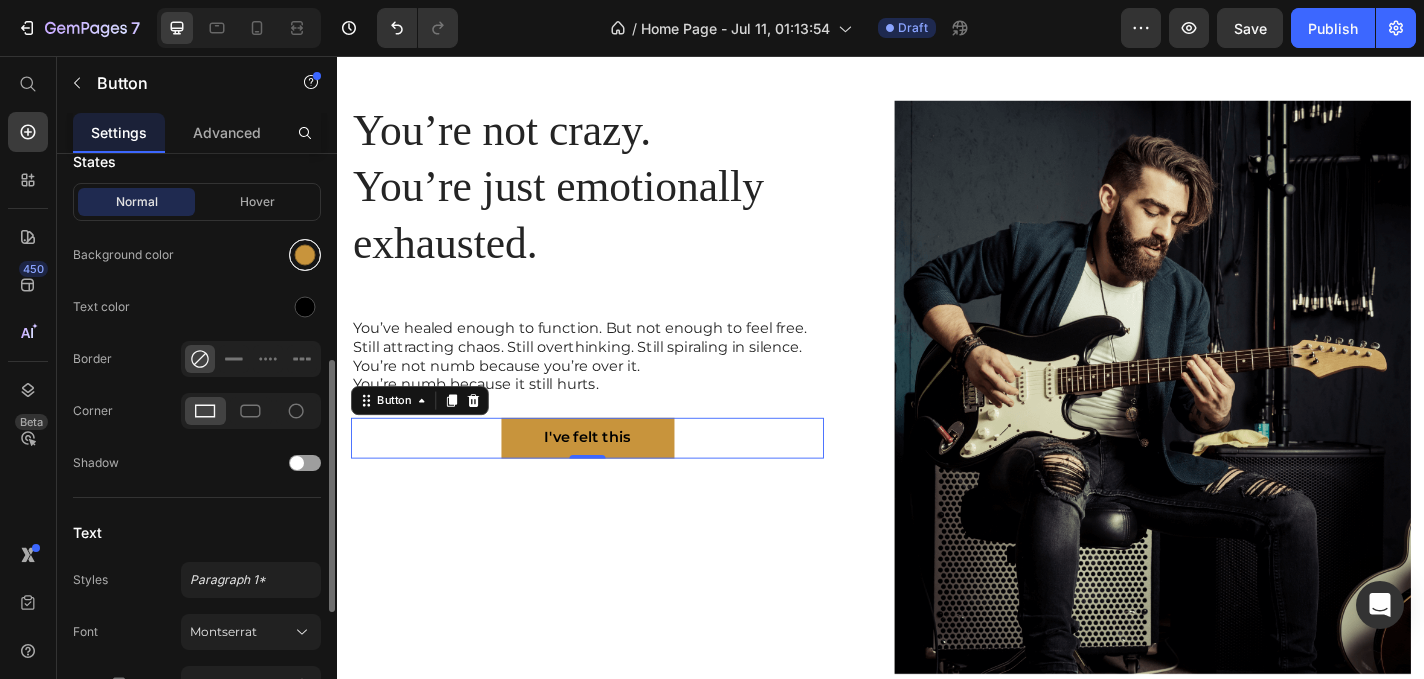 click at bounding box center [305, 255] 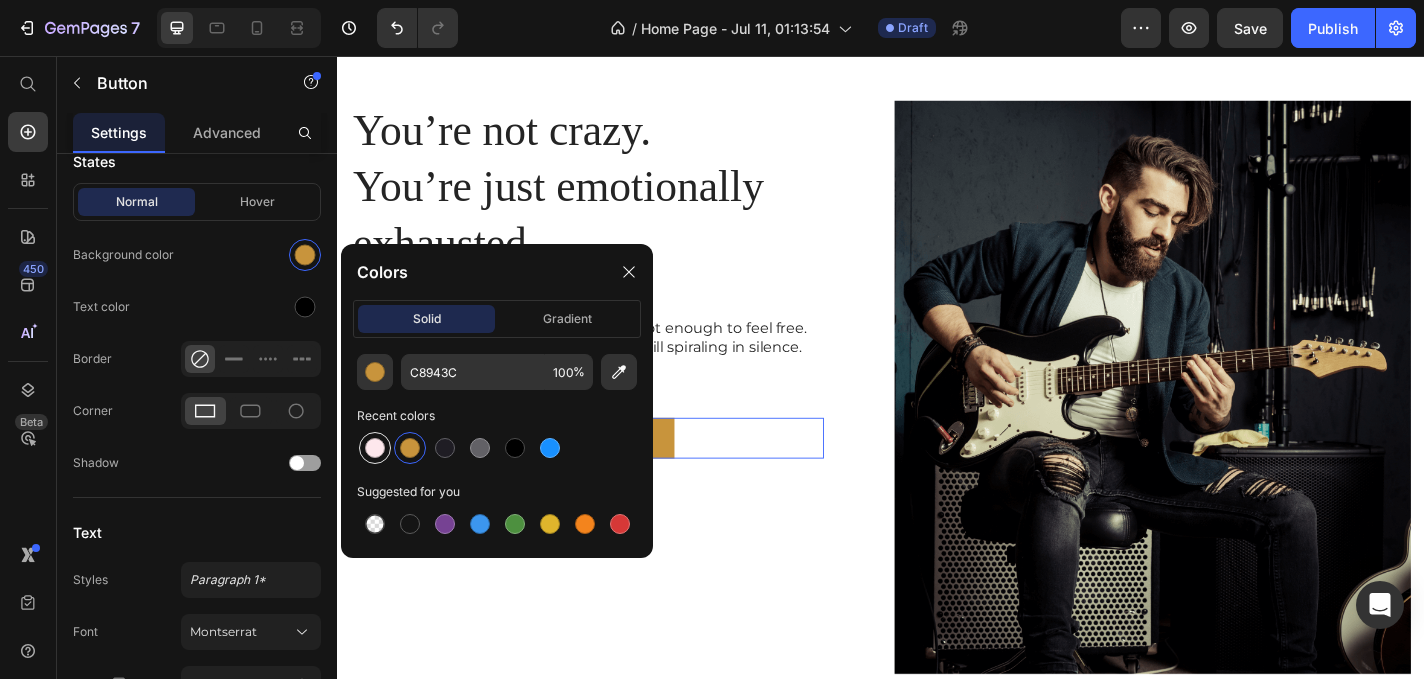 click at bounding box center (375, 448) 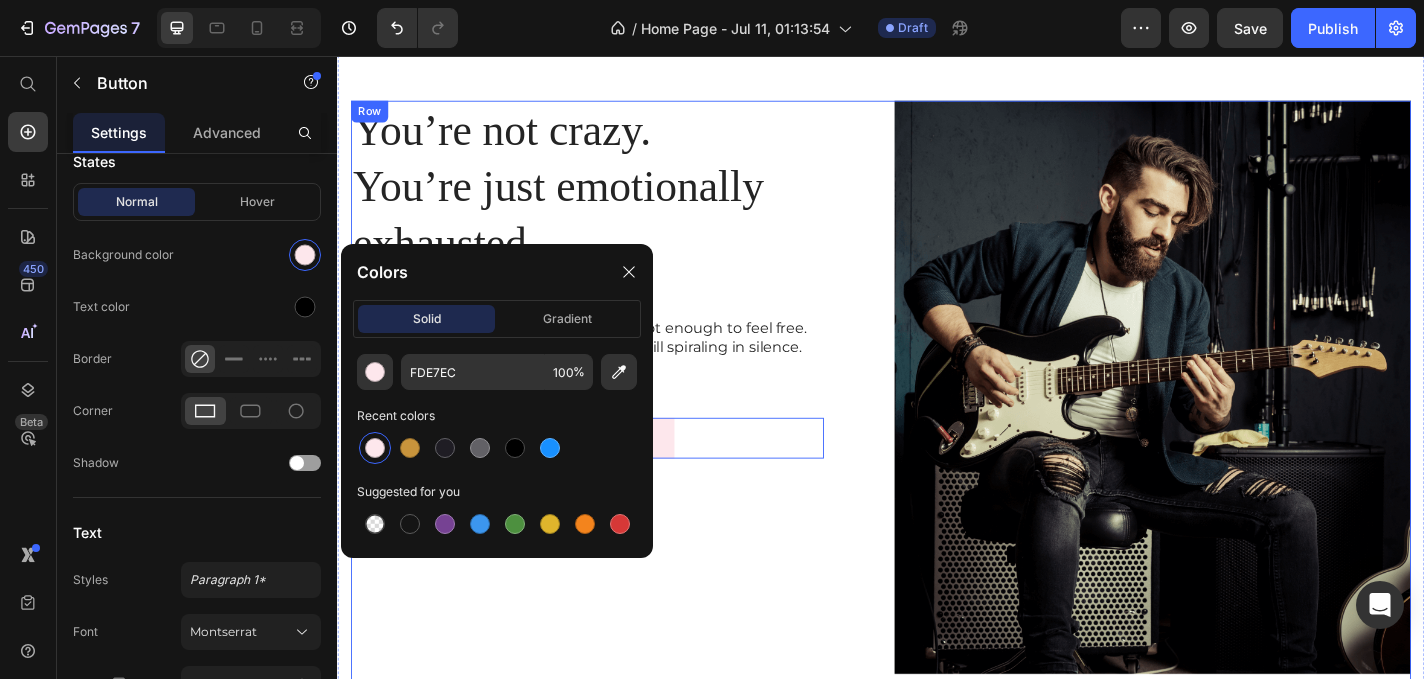 click on "You’re not crazy. You’re just emotionally exhausted. Heading You’ve healed enough to function. But not enough to feel free. Still attracting chaos. Still overthinking. Still spiraling in silence. You’re not numb because you’re over it. You’re numb because it still hurts. Text Block I've felt this  Button   0 Row" at bounding box center (637, 429) 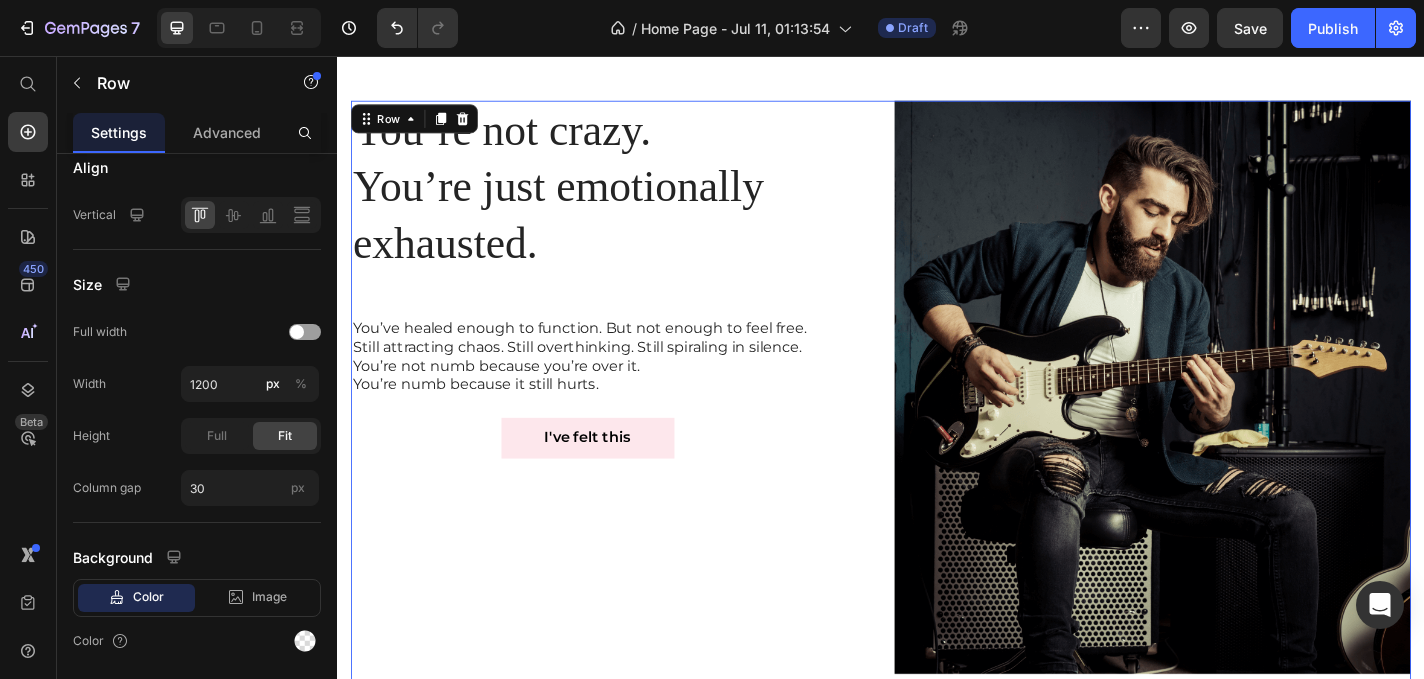 scroll, scrollTop: 0, scrollLeft: 0, axis: both 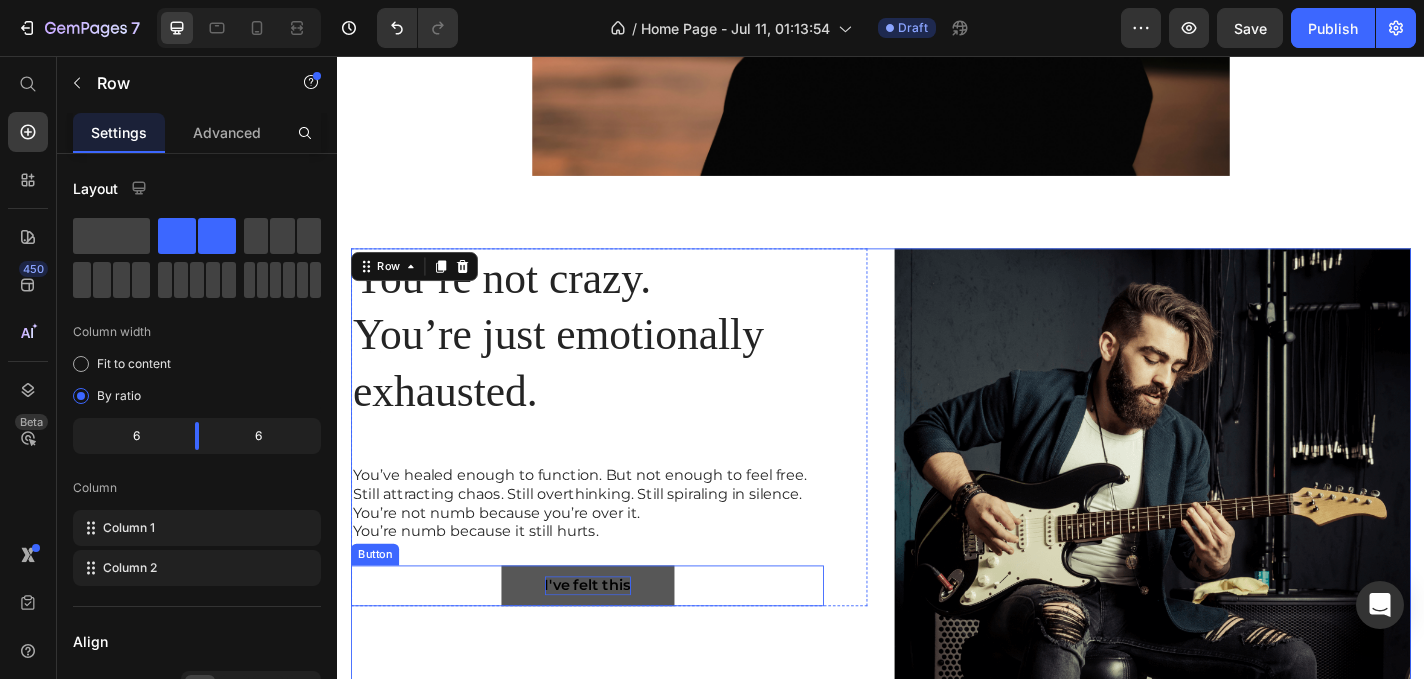 click on "I've felt this" at bounding box center [613, 640] 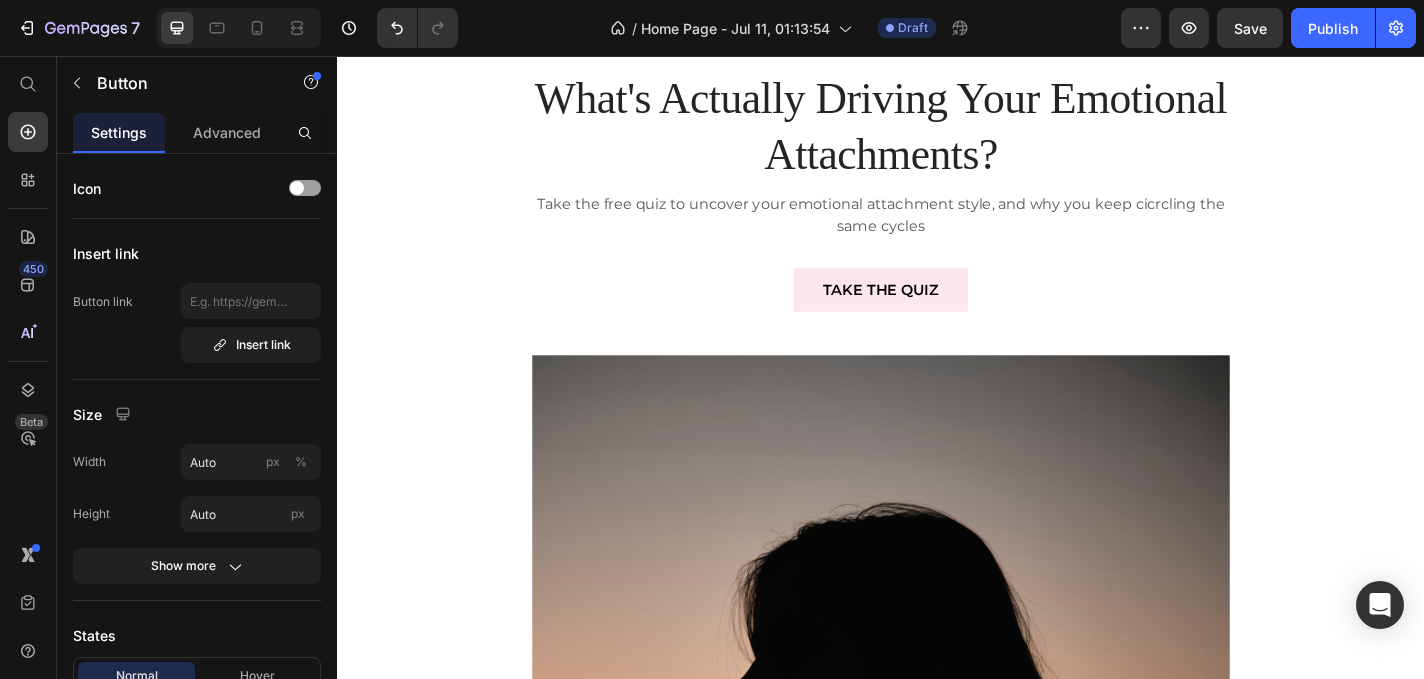 scroll, scrollTop: 104, scrollLeft: 0, axis: vertical 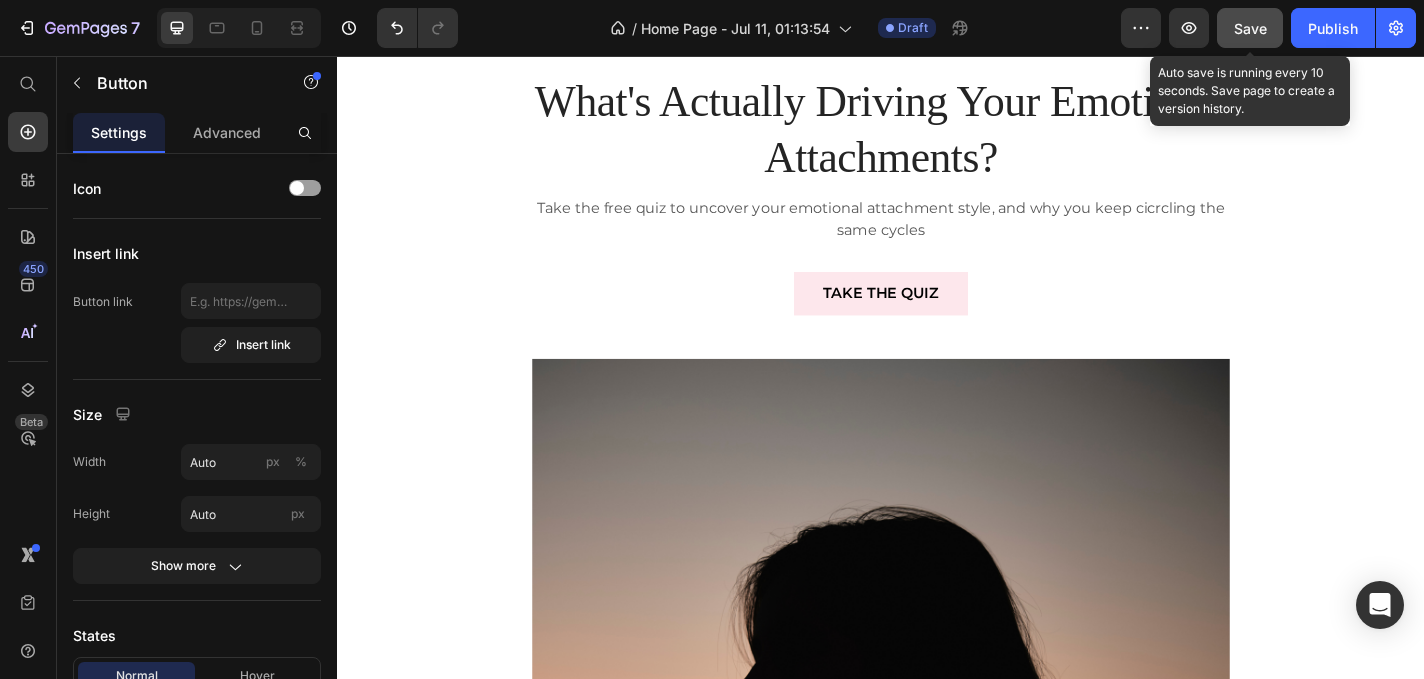 click on "Save" 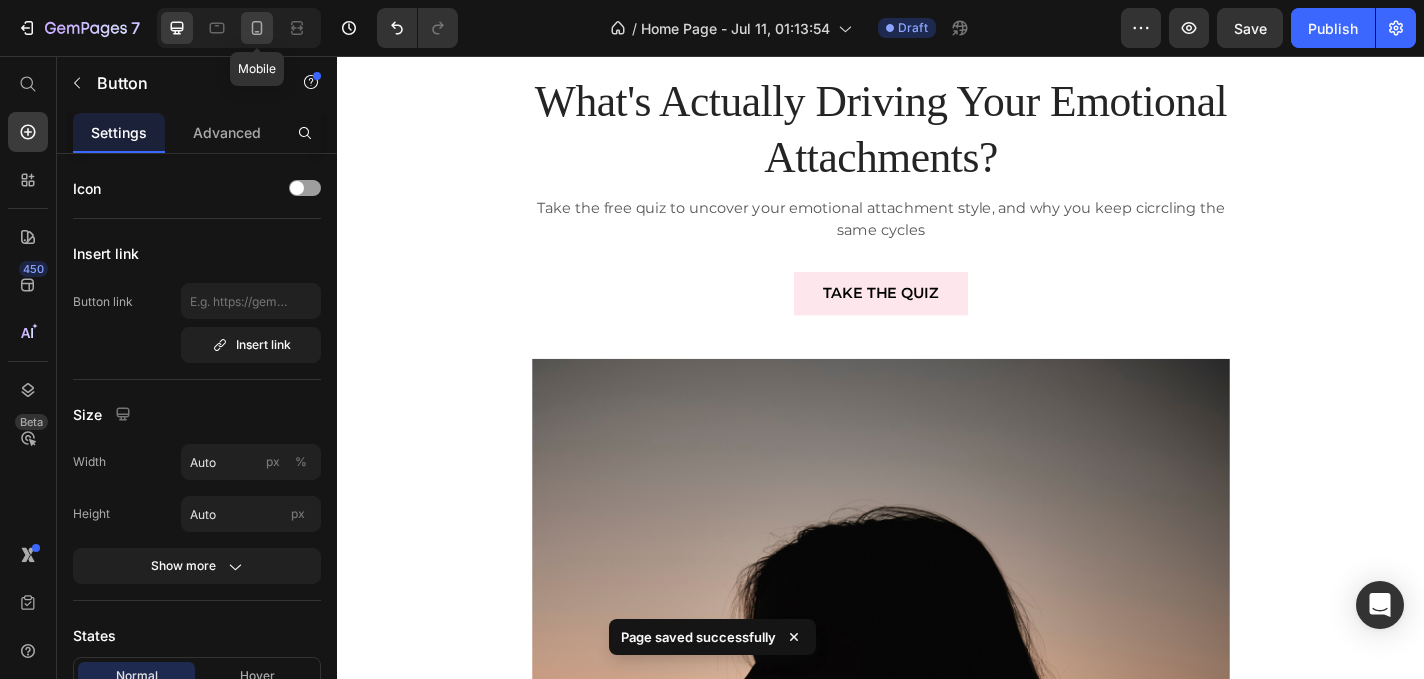 click 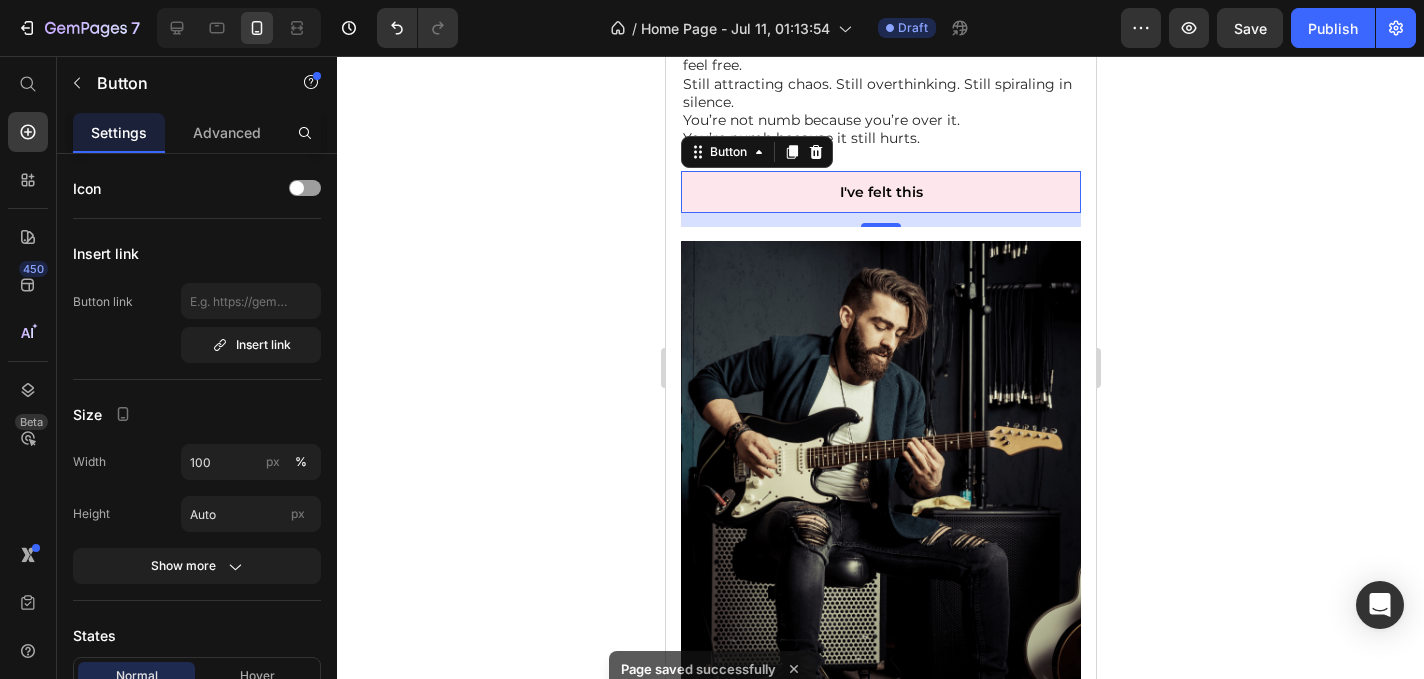 scroll, scrollTop: 1231, scrollLeft: 0, axis: vertical 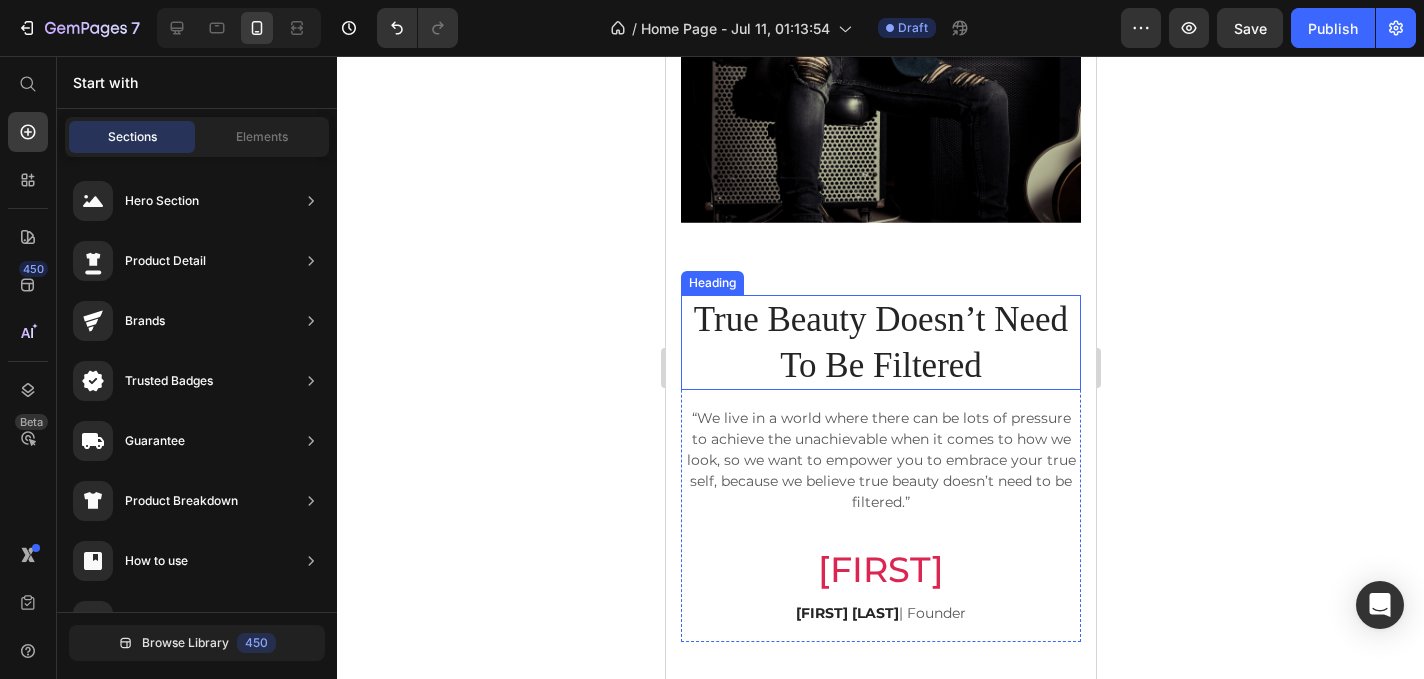 click on "True Beauty Doesn’t Need To Be Filtered" at bounding box center [880, 342] 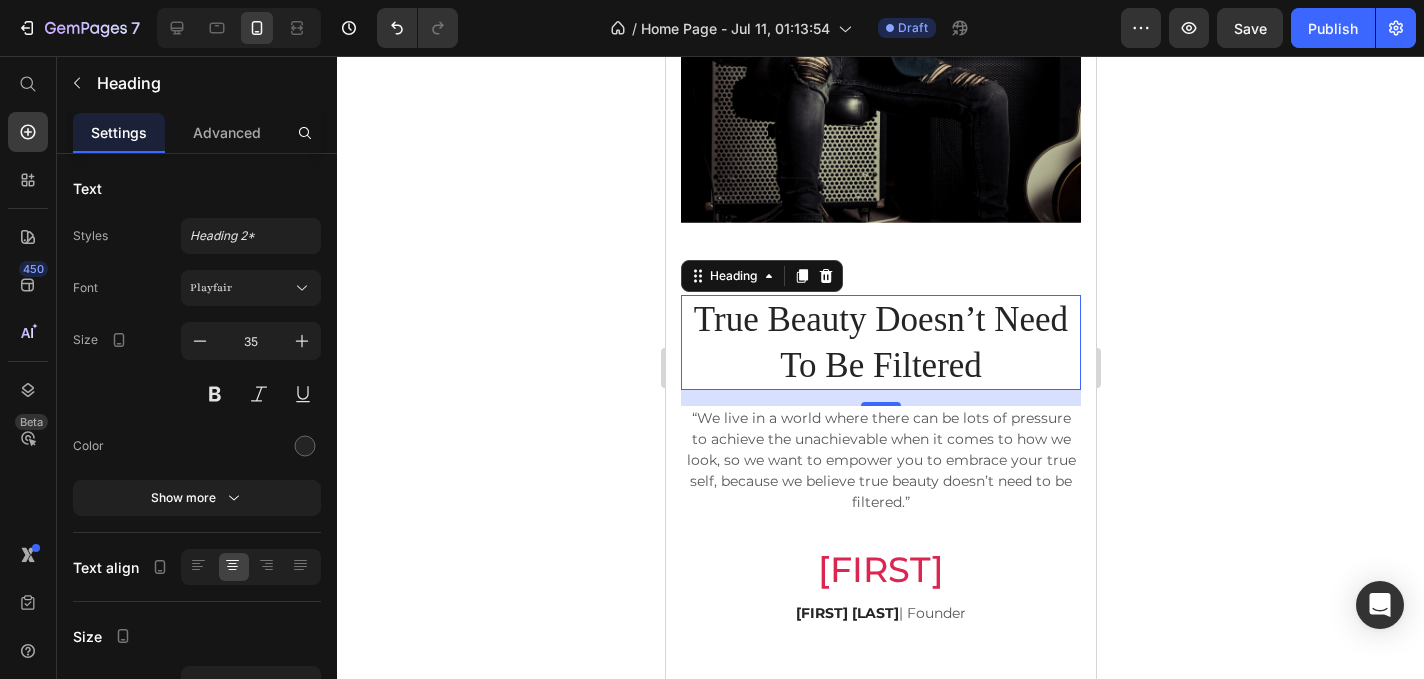 click on "True Beauty Doesn’t Need To Be Filtered" at bounding box center [880, 342] 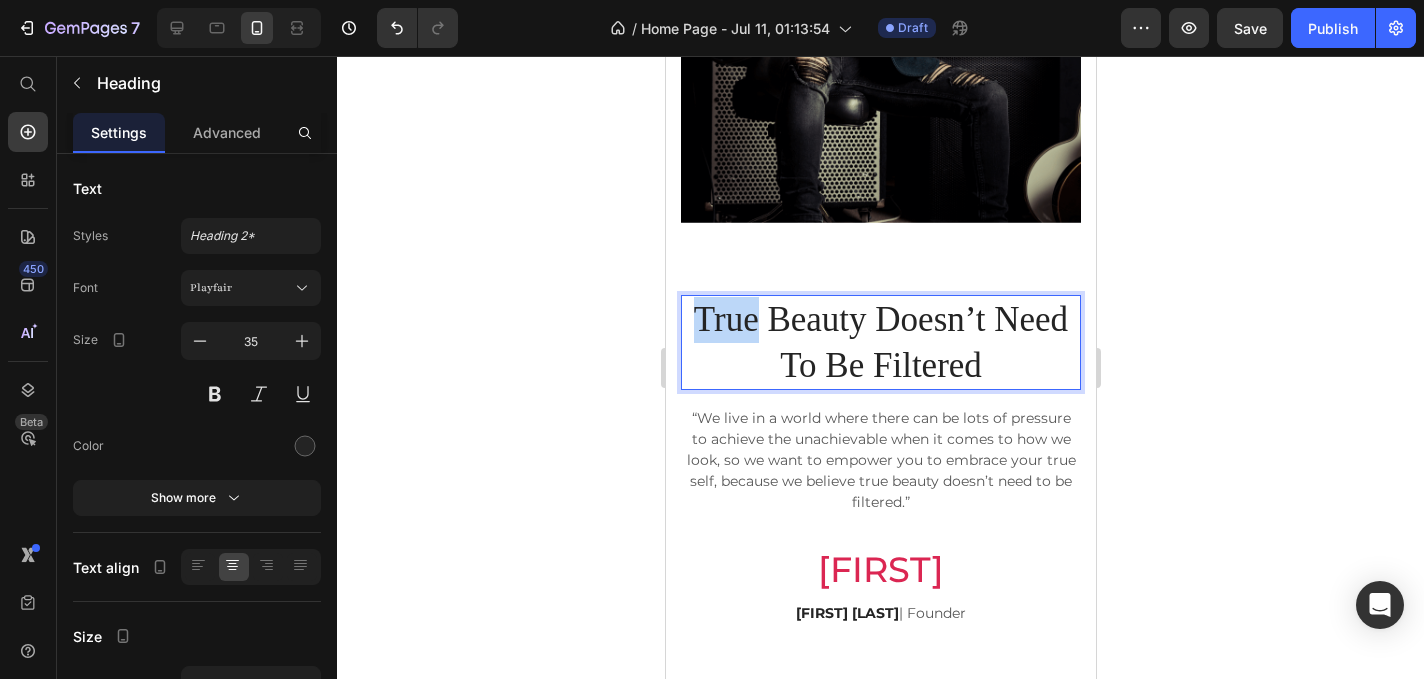 click on "True Beauty Doesn’t Need To Be Filtered" at bounding box center (880, 342) 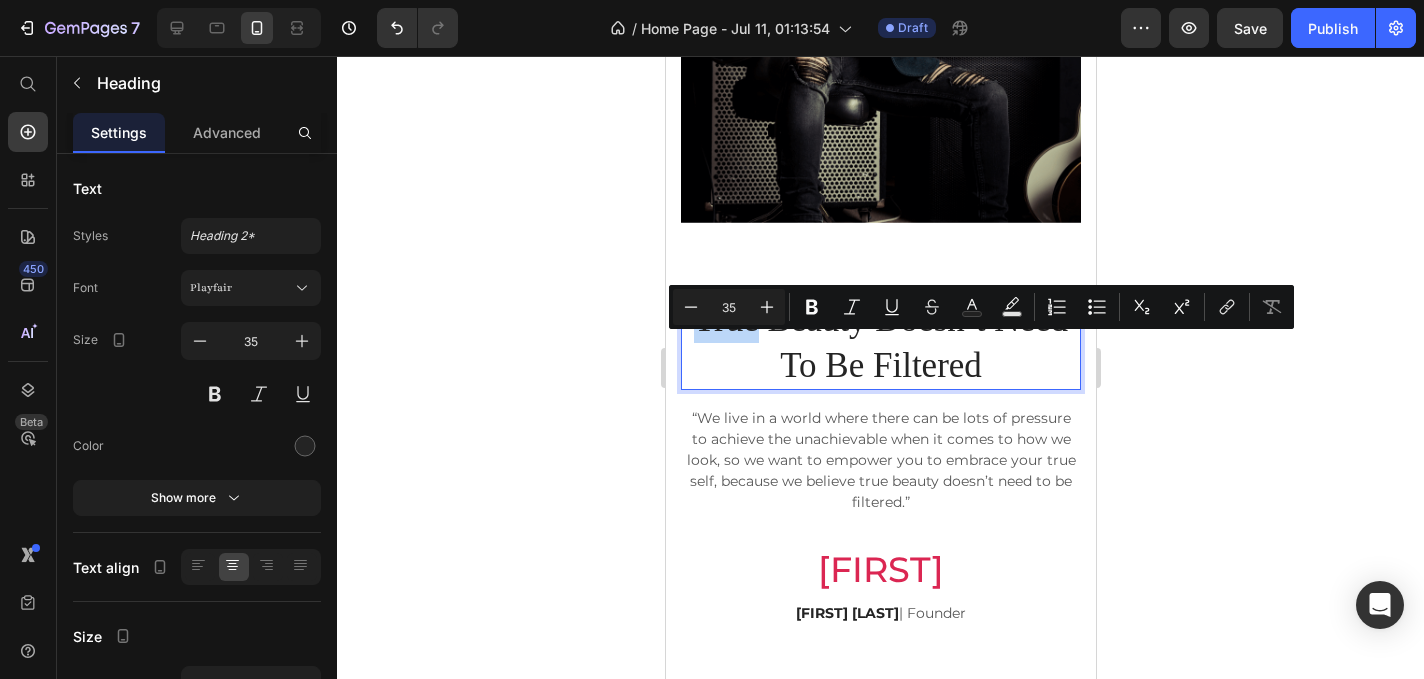 click on "True Beauty Doesn’t Need To Be Filtered" at bounding box center (880, 342) 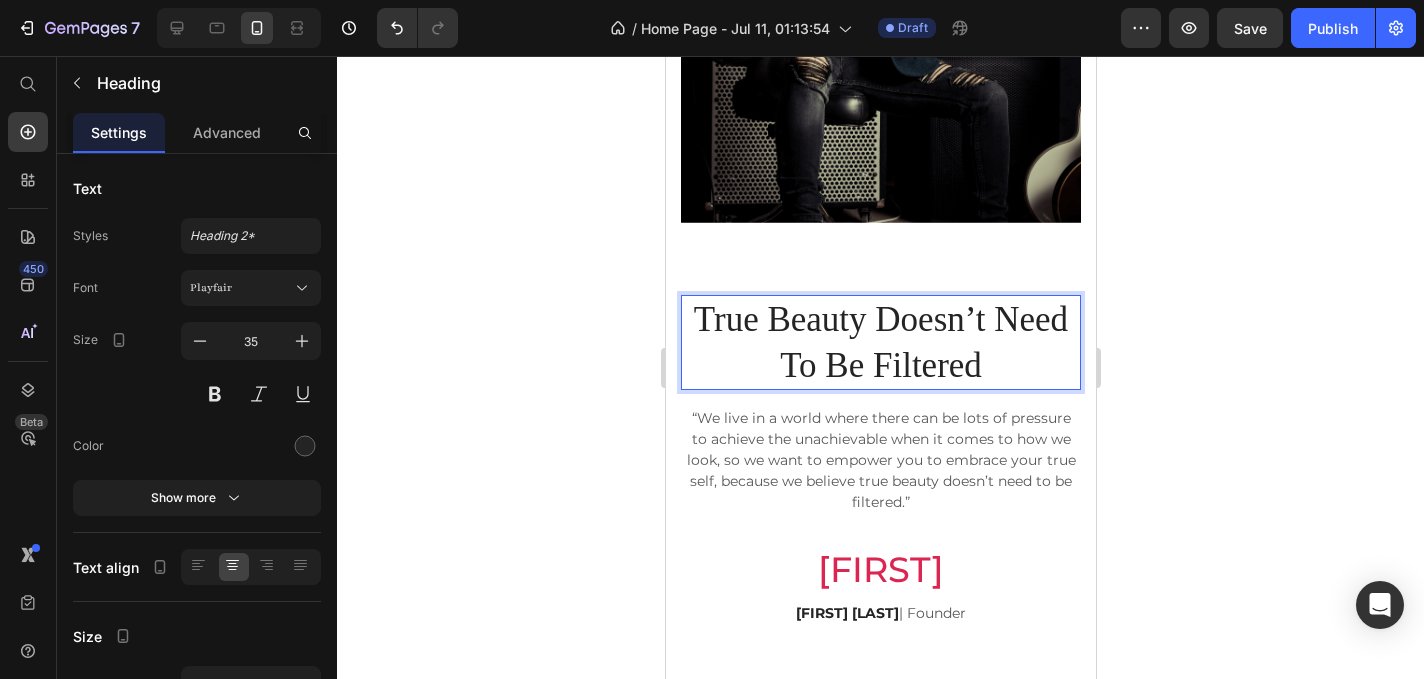 click on "True Beauty Doesn’t Need To Be Filtered" at bounding box center [880, 342] 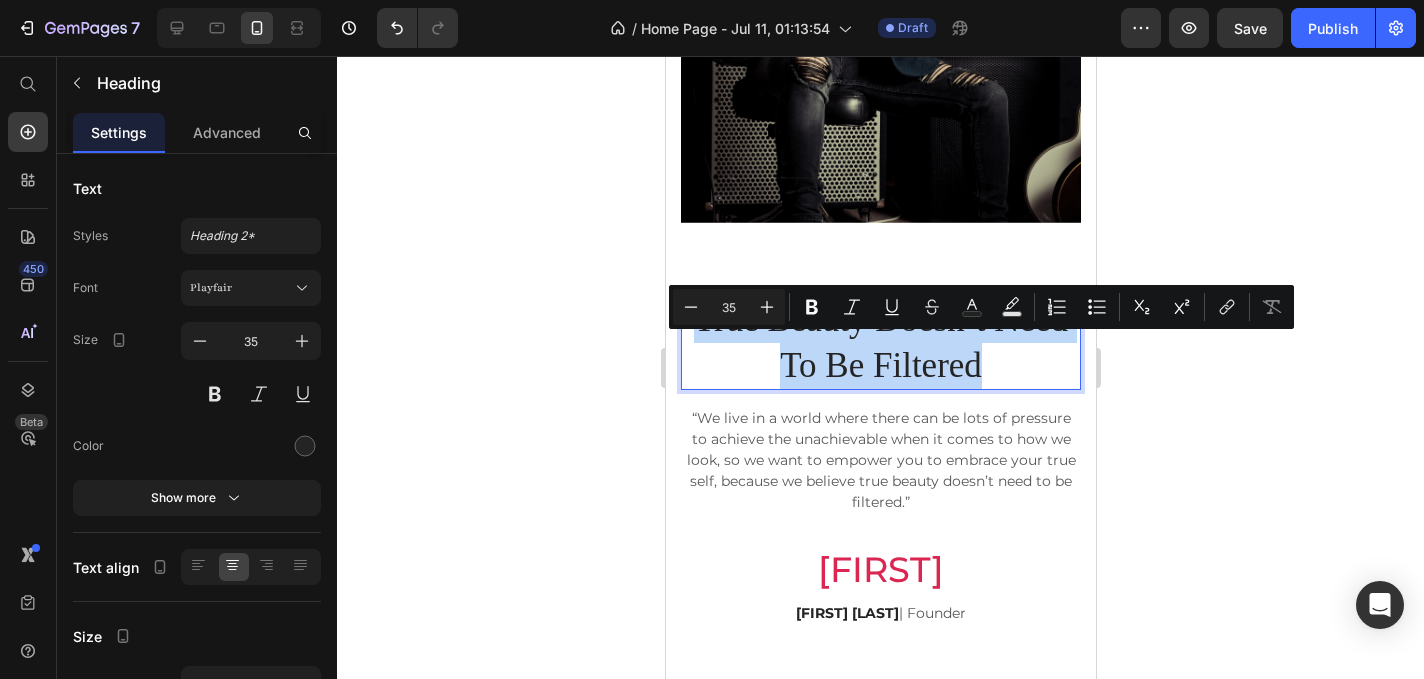 drag, startPoint x: 978, startPoint y: 397, endPoint x: 895, endPoint y: 405, distance: 83.38465 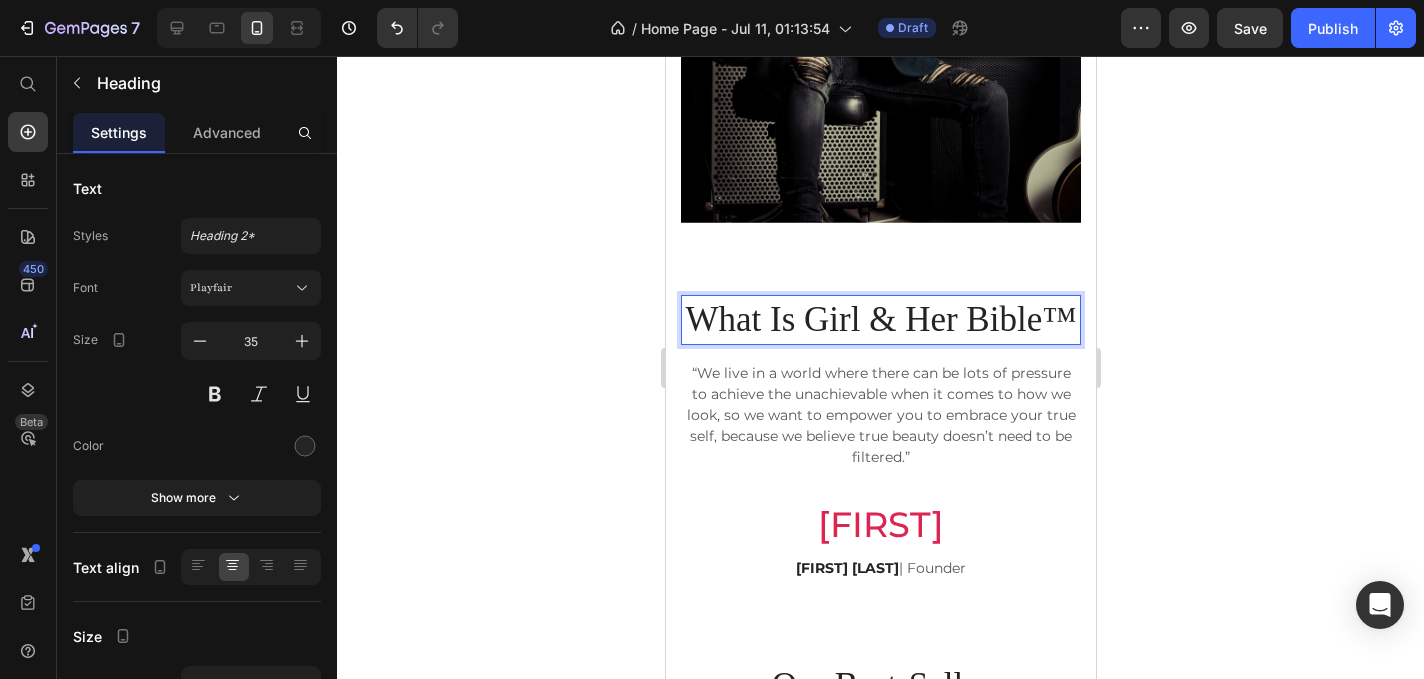 click 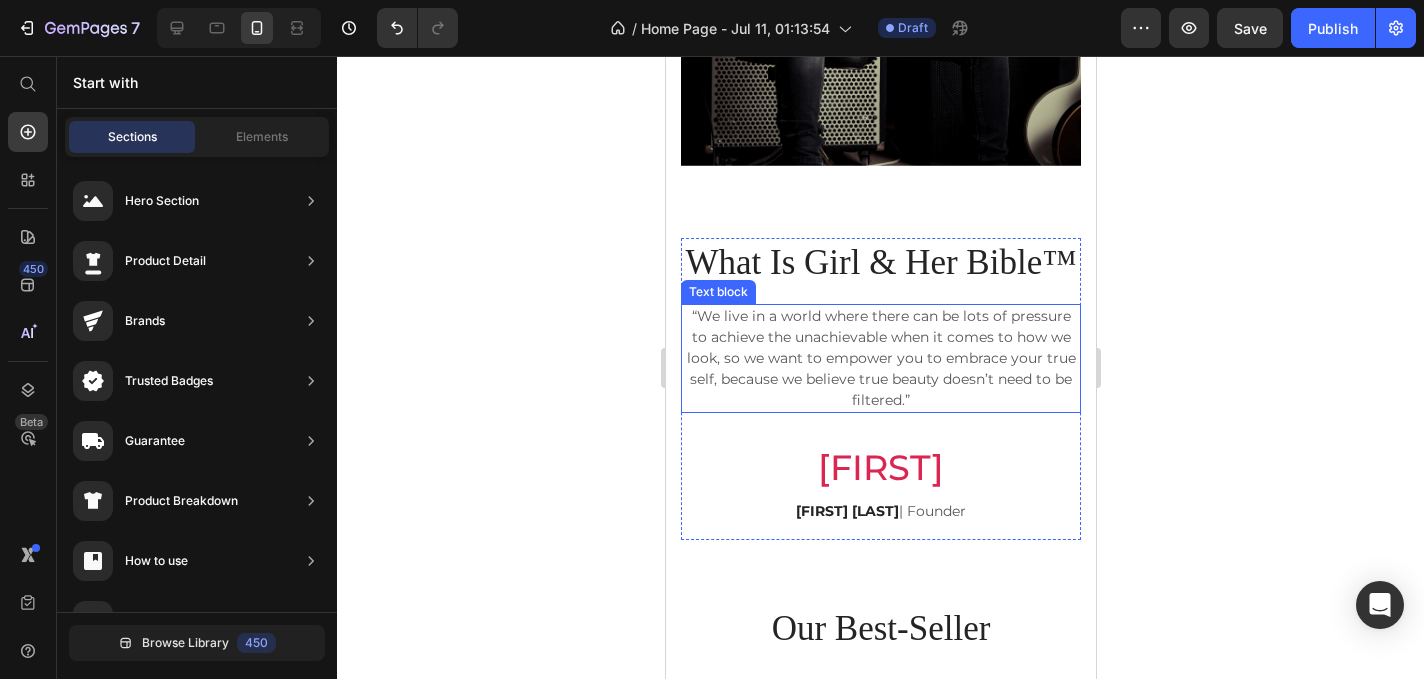 scroll, scrollTop: 1651, scrollLeft: 0, axis: vertical 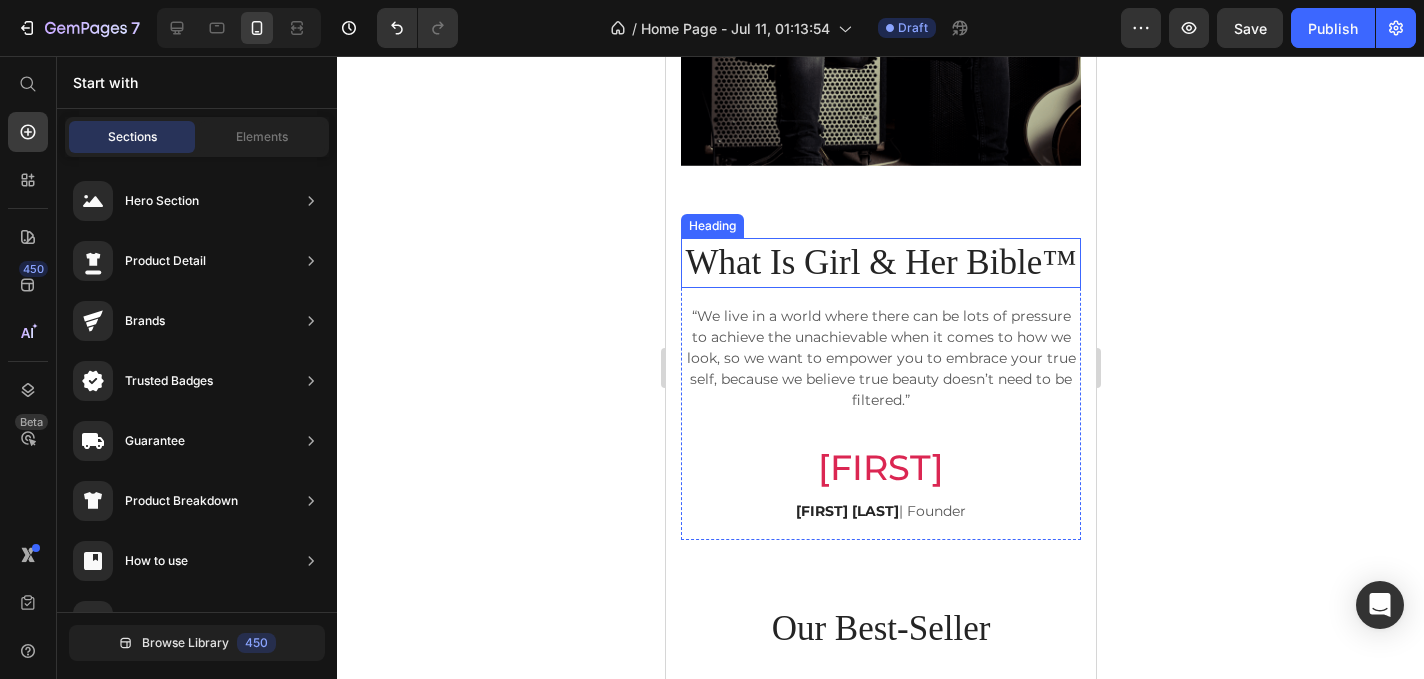 click on "What Is Girl & Her Bible™" at bounding box center [880, 263] 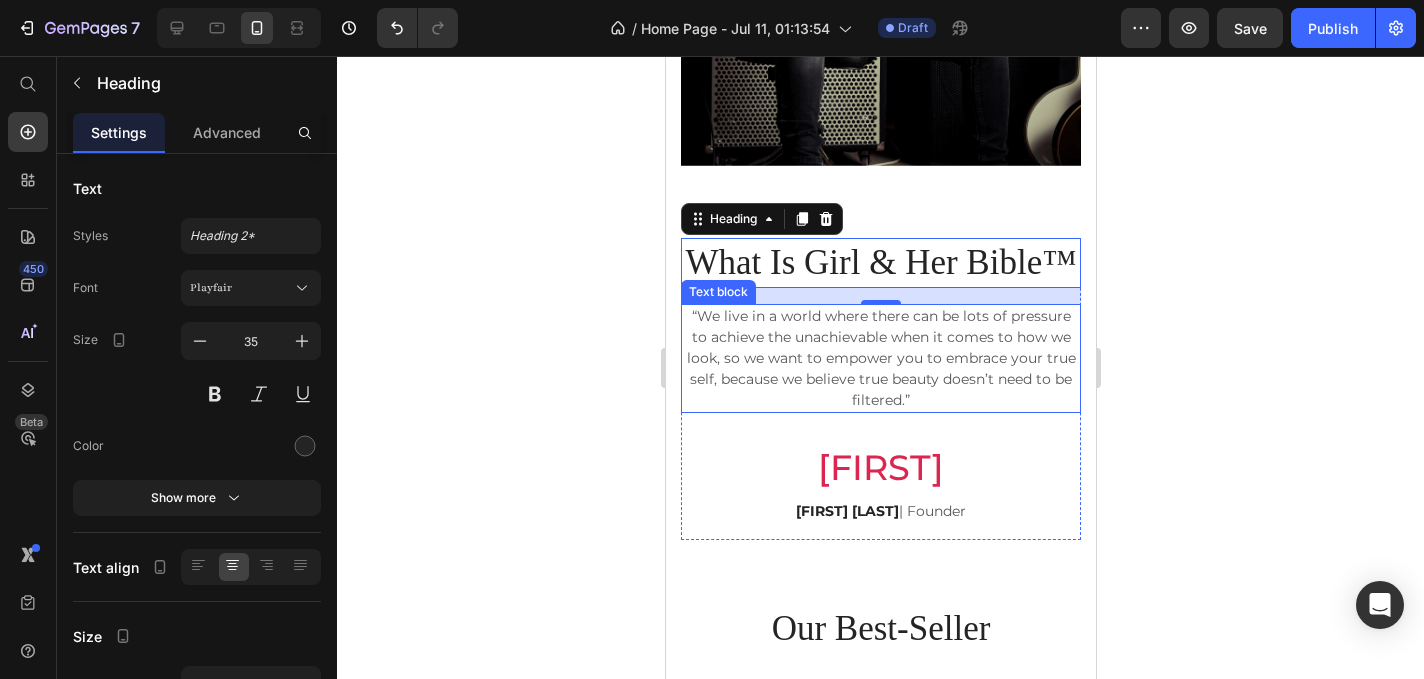 click on "Text block" at bounding box center (717, 292) 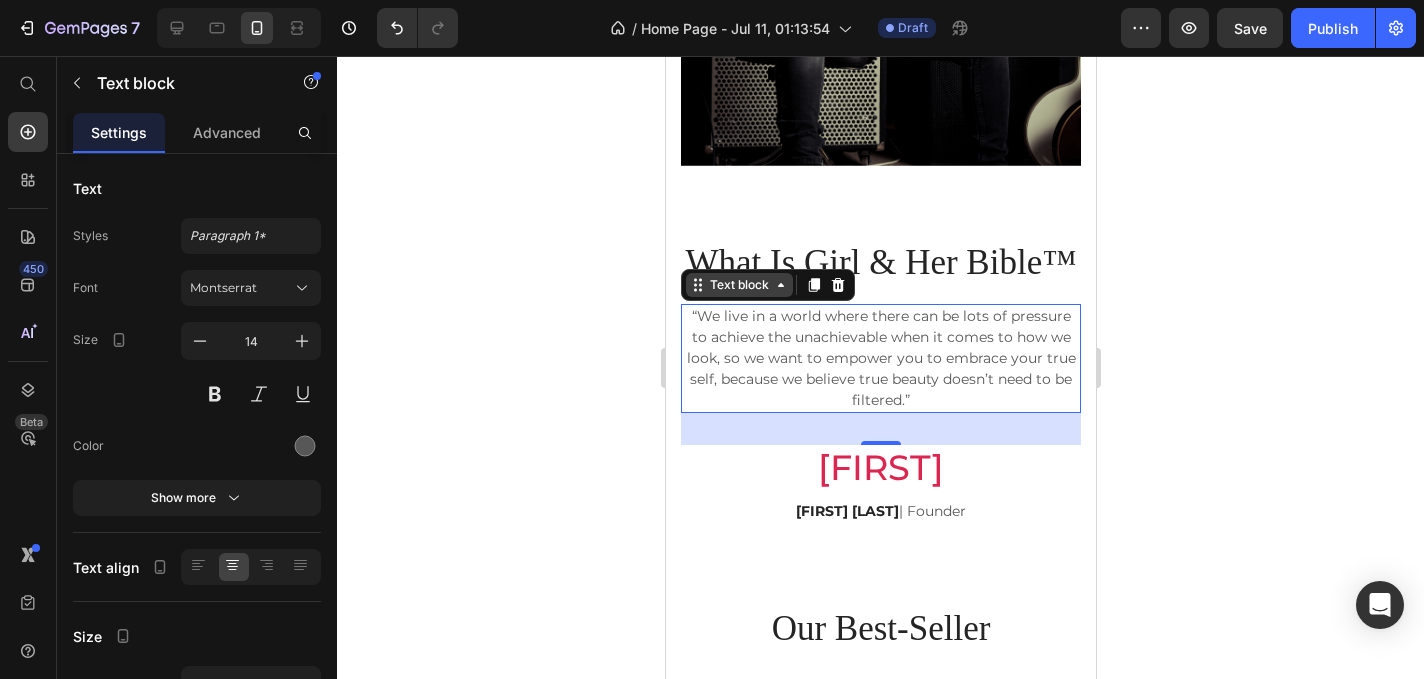 click 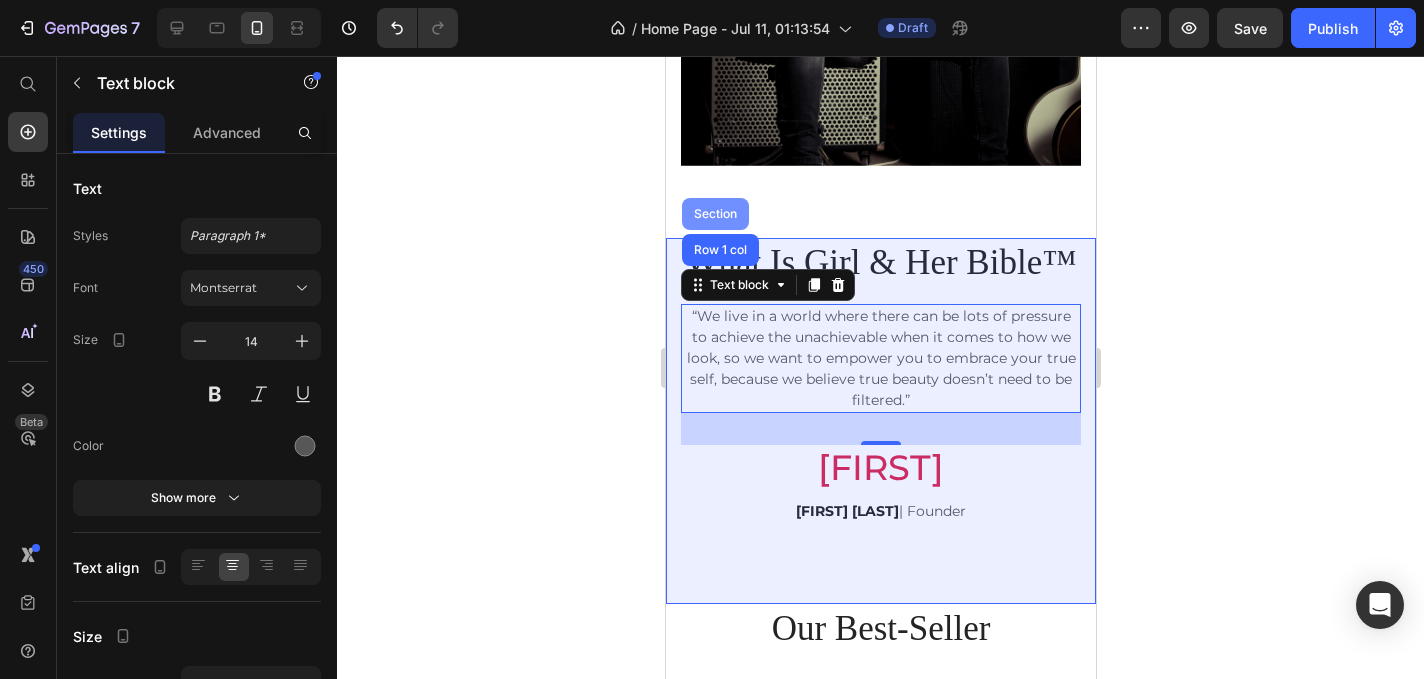 click on "Section" at bounding box center [714, 214] 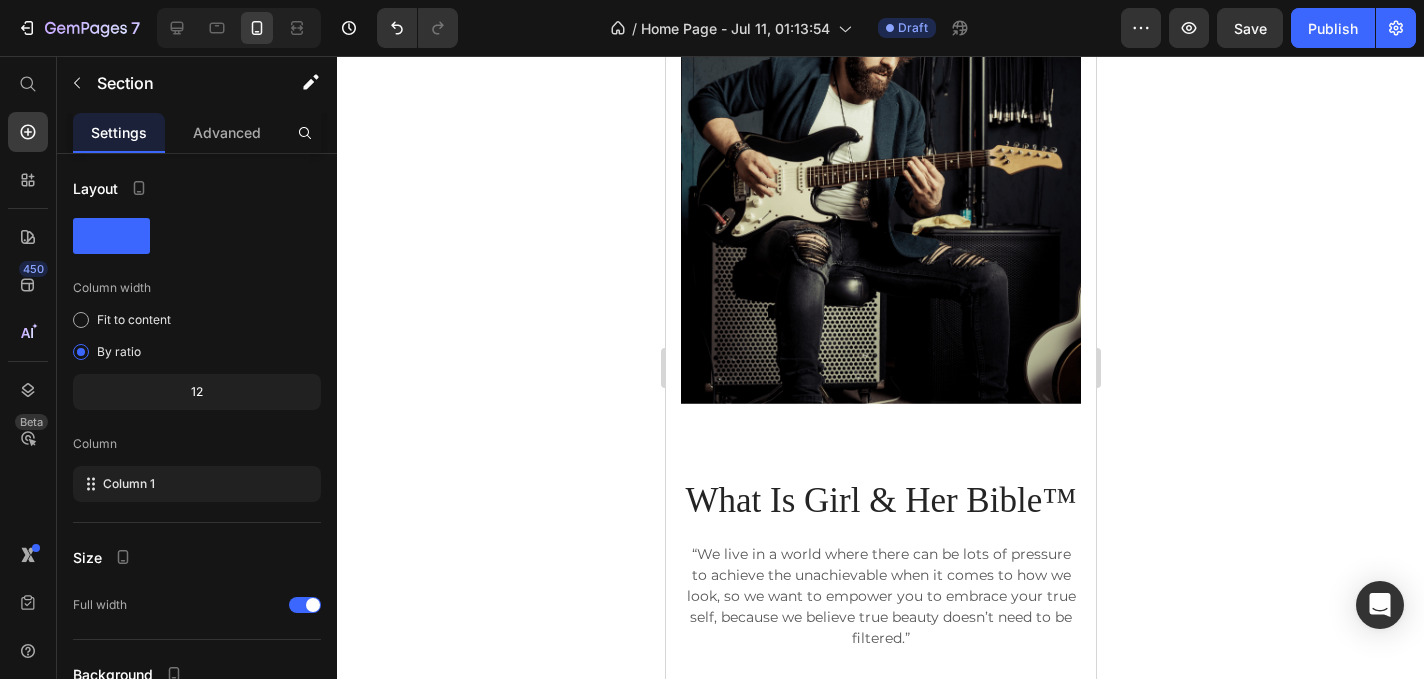 scroll, scrollTop: 1732, scrollLeft: 0, axis: vertical 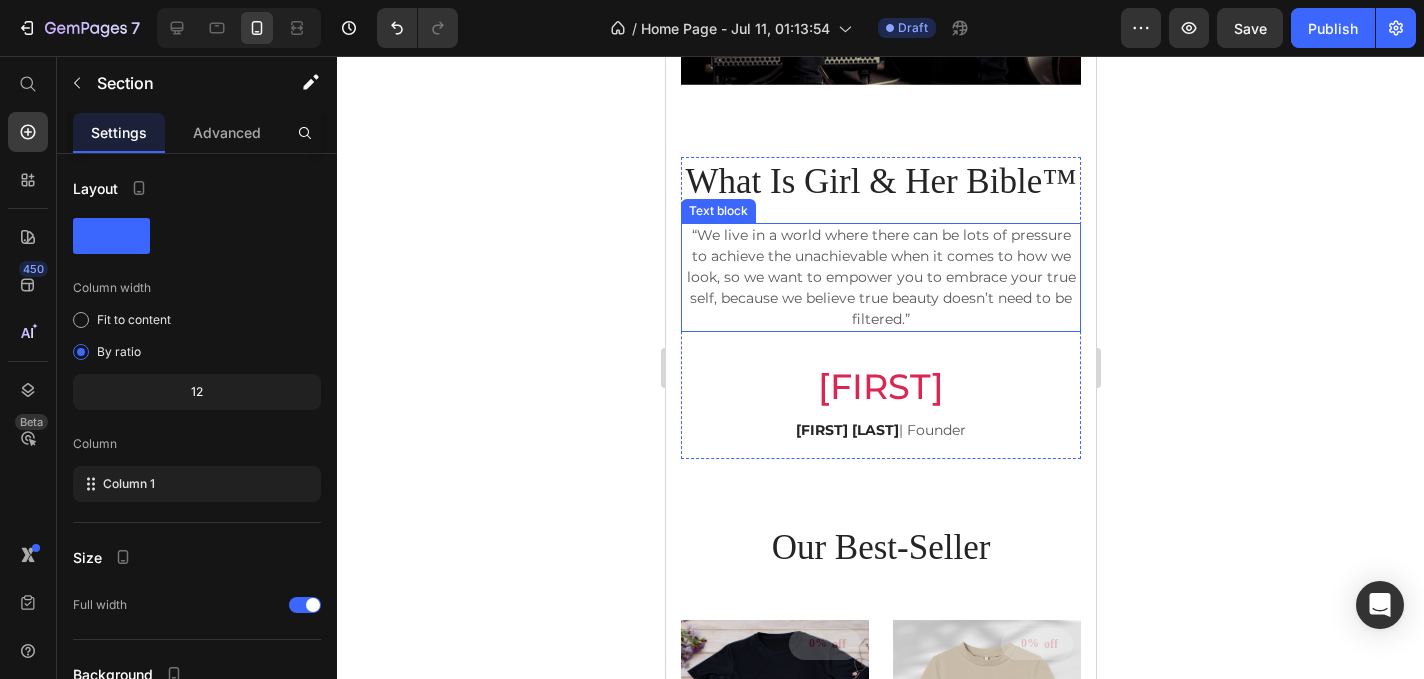 click on "Text block" at bounding box center [717, 211] 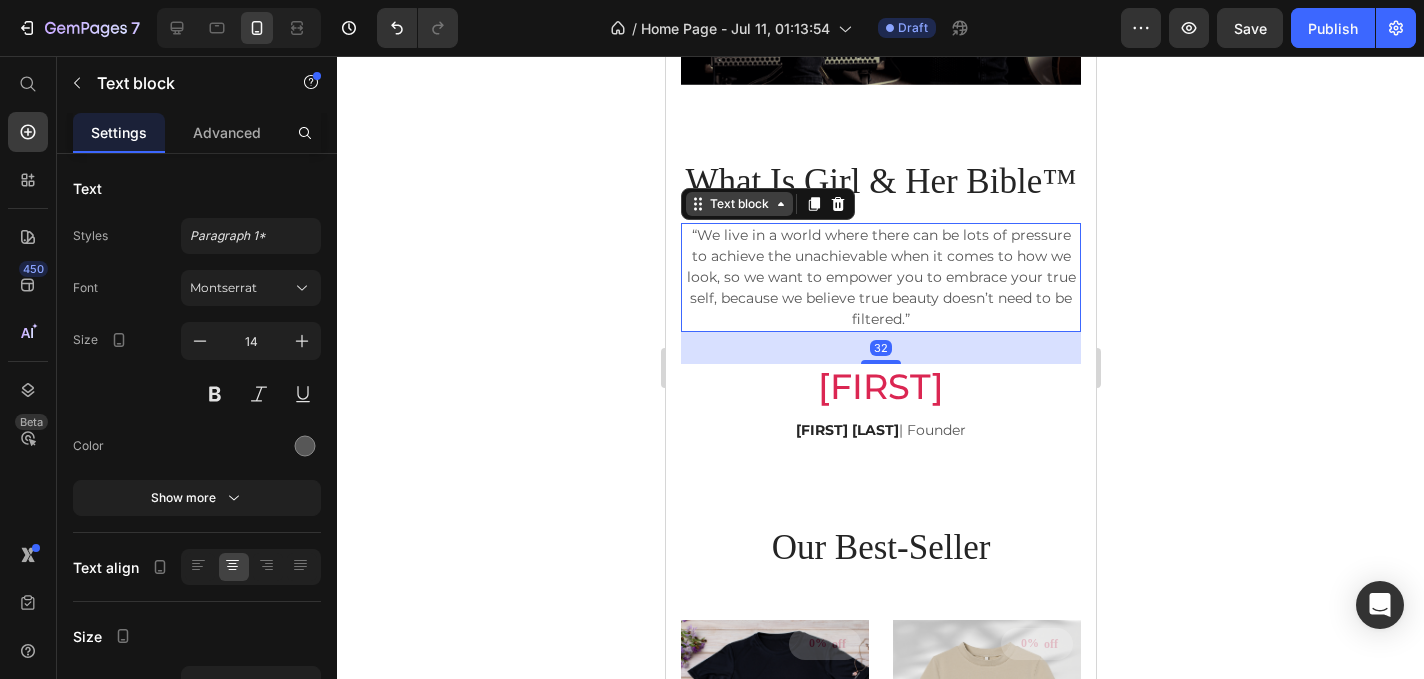 click on "Text block" at bounding box center [738, 204] 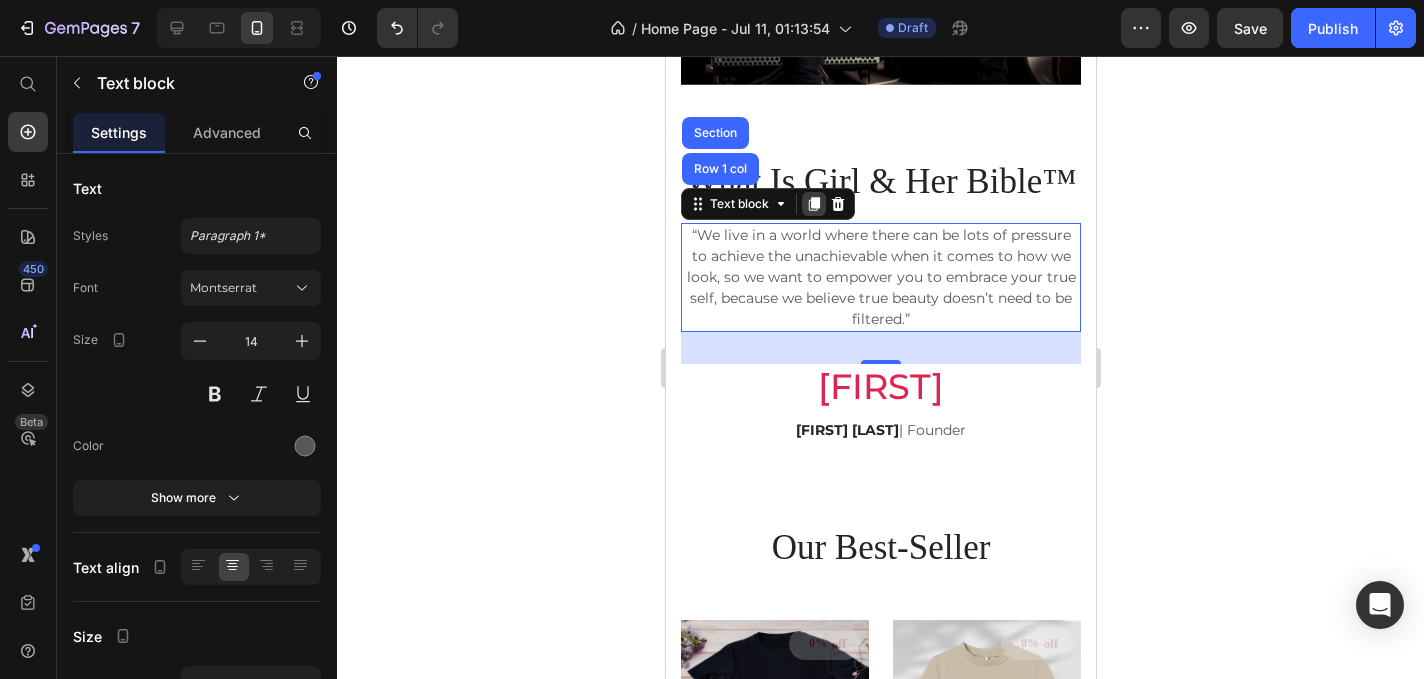 click 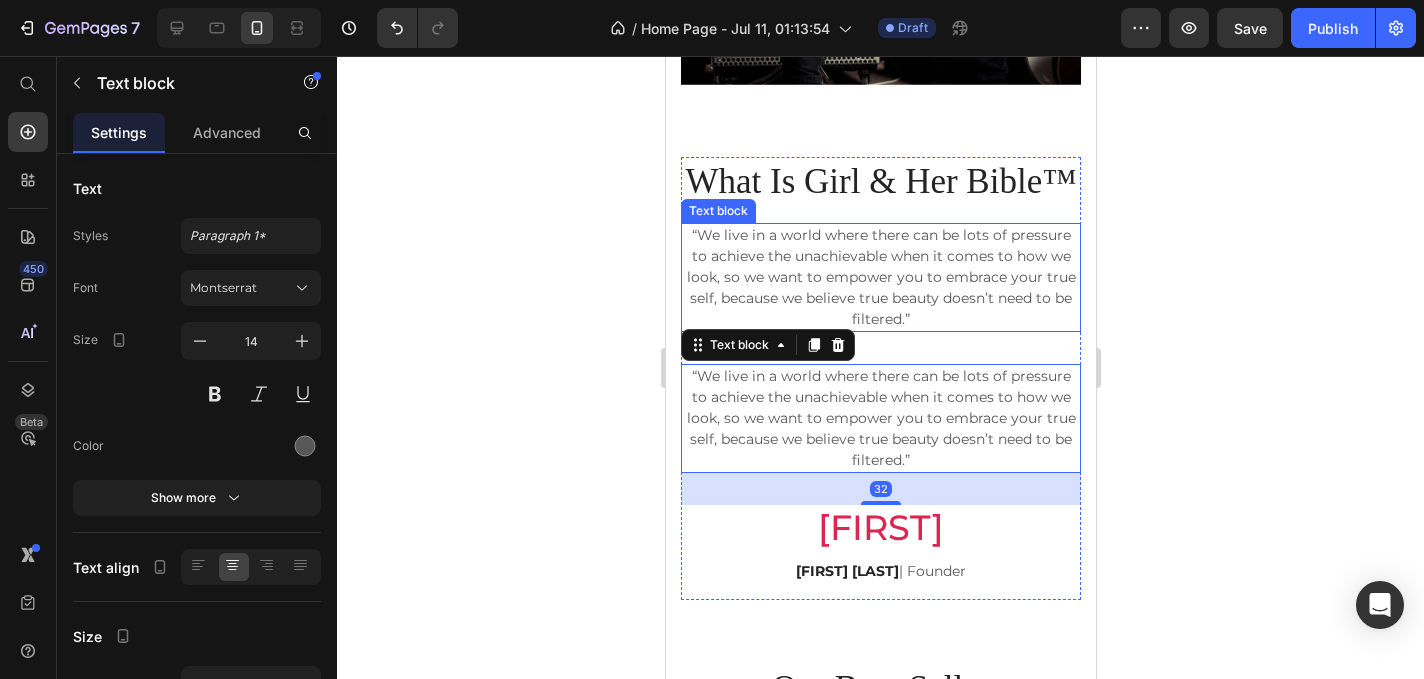 click on "“We live in a world where there can be lots of pressure to achieve the unachievable when it comes to how we look, so we want to empower you to embrace your true self, because we believe true beauty doesn’t need to be filtered.”" at bounding box center [880, 277] 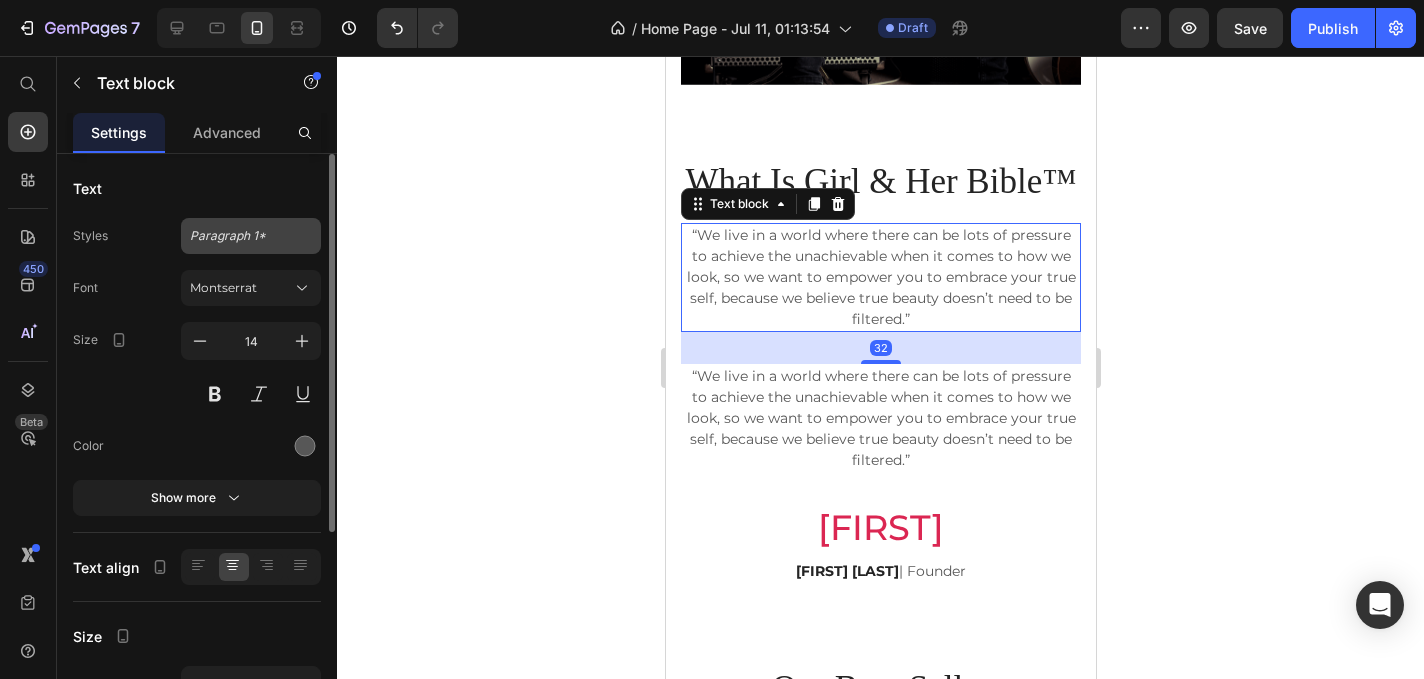 click on "Paragraph 1*" 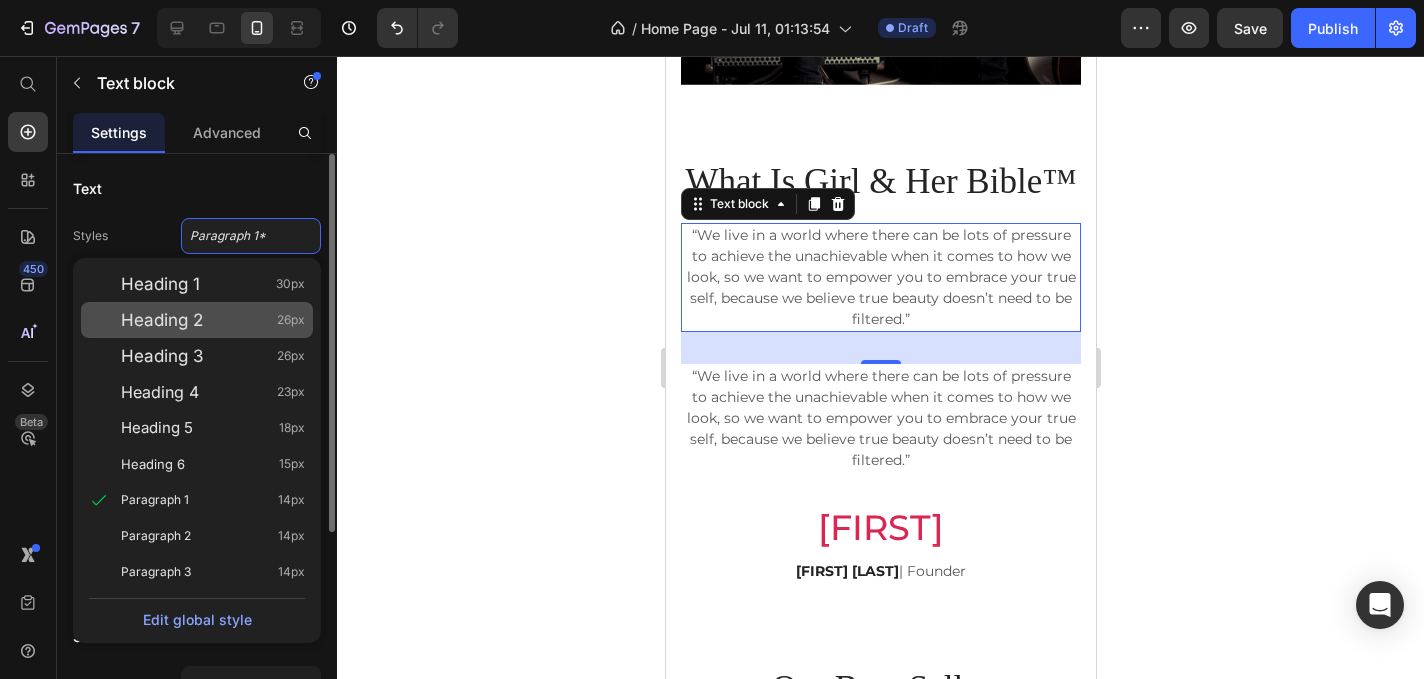 click on "Heading 2 26px" at bounding box center (213, 320) 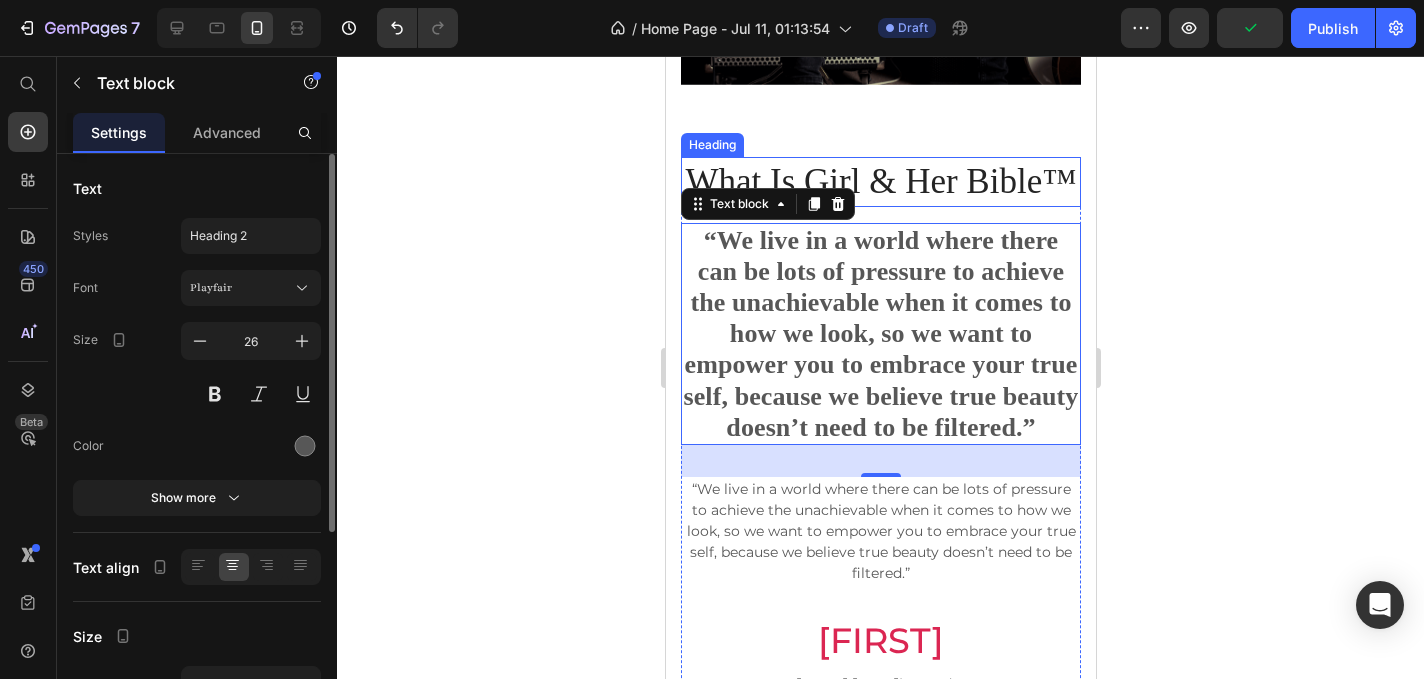 click on "What Is Girl & Her Bible™" at bounding box center [880, 182] 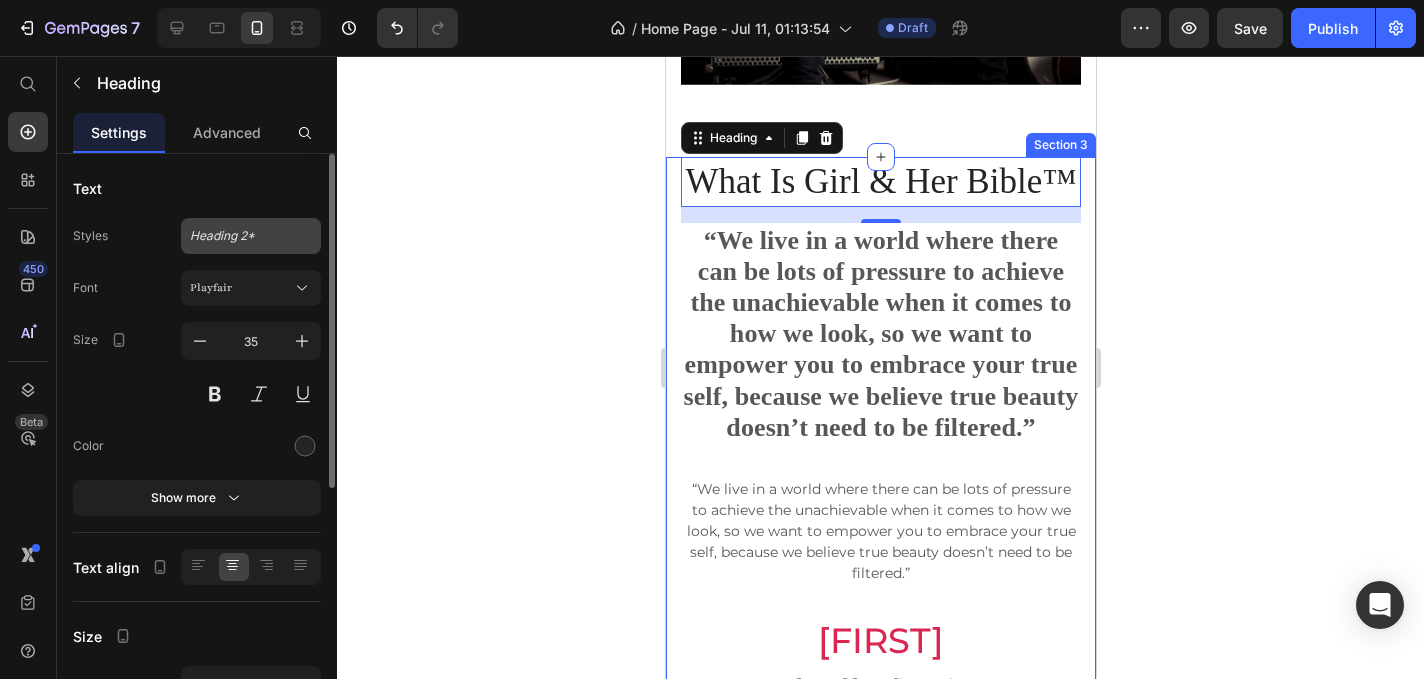 click on "Heading 2*" at bounding box center [239, 236] 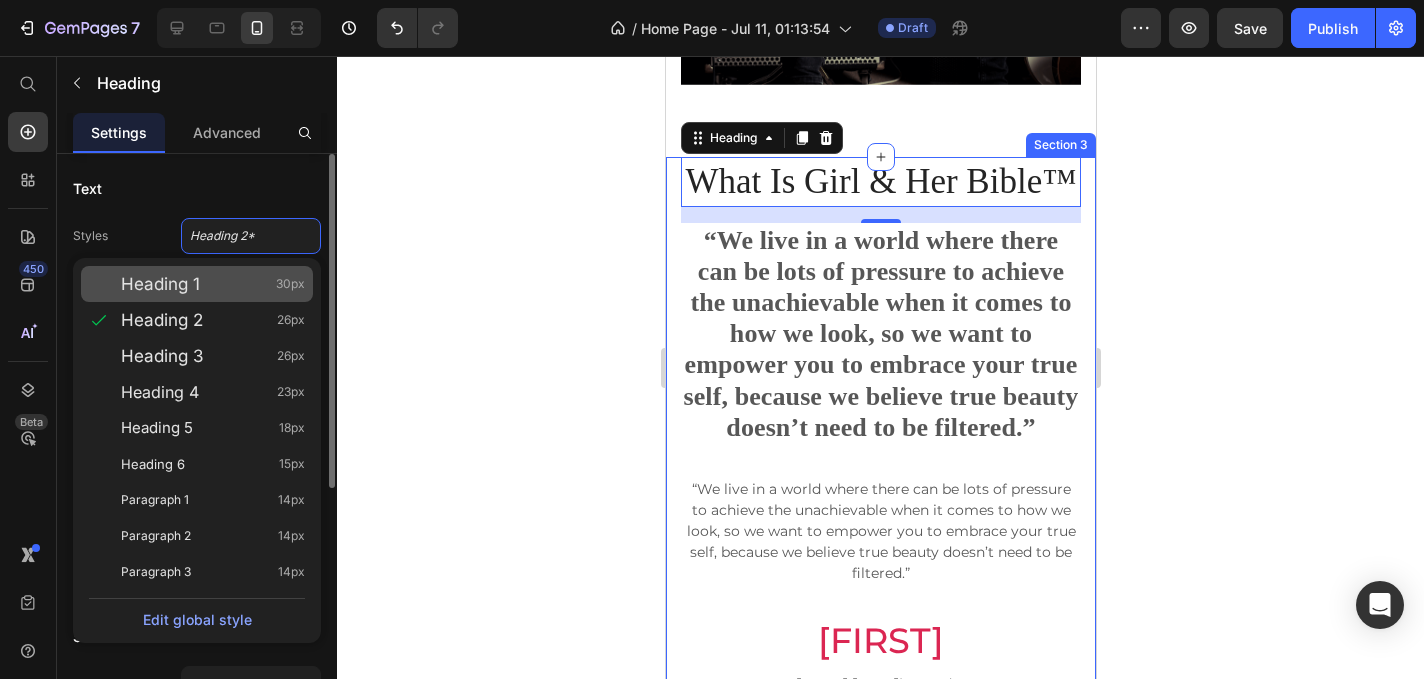click on "Heading 1 30px" 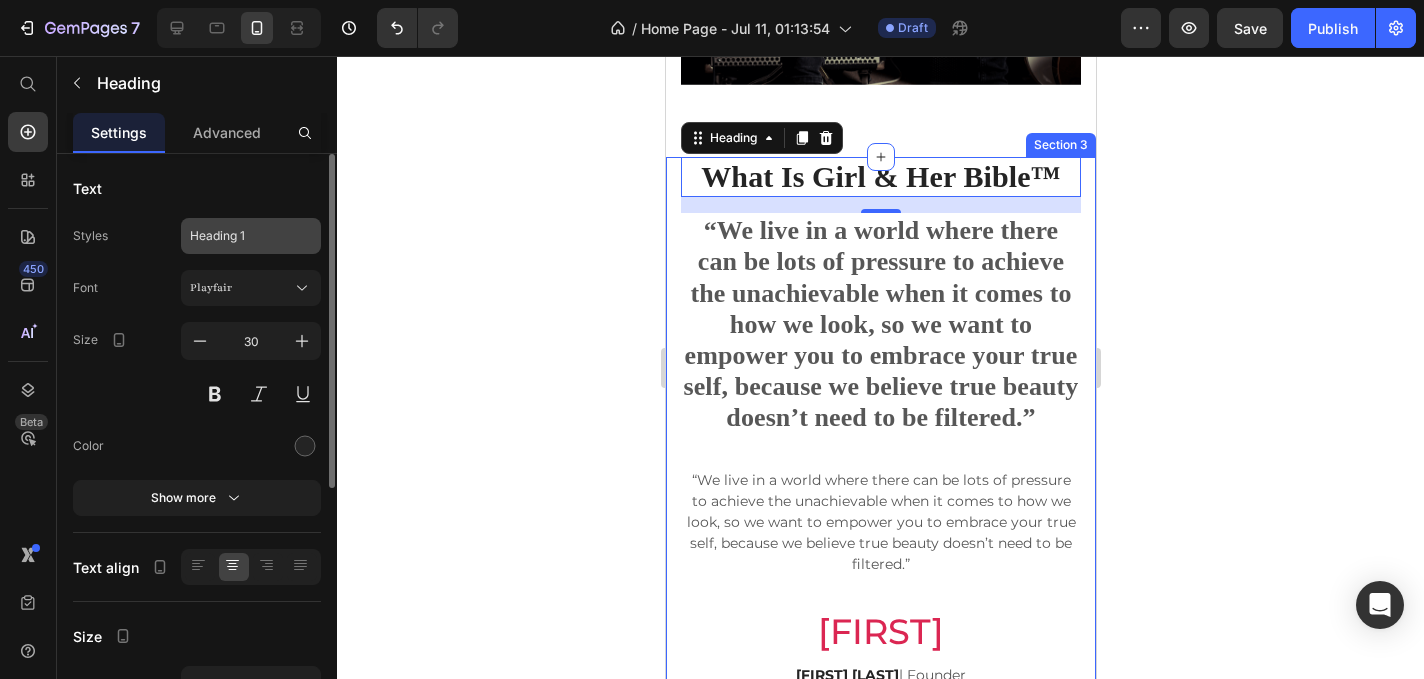 click on "Heading 1" 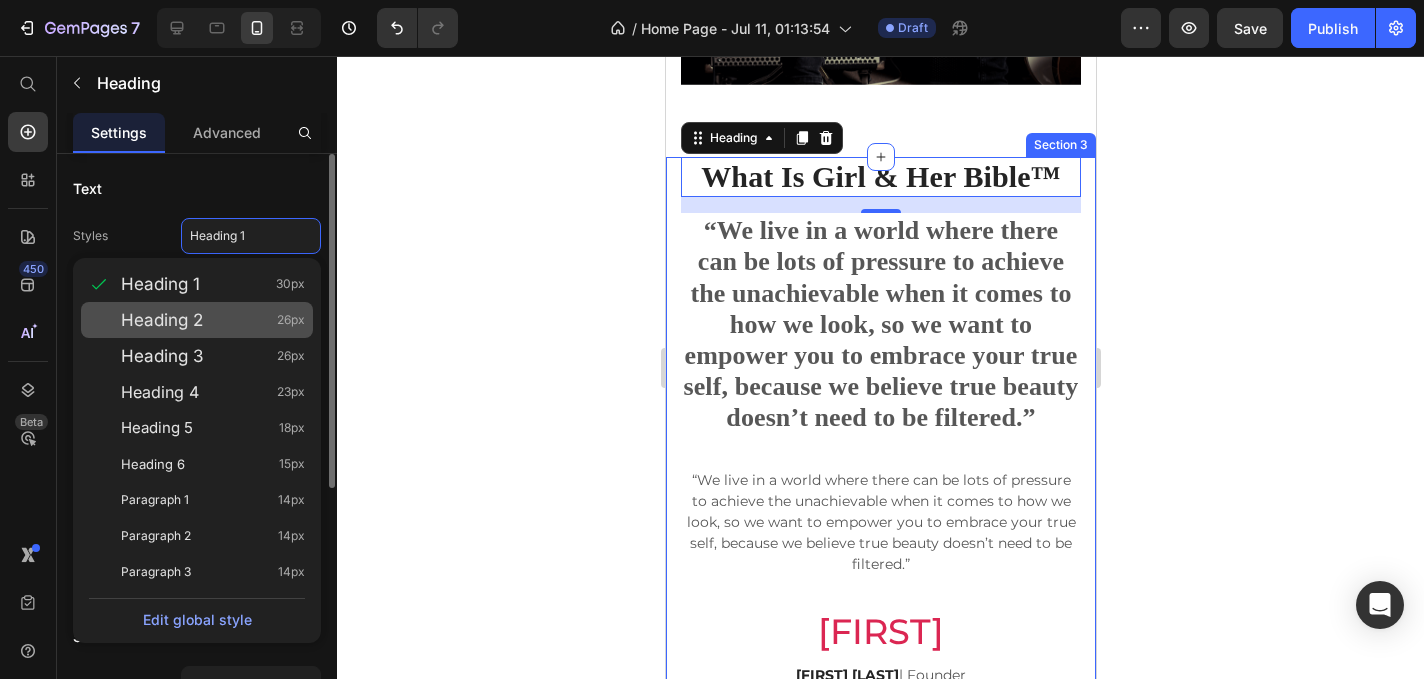 click on "Heading 2" at bounding box center [162, 320] 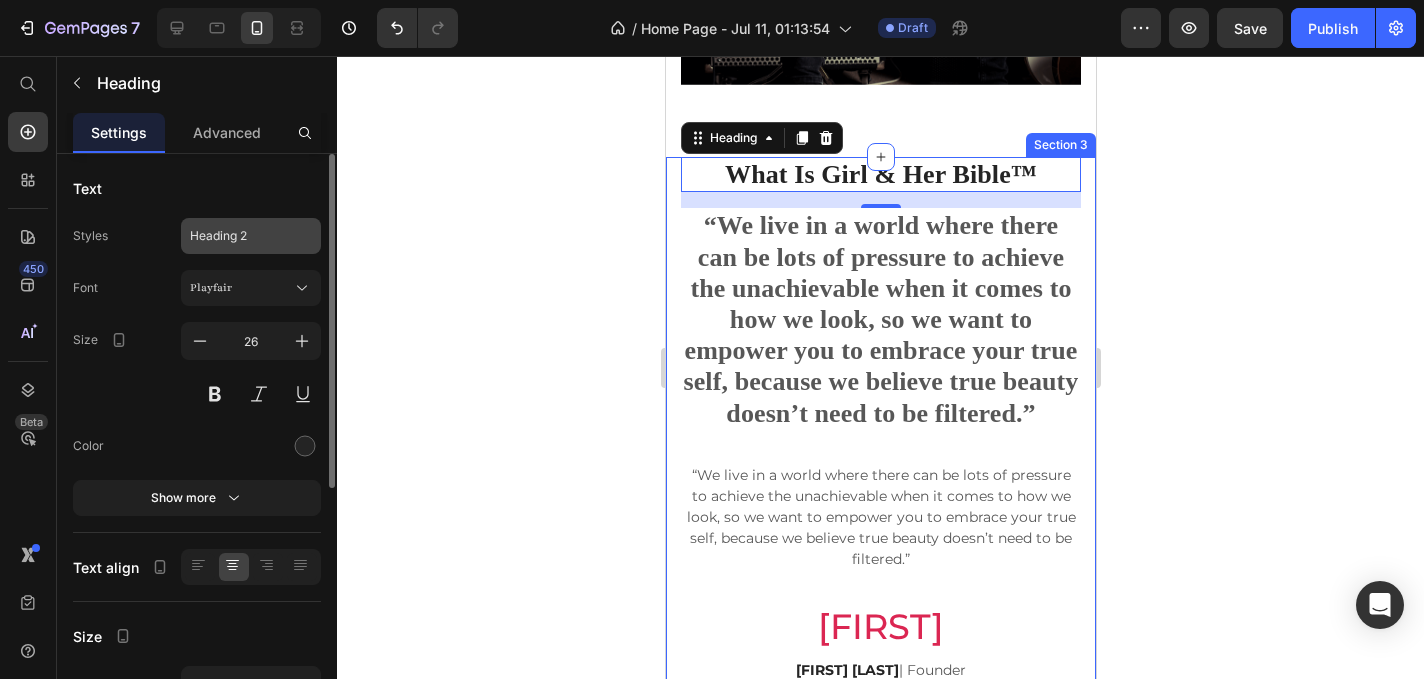 click on "Heading 2" 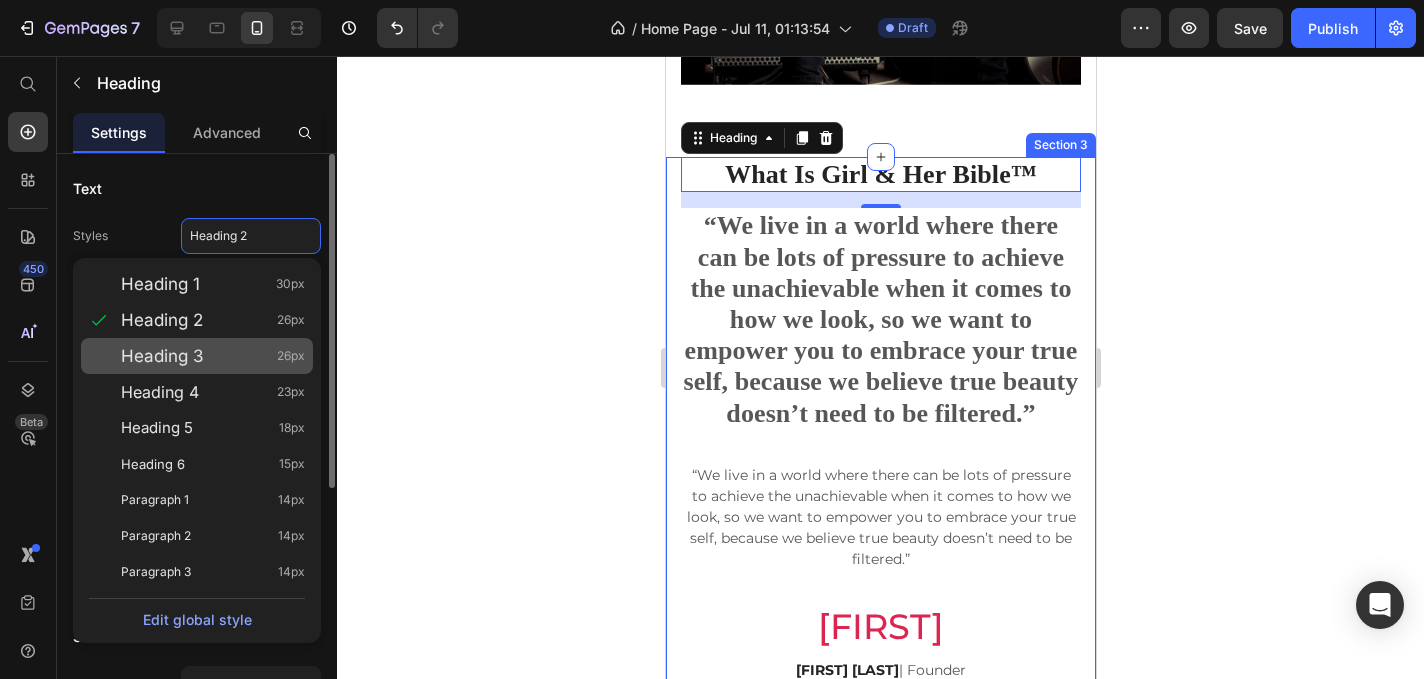 click on "Heading 3" at bounding box center (162, 356) 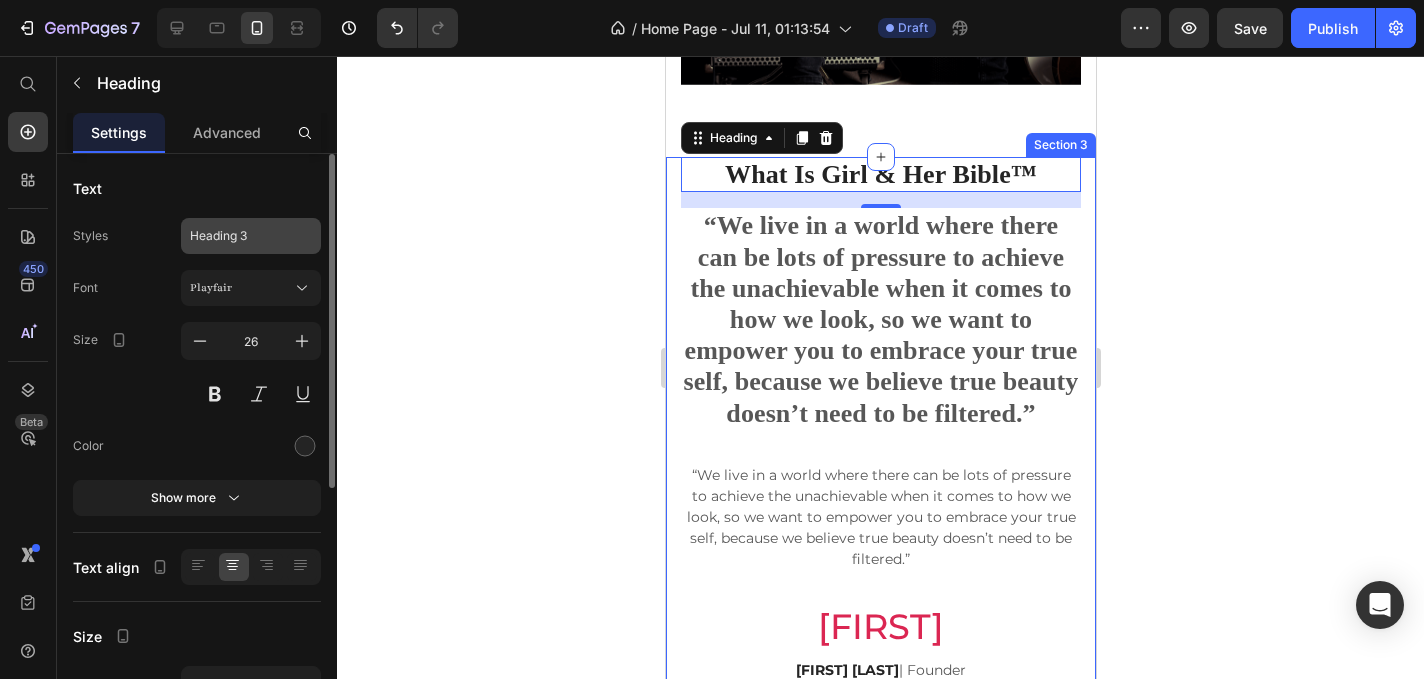 click on "Heading 3" at bounding box center [251, 236] 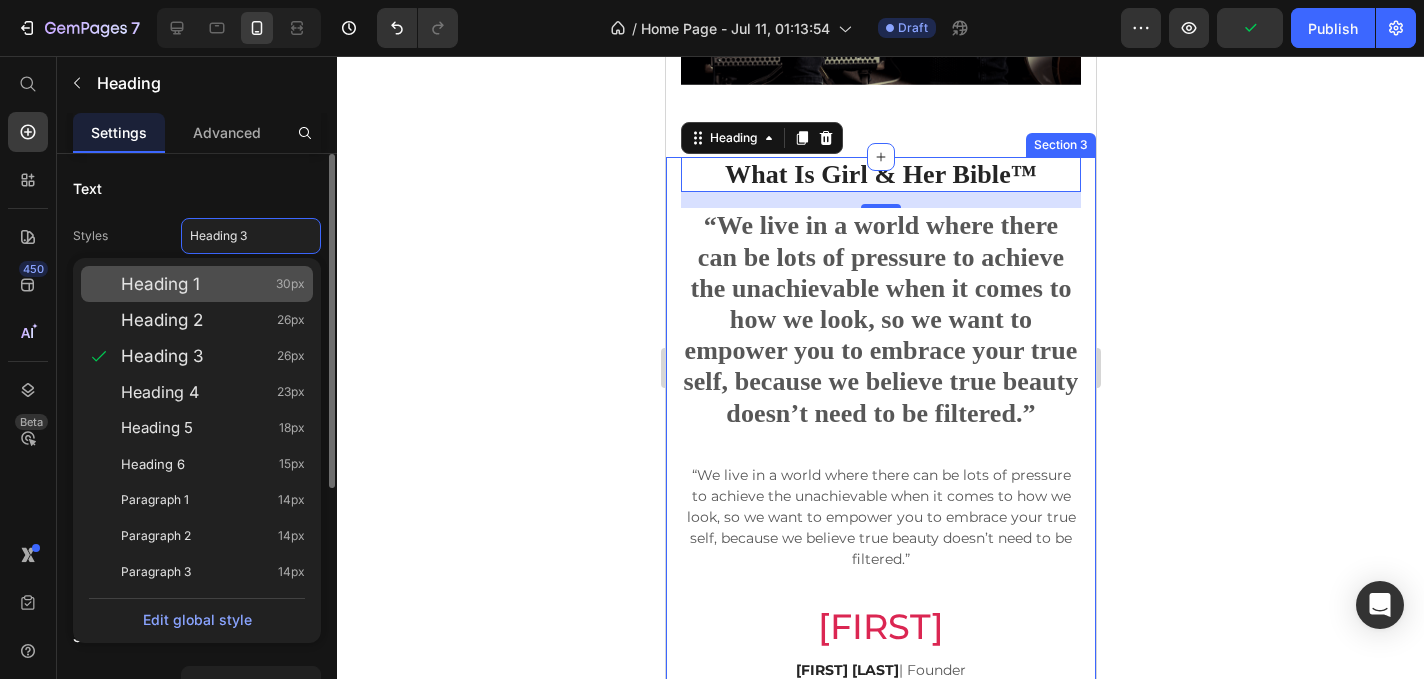 click on "Heading 1" at bounding box center [160, 284] 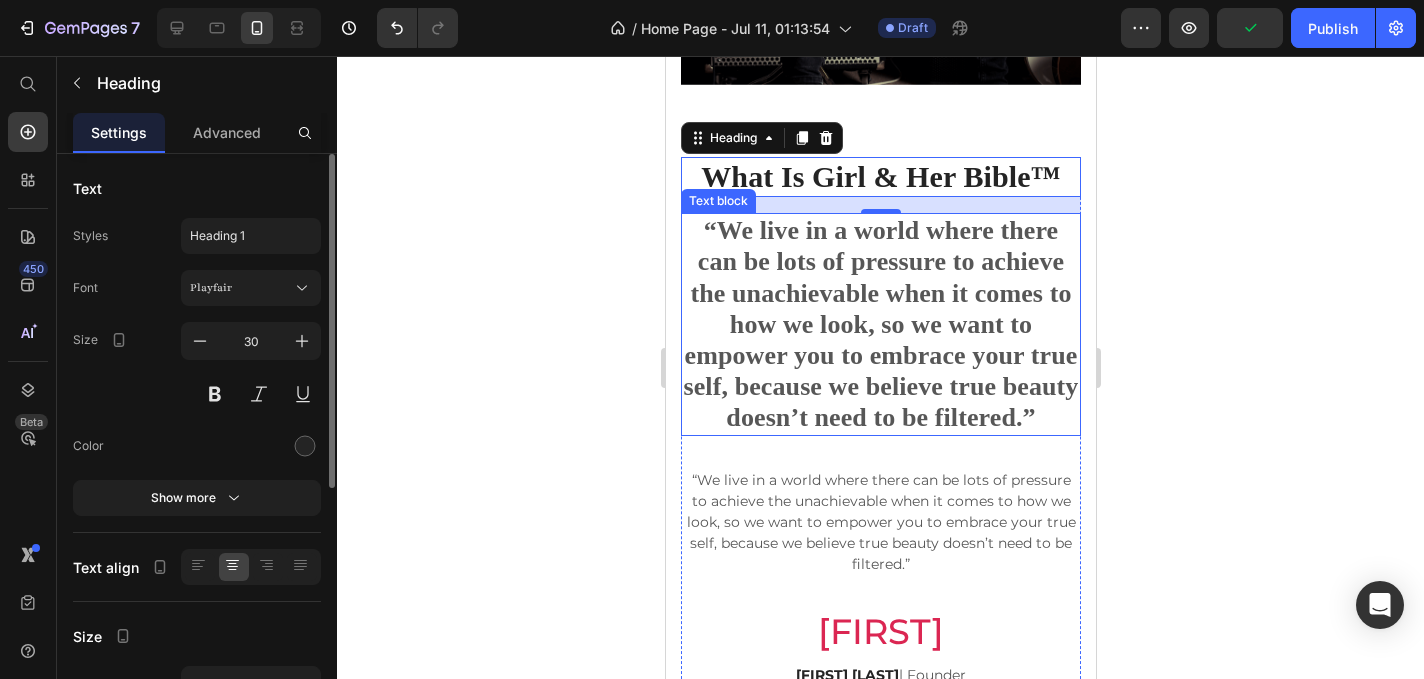 click on "“We live in a world where there can be lots of pressure to achieve the unachievable when it comes to how we look, so we want to empower you to embrace your true self, because we believe true beauty doesn’t need to be filtered.”" at bounding box center (880, 324) 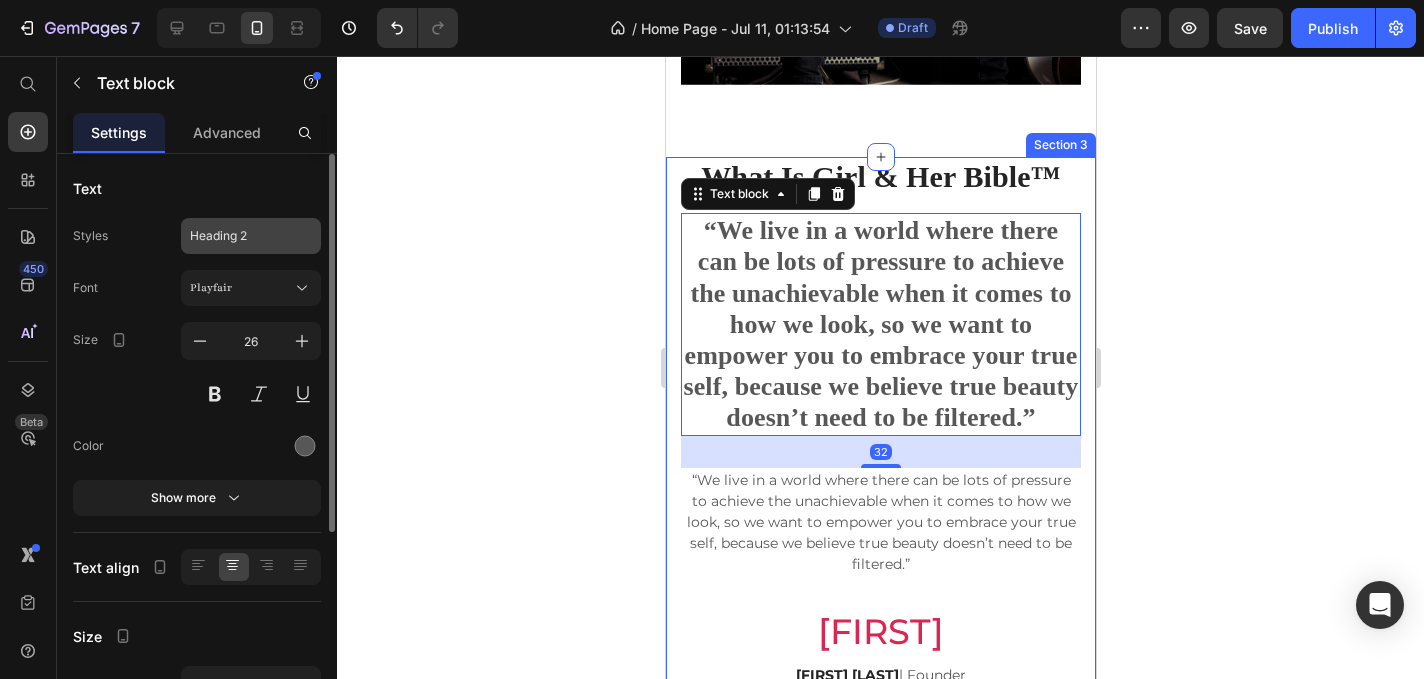 click on "Heading 2" at bounding box center [239, 236] 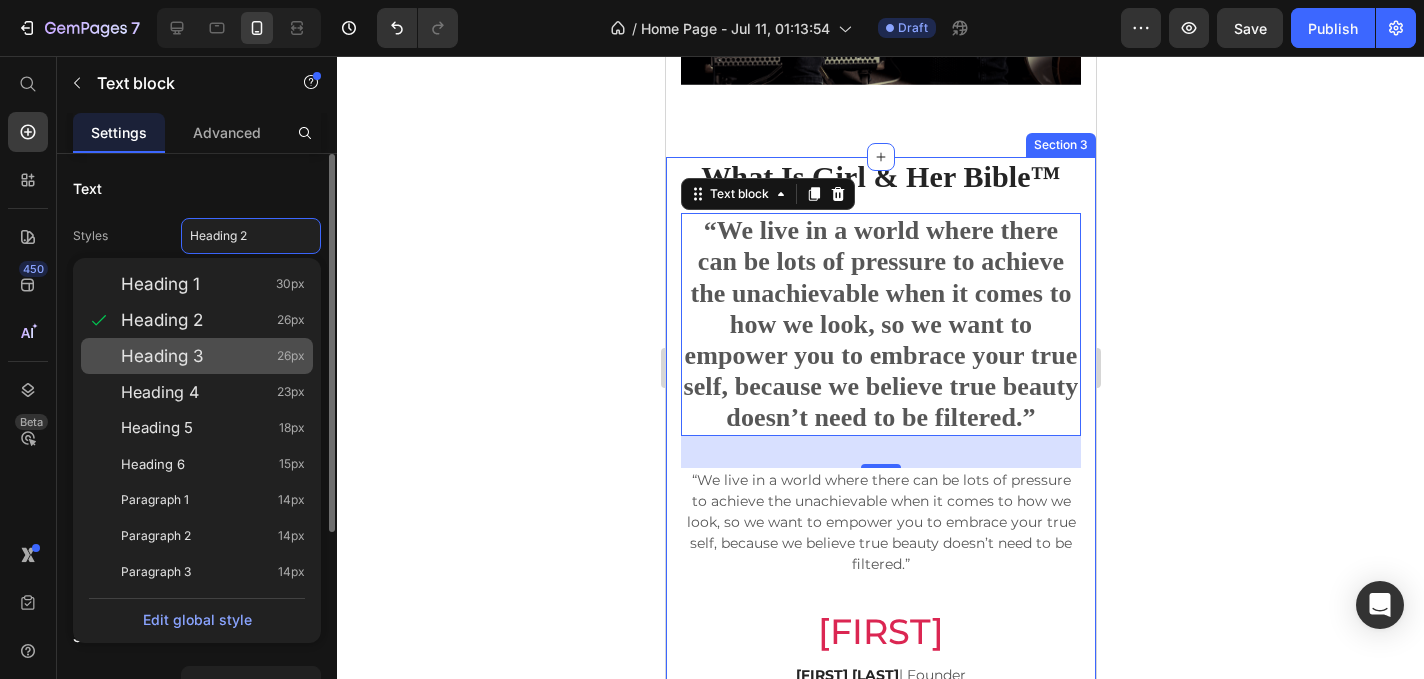 click on "Heading 3 26px" at bounding box center [213, 356] 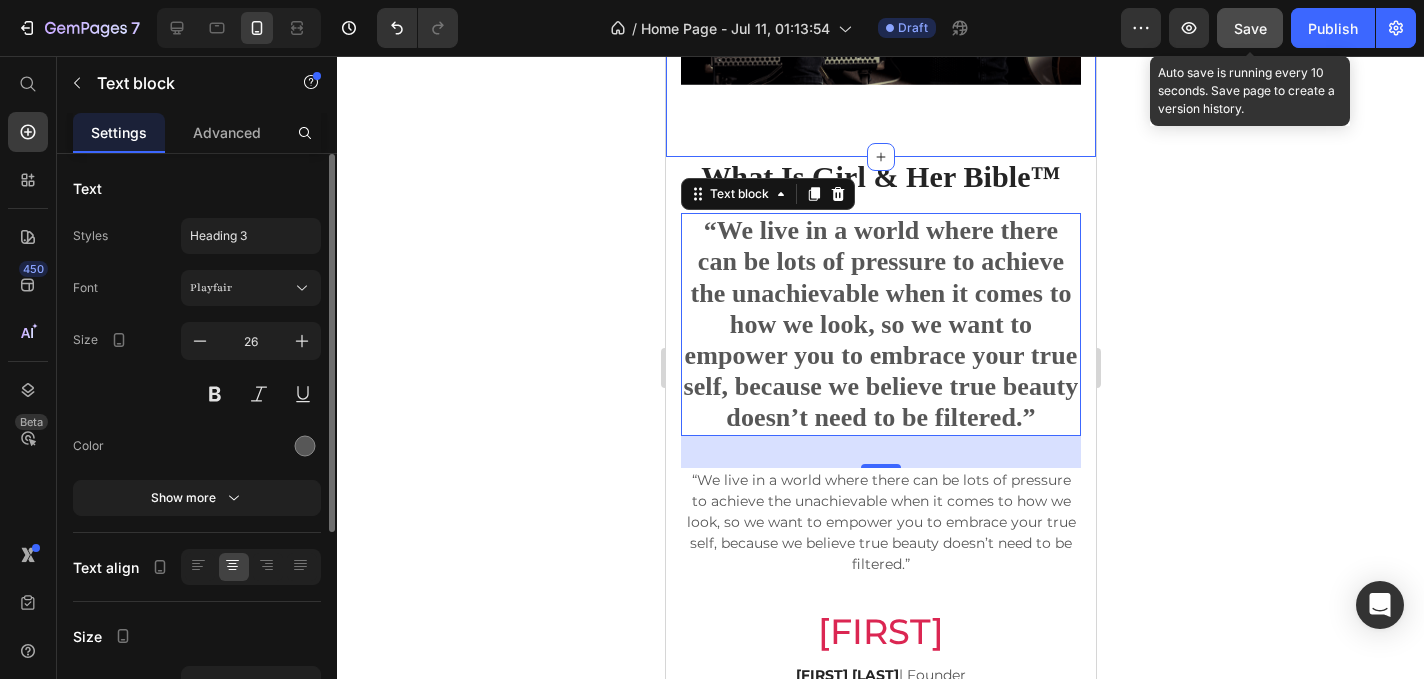 click on "Save" 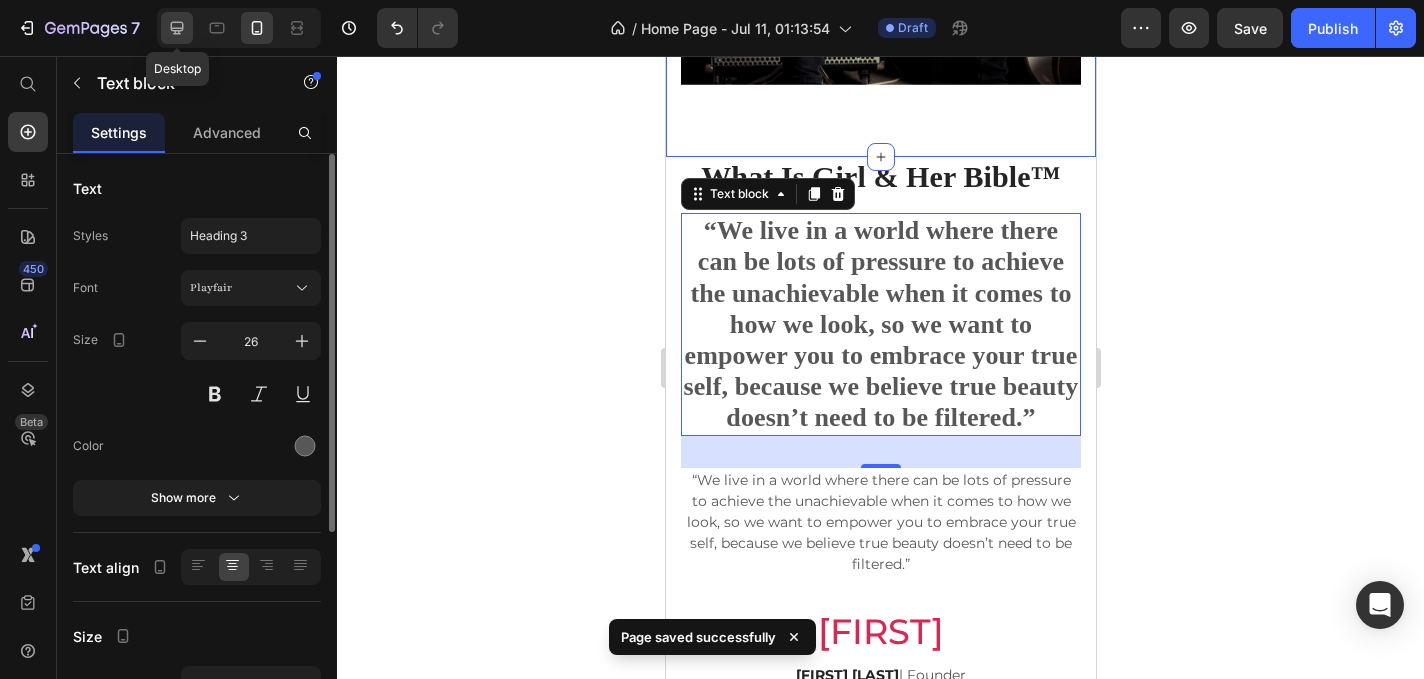 click 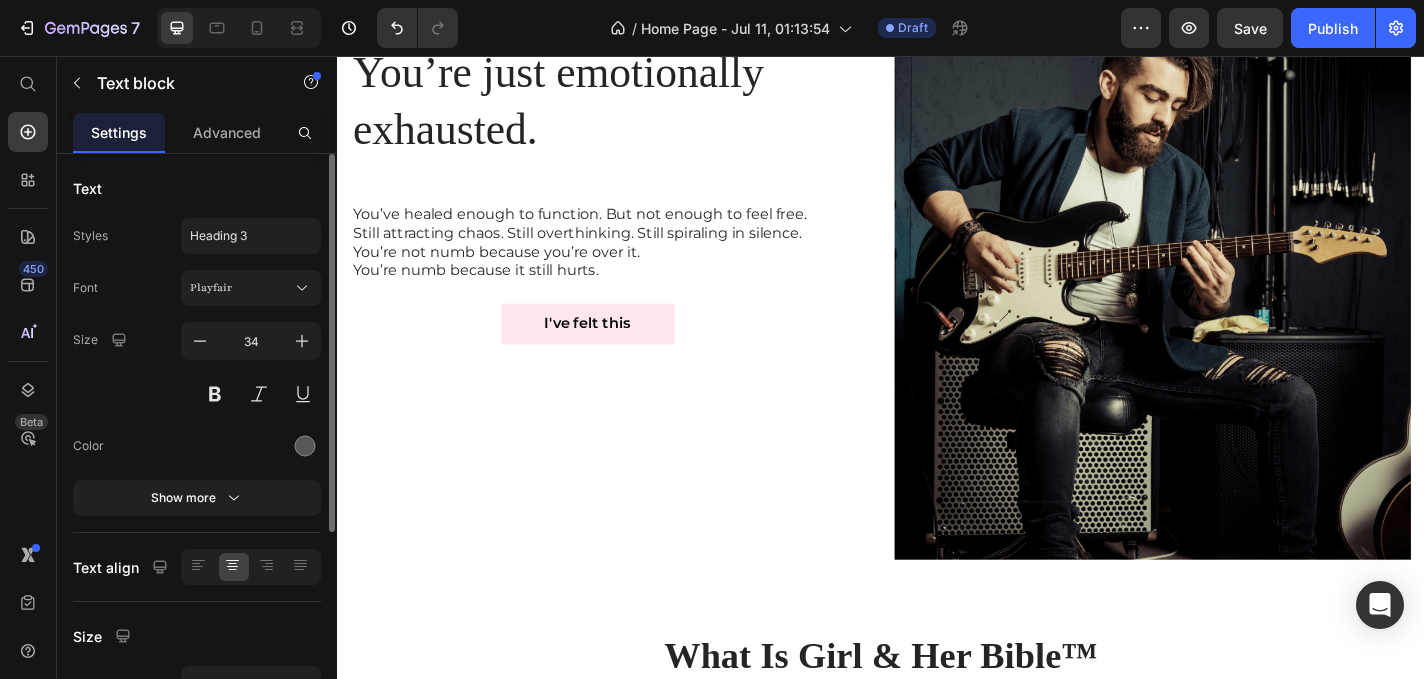 scroll, scrollTop: 1781, scrollLeft: 0, axis: vertical 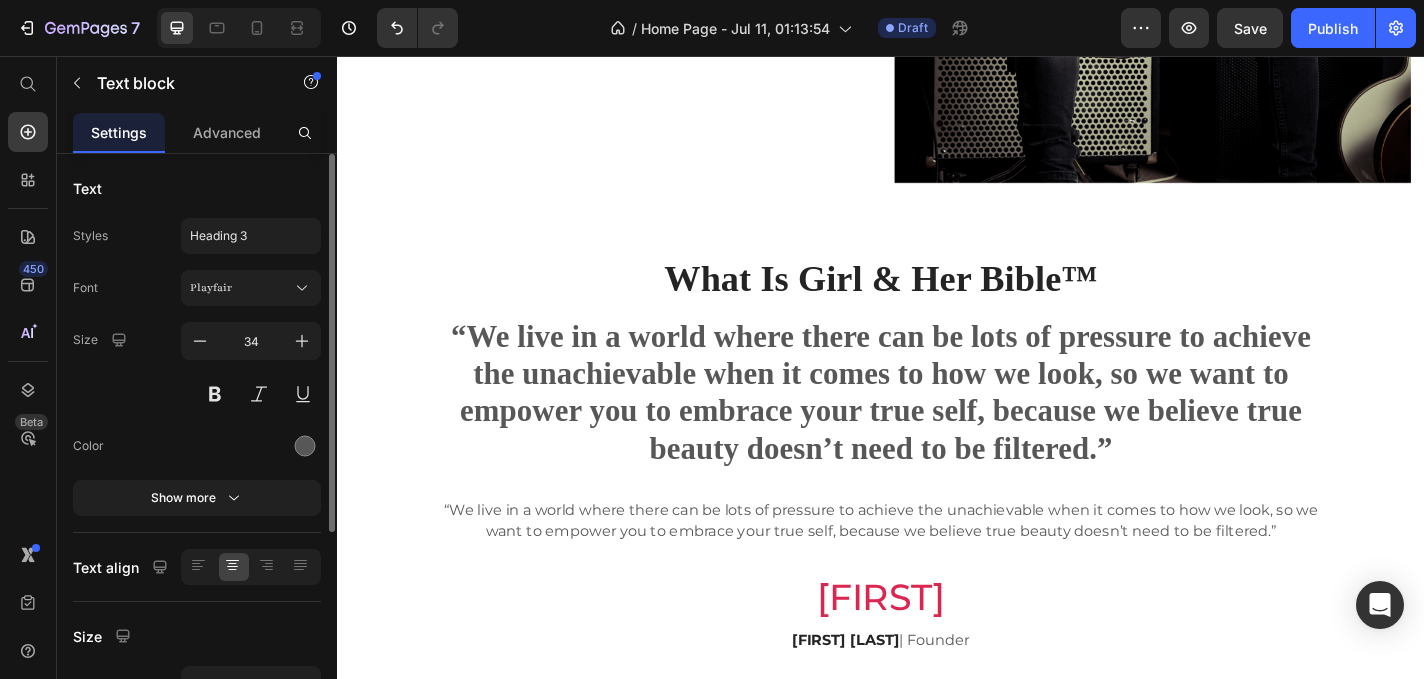 click on "“We live in a world where there can be lots of pressure to achieve the unachievable when it comes to how we look, so we want to empower you to embrace your true self, because we believe true beauty doesn’t need to be filtered.”" at bounding box center [937, 427] 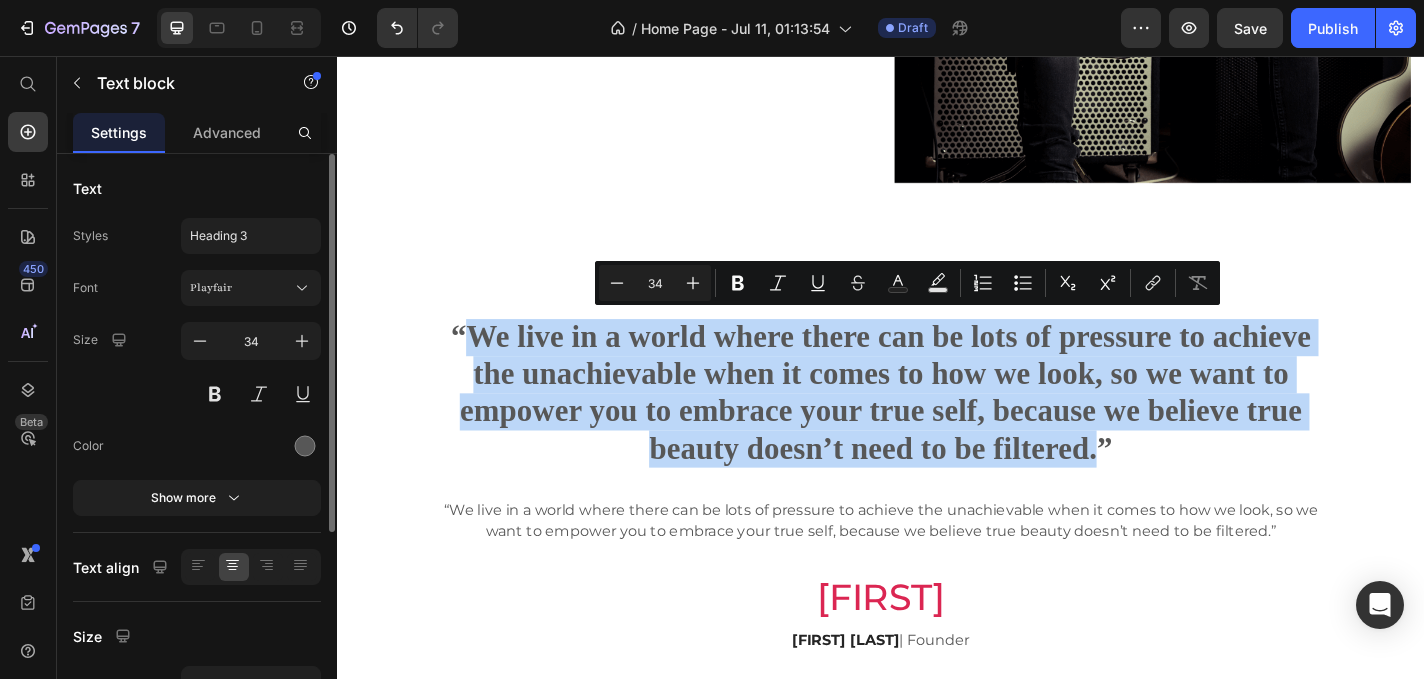 drag, startPoint x: 486, startPoint y: 354, endPoint x: 1163, endPoint y: 470, distance: 686.8661 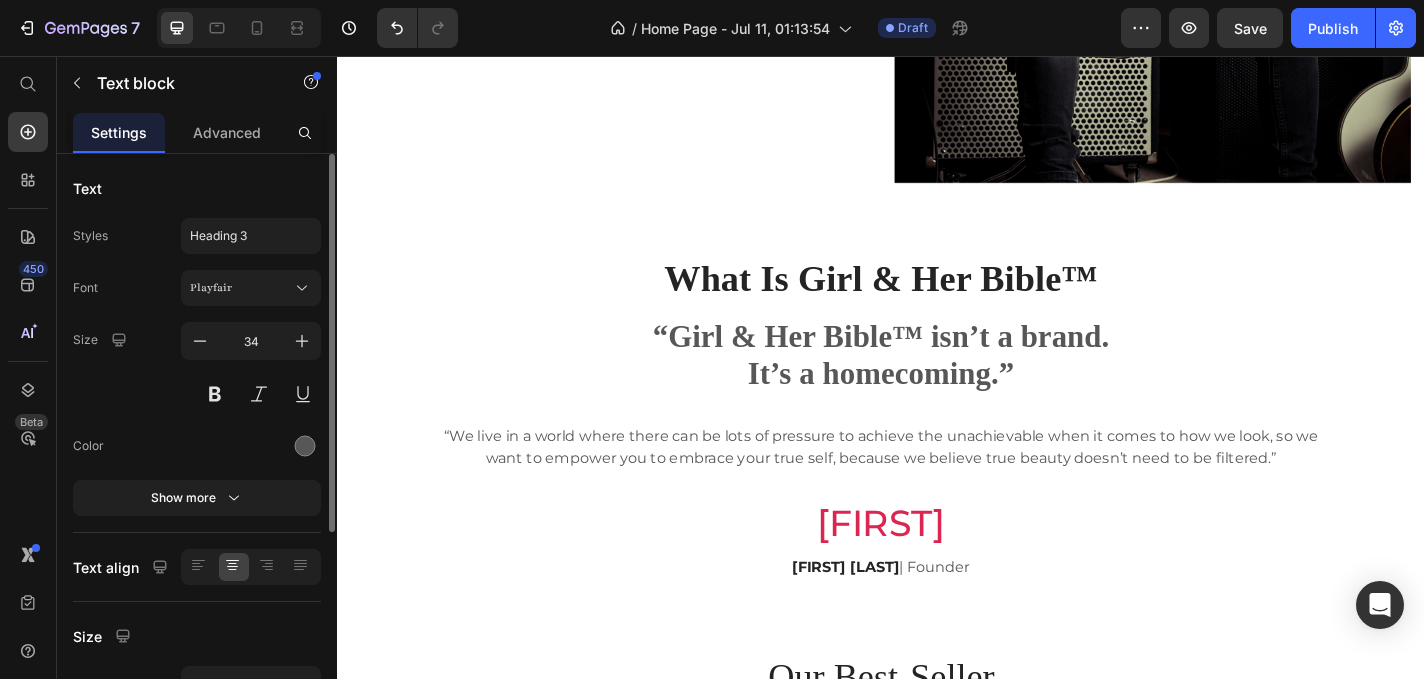 click on "“Girl & Her Bible™ isn’t a brand. It’s a homecoming.”" at bounding box center [937, 387] 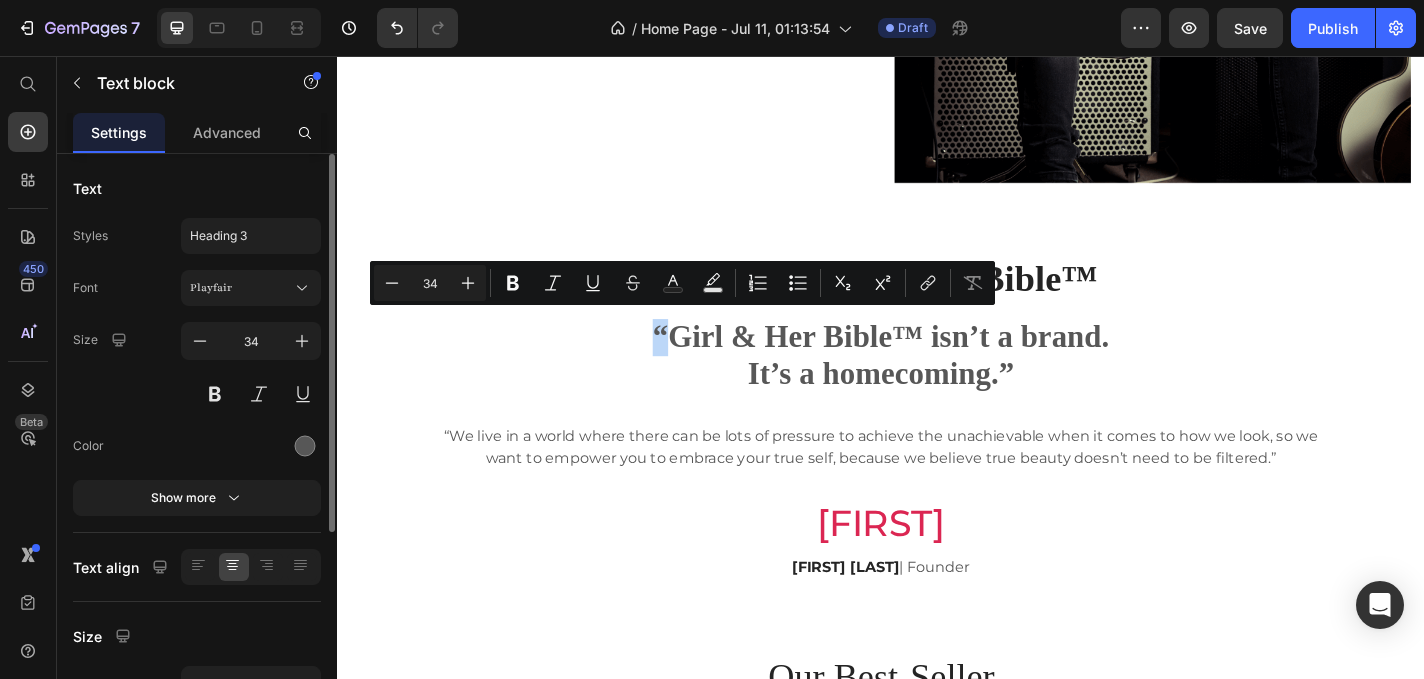 drag, startPoint x: 690, startPoint y: 347, endPoint x: 673, endPoint y: 346, distance: 17.029387 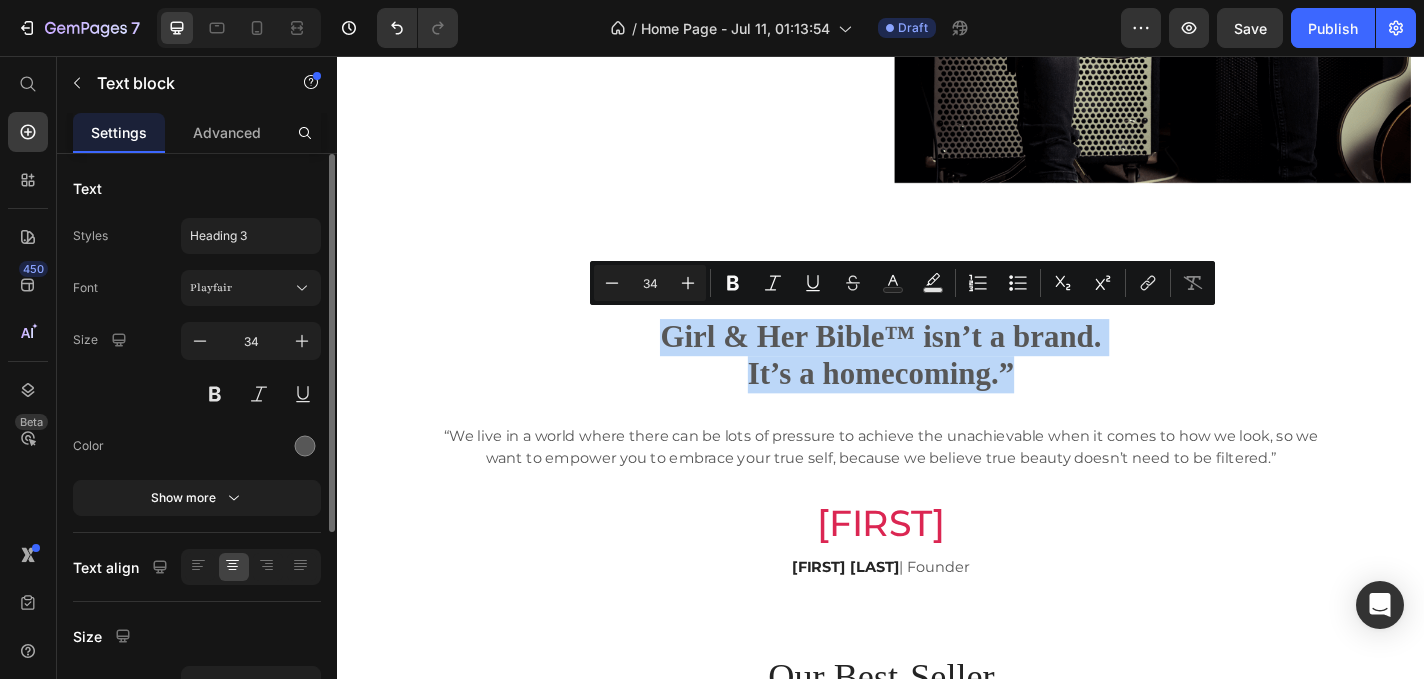 drag, startPoint x: 682, startPoint y: 351, endPoint x: 1095, endPoint y: 401, distance: 416.01562 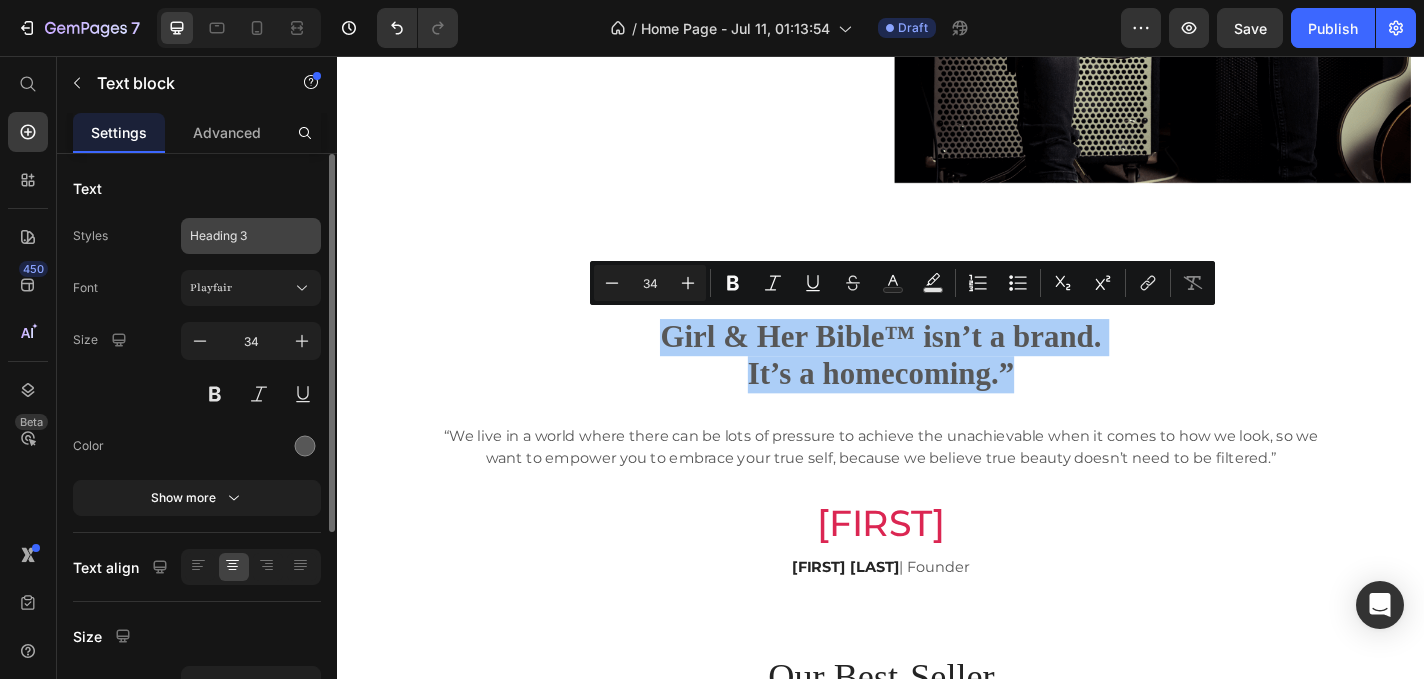 click on "Heading 3" at bounding box center [239, 236] 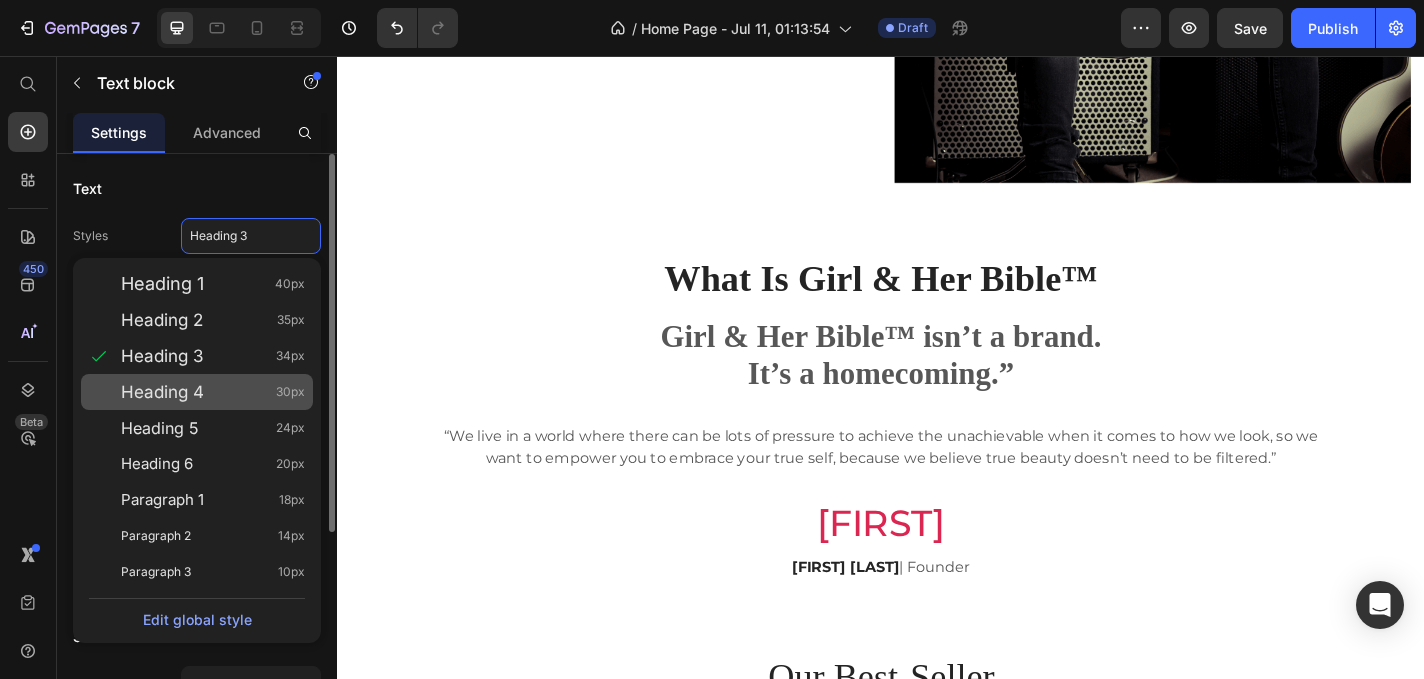 click on "Heading 4" at bounding box center [162, 392] 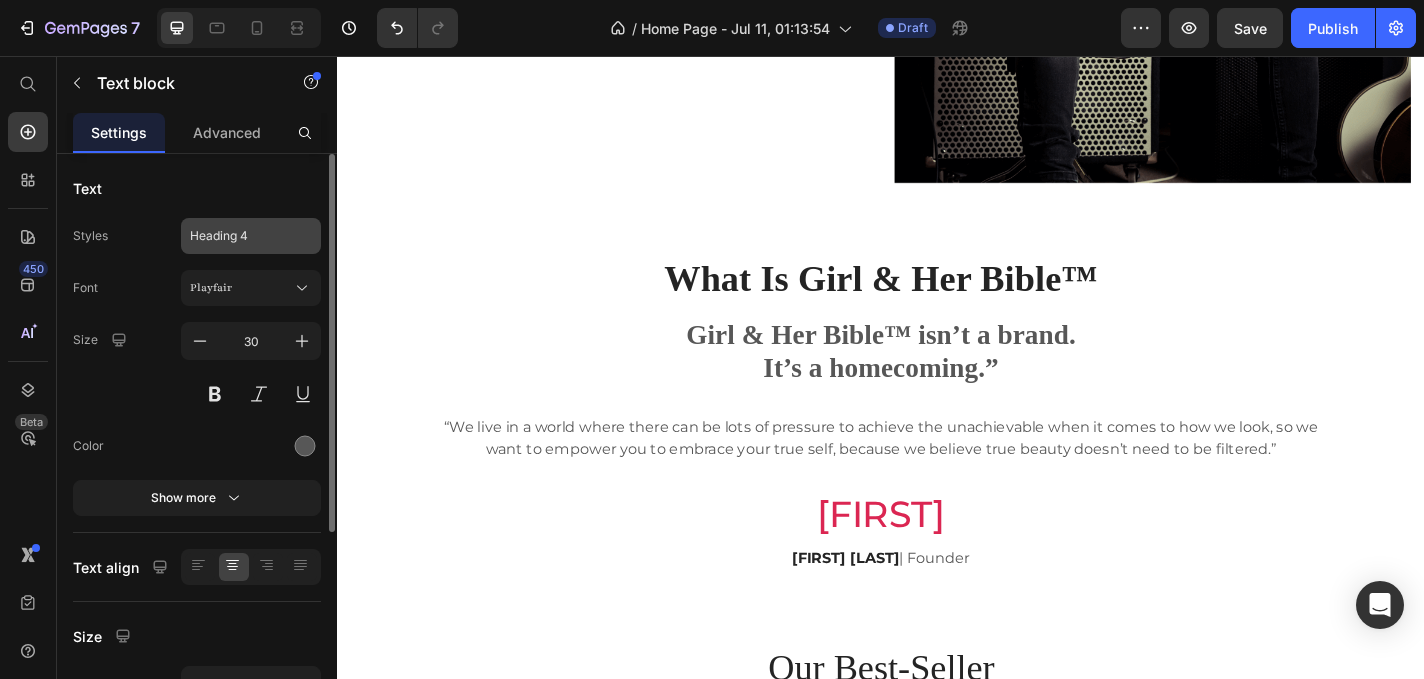 click on "Heading 4" 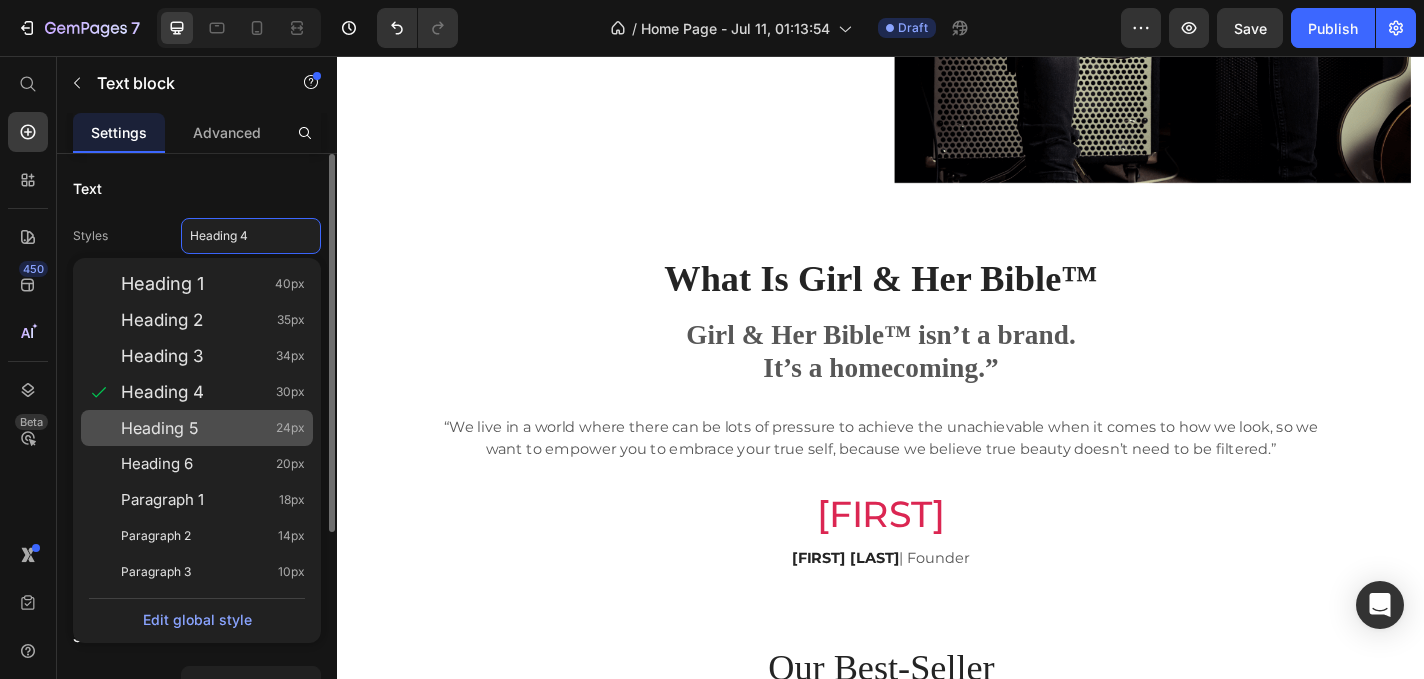 click on "Heading 5" at bounding box center [160, 428] 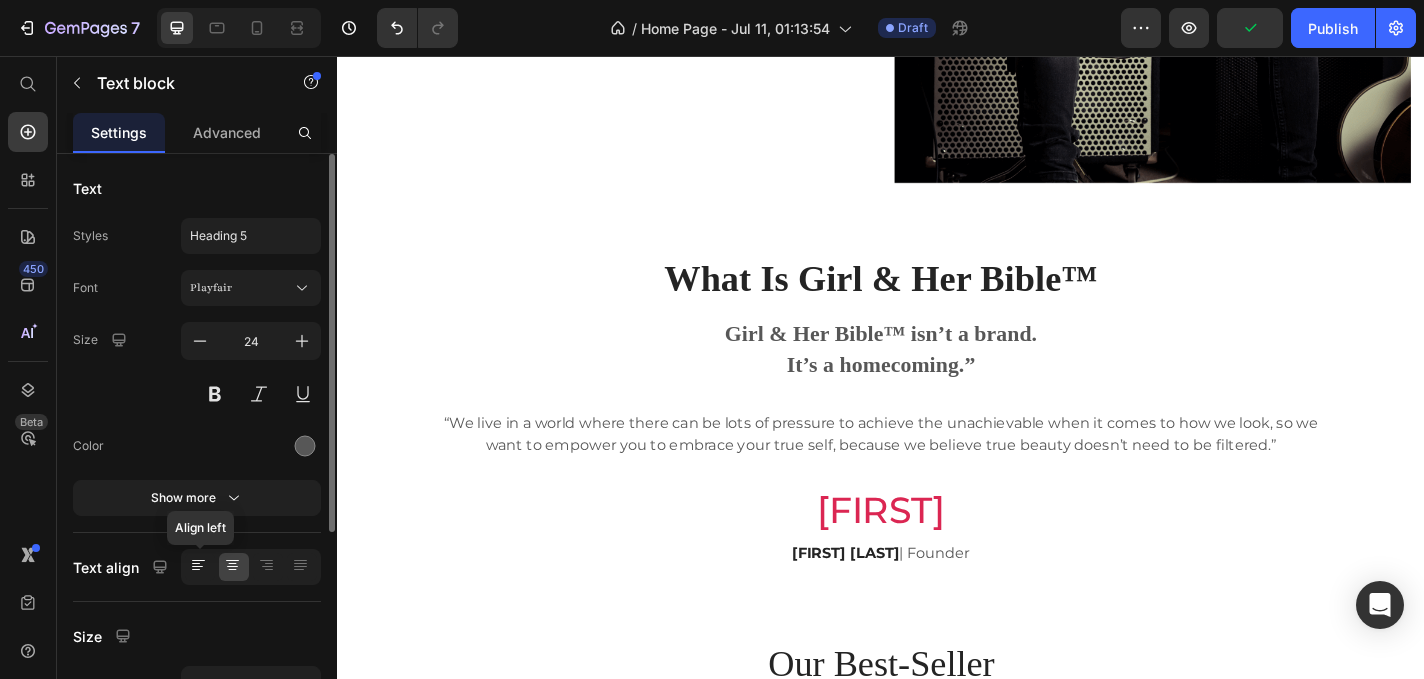 click 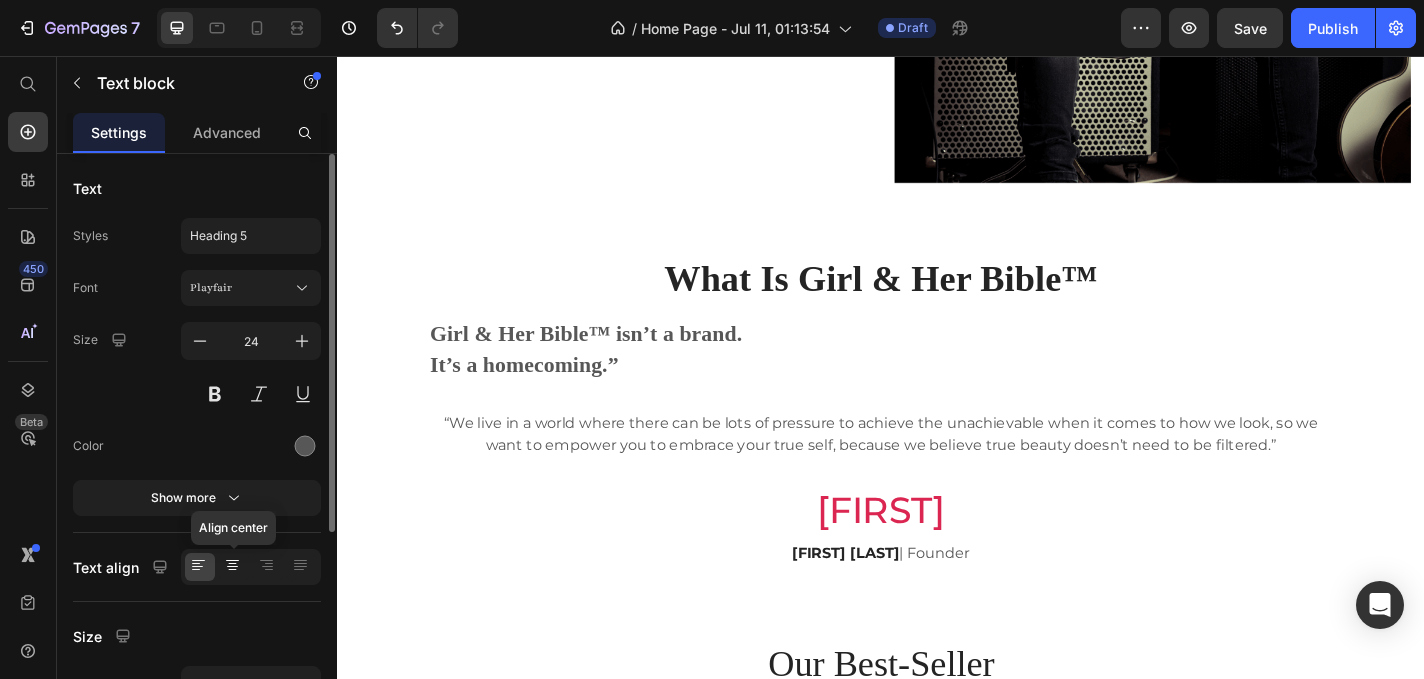click 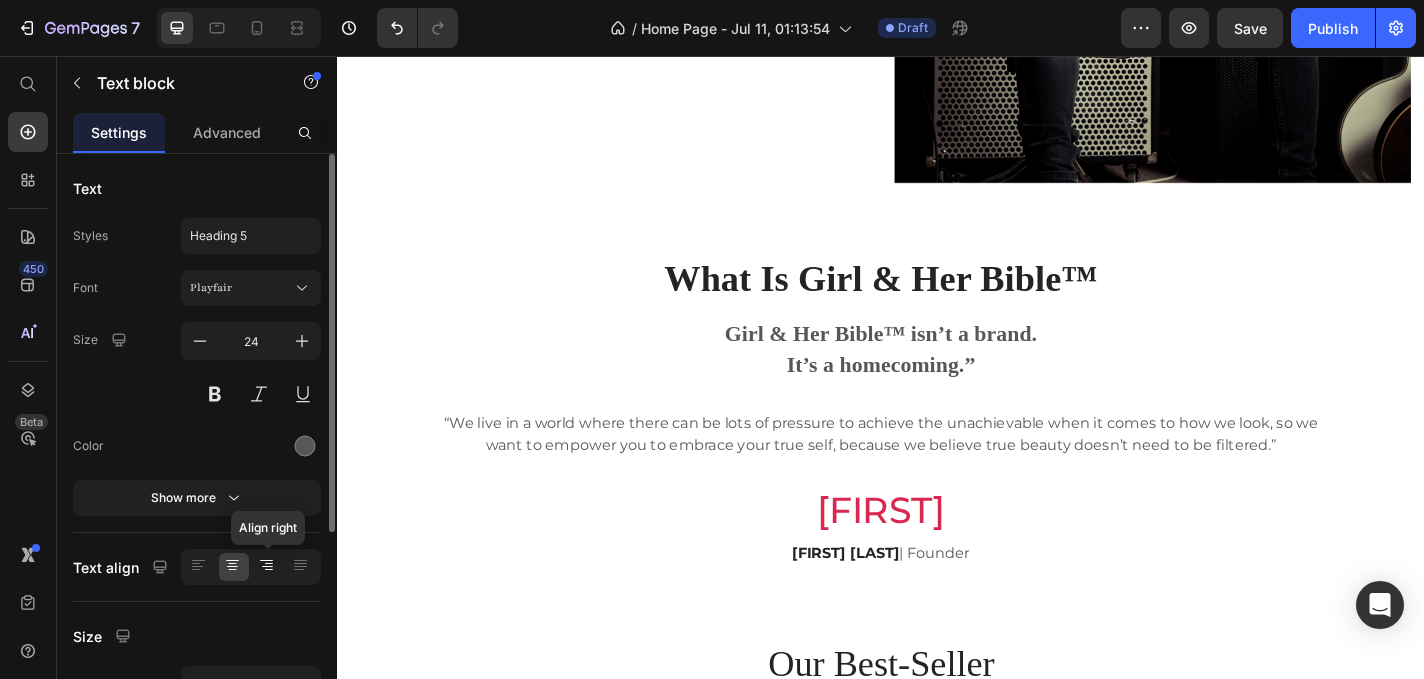 click 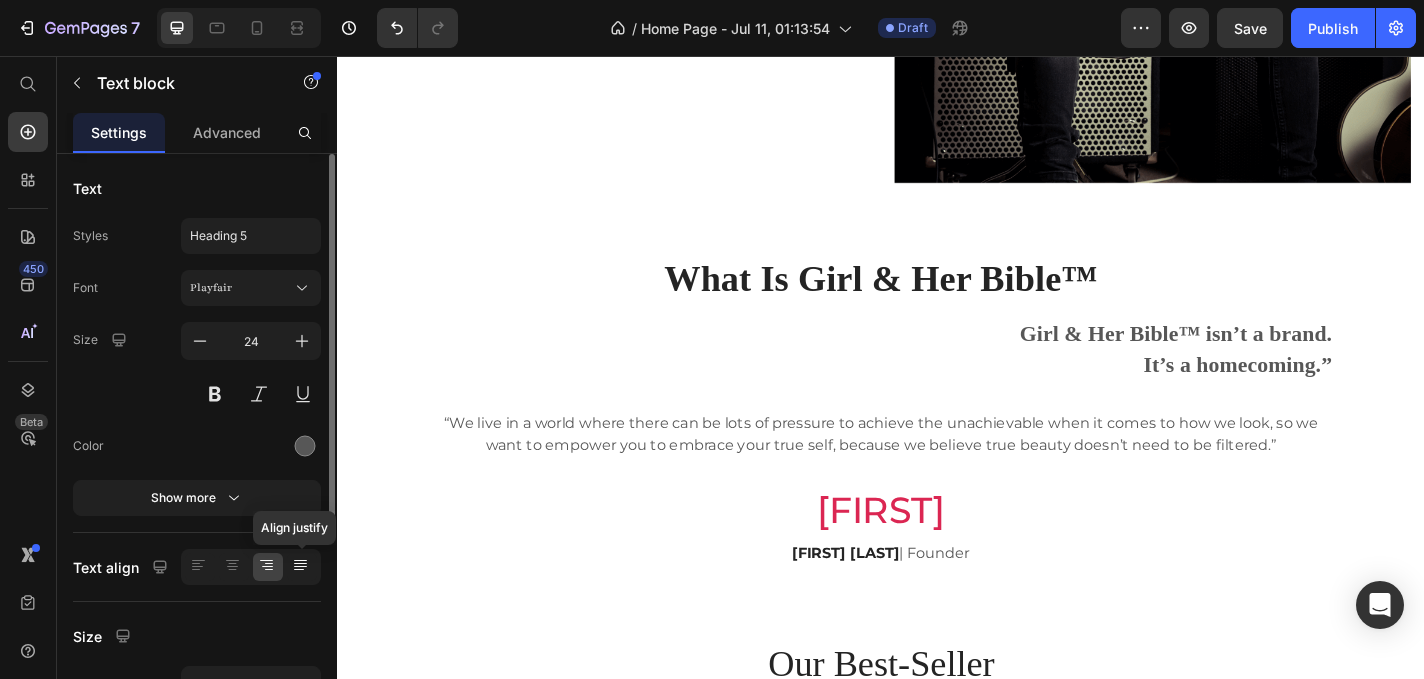 click 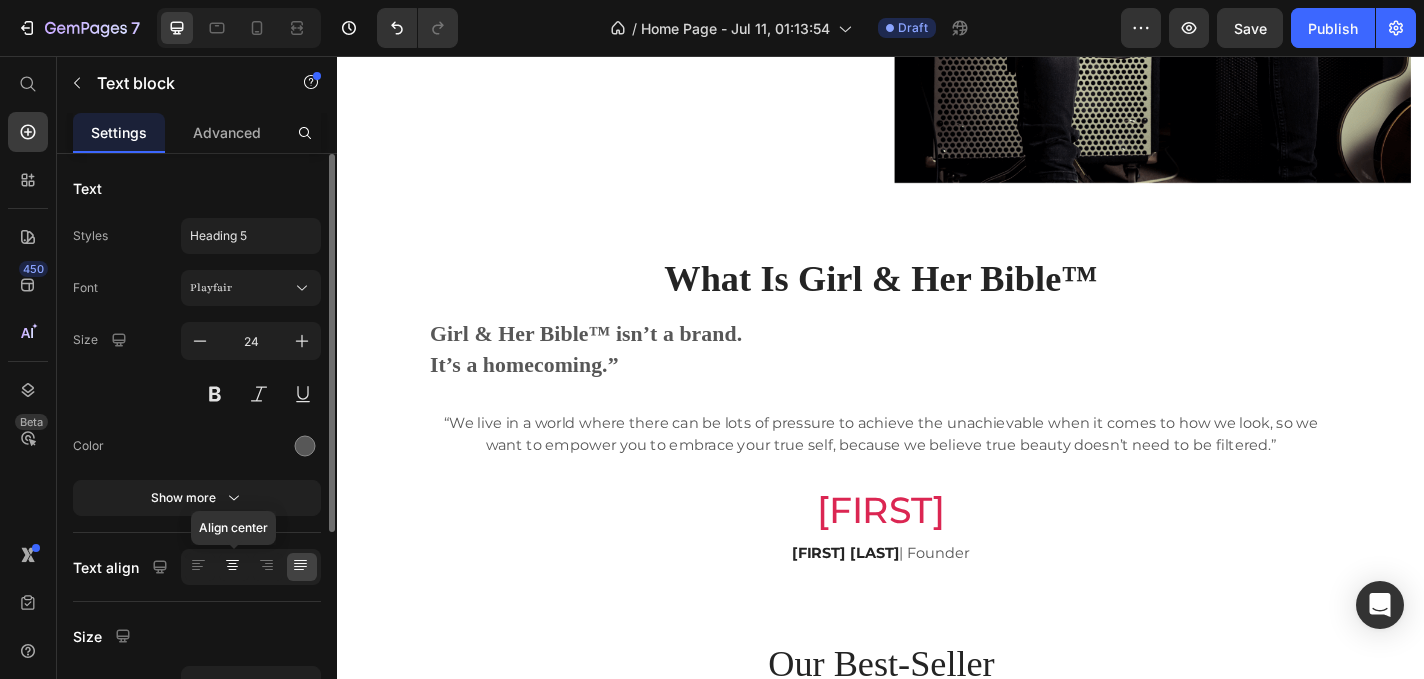 click 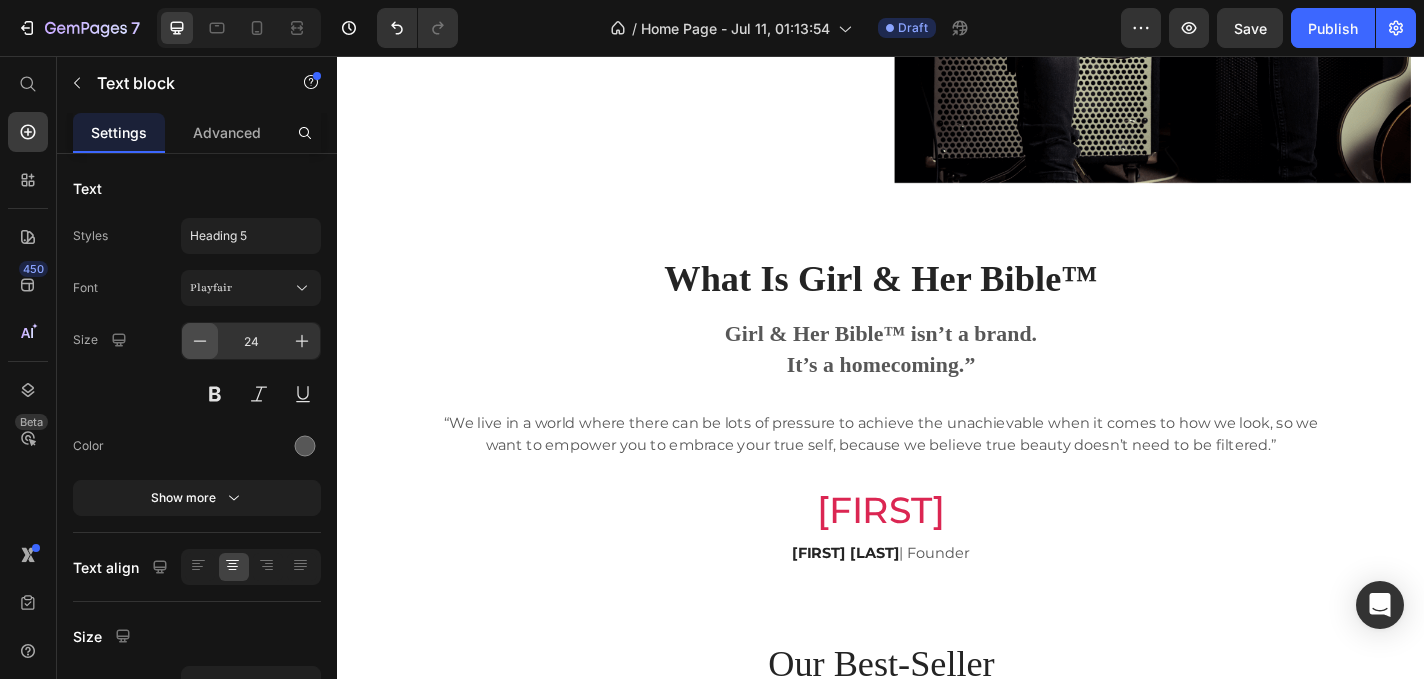 click 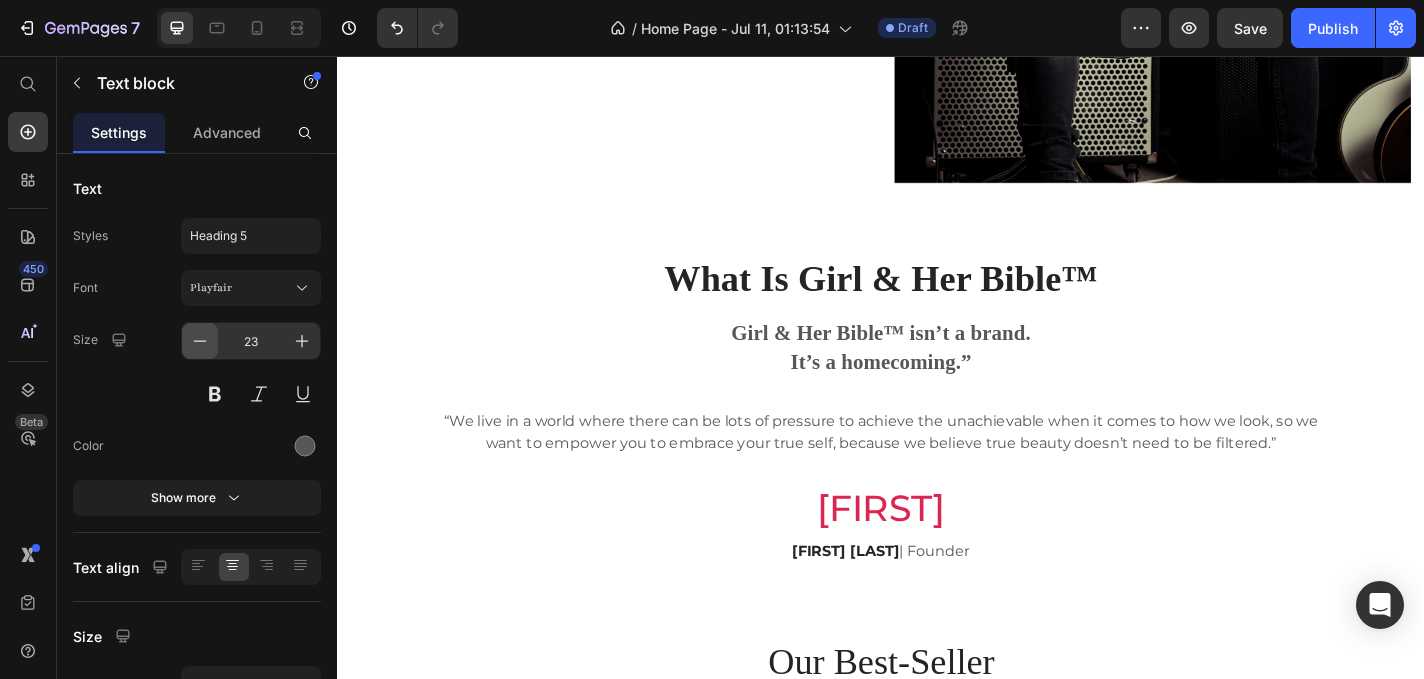 click 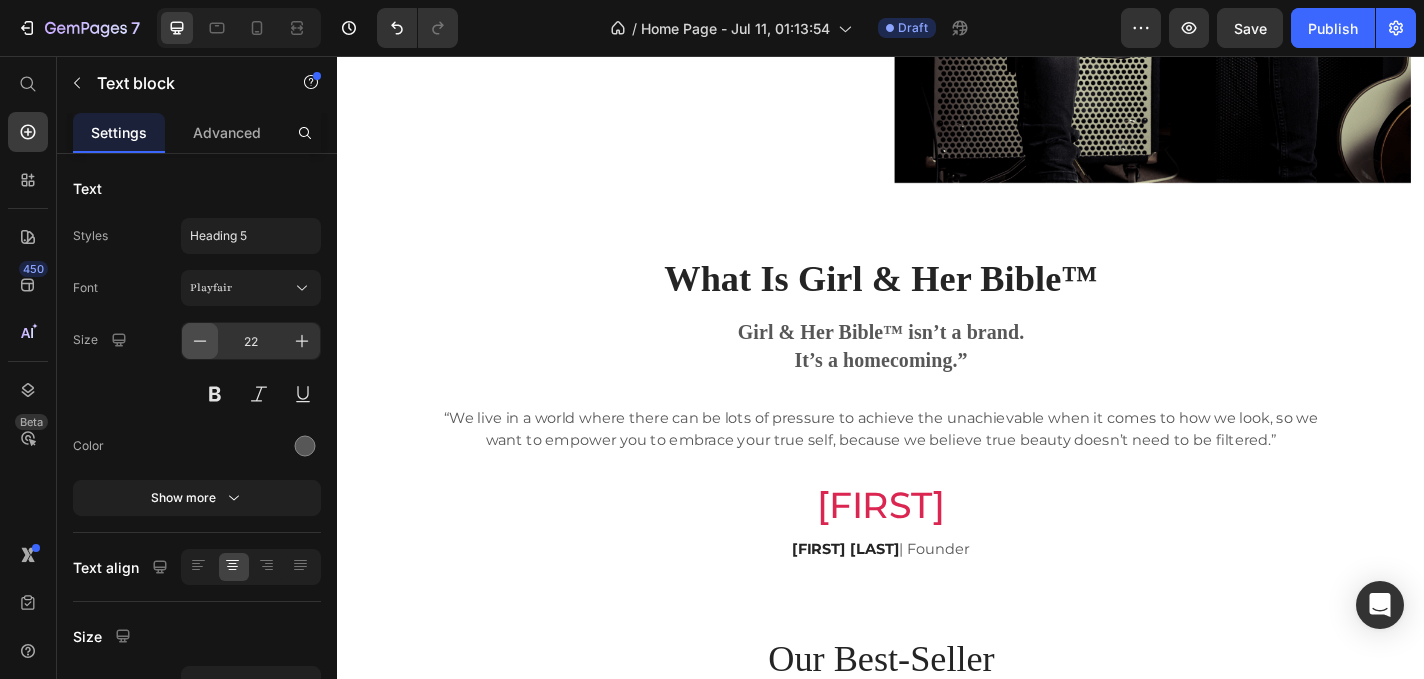 click 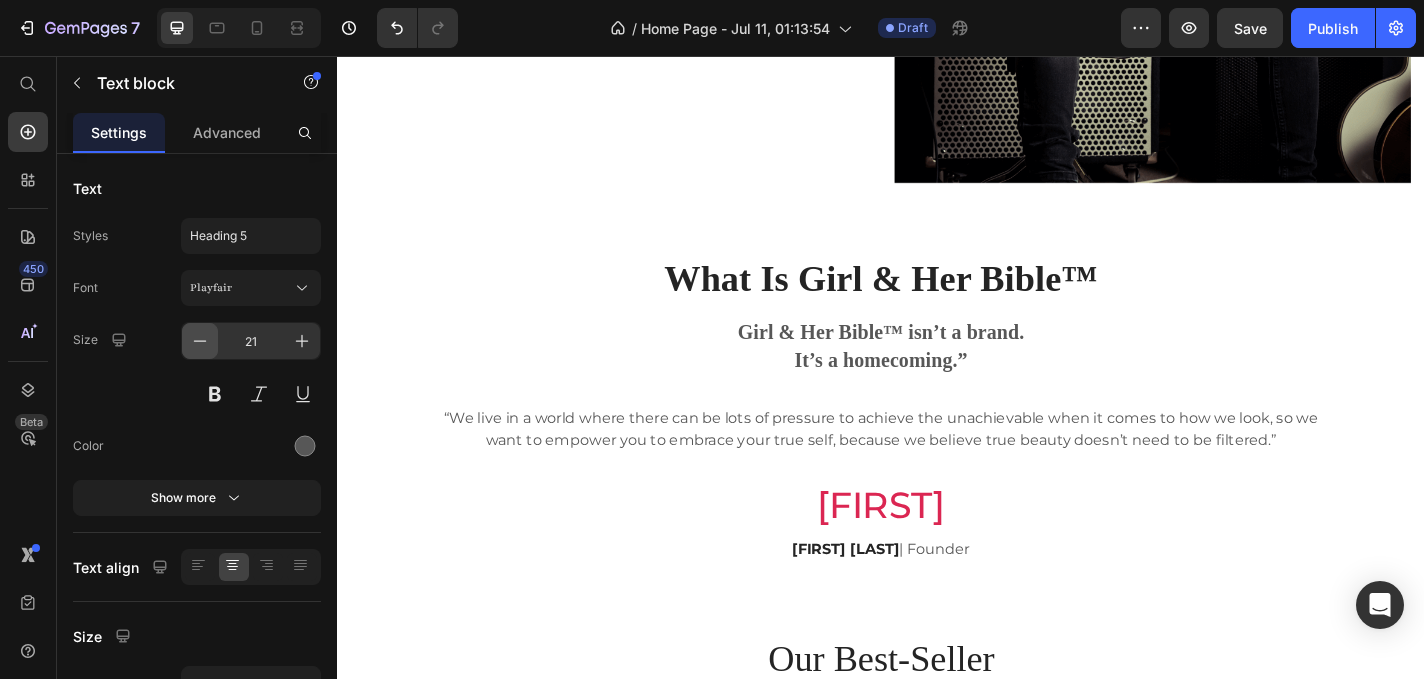 click 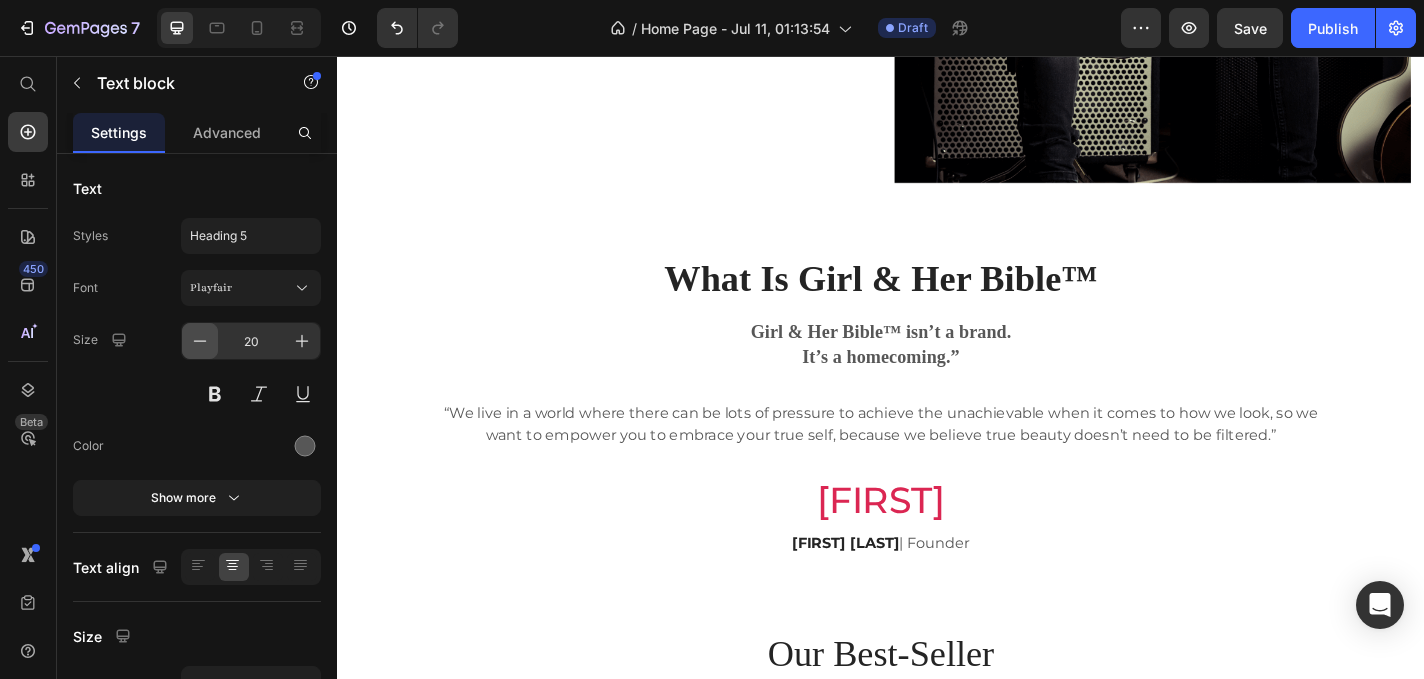 click 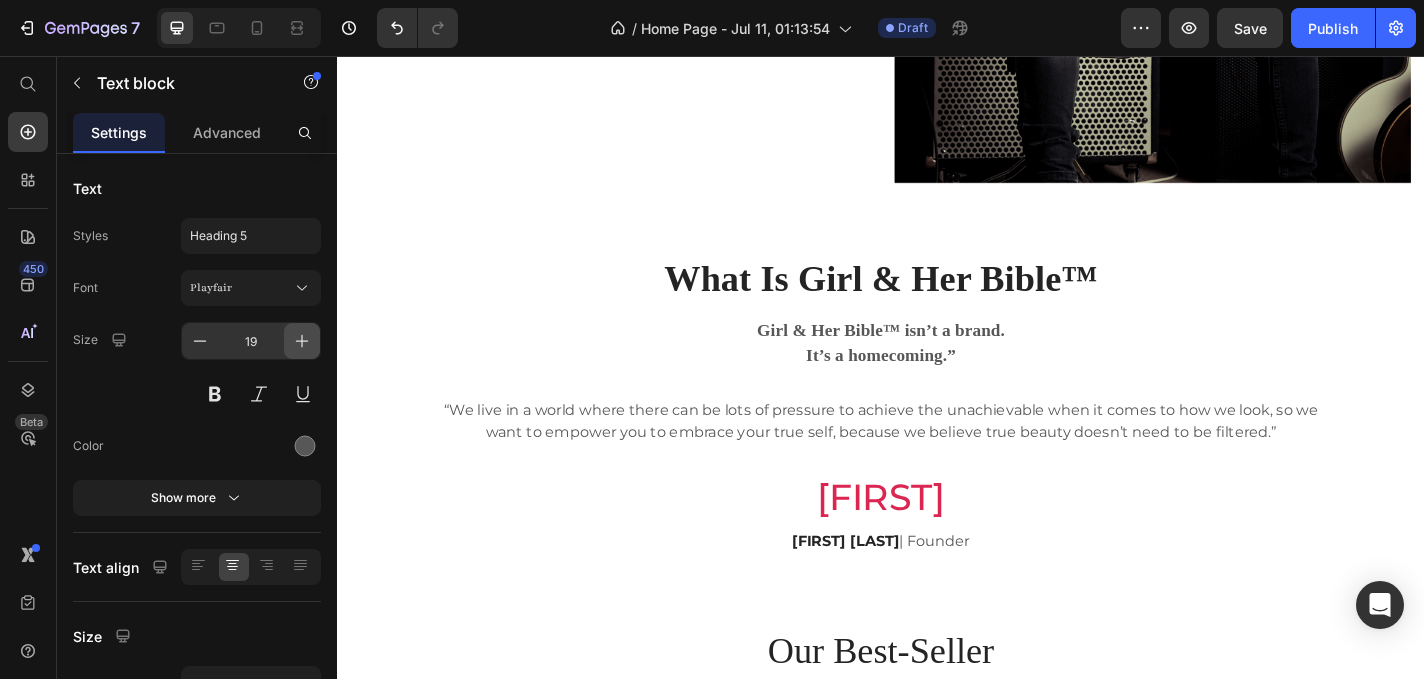click 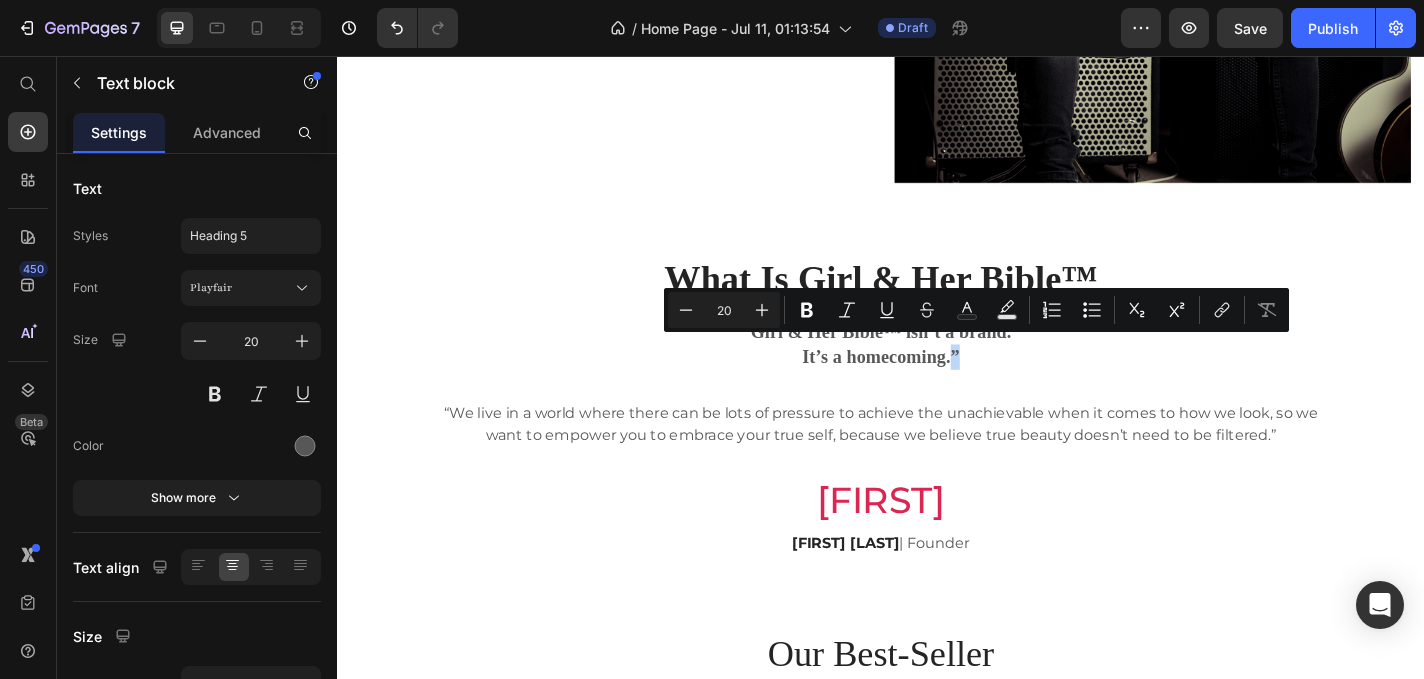 click on "Girl & Her Bible™ isn’t a brand. It’s a homecoming.”" at bounding box center [937, 374] 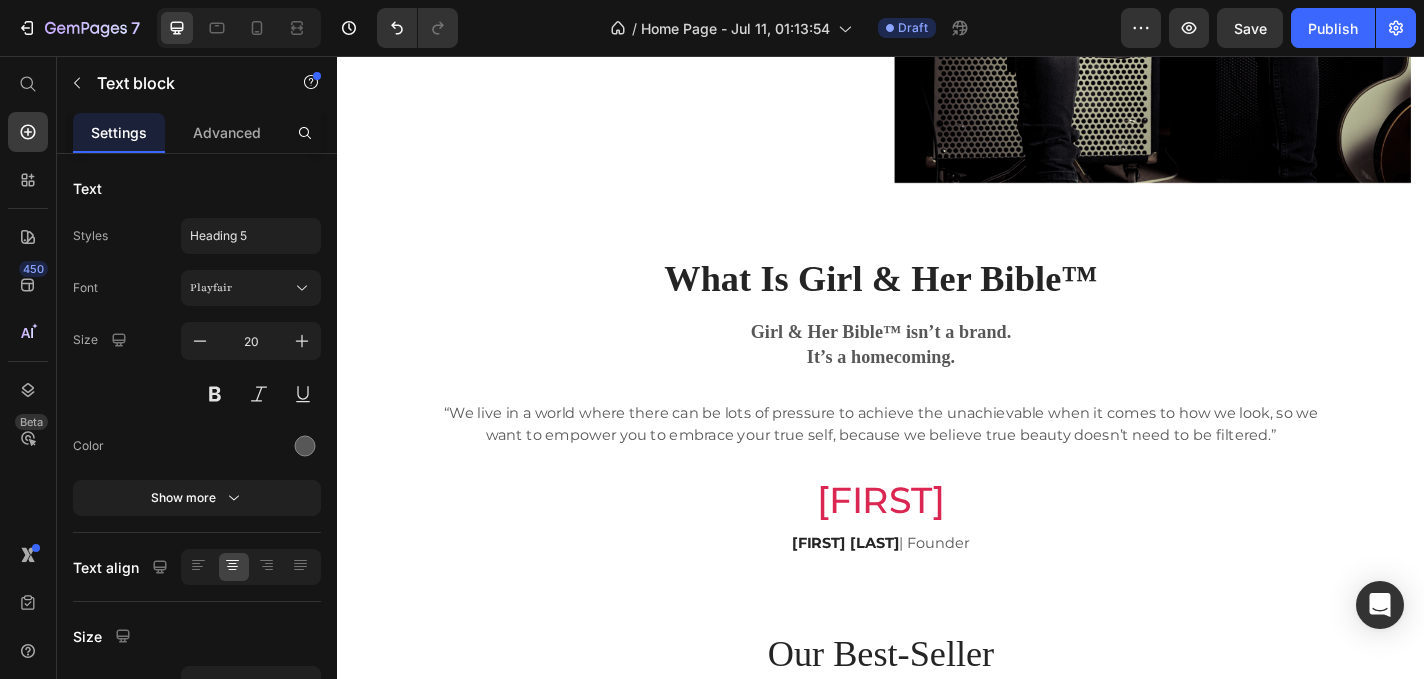 click on "Girl & Her Bible™ isn’t a brand. It’s a homecoming." at bounding box center (937, 374) 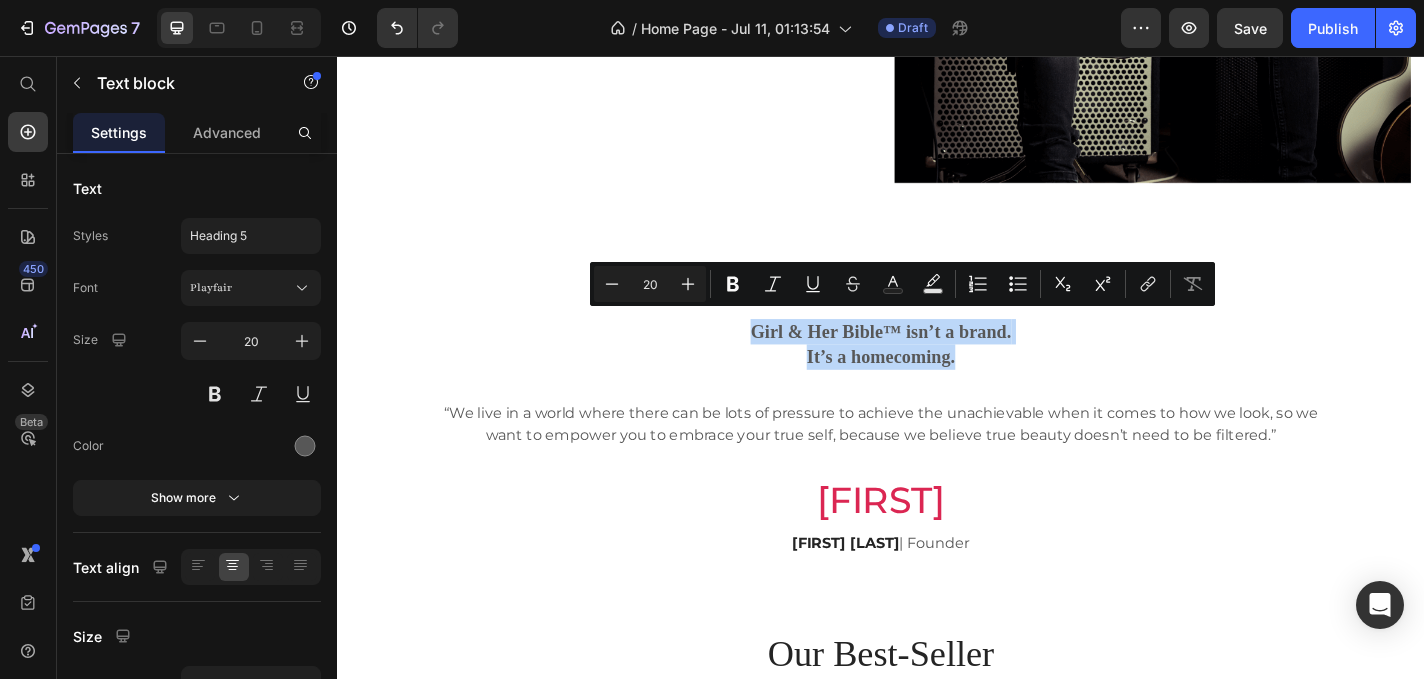 drag, startPoint x: 772, startPoint y: 347, endPoint x: 1033, endPoint y: 376, distance: 262.60617 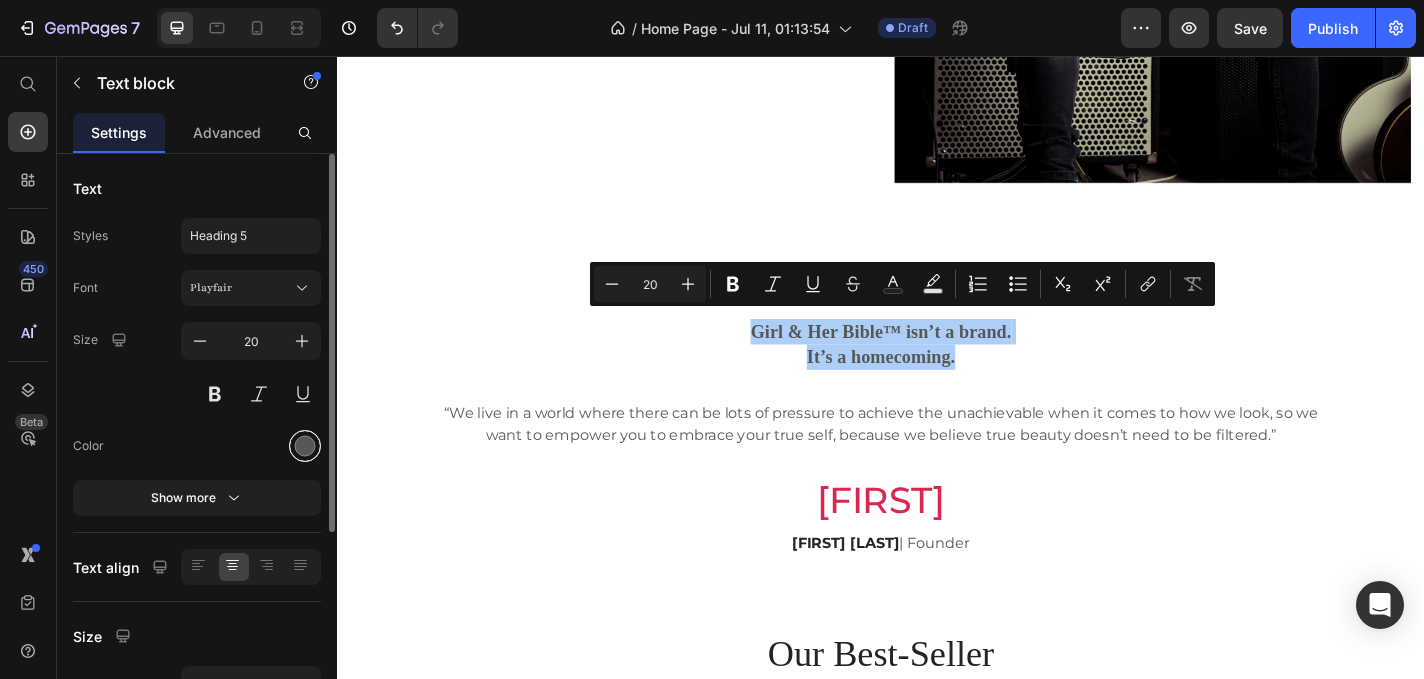 click at bounding box center [305, 446] 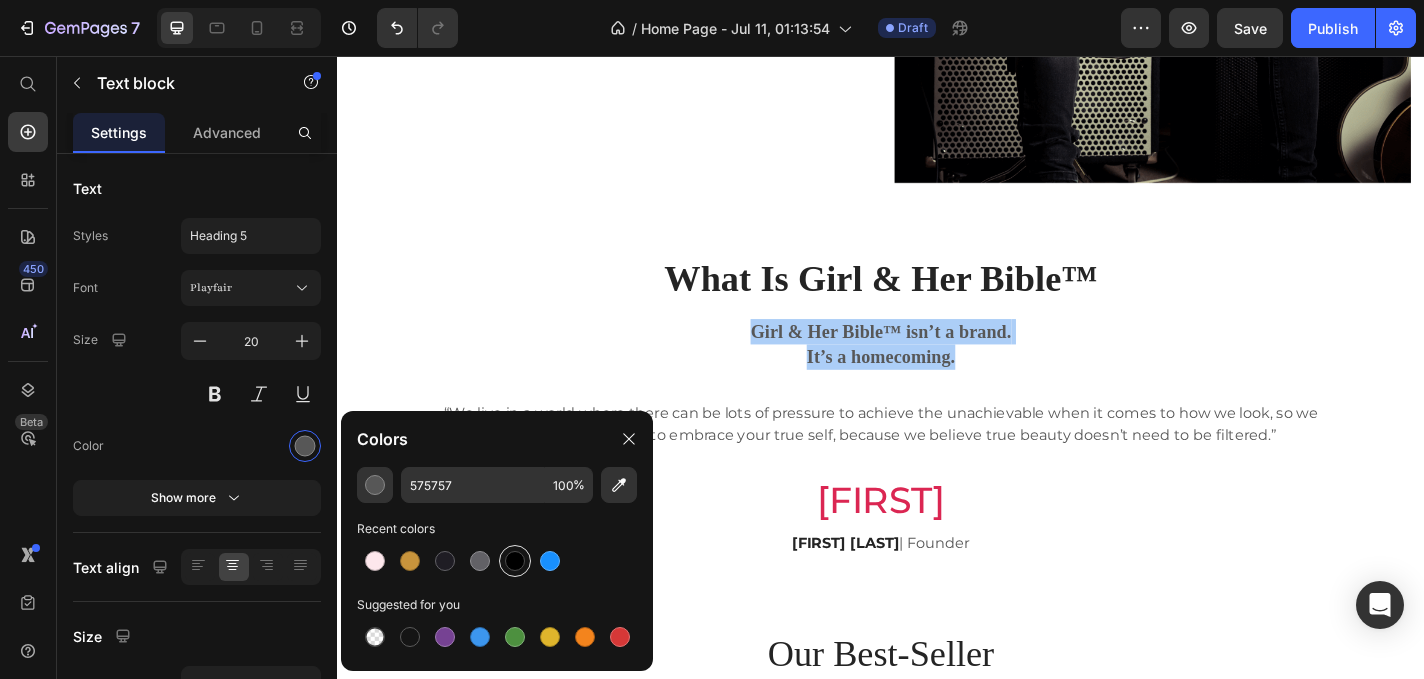 click at bounding box center [515, 561] 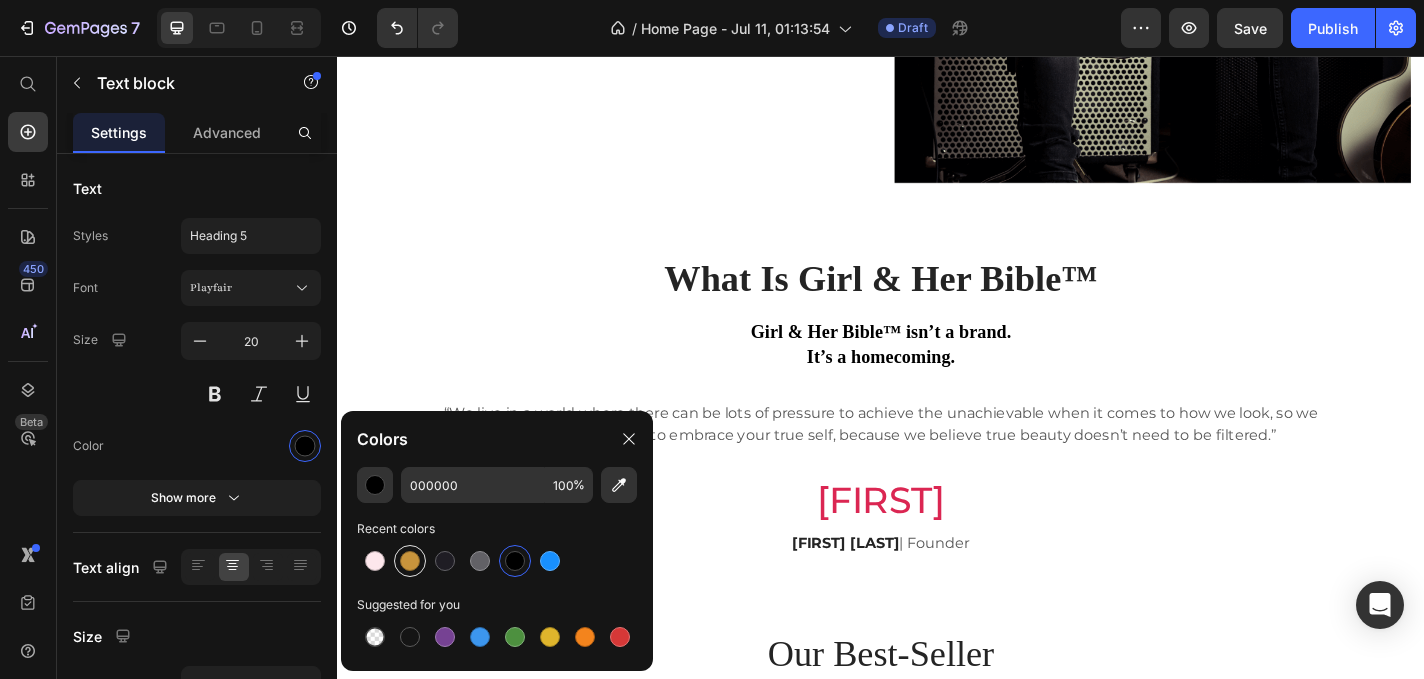 click at bounding box center [410, 561] 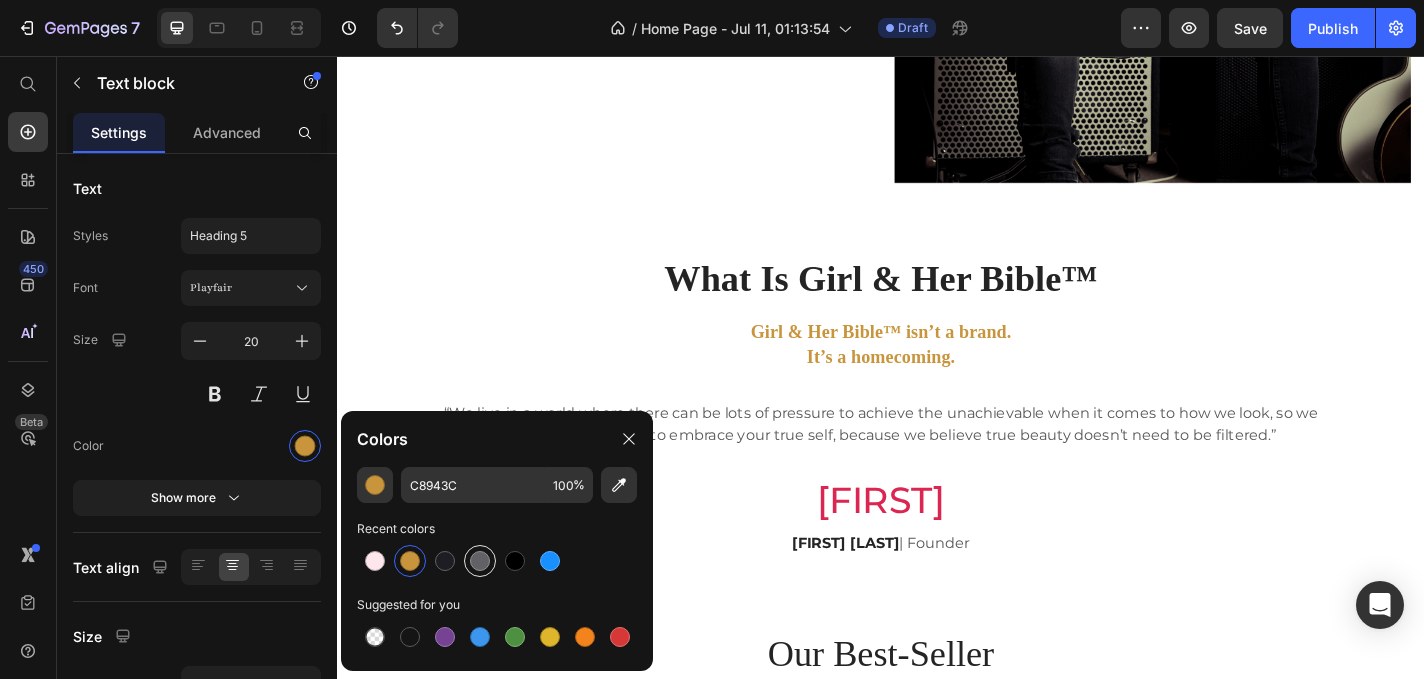 click at bounding box center (480, 561) 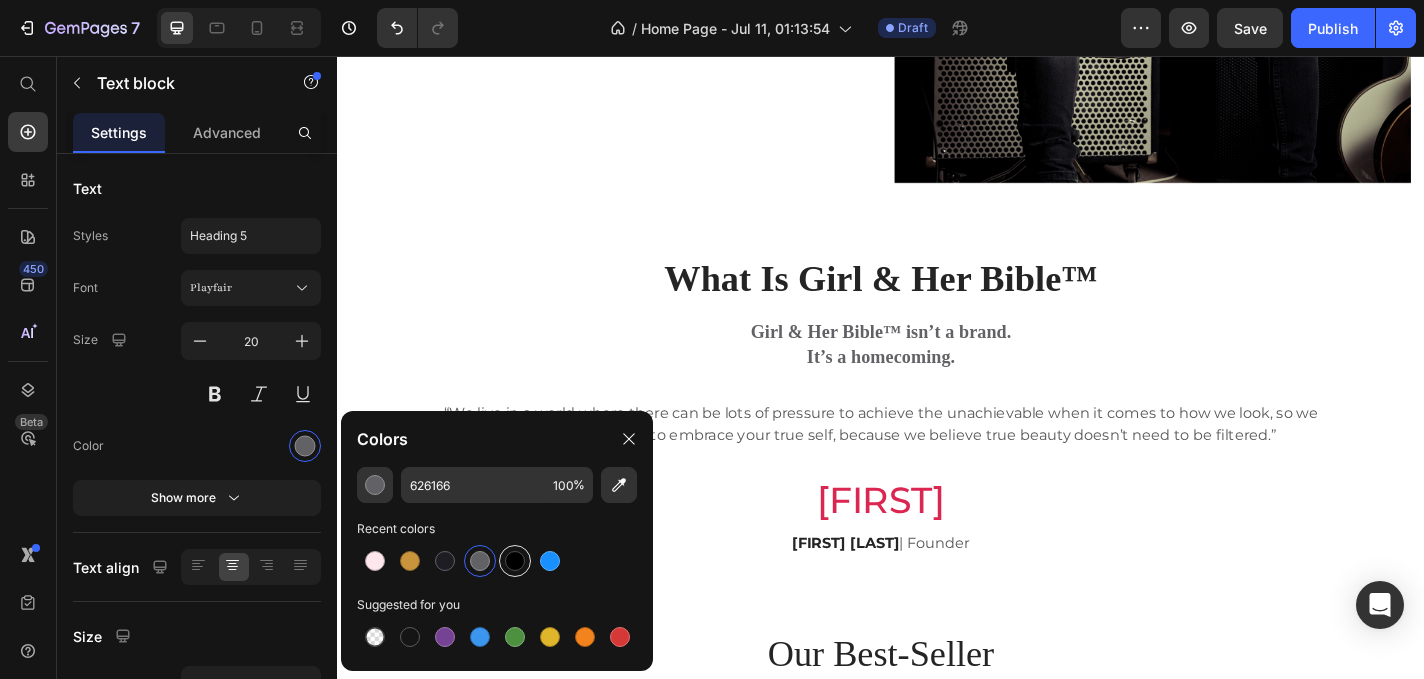 click at bounding box center (515, 561) 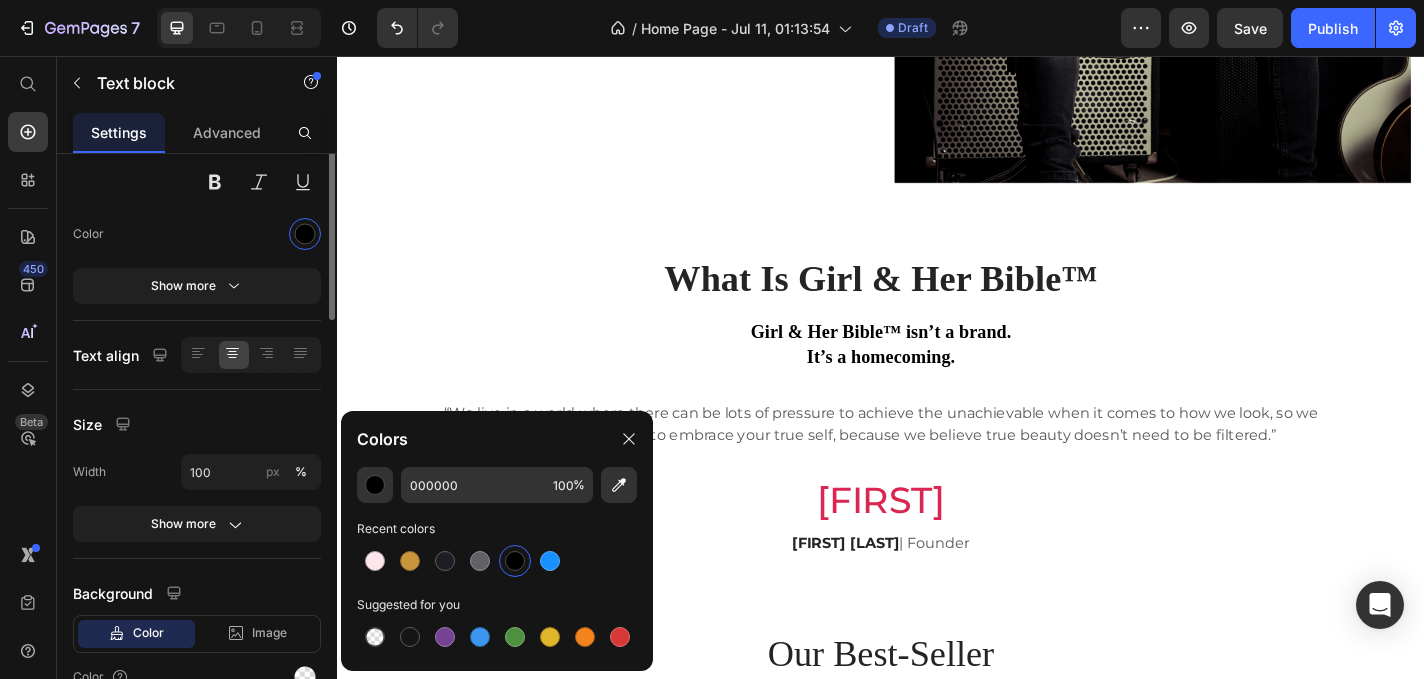 scroll, scrollTop: 0, scrollLeft: 0, axis: both 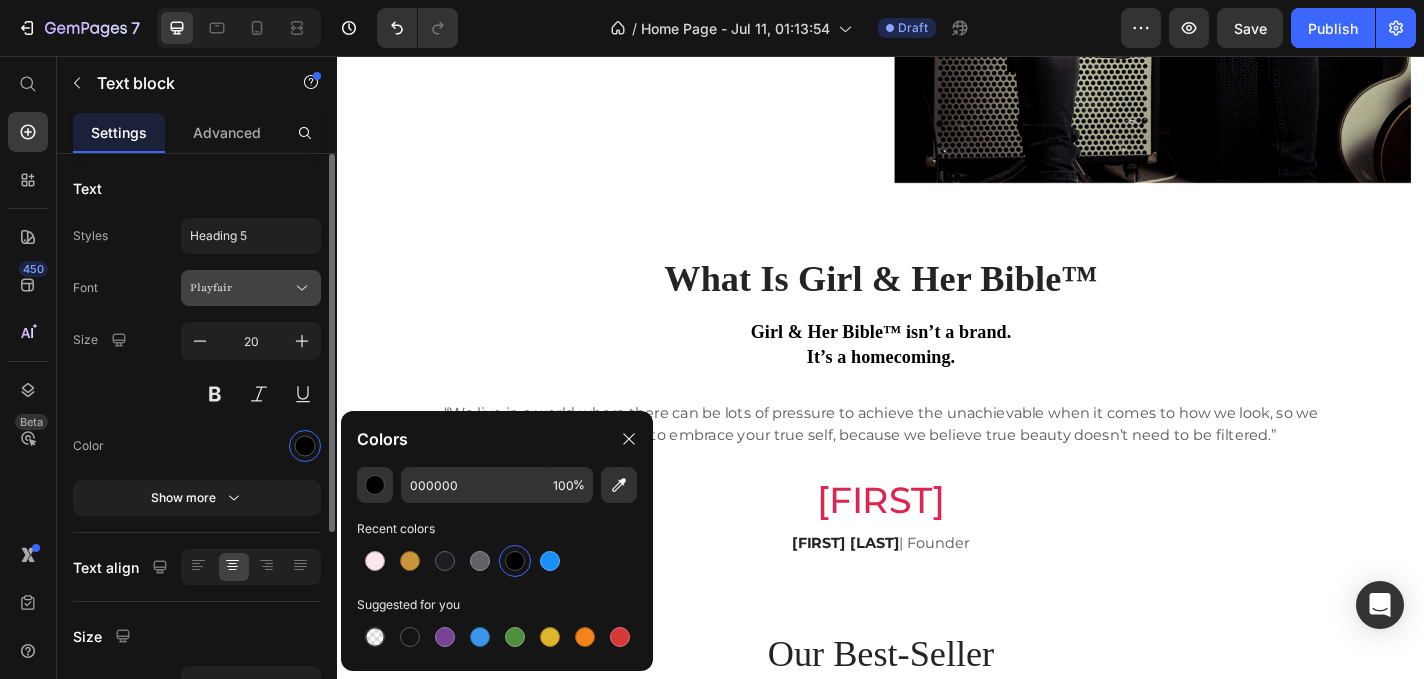 click on "Playfair" at bounding box center [241, 288] 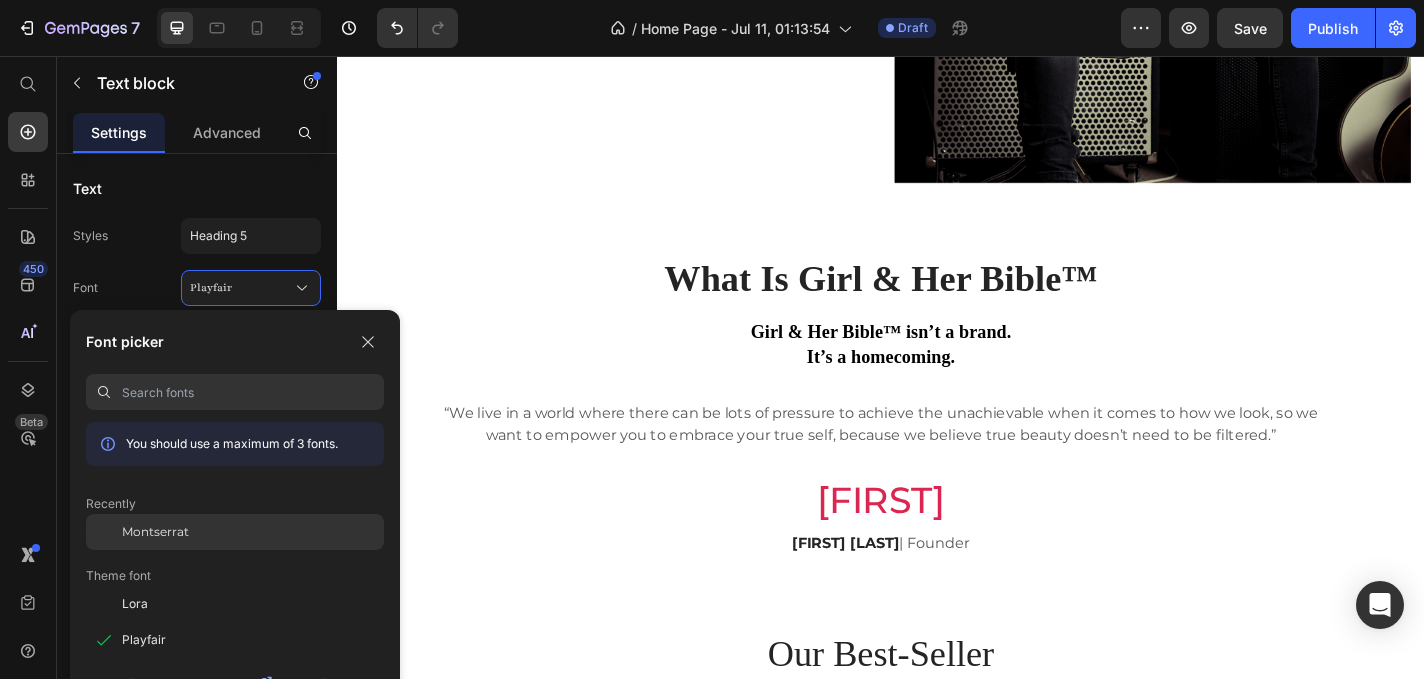 click on "Montserrat" 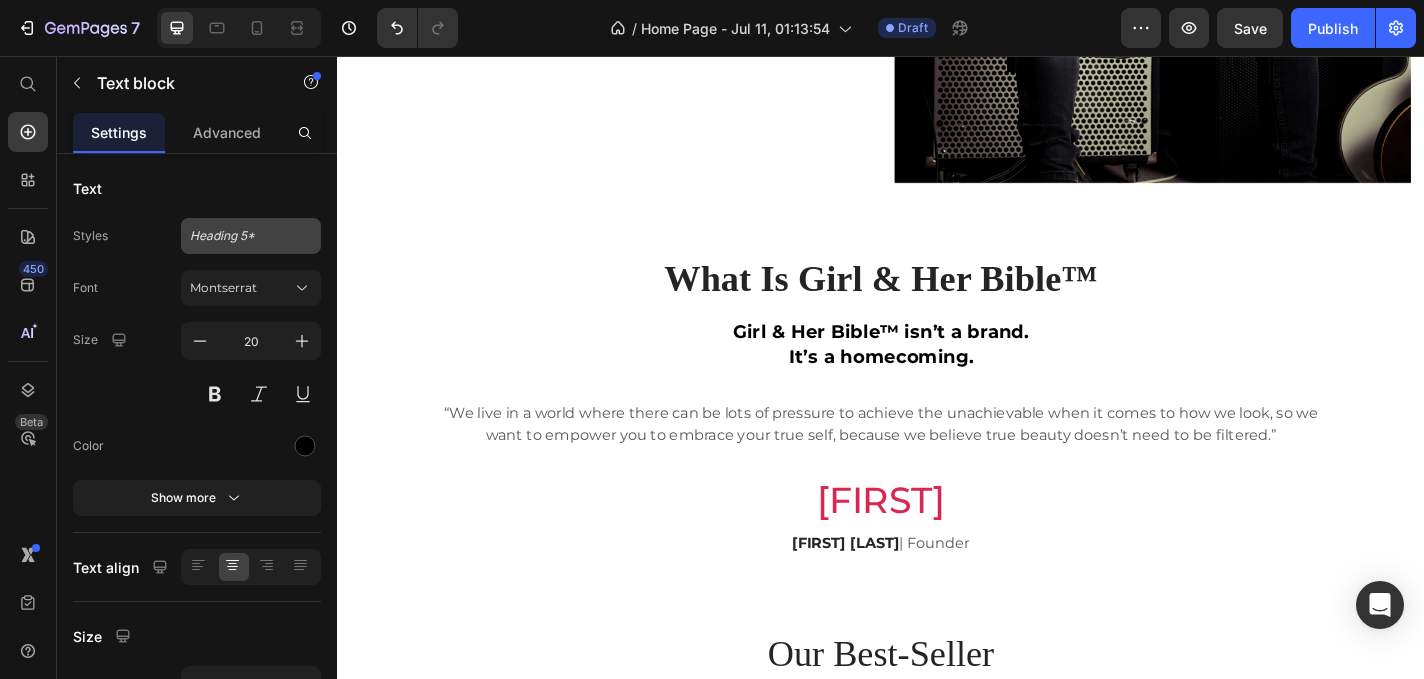 click on "Heading 5*" 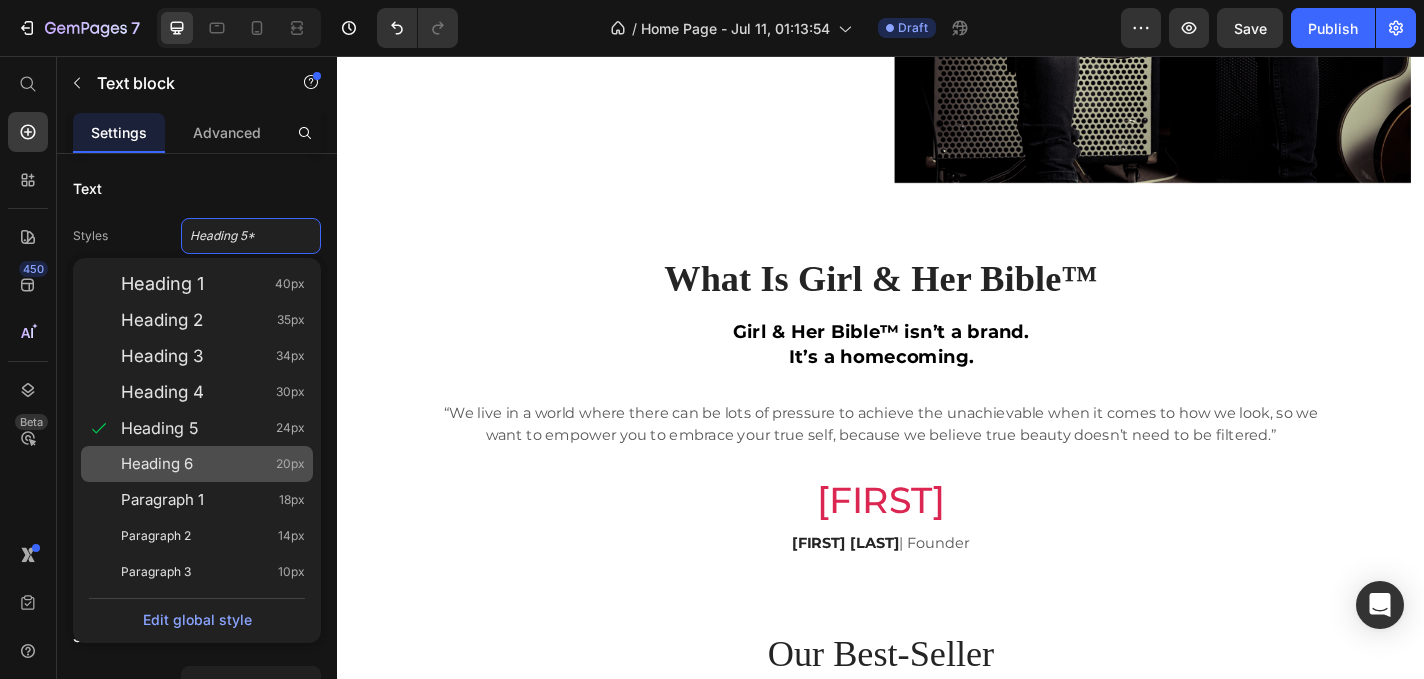click on "Heading 6" at bounding box center (157, 464) 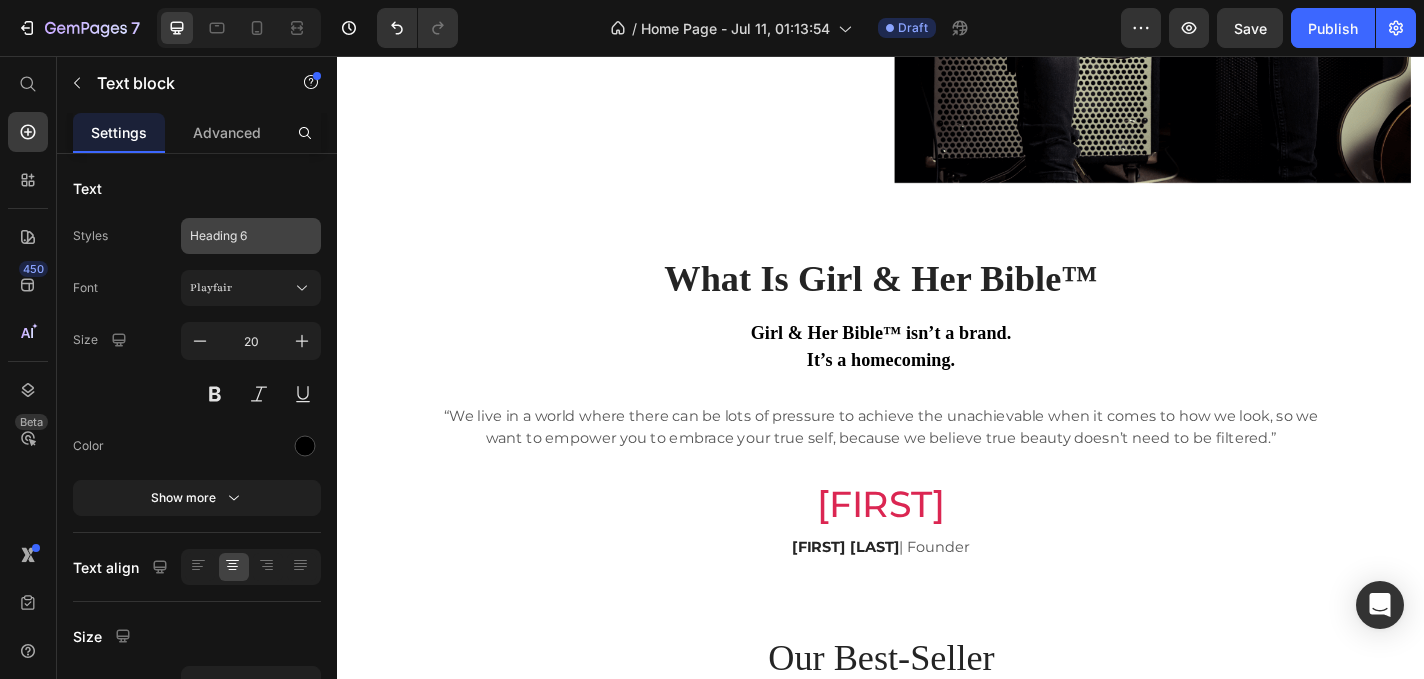 click on "Heading 6" at bounding box center [251, 236] 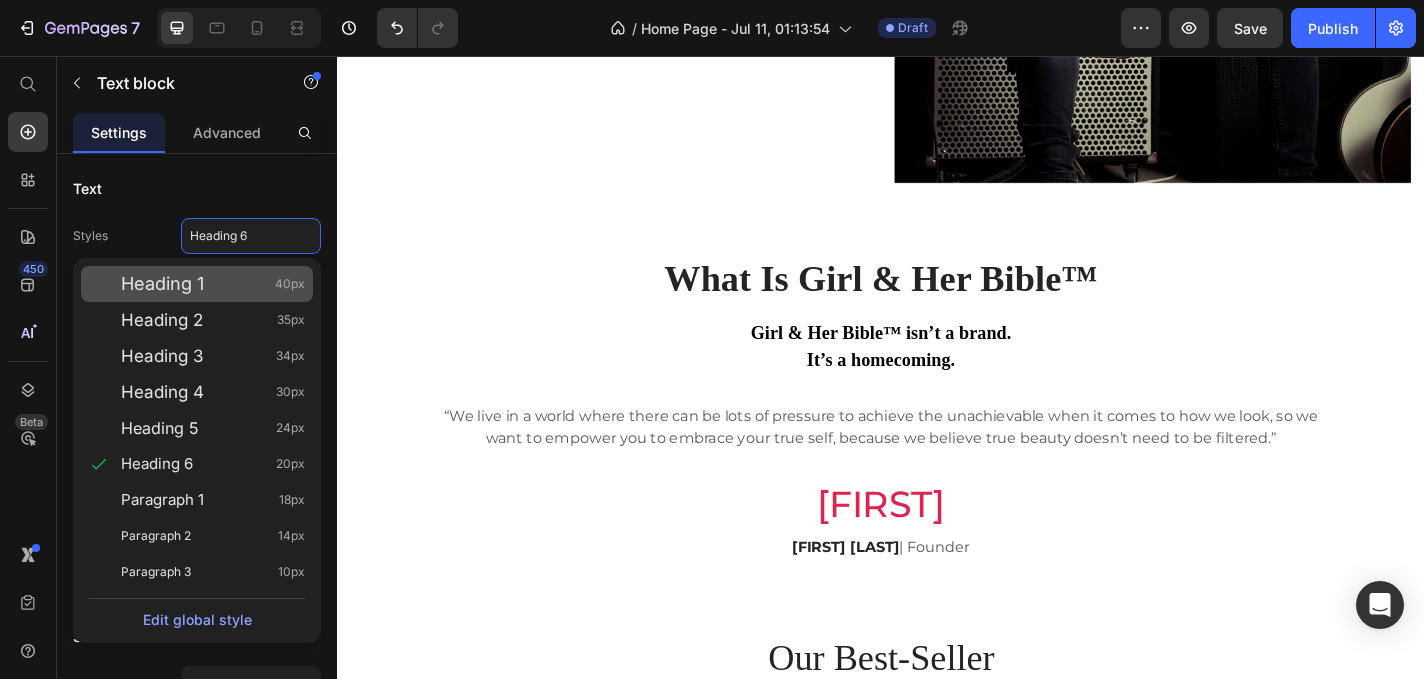 click on "Heading 1" at bounding box center (162, 284) 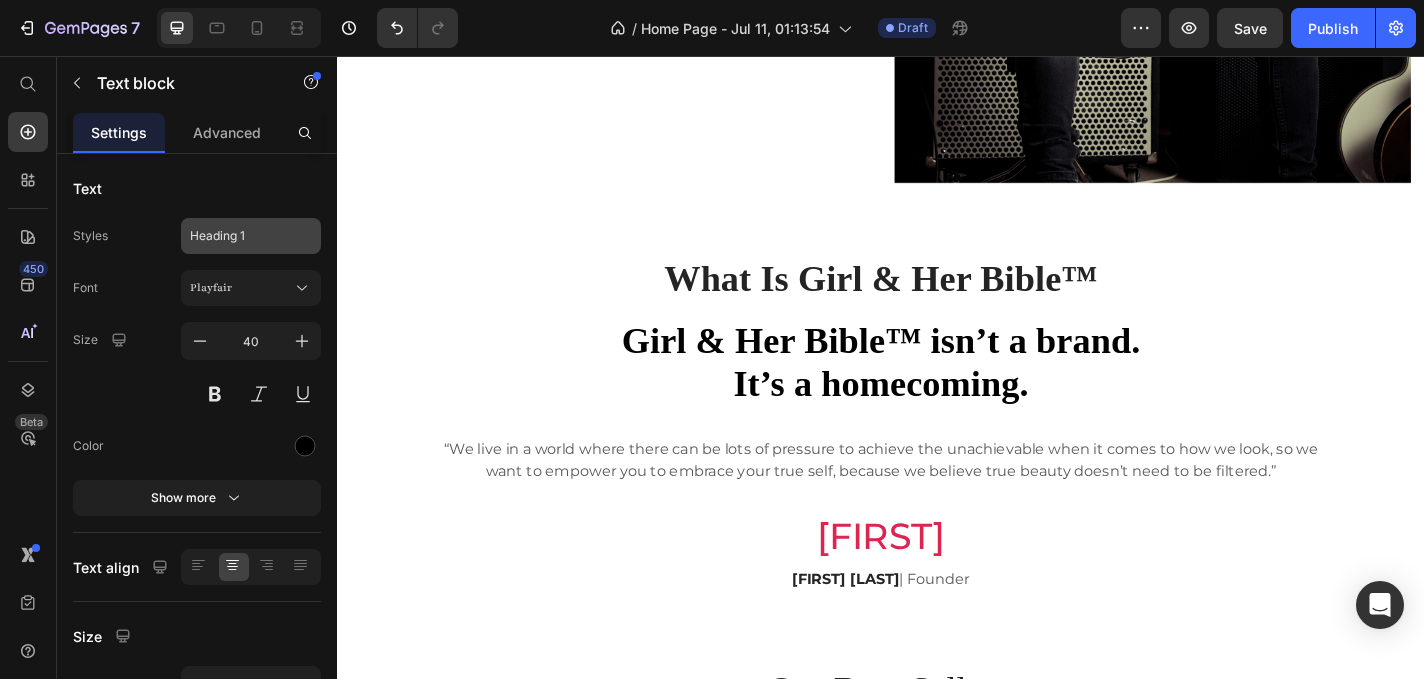 click on "Heading 1" 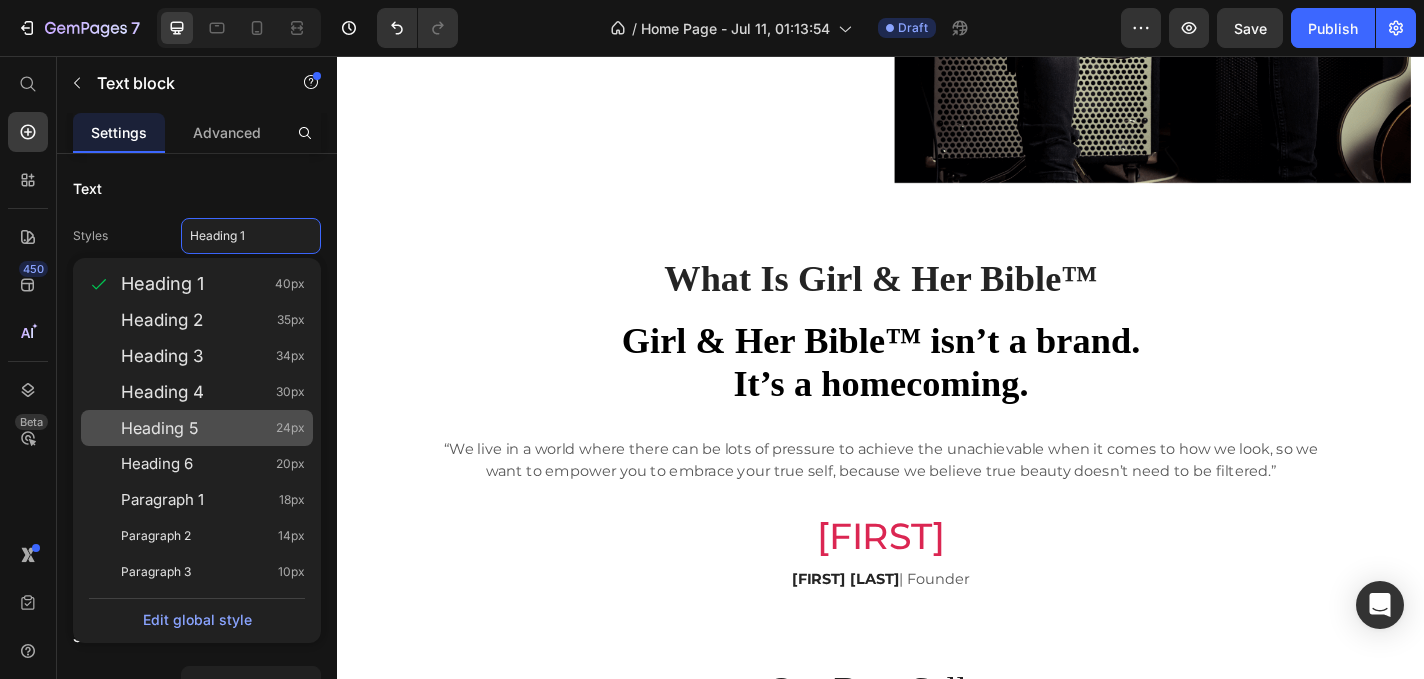 click on "Heading 5 24px" at bounding box center (213, 428) 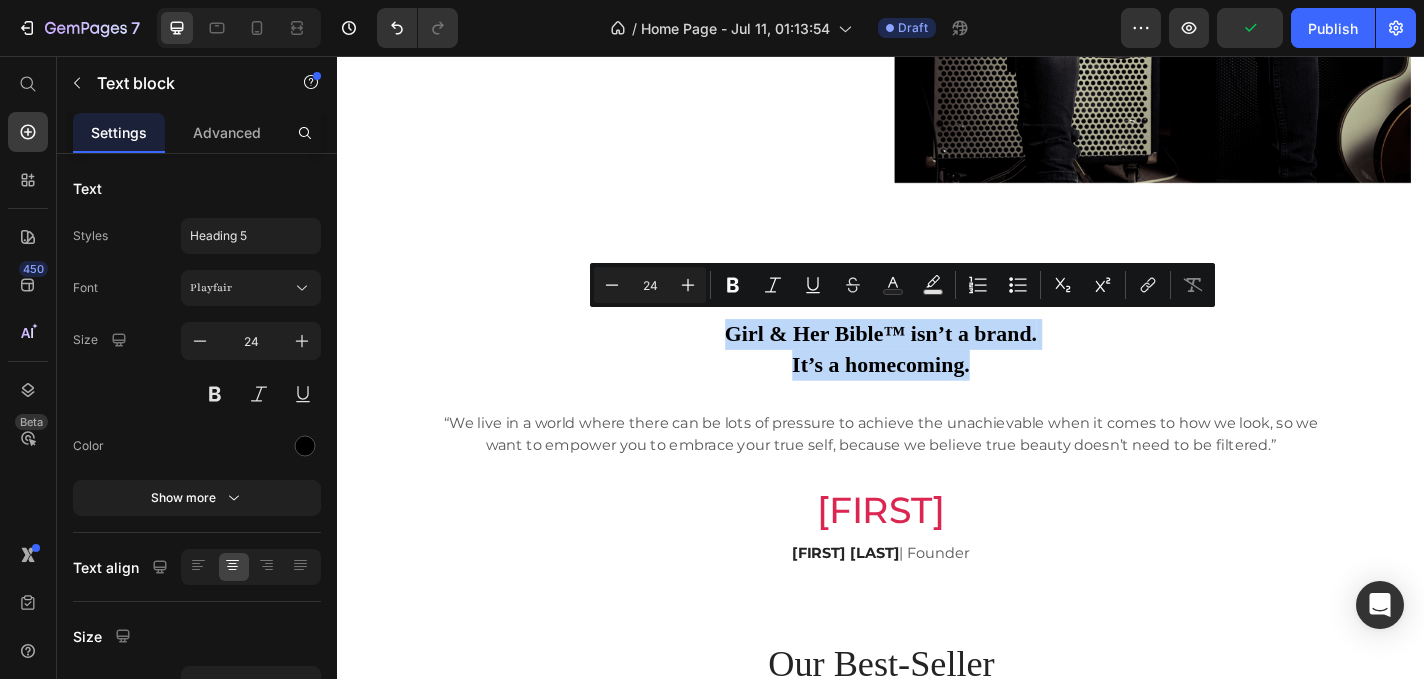 drag, startPoint x: 755, startPoint y: 352, endPoint x: 1028, endPoint y: 387, distance: 275.23444 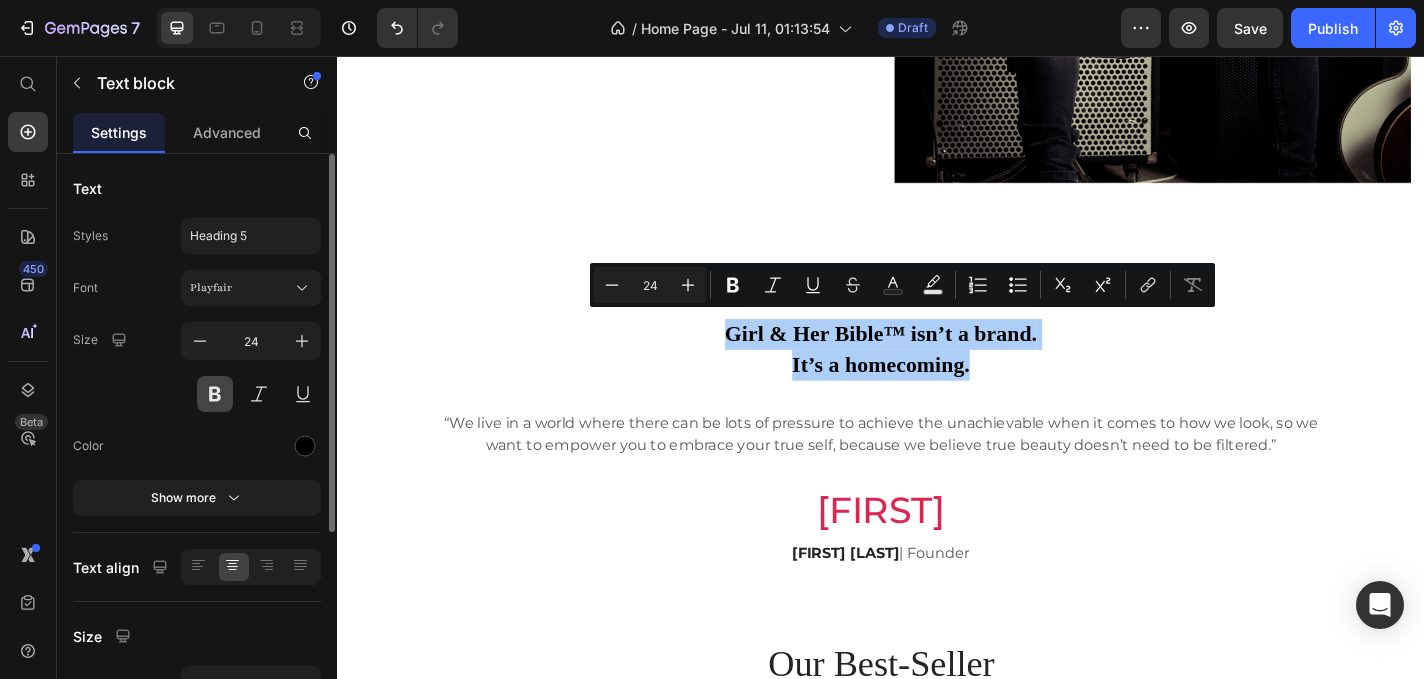 click at bounding box center (215, 394) 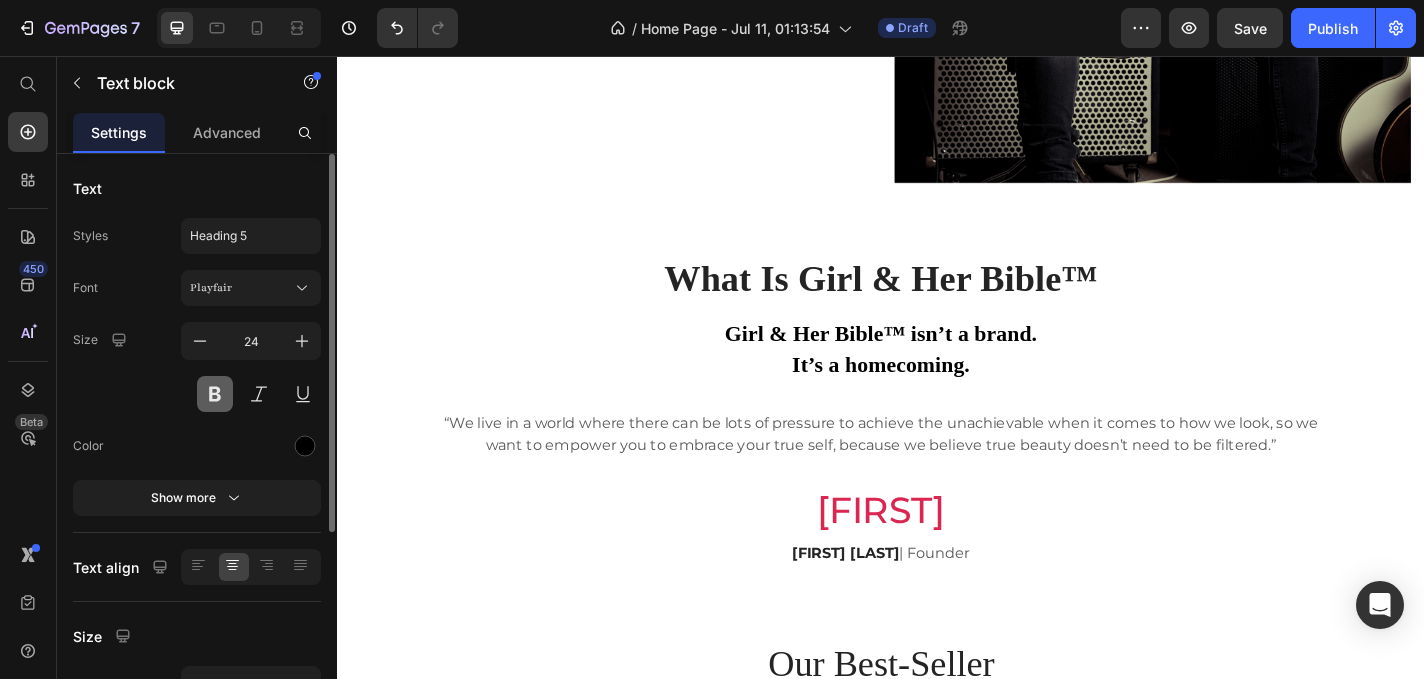 click at bounding box center (215, 394) 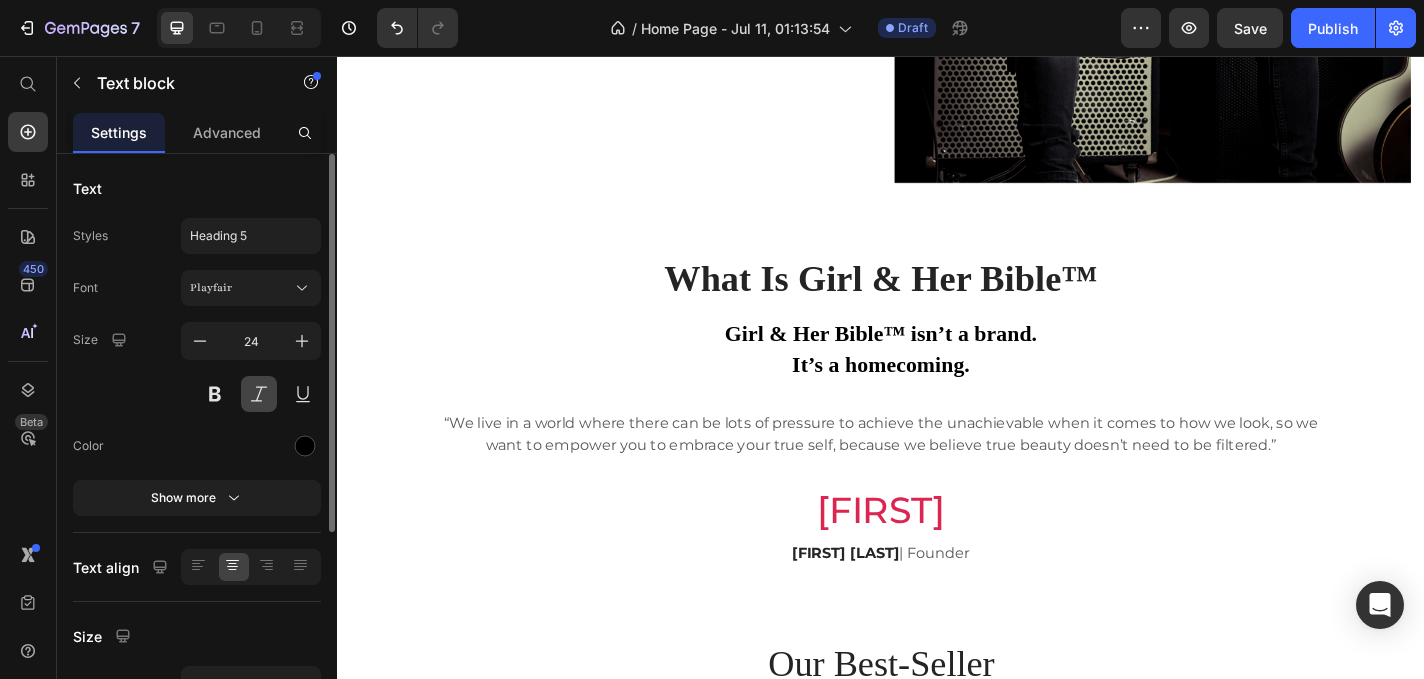 click at bounding box center (259, 394) 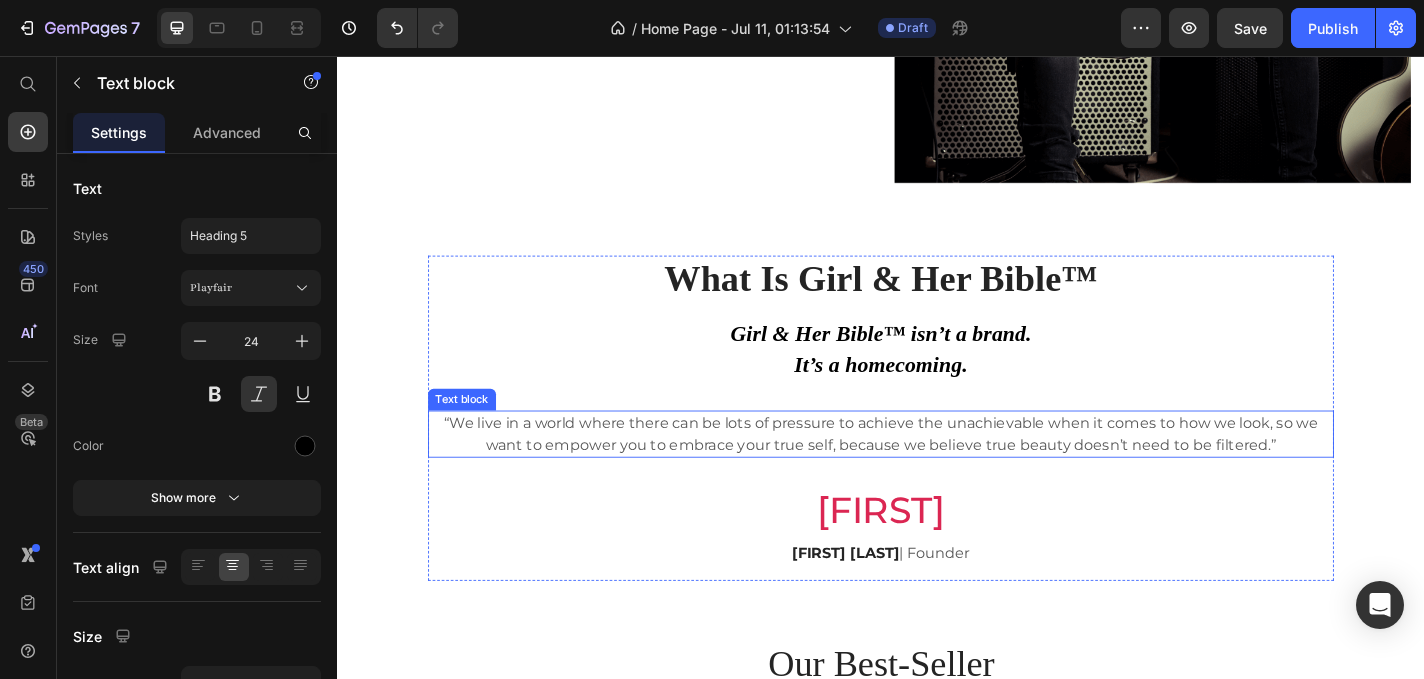 click on "“We live in a world where there can be lots of pressure to achieve the unachievable when it comes to how we look, so we want to empower you to embrace your true self, because we believe true beauty doesn’t need to be filtered.”" at bounding box center (937, 473) 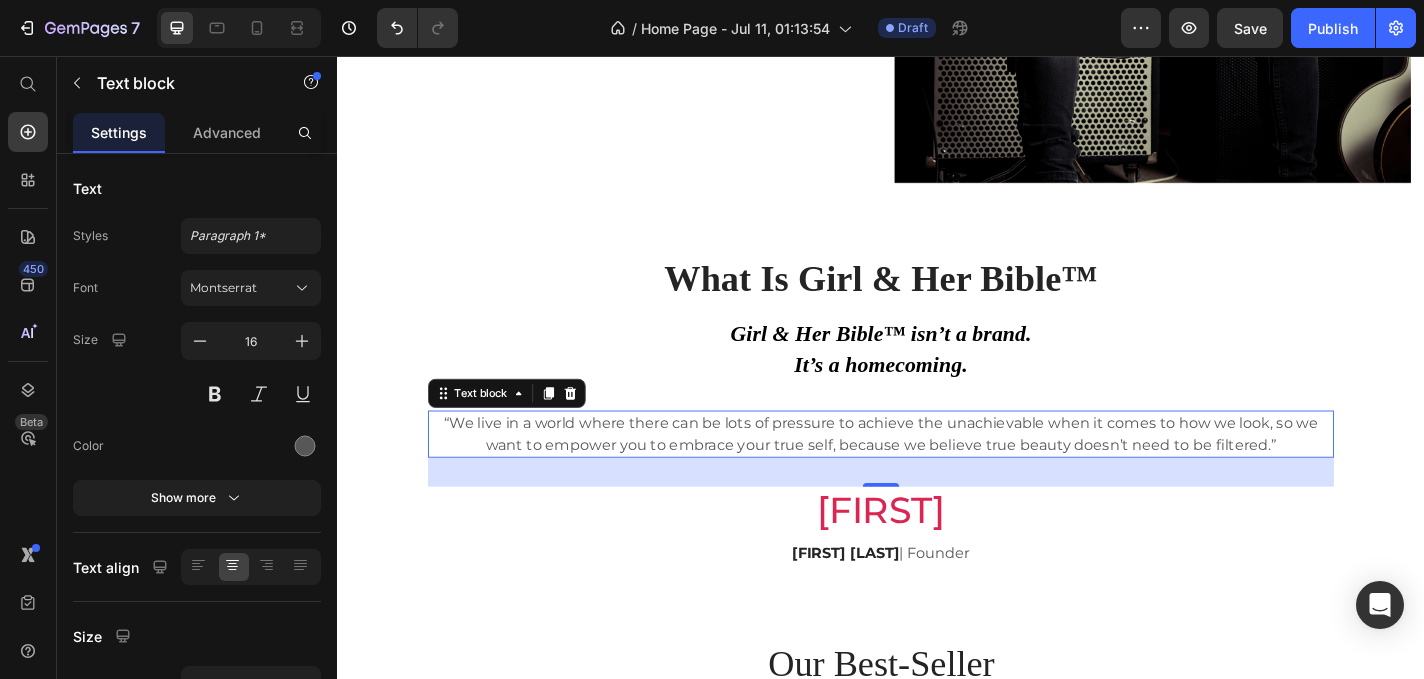 click on "“We live in a world where there can be lots of pressure to achieve the unachievable when it comes to how we look, so we want to empower you to embrace your true self, because we believe true beauty doesn’t need to be filtered.”" at bounding box center [937, 473] 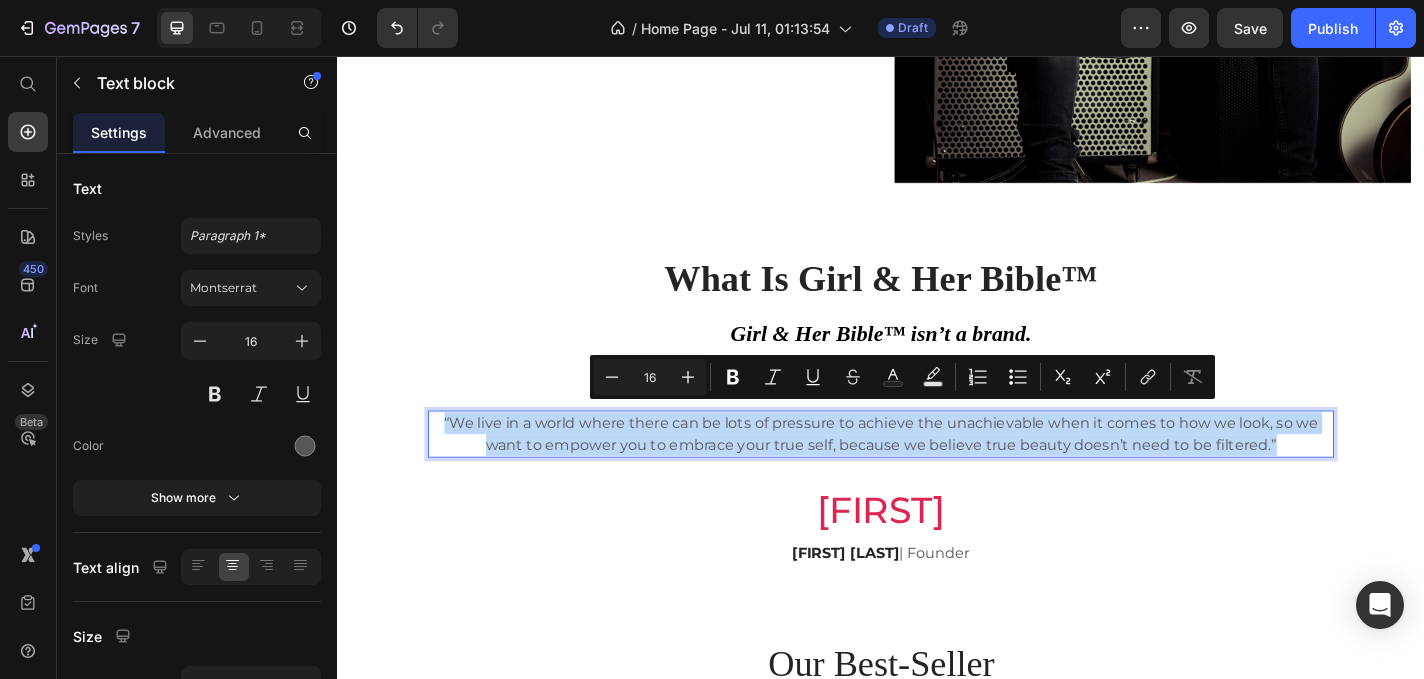 drag, startPoint x: 450, startPoint y: 447, endPoint x: 1381, endPoint y: 470, distance: 931.28406 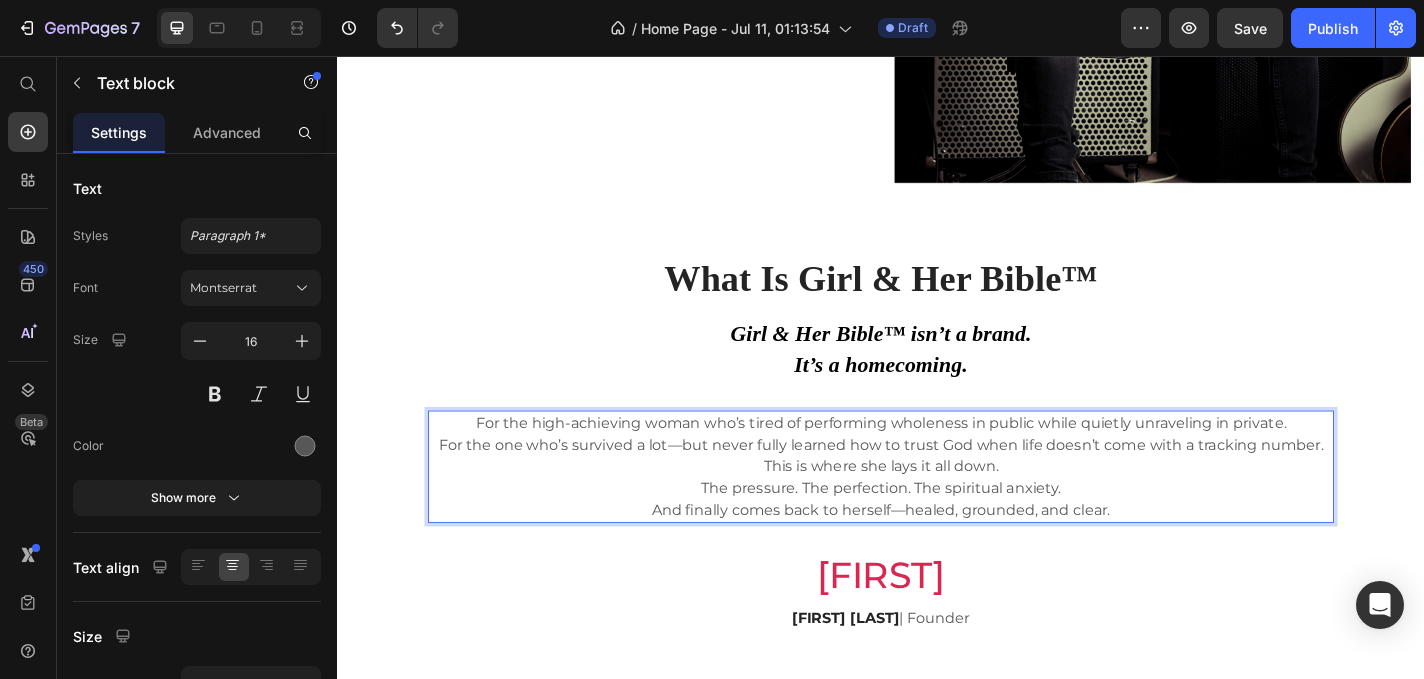 click on "For the high-achieving woman who’s tired of performing wholeness in public while quietly unraveling in private. For the one who’s survived a lot—but never fully learned how to trust God when life doesn’t come with a tracking number." at bounding box center [937, 473] 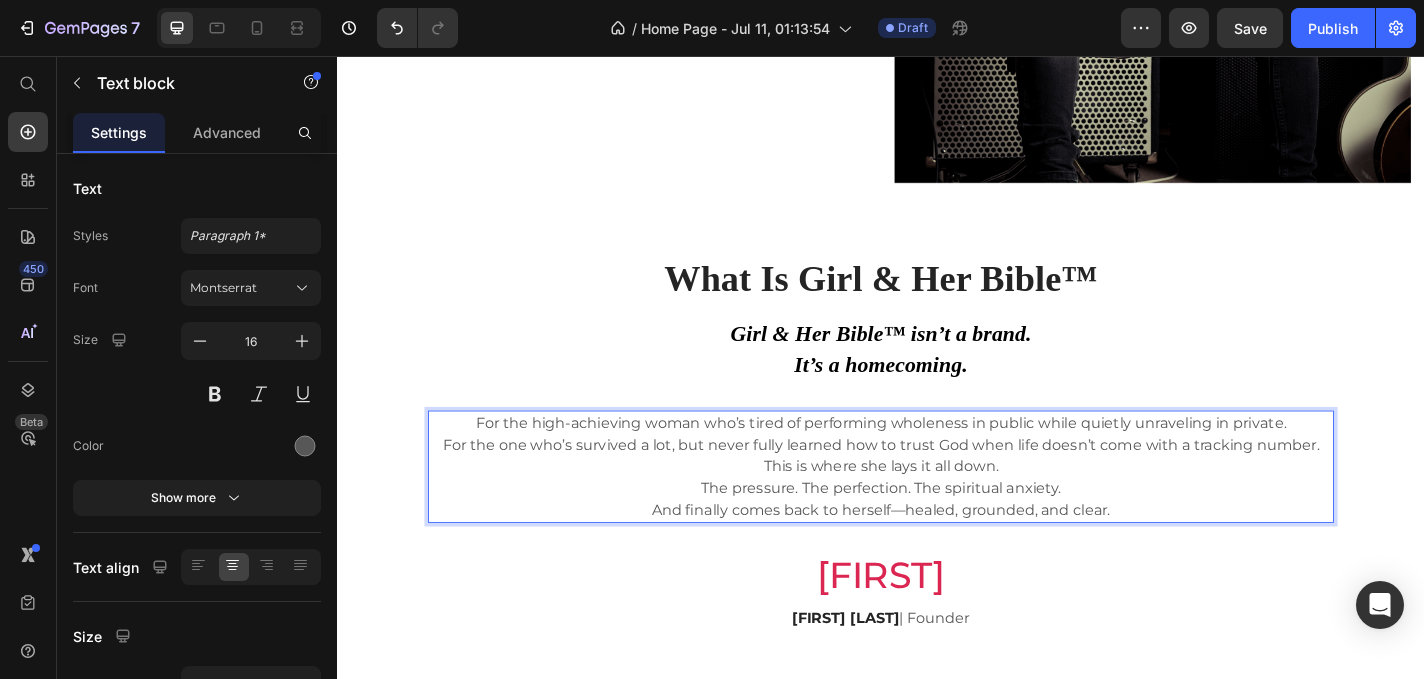 click on "This is where she lays it all down. The pressure. The perfection. The spiritual anxiety. And finally comes back to herself—healed, grounded, and clear." at bounding box center [937, 533] 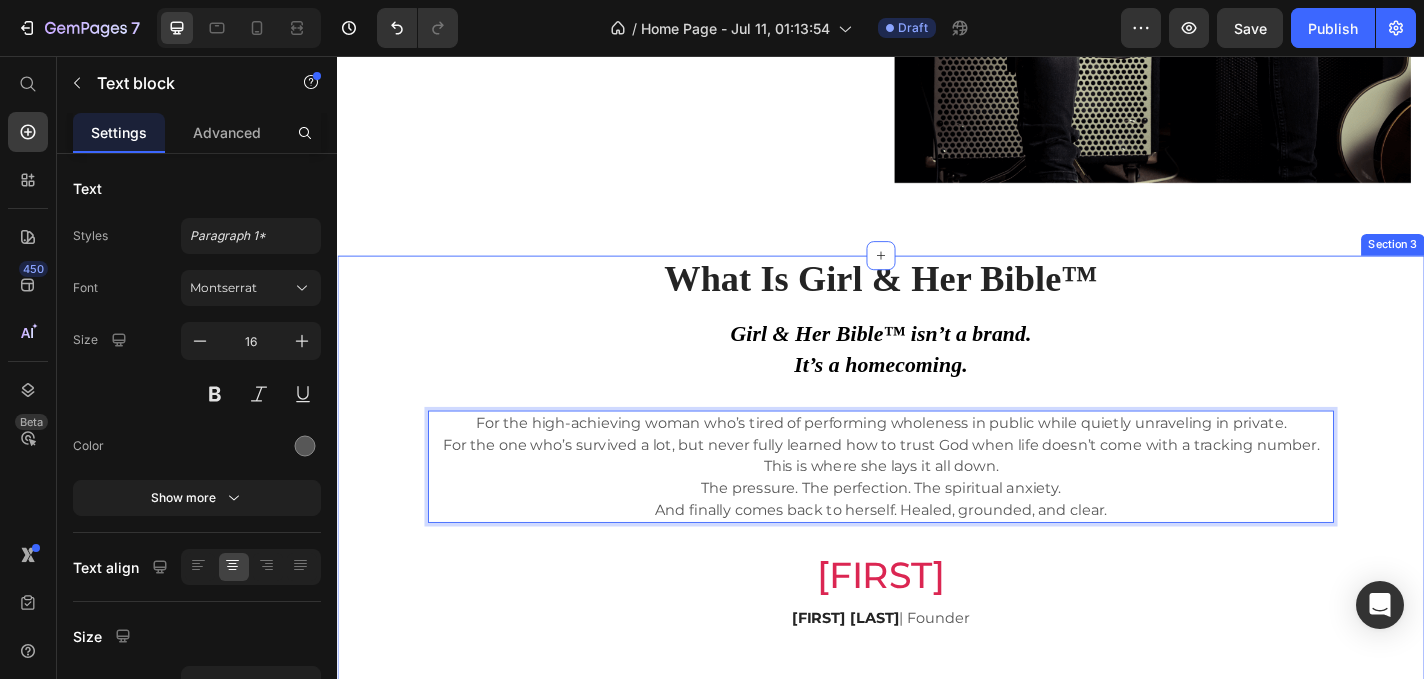 click on "What Is Girl & Her Bible™ Heading Girl & Her Bible™ isn’t a brand. It’s a homecoming. Text block For the high-achieving woman who’s tired of performing wholeness in public while quietly unraveling in private. For the one who’s survived a lot, but never fully learned how to trust God when life doesn’t come with a tracking number. This is where she lays it all down. The pressure. The perfection. The spiritual anxiety. And finally comes back to herself. Healed, grounded, and clear. Text block   32 [FIRST] Text block [FIRST] [LAST]  | Founder Text block Row" at bounding box center [937, 499] 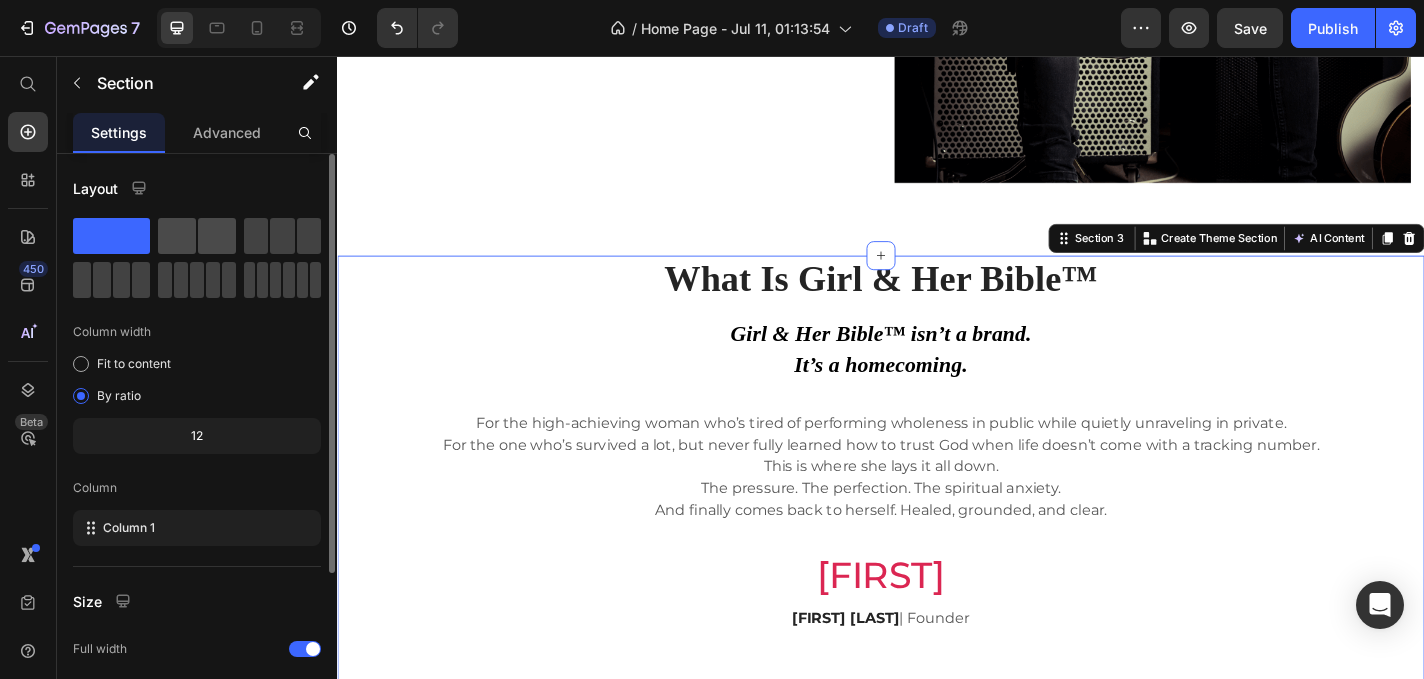 click 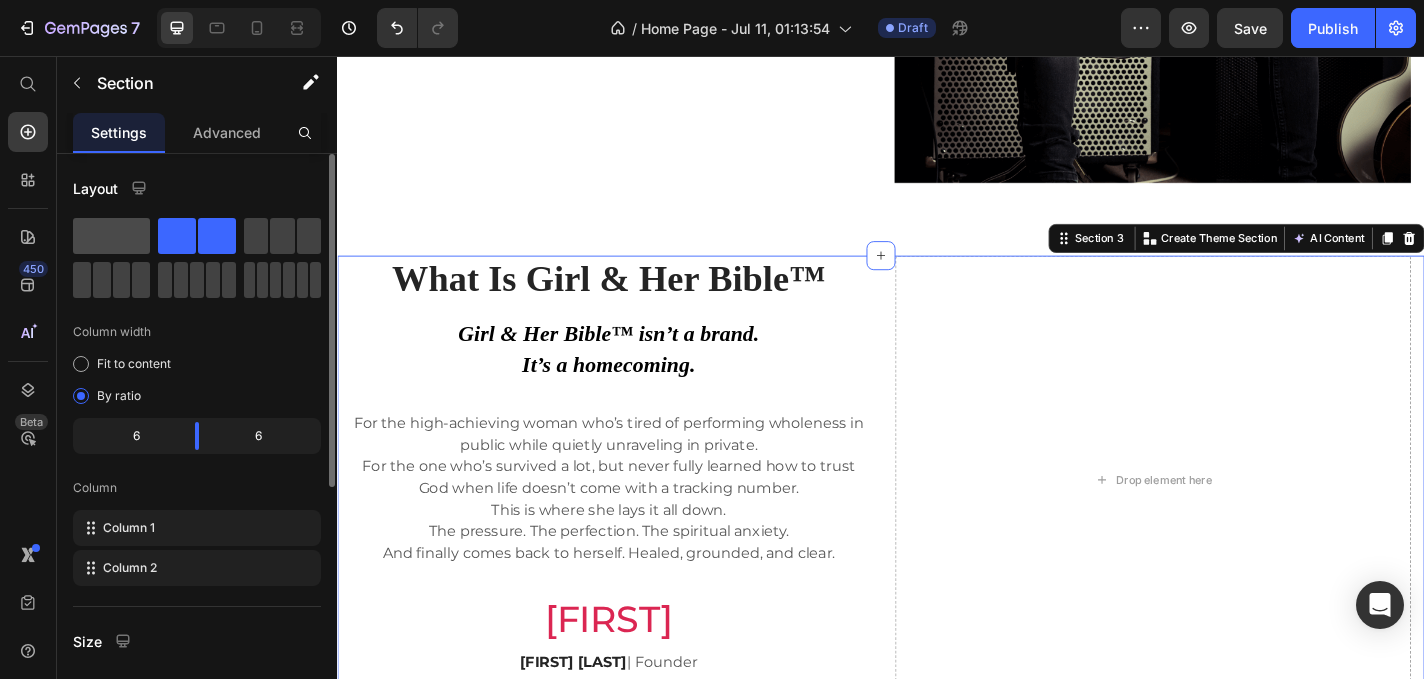 click 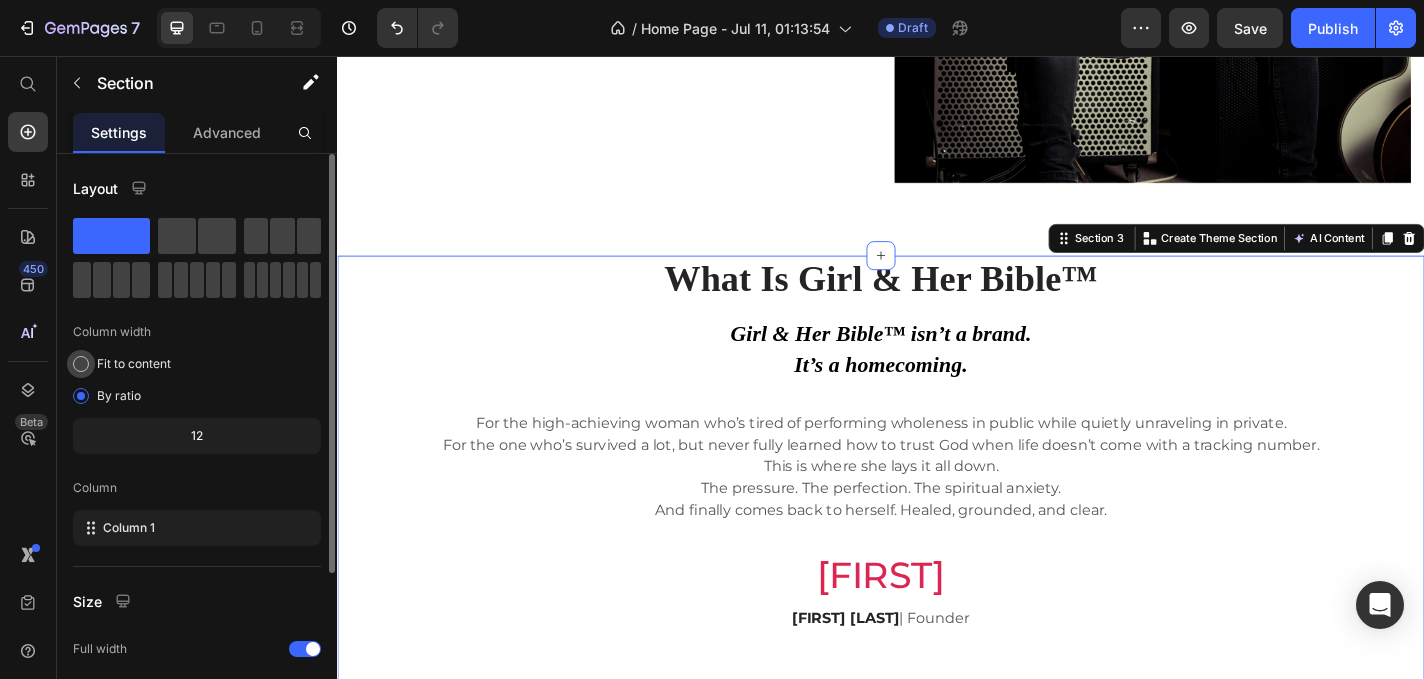 click on "Fit to content" 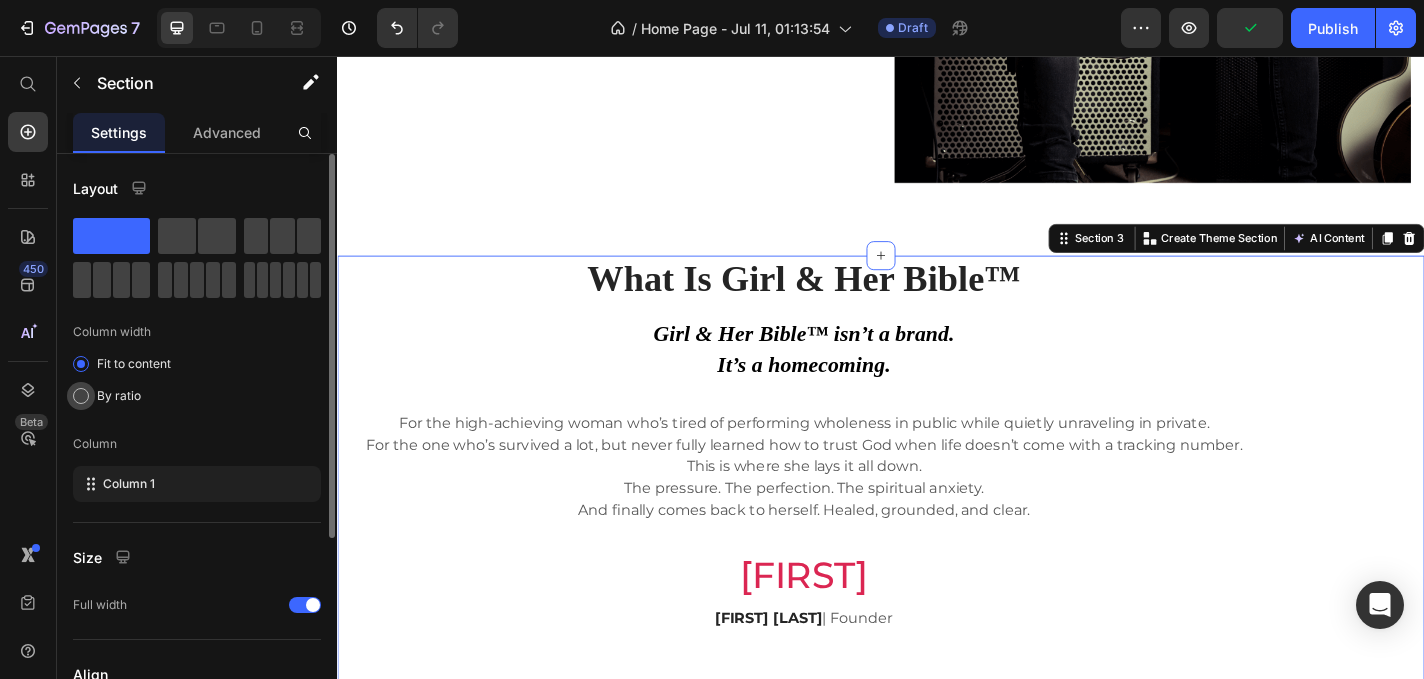 click at bounding box center [81, 396] 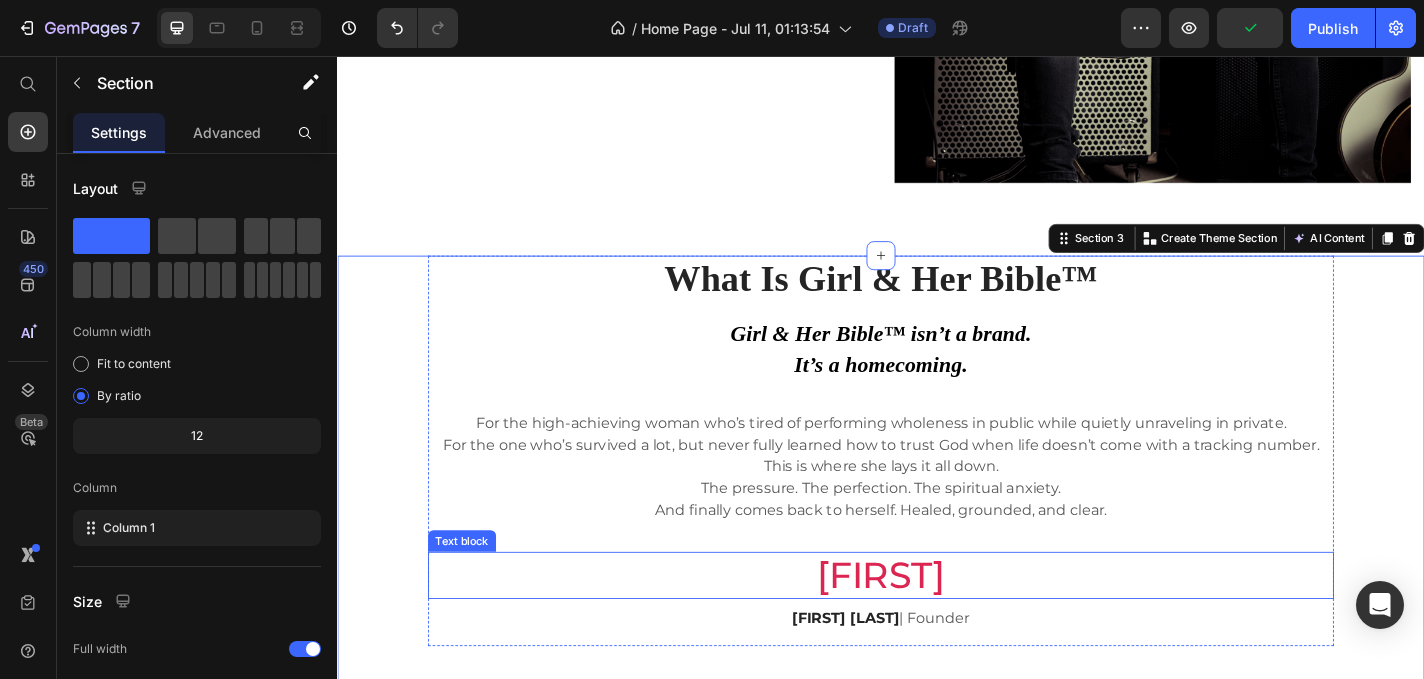 click on "[FIRST]" at bounding box center (937, 629) 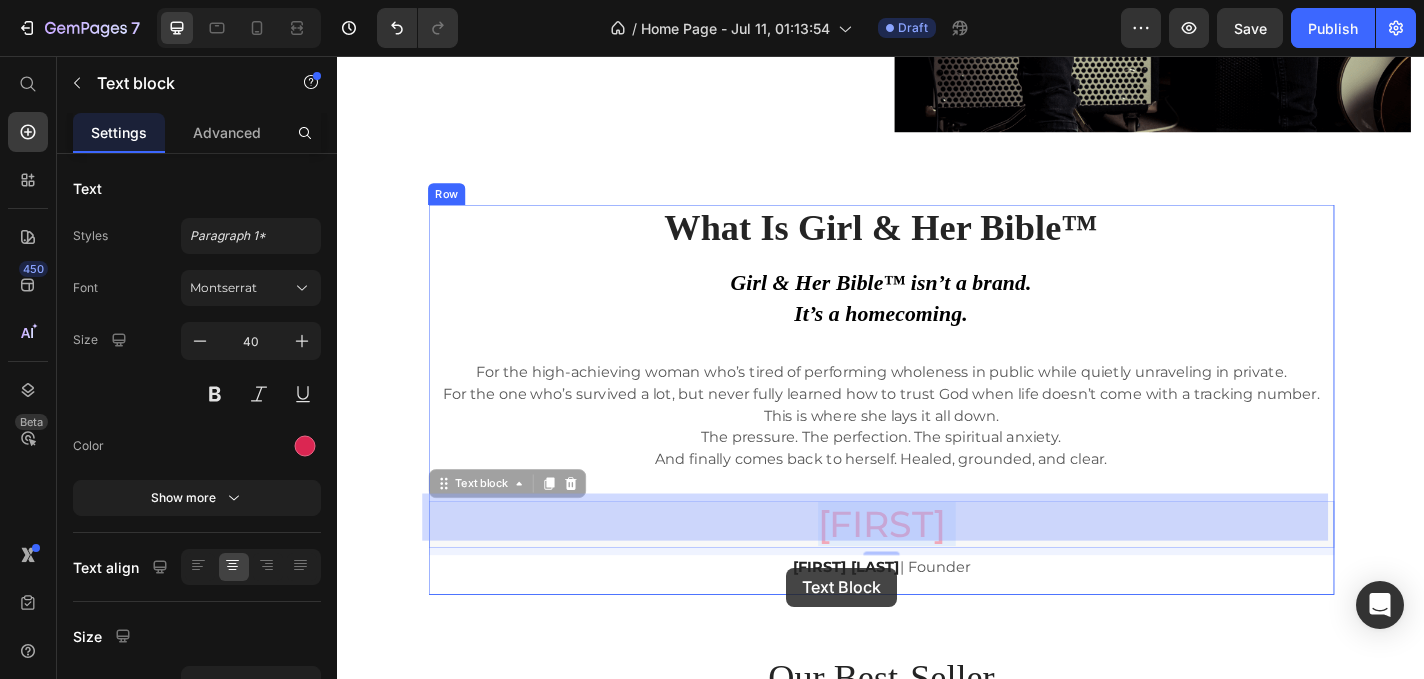 drag, startPoint x: 1045, startPoint y: 618, endPoint x: 833, endPoint y: 621, distance: 212.02122 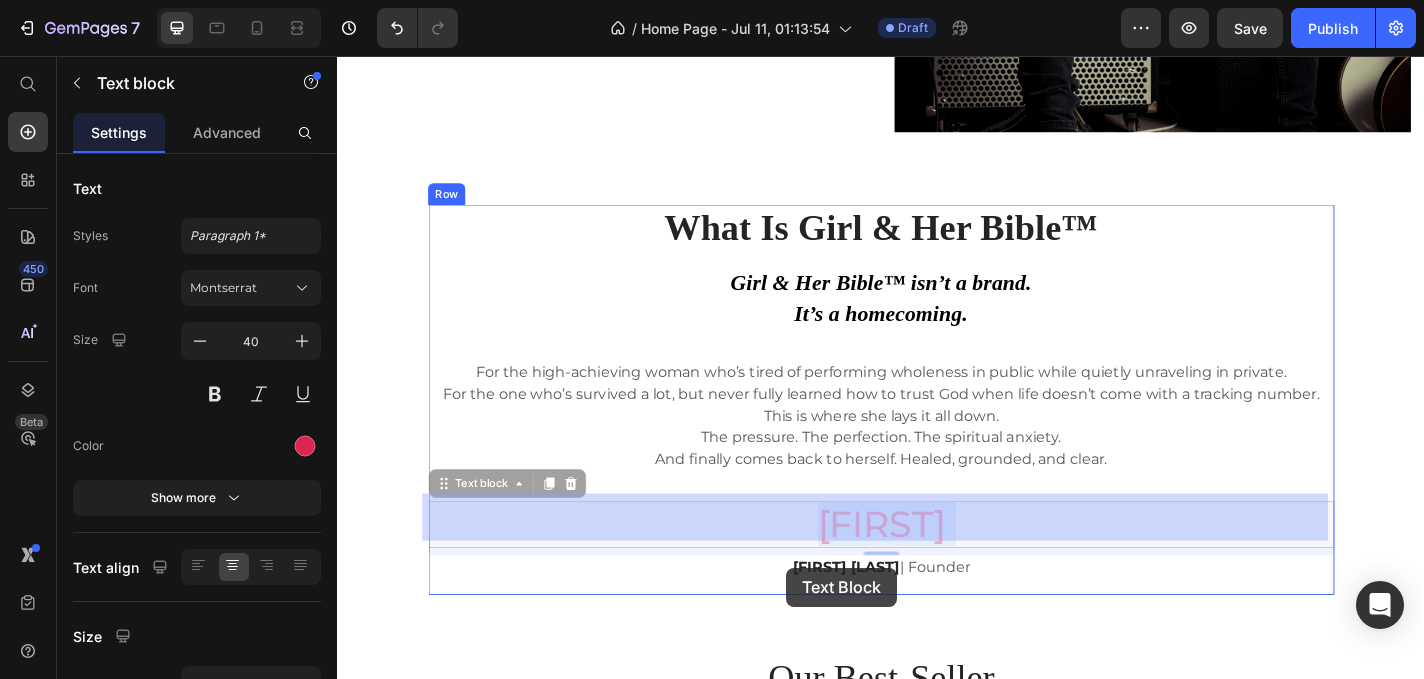 click on "Header You’re not crazy. You’re just emotionally exhausted. Heading You’ve healed enough to function. But not enough to feel free. Still attracting chaos. Still overthinking. Still spiraling in silence. You’re not numb because you’re over it. You’re numb because it still hurts. Text Block I've felt this  Button   0 Row" at bounding box center (937, 1584) 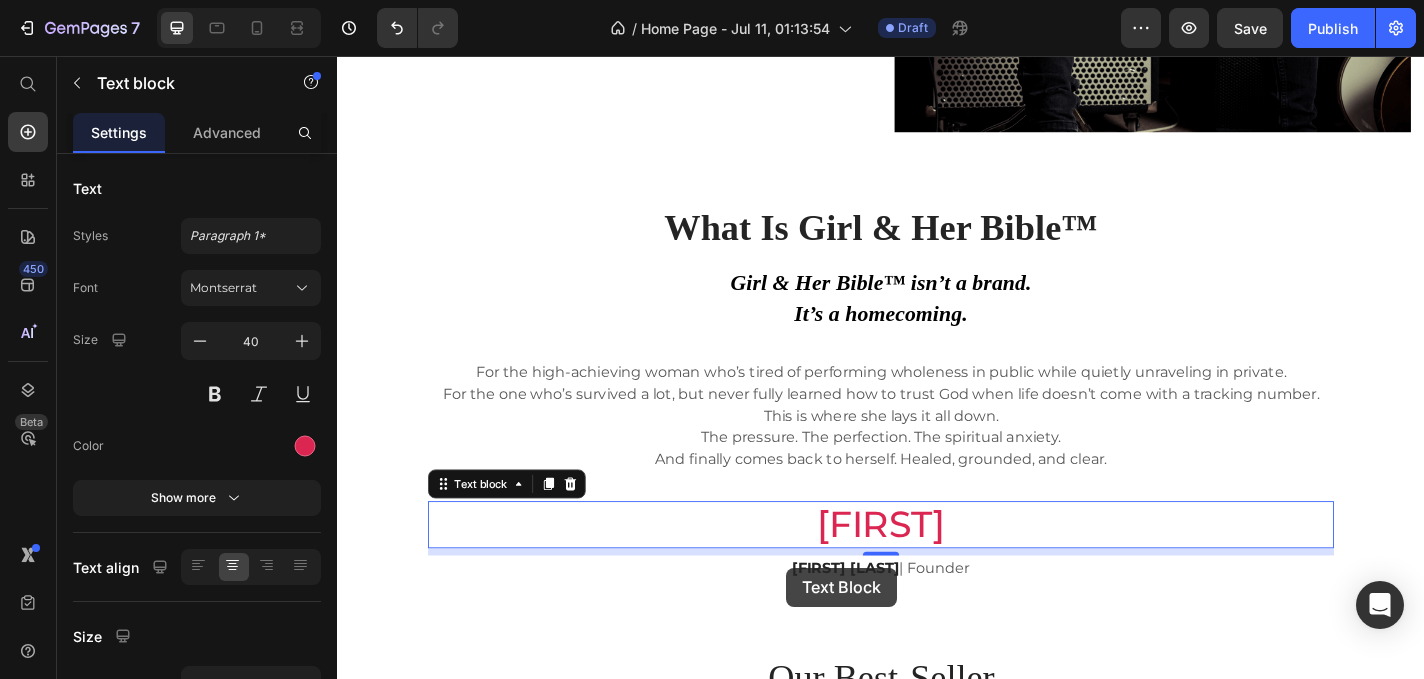 scroll, scrollTop: 1865, scrollLeft: 0, axis: vertical 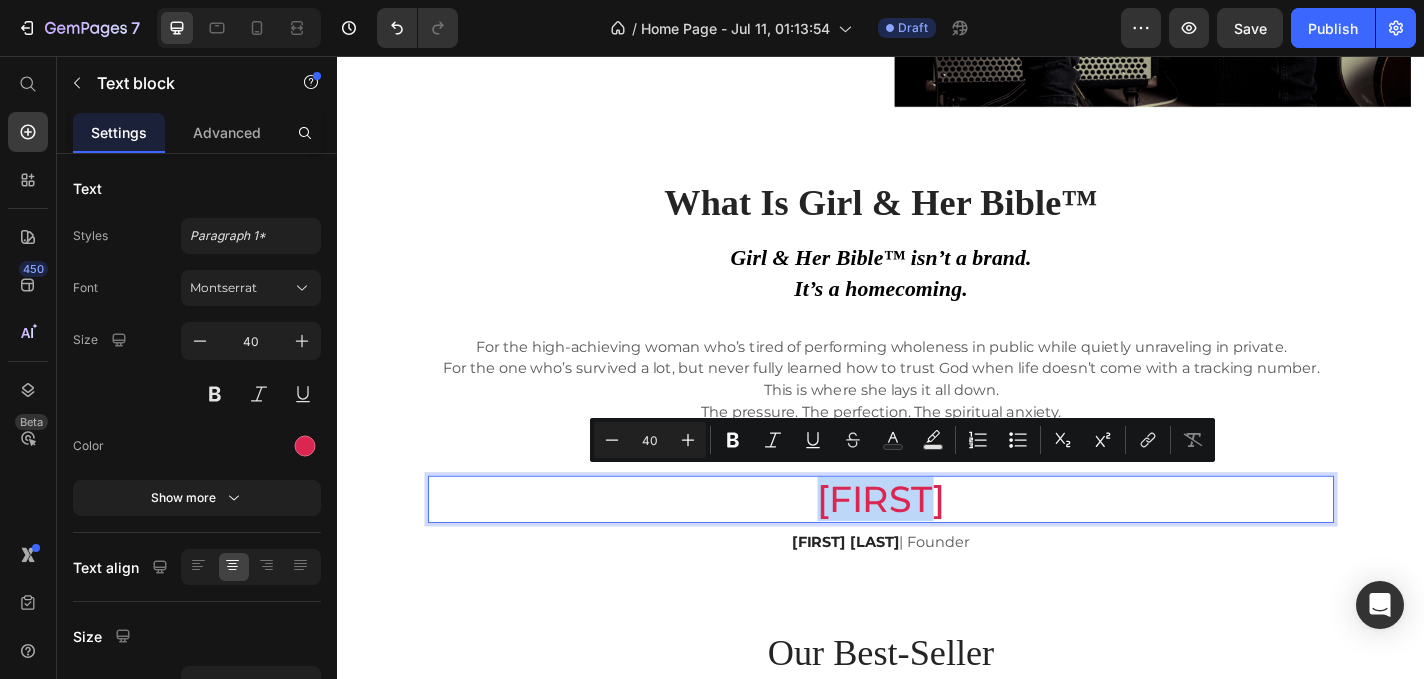 drag, startPoint x: 1001, startPoint y: 536, endPoint x: 867, endPoint y: 536, distance: 134 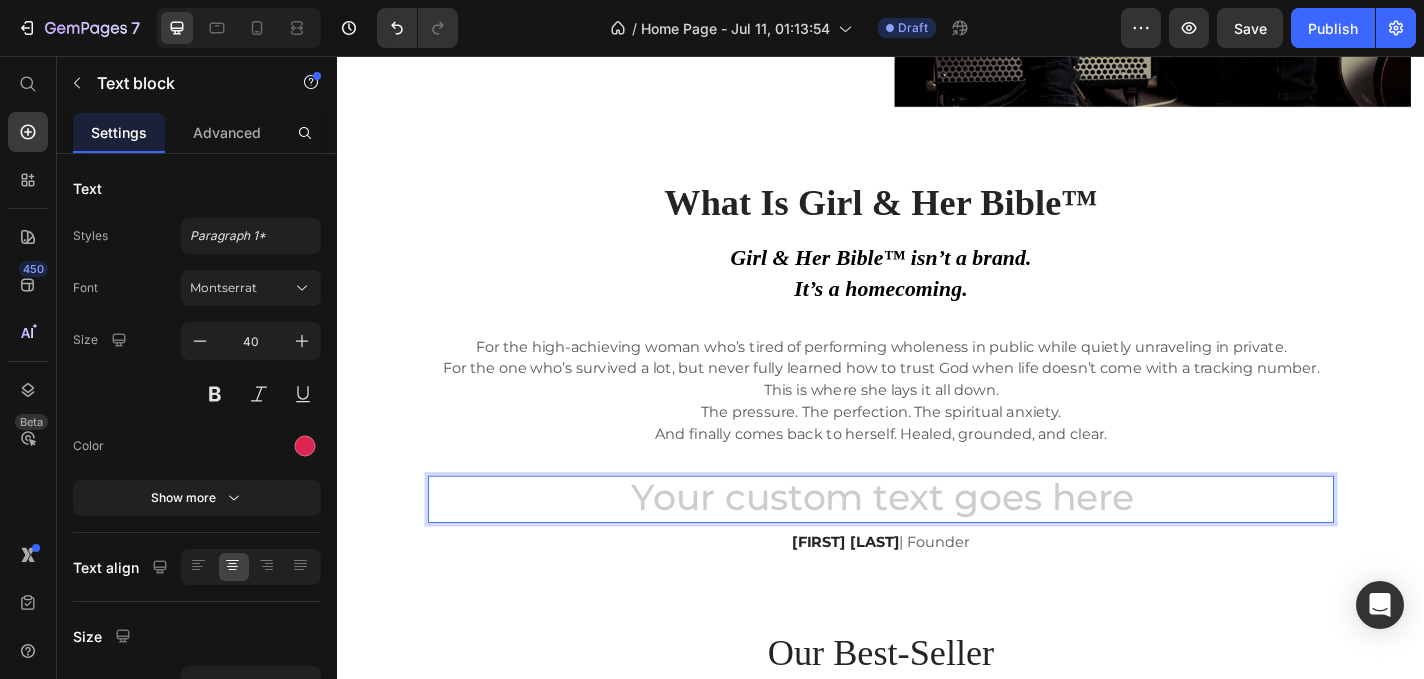 click at bounding box center (937, 545) 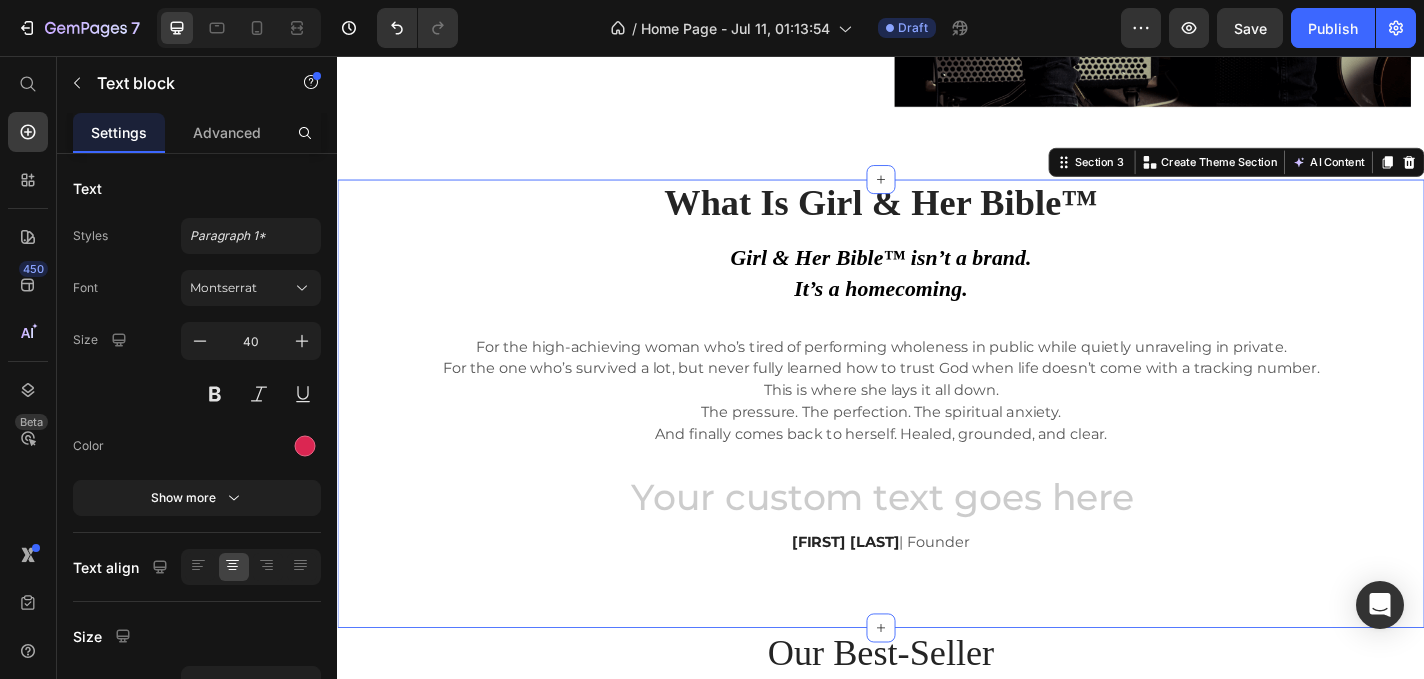 click on "What Is Girl & Her Bible™ Heading Girl & Her Bible™ isn’t a brand. It’s a homecoming. Text block For the high-achieving woman who’s tired of performing wholeness in public while quietly unraveling in private. For the one who’s survived a lot, but never fully learned how to trust God when life doesn’t come with a tracking number. This is where she lays it all down. The pressure. The perfection. The spiritual anxiety. And finally comes back to herself. Healed, grounded, and clear. Text block Text block [FIRST] [LAST]  | Founder Text block Row Section 3   You can create reusable sections Create Theme Section AI Content Write with GemAI What would you like to describe here? Tone and Voice Persuasive Product Show more Generate" at bounding box center [937, 439] 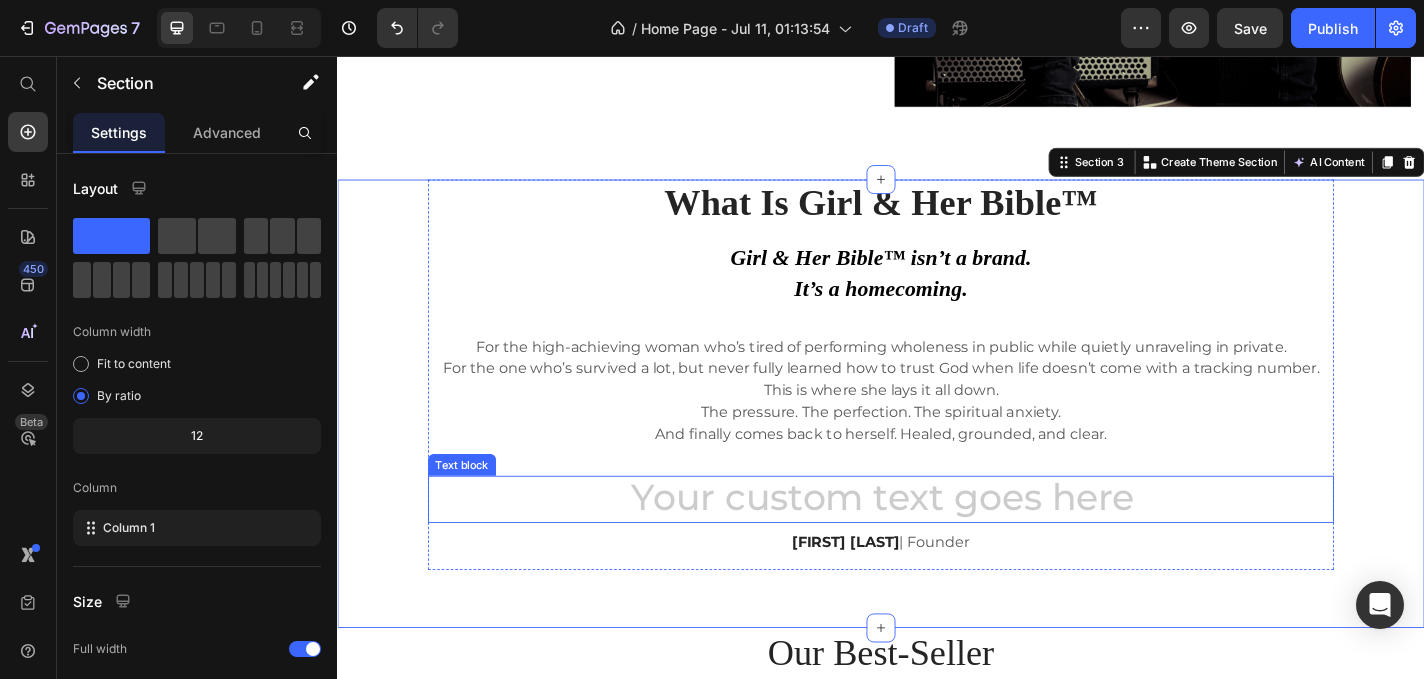 click at bounding box center [937, 545] 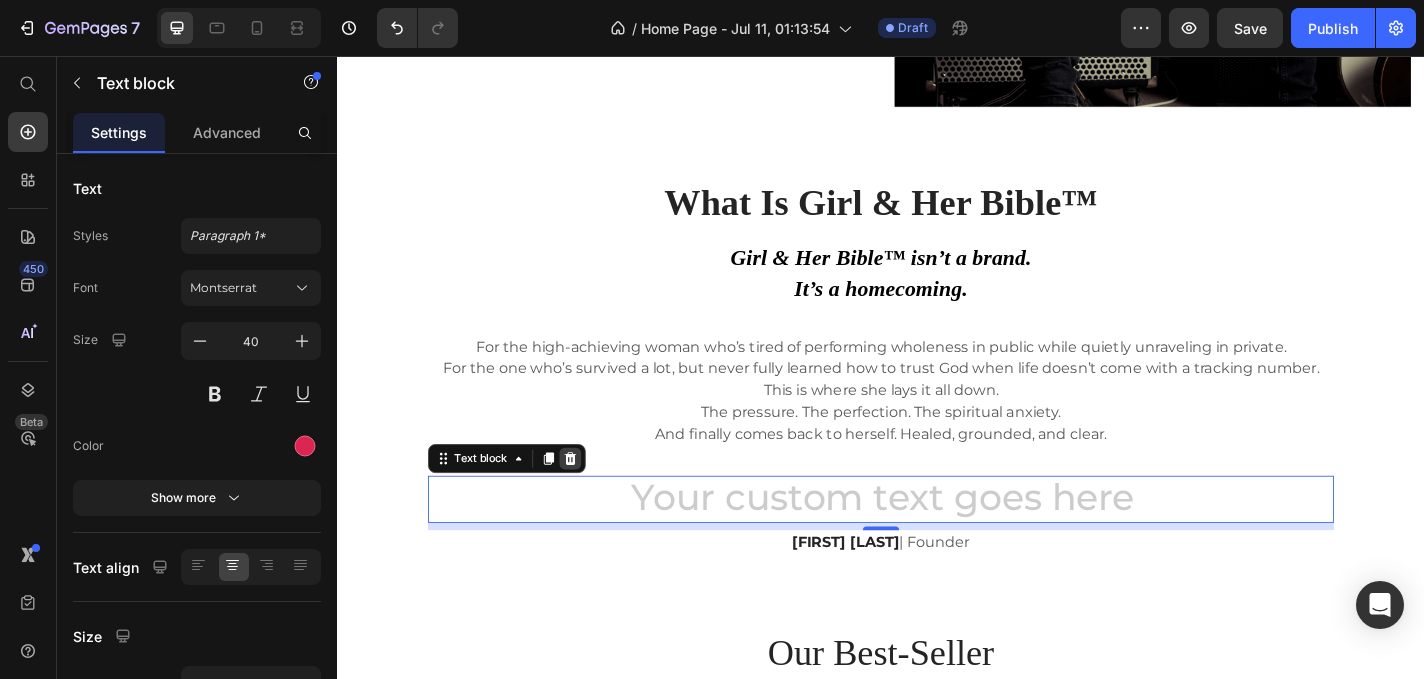 click 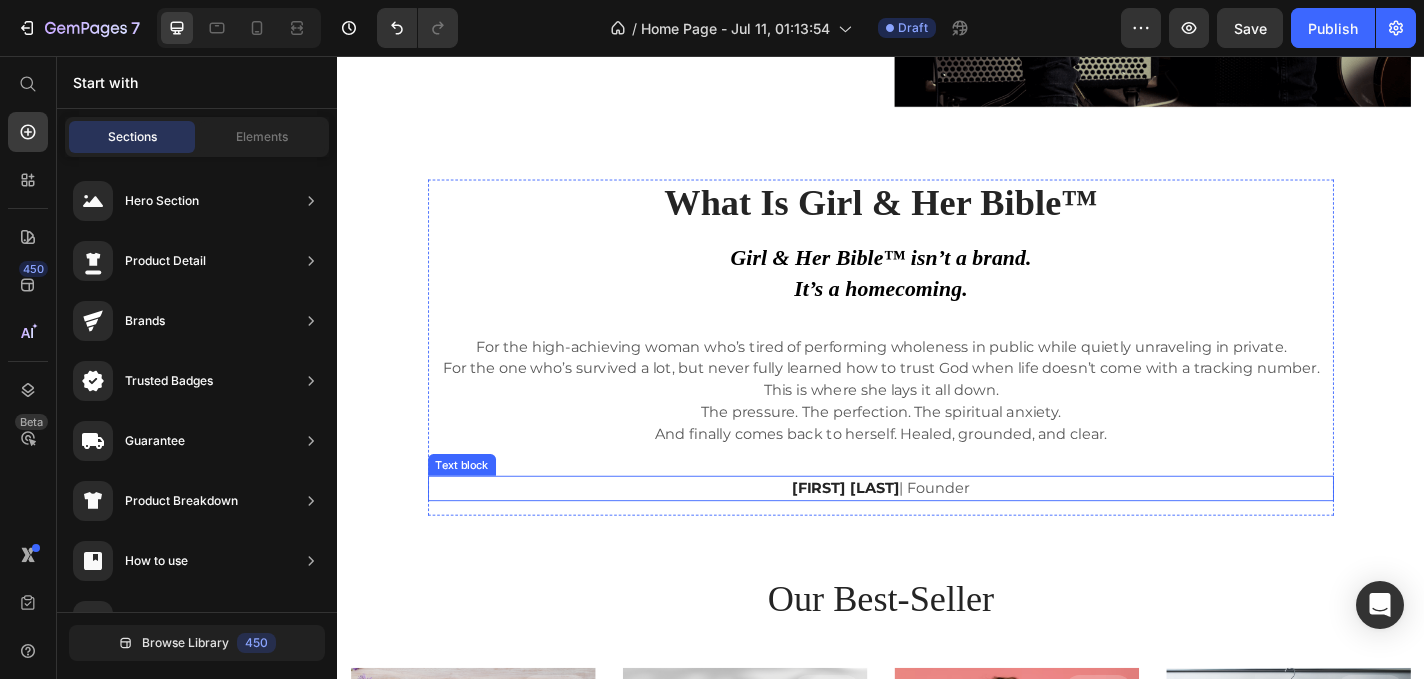 click on "[FIRST] [LAST]" at bounding box center [898, 532] 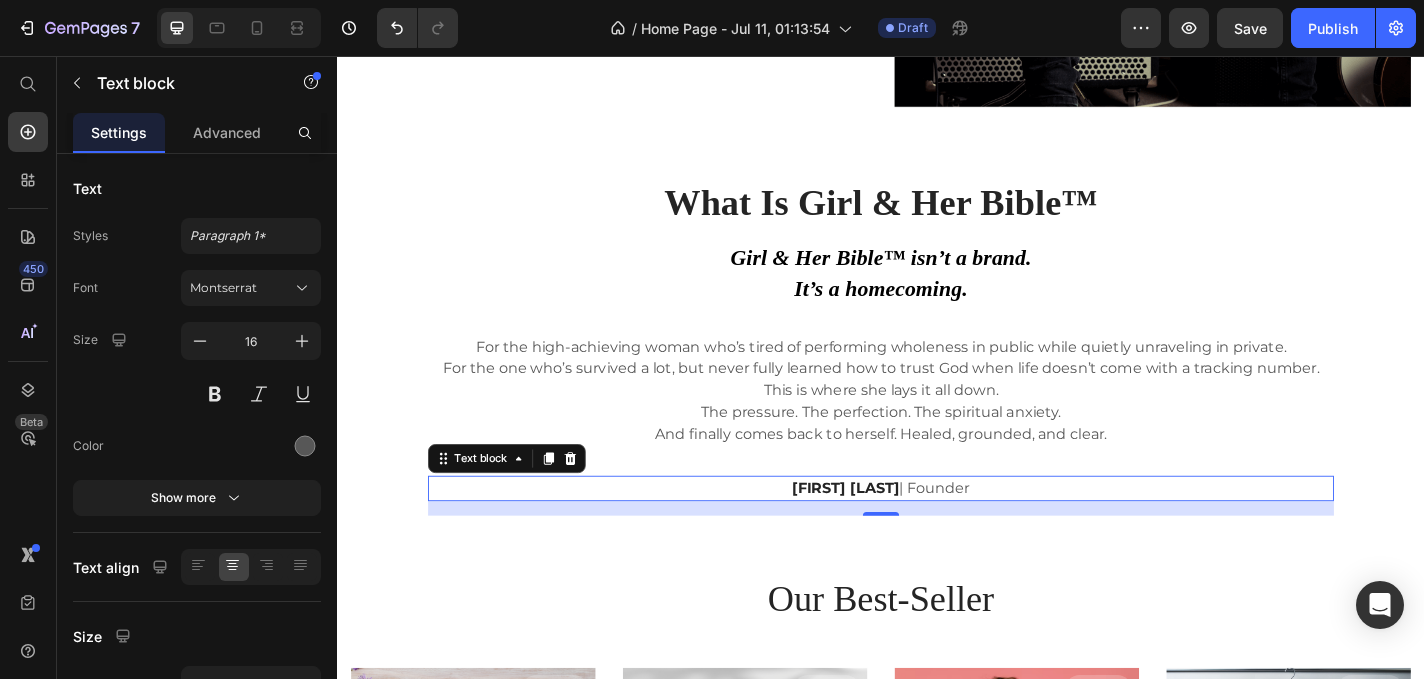 click on "Text block" at bounding box center (524, 500) 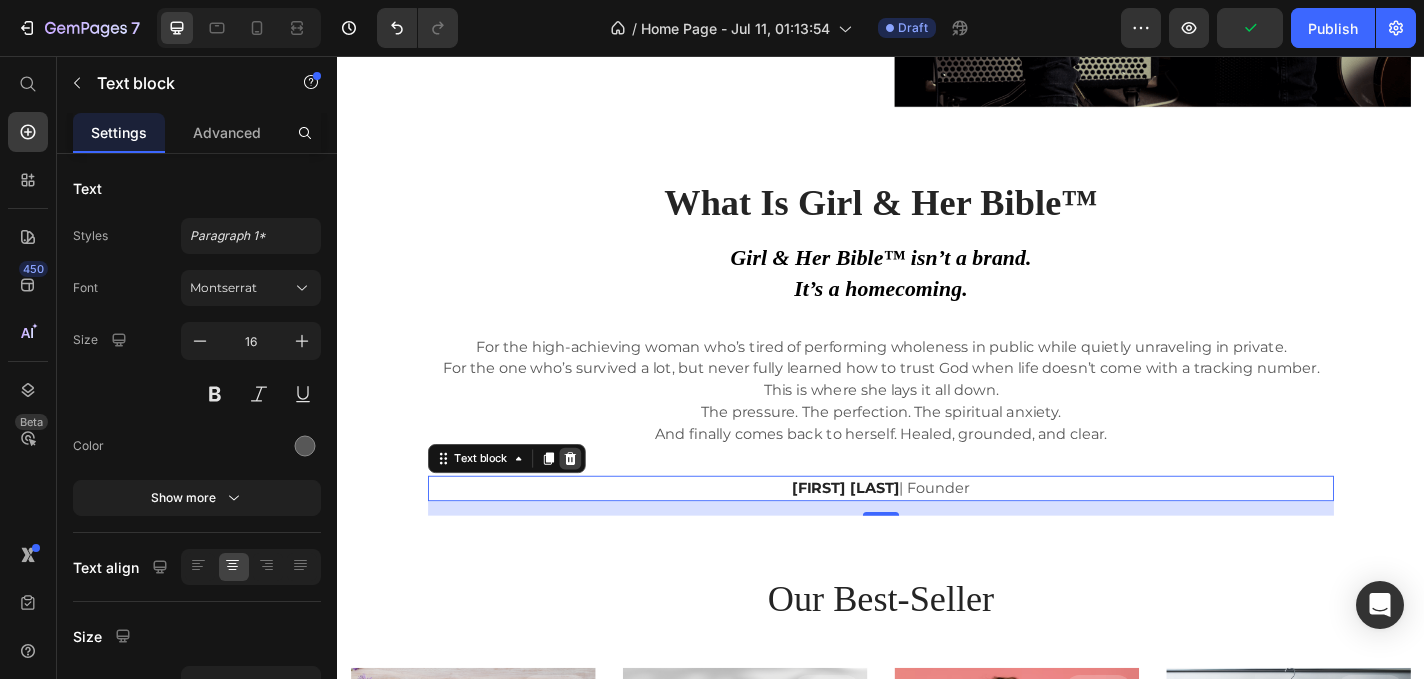 click 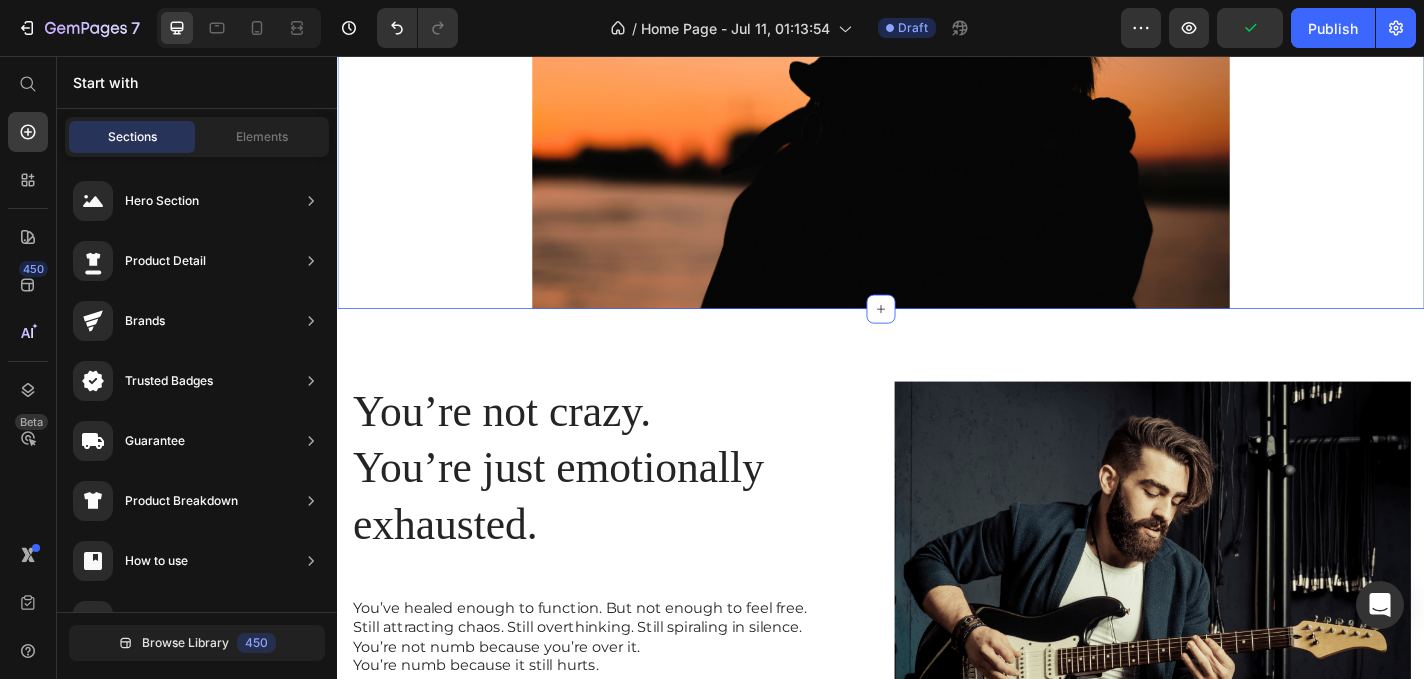 scroll, scrollTop: 938, scrollLeft: 0, axis: vertical 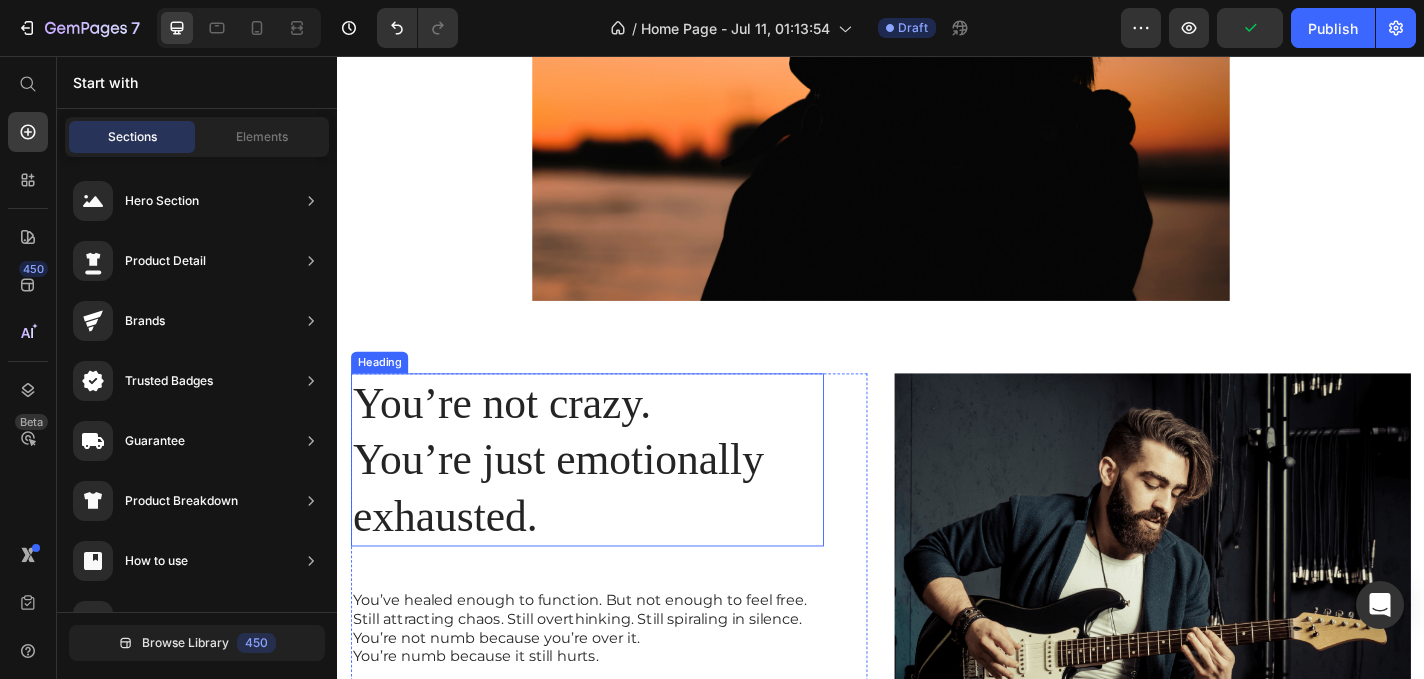 click on "You’re not crazy. You’re just emotionally exhausted." at bounding box center (613, 501) 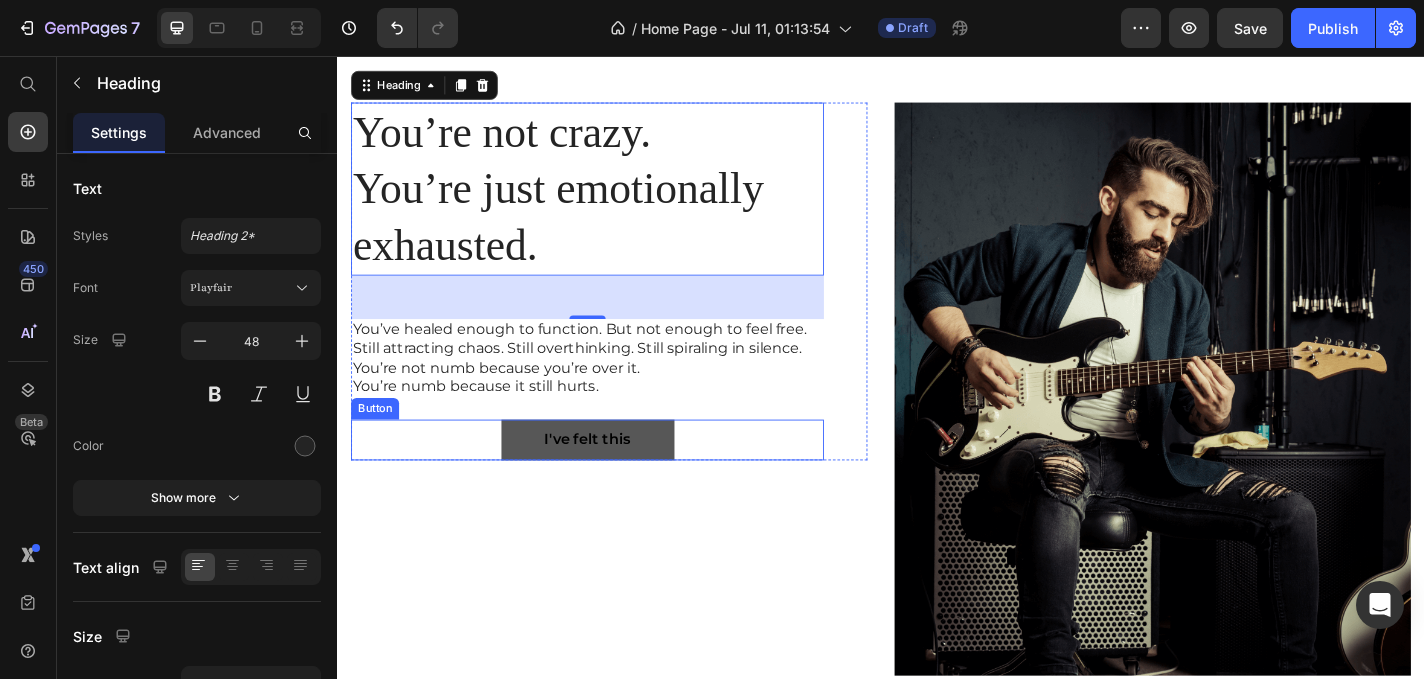 scroll, scrollTop: 1655, scrollLeft: 0, axis: vertical 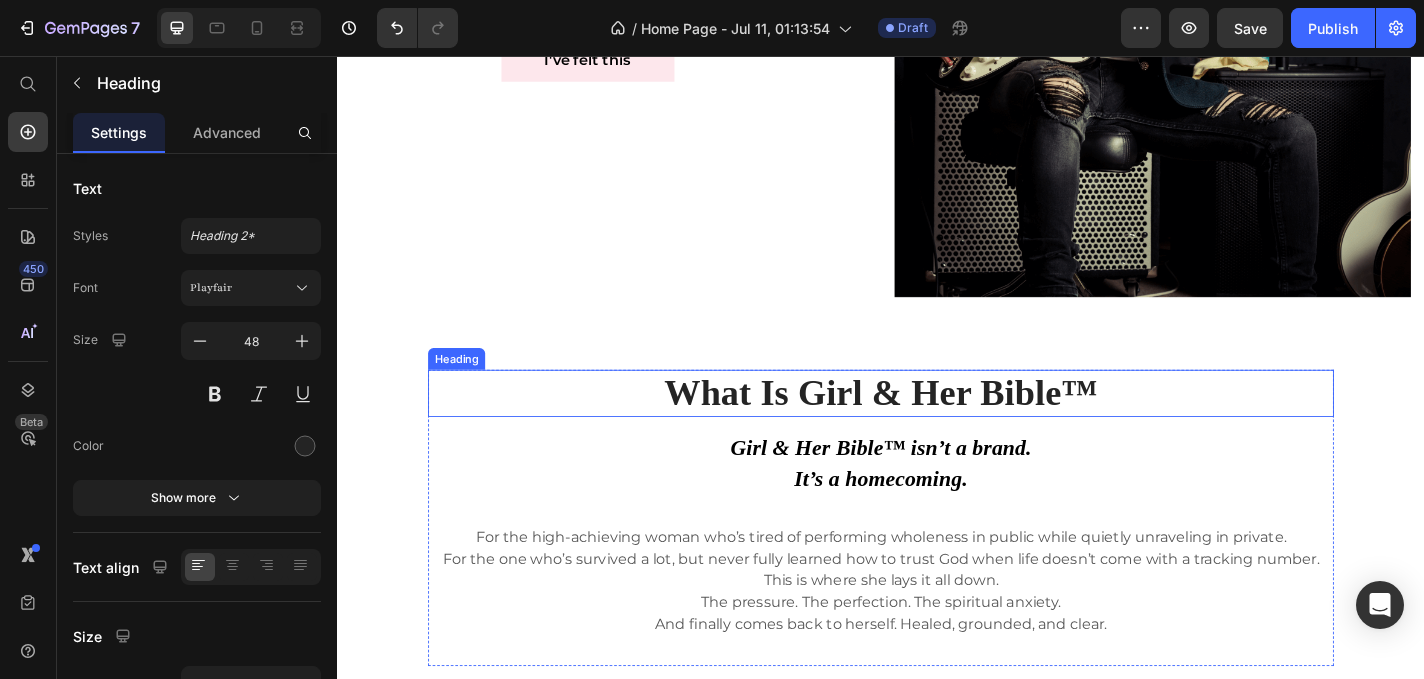 click on "What Is Girl & Her Bible™" at bounding box center (937, 428) 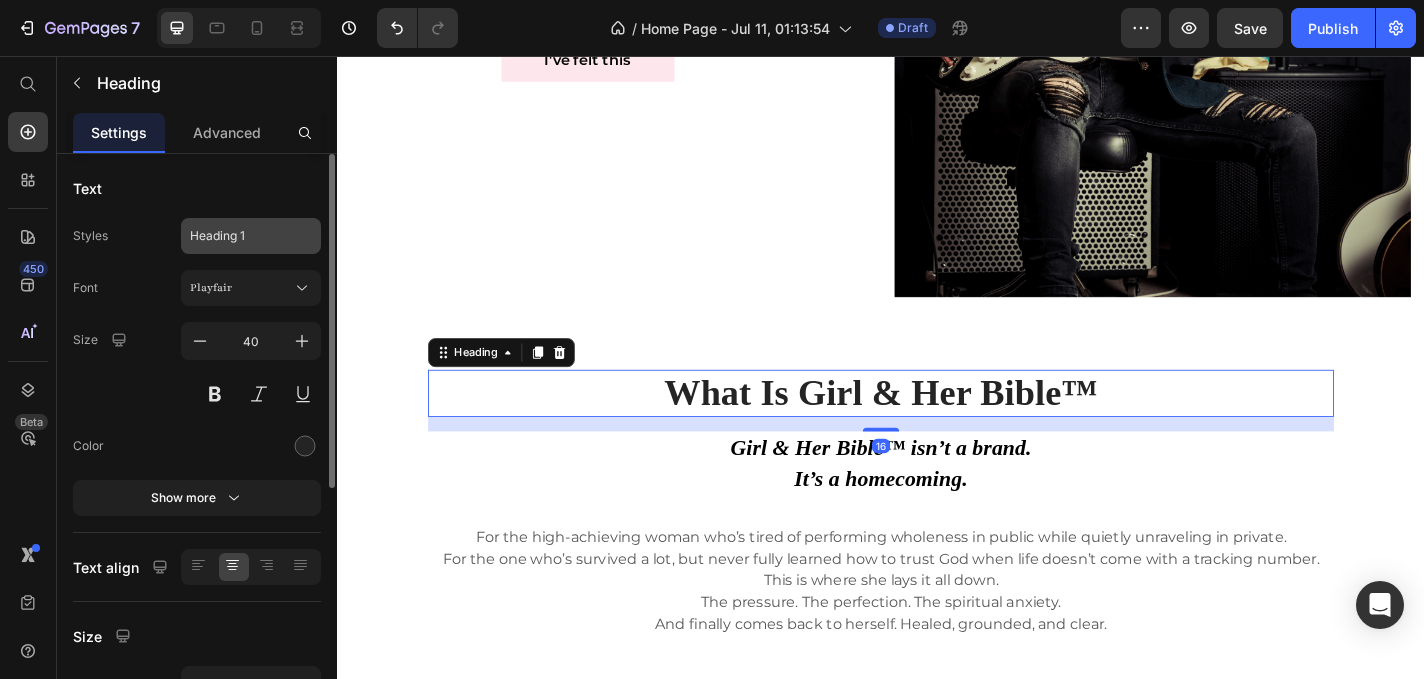click on "Heading 1" at bounding box center (239, 236) 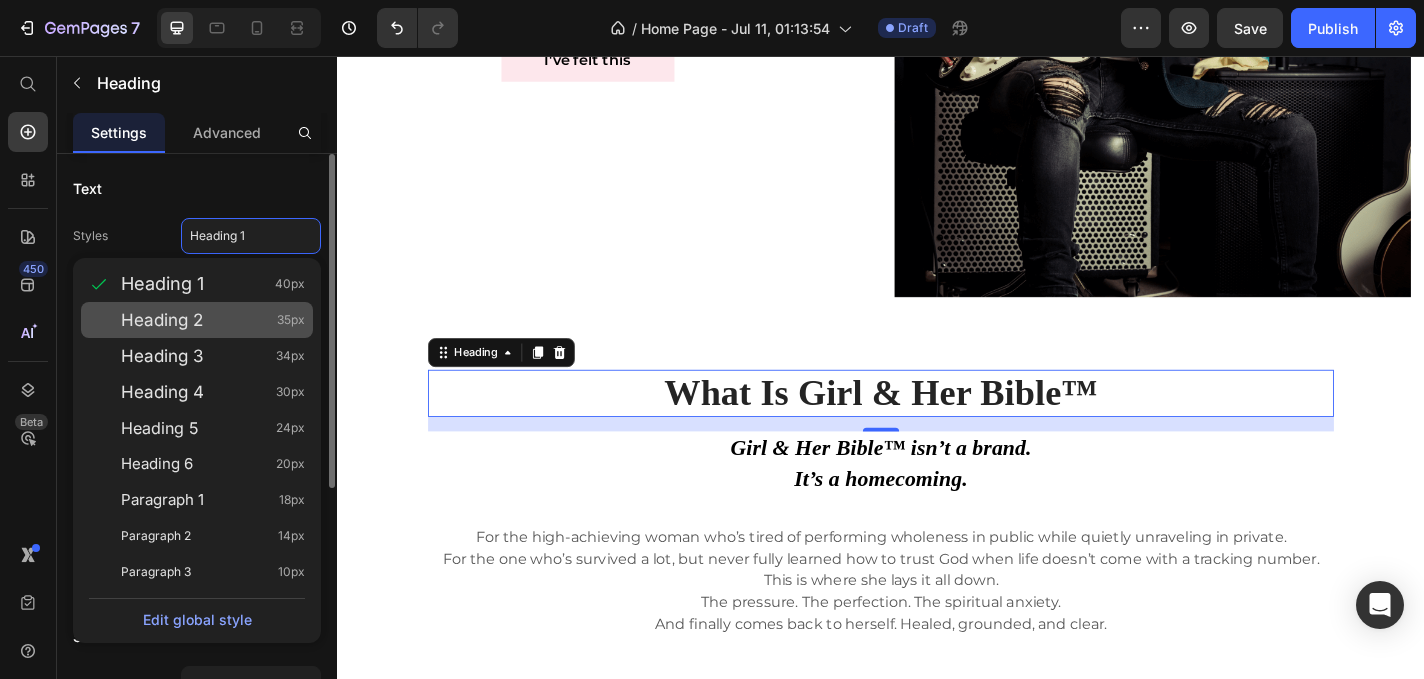 click on "Heading 2 35px" 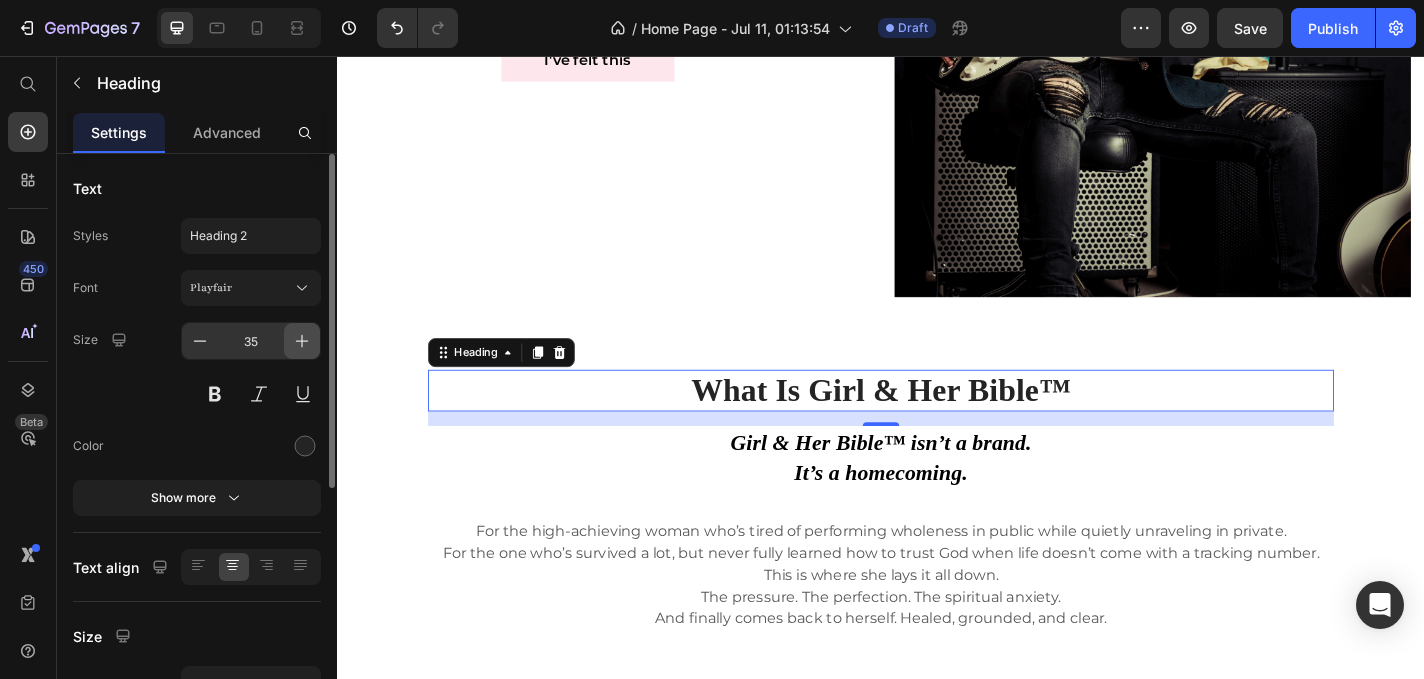 click 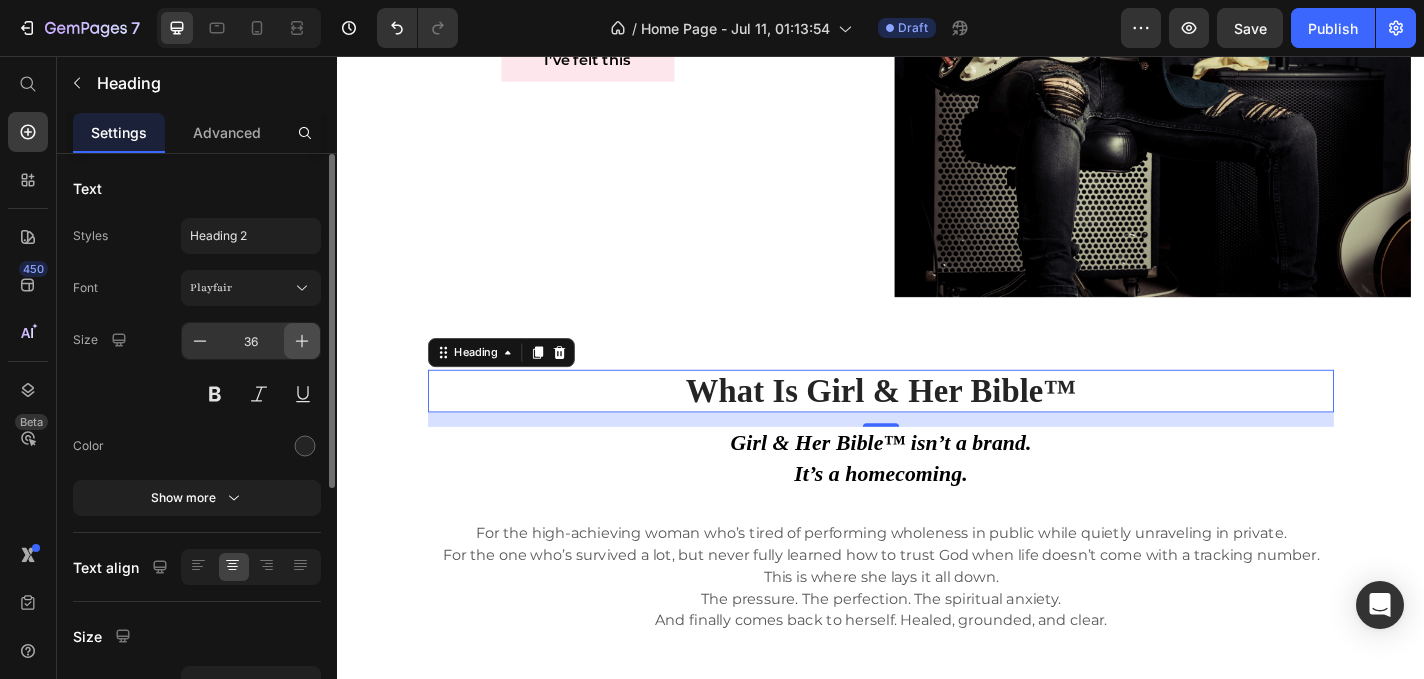 click 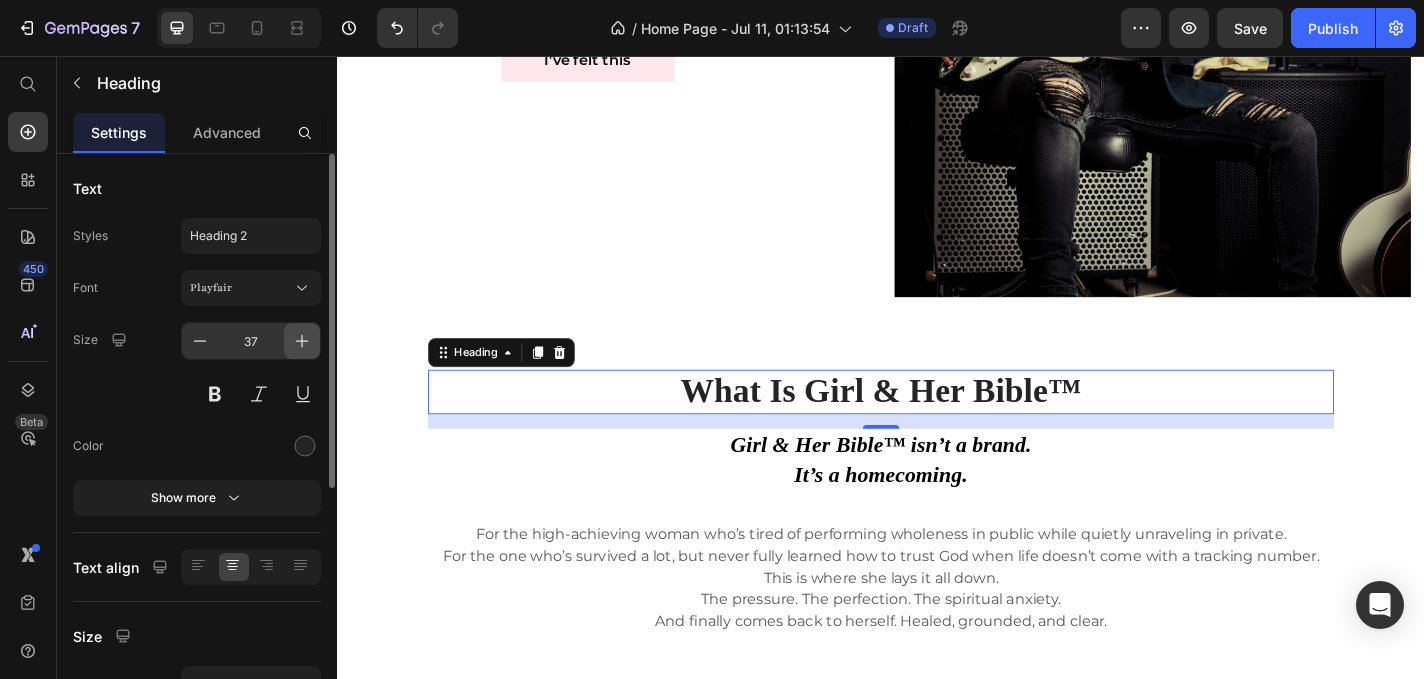 click 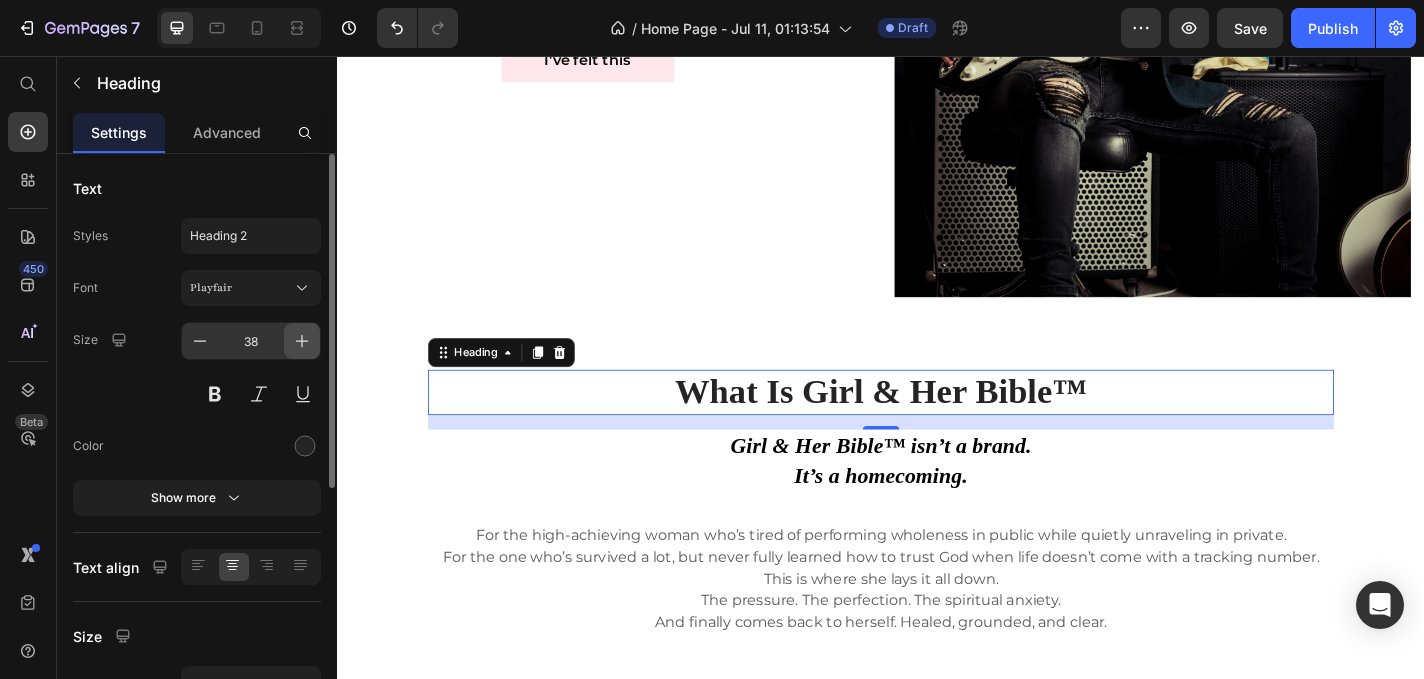 click 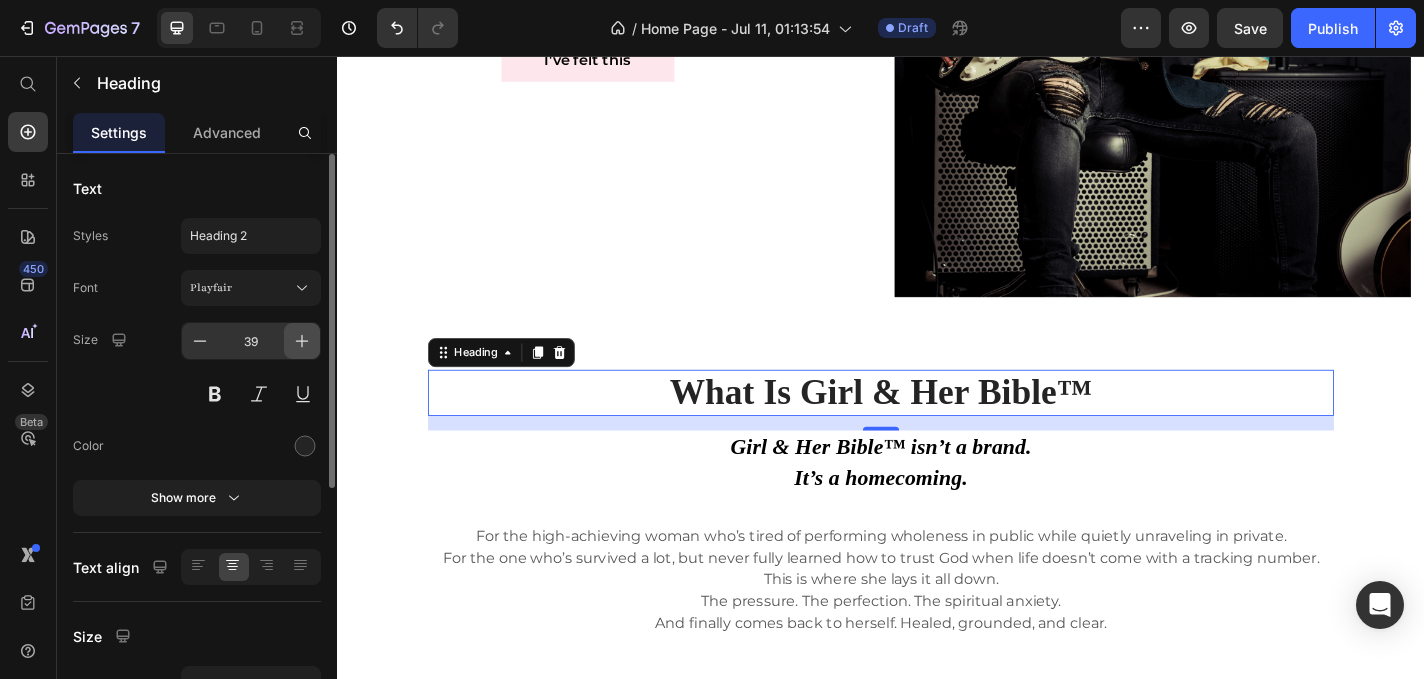 click 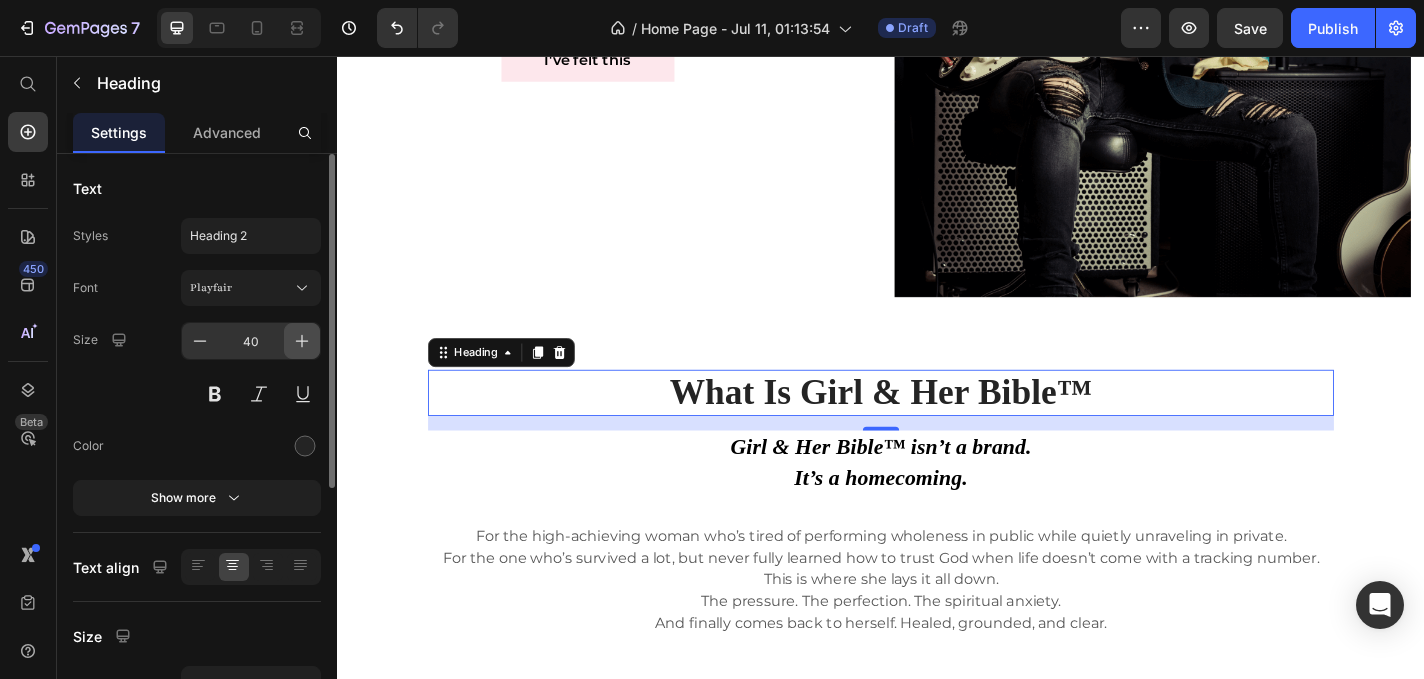 click 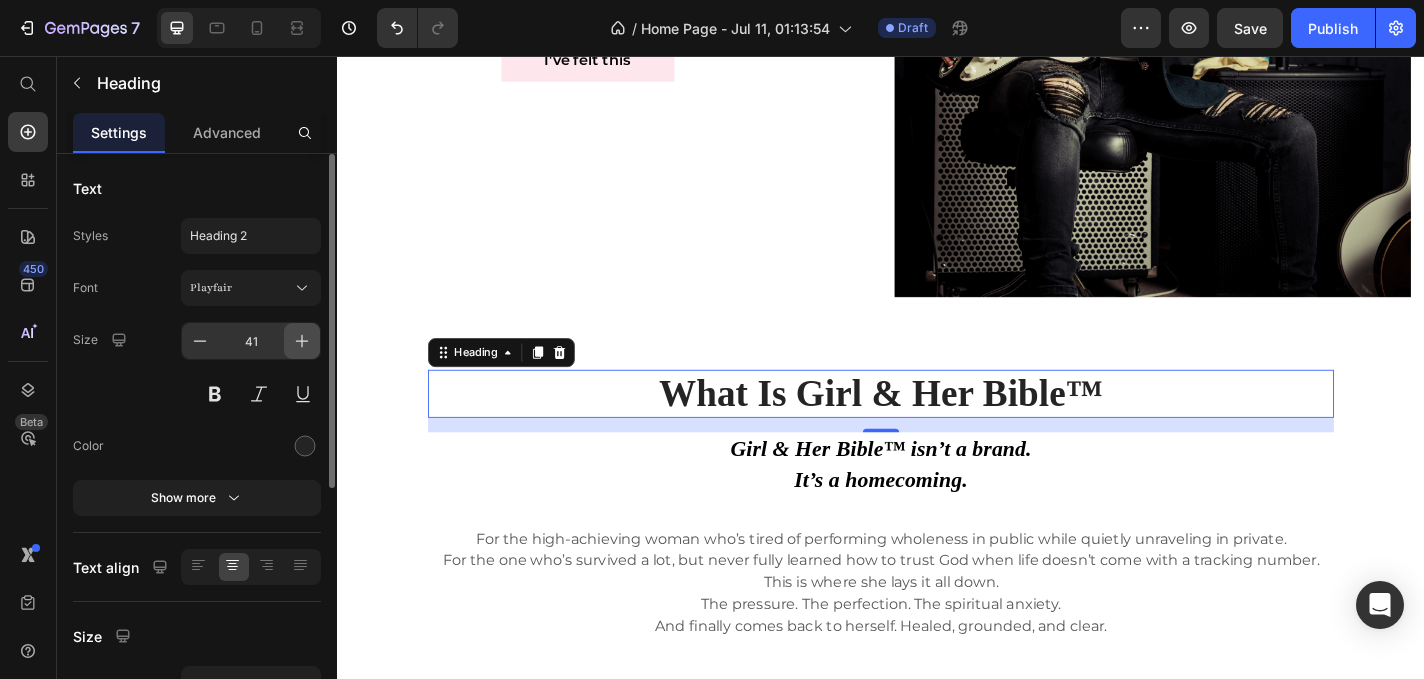 click 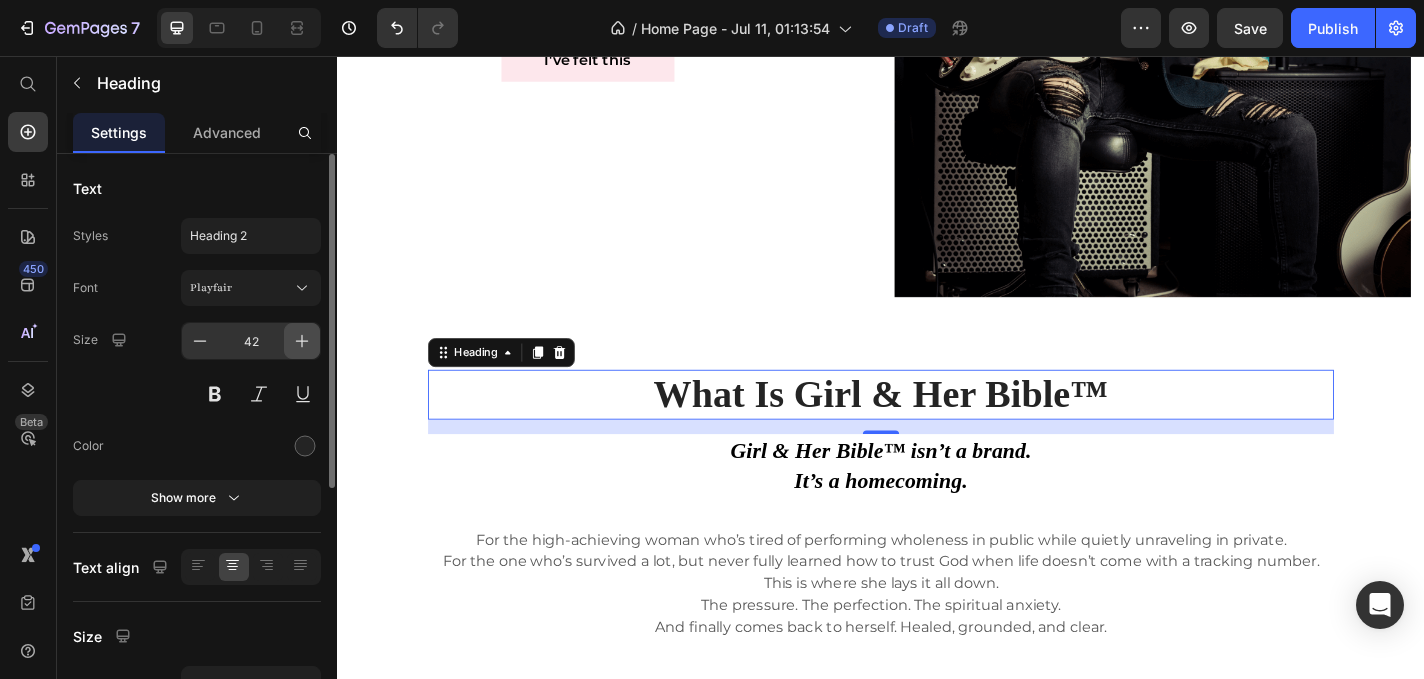 click 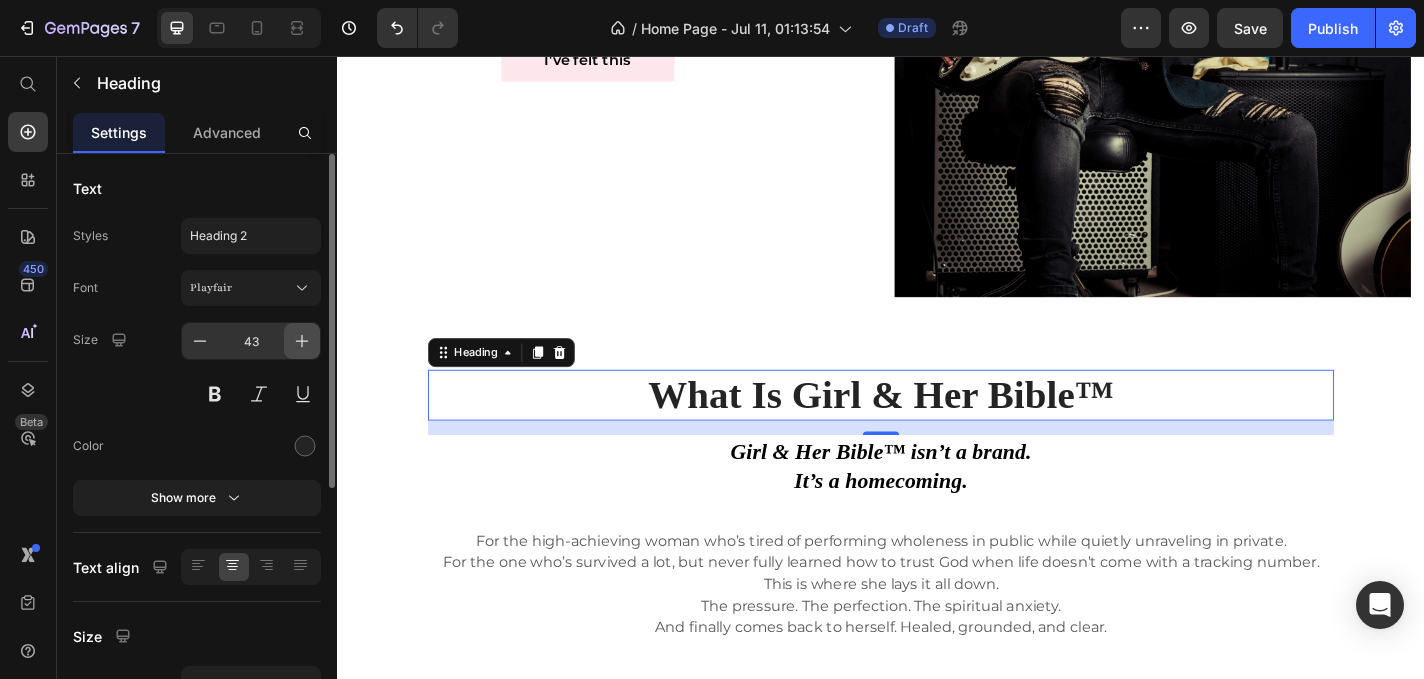 click 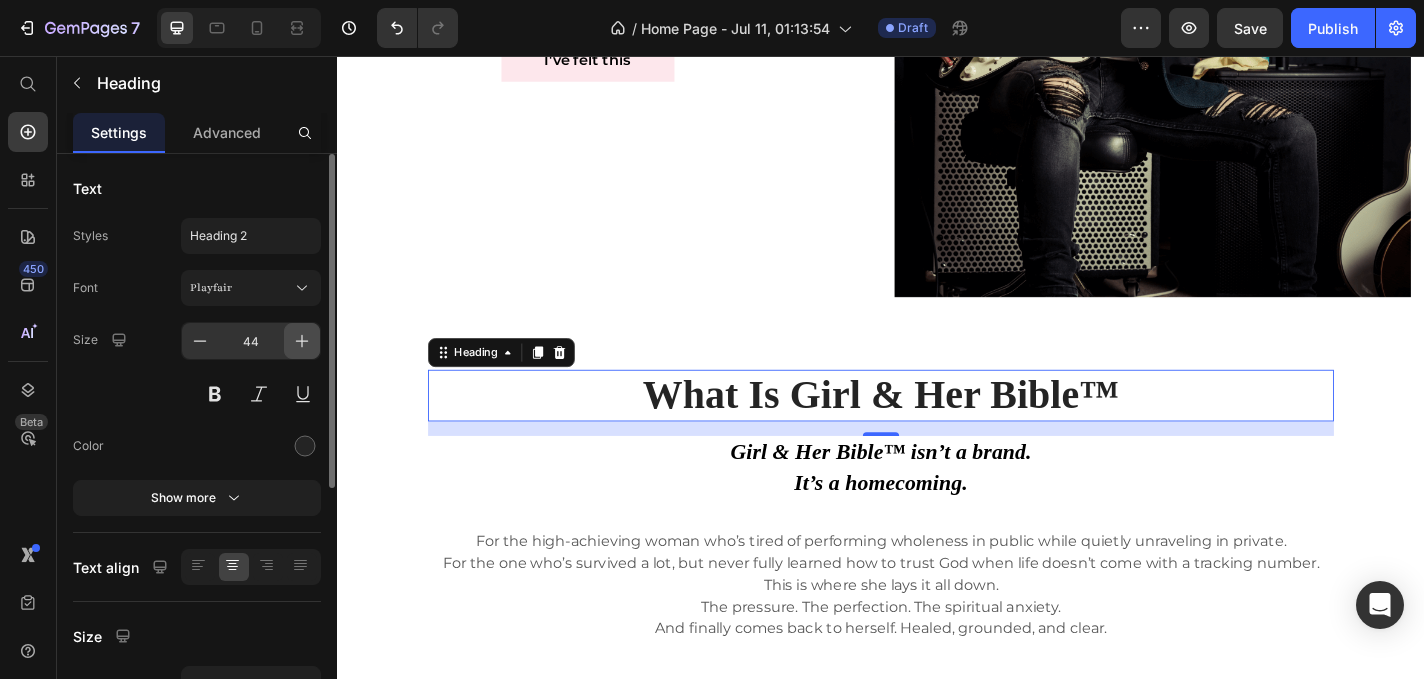 click 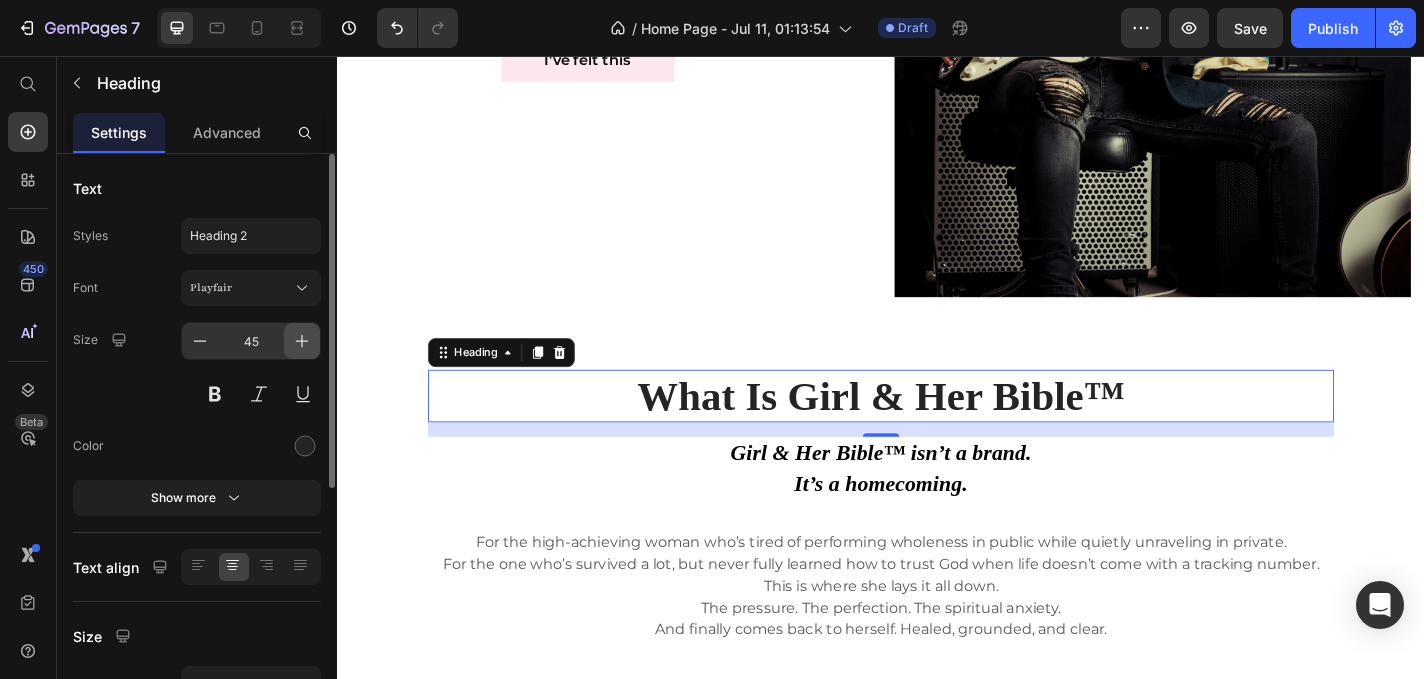 click 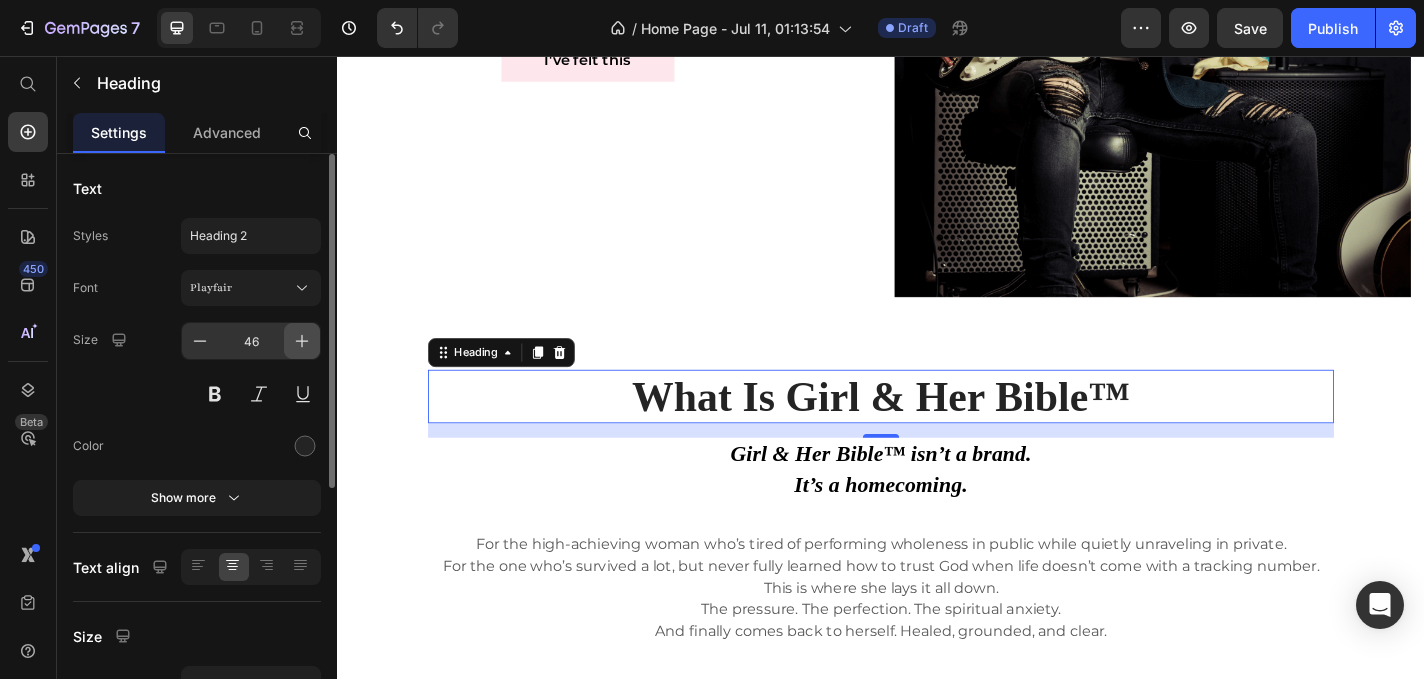 click 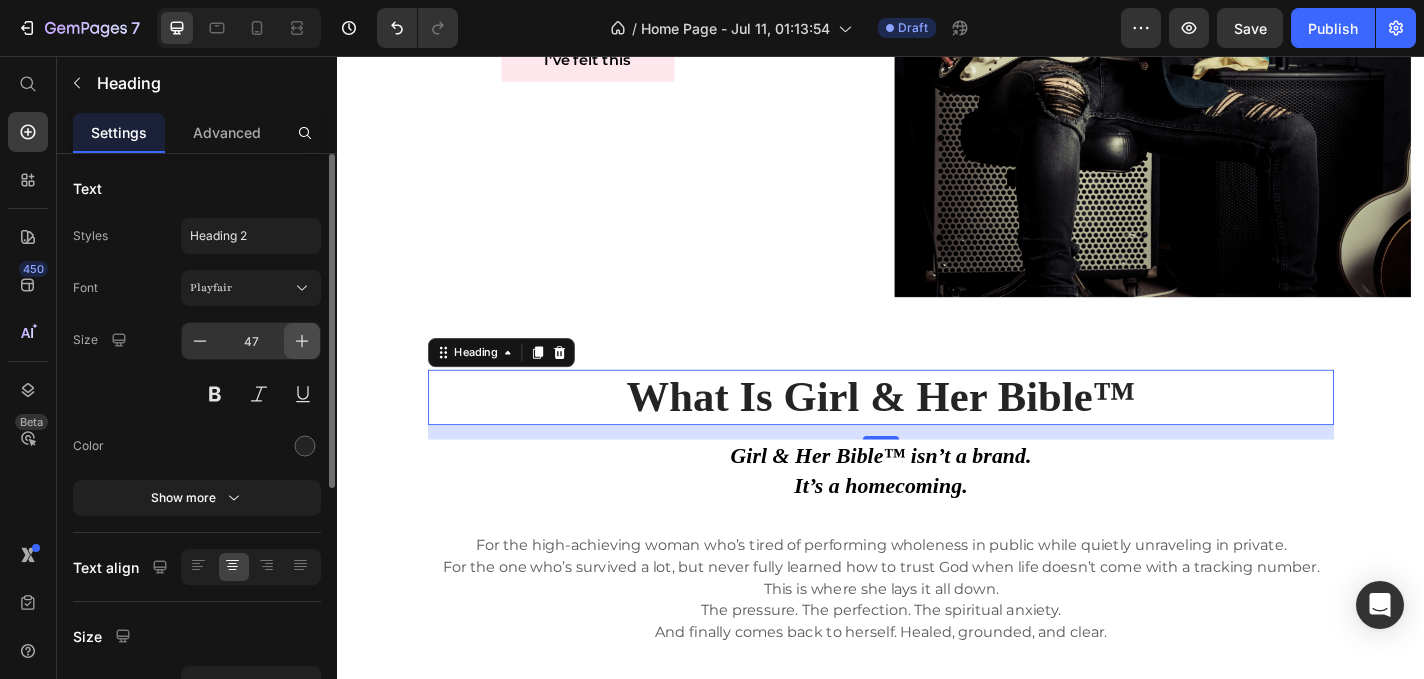 click 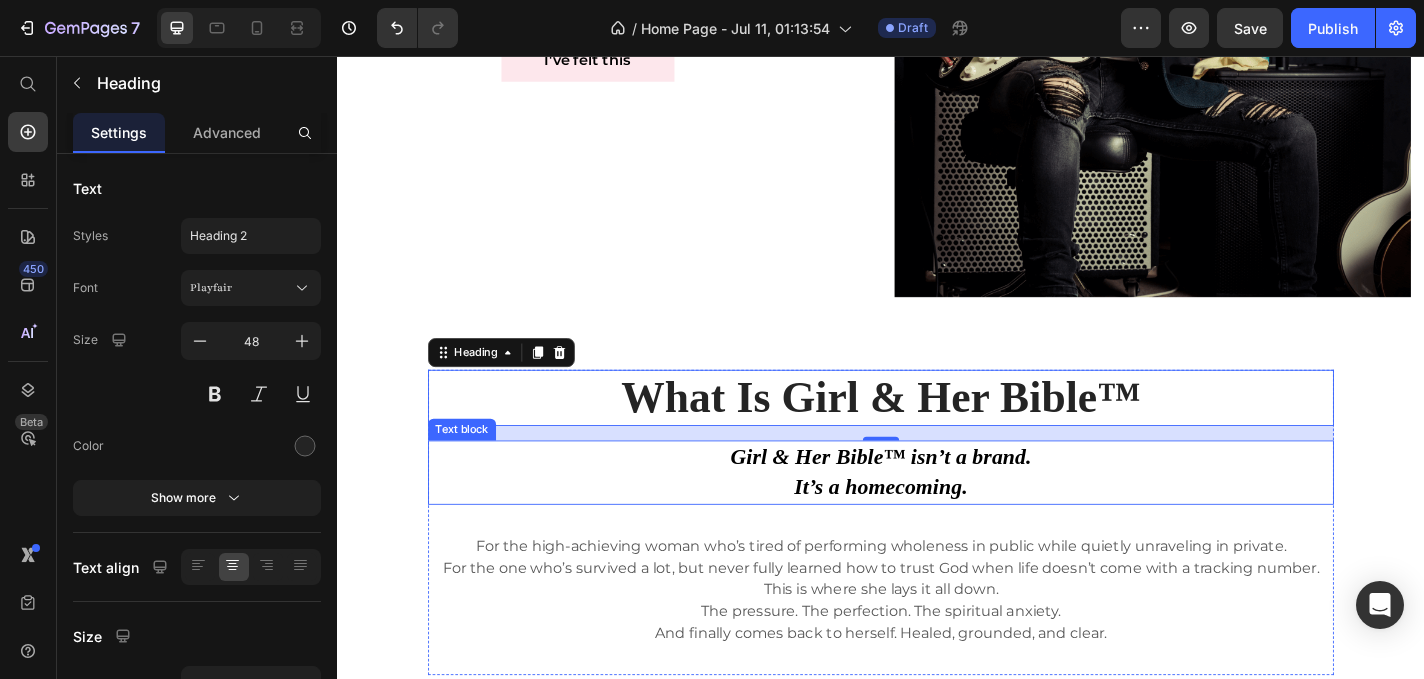 click on "Girl & Her Bible™ isn’t a brand. It’s a homecoming." at bounding box center [937, 515] 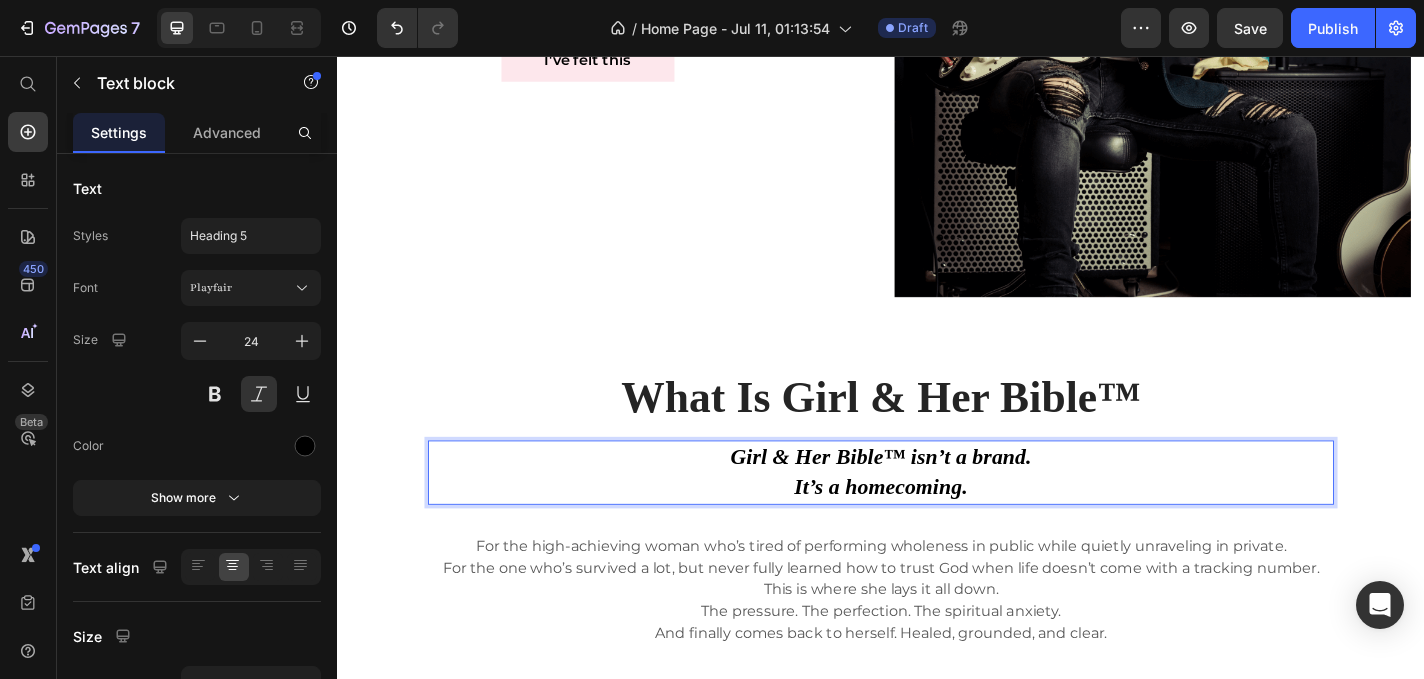 click on "Girl & Her Bible™ isn’t a brand. It’s a homecoming." at bounding box center [937, 515] 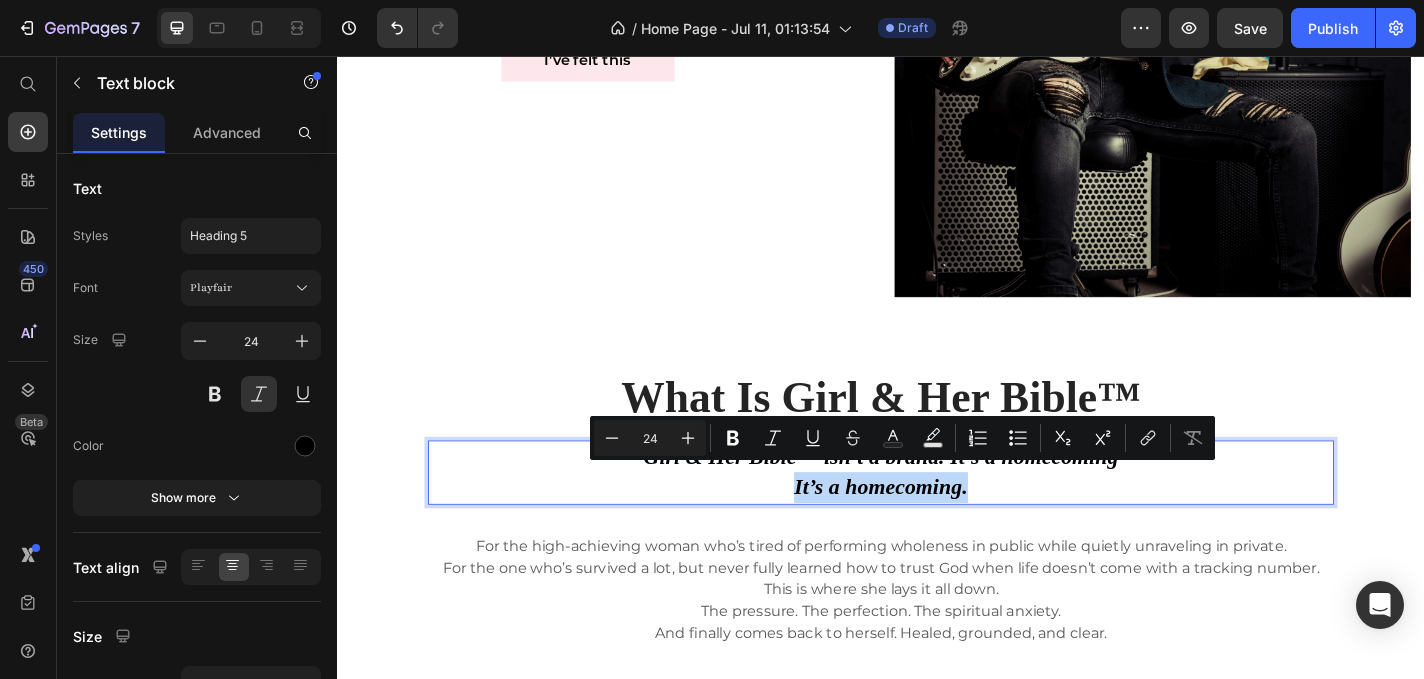 drag, startPoint x: 1049, startPoint y: 525, endPoint x: 812, endPoint y: 525, distance: 237 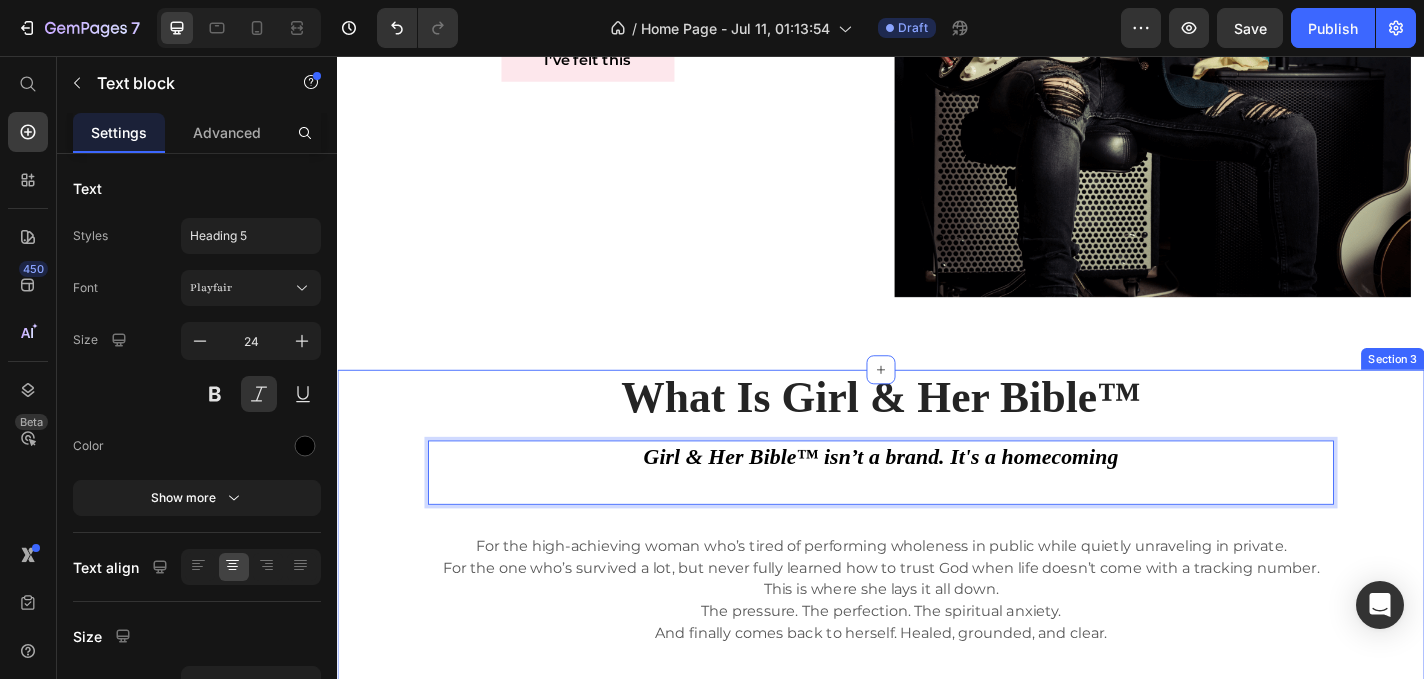 click on "What Is Girl & Her Bible™ Heading Girl & Her Bible™ isn’t a brand. It's a homecoming Text block   32 For the high-achieving woman who’s tired of performing wholeness in public while quietly unraveling in private. For the one who’s survived a lot, but never fully learned how to trust God when life doesn’t come with a tracking number. This is where she lays it all down. The pressure. The perfection. The spiritual anxiety. And finally comes back to herself. Healed, grounded, and clear. Text block Row" at bounding box center (937, 578) 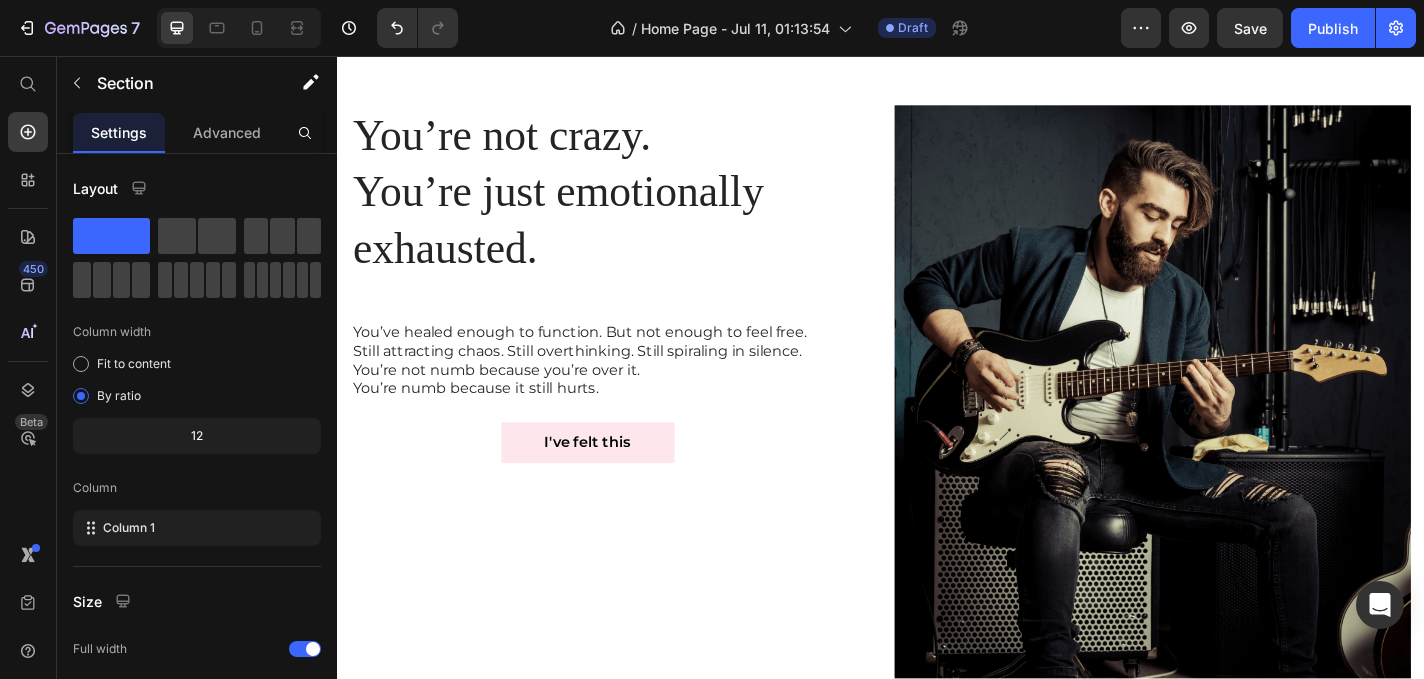 scroll, scrollTop: 1213, scrollLeft: 0, axis: vertical 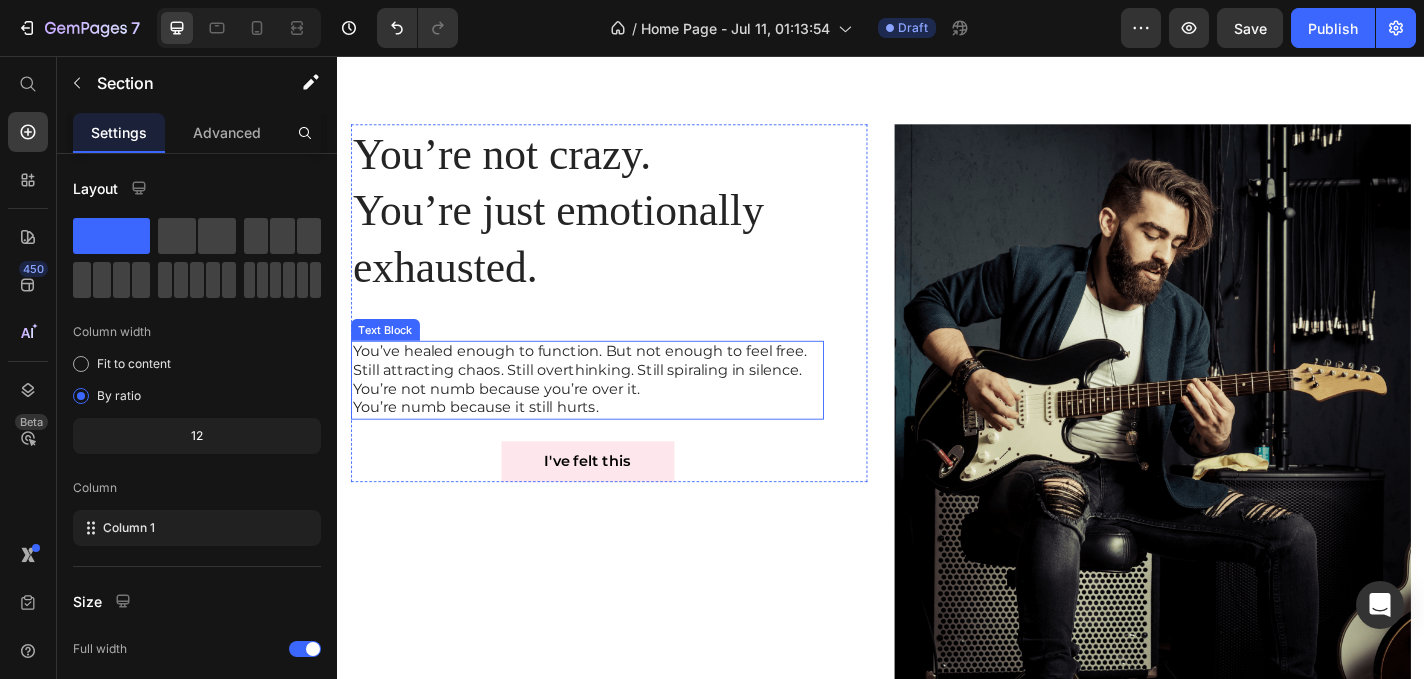 click on "You’ve healed enough to function. But not enough to feel free. Still attracting chaos. Still overthinking. Still spiraling in silence. You’re not numb because you’re over it. You’re numb because it still hurts." at bounding box center [613, 413] 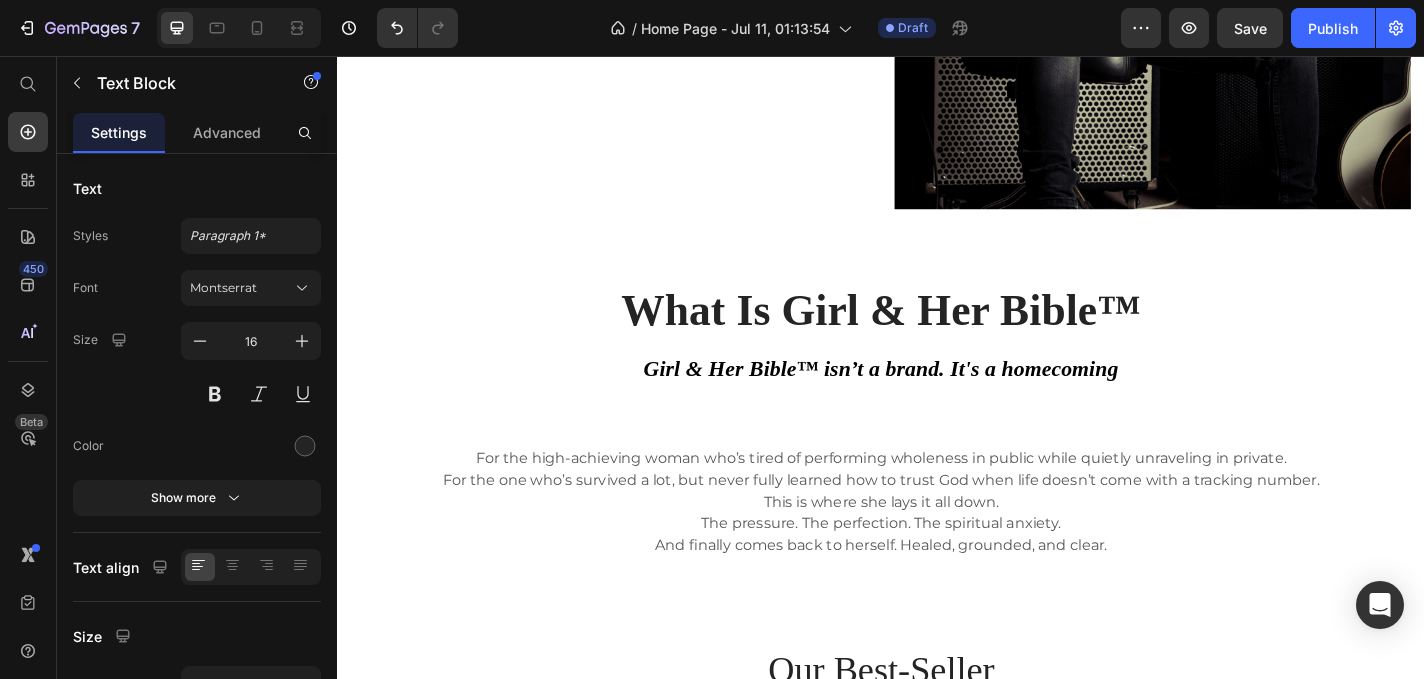 scroll, scrollTop: 1833, scrollLeft: 0, axis: vertical 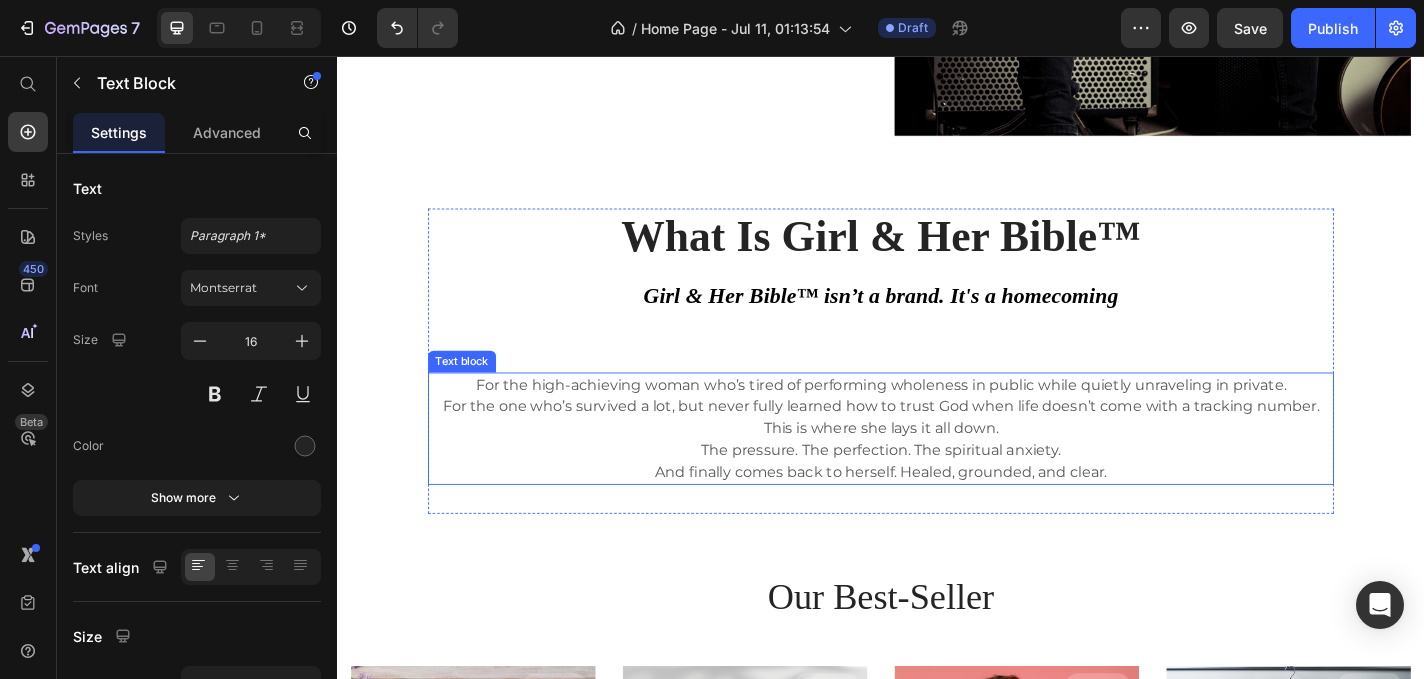 click on "For the high-achieving woman who’s tired of performing wholeness in public while quietly unraveling in private. For the one who’s survived a lot, but never fully learned how to trust God when life doesn’t come with a tracking number." at bounding box center (937, 431) 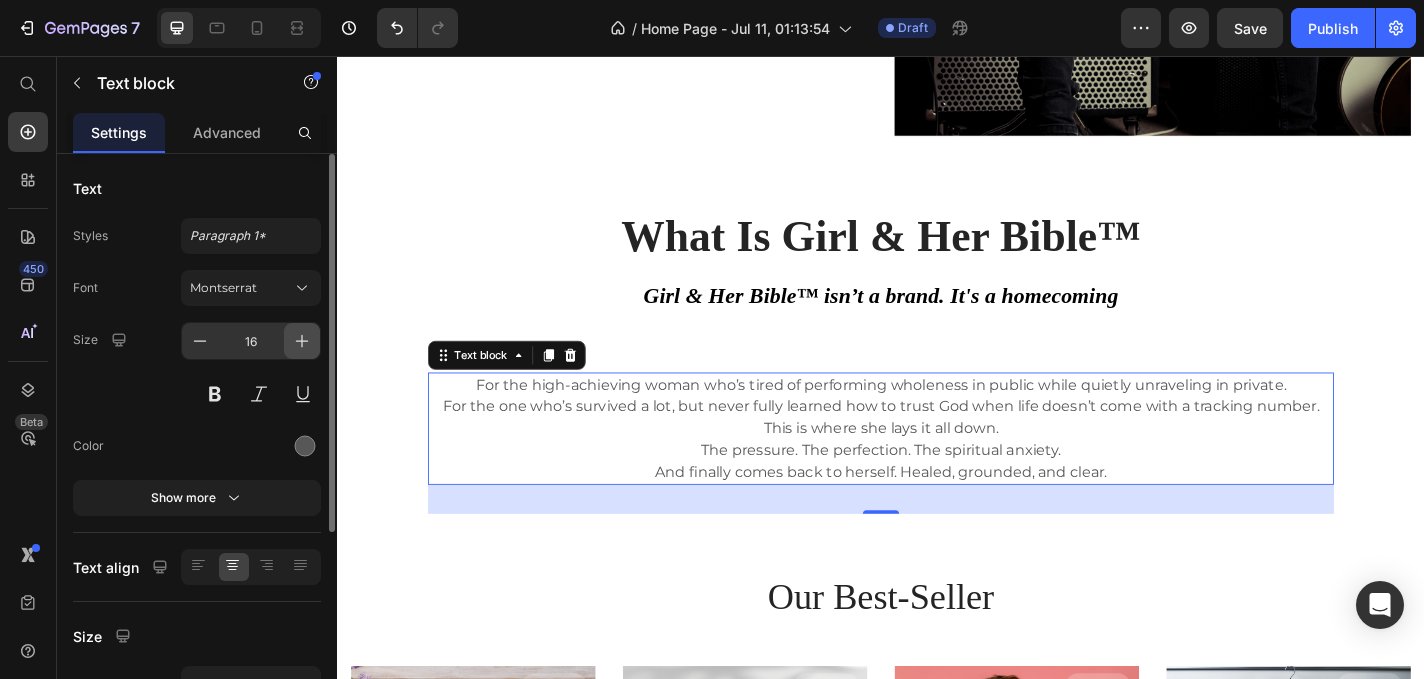 click at bounding box center (302, 341) 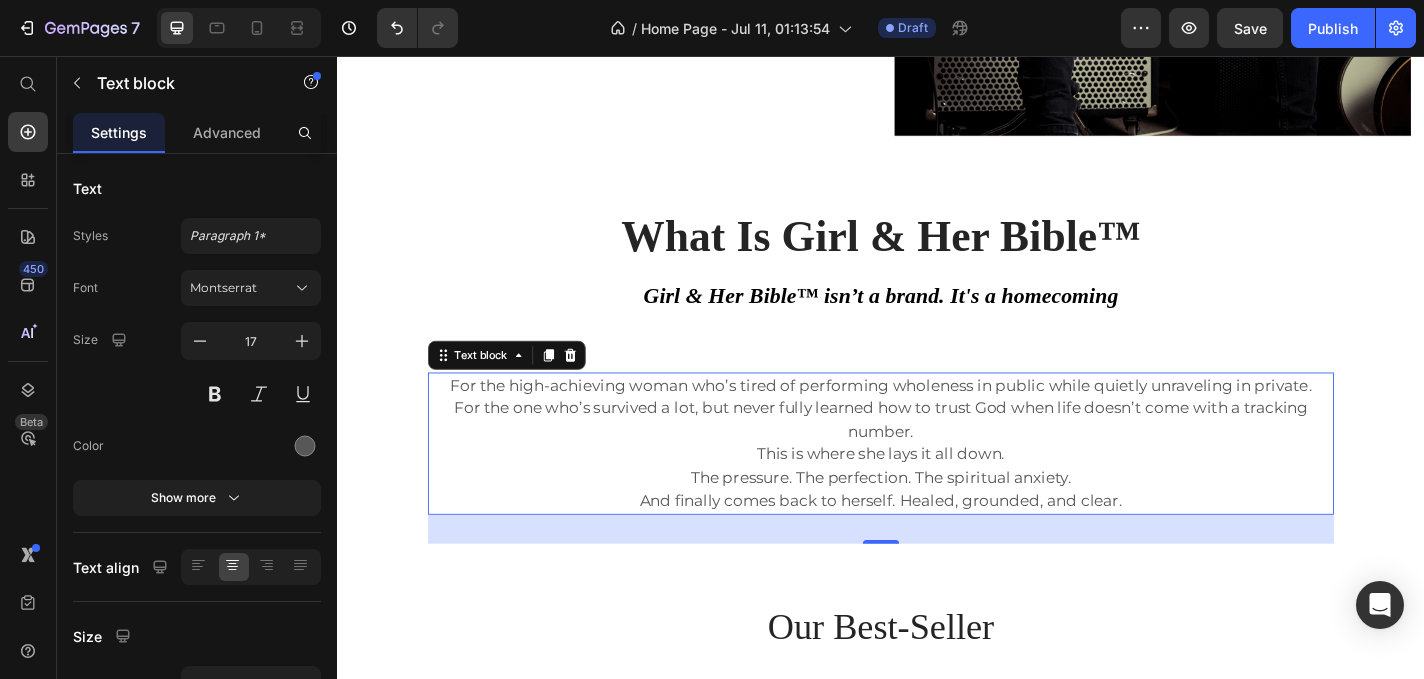 click on "For the high-achieving woman who’s tired of performing wholeness in public while quietly unraveling in private. For the one who’s survived a lot, but never fully learned how to trust God when life doesn’t come with a tracking number." at bounding box center [937, 445] 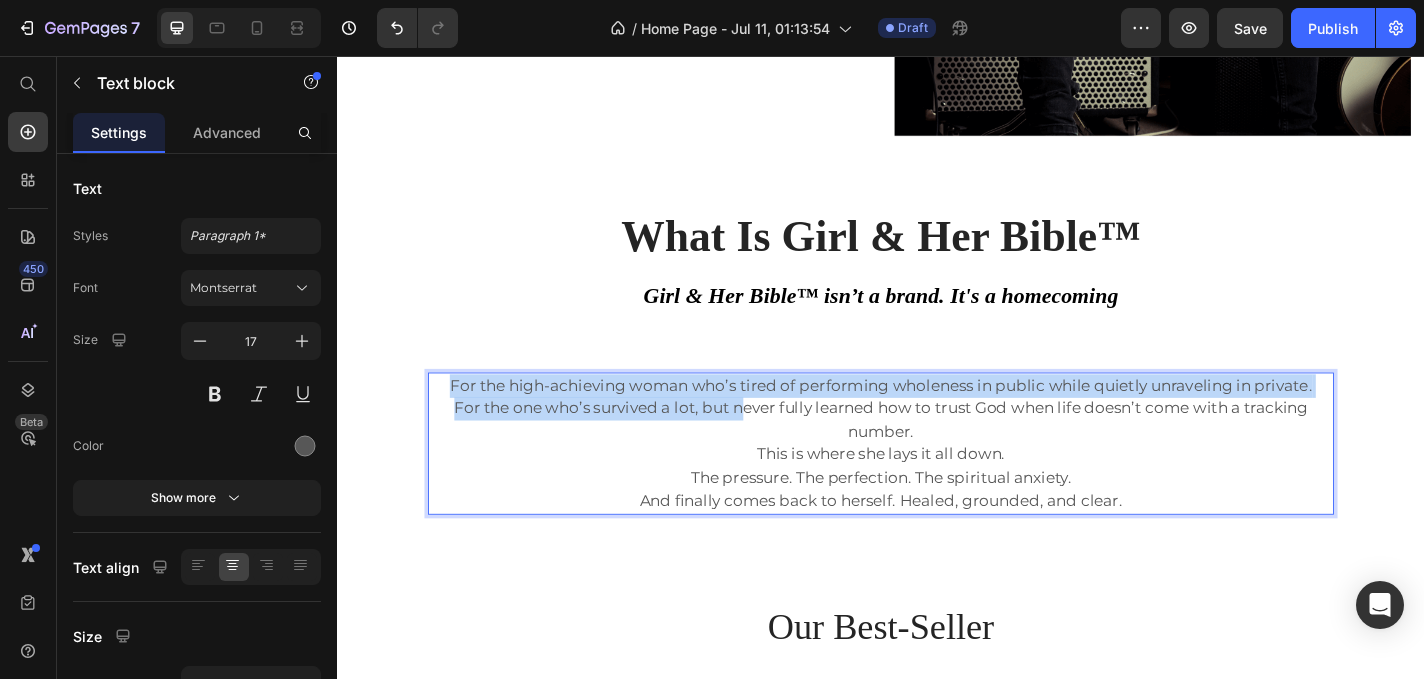 drag, startPoint x: 446, startPoint y: 413, endPoint x: 777, endPoint y: 443, distance: 332.35675 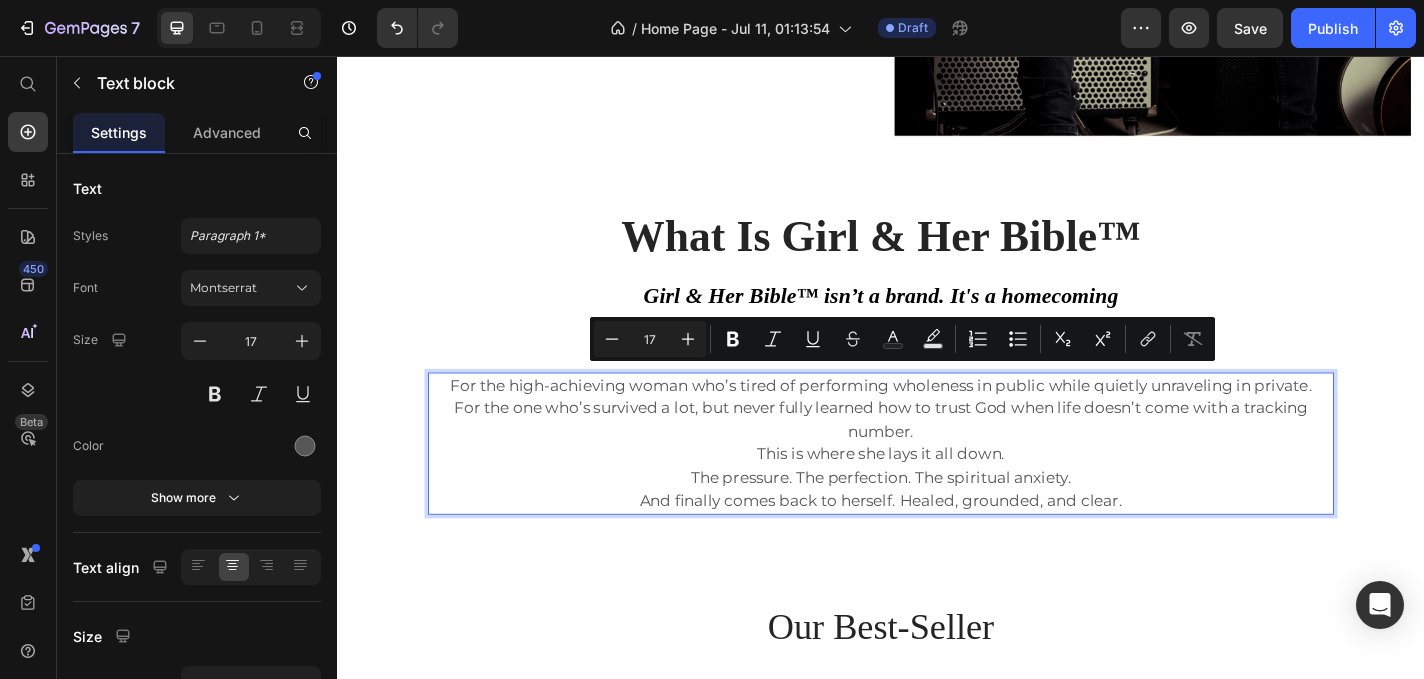 click on "For the high-achieving woman who’s tired of performing wholeness in public while quietly unraveling in private. For the one who’s survived a lot, but never fully learned how to trust God when life doesn’t come with a tracking number." at bounding box center [937, 445] 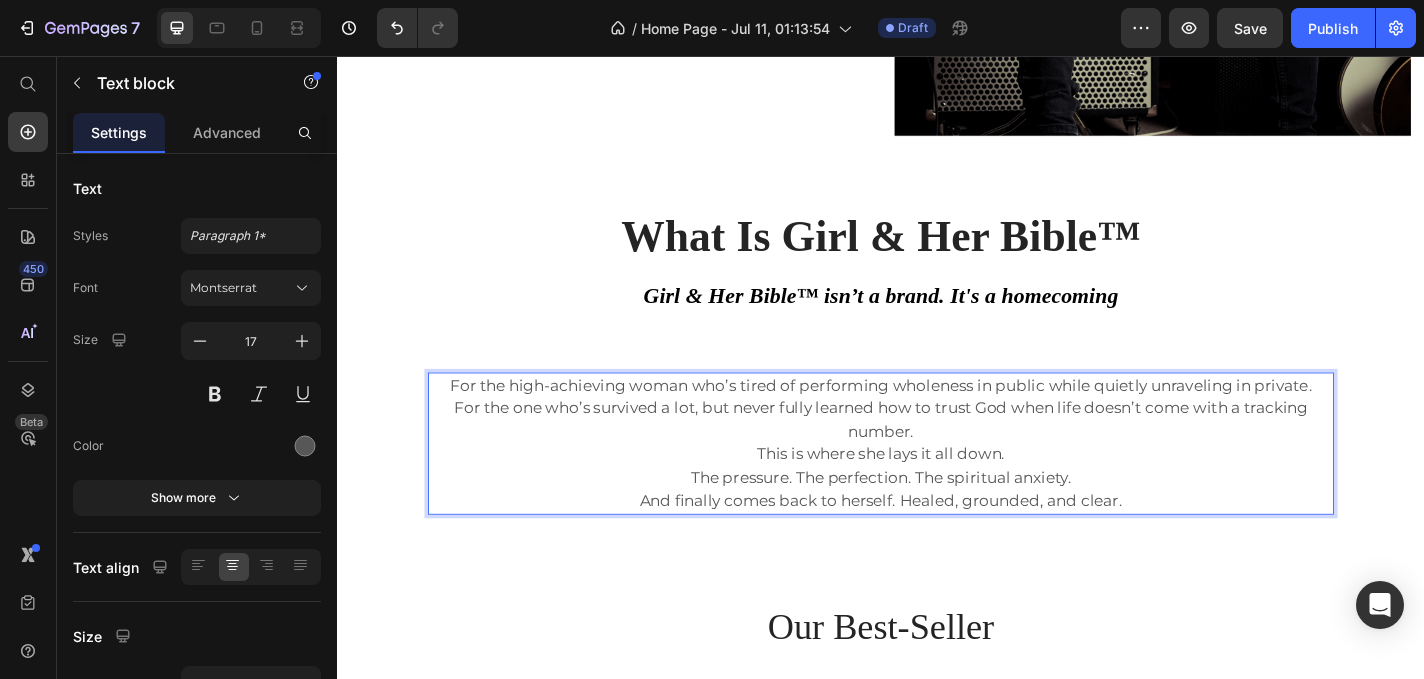 click on "For the high-achieving woman who’s tired of performing wholeness in public while quietly unraveling in private. For the one who’s survived a lot, but never fully learned how to trust God when life doesn’t come with a tracking number." at bounding box center [937, 445] 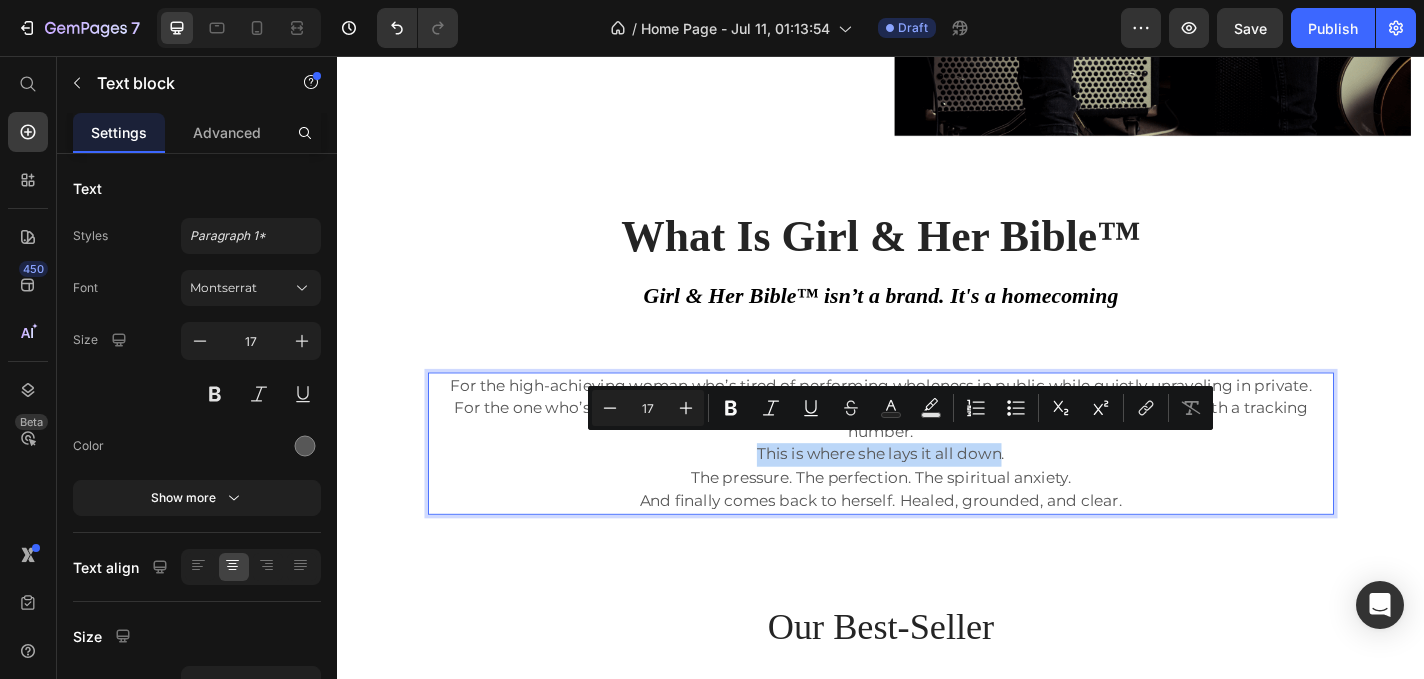 drag, startPoint x: 761, startPoint y: 489, endPoint x: 1065, endPoint y: 489, distance: 304 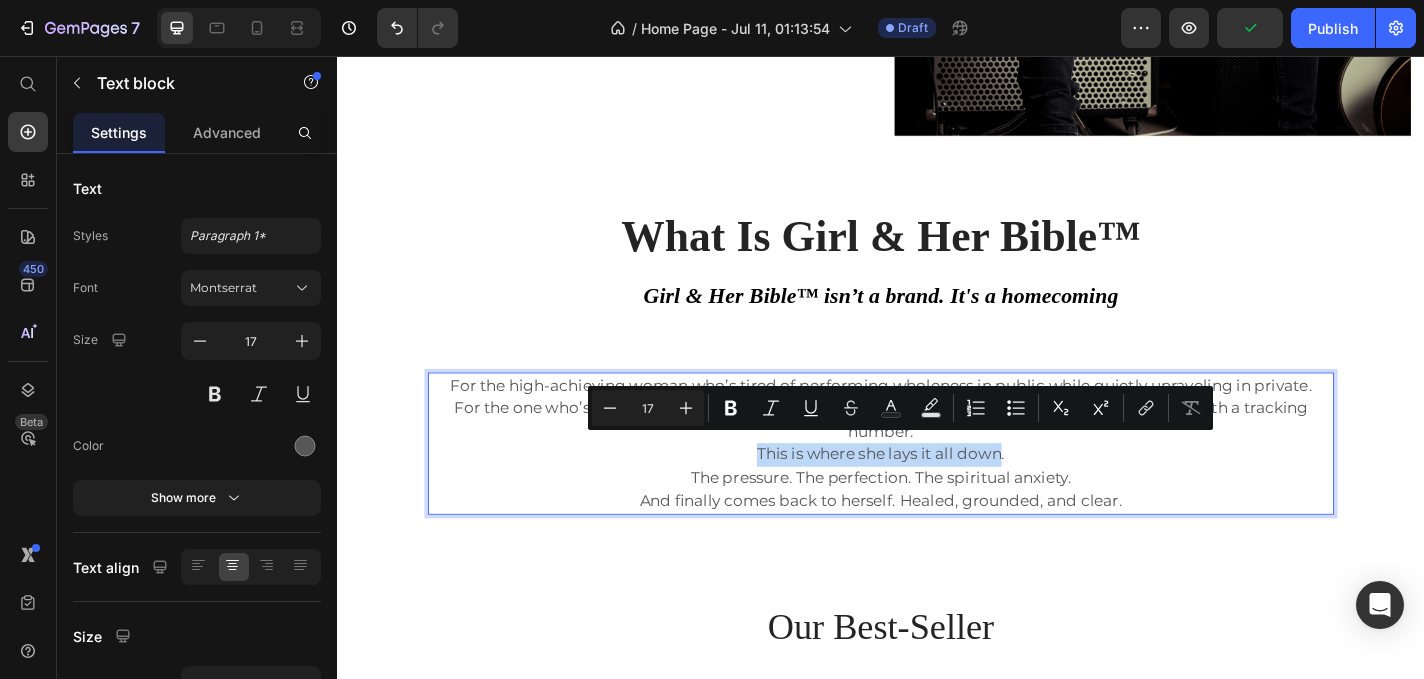 copy on "This is where she lays it all down" 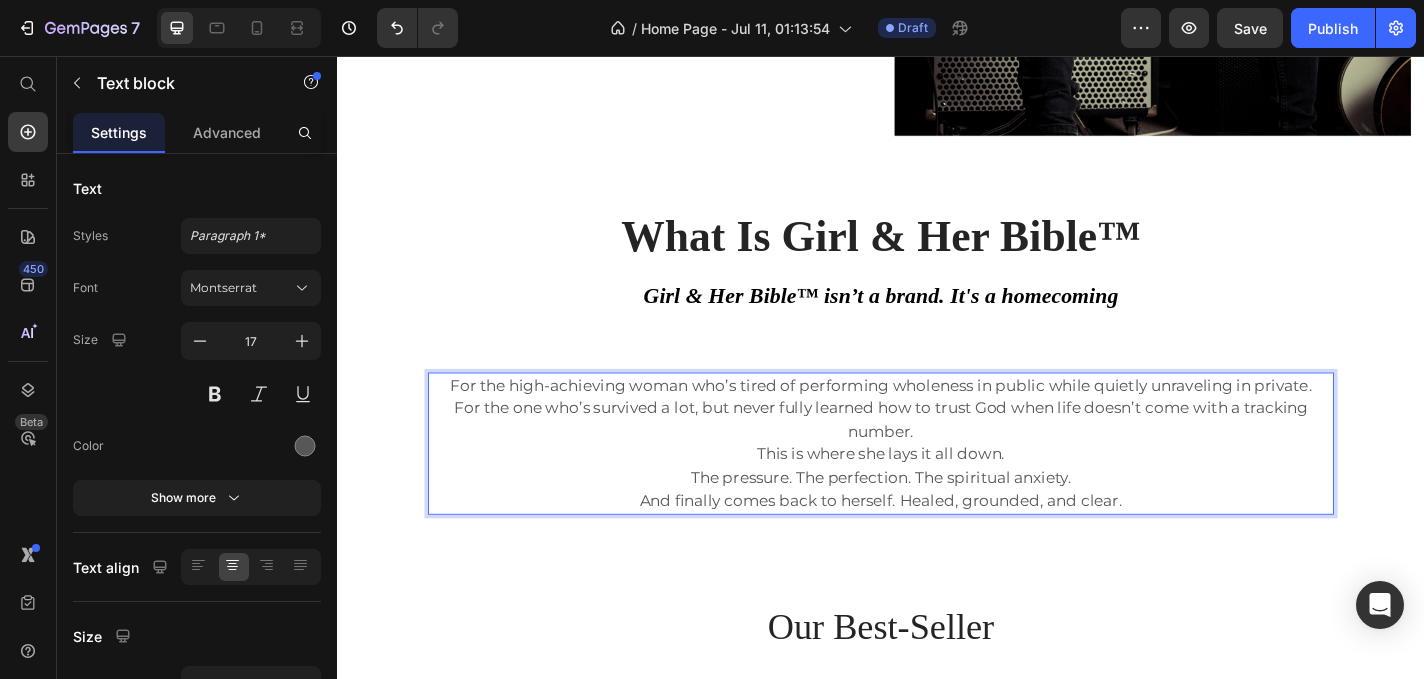 click on "This is where she lays it all down. The pressure. The perfection. The spiritual anxiety. And finally comes back to herself. Healed, grounded, and clear." at bounding box center (937, 521) 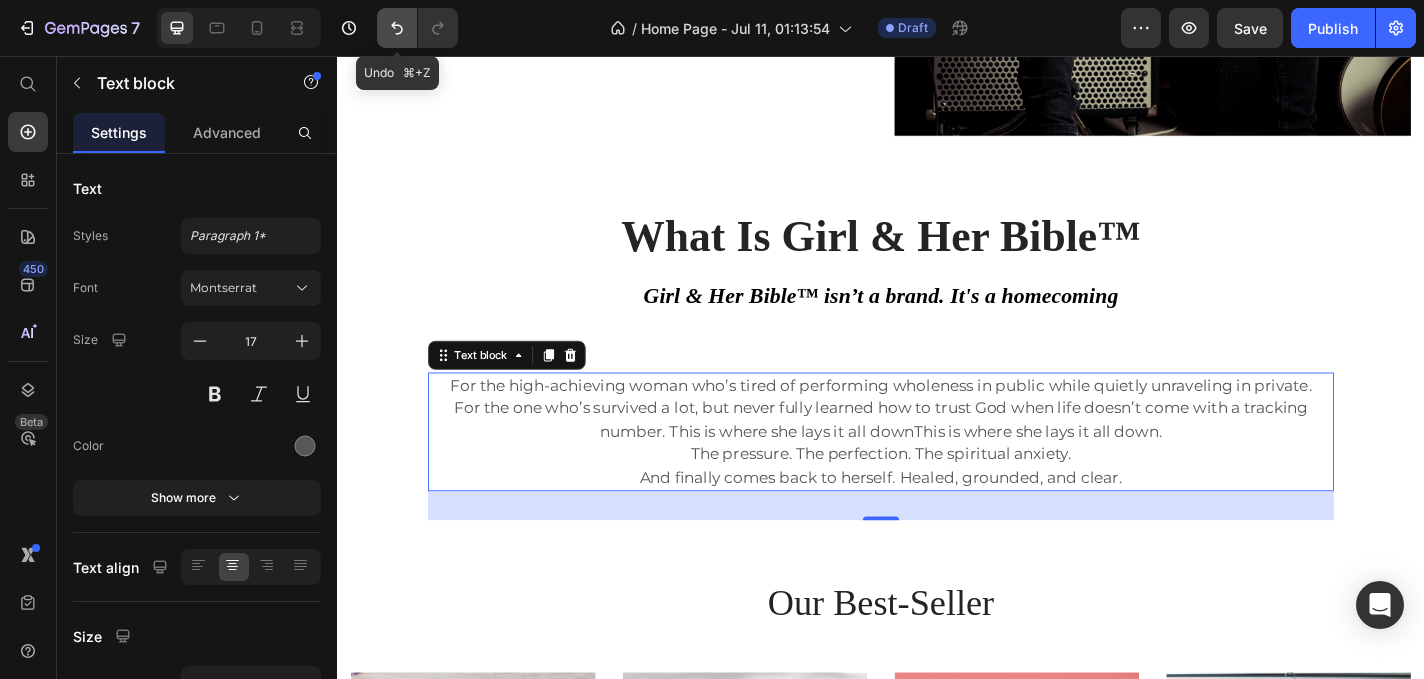click 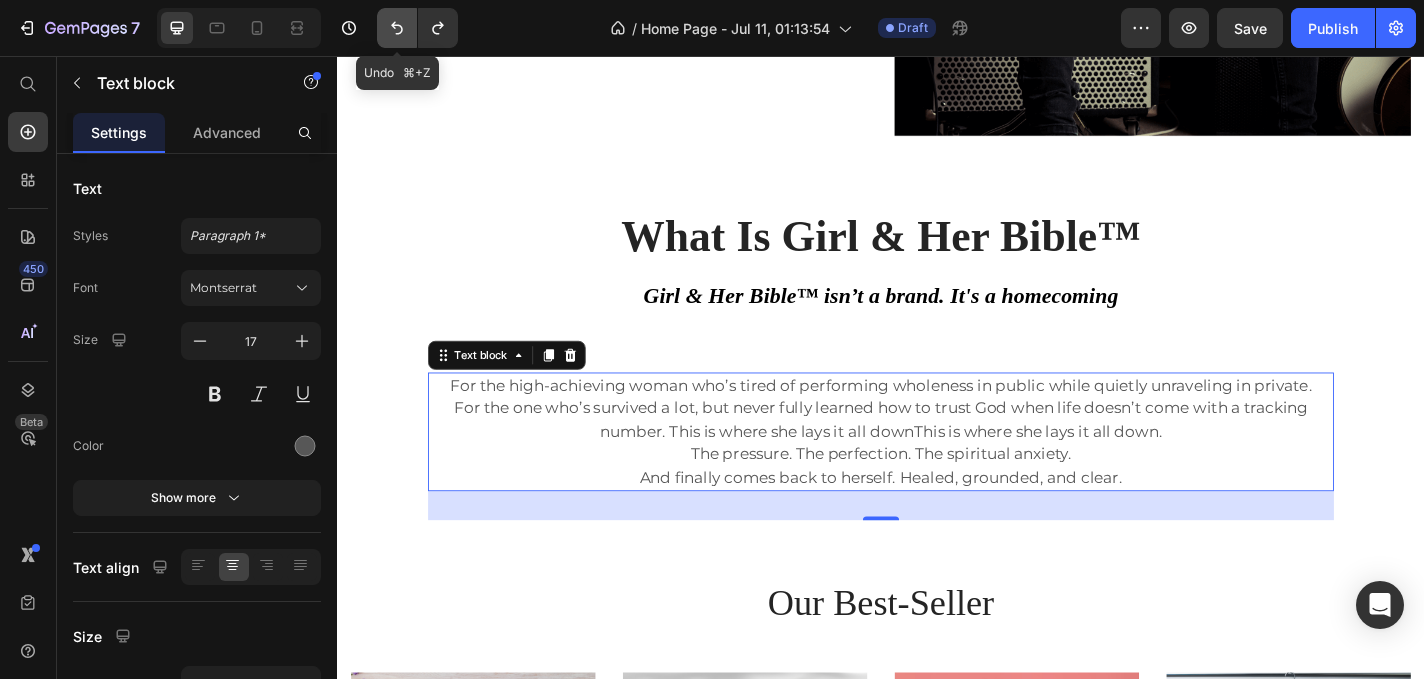 click 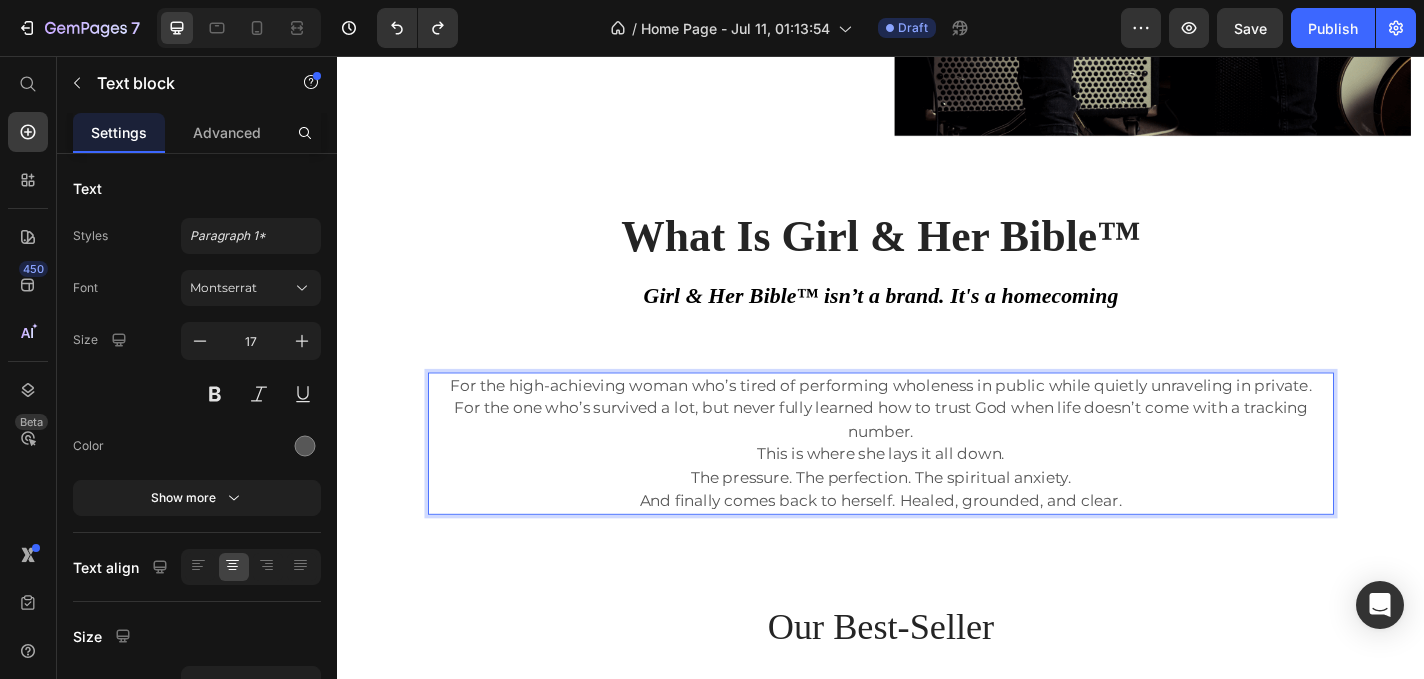 click on "This is where she lays it all down. The pressure. The perfection. The spiritual anxiety. And finally comes back to herself. Healed, grounded, and clear." at bounding box center [937, 521] 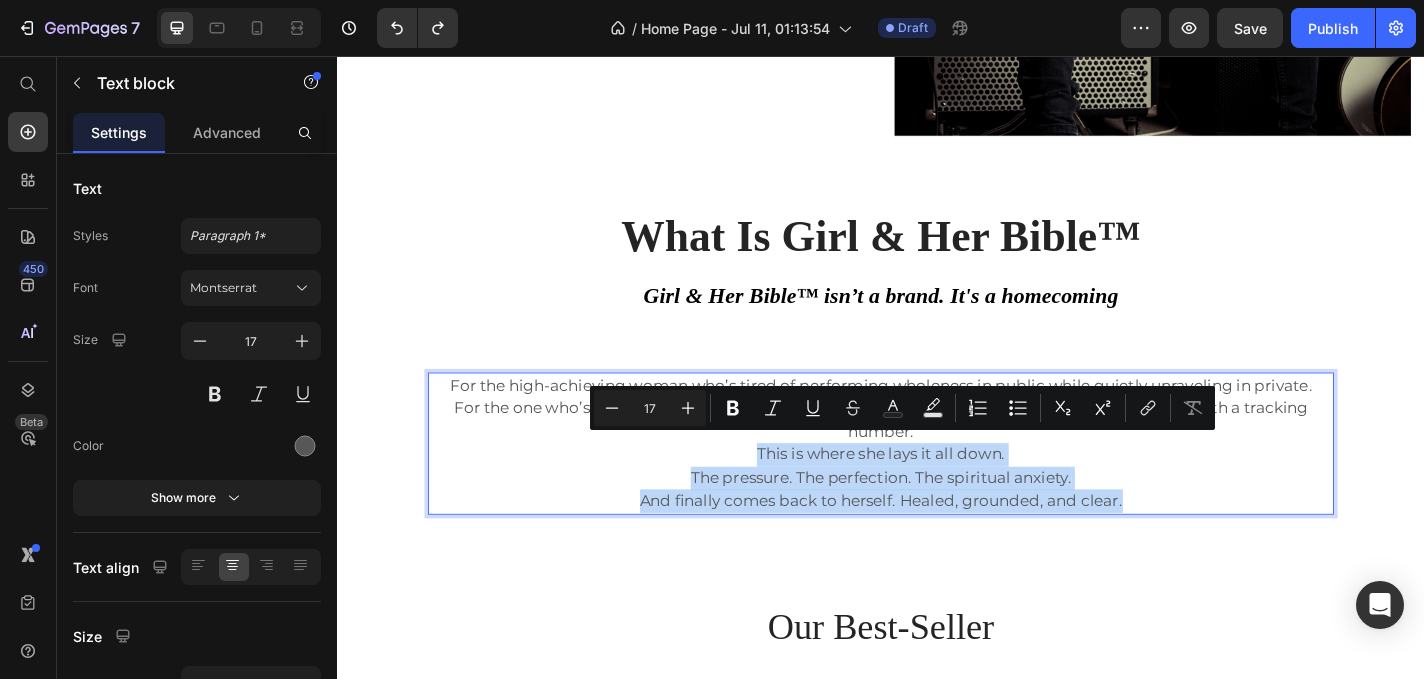 drag, startPoint x: 784, startPoint y: 485, endPoint x: 1202, endPoint y: 534, distance: 420.8622 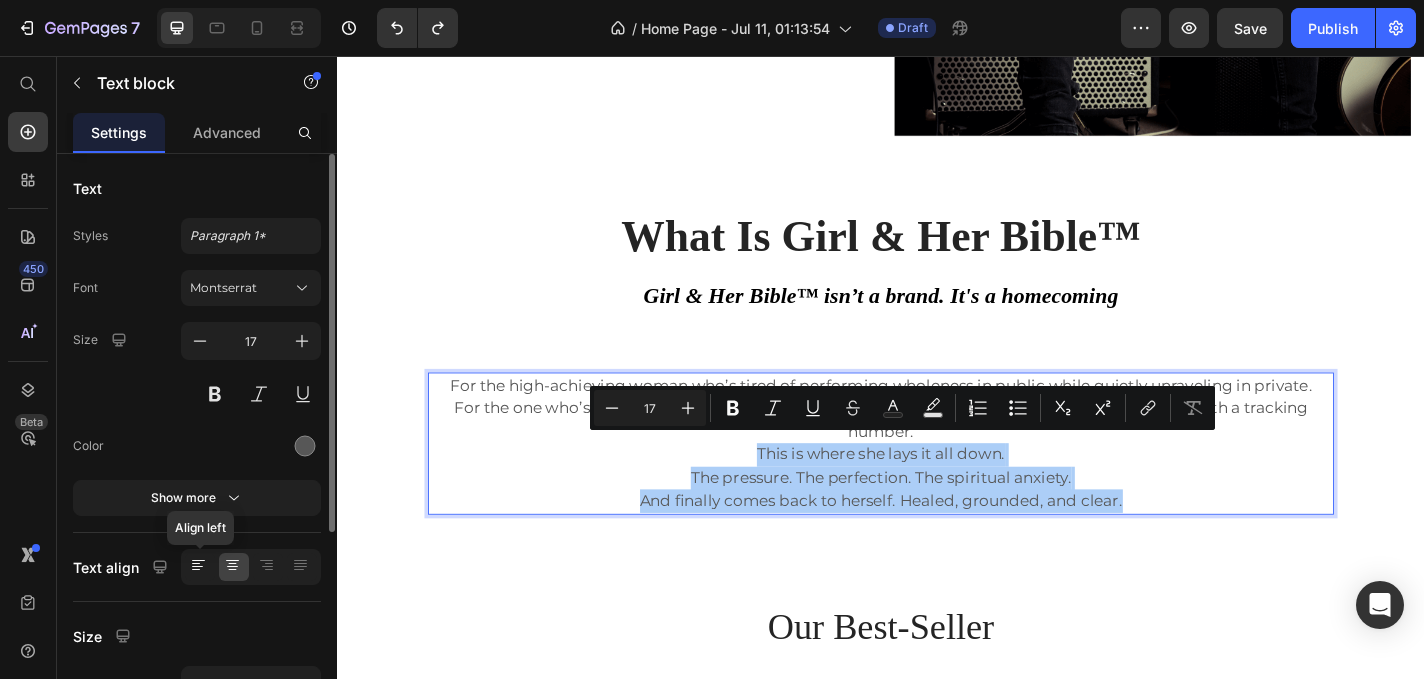 click 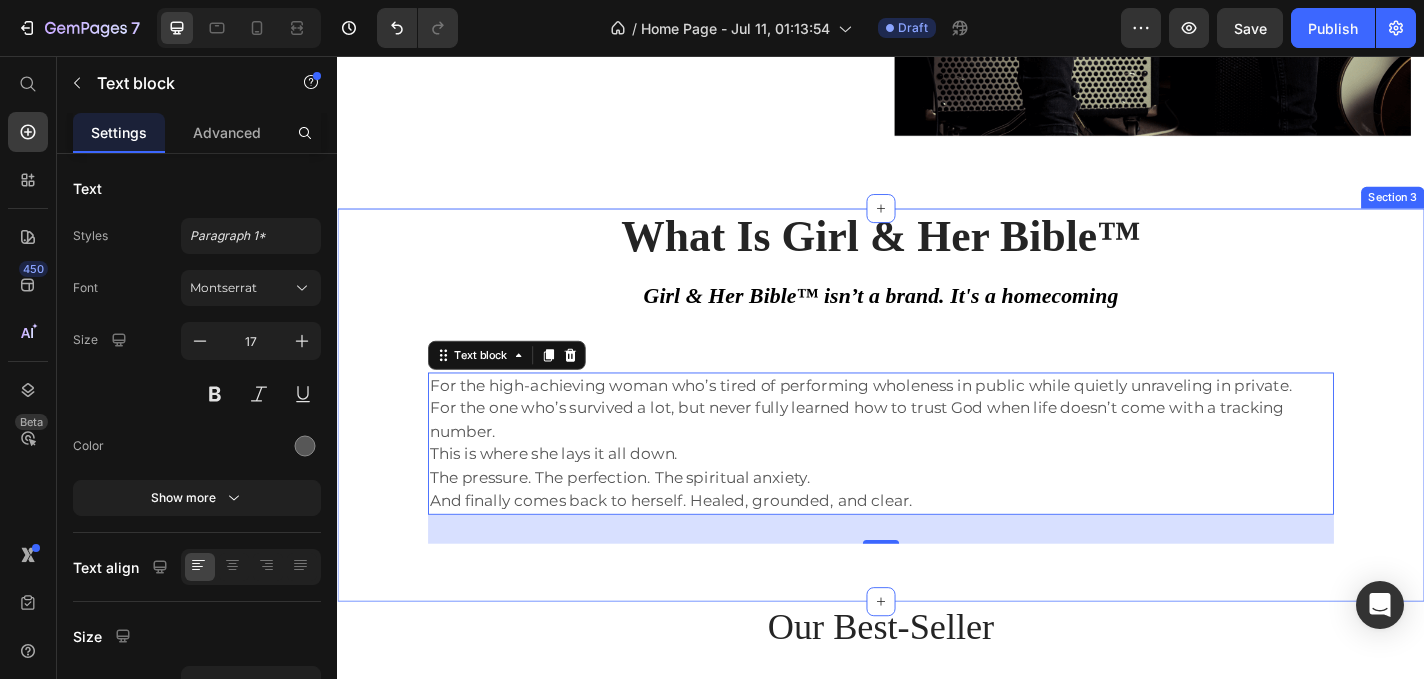 click on "What Is Girl & Her Bible™ Heading Girl & Her Bible™ isn’t a brand. It's a homecoming Text block For the high-achieving woman who’s tired of performing wholeness in public while quietly unraveling in private. For the one who’s survived a lot, but never fully learned how to trust God when life doesn’t come with a tracking number. This is where she lays it all down. The pressure. The perfection. The spiritual anxiety. And finally comes back to herself. Healed, grounded, and clear. Text block   32 Row" at bounding box center (937, 417) 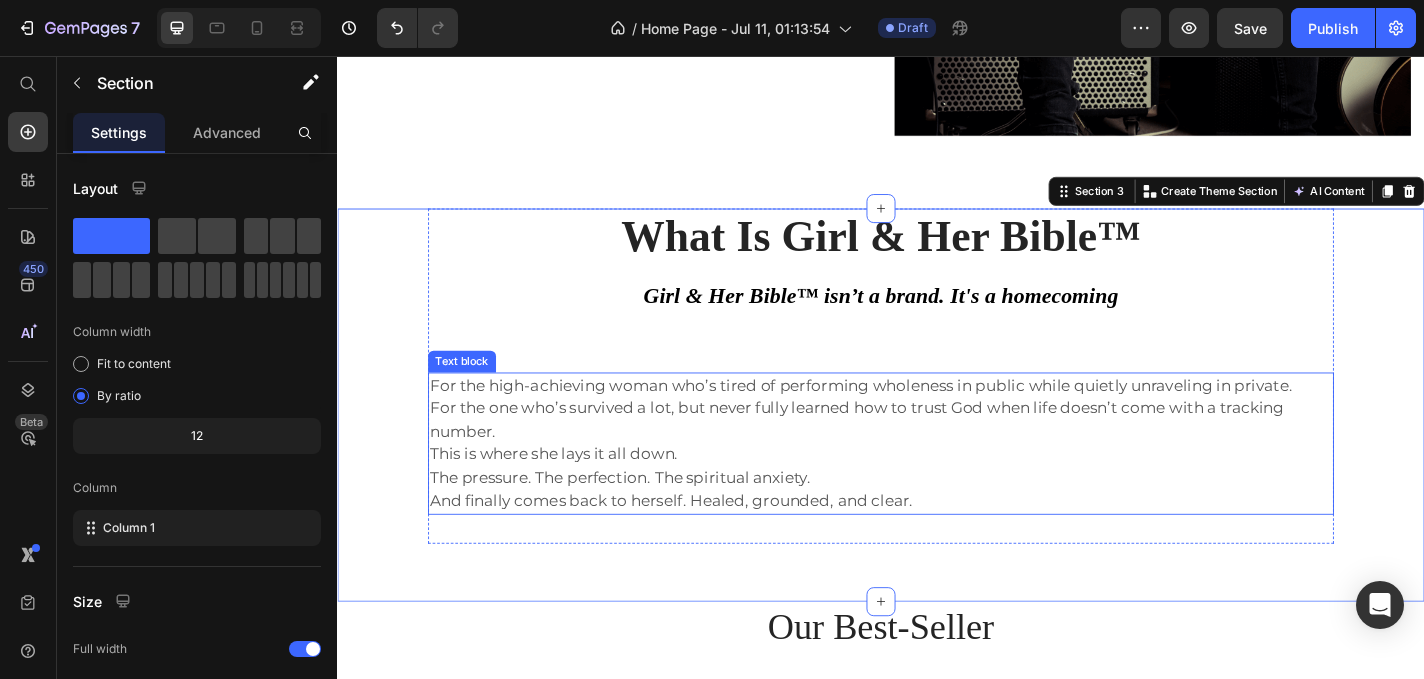 click on "For the high-achieving woman who’s tired of performing wholeness in public while quietly unraveling in private. For the one who’s survived a lot, but never fully learned how to trust God when life doesn’t come with a tracking number." at bounding box center (937, 445) 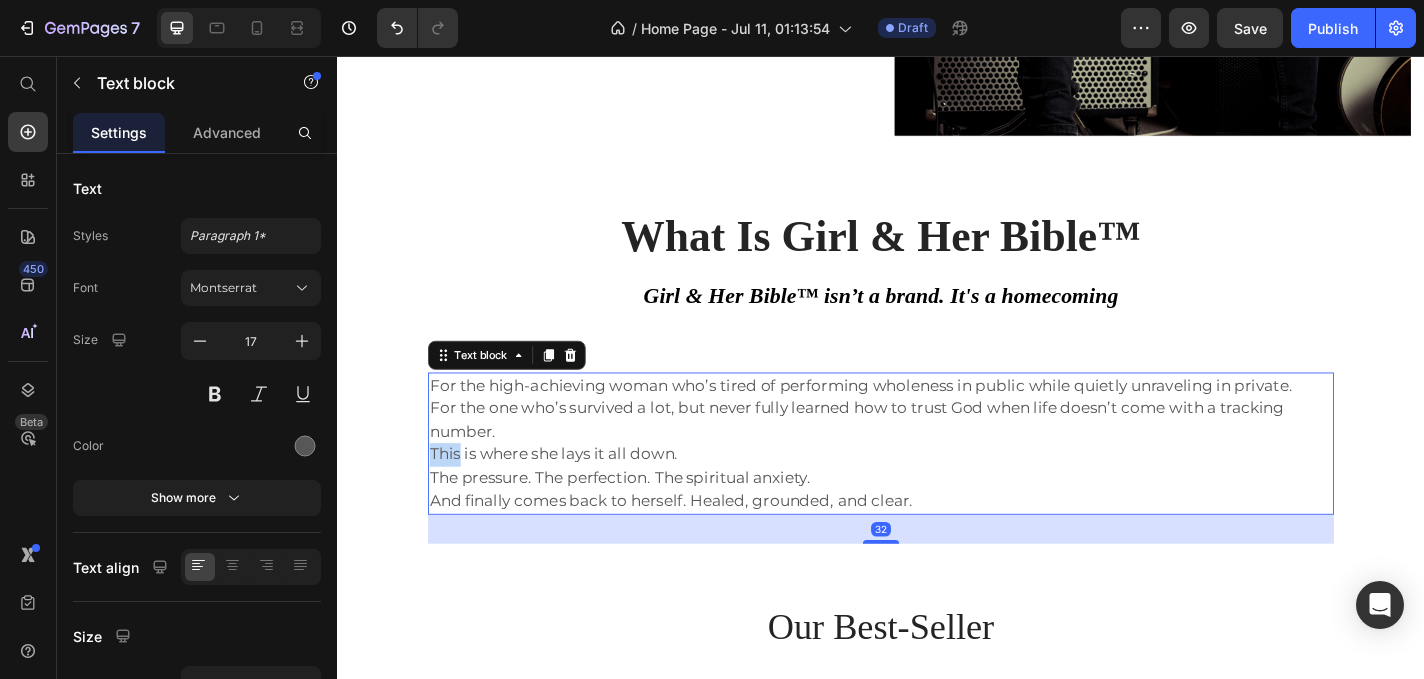 click on "This is where she lays it all down. The pressure. The perfection. The spiritual anxiety. And finally comes back to herself. Healed, grounded, and clear." at bounding box center (937, 521) 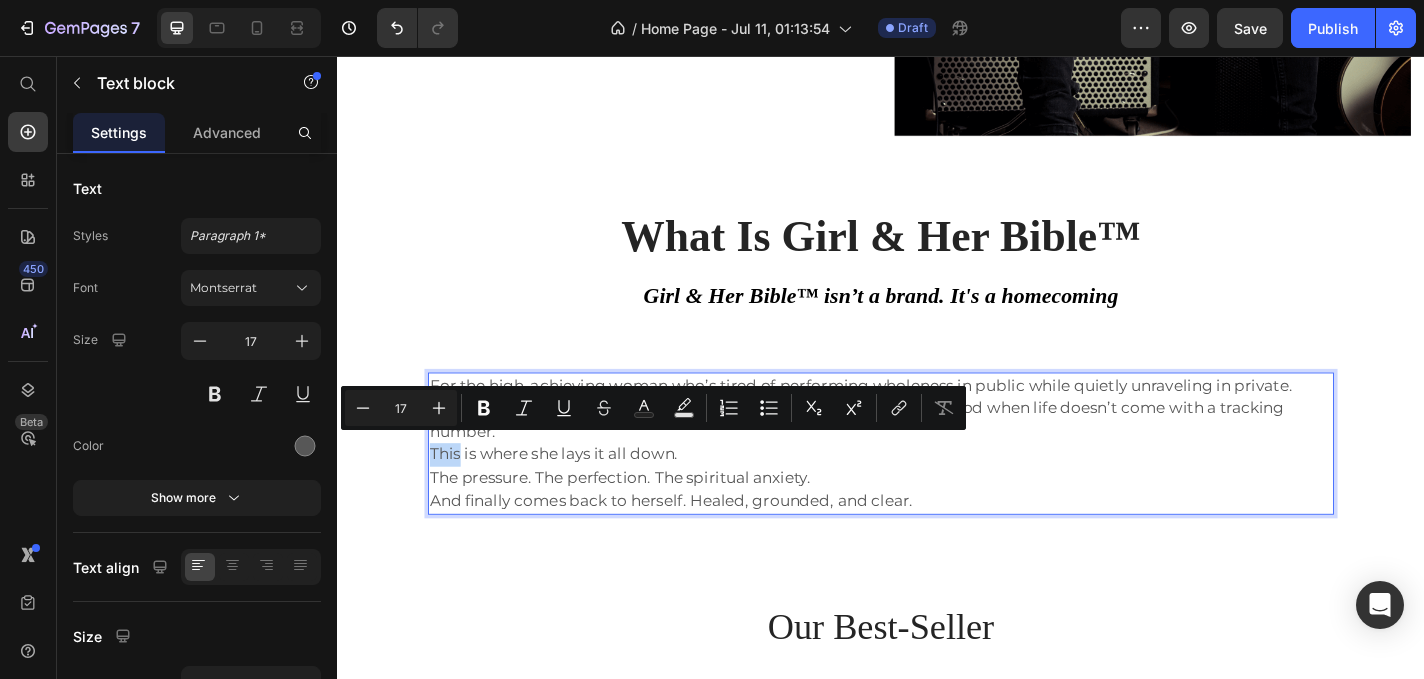 click on "This is where she lays it all down. The pressure. The perfection. The spiritual anxiety. And finally comes back to herself. Healed, grounded, and clear." at bounding box center [937, 521] 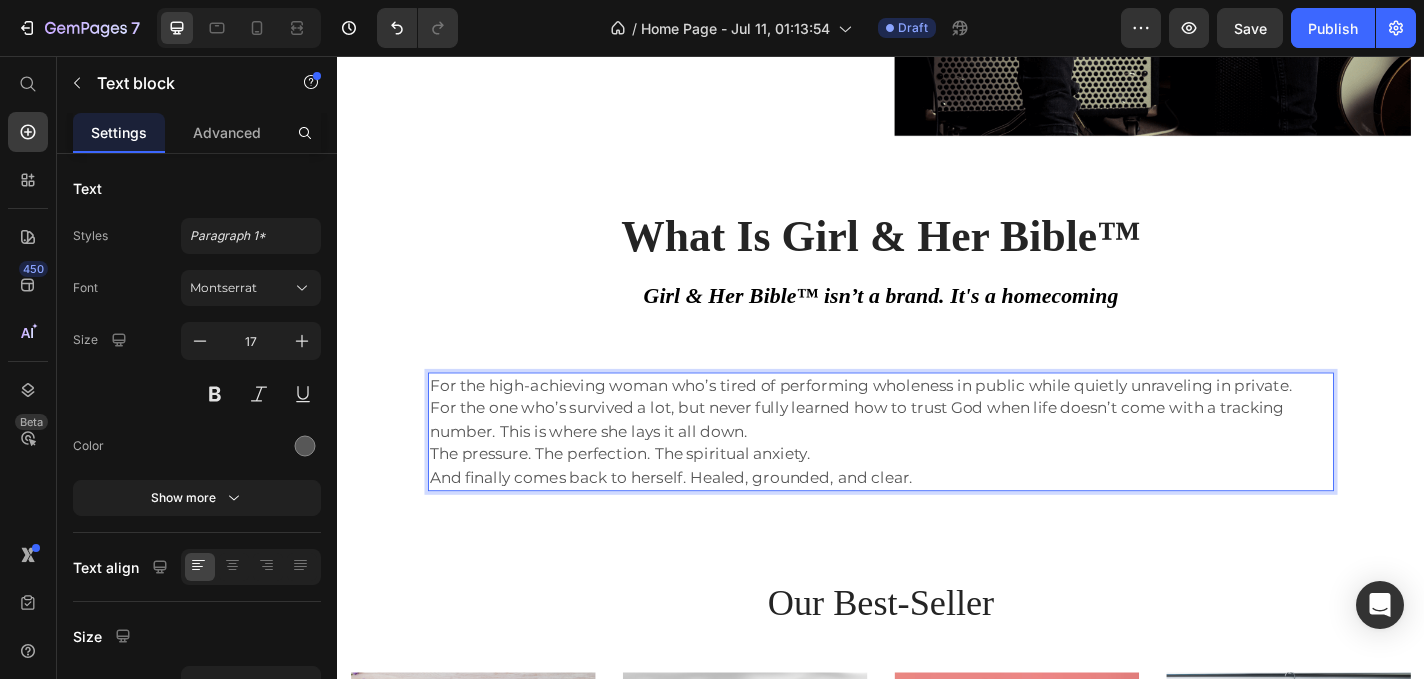 click on "For the high-achieving woman who’s tired of performing wholeness in public while quietly unraveling in private. For the one who’s survived a lot, but never fully learned how to trust God when life doesn’t come with a tracking number. This is where she lays it all down. The pressure. The perfection. The spiritual anxiety. And finally comes back to herself. Healed, grounded, and clear." at bounding box center [937, 471] 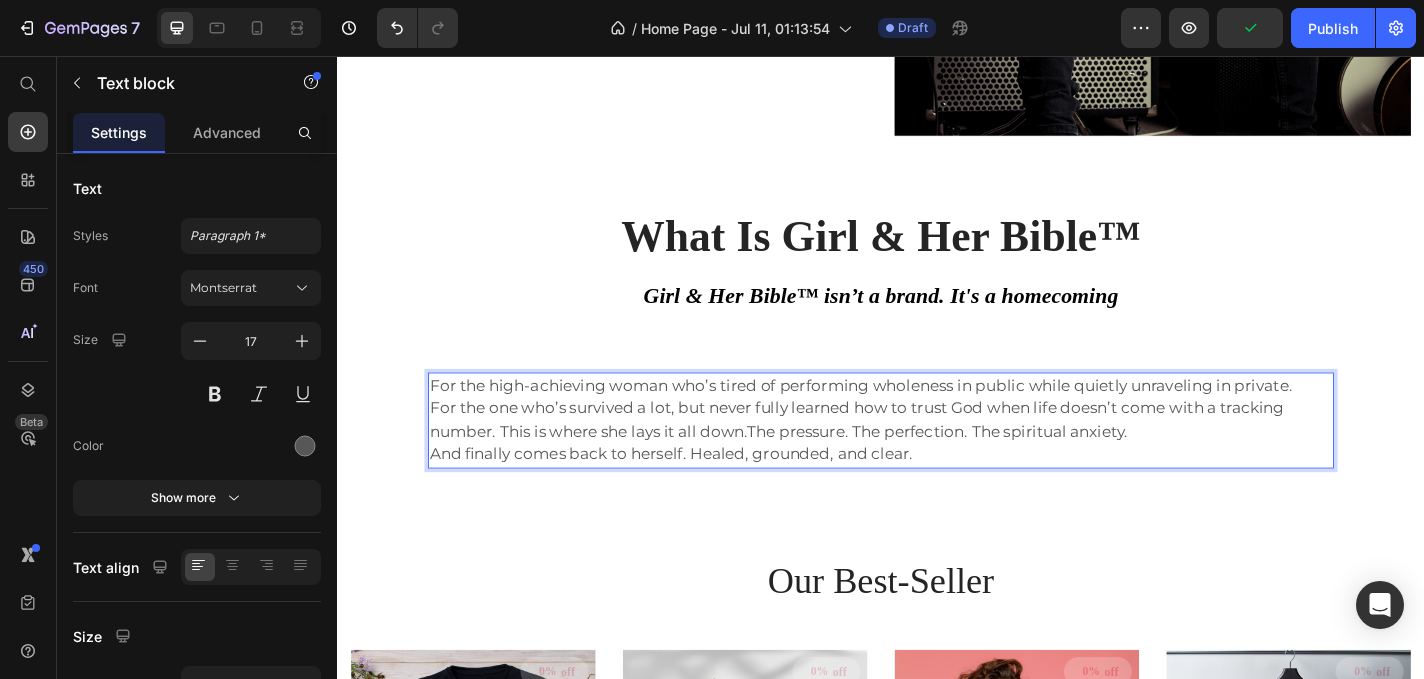 click on "For the high-achieving woman who’s tired of performing wholeness in public while quietly unraveling in private. For the one who’s survived a lot, but never fully learned how to trust God when life doesn’t come with a tracking number. This is where she lays it all down.The pressure. The perfection. The spiritual anxiety. And finally comes back to herself. Healed, grounded, and clear." at bounding box center [937, 458] 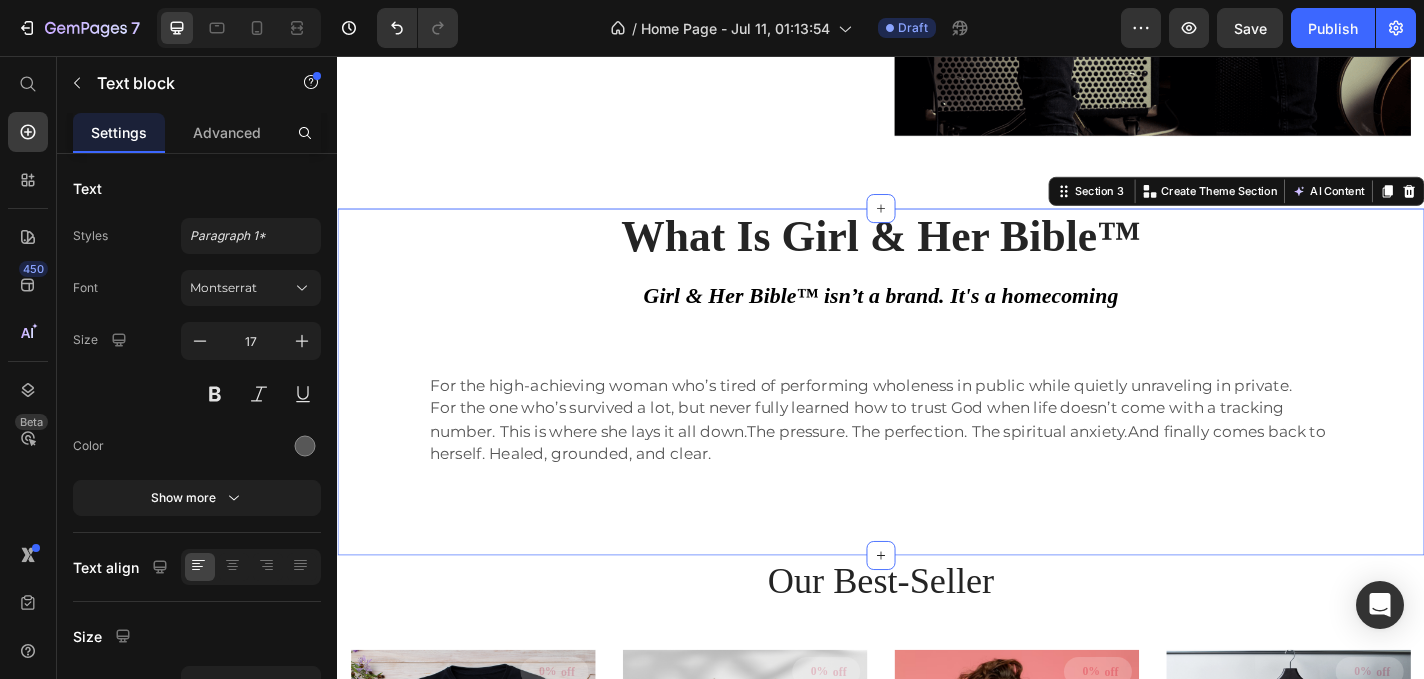 click on "What Is Girl & Her Bible™ Heading Girl & Her Bible™ isn’t a brand. It's a homecoming Text block For the high-achieving woman who’s tired of performing wholeness in public while quietly unraveling in private. For the one who’s survived a lot, but never fully learned how to trust God when life doesn’t come with a tracking number. This is where she lays it all down.The pressure. The perfection. The spiritual anxiety.And finally comes back to herself. Healed, grounded, and clear. Text block Row" at bounding box center [937, 391] 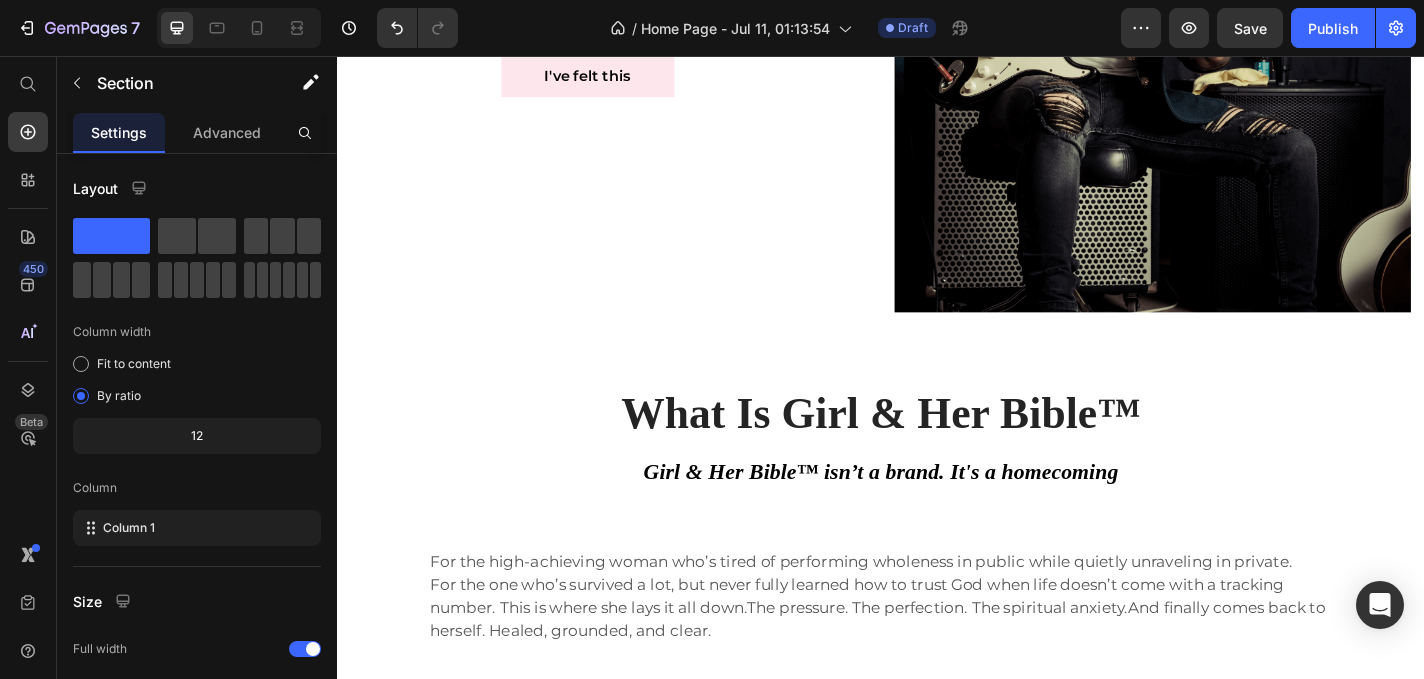 scroll, scrollTop: 1842, scrollLeft: 0, axis: vertical 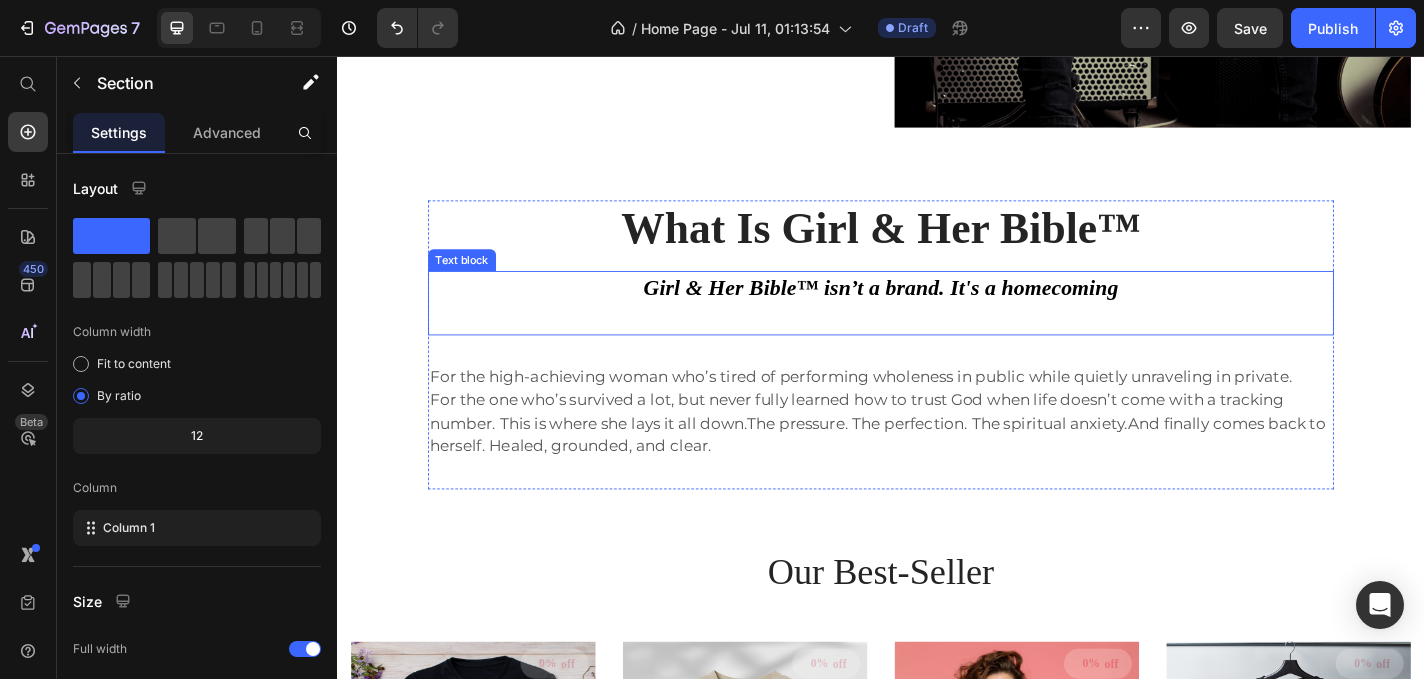 click on "Girl & Her Bible™ isn’t a brand. It's a homecoming" at bounding box center (937, 328) 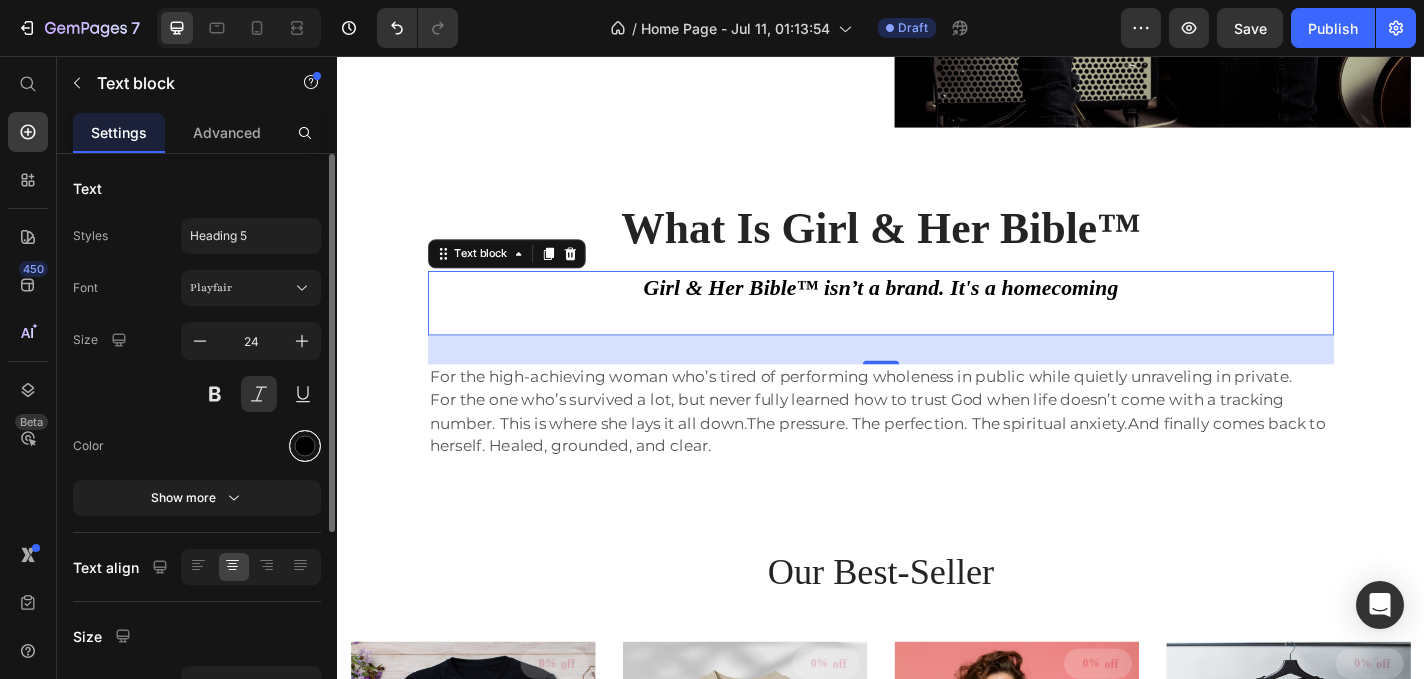 click at bounding box center [305, 446] 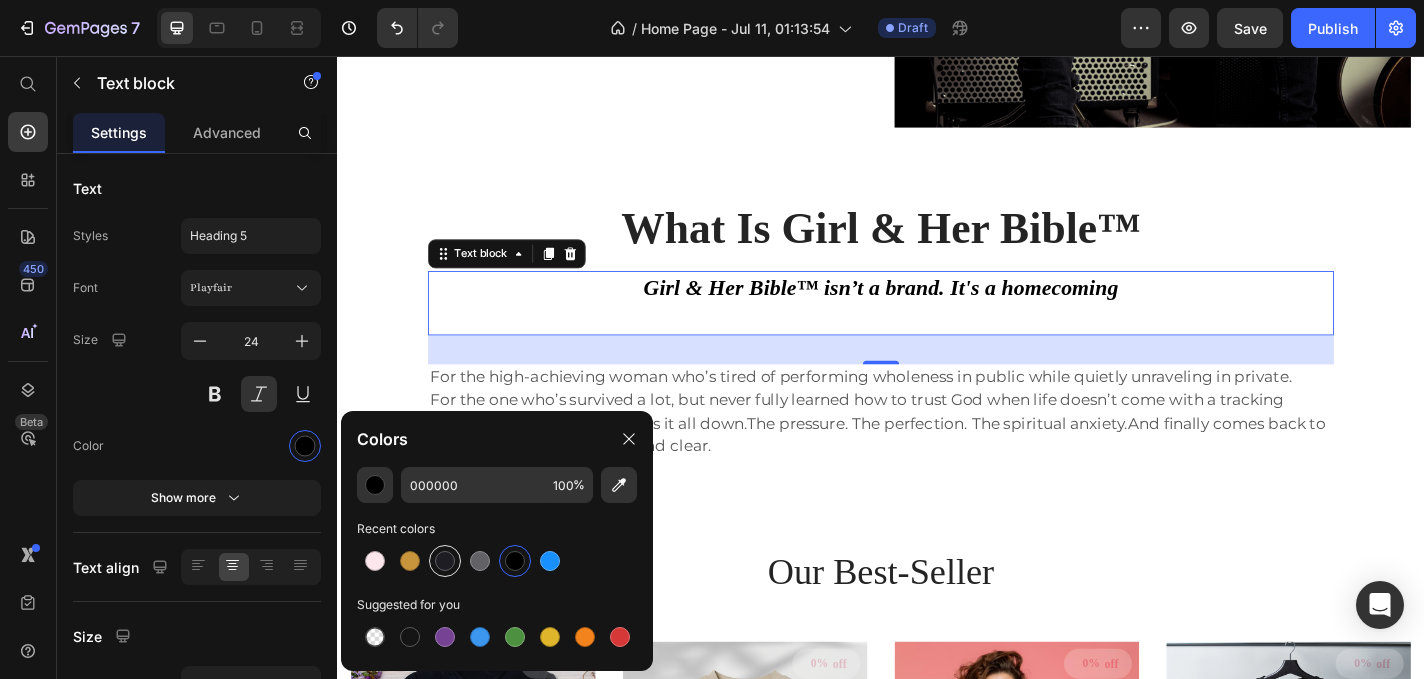 click at bounding box center [445, 561] 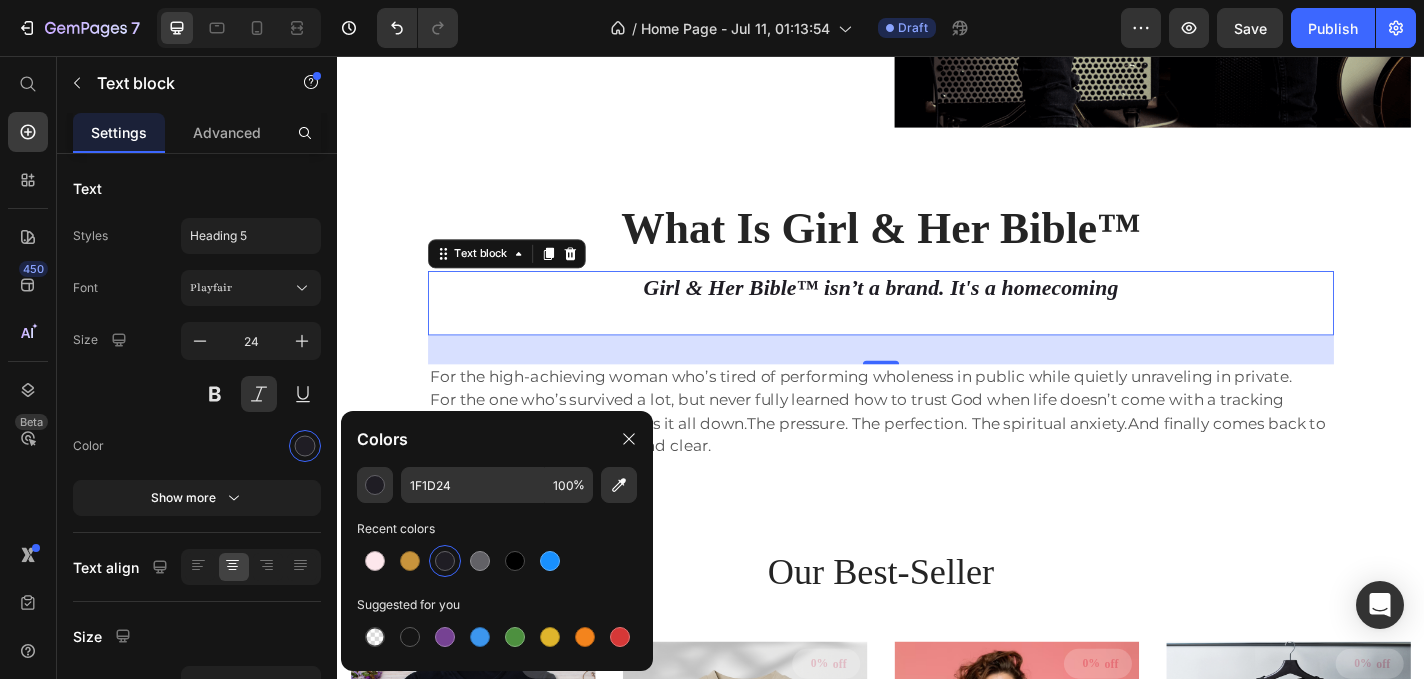 click on "Girl & Her Bible™ isn’t a brand. It's a homecoming" at bounding box center [937, 328] 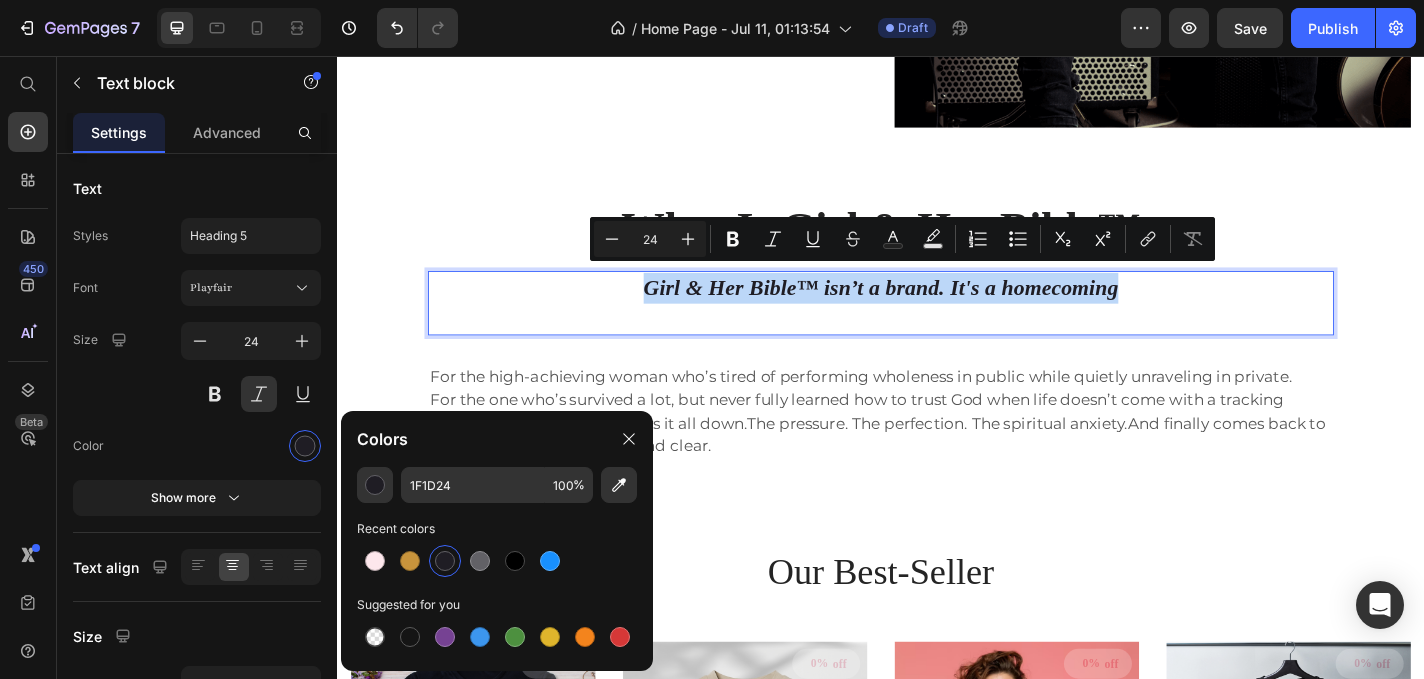 drag, startPoint x: 670, startPoint y: 310, endPoint x: 1219, endPoint y: 316, distance: 549.0328 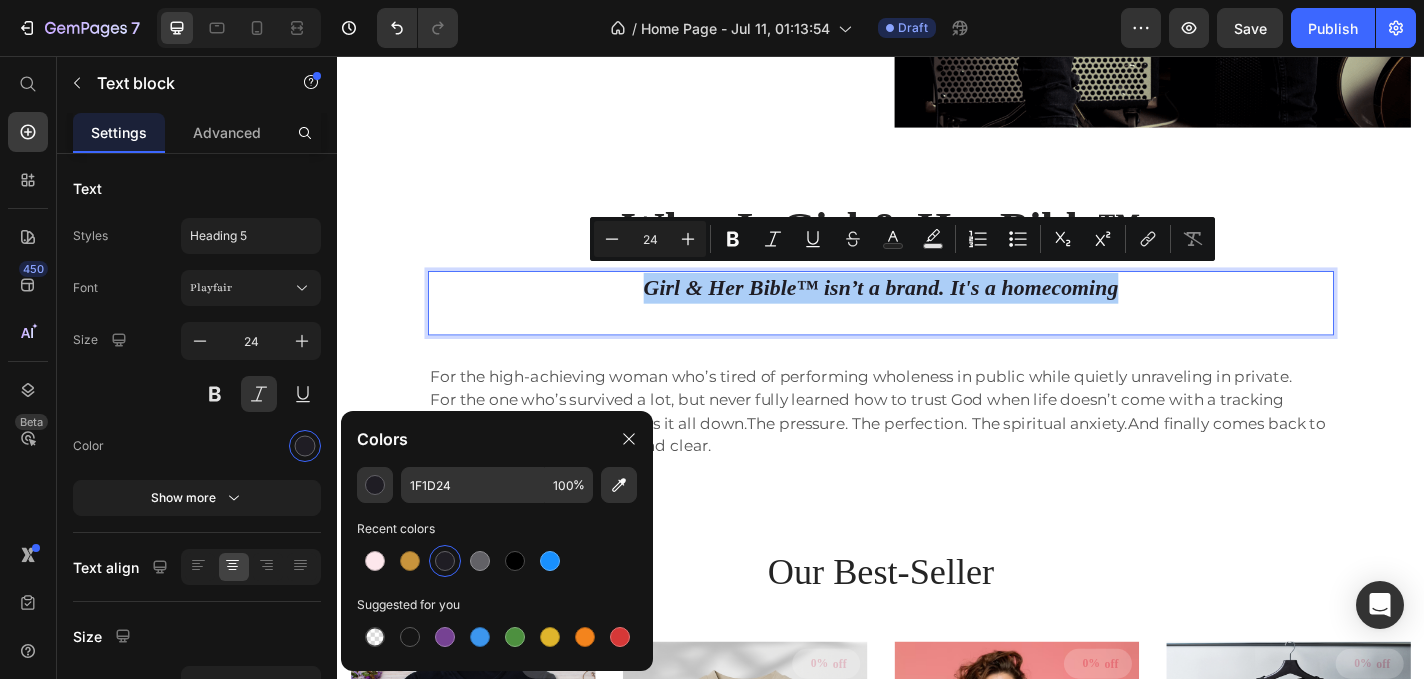 click at bounding box center (445, 561) 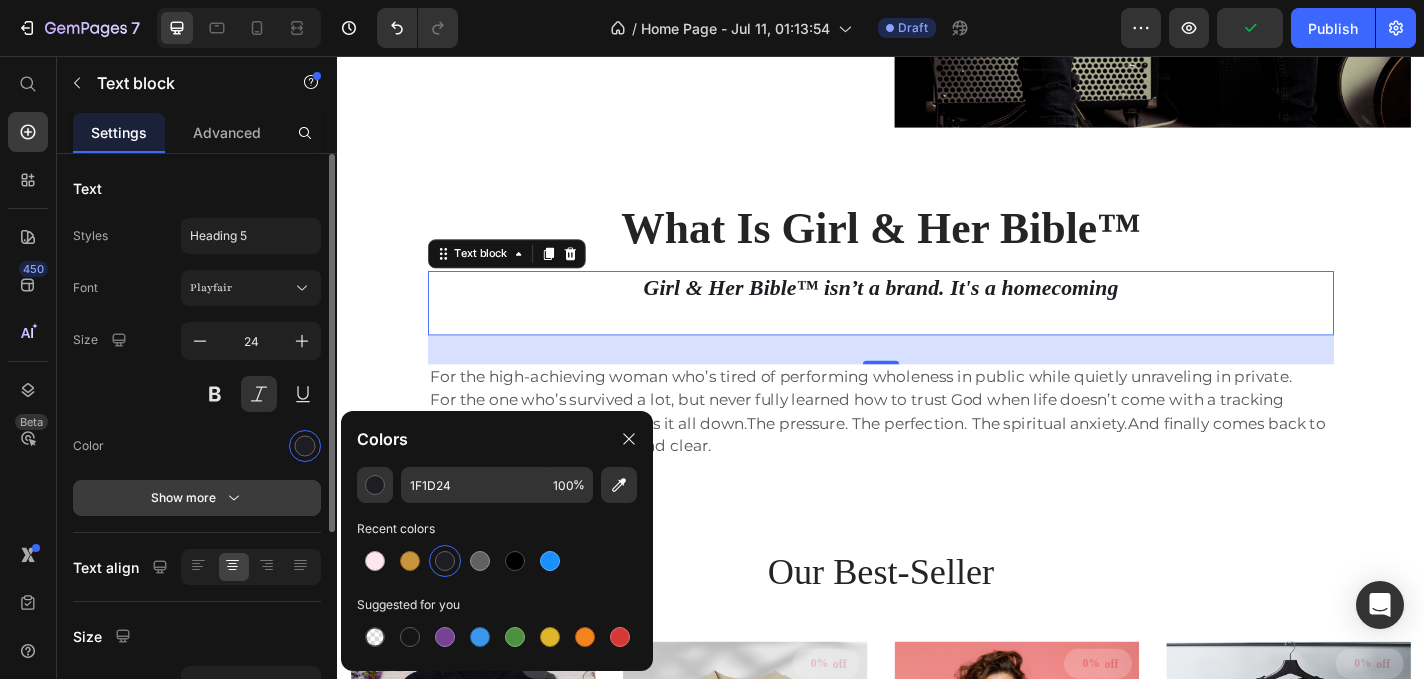 click 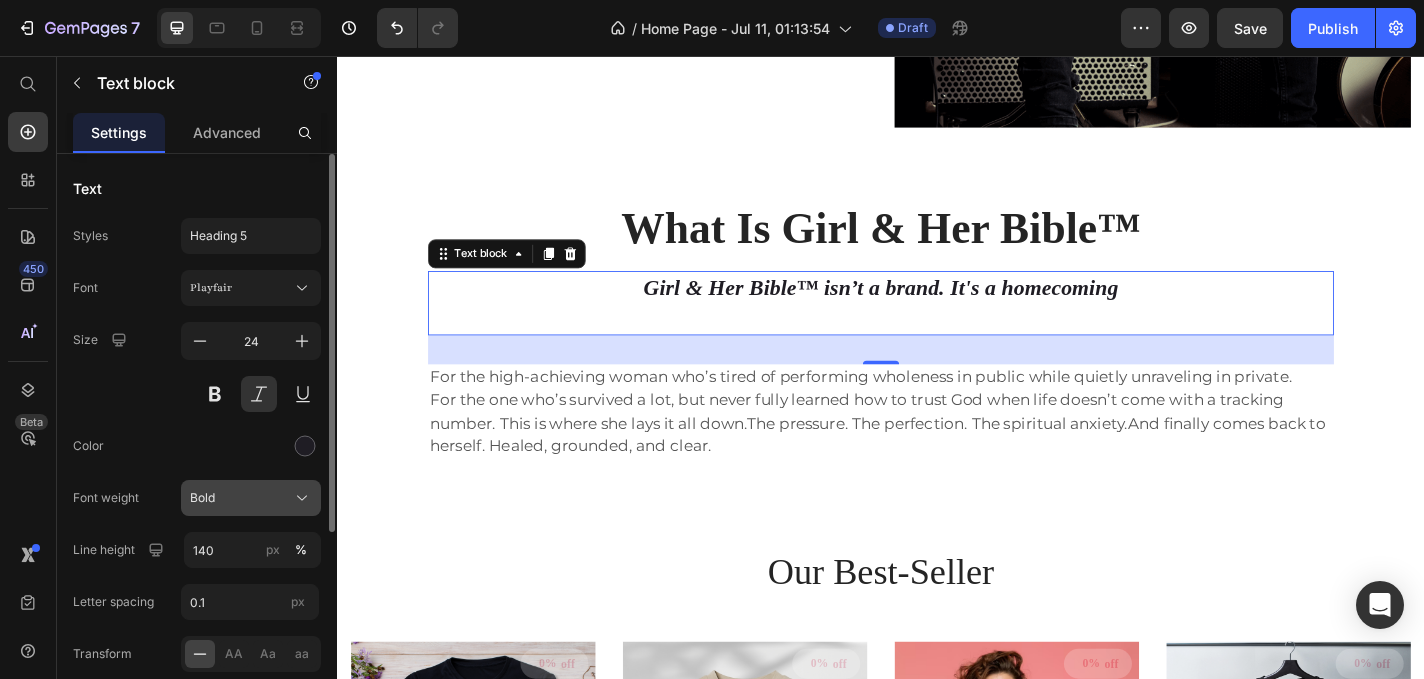 click on "Bold" 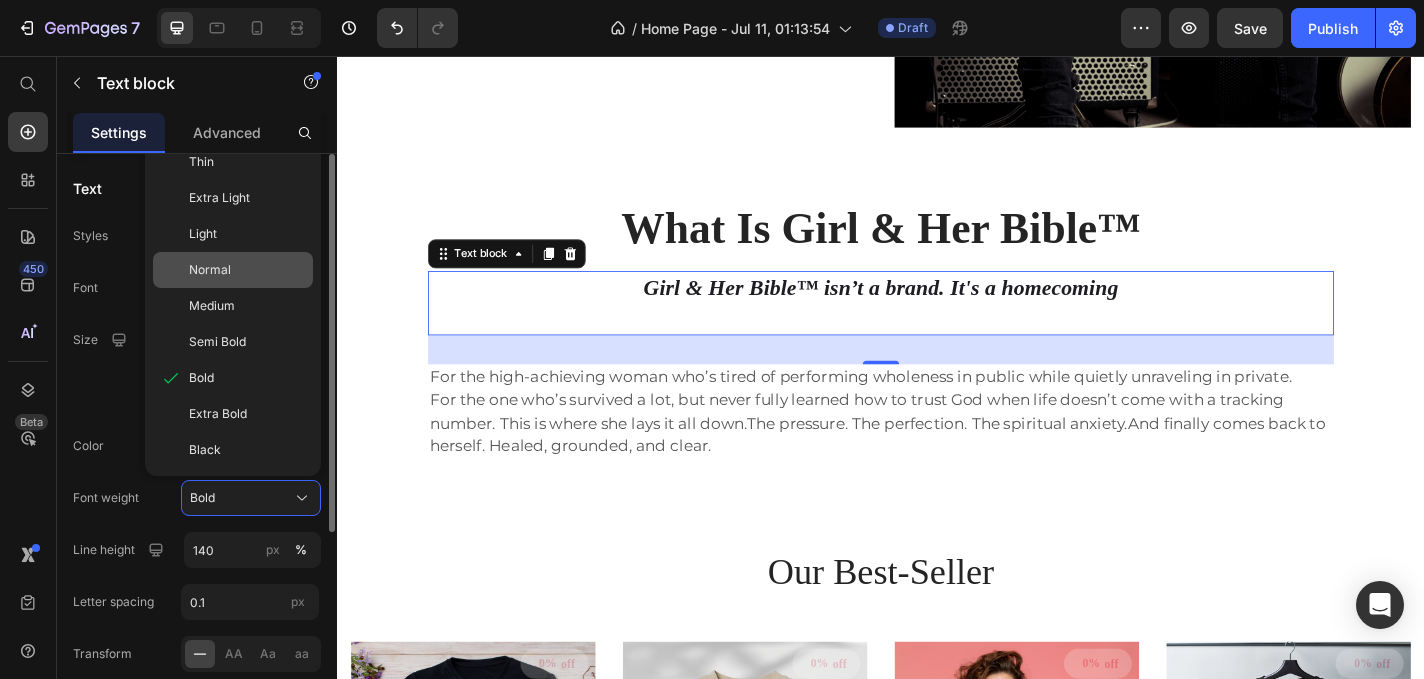 click on "Normal" at bounding box center (210, 270) 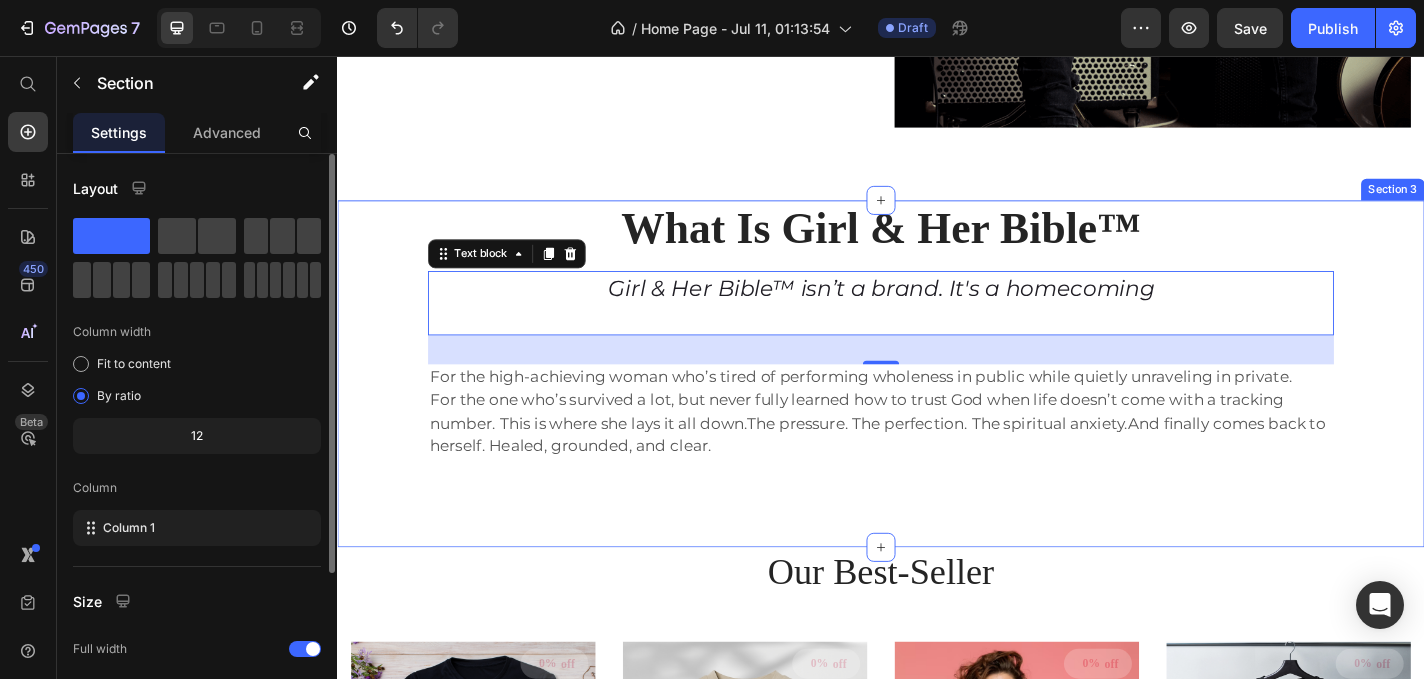 click on "What Is Girl & Her Bible™ Heading Girl & Her Bible™ isn’t a brand. It's a homecoming   Text block   32 For the high-achieving woman who’s tired of performing wholeness in public while quietly unraveling in private. For the one who’s survived a lot, but never fully learned how to trust God when life doesn’t come with a tracking number. This is where she lays it all down.The pressure. The perfection. The spiritual anxiety.And finally comes back to herself. Healed, grounded, and clear. Text block Row" at bounding box center [937, 382] 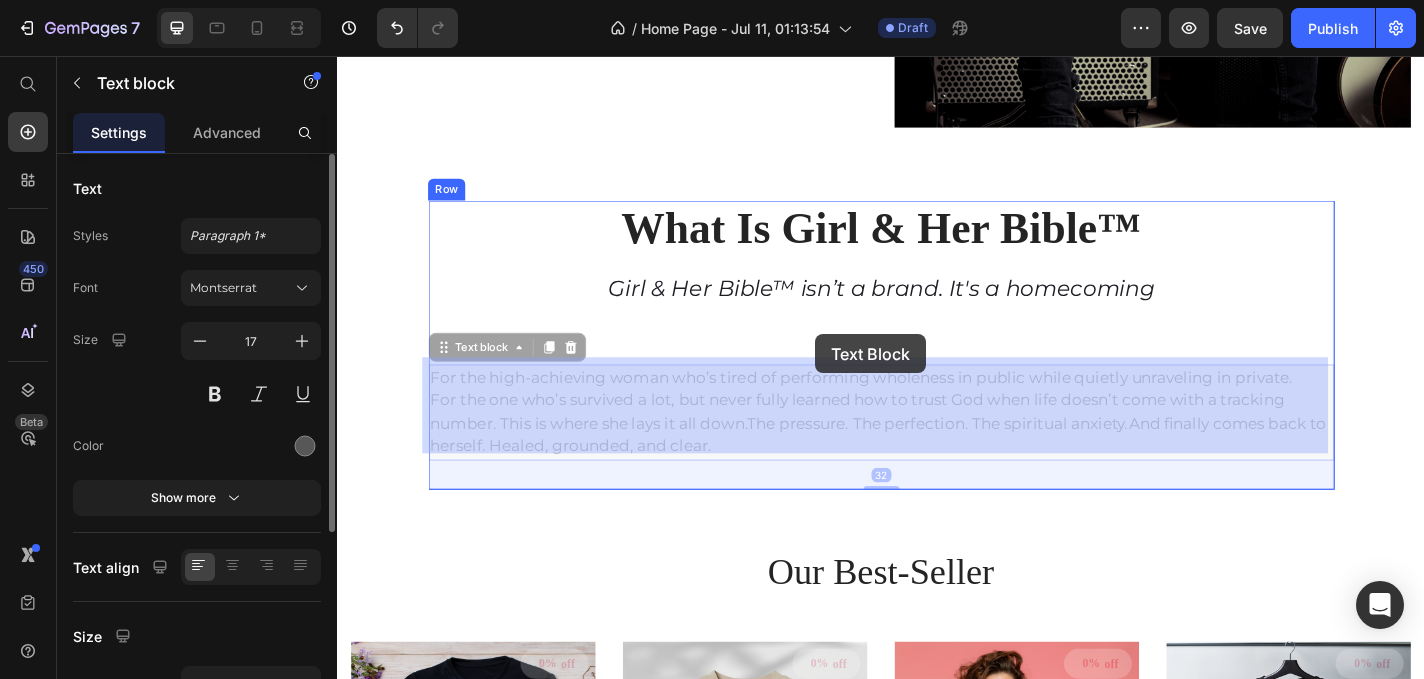 drag, startPoint x: 862, startPoint y: 415, endPoint x: 865, endPoint y: 363, distance: 52.086468 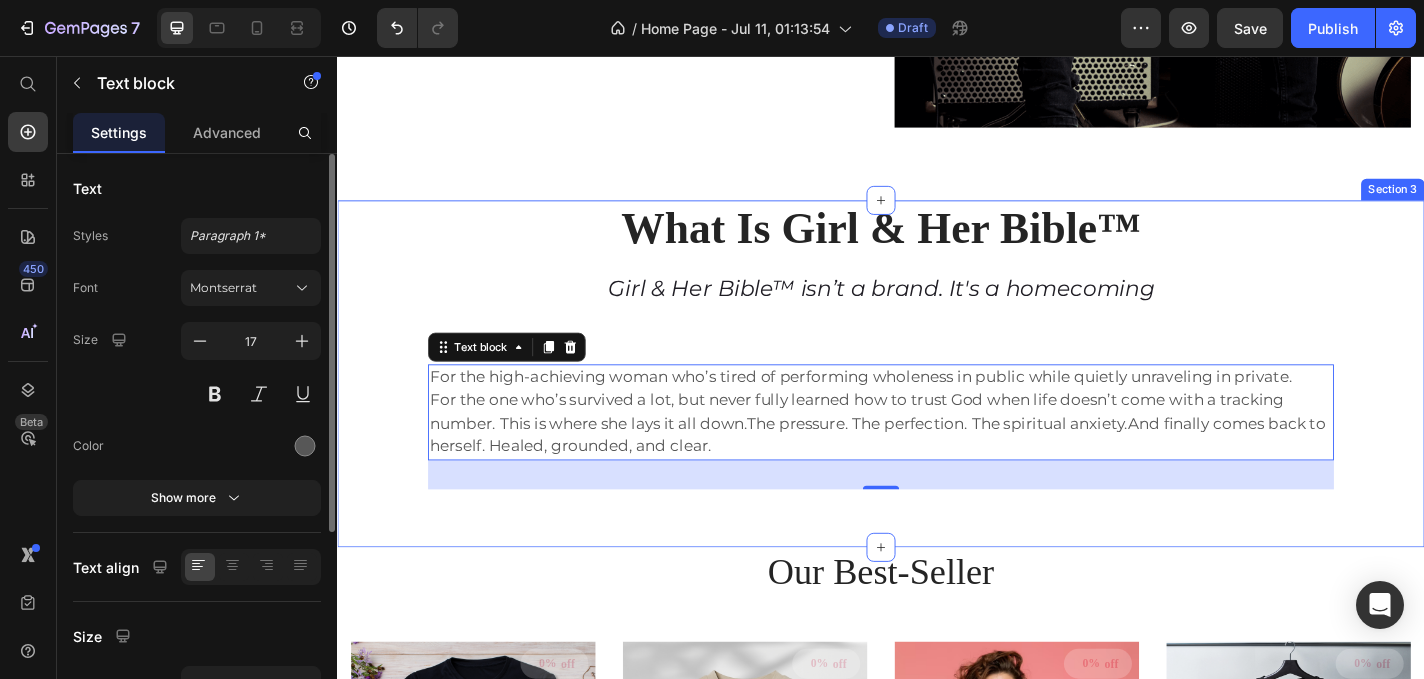 click on "What Is Girl & Her Bible™ Heading Girl & Her Bible™ isn’t a brand. It's a homecoming   Text block For the high-achieving woman who’s tired of performing wholeness in public while quietly unraveling in private. For the one who’s survived a lot, but never fully learned how to trust God when life doesn’t come with a tracking number. This is where she lays it all down.The pressure. The perfection. The spiritual anxiety.And finally comes back to herself. Healed, grounded, and clear. Text block   32 Row" at bounding box center (937, 382) 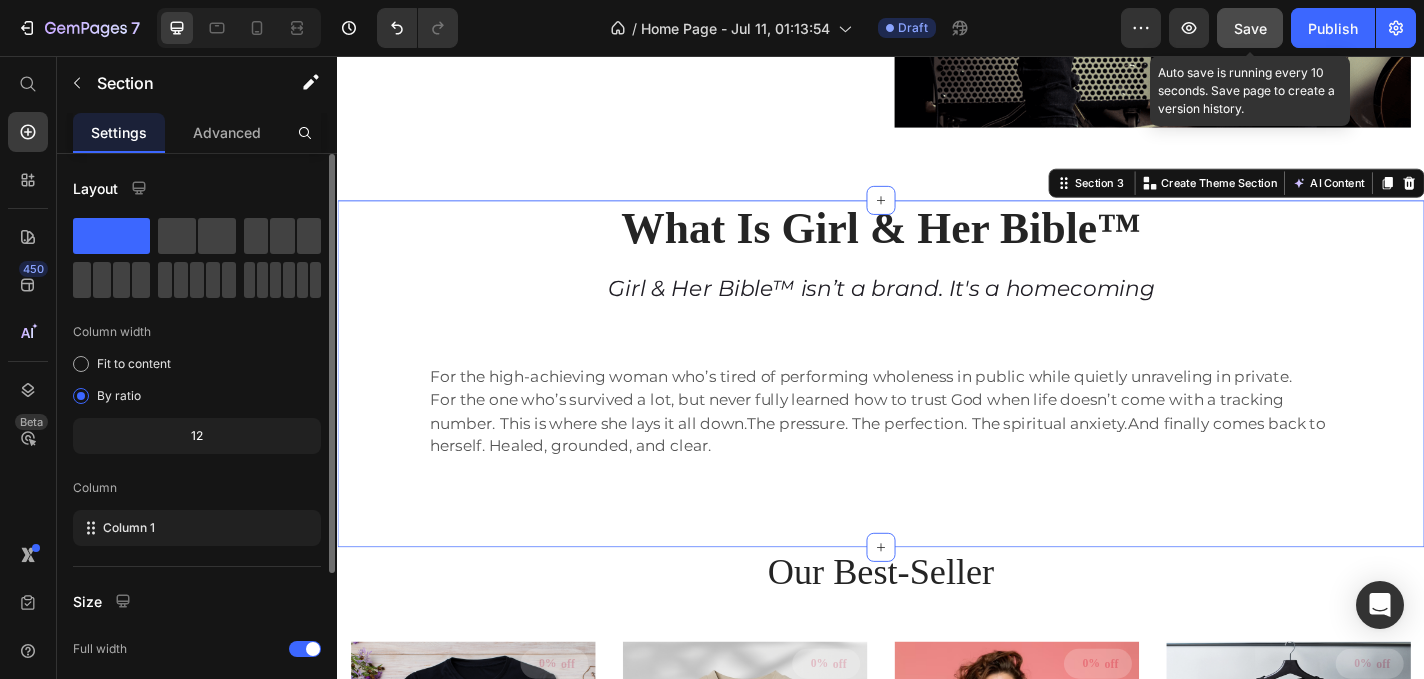 click on "Save" at bounding box center [1250, 28] 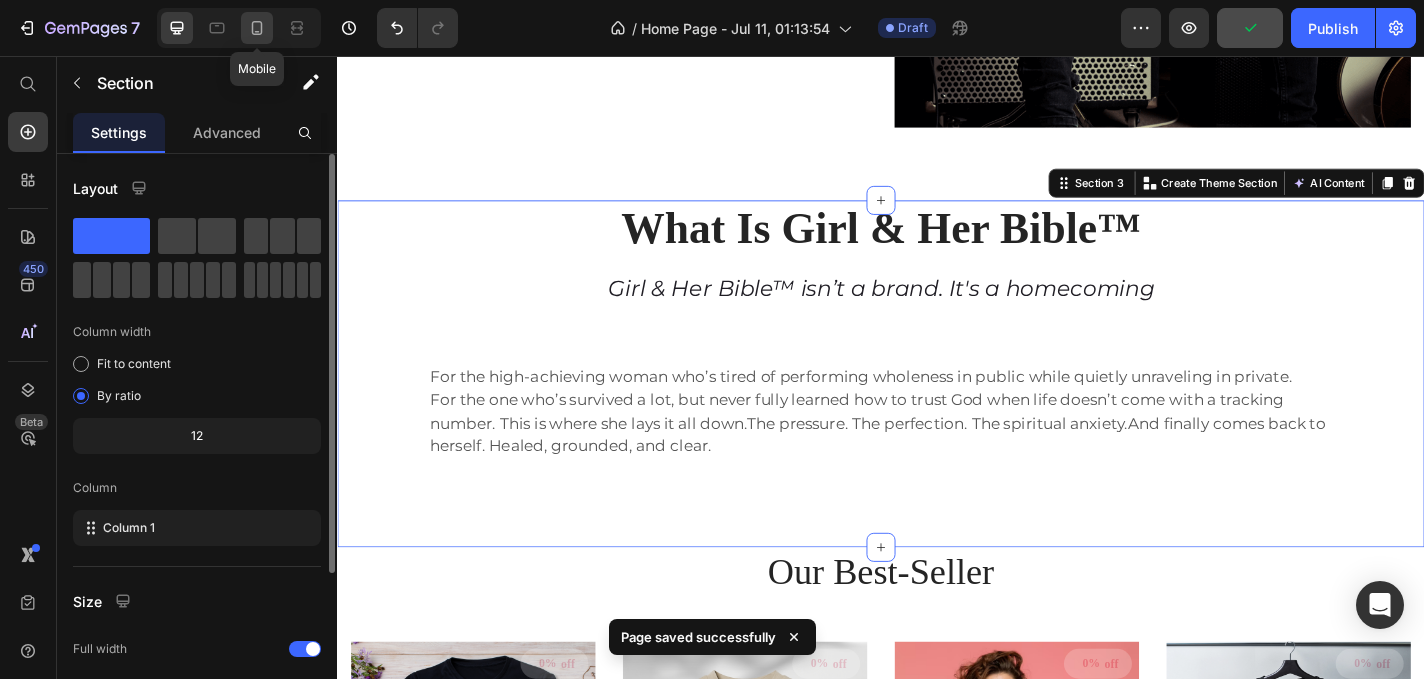 click 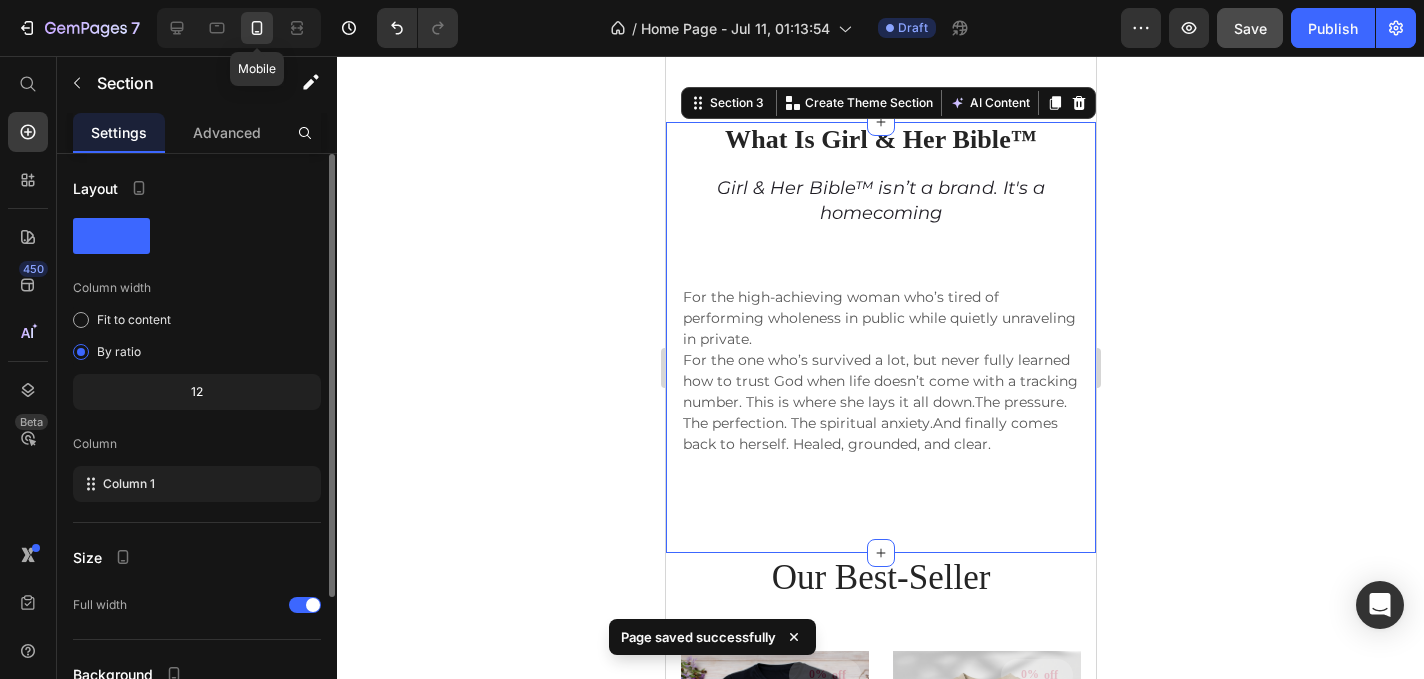 scroll, scrollTop: 2162, scrollLeft: 0, axis: vertical 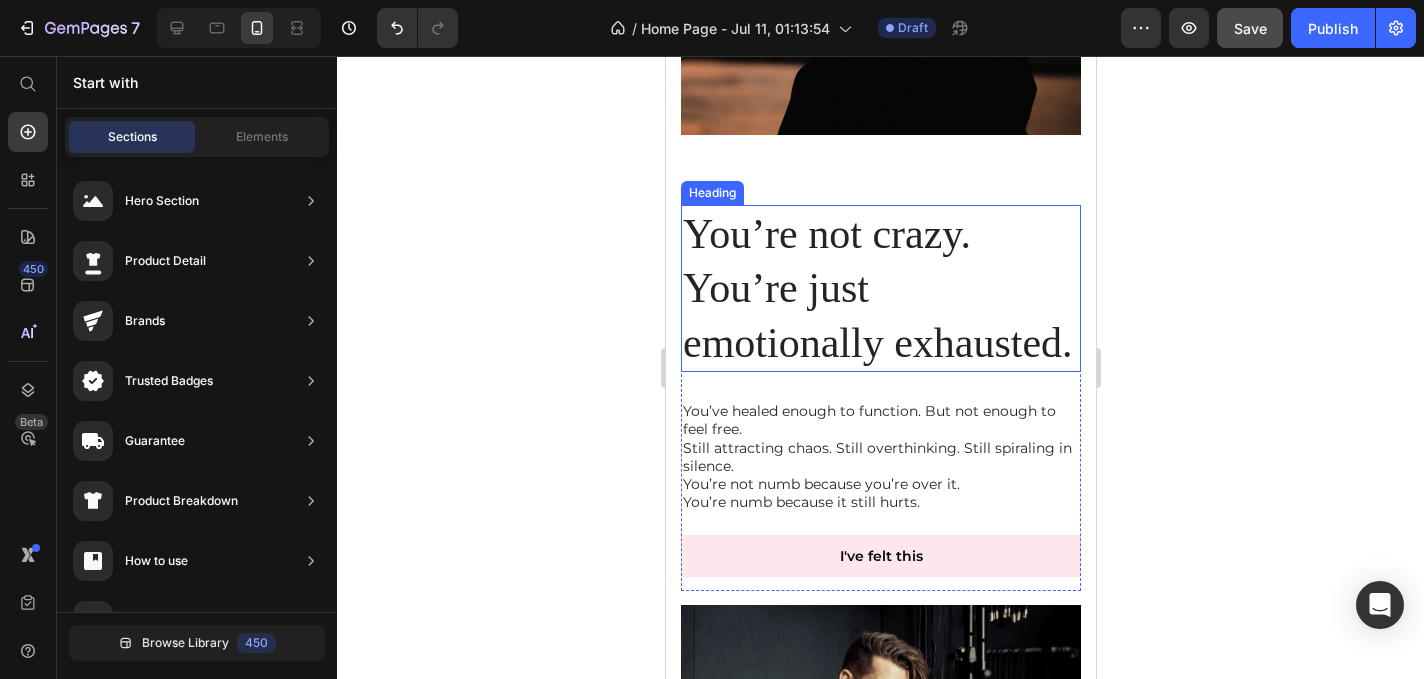 click on "You’re not crazy. You’re just emotionally exhausted." at bounding box center (880, 289) 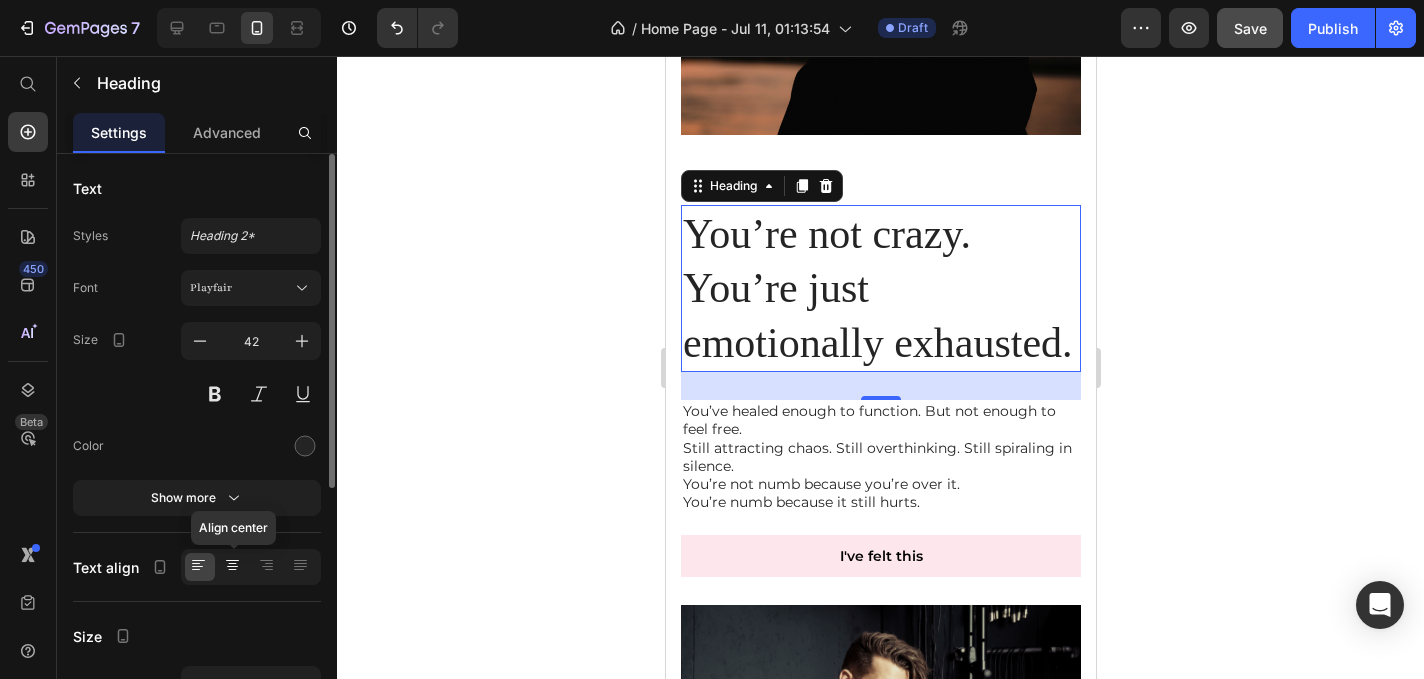 click 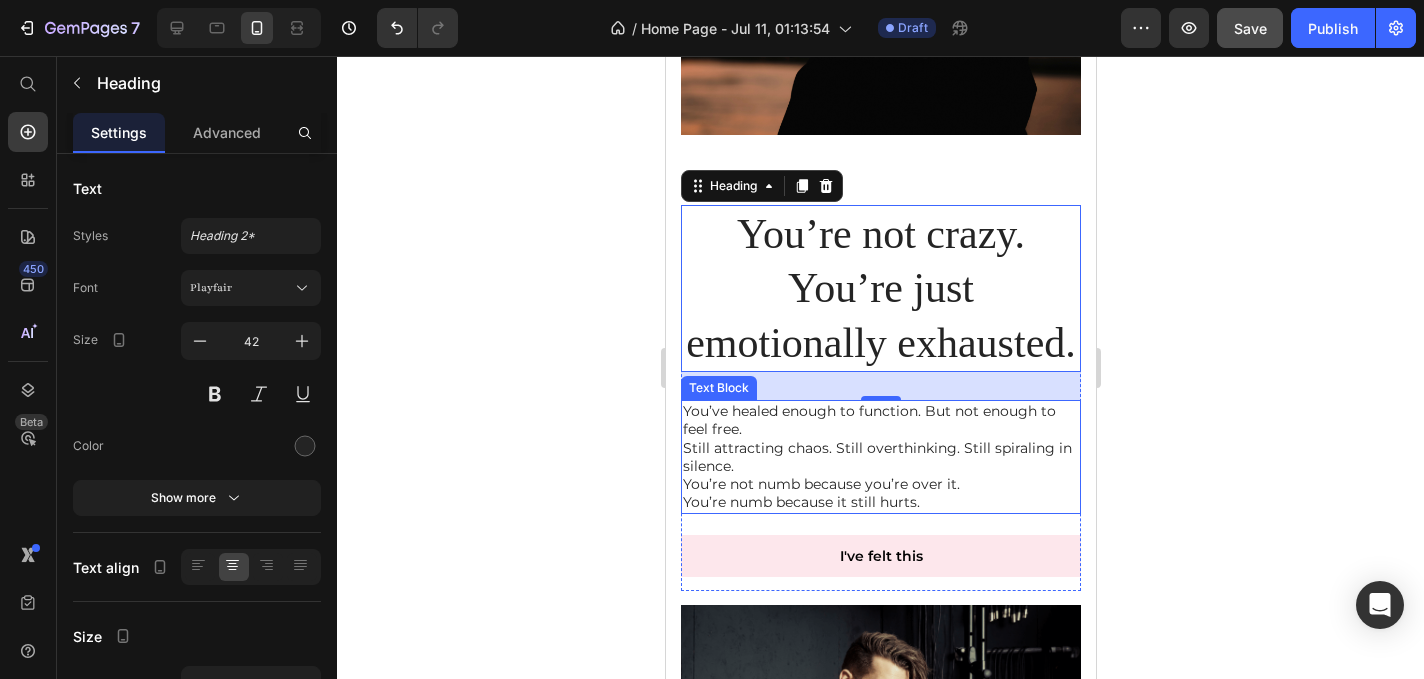 click on "You’ve healed enough to function. But not enough to feel free. Still attracting chaos. Still overthinking. Still spiraling in silence. You’re not numb because you’re over it. You’re numb because it still hurts." at bounding box center [880, 456] 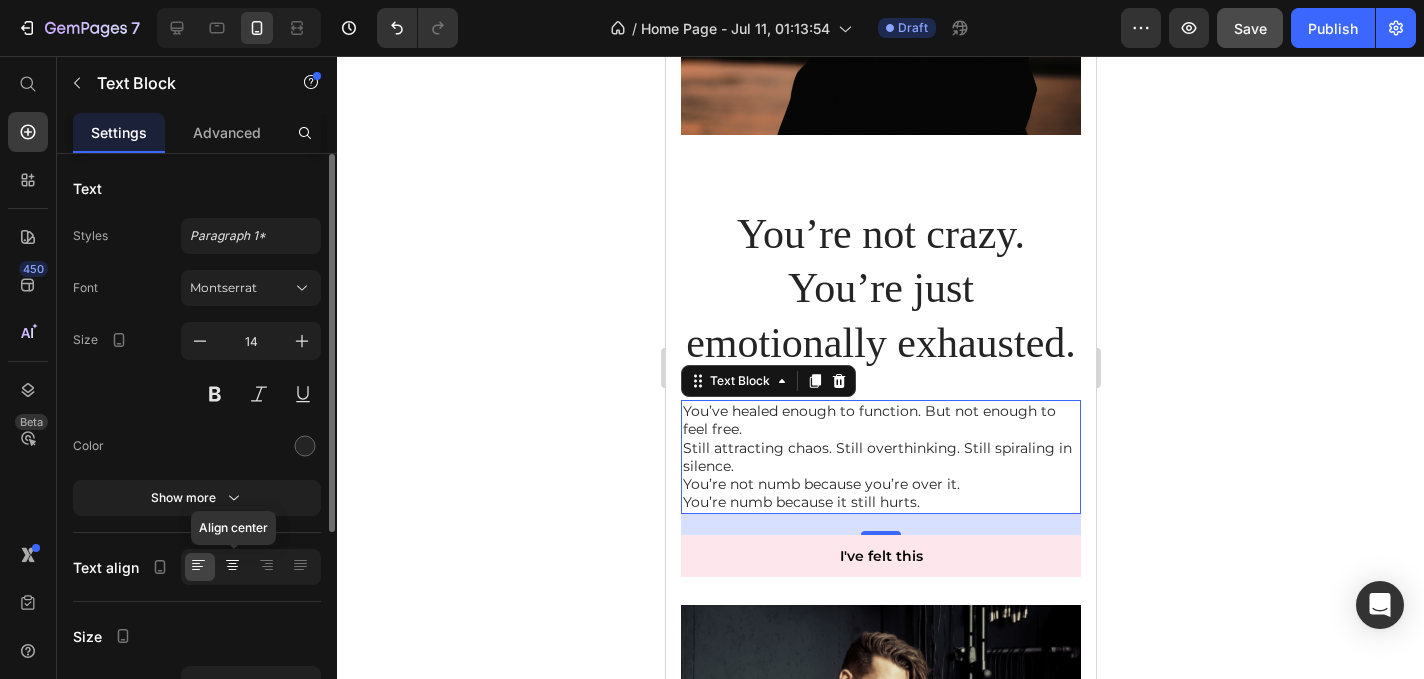 click 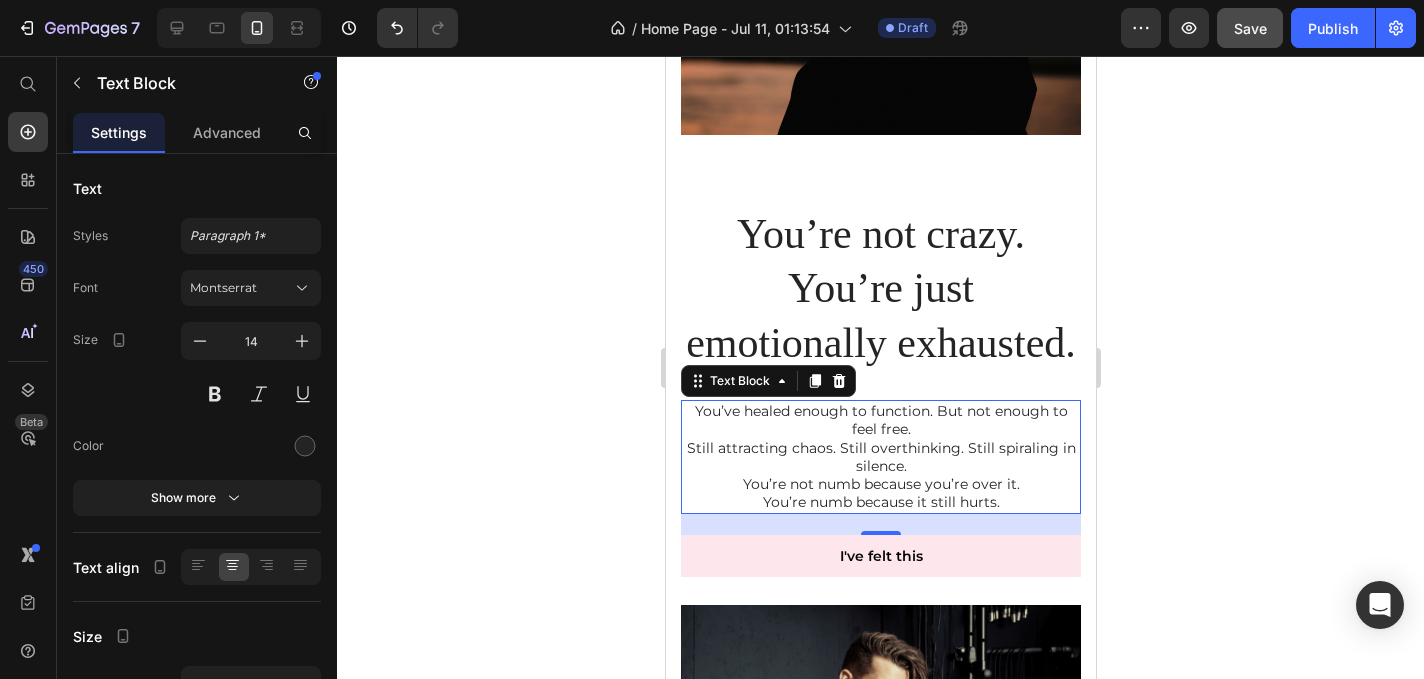 click on "You’ve healed enough to function. But not enough to feel free. Still attracting chaos. Still overthinking. Still spiraling in silence. You’re not numb because you’re over it. You’re numb because it still hurts." at bounding box center [880, 456] 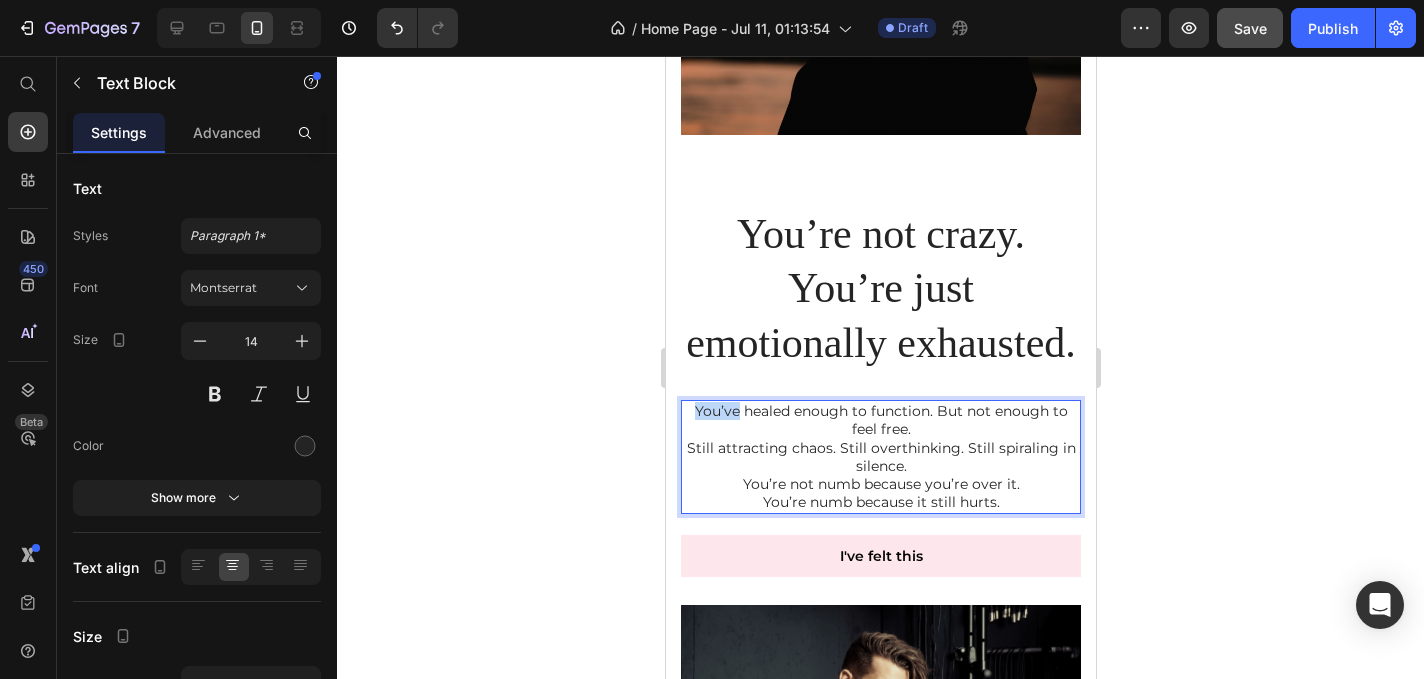 click on "You’ve healed enough to function. But not enough to feel free. Still attracting chaos. Still overthinking. Still spiraling in silence. You’re not numb because you’re over it. You’re numb because it still hurts." at bounding box center (880, 456) 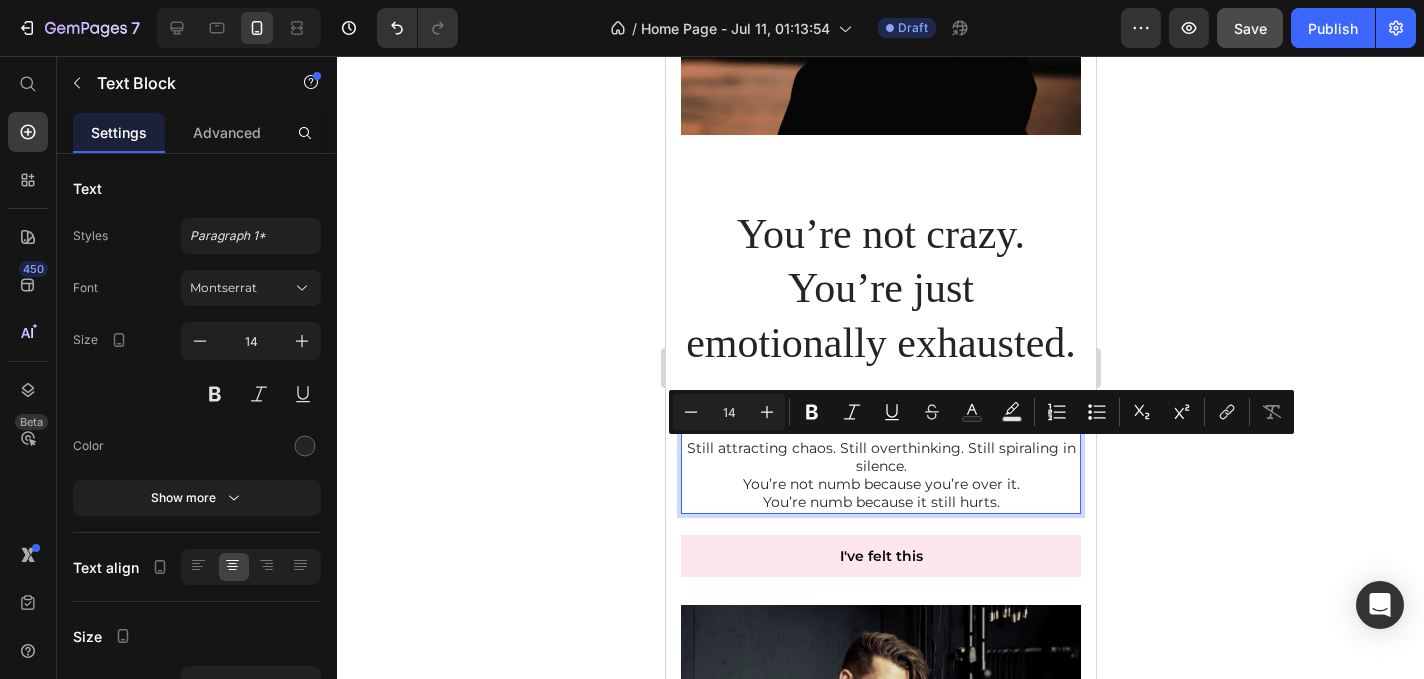click on "You’ve healed enough to function. But not enough to feel free. Still attracting chaos. Still overthinking. Still spiraling in silence. You’re not numb because you’re over it. You’re numb because it still hurts." at bounding box center [880, 456] 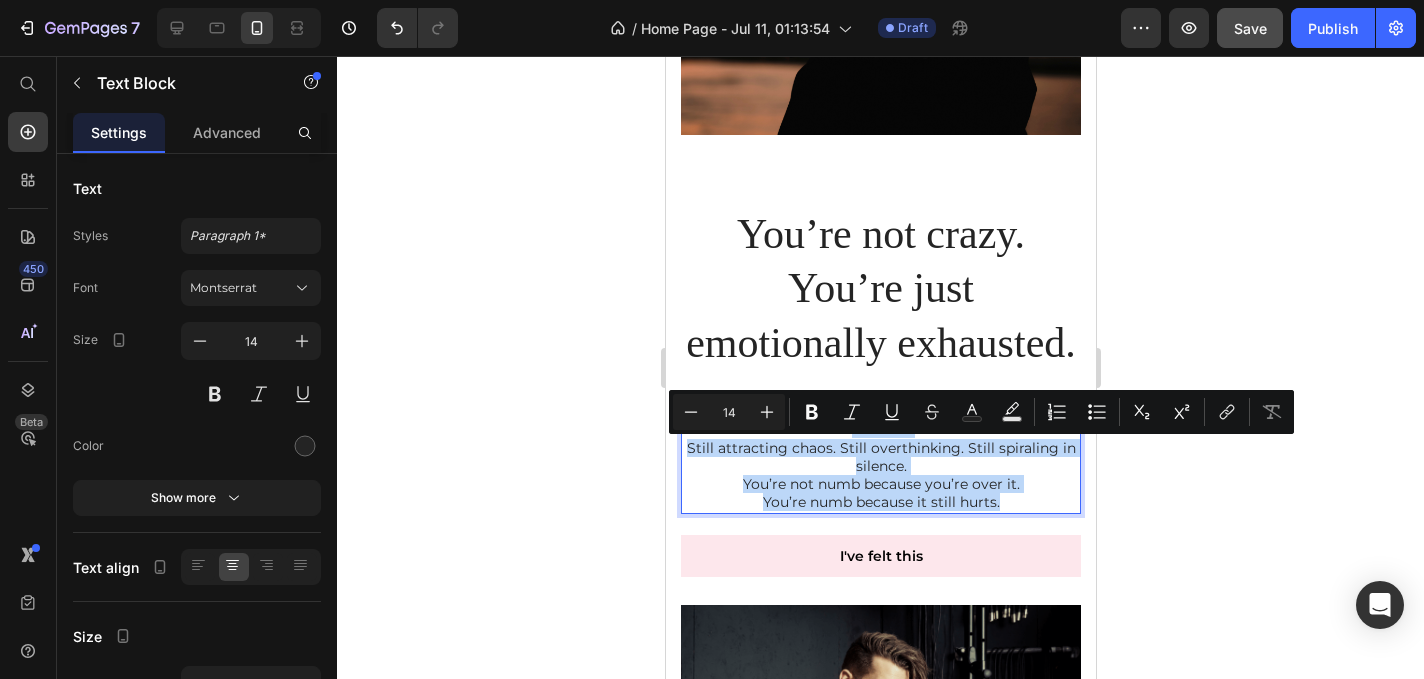 drag, startPoint x: 685, startPoint y: 448, endPoint x: 999, endPoint y: 538, distance: 326.64352 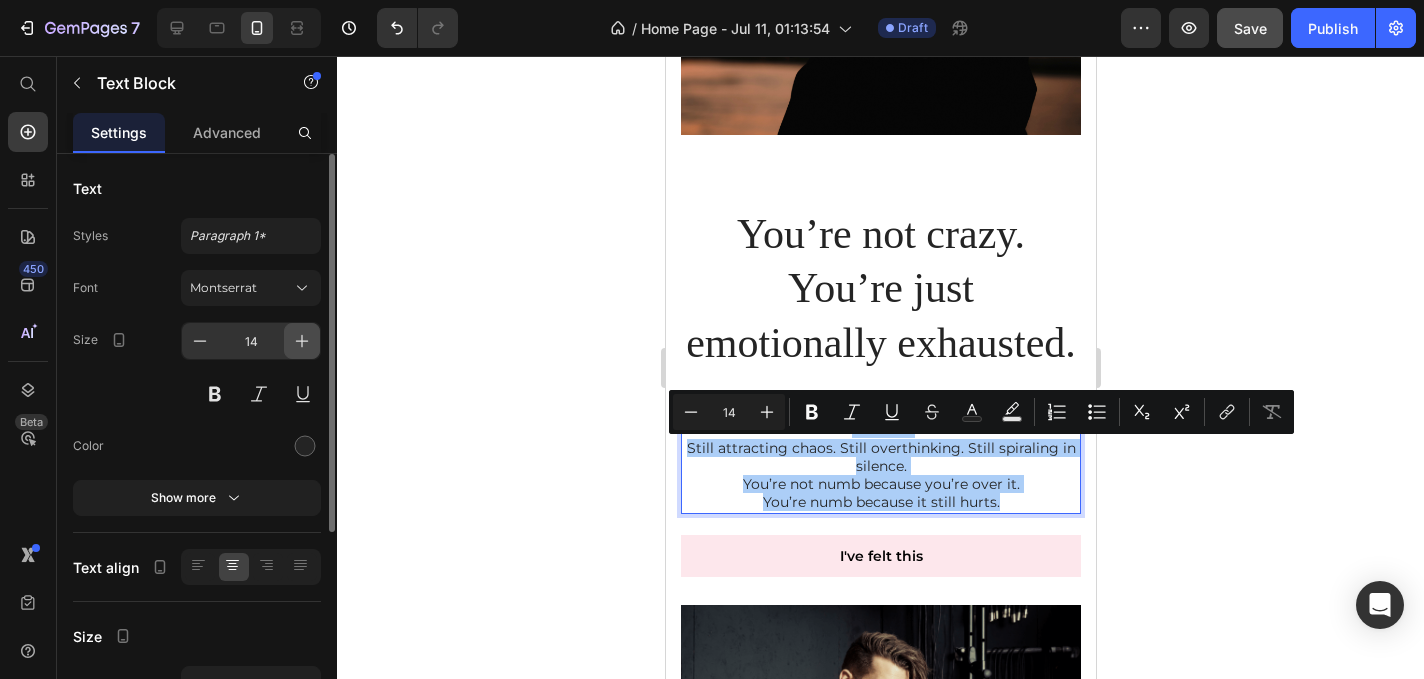 click 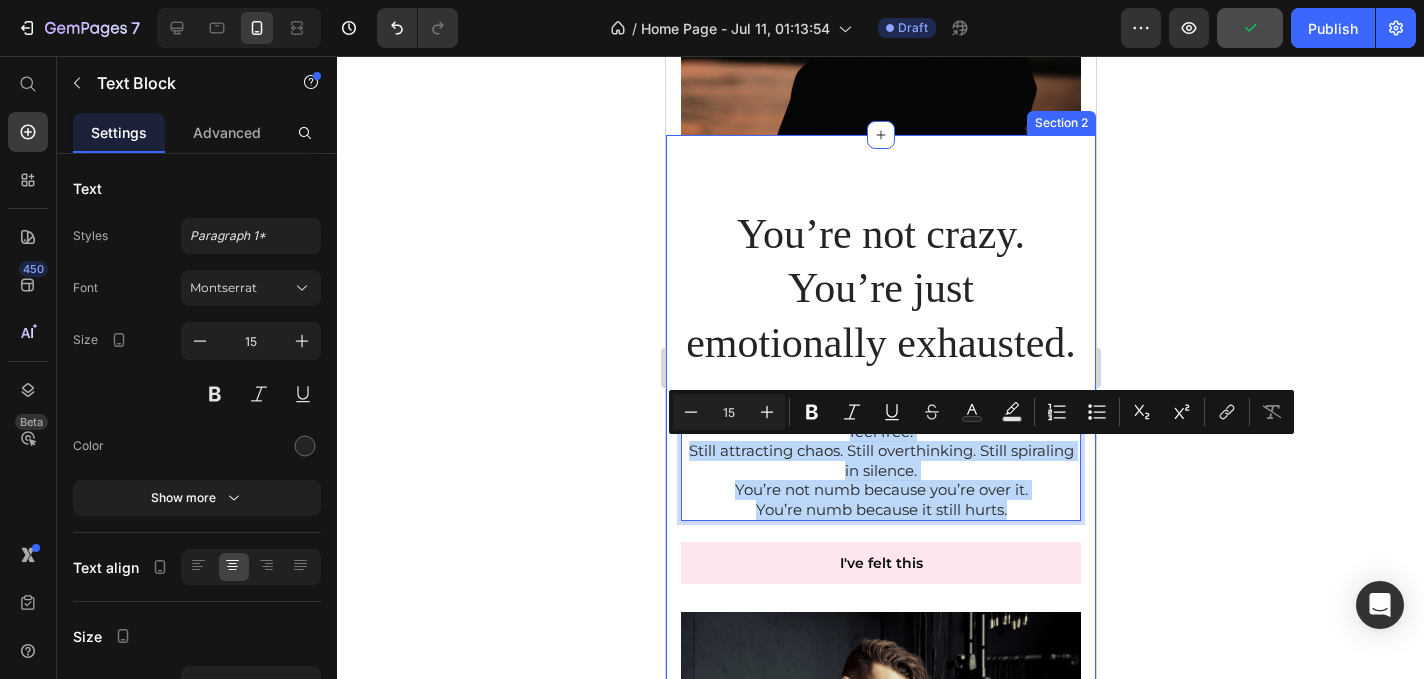 drag, startPoint x: 1012, startPoint y: 542, endPoint x: 678, endPoint y: 448, distance: 346.9755 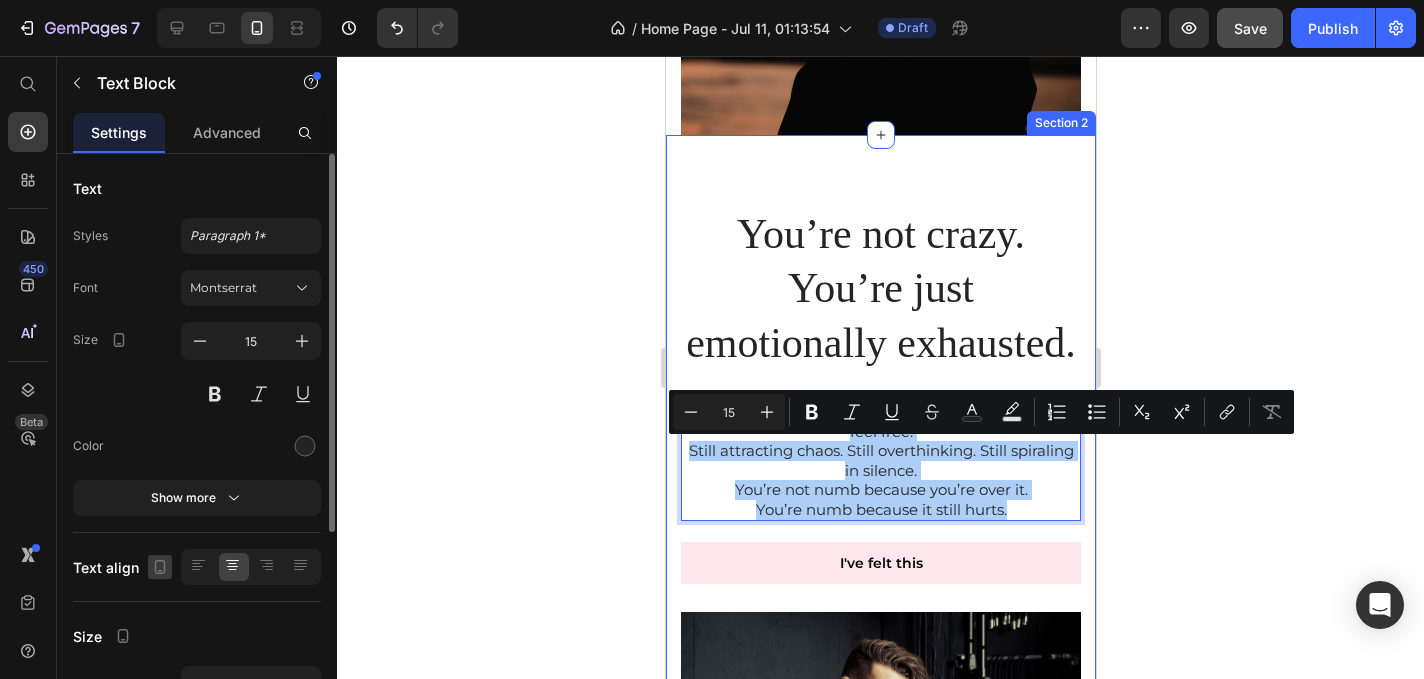 click 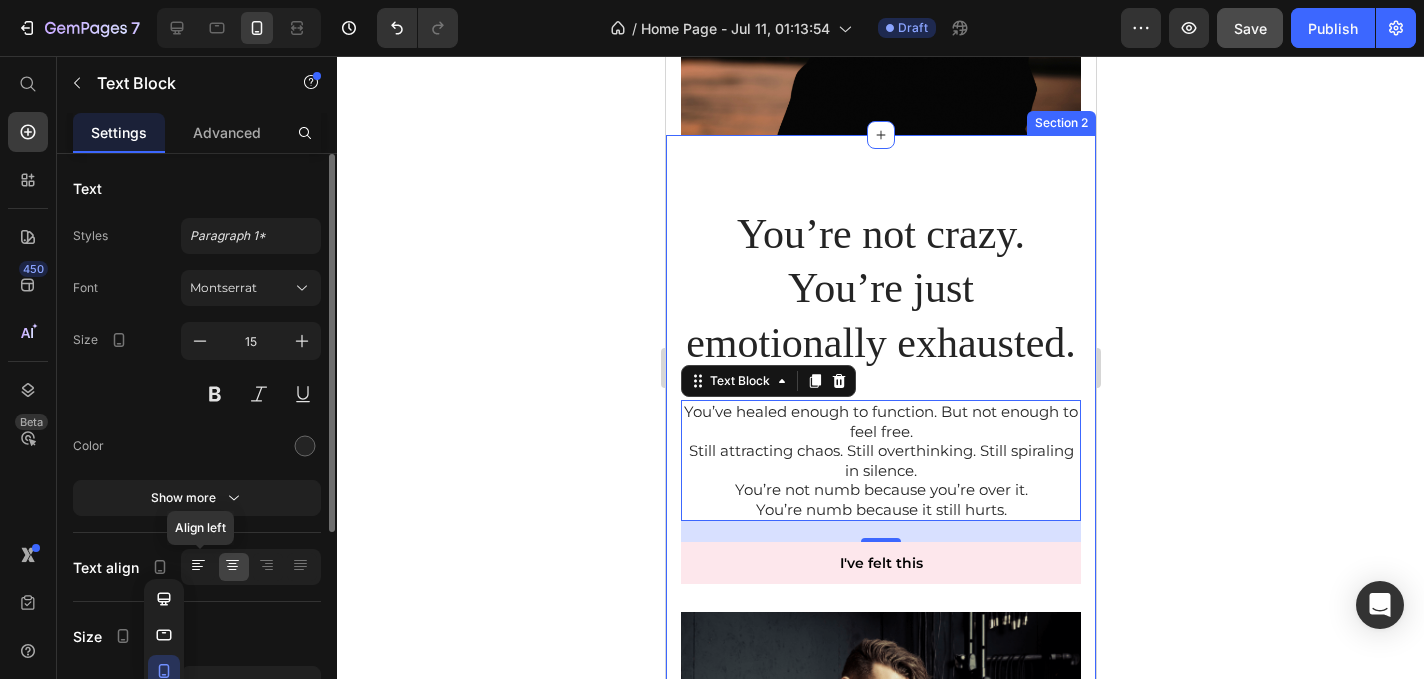 click 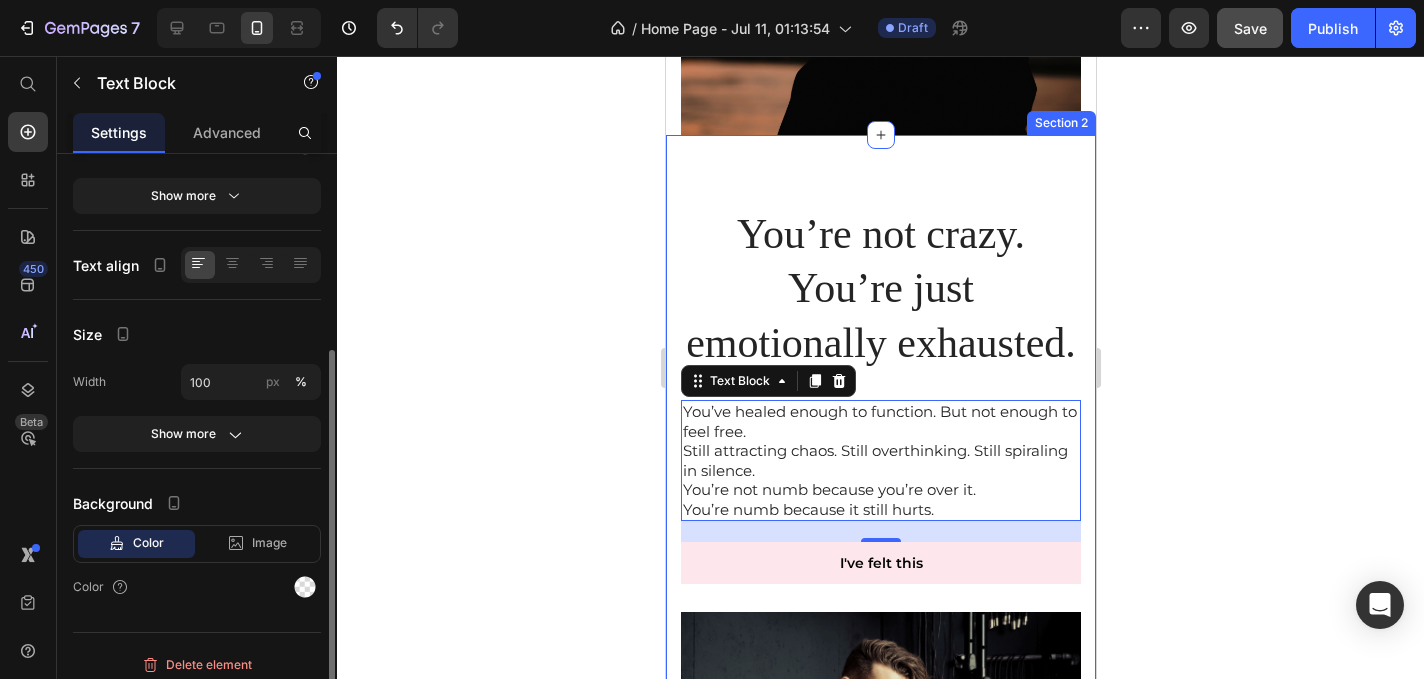 scroll, scrollTop: 313, scrollLeft: 0, axis: vertical 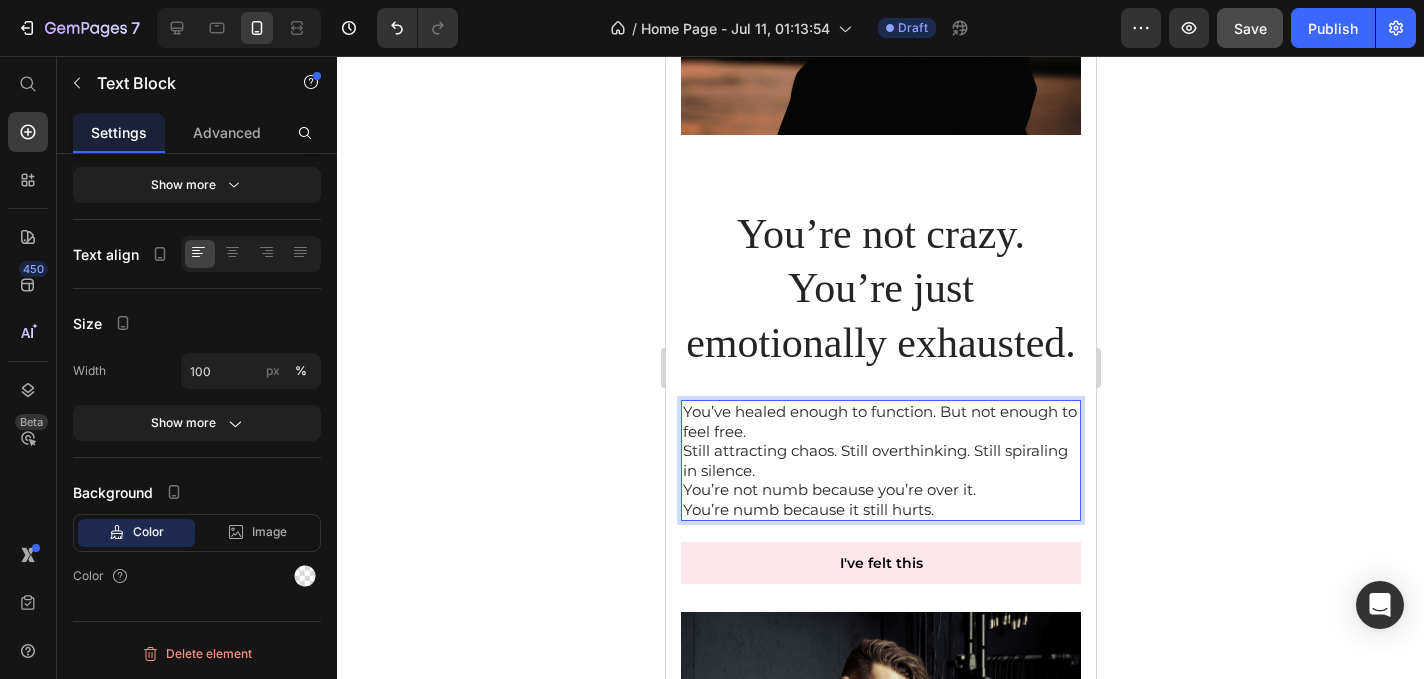 click on "You’ve healed enough to function. But not enough to feel free. Still attracting chaos. Still overthinking. Still spiraling in silence. You’re not numb because you’re over it. You’re numb because it still hurts." at bounding box center (880, 460) 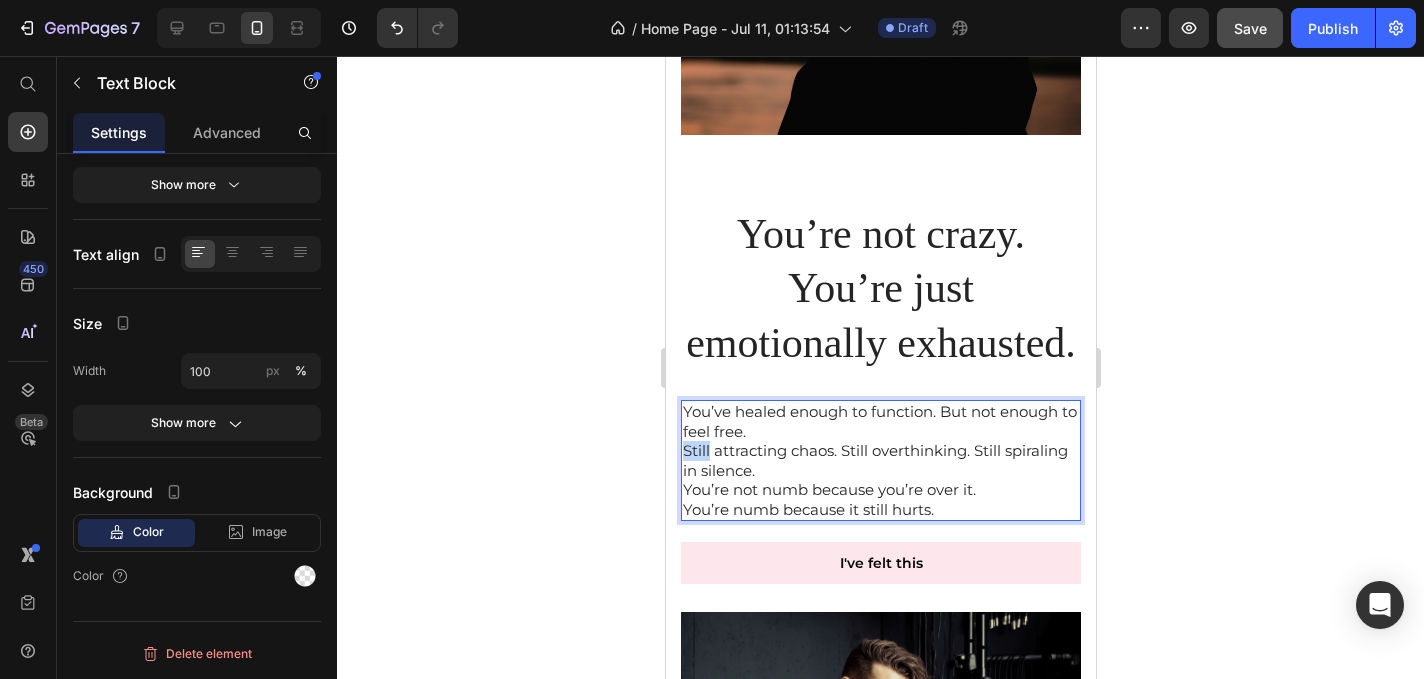 click on "You’ve healed enough to function. But not enough to feel free. Still attracting chaos. Still overthinking. Still spiraling in silence. You’re not numb because you’re over it. You’re numb because it still hurts." at bounding box center [880, 460] 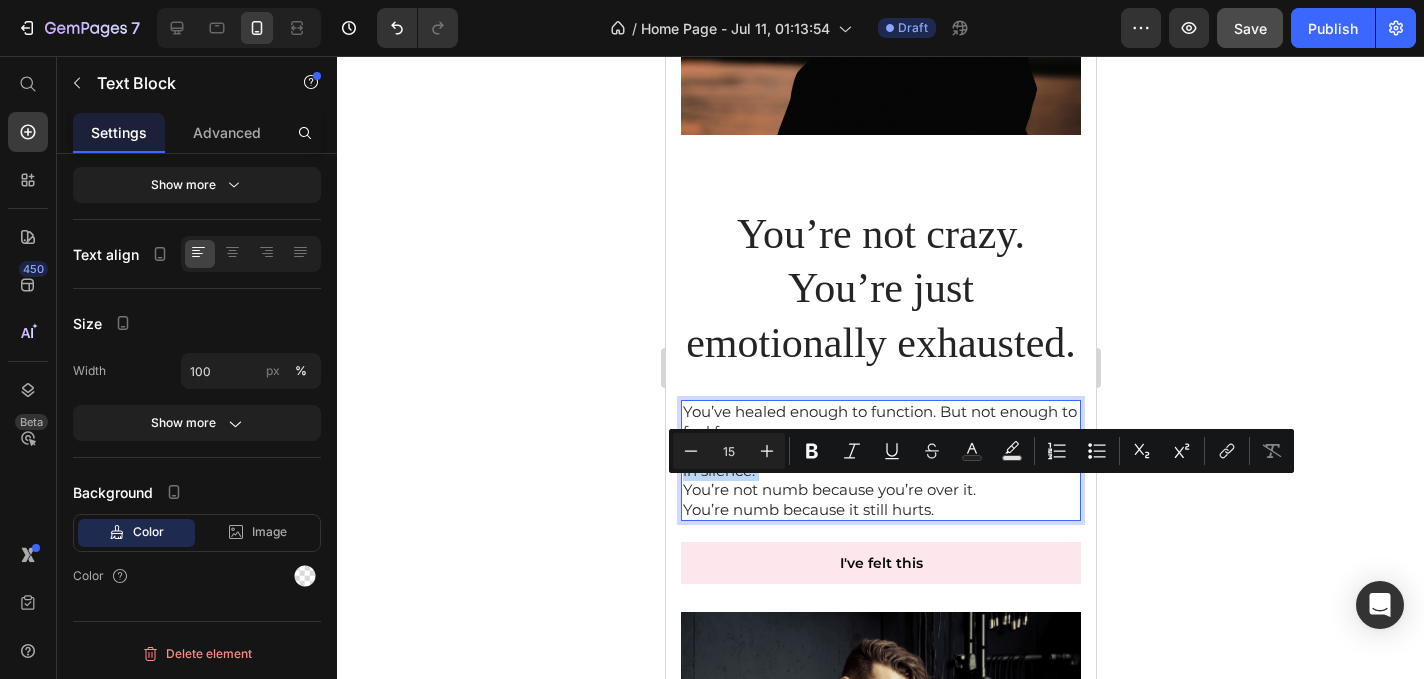 click on "You’ve healed enough to function. But not enough to feel free. Still attracting chaos. Still overthinking. Still spiraling in silence. You’re not numb because you’re over it. You’re numb because it still hurts." at bounding box center [880, 460] 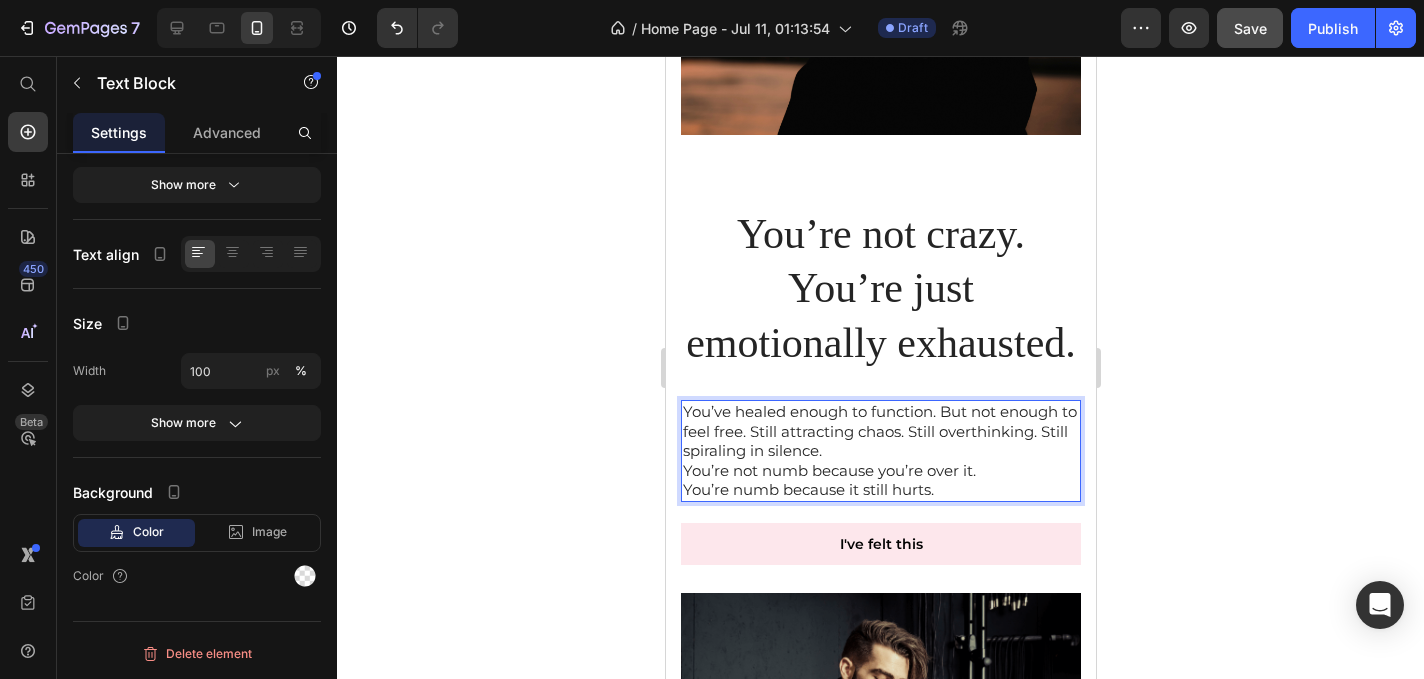 click on "You’ve healed enough to function. But not enough to feel free. Still attracting chaos. Still overthinking. Still spiraling in silence. You’re not numb because you’re over it. You’re numb because it still hurts." at bounding box center (880, 451) 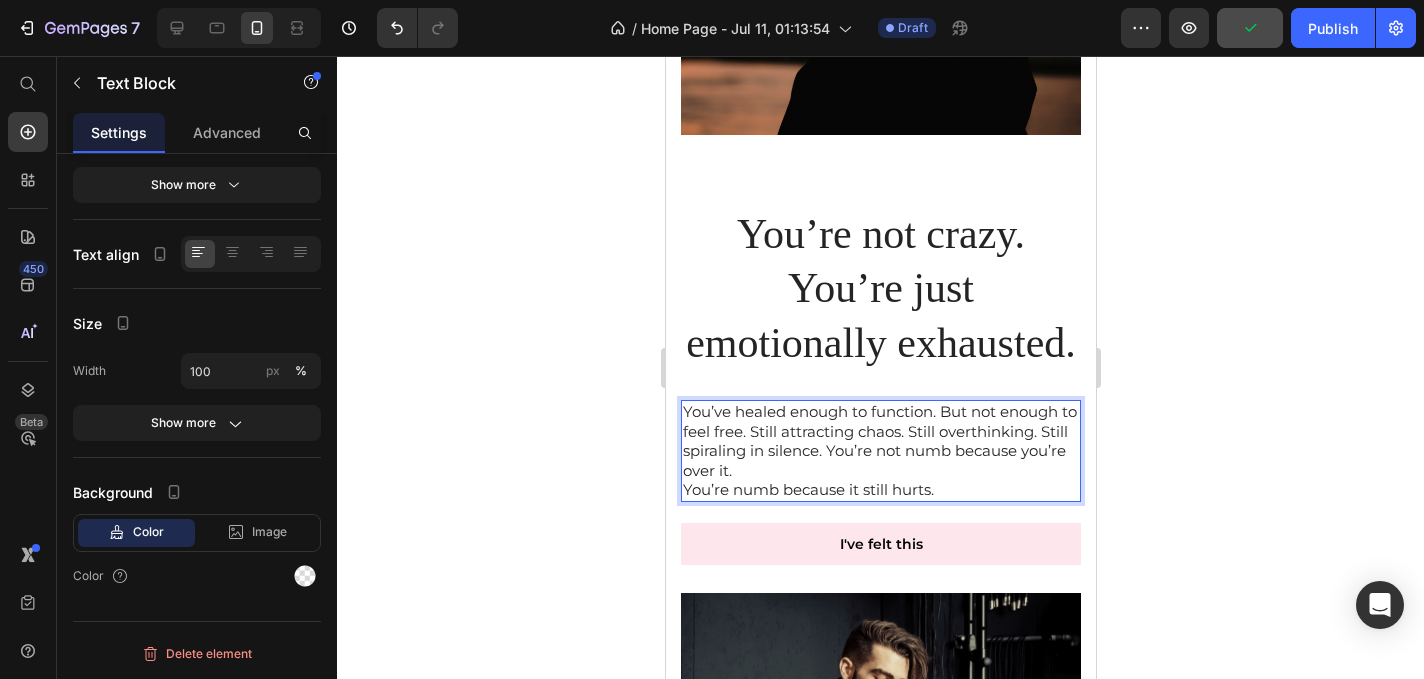 click on "You’ve healed enough to function. But not enough to feel free. Still attracting chaos. Still overthinking. Still spiraling in silence. You’re not numb because you’re over it. You’re numb because it still hurts." at bounding box center [880, 451] 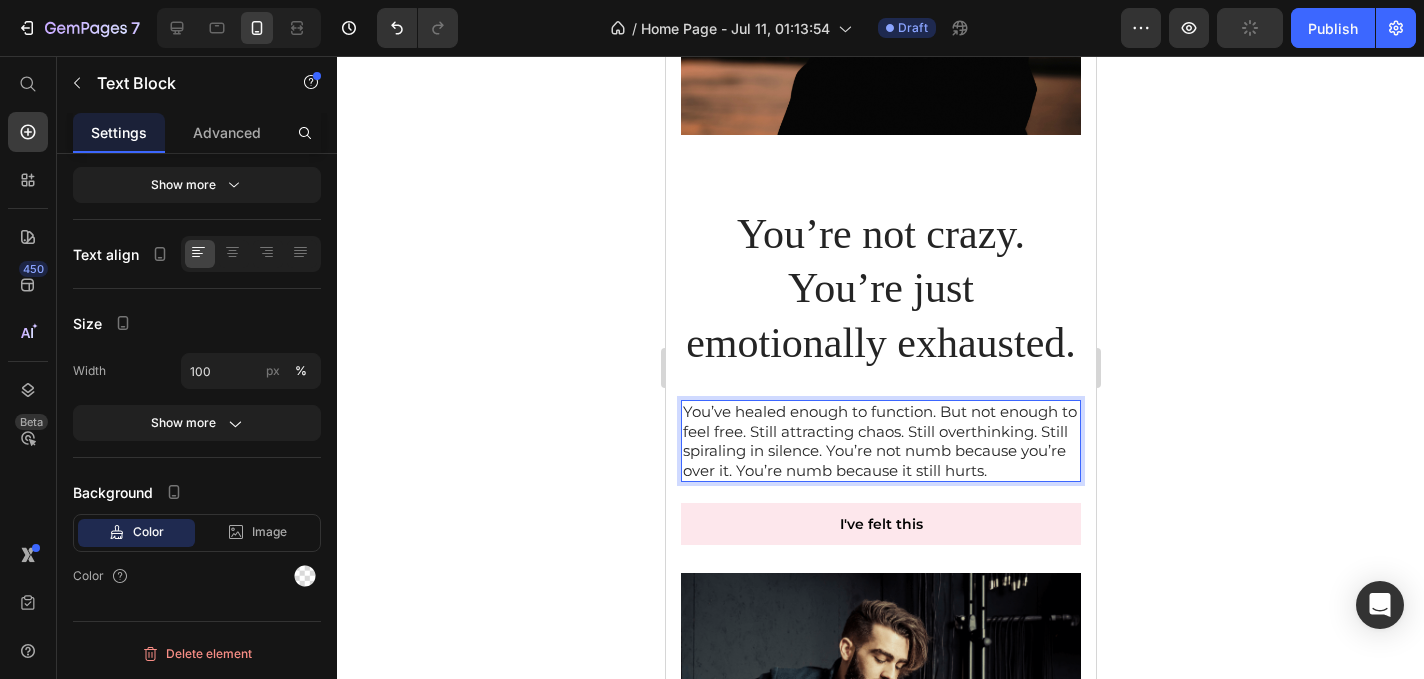click 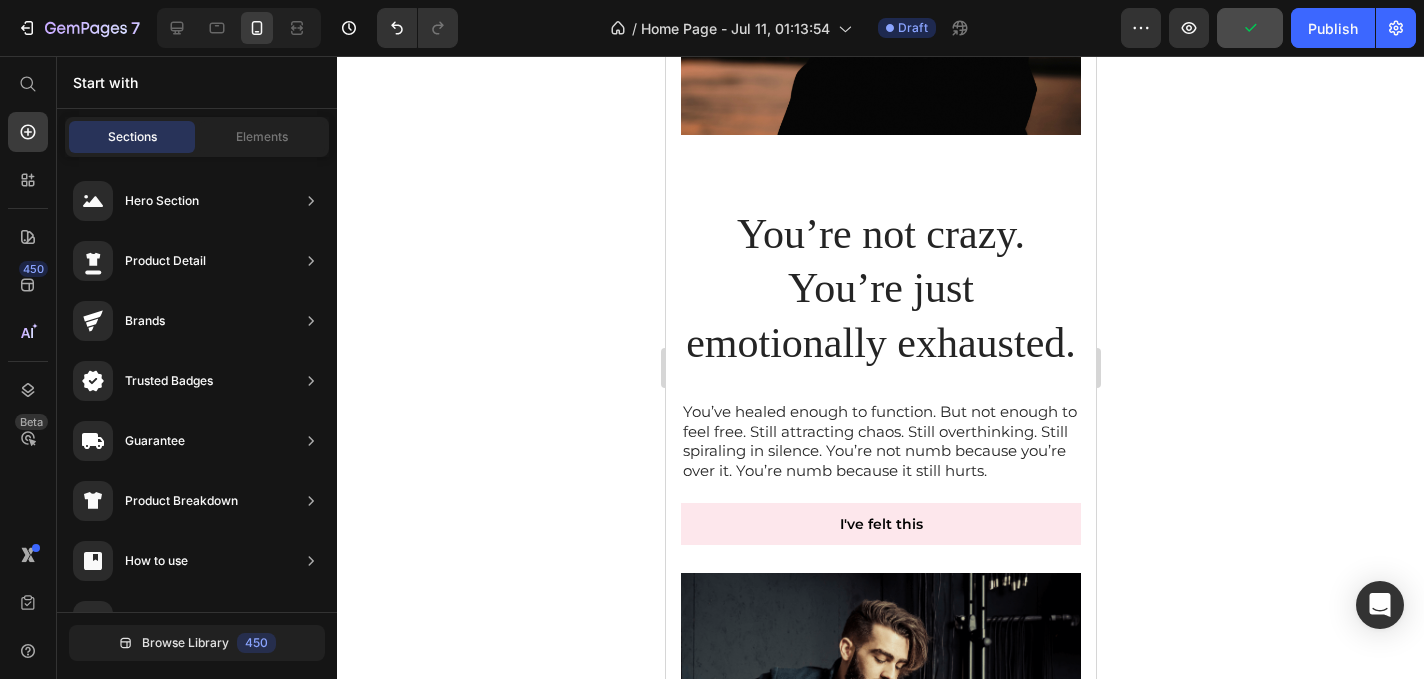 click 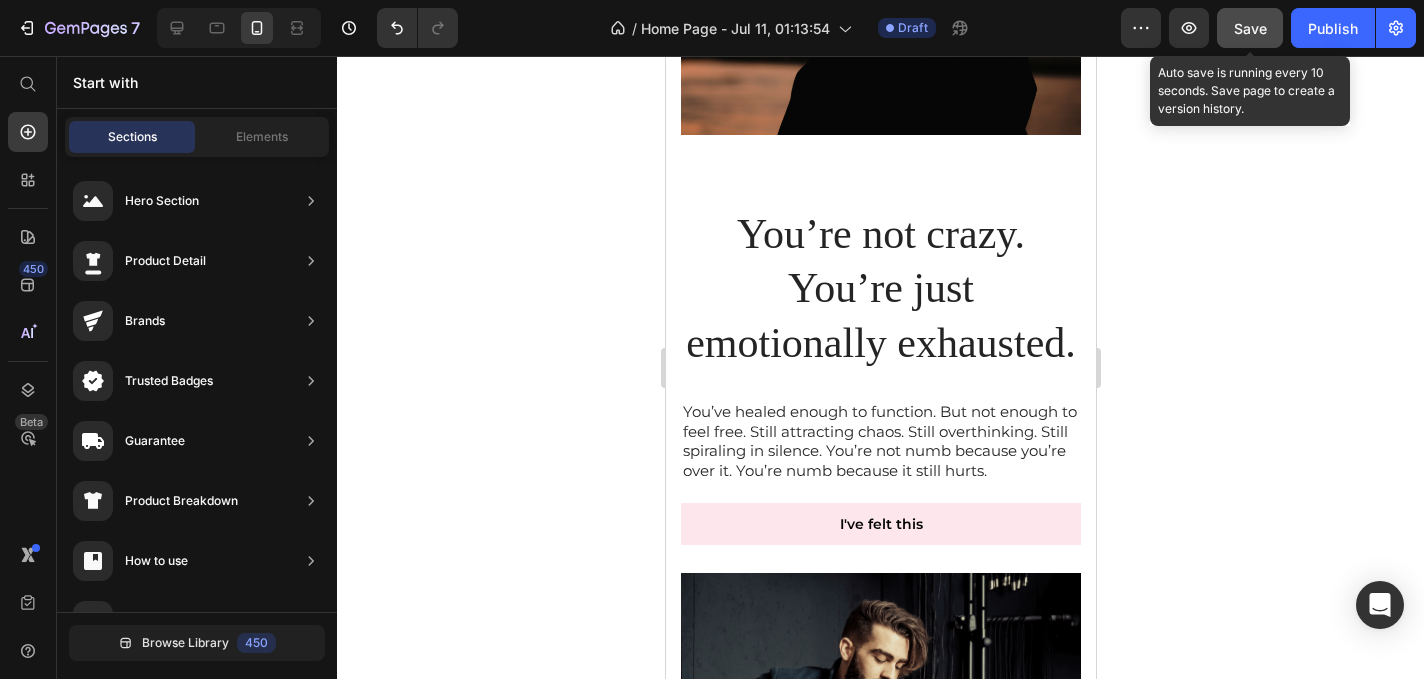 click on "Save" at bounding box center (1250, 28) 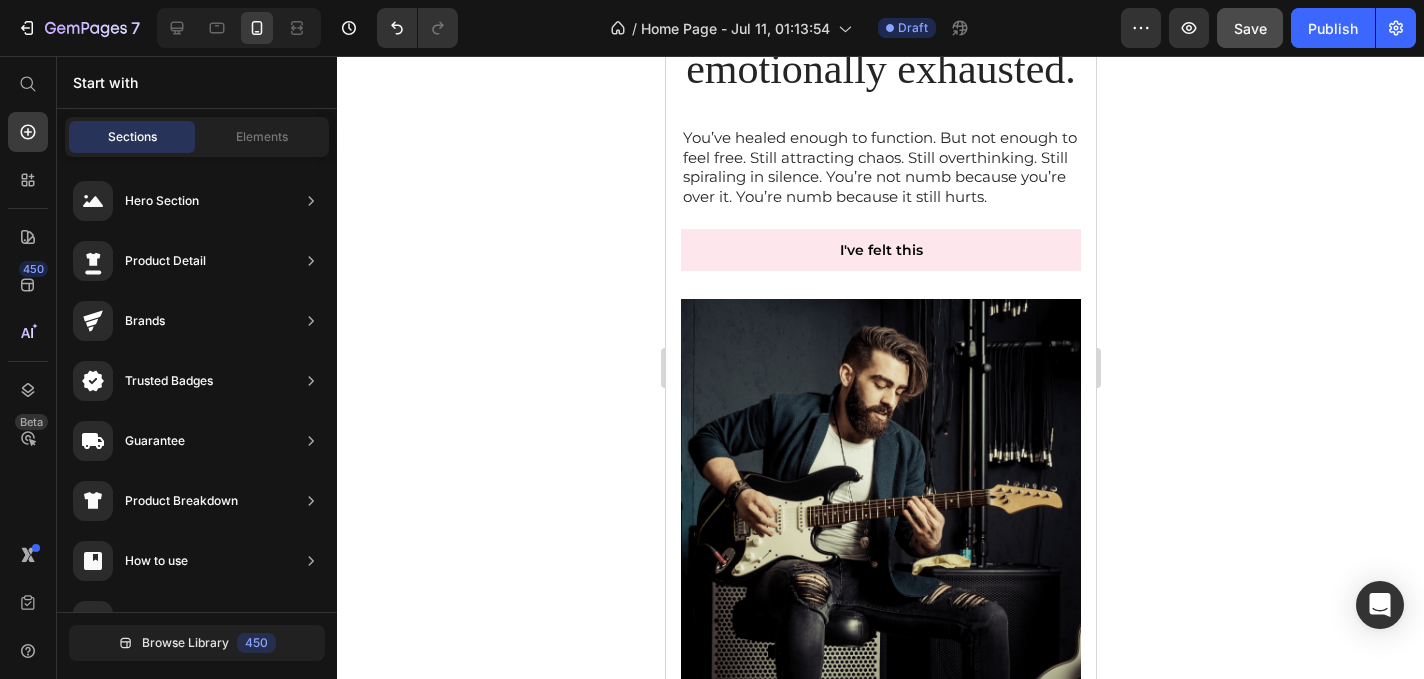 scroll, scrollTop: 859, scrollLeft: 0, axis: vertical 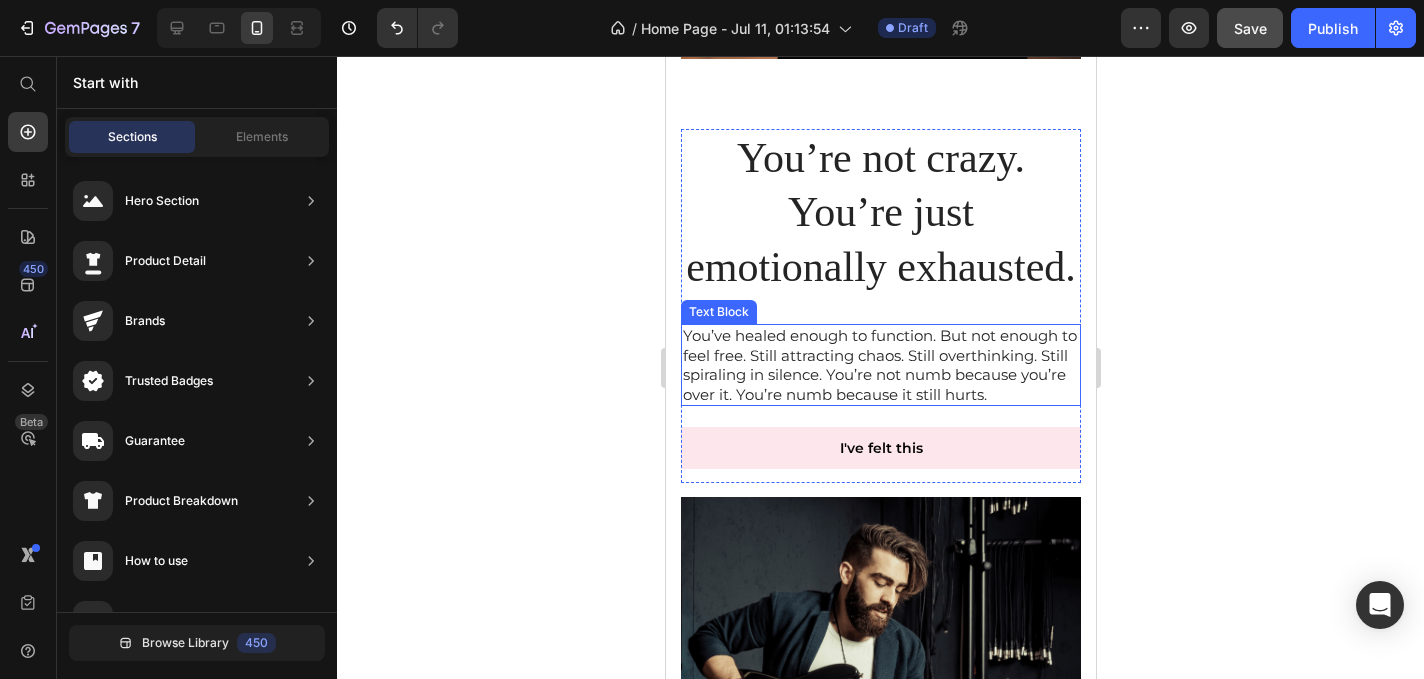 click on "You’ve healed enough to function. But not enough to feel free. Still attracting chaos. Still overthinking. Still spiraling in silence. You’re not numb because you’re over it. You’re numb because it still hurts." at bounding box center (880, 365) 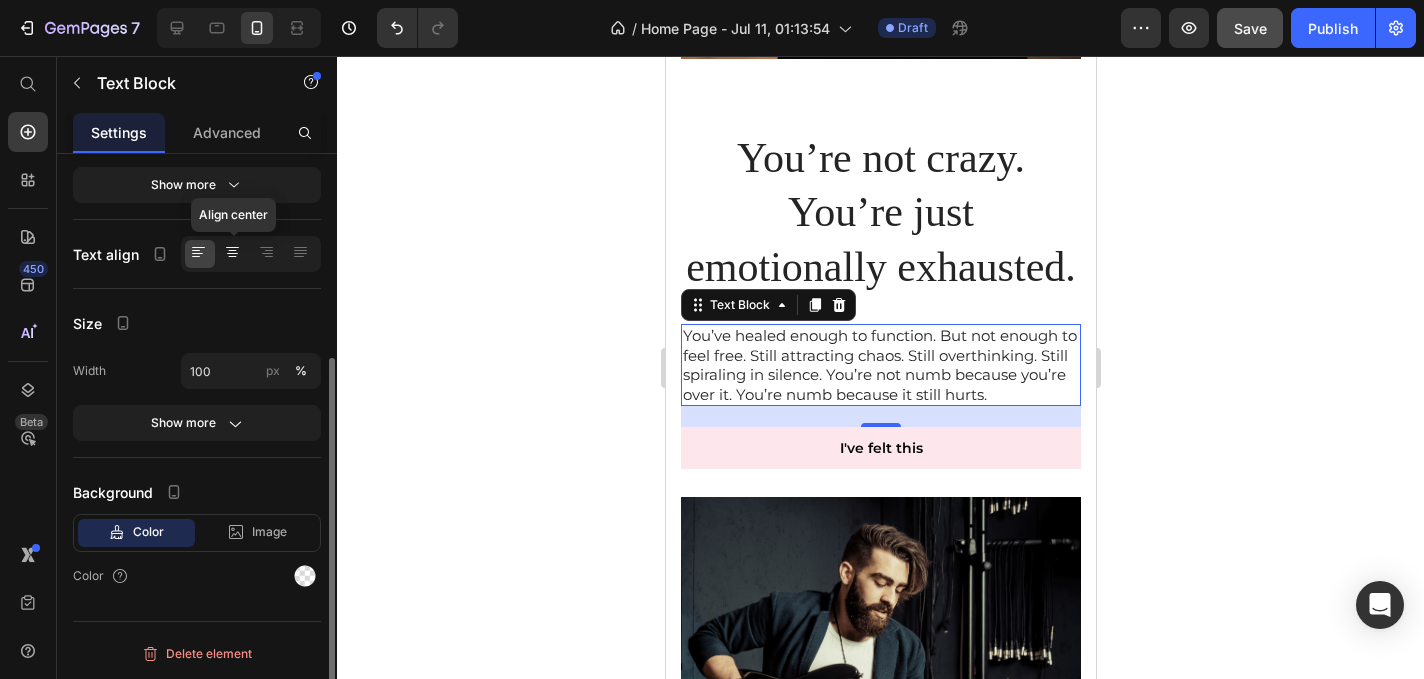 click 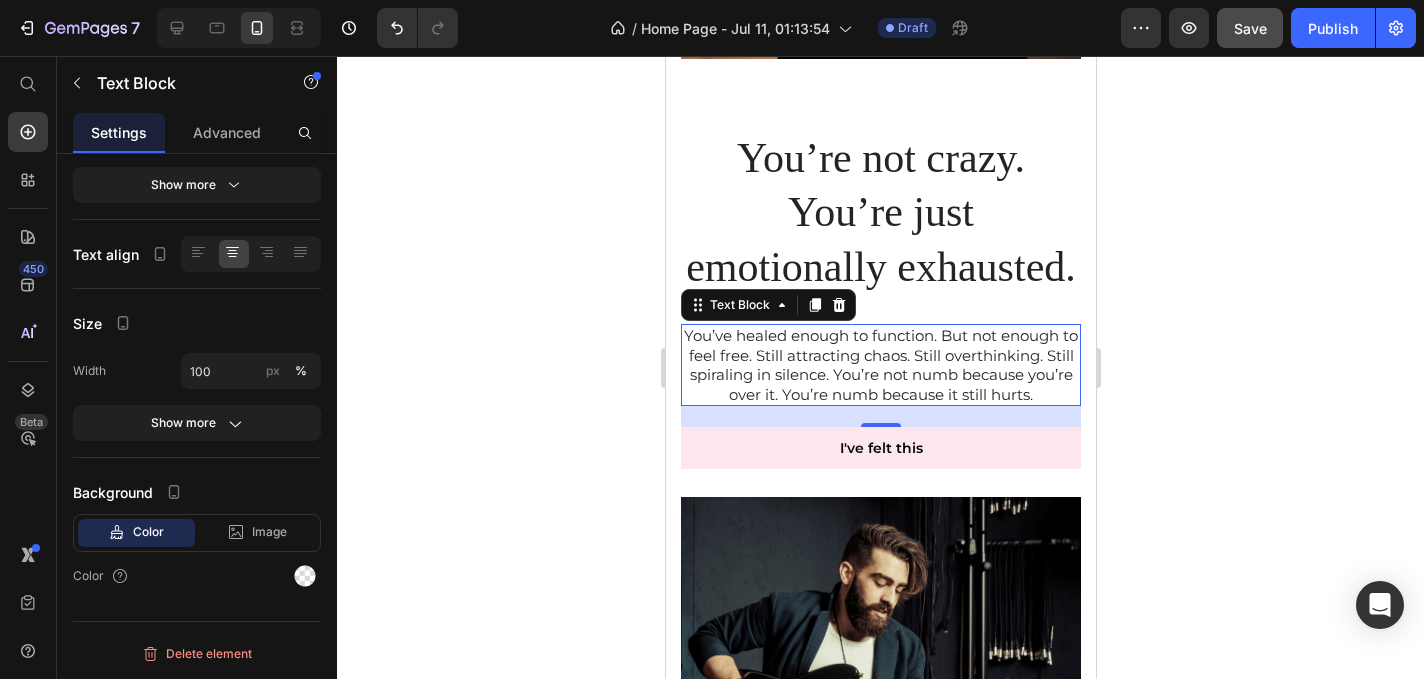 click 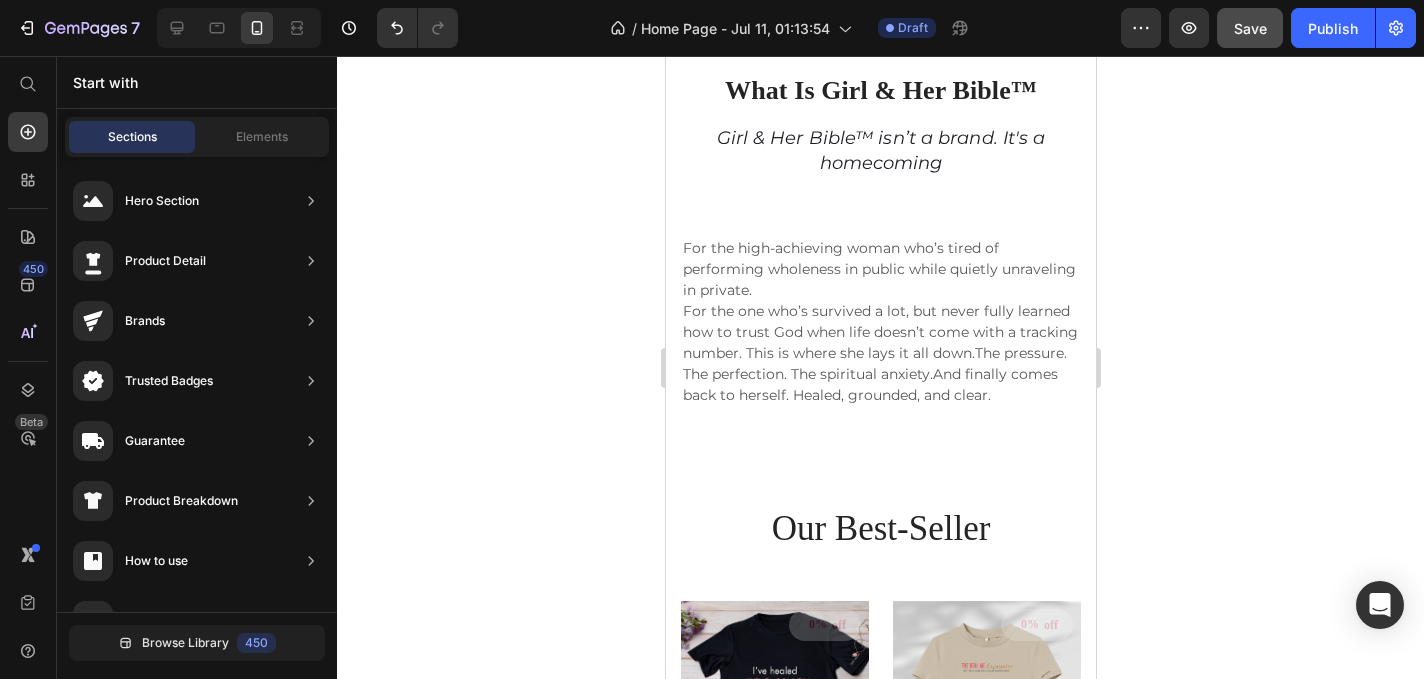 scroll, scrollTop: 1792, scrollLeft: 0, axis: vertical 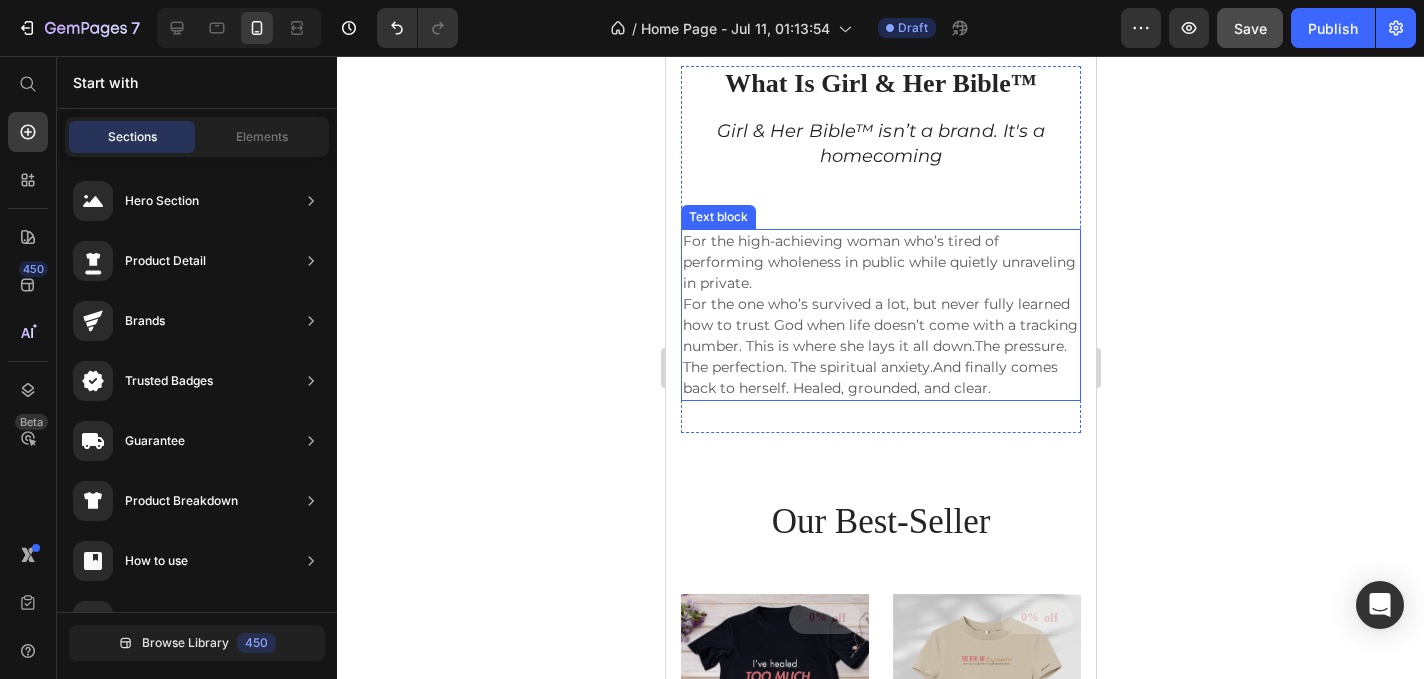 click on "For the high-achieving woman who’s tired of performing wholeness in public while quietly unraveling in private. For the one who’s survived a lot, but never fully learned how to trust God when life doesn’t come with a tracking number. This is where she lays it all down.The pressure. The perfection. The spiritual anxiety.And finally comes back to herself. Healed, grounded, and clear." at bounding box center (880, 315) 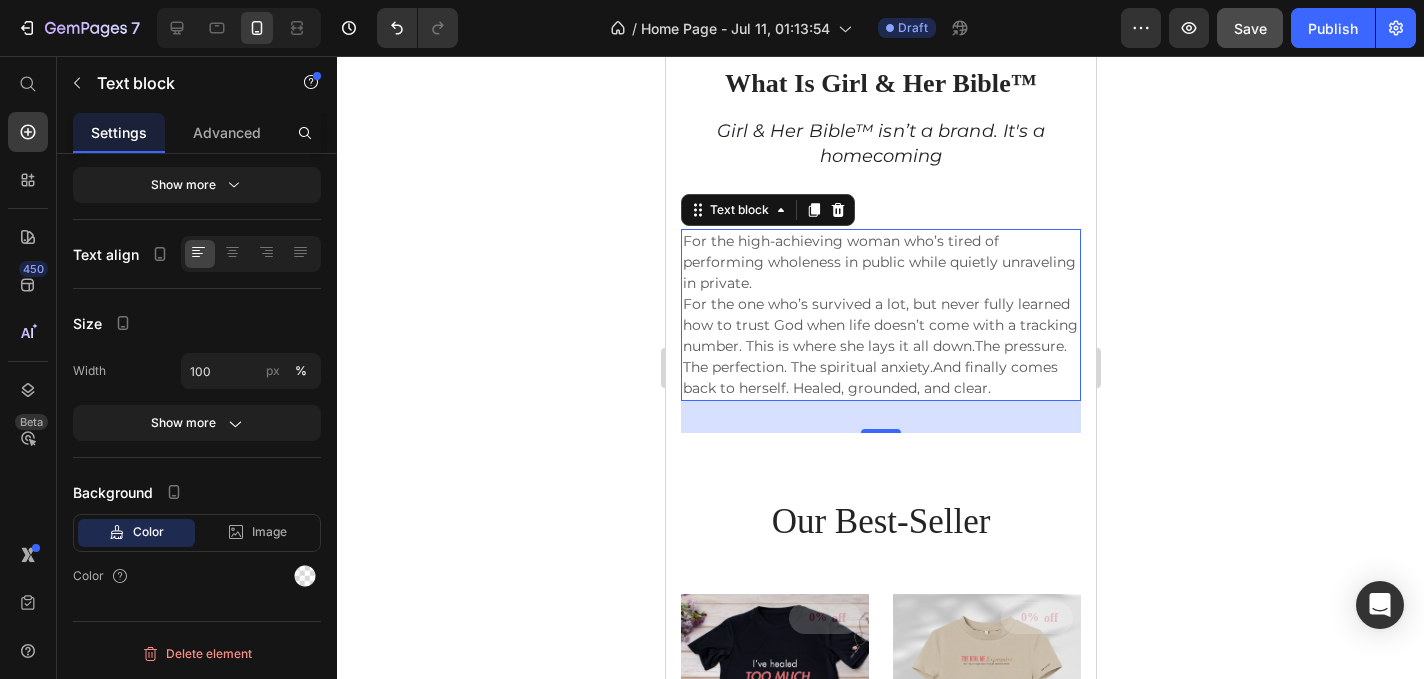 click on "For the high-achieving woman who’s tired of performing wholeness in public while quietly unraveling in private. For the one who’s survived a lot, but never fully learned how to trust God when life doesn’t come with a tracking number. This is where she lays it all down.The pressure. The perfection. The spiritual anxiety.And finally comes back to herself. Healed, grounded, and clear." at bounding box center [880, 315] 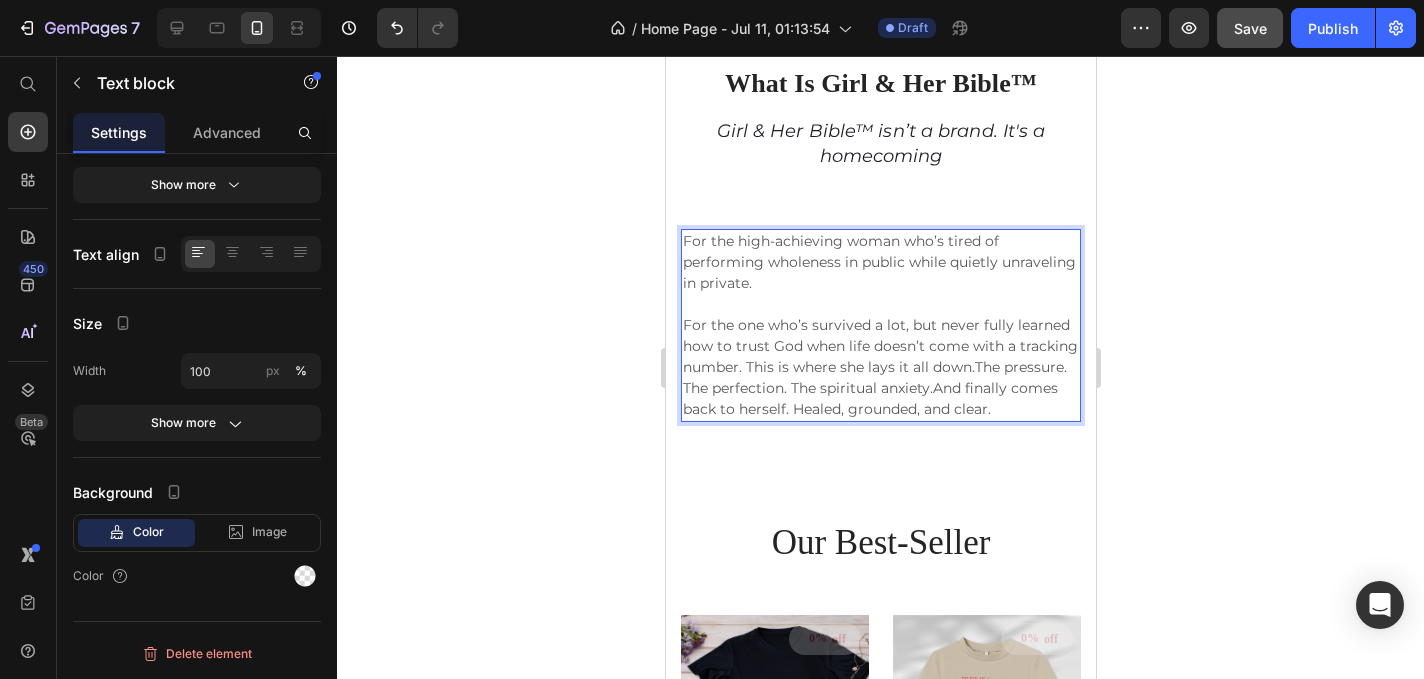 scroll, scrollTop: 1796, scrollLeft: 0, axis: vertical 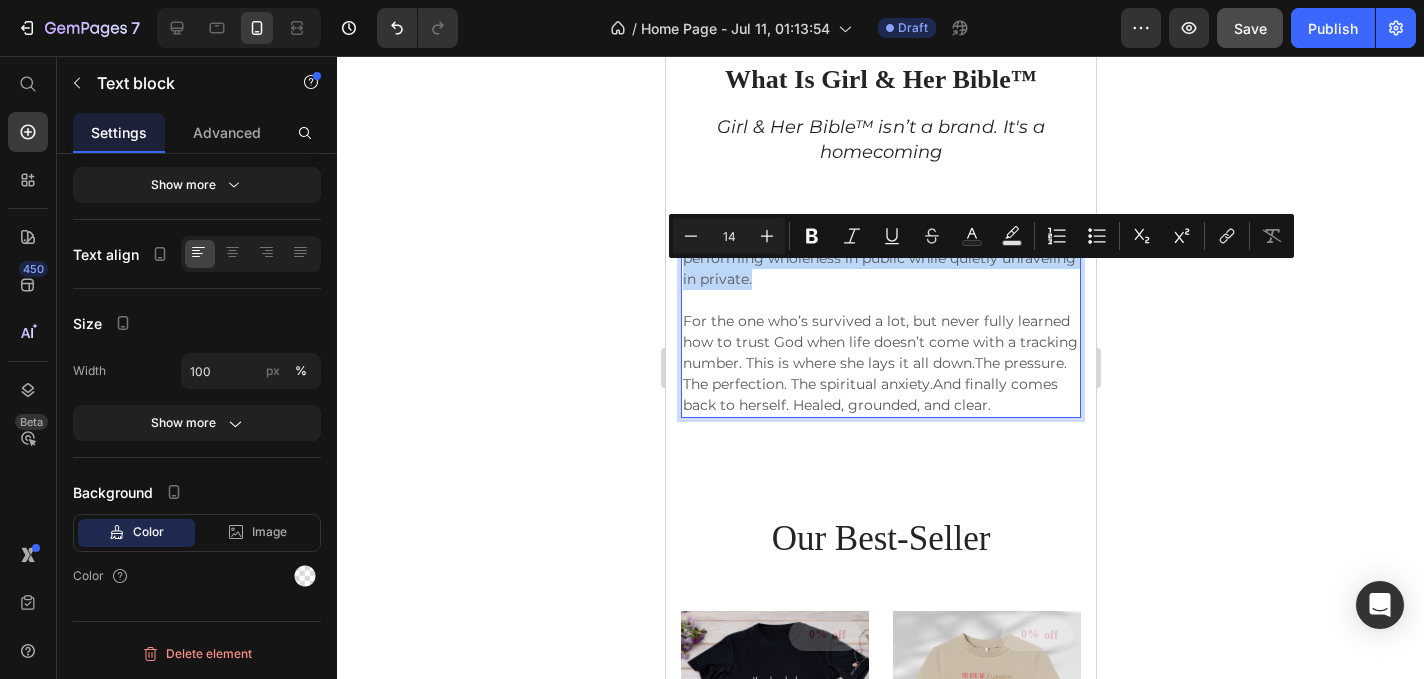 drag, startPoint x: 832, startPoint y: 316, endPoint x: 682, endPoint y: 270, distance: 156.89487 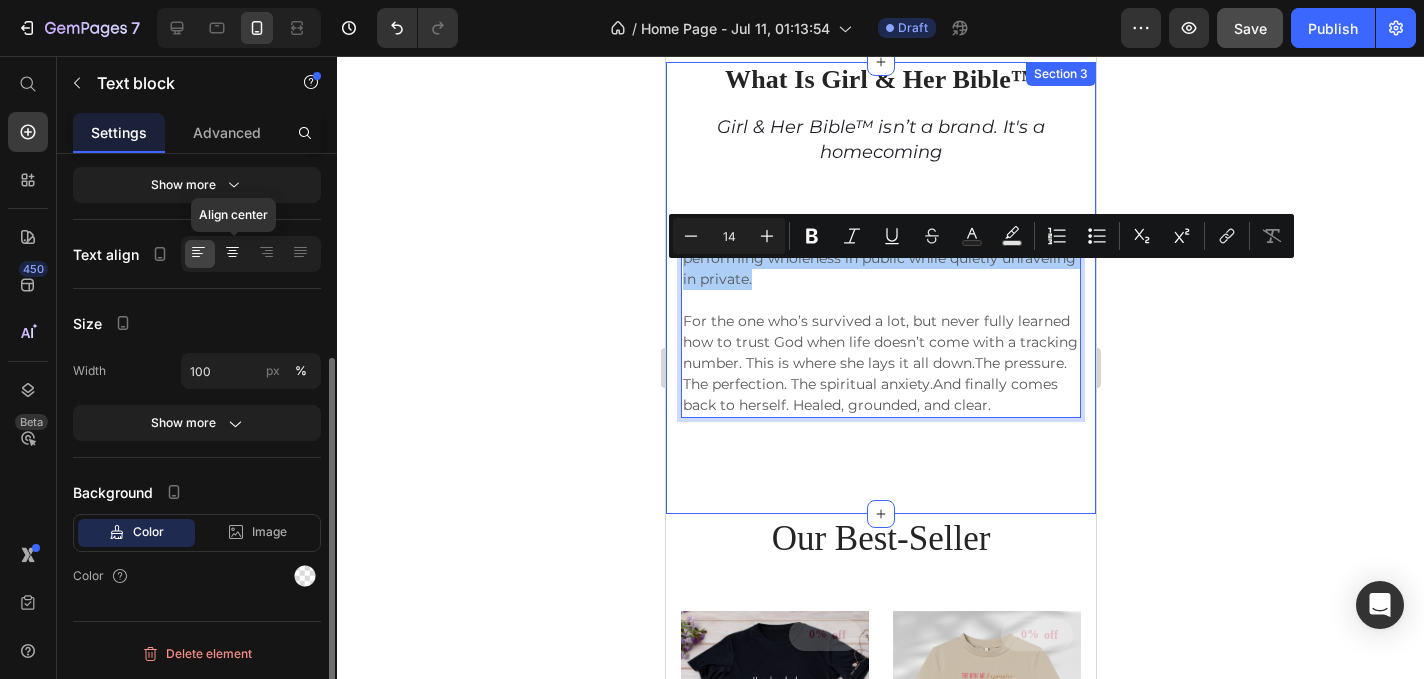 click 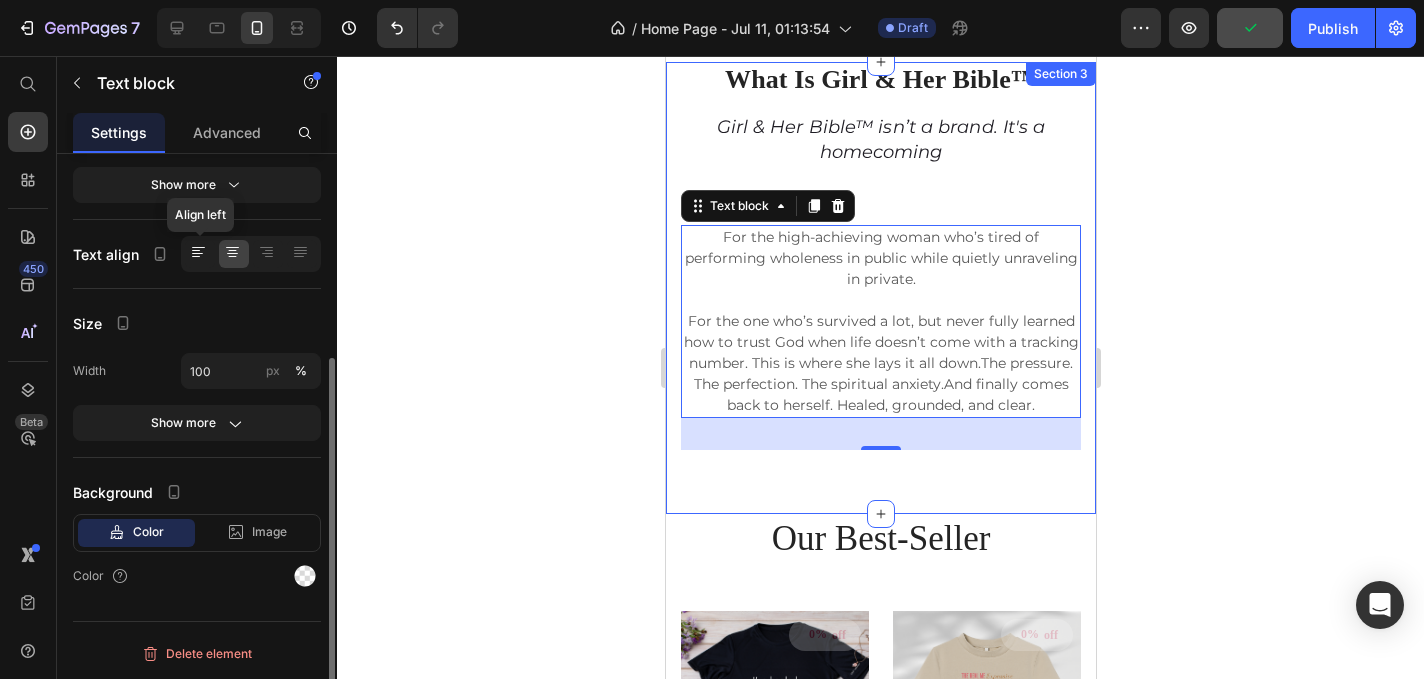 click 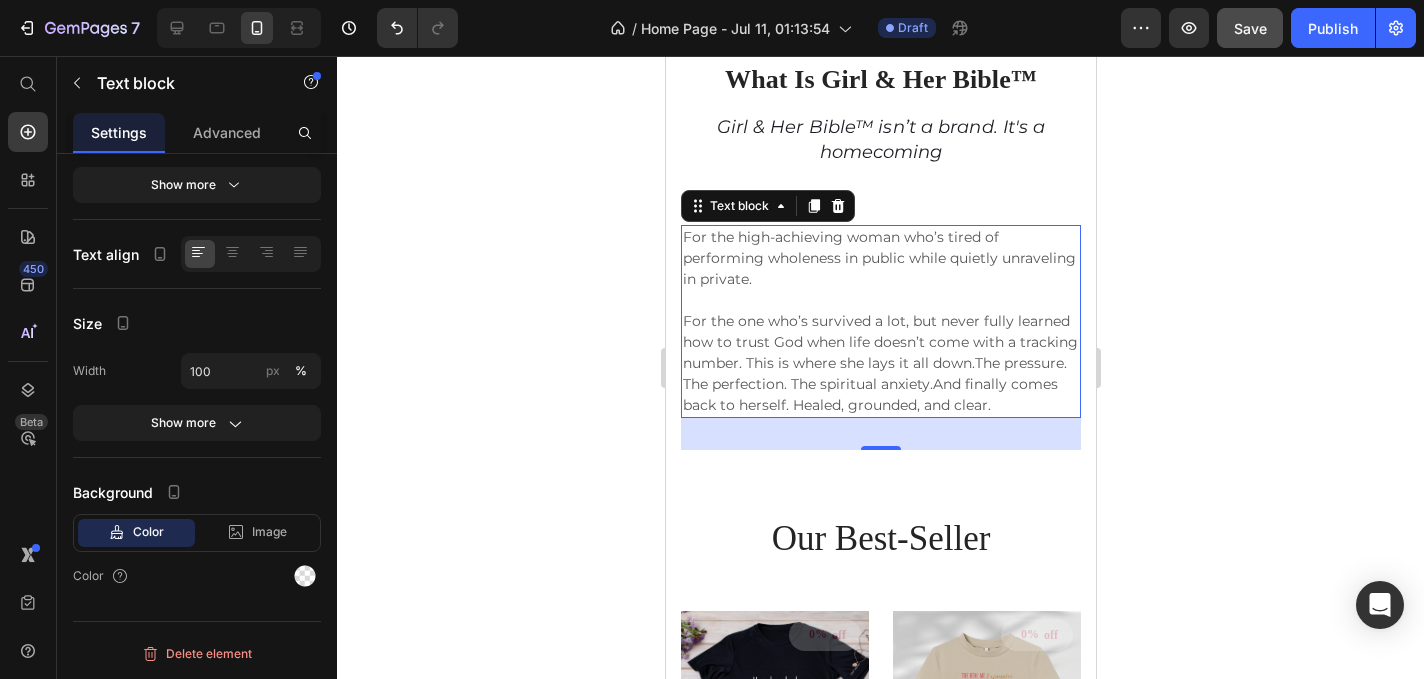 click on "For the one who’s survived a lot, but never fully learned how to trust God when life doesn’t come with a tracking number. This is where she lays it all down.The pressure. The perfection. The spiritual anxiety.And finally comes back to herself. Healed, grounded, and clear." at bounding box center [880, 353] 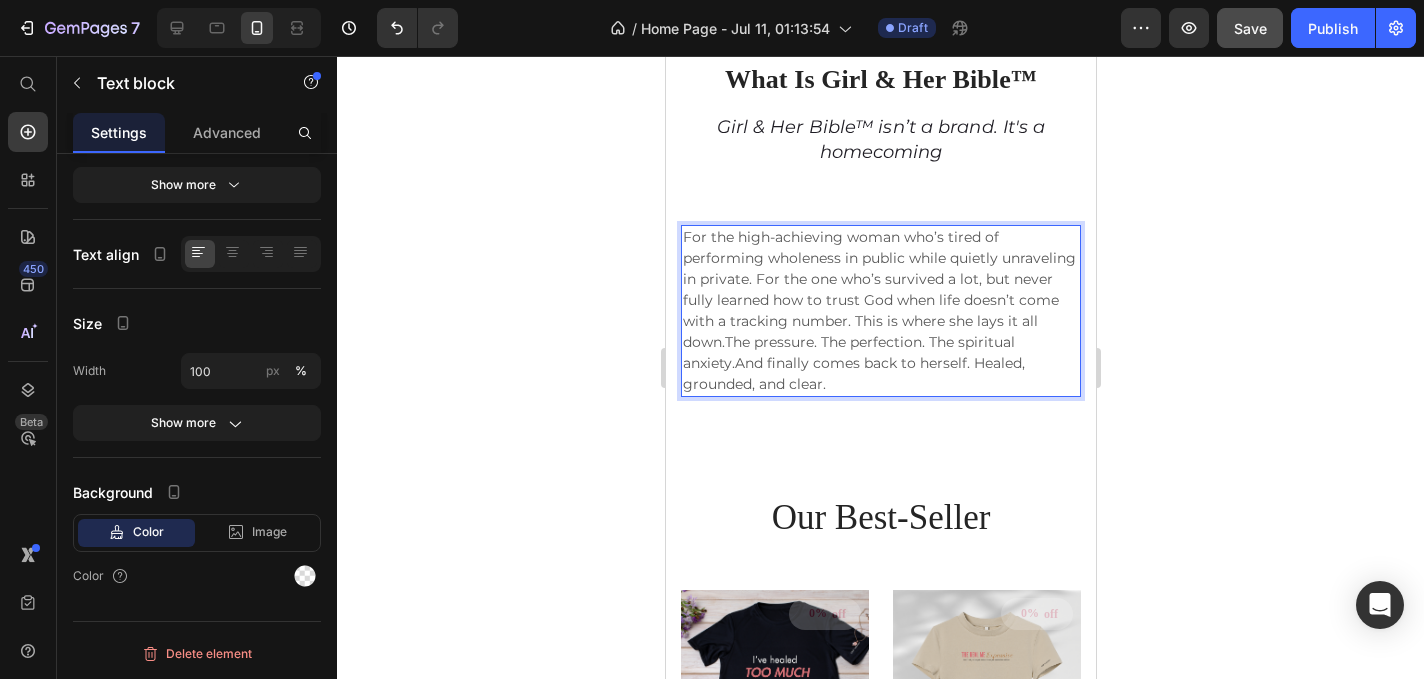 click on "For the high-achieving woman who’s tired of performing wholeness in public while quietly unraveling in private. For the one who’s survived a lot, but never fully learned how to trust God when life doesn’t come with a tracking number. This is where she lays it all down.The pressure. The perfection. The spiritual anxiety.And finally comes back to herself. Healed, grounded, and clear." at bounding box center (880, 311) 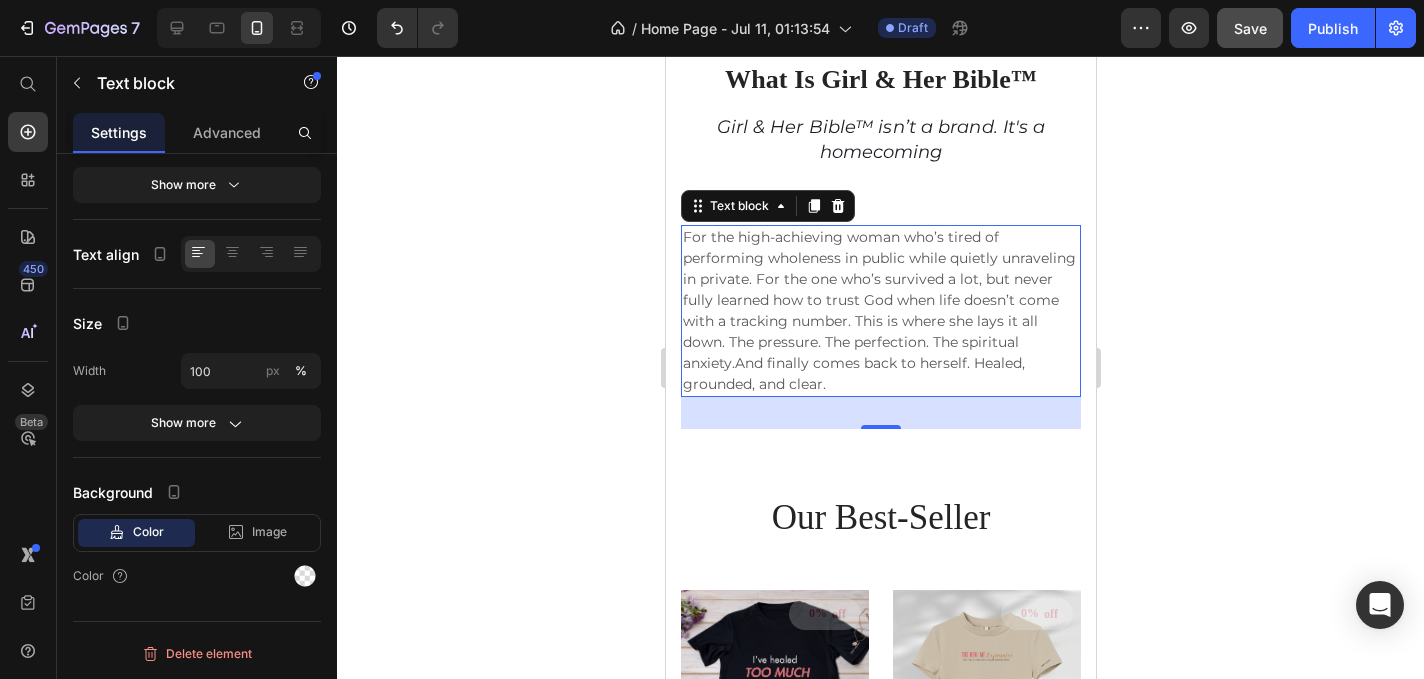 click 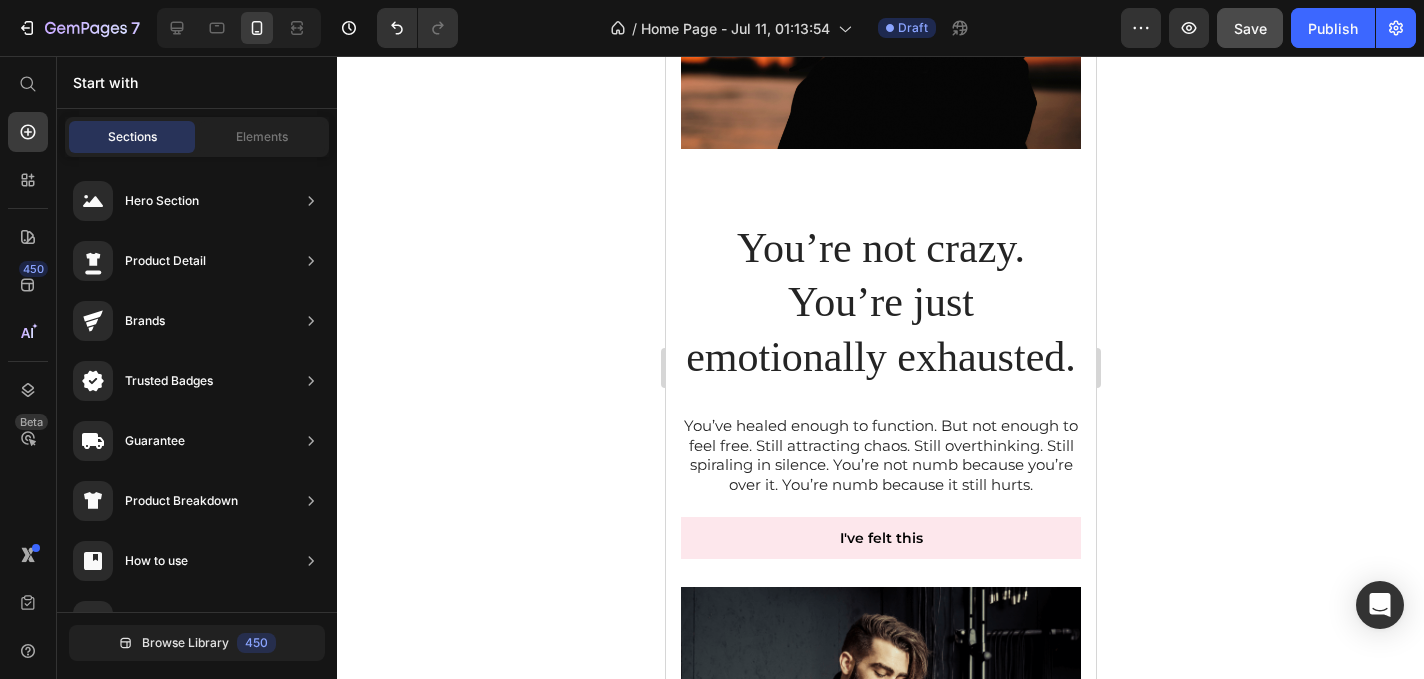 scroll, scrollTop: 894, scrollLeft: 0, axis: vertical 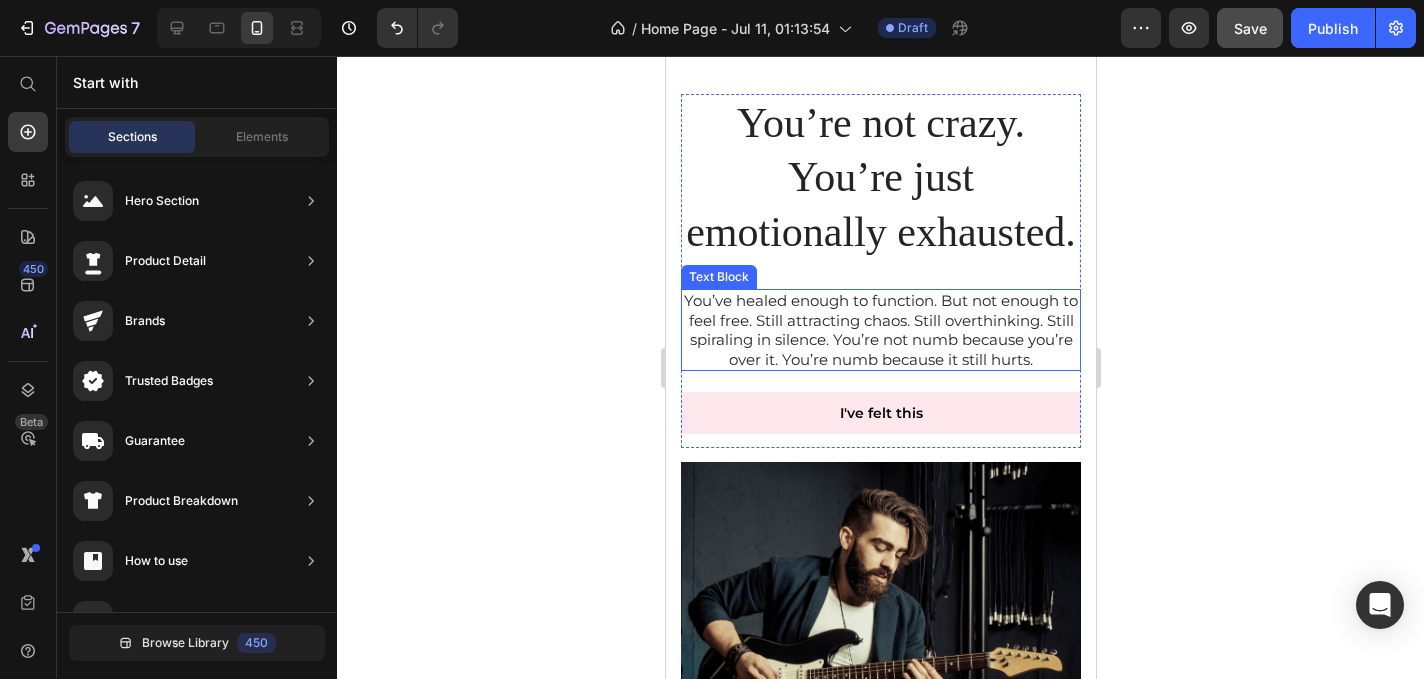 click on "You’ve healed enough to function. But not enough to feel free. Still attracting chaos. Still overthinking. Still spiraling in silence. You’re not numb because you’re over it. You’re numb because it still hurts." at bounding box center [880, 330] 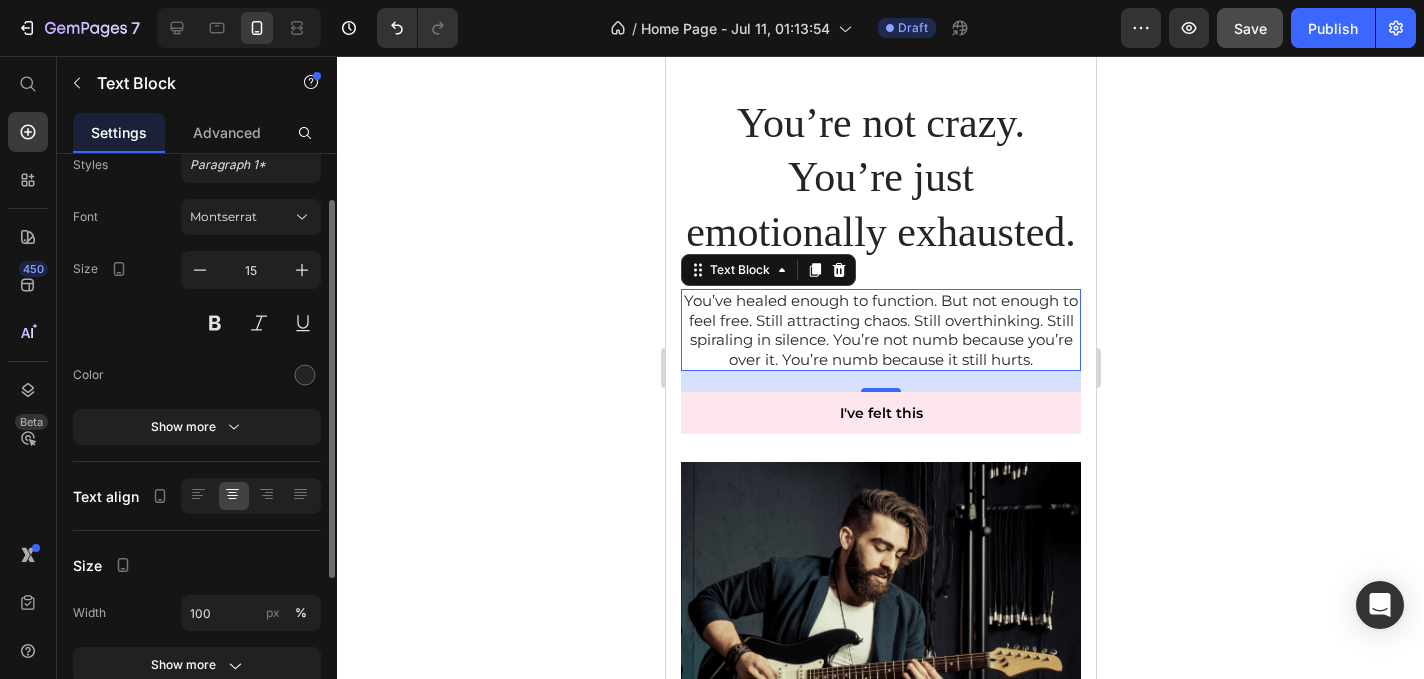 scroll, scrollTop: 67, scrollLeft: 0, axis: vertical 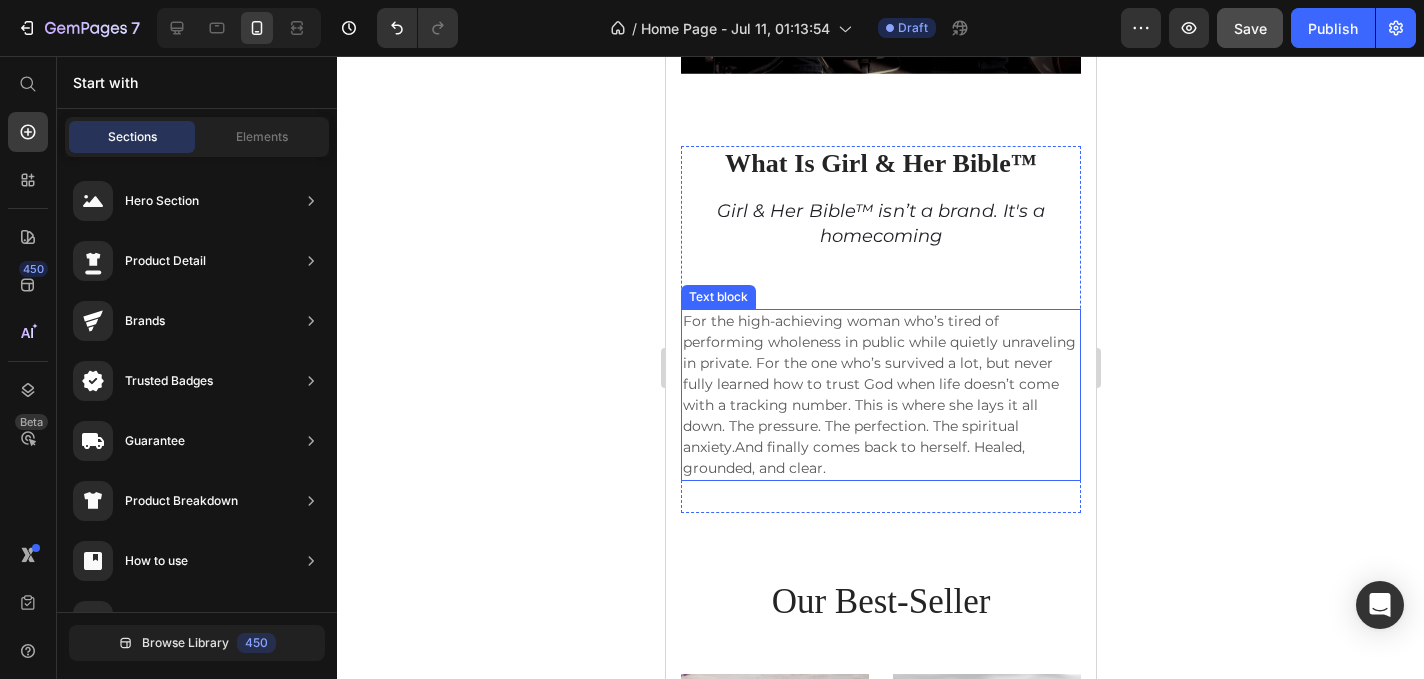 click on "For the high-achieving woman who’s tired of performing wholeness in public while quietly unraveling in private. For the one who’s survived a lot, but never fully learned how to trust God when life doesn’t come with a tracking number. This is where she lays it all down. The pressure. The perfection. The spiritual anxiety.And finally comes back to herself. Healed, grounded, and clear." at bounding box center (880, 395) 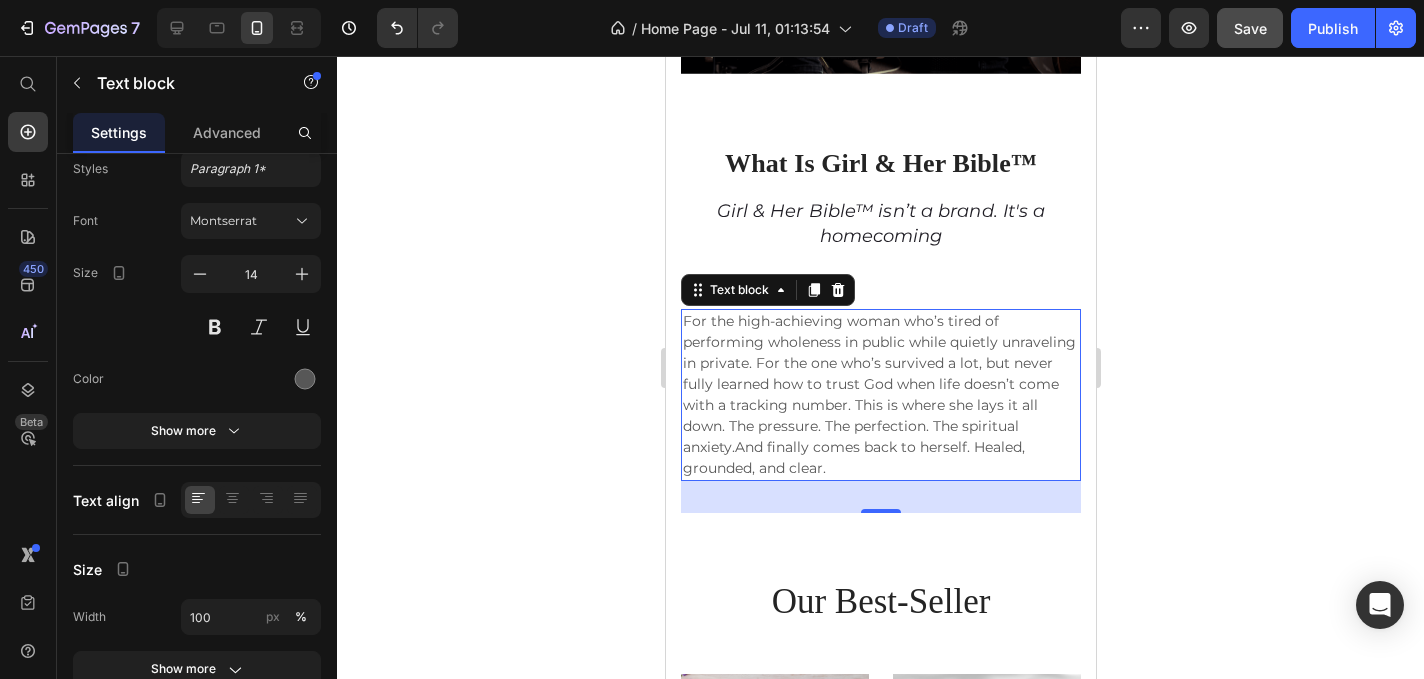 click on "For the high-achieving woman who’s tired of performing wholeness in public while quietly unraveling in private. For the one who’s survived a lot, but never fully learned how to trust God when life doesn’t come with a tracking number. This is where she lays it all down. The pressure. The perfection. The spiritual anxiety.And finally comes back to herself. Healed, grounded, and clear." at bounding box center (880, 395) 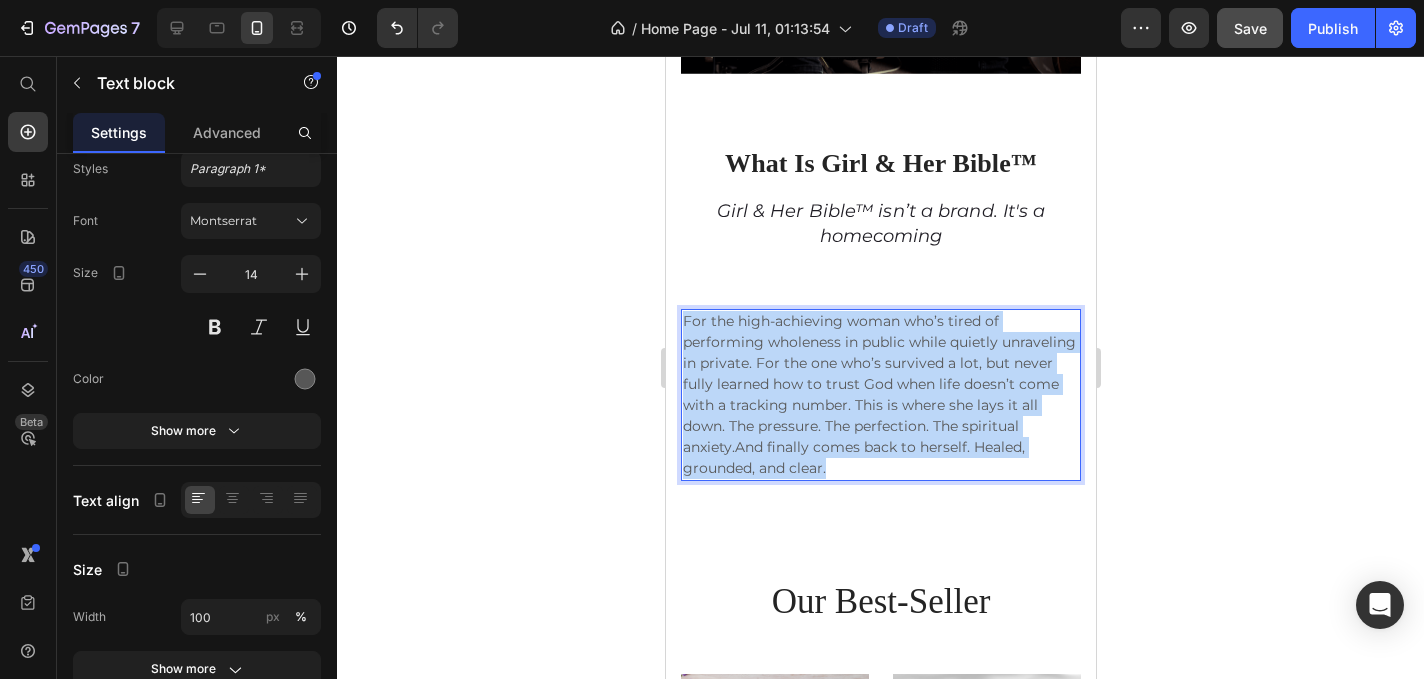 drag, startPoint x: 899, startPoint y: 502, endPoint x: 685, endPoint y: 357, distance: 258.4976 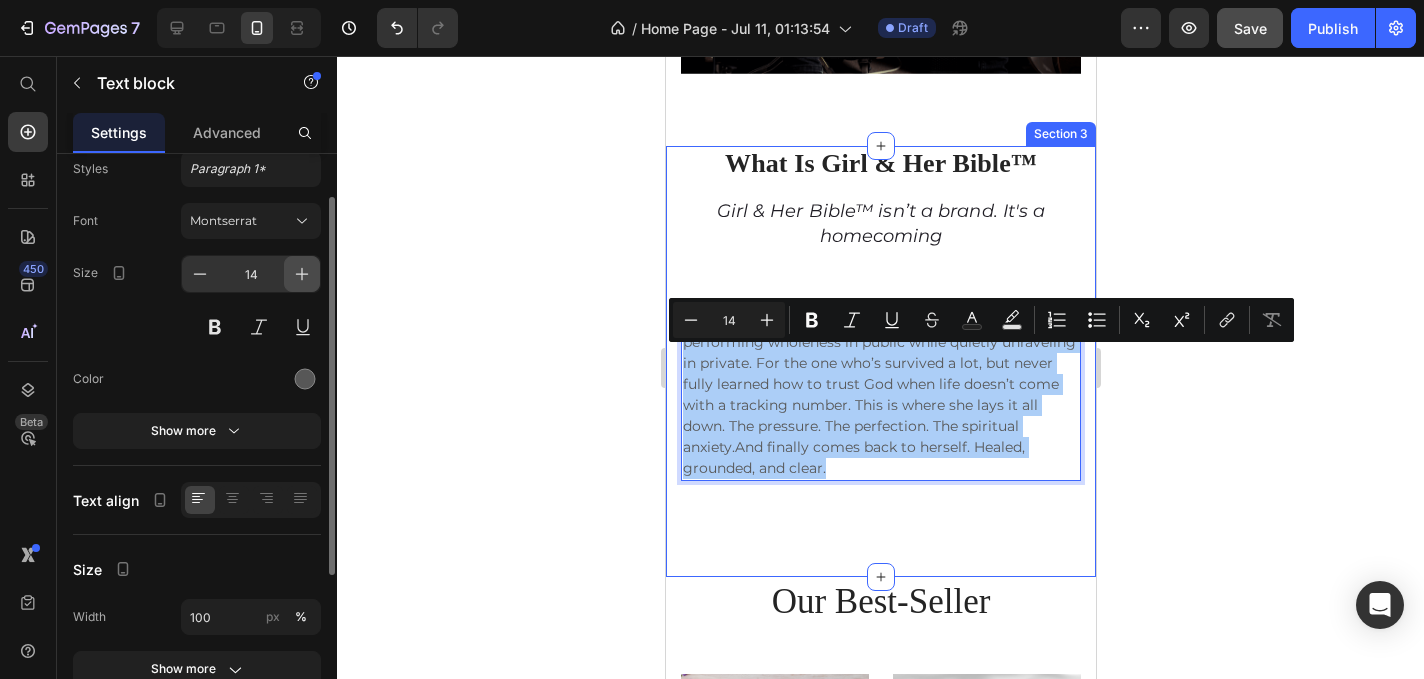 click 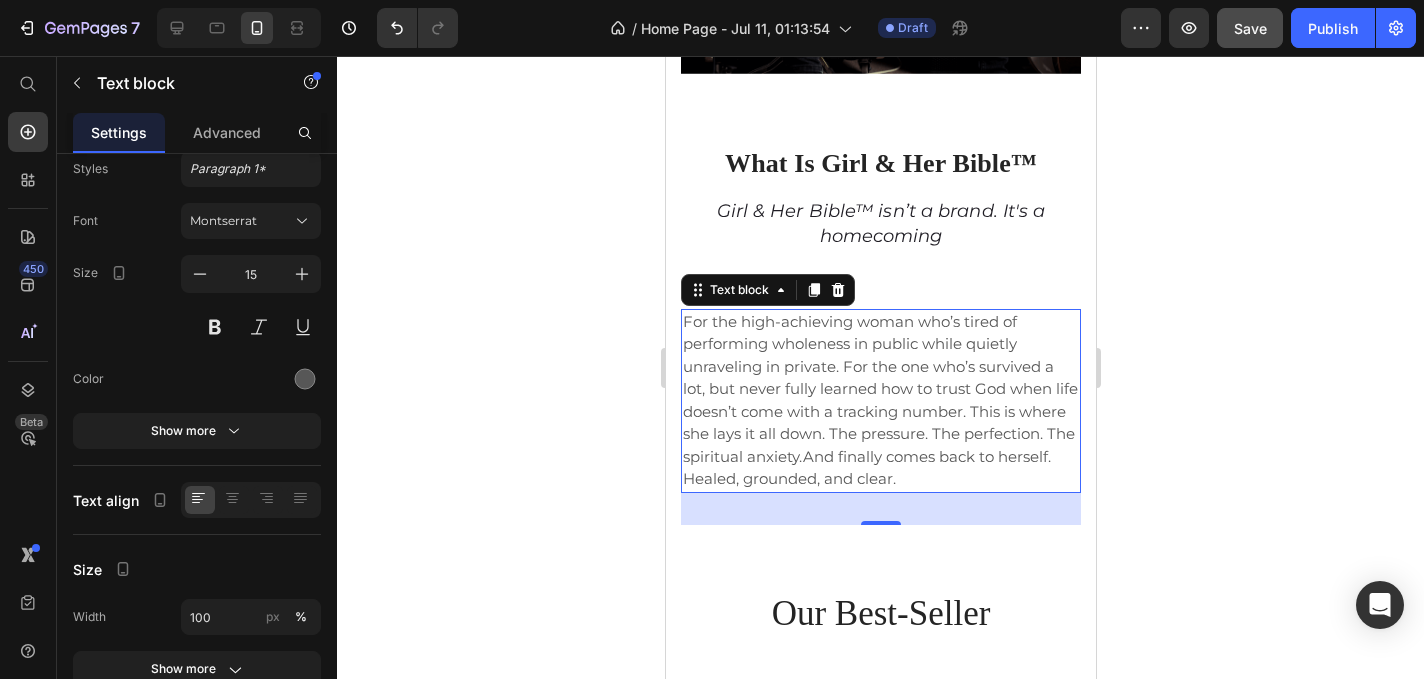 click 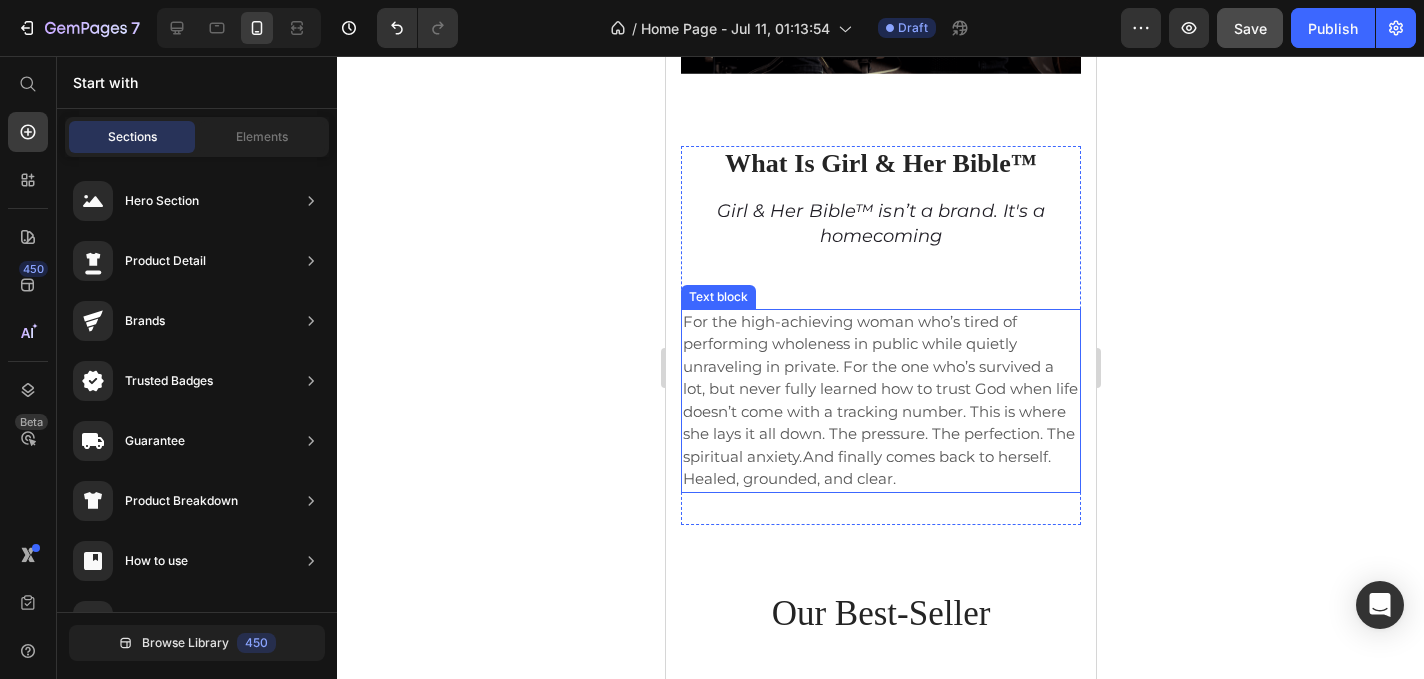 click on "For the high-achieving woman who’s tired of performing wholeness in public while quietly unraveling in private. For the one who’s survived a lot, but never fully learned how to trust God when life doesn’t come with a tracking number. This is where she lays it all down. The pressure. The perfection. The spiritual anxiety.And finally comes back to herself. Healed, grounded, and clear." at bounding box center [880, 401] 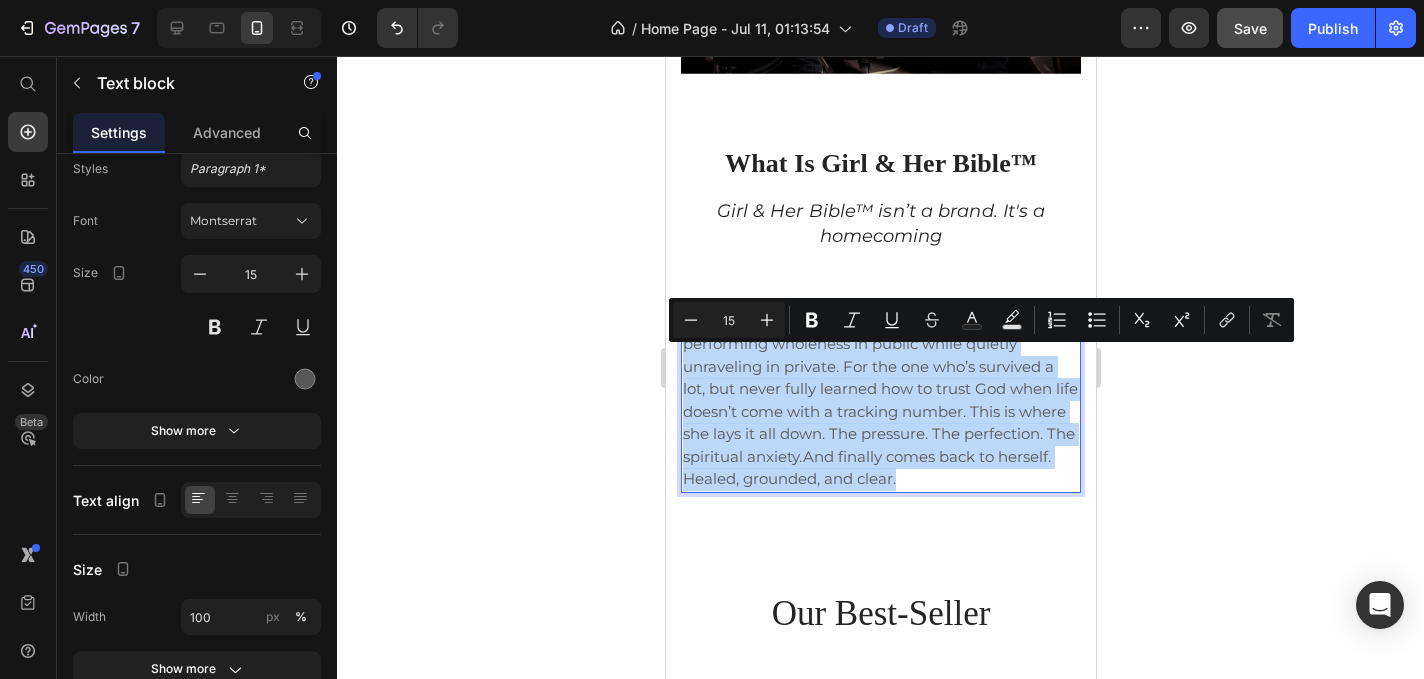 drag, startPoint x: 1020, startPoint y: 512, endPoint x: 686, endPoint y: 355, distance: 369.0596 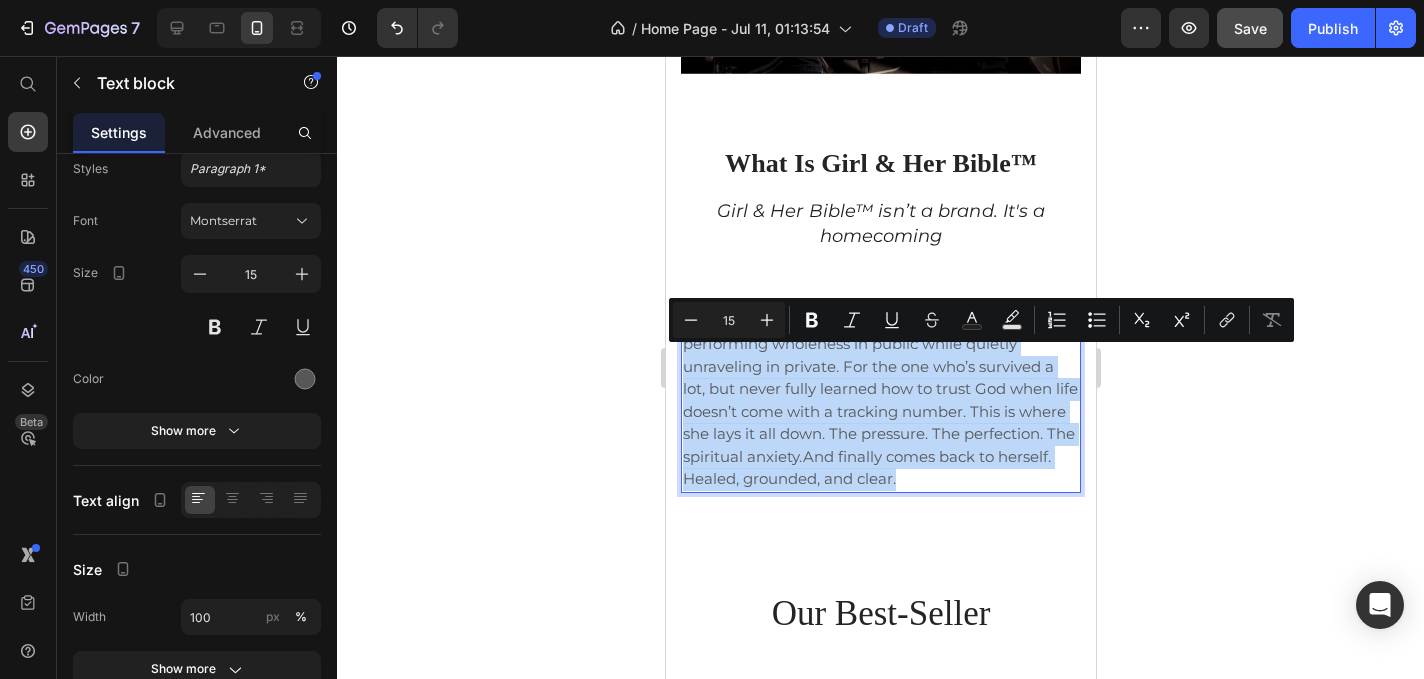click on "For the high-achieving woman who’s tired of performing wholeness in public while quietly unraveling in private. For the one who’s survived a lot, but never fully learned how to trust God when life doesn’t come with a tracking number. This is where she lays it all down. The pressure. The perfection. The spiritual anxiety.And finally comes back to herself. Healed, grounded, and clear." at bounding box center (880, 401) 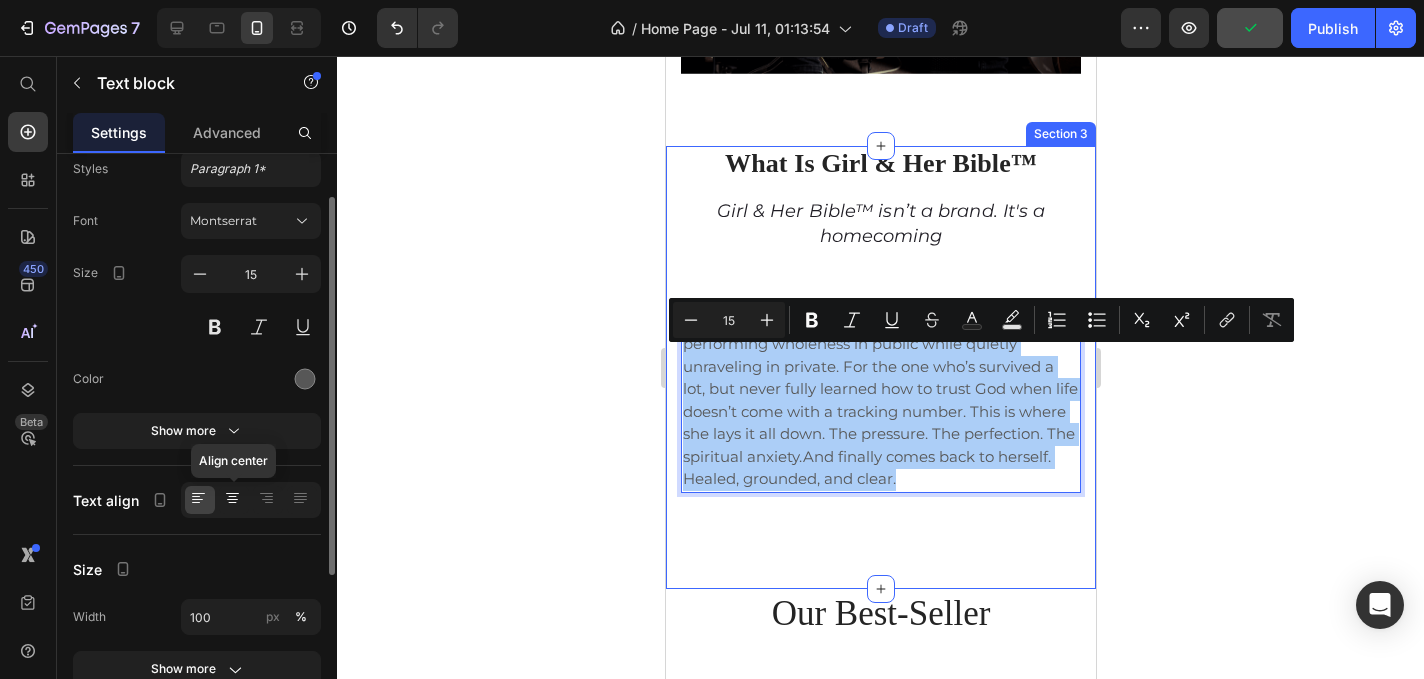 click 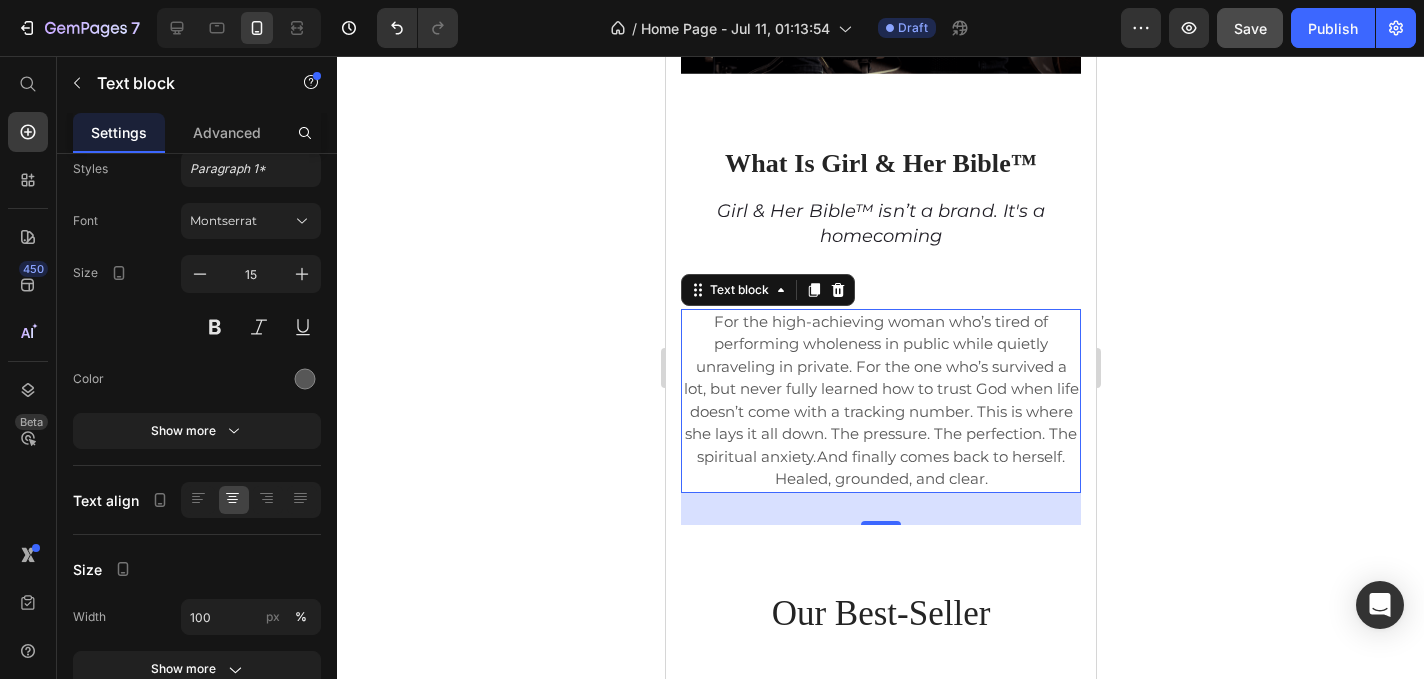 click 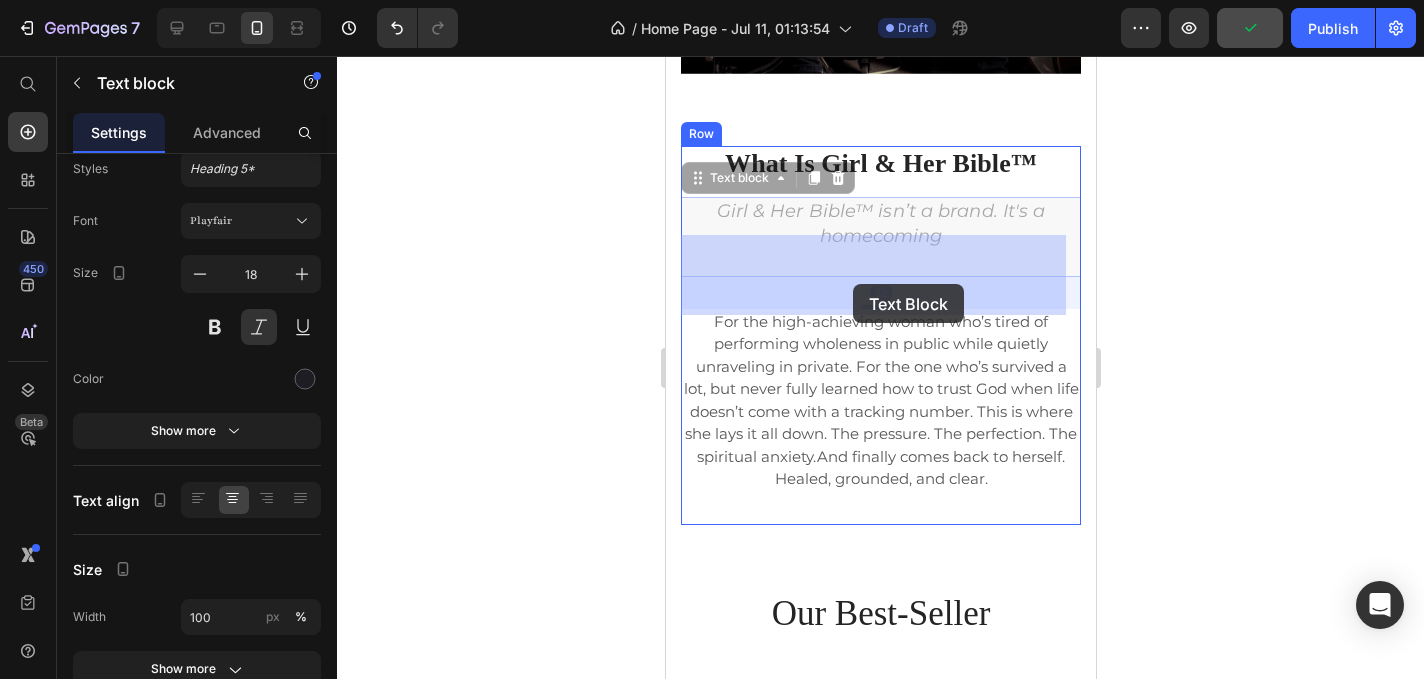 drag, startPoint x: 853, startPoint y: 259, endPoint x: 852, endPoint y: 284, distance: 25.019993 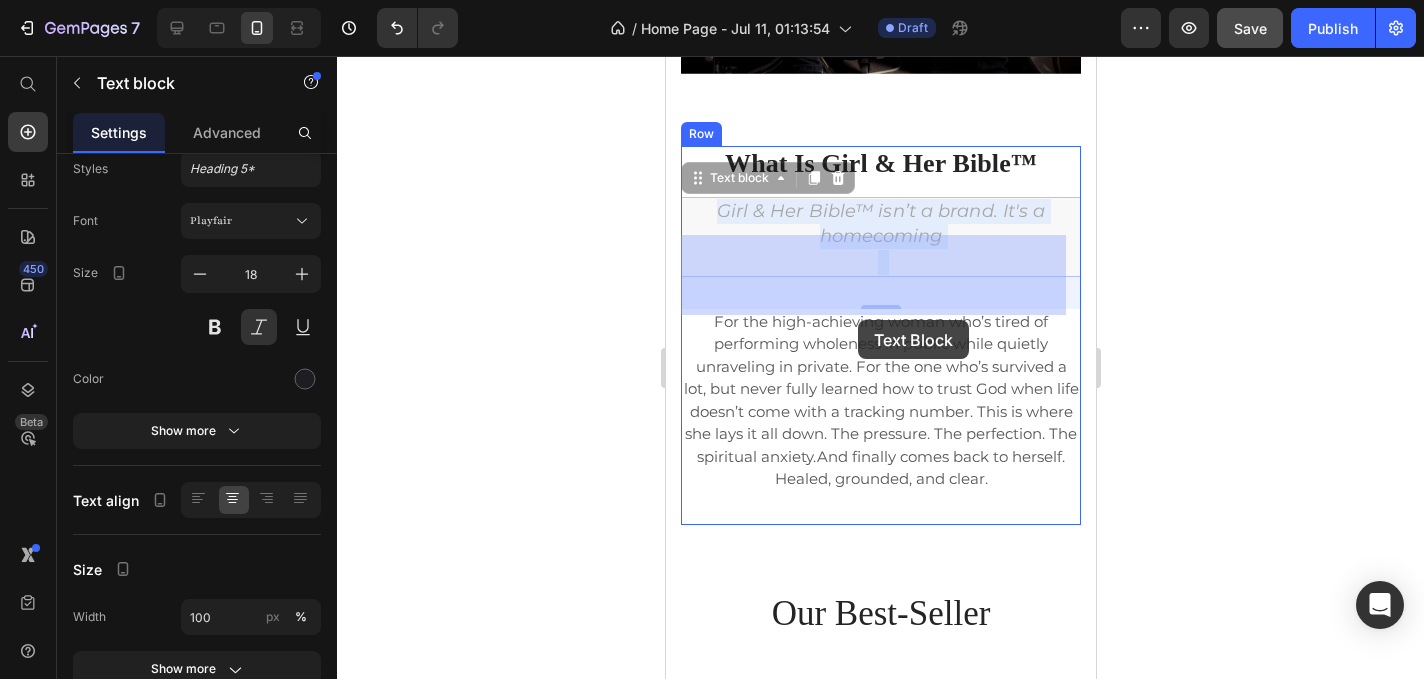 drag, startPoint x: 857, startPoint y: 264, endPoint x: 857, endPoint y: 320, distance: 56 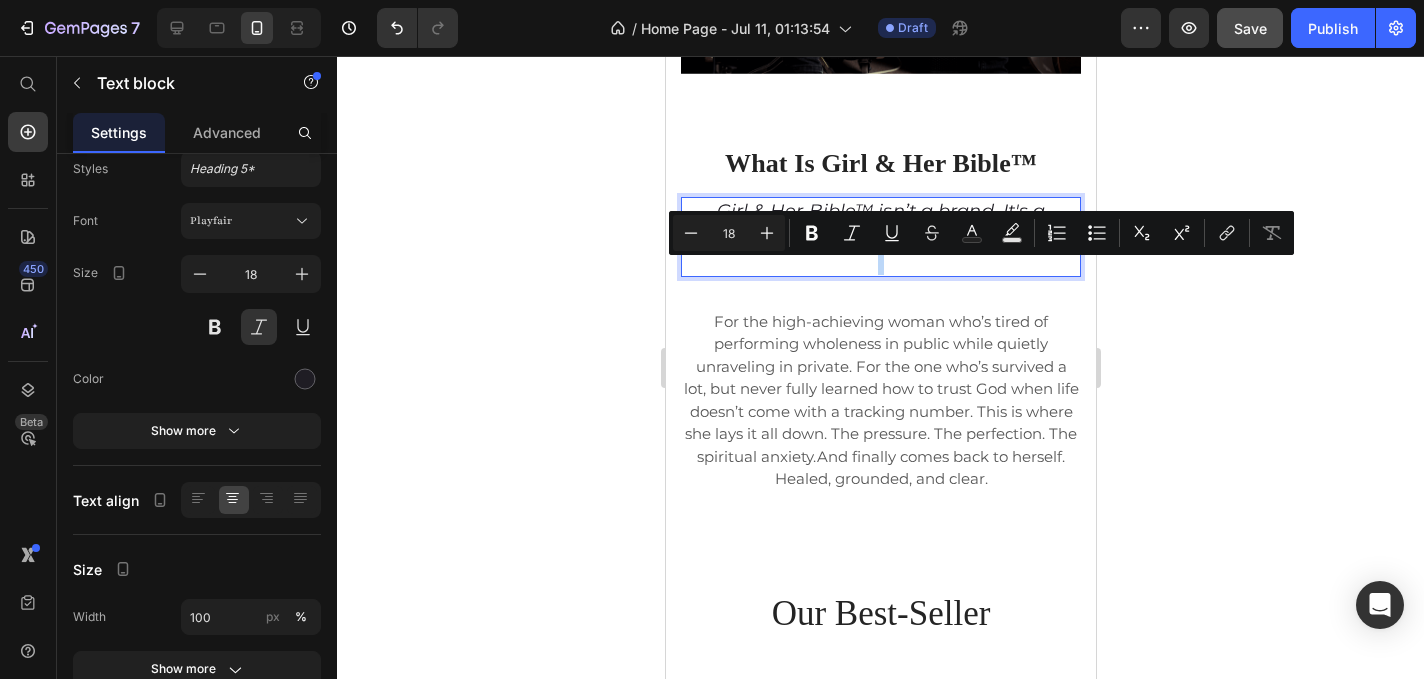 drag, startPoint x: 849, startPoint y: 262, endPoint x: 847, endPoint y: 314, distance: 52.03845 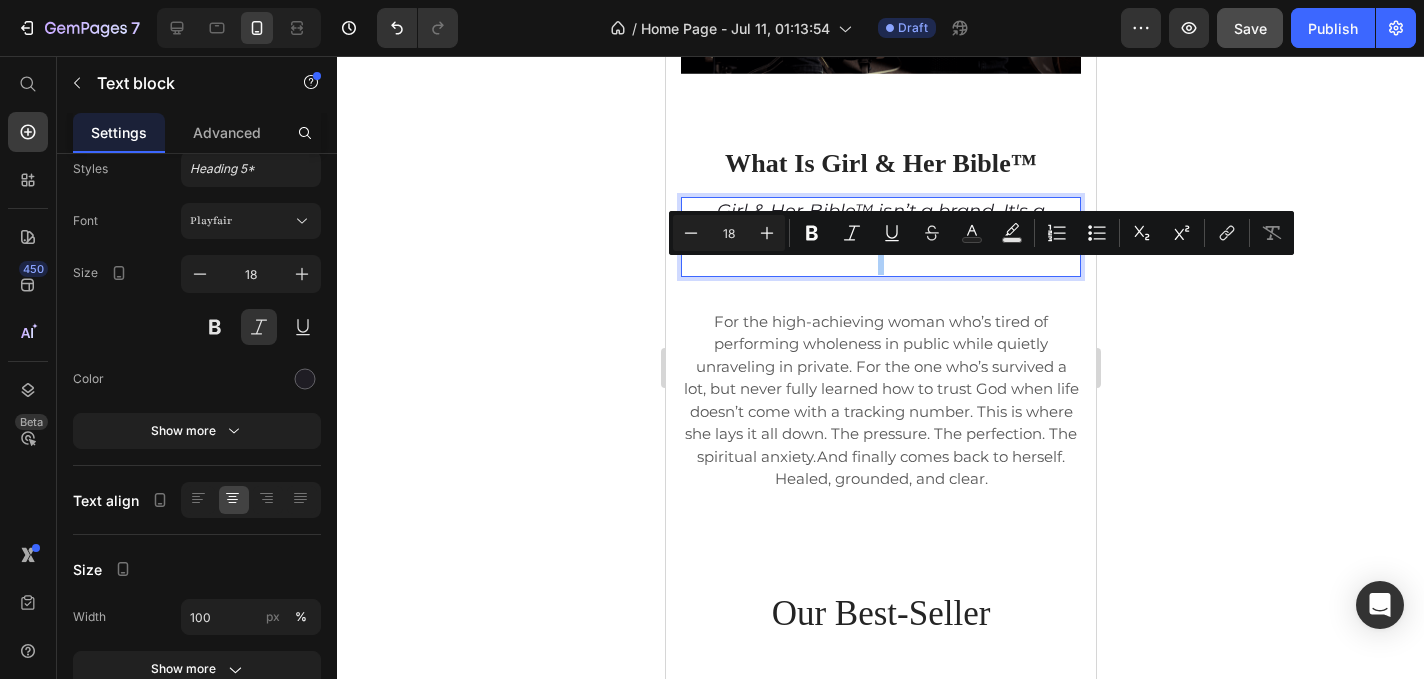 click 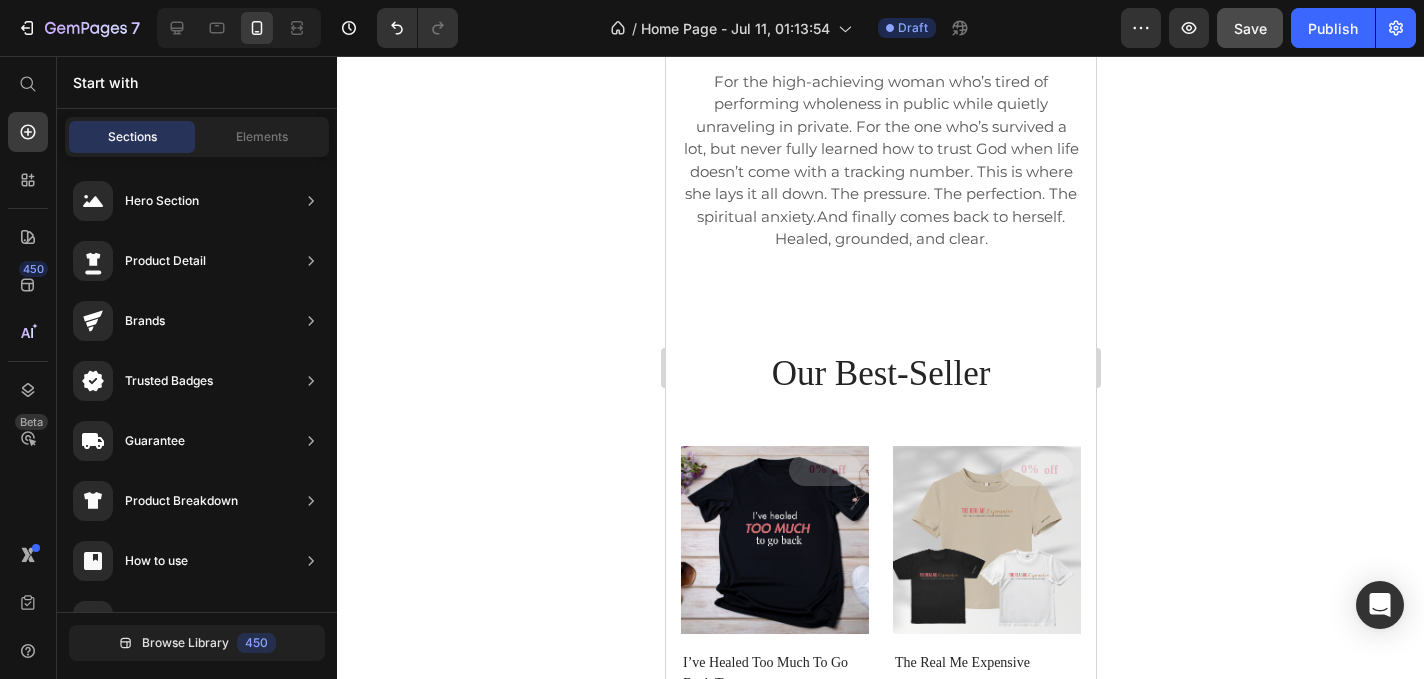 scroll, scrollTop: 1971, scrollLeft: 0, axis: vertical 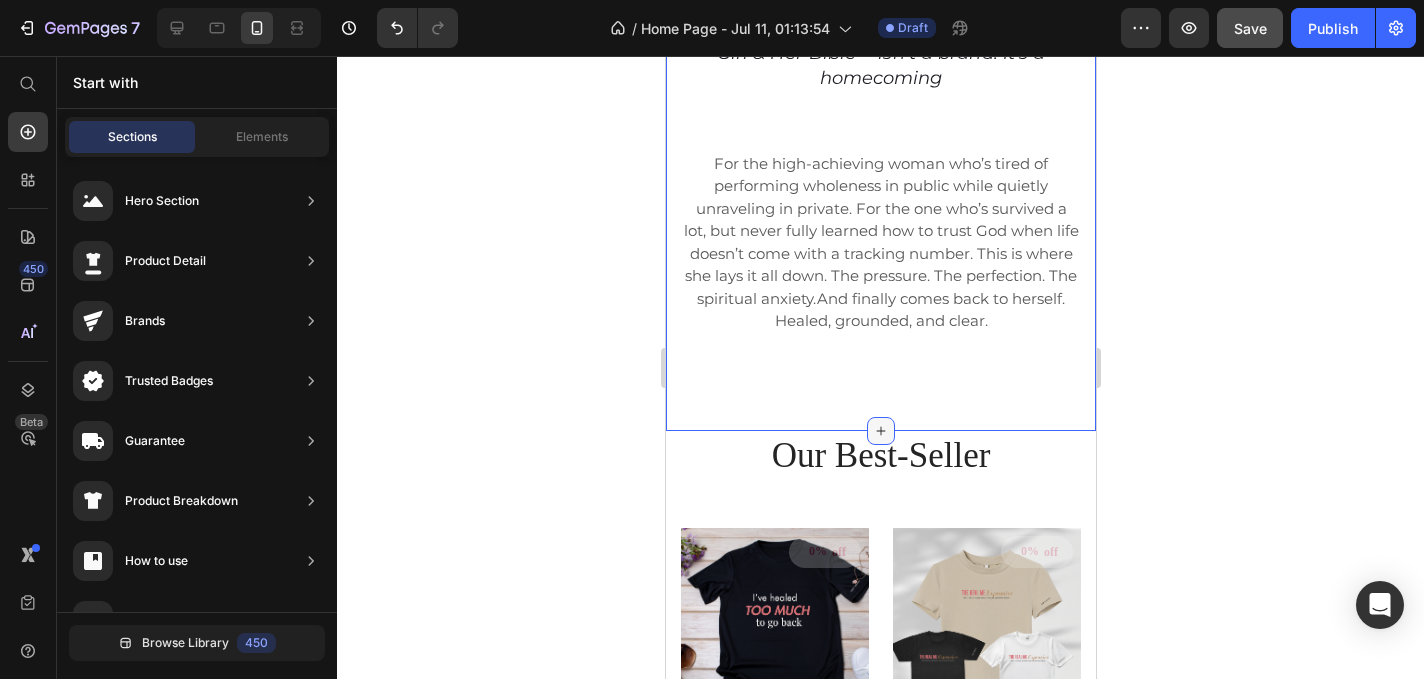 click 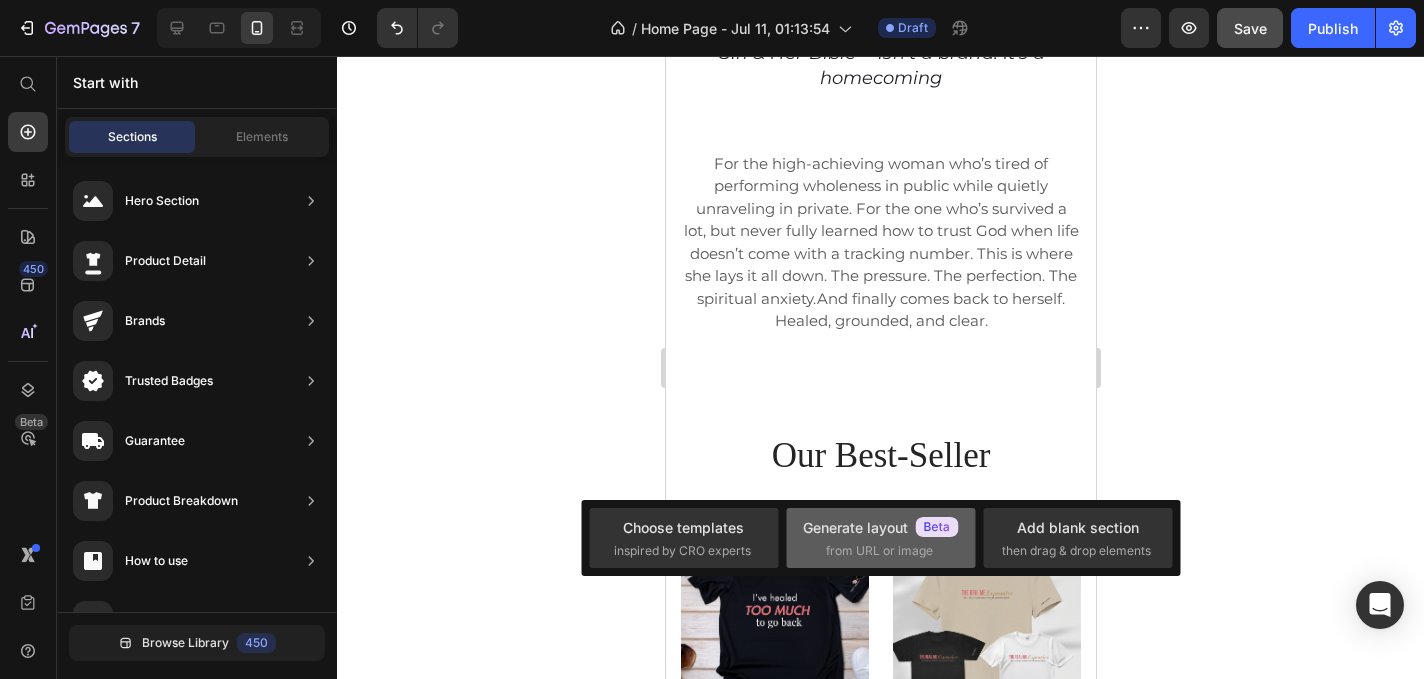 click on "Generate layout" at bounding box center [881, 527] 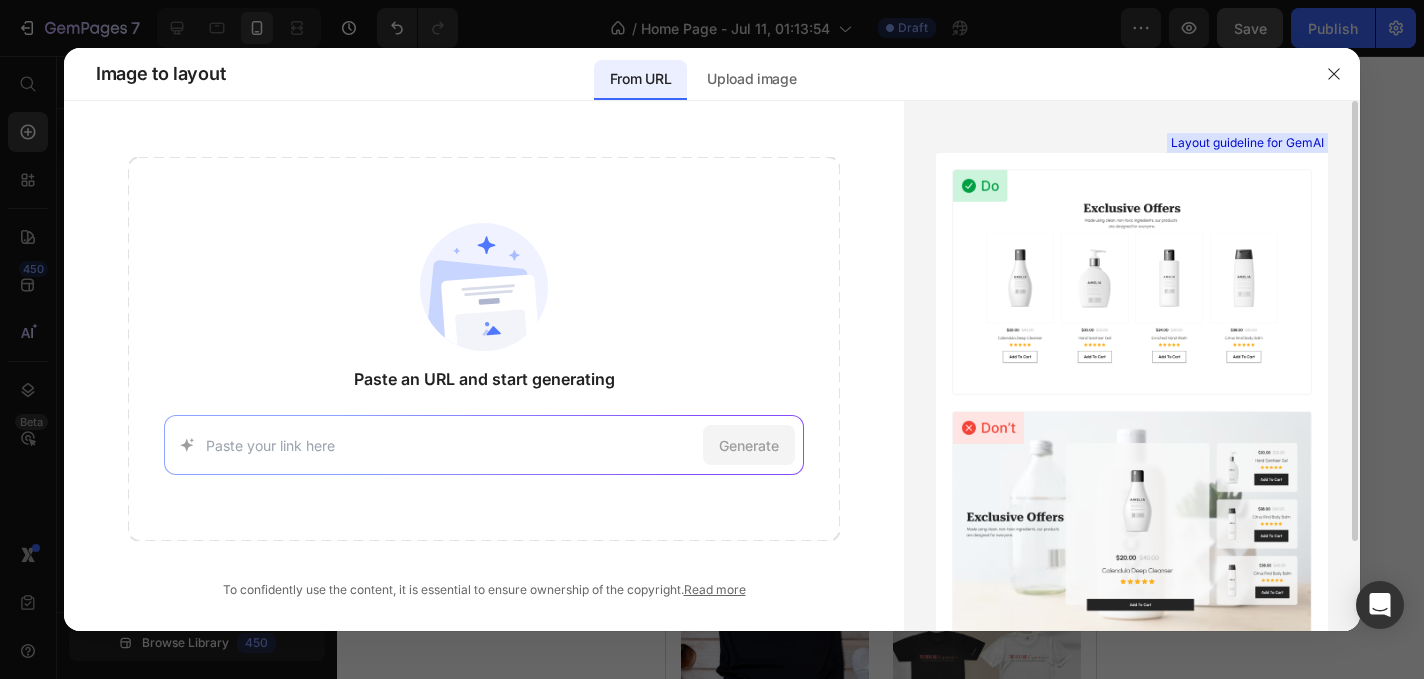 click on "Layout guideline for GemAI" at bounding box center (1247, 143) 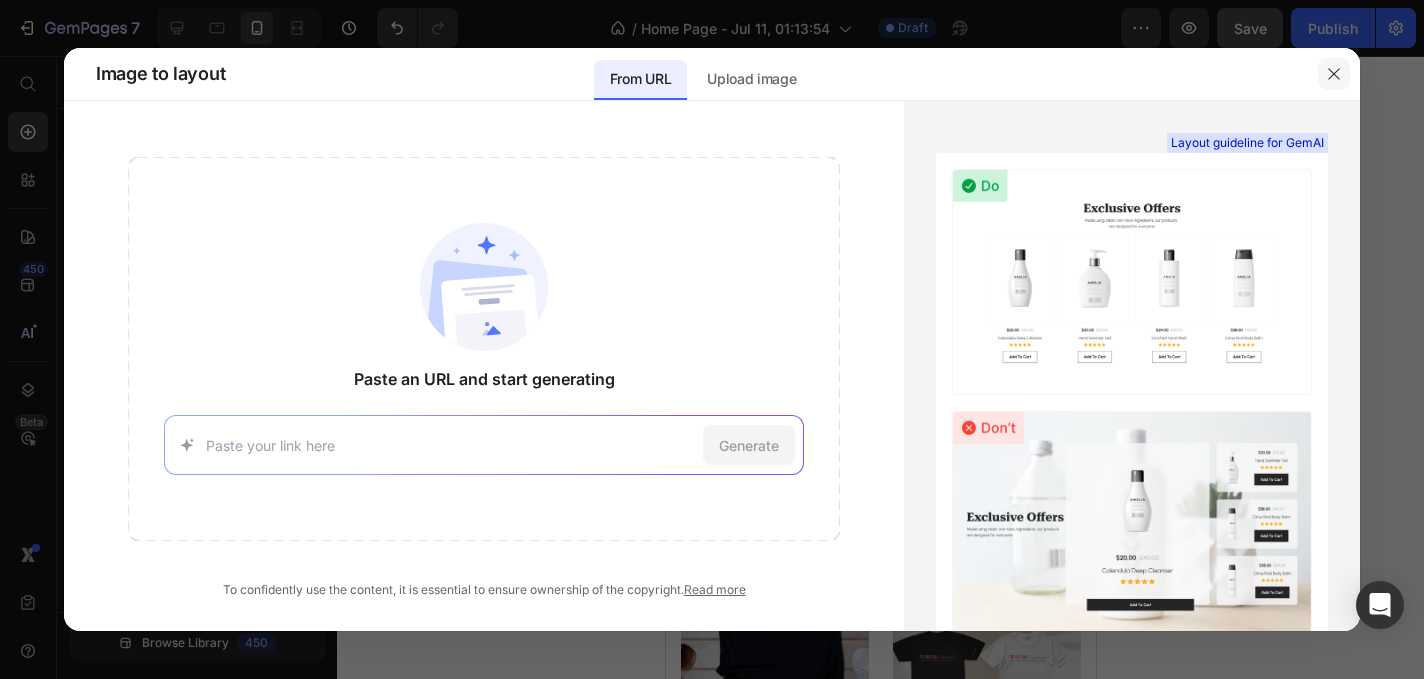 click 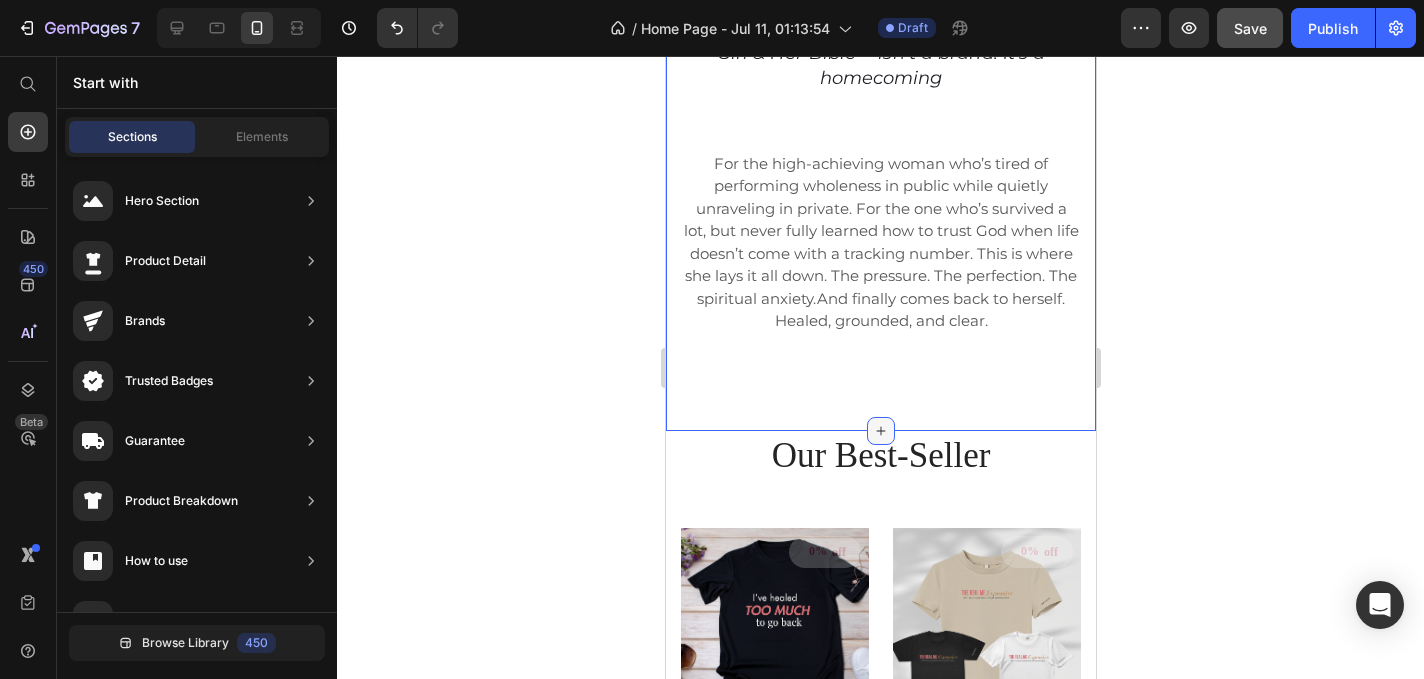 click 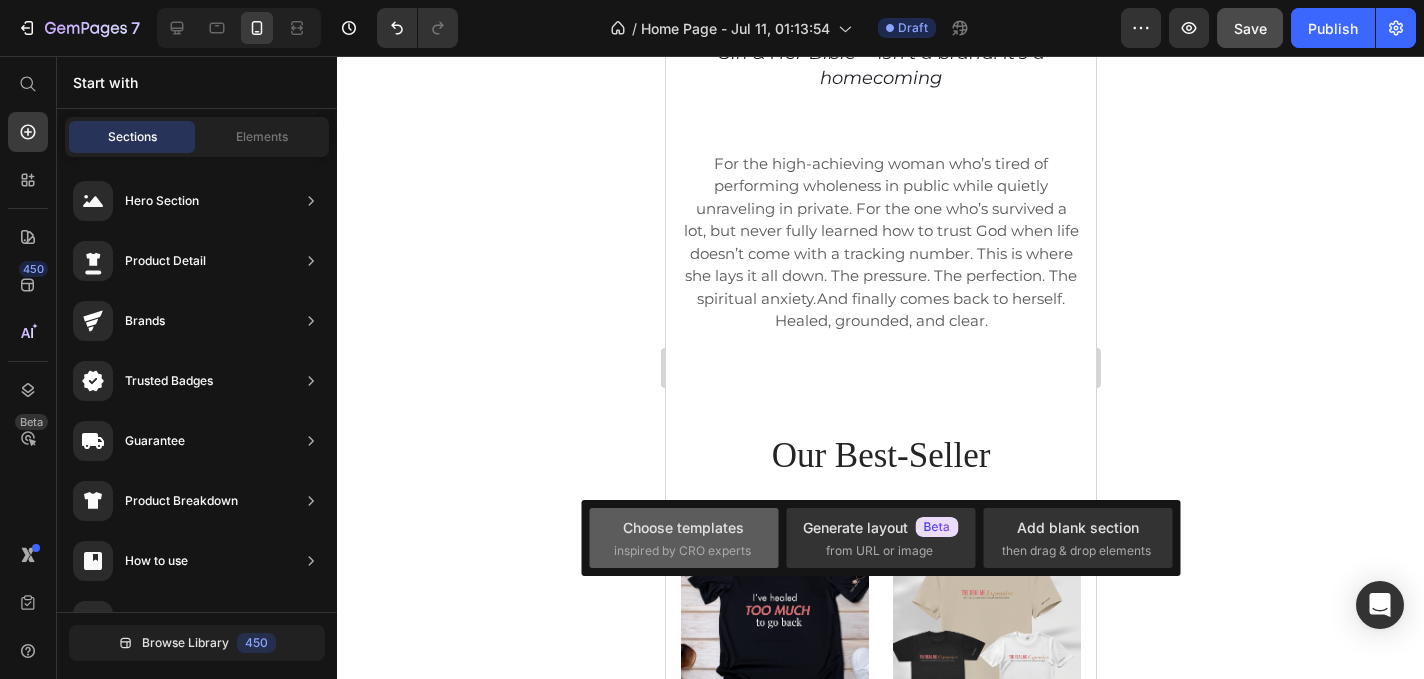 click on "Choose templates  inspired by CRO experts" at bounding box center [684, 538] 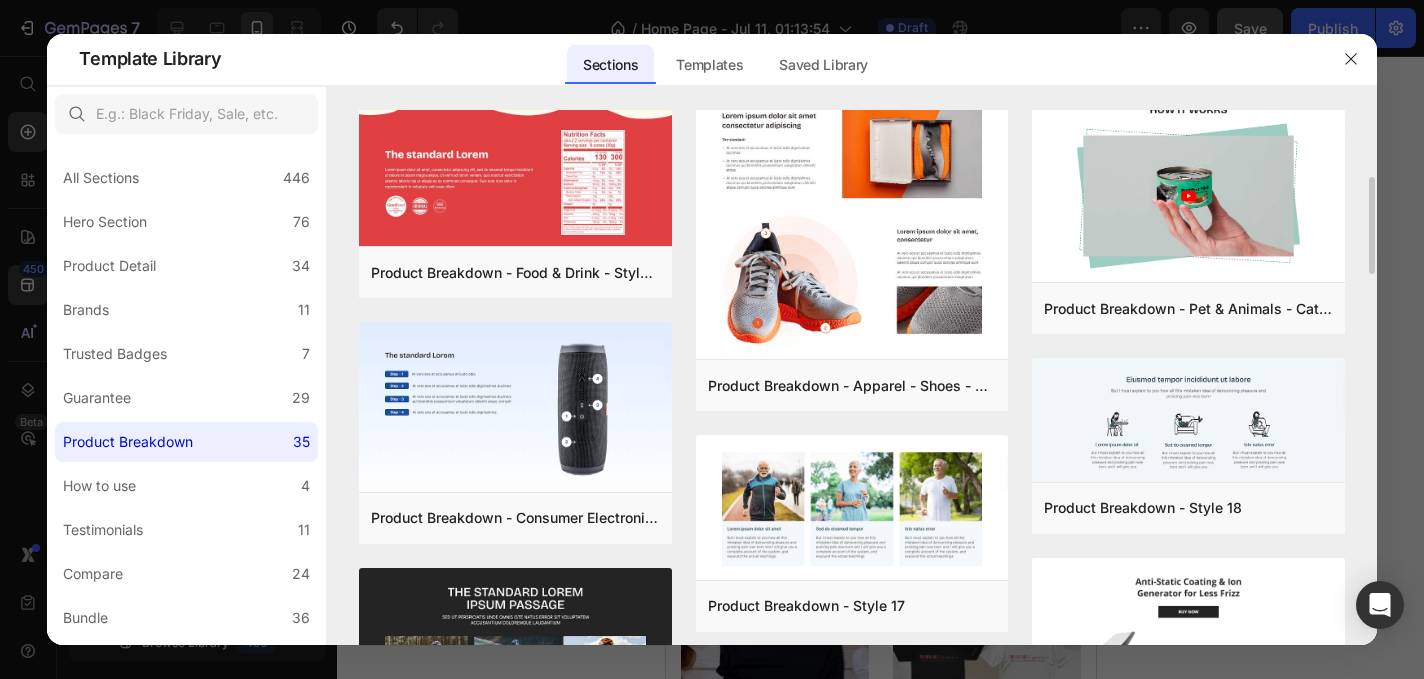 scroll, scrollTop: 78, scrollLeft: 0, axis: vertical 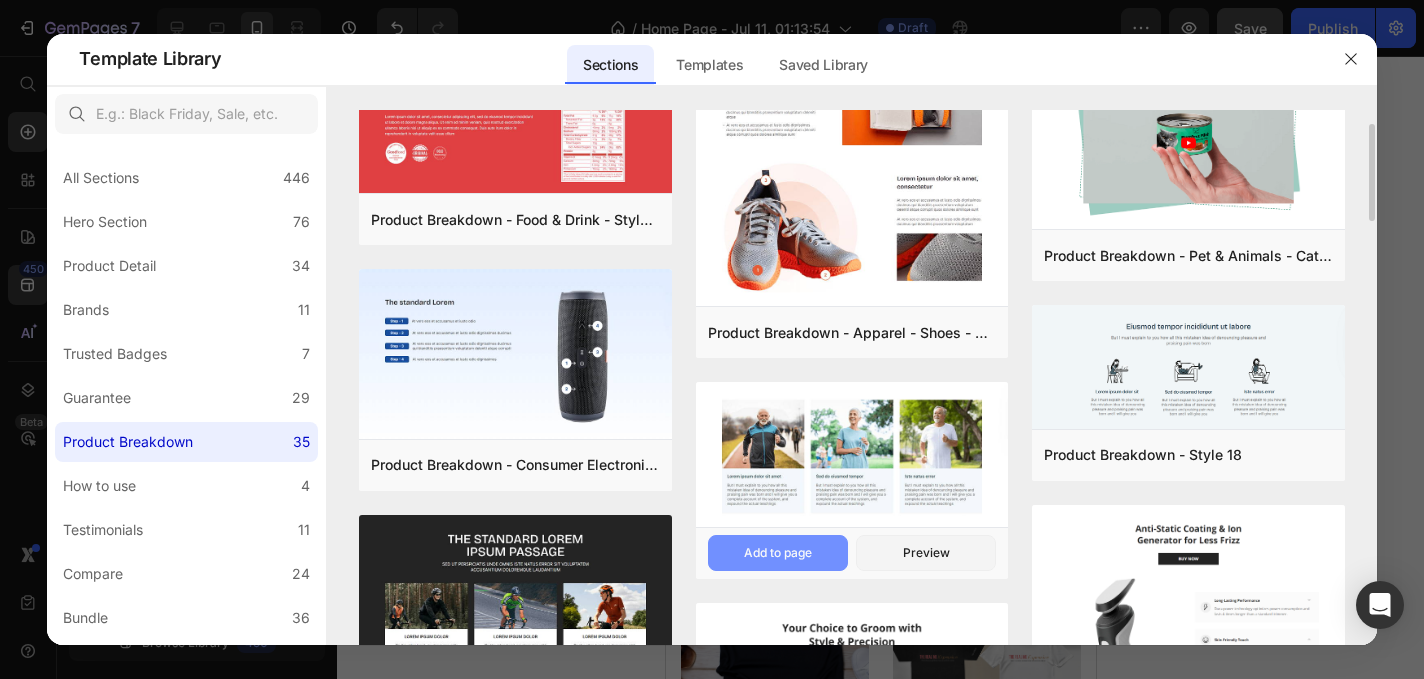 click on "Add to page" at bounding box center (778, 553) 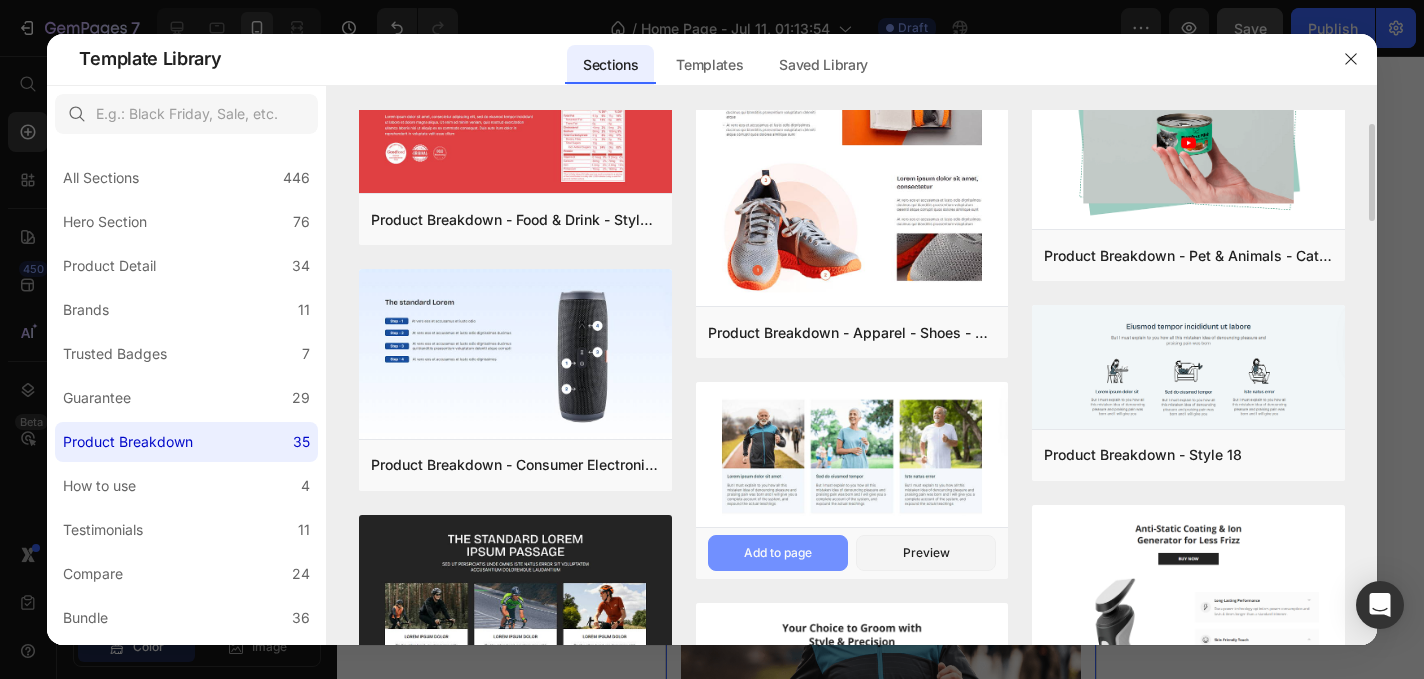 scroll, scrollTop: 0, scrollLeft: 0, axis: both 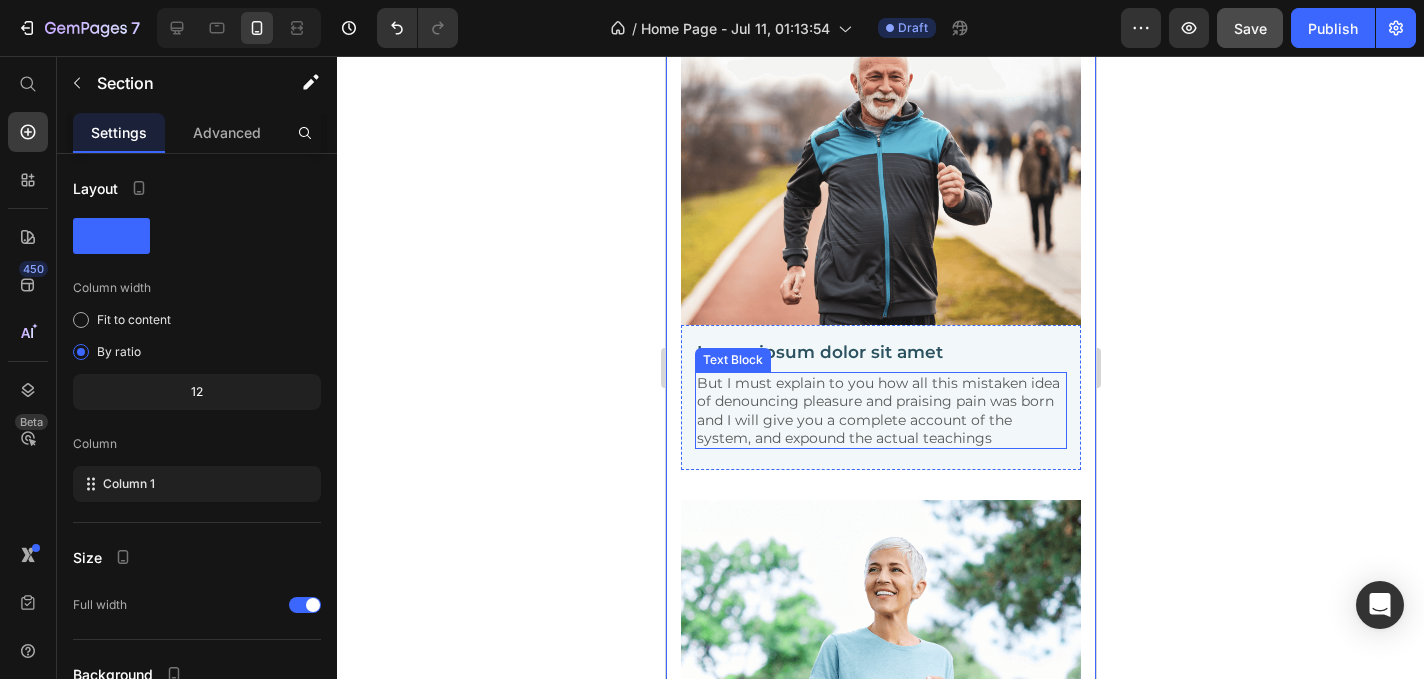click on "But I must explain to you how all this mistaken idea of denouncing pleasure and praising pain was born and I will give you a complete account of the system, and expound the actual teachings" at bounding box center (880, 410) 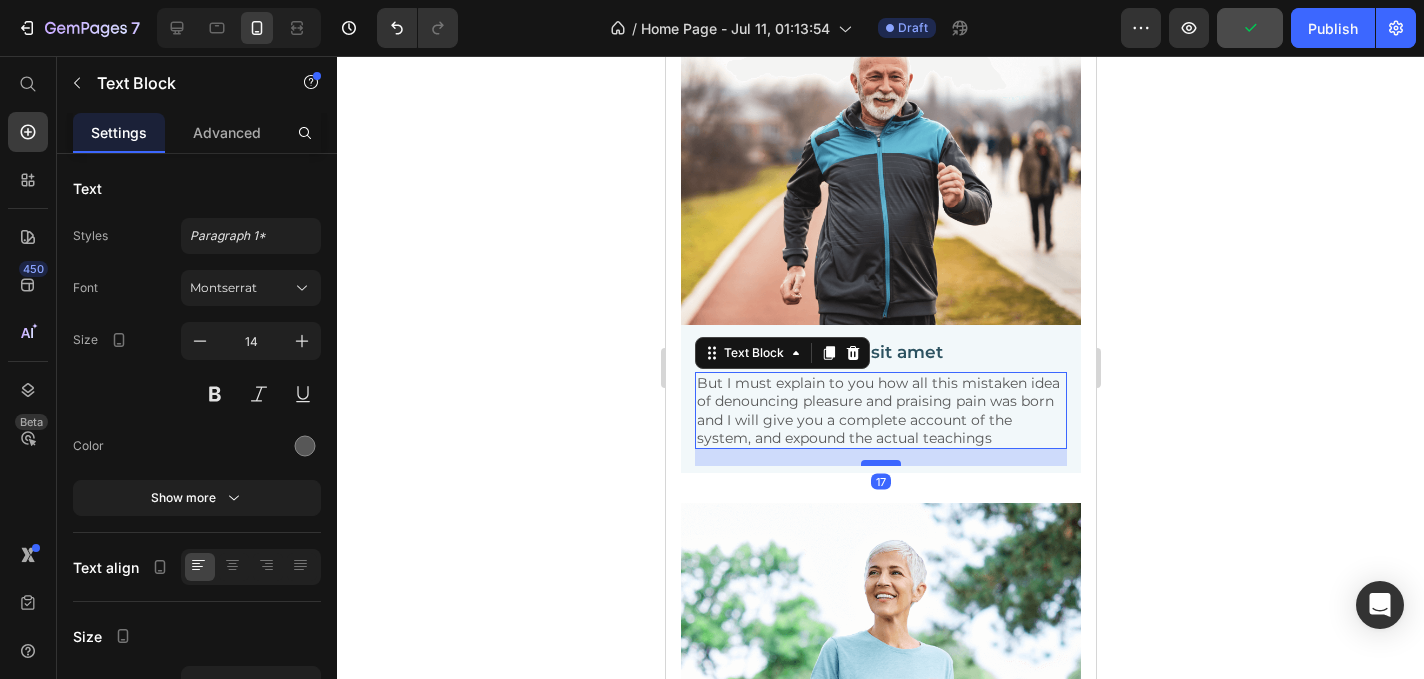 click at bounding box center [880, 463] 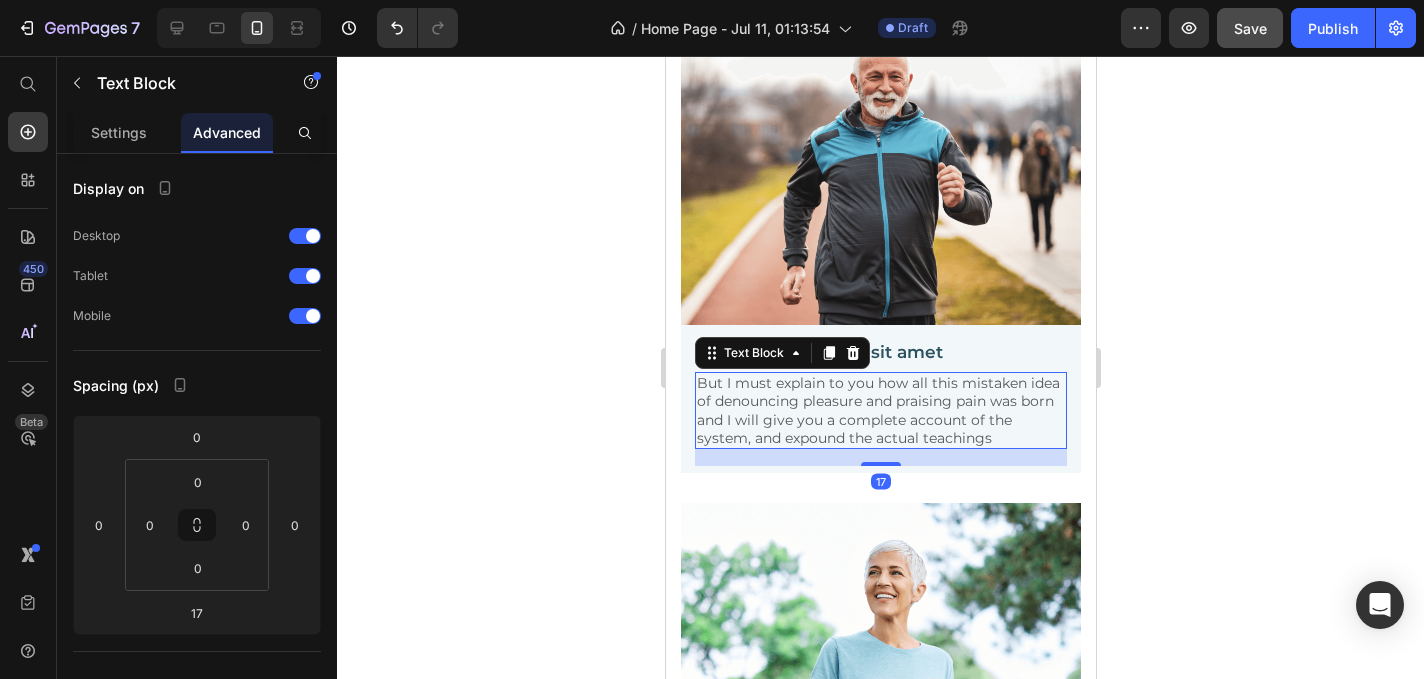 click 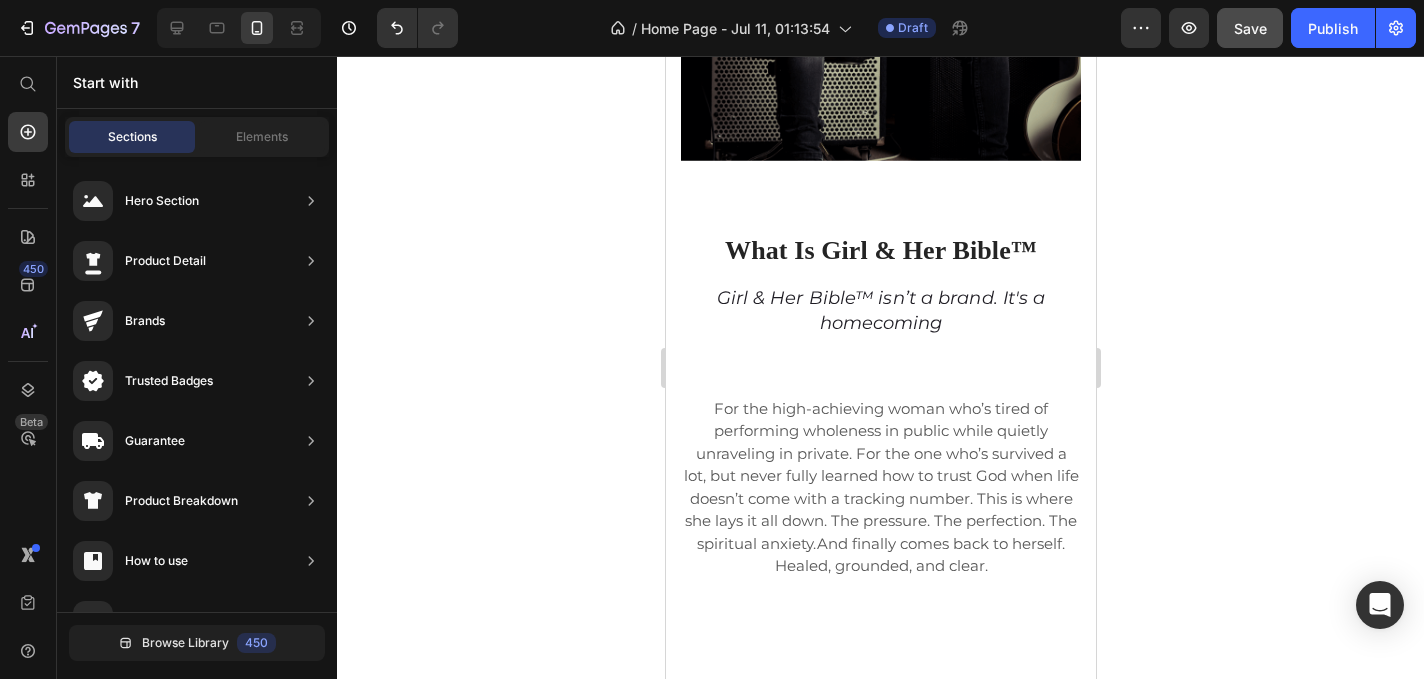 scroll, scrollTop: 1678, scrollLeft: 0, axis: vertical 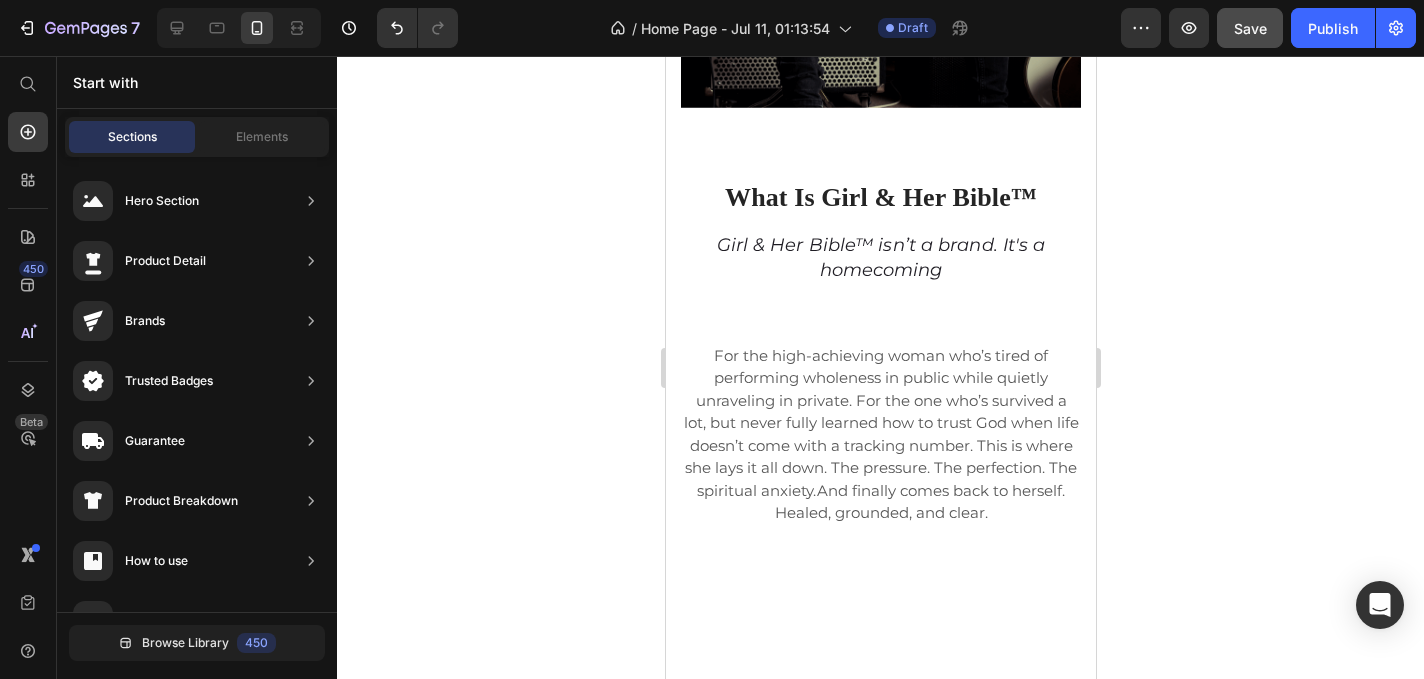 drag, startPoint x: 1087, startPoint y: 249, endPoint x: 1760, endPoint y: 261, distance: 673.107 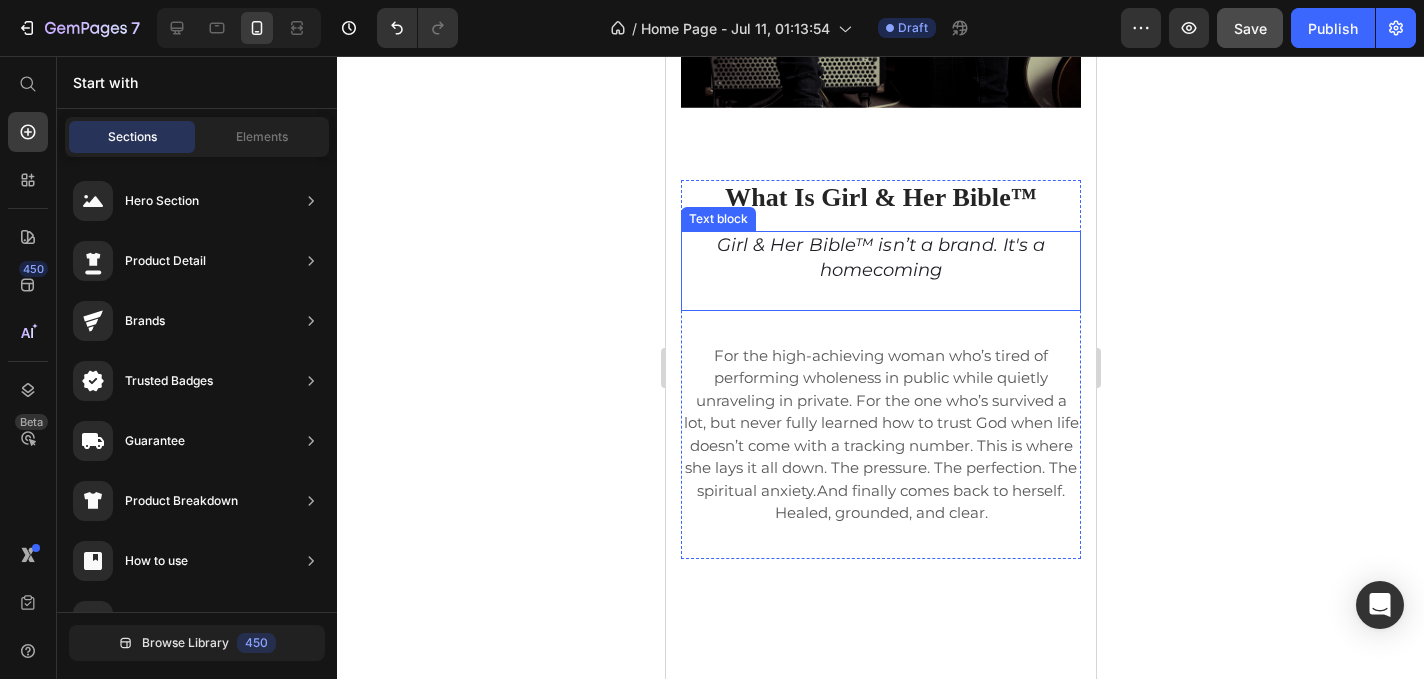 click on "Girl & Her Bible™ isn’t a brand. It's a homecoming" at bounding box center (880, 271) 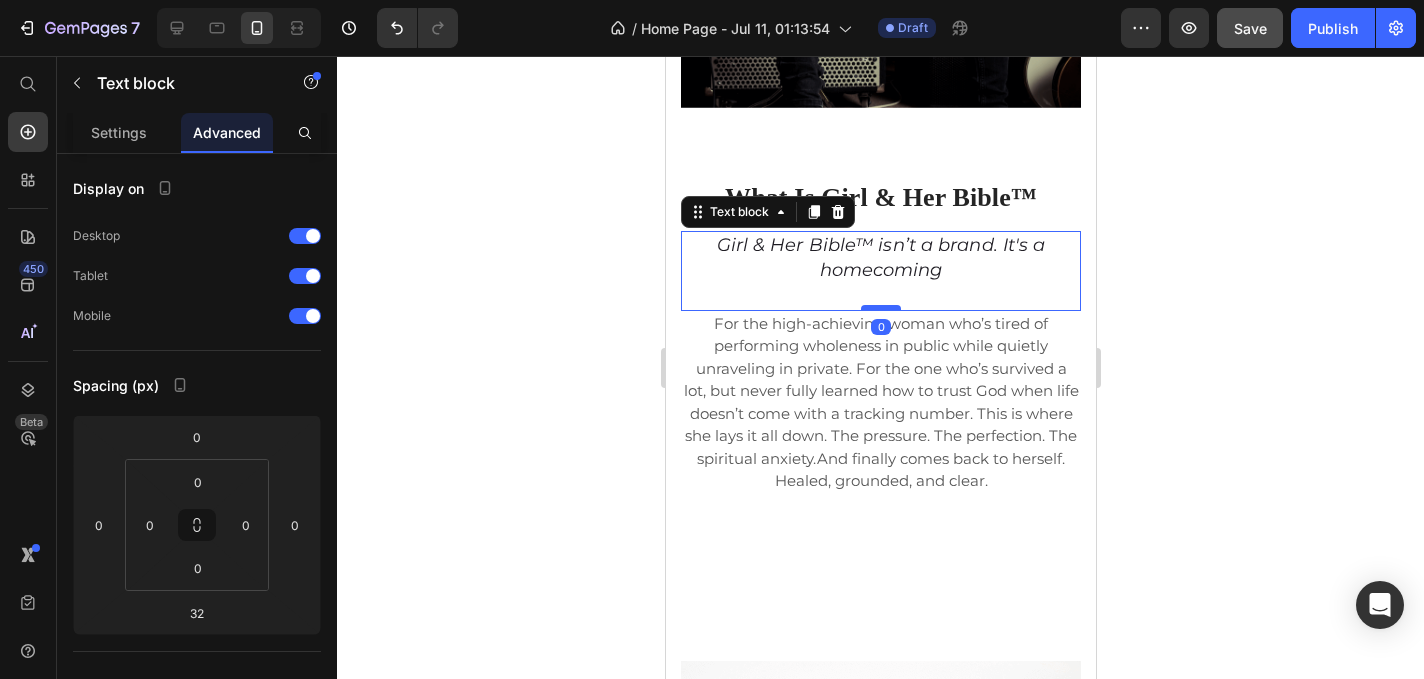 drag, startPoint x: 869, startPoint y: 378, endPoint x: 868, endPoint y: 346, distance: 32.01562 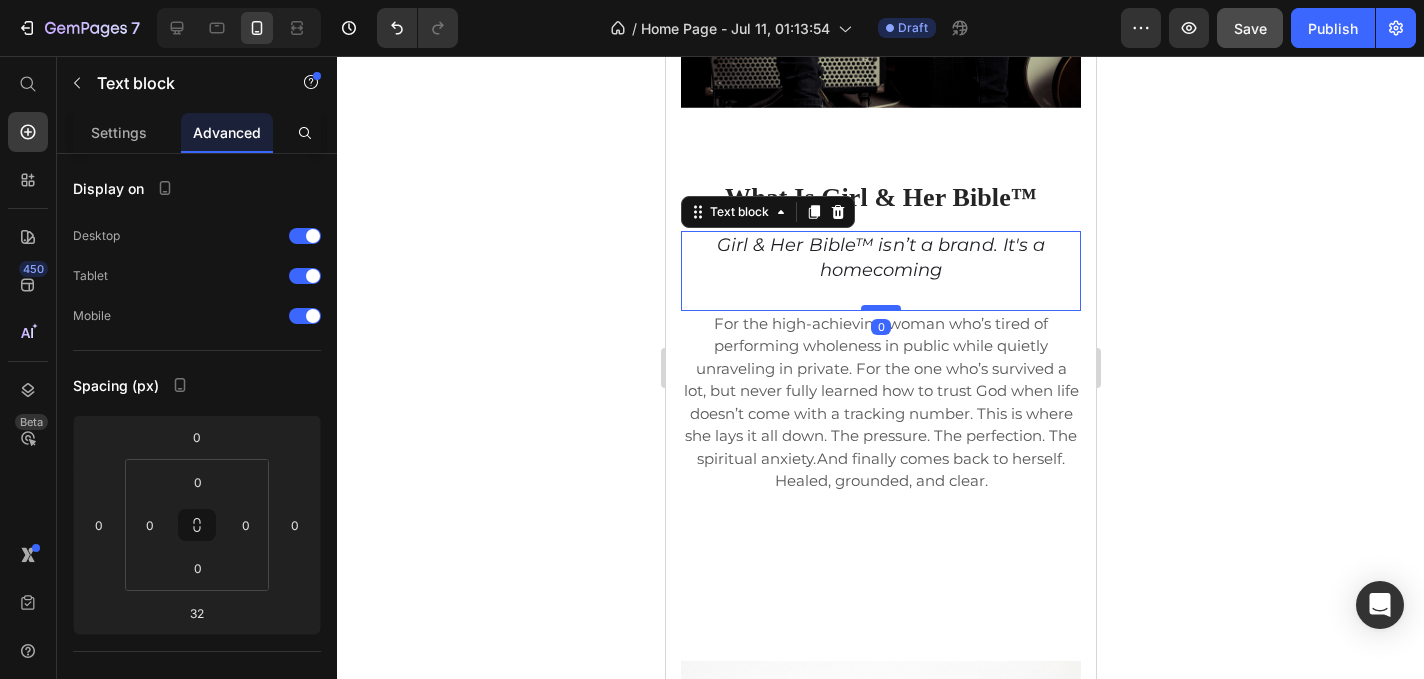click at bounding box center [880, 308] 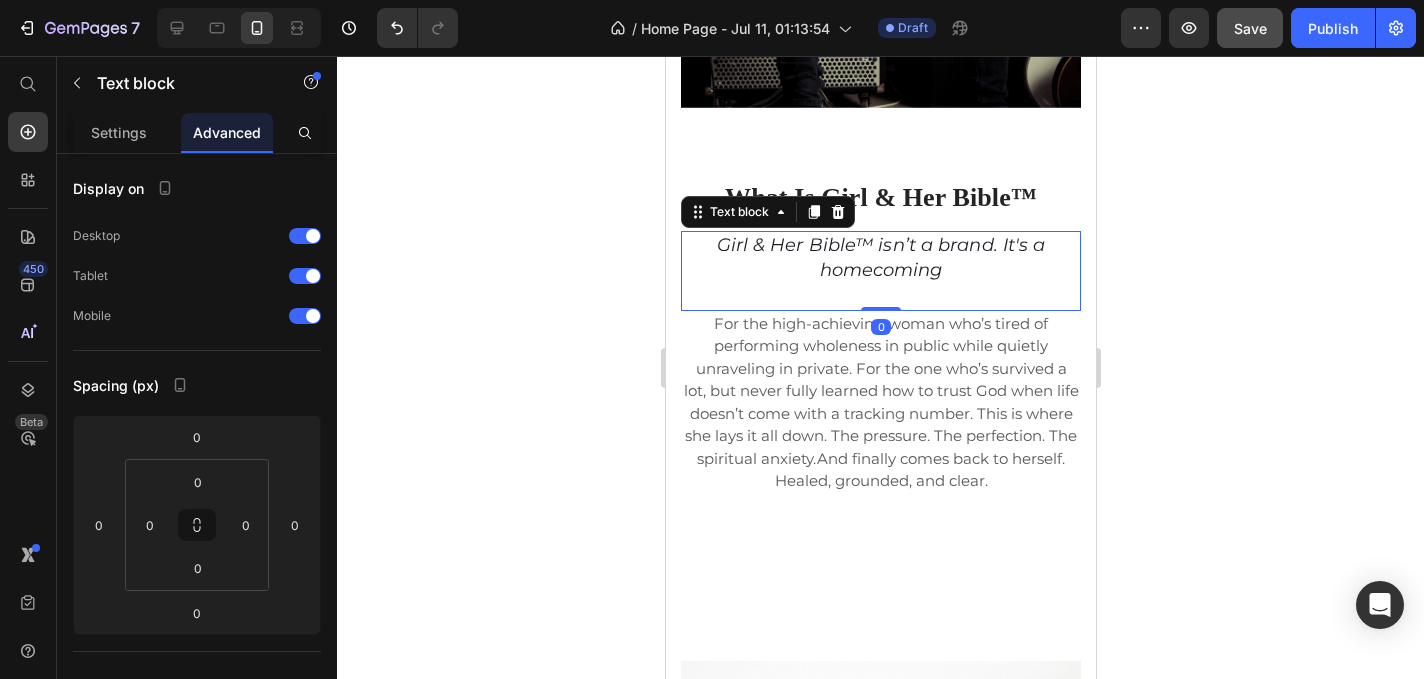 click 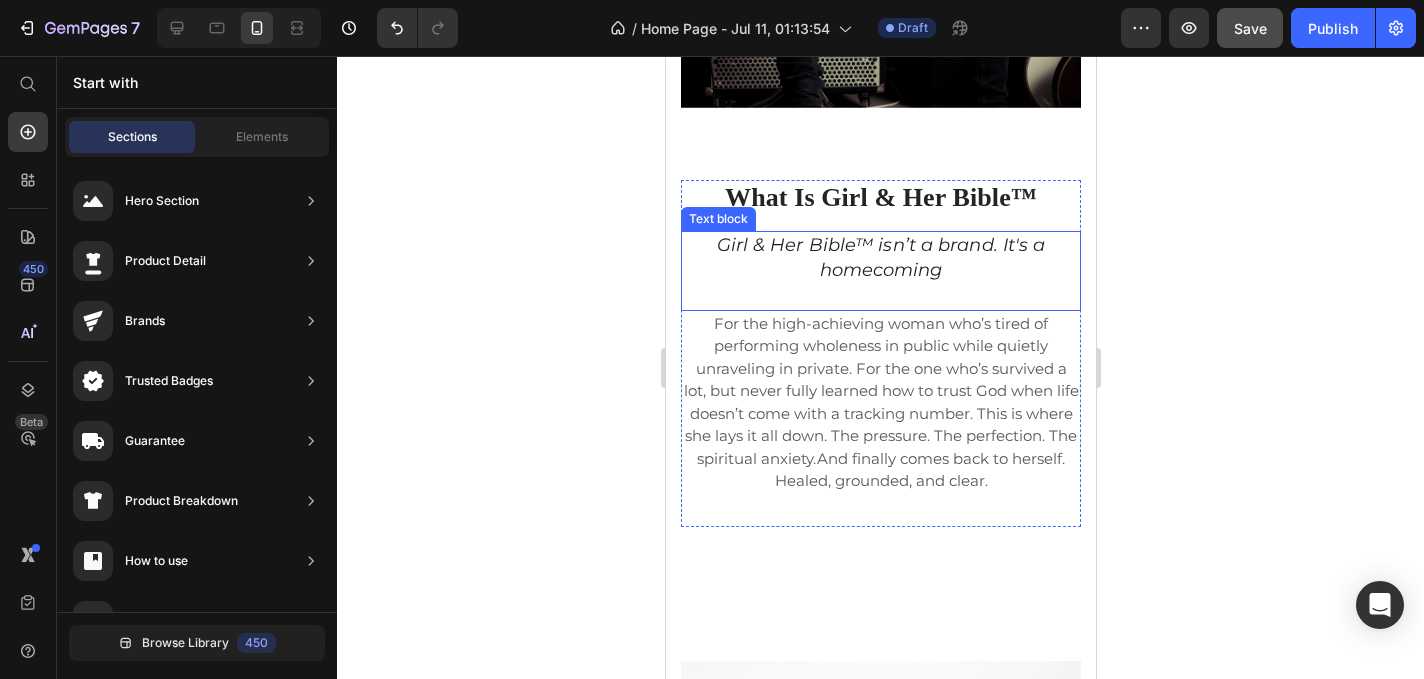 click on "Girl & Her Bible™ isn’t a brand. It's a homecoming" at bounding box center [880, 271] 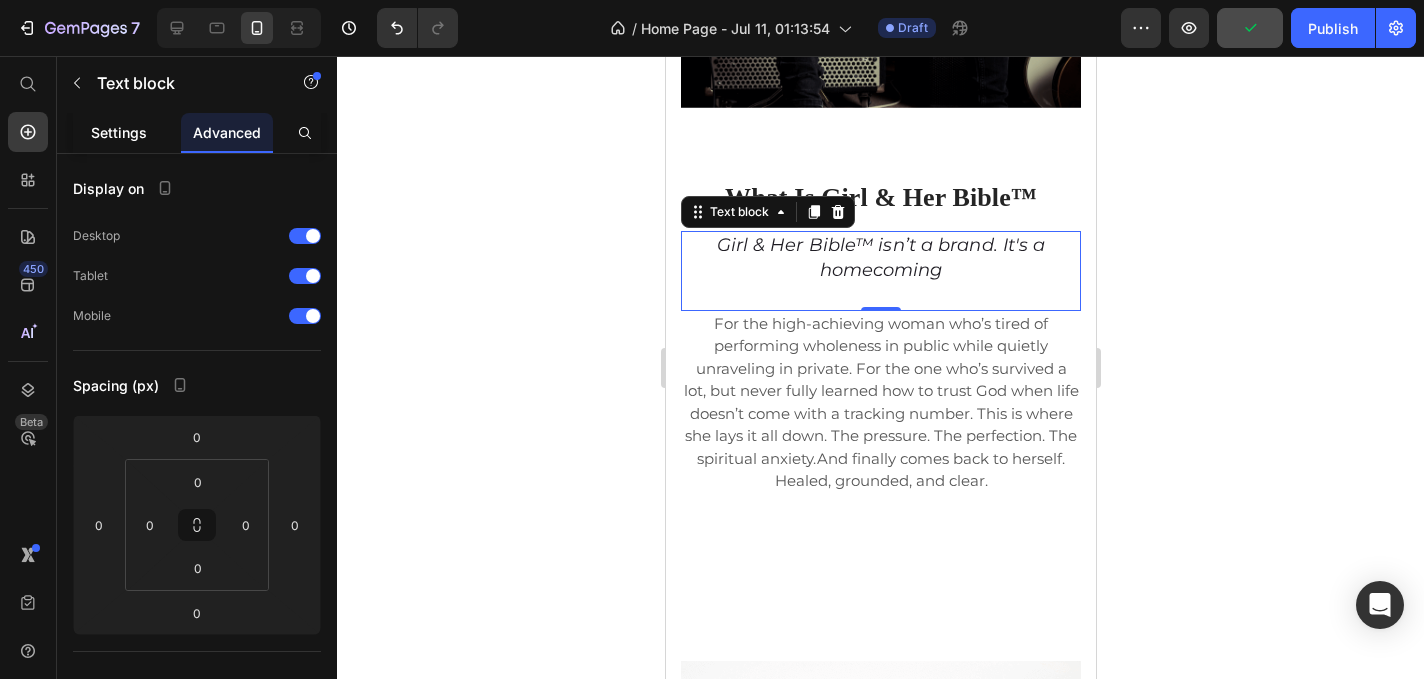 click on "Settings" at bounding box center (119, 132) 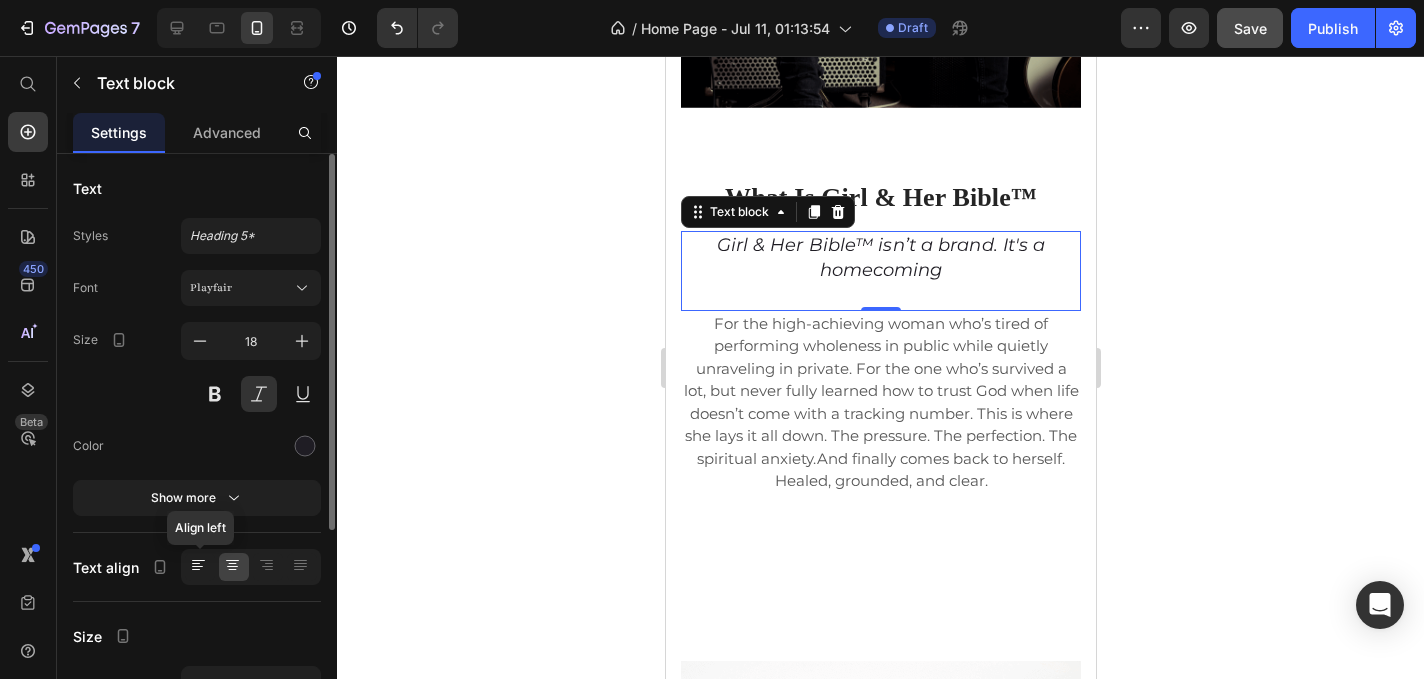 click 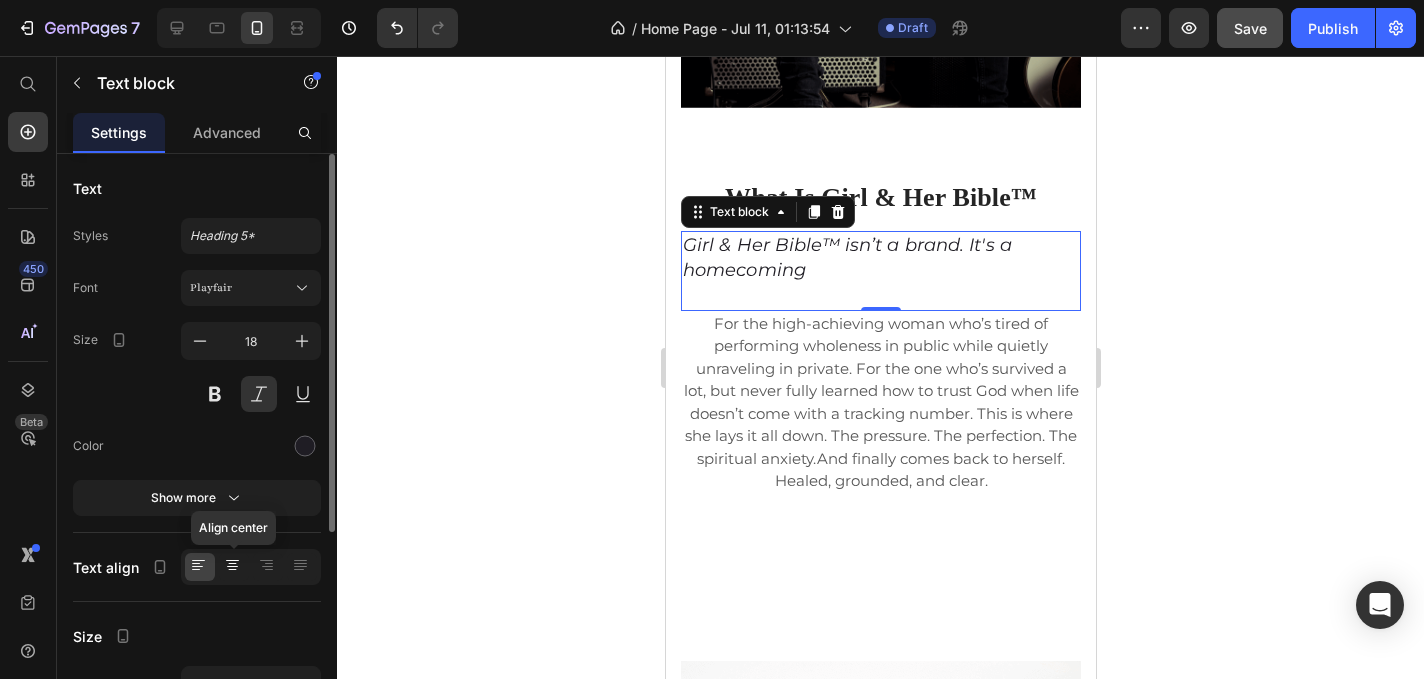 click 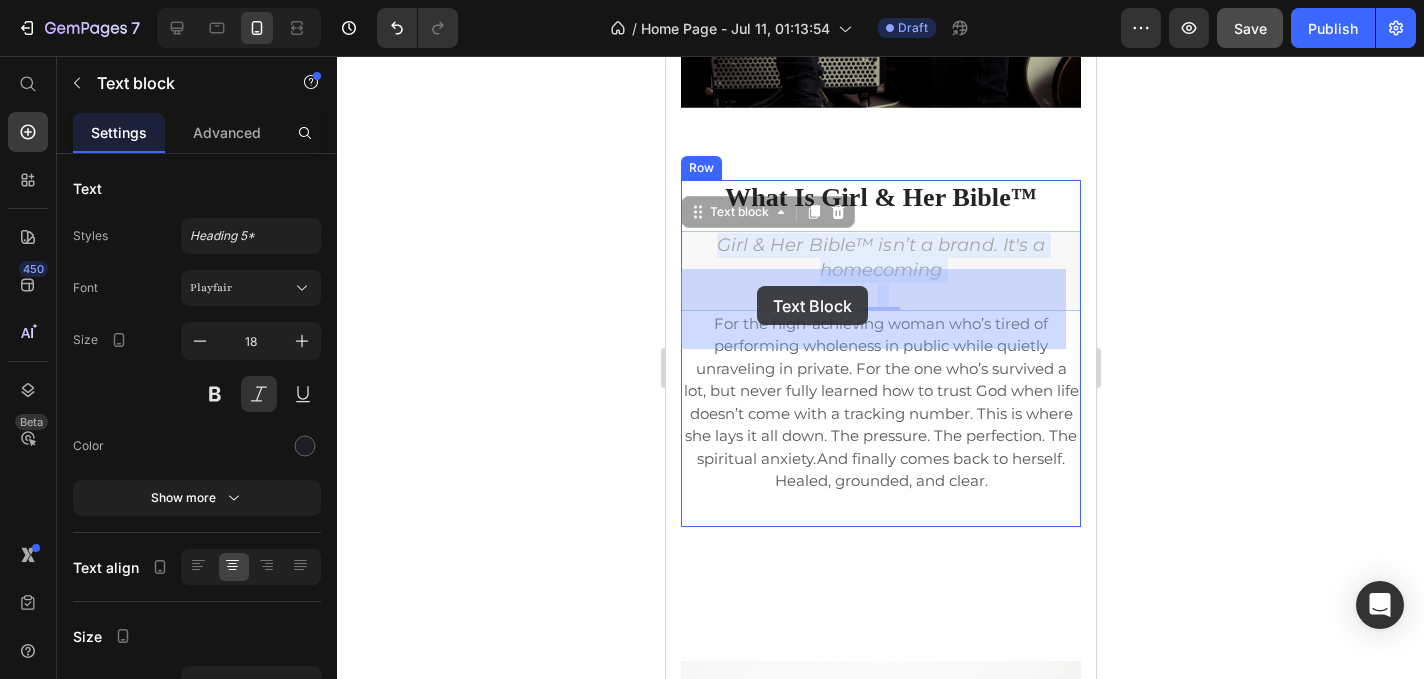 drag, startPoint x: 998, startPoint y: 317, endPoint x: 756, endPoint y: 286, distance: 243.97746 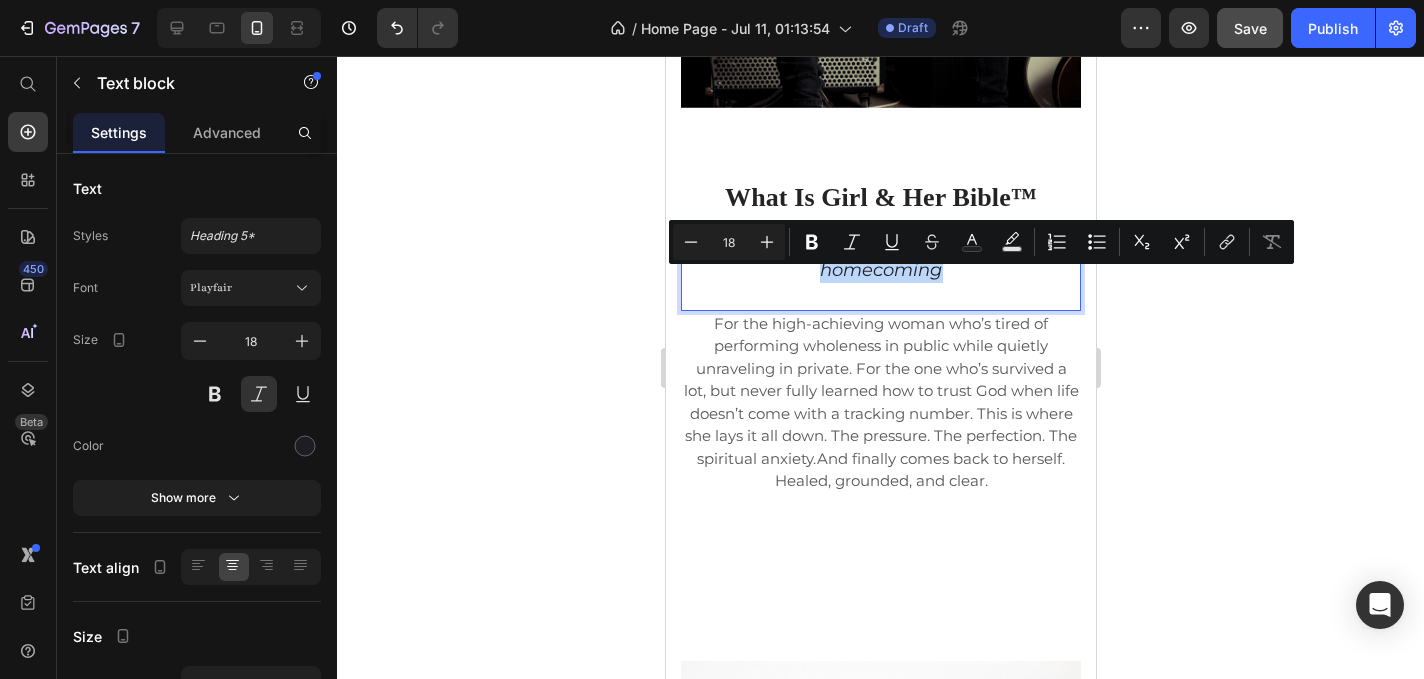 drag, startPoint x: 934, startPoint y: 310, endPoint x: 708, endPoint y: 283, distance: 227.60712 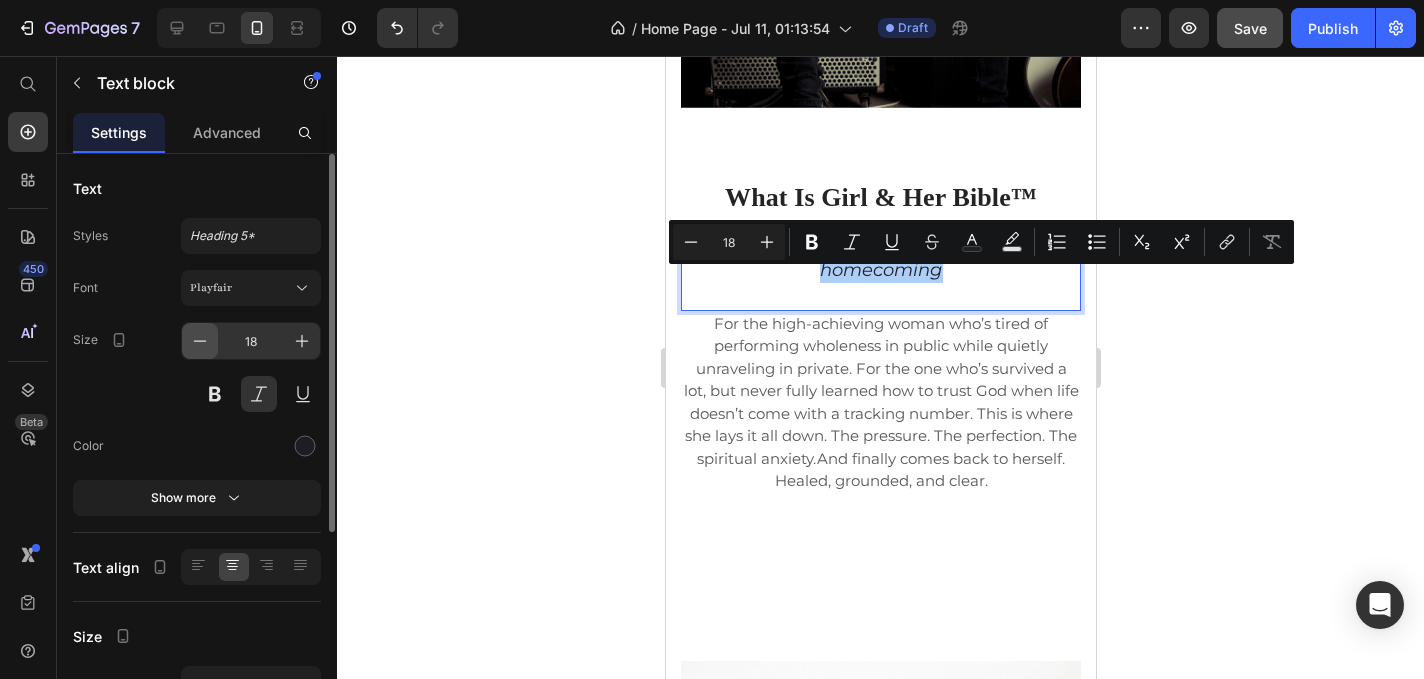 click 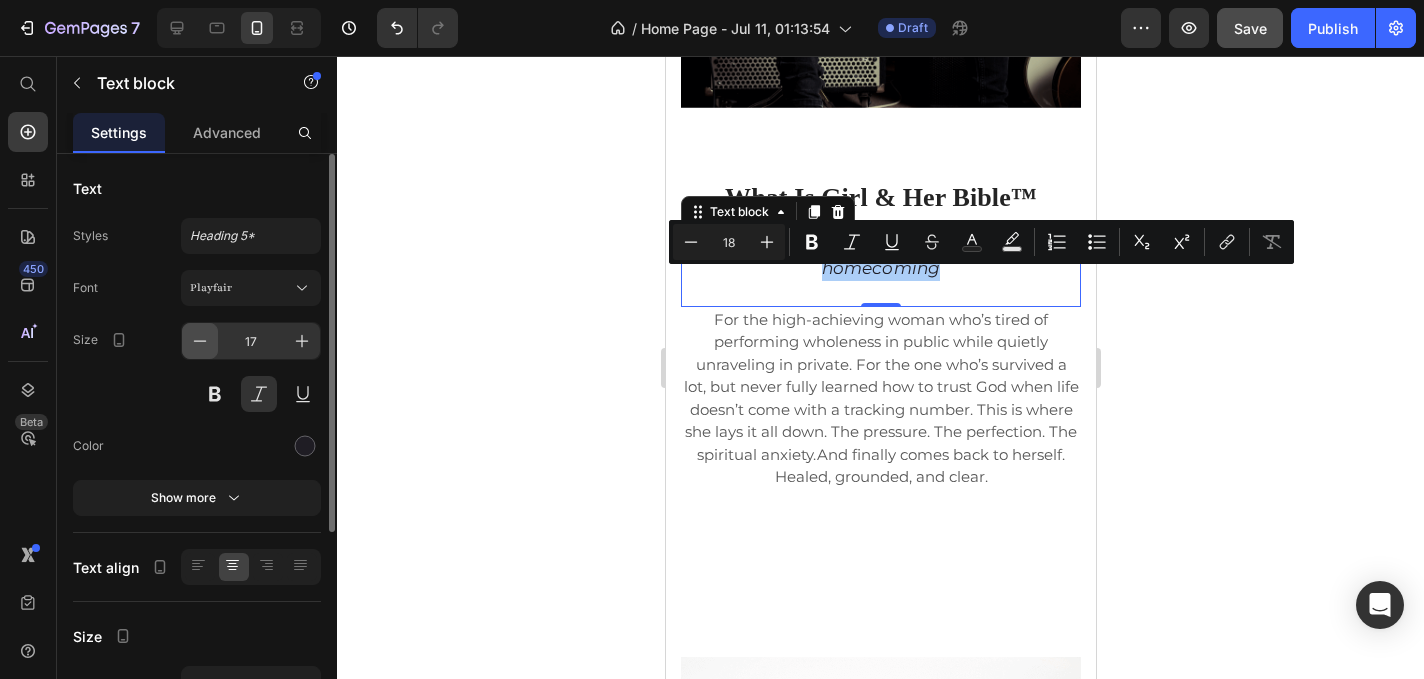 click 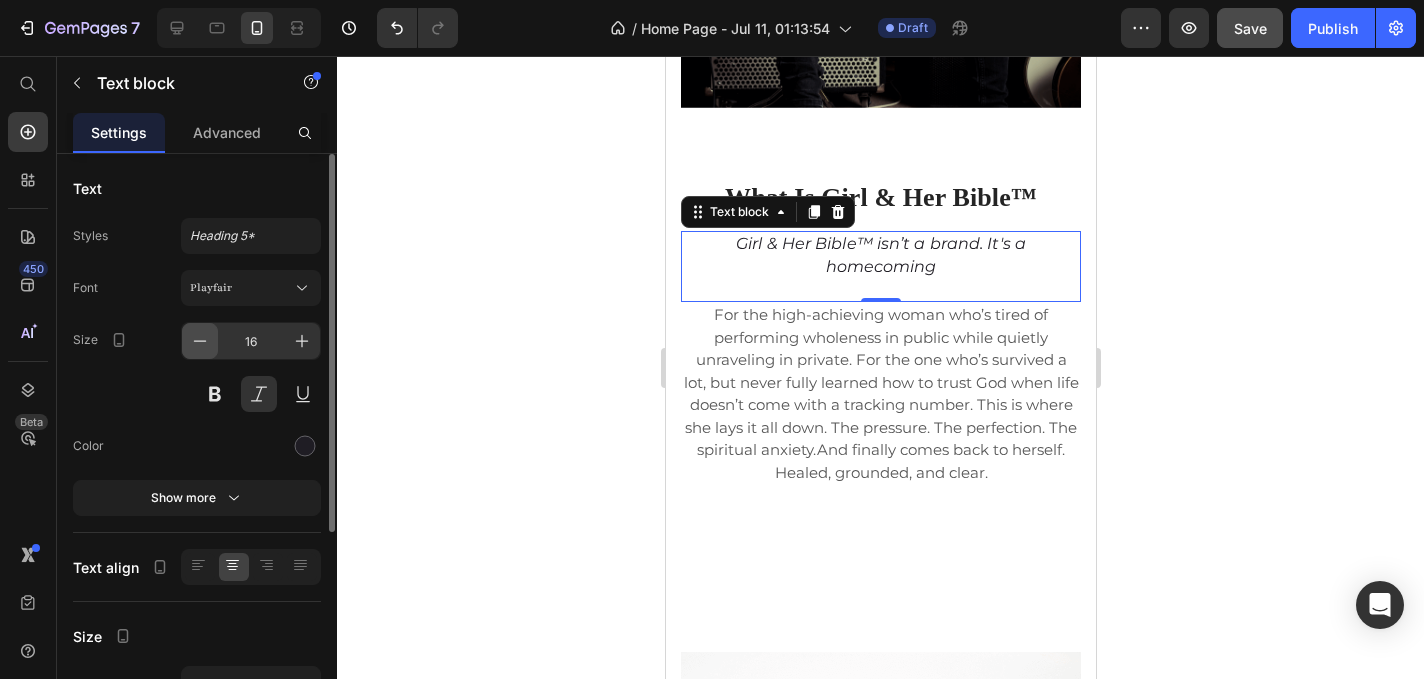 click 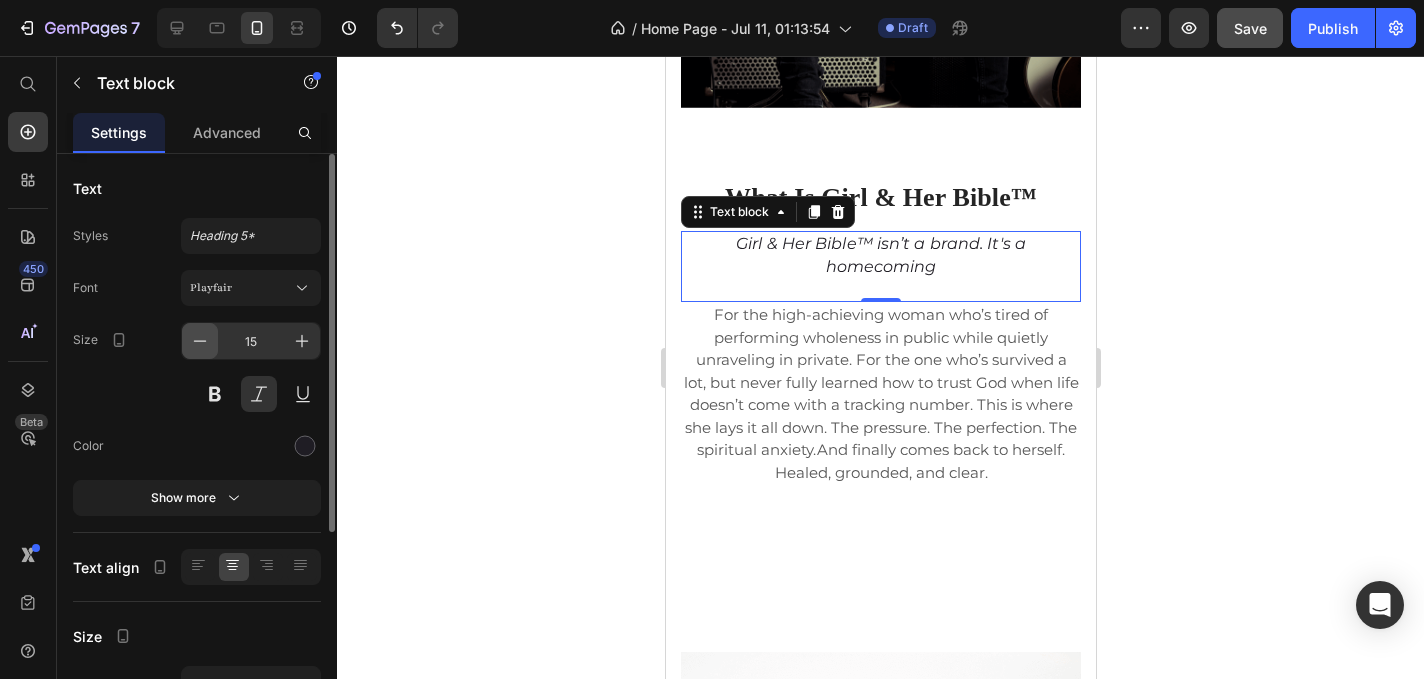 click 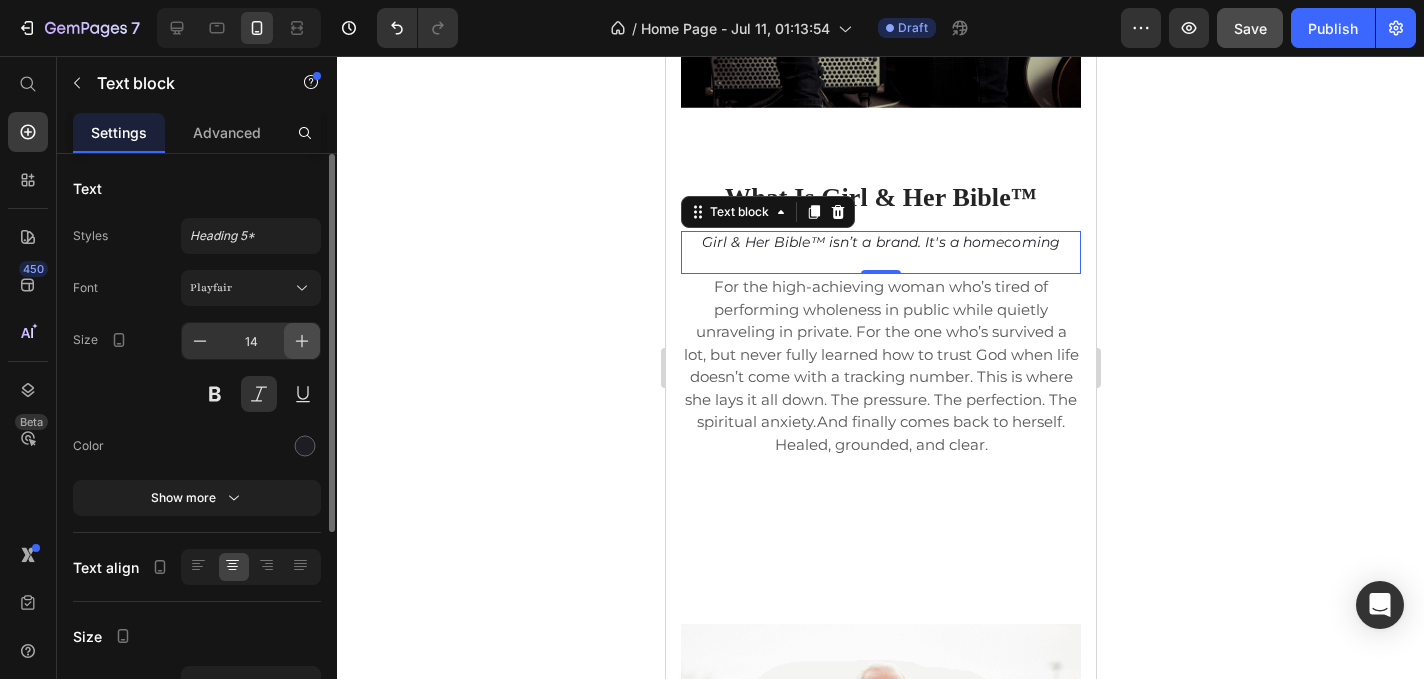 click 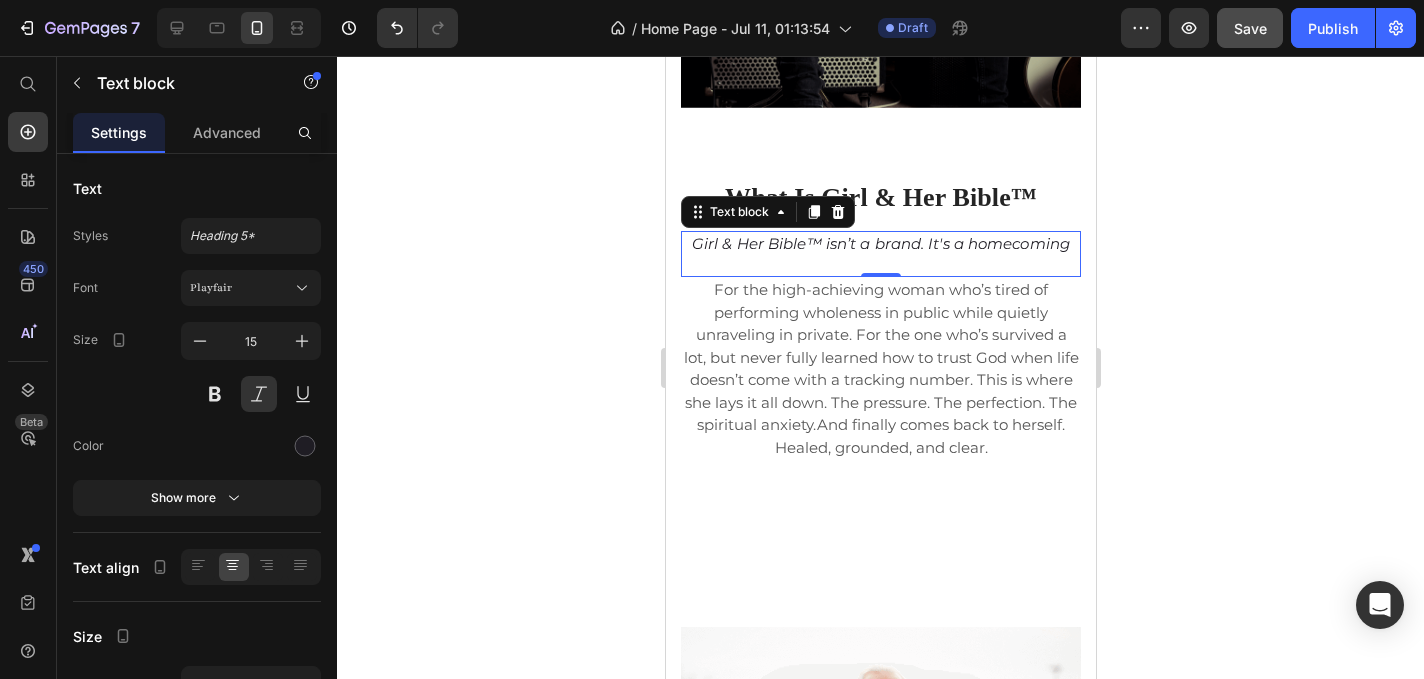 click 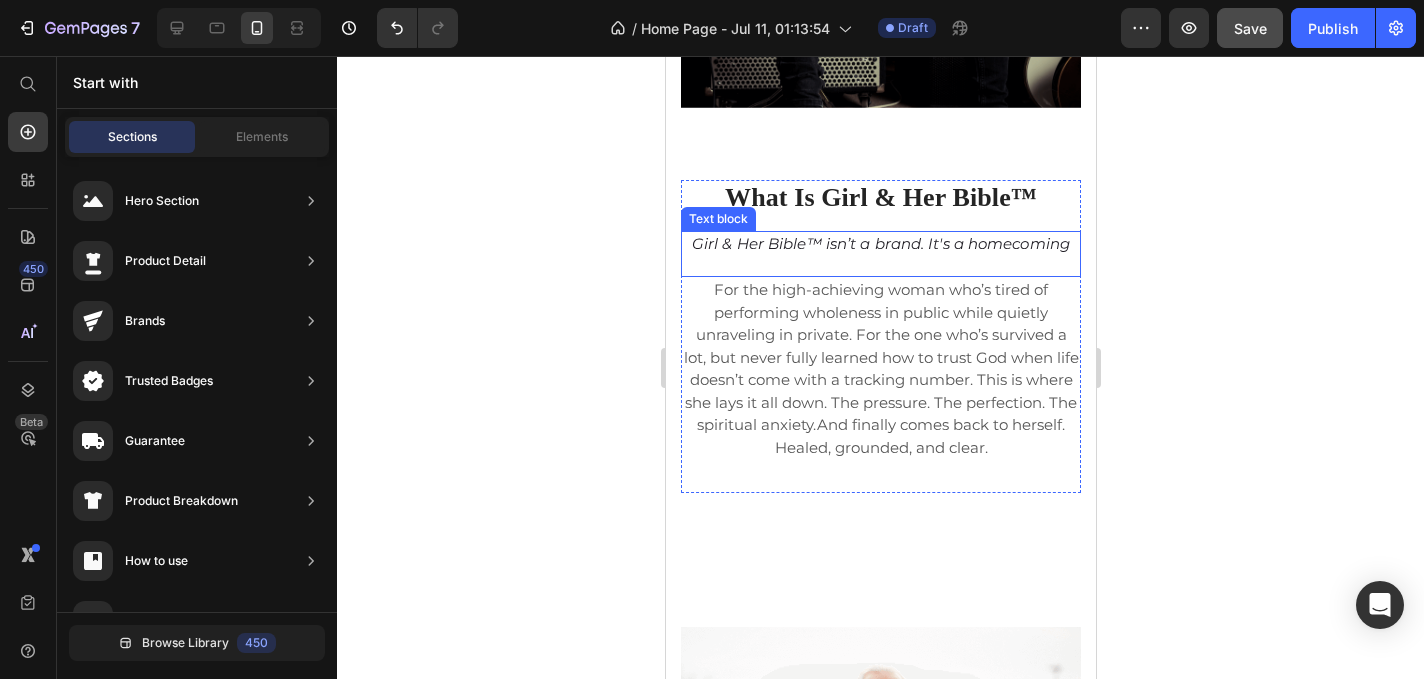 click on "Girl & Her Bible™ isn’t a brand. It's a homecoming" at bounding box center [880, 254] 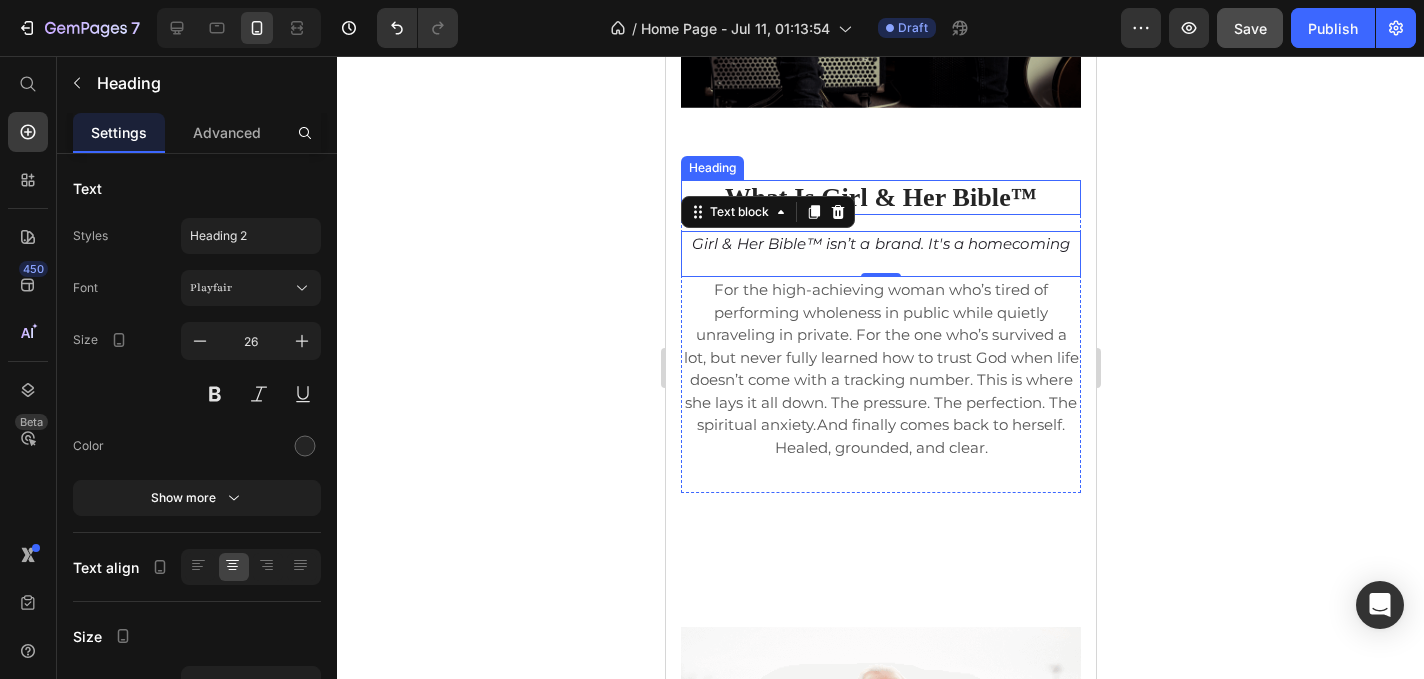 click on "What Is Girl & Her Bible™" at bounding box center [880, 197] 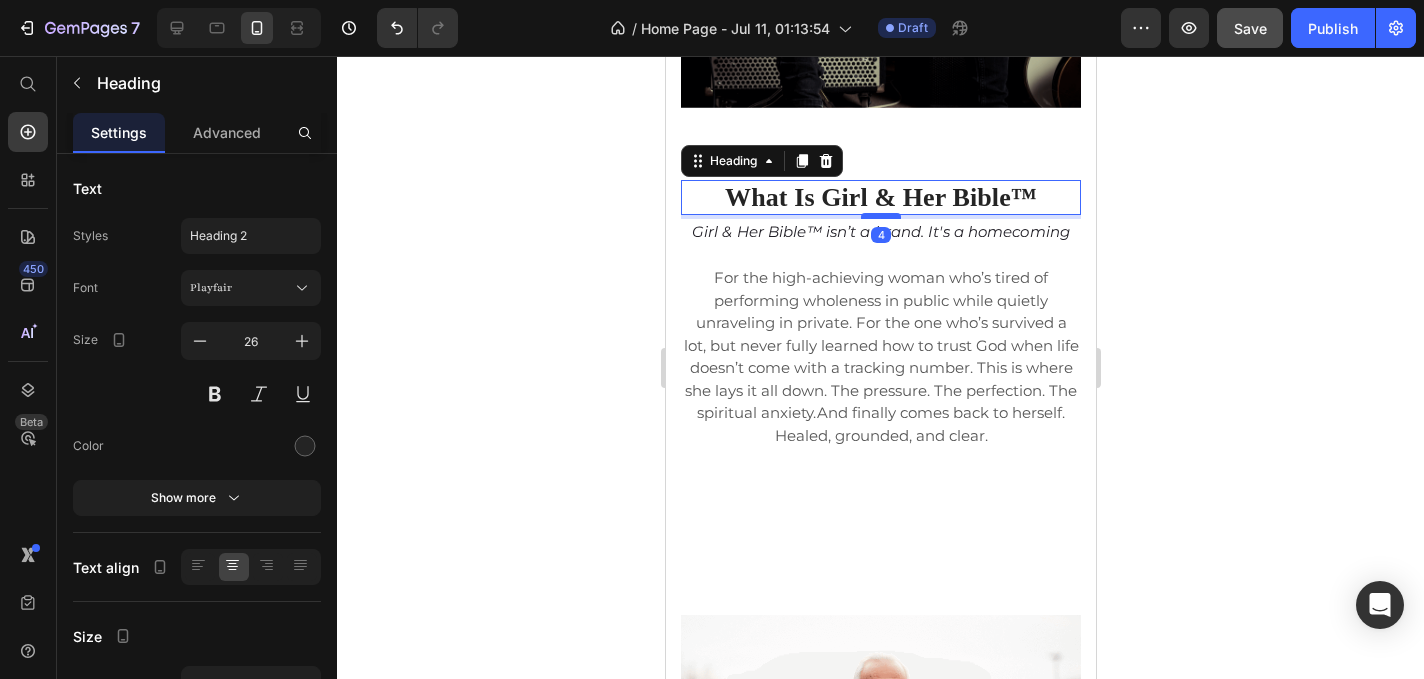 drag, startPoint x: 867, startPoint y: 264, endPoint x: 868, endPoint y: 252, distance: 12.0415945 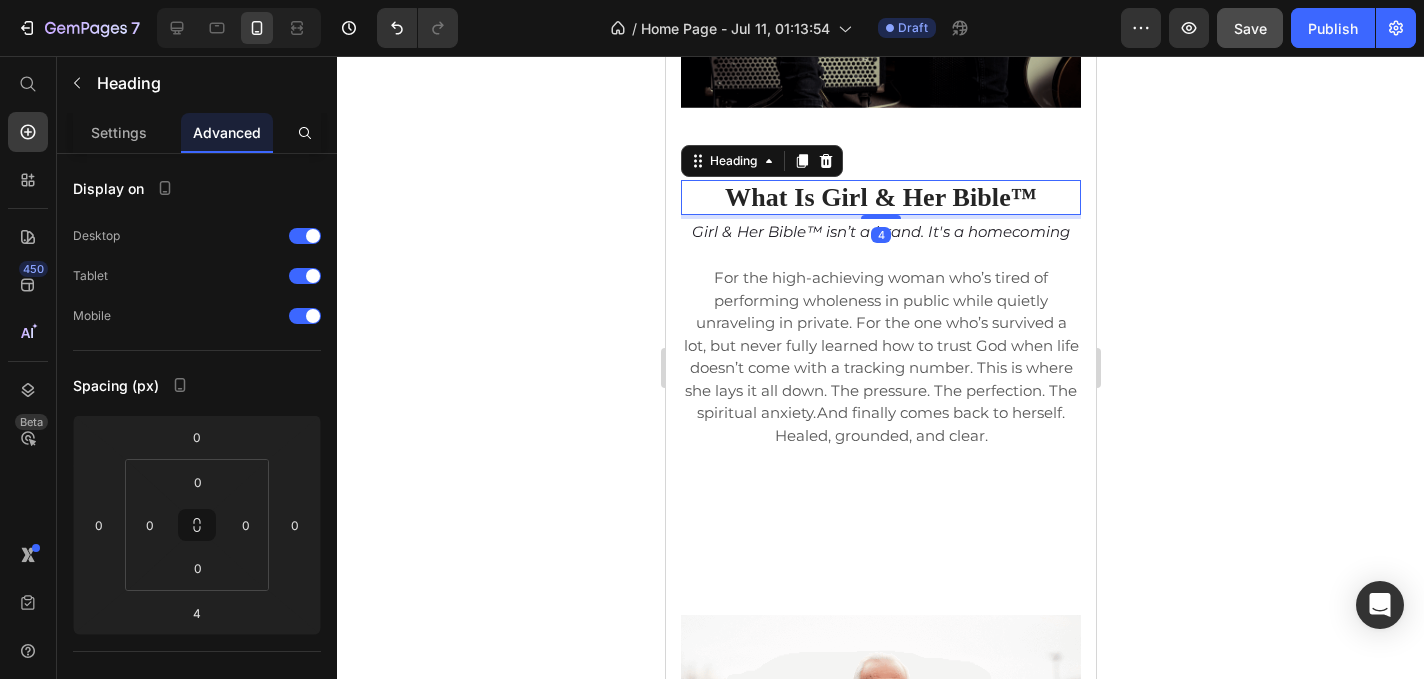click 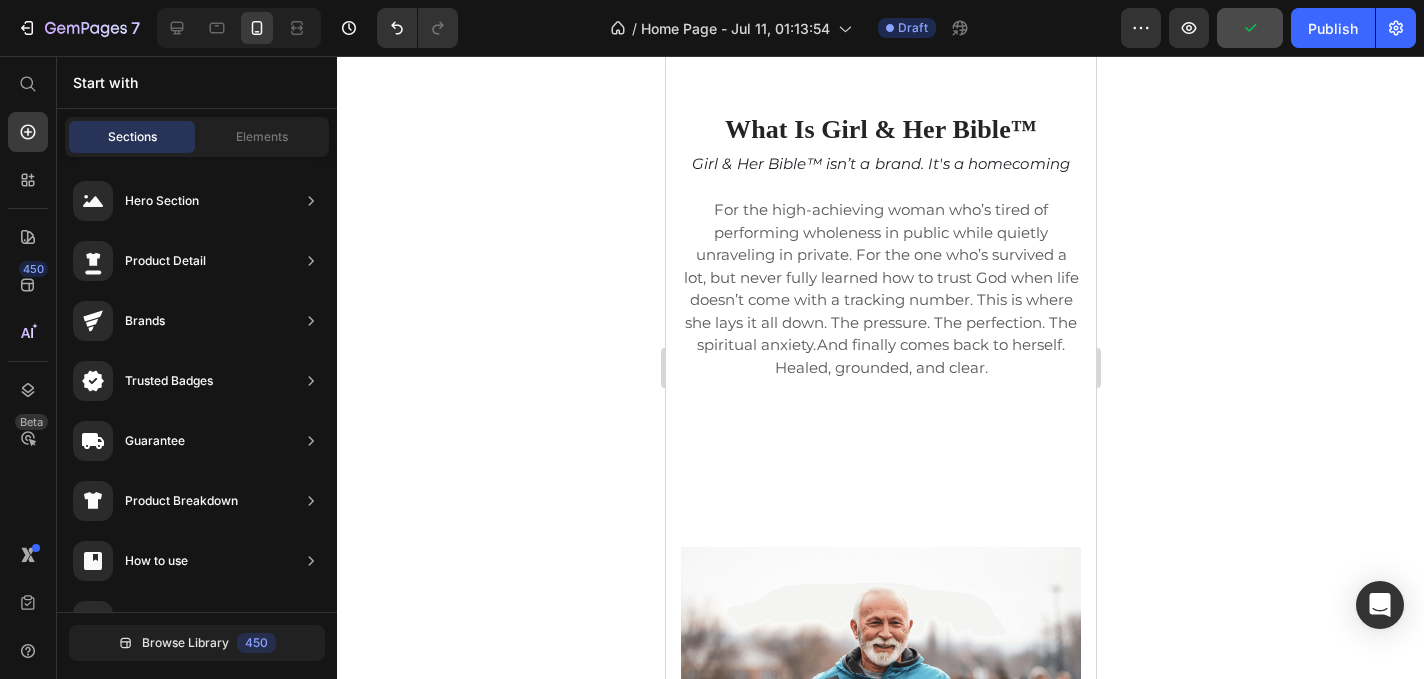scroll, scrollTop: 1731, scrollLeft: 0, axis: vertical 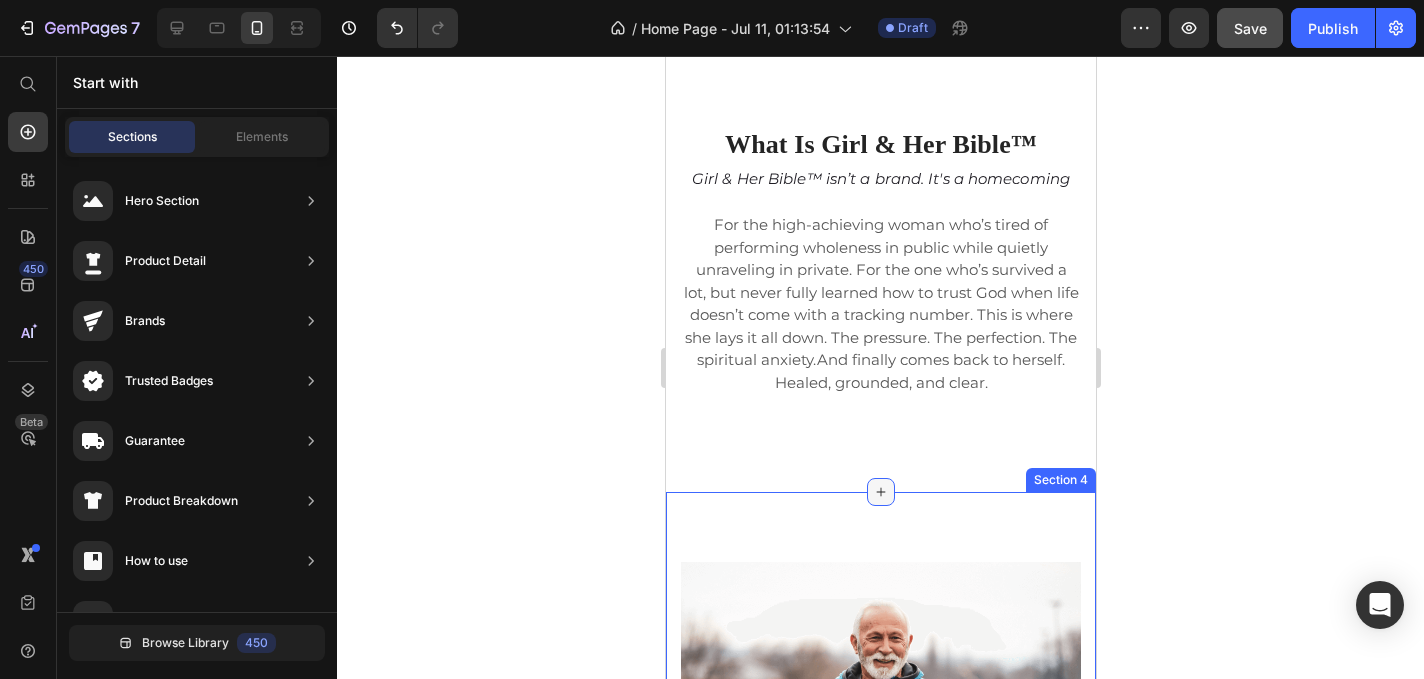 click 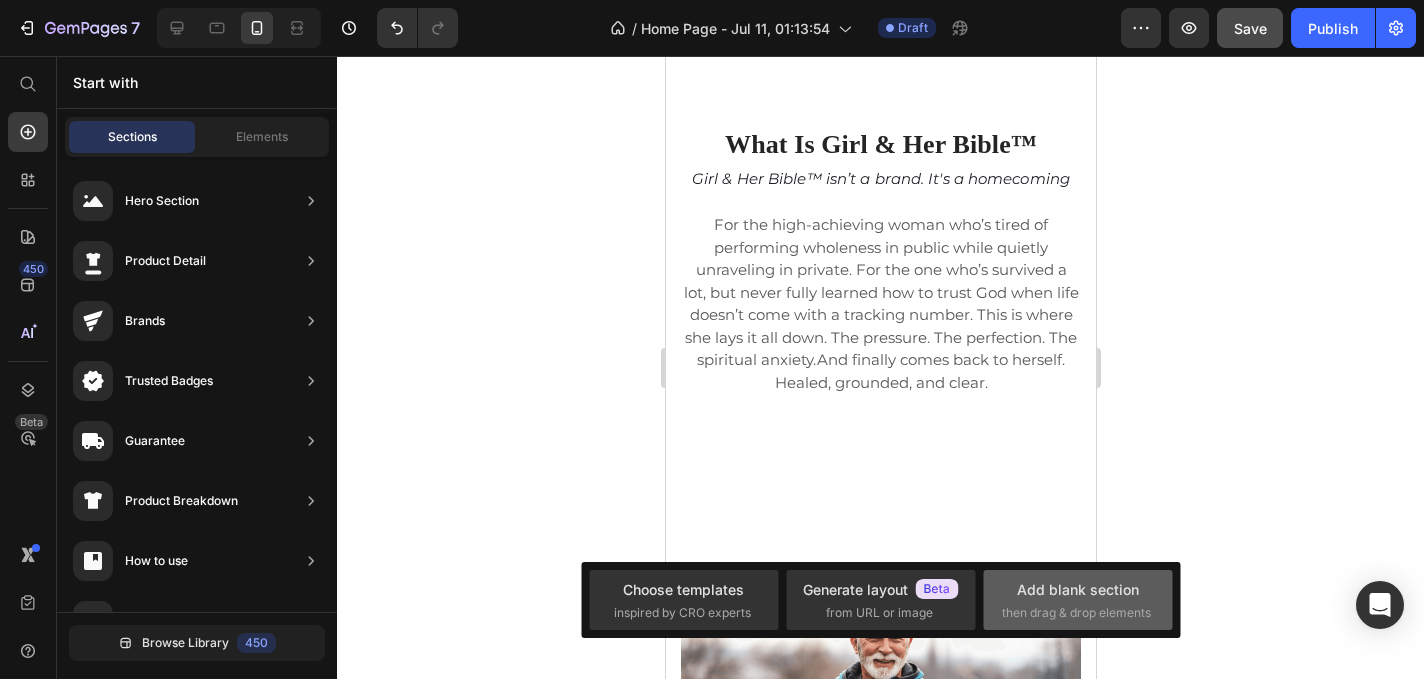 click on "Add blank section" at bounding box center (1078, 589) 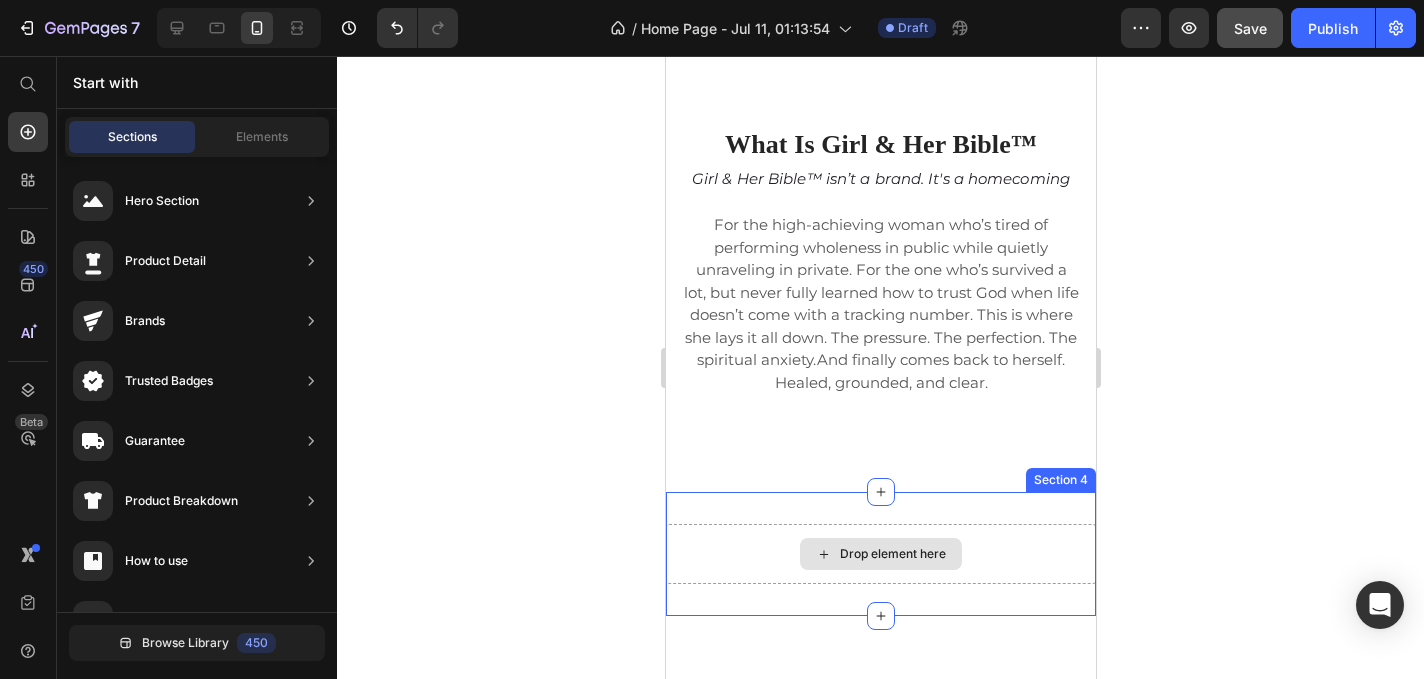 click on "Drop element here" at bounding box center (892, 554) 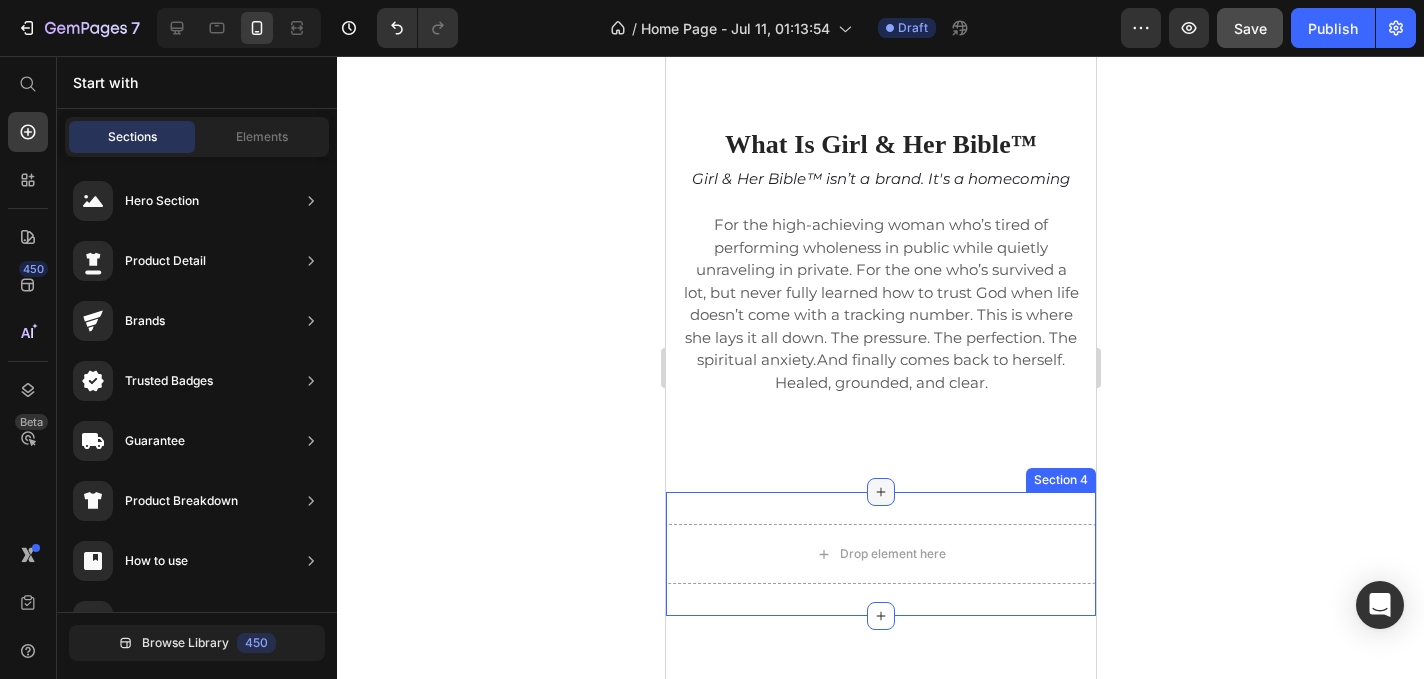 click at bounding box center (880, 492) 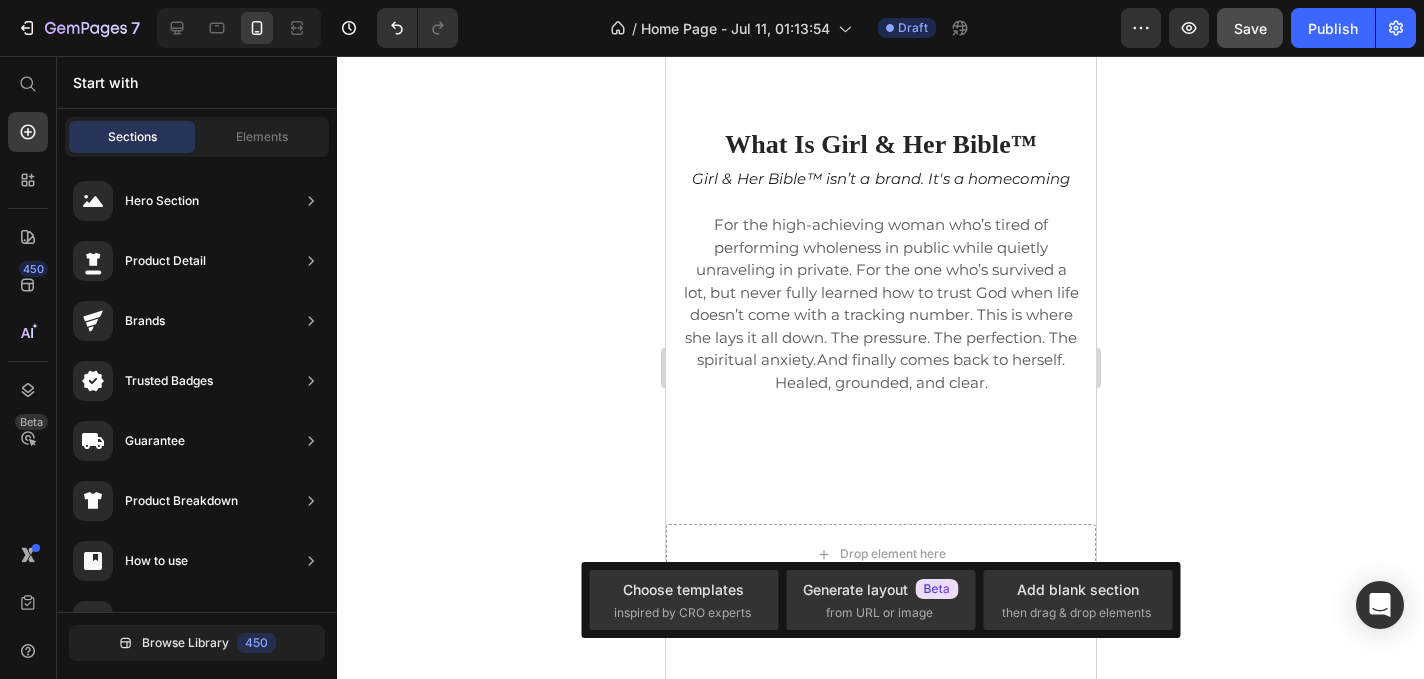 click 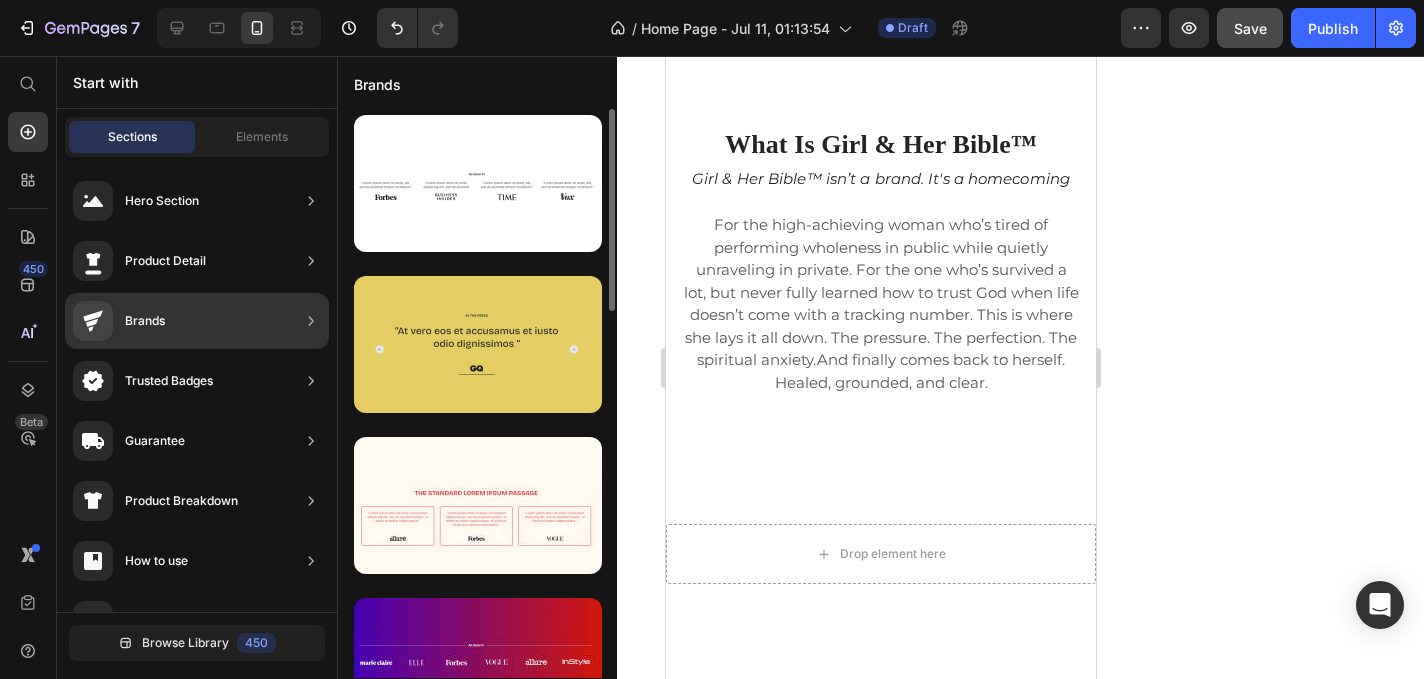 click at bounding box center [478, 344] 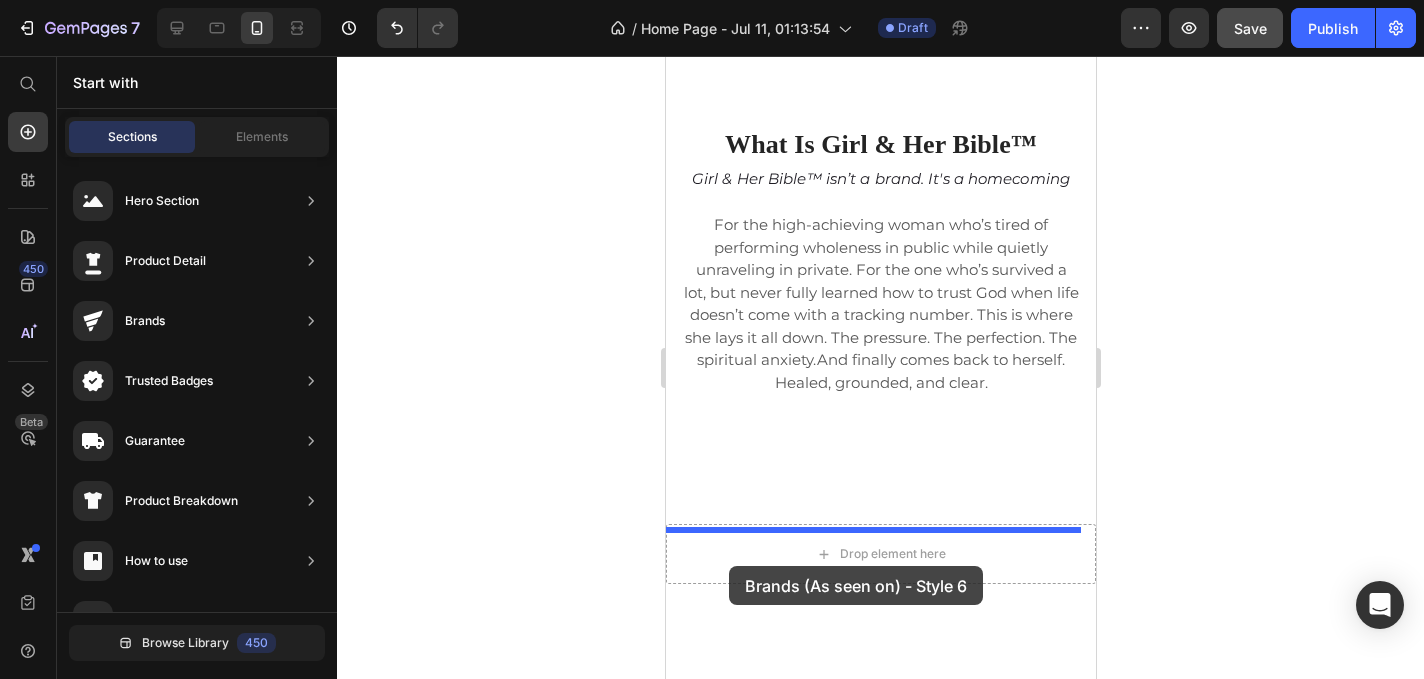drag, startPoint x: 1113, startPoint y: 415, endPoint x: 728, endPoint y: 566, distance: 413.5529 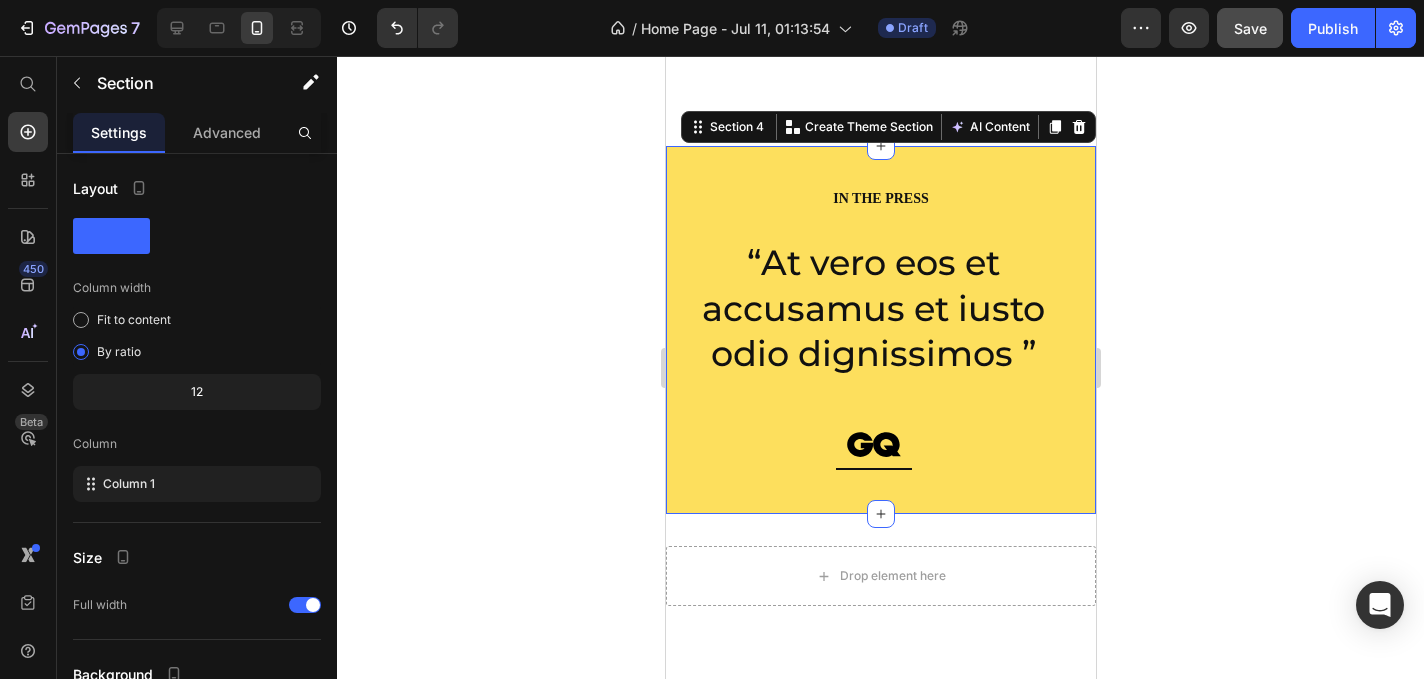 scroll, scrollTop: 2135, scrollLeft: 0, axis: vertical 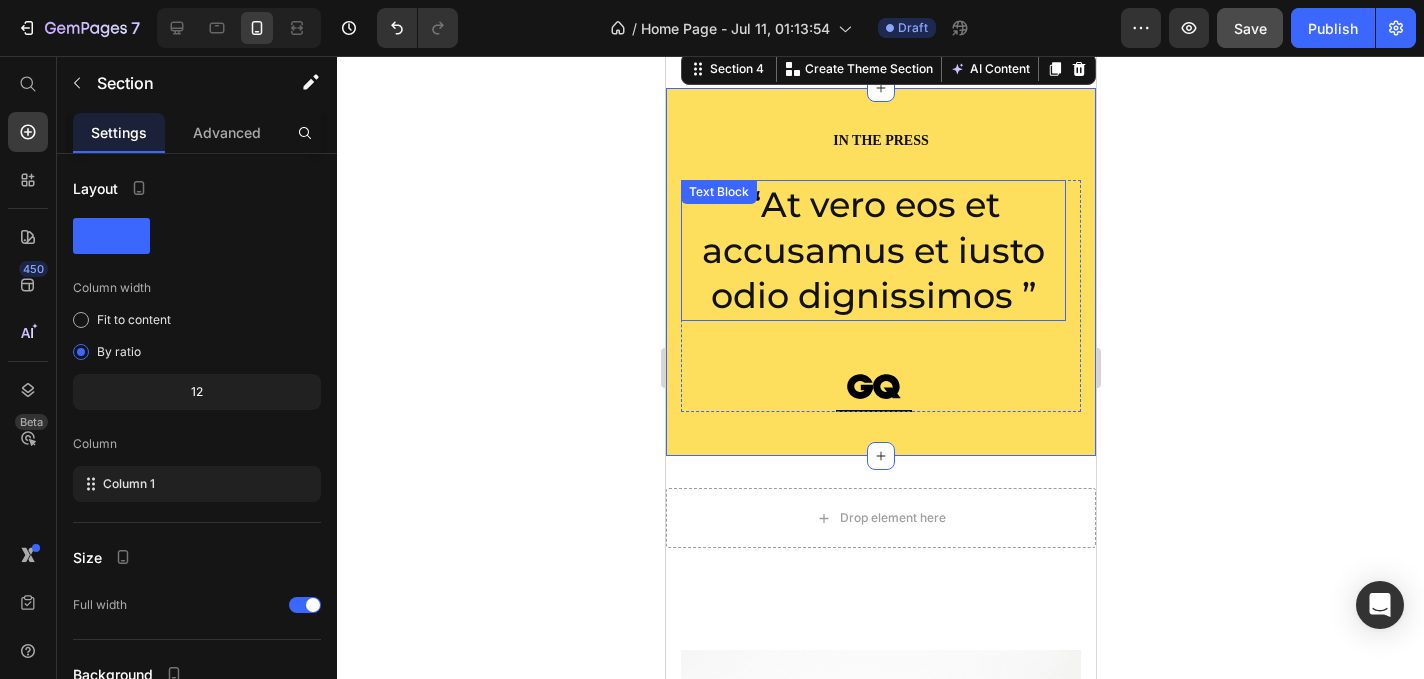 click on "“At vero eos et accusamus et iusto odio dignissimos ”" at bounding box center (872, 250) 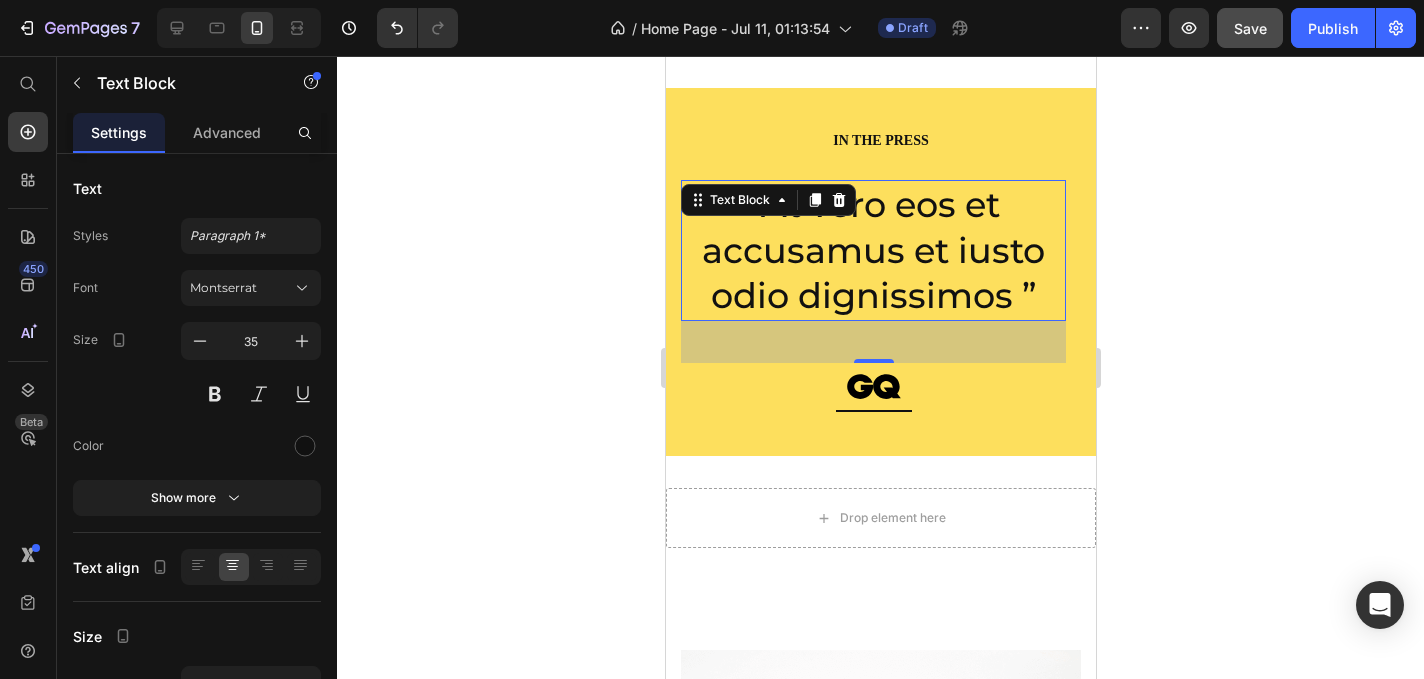 click 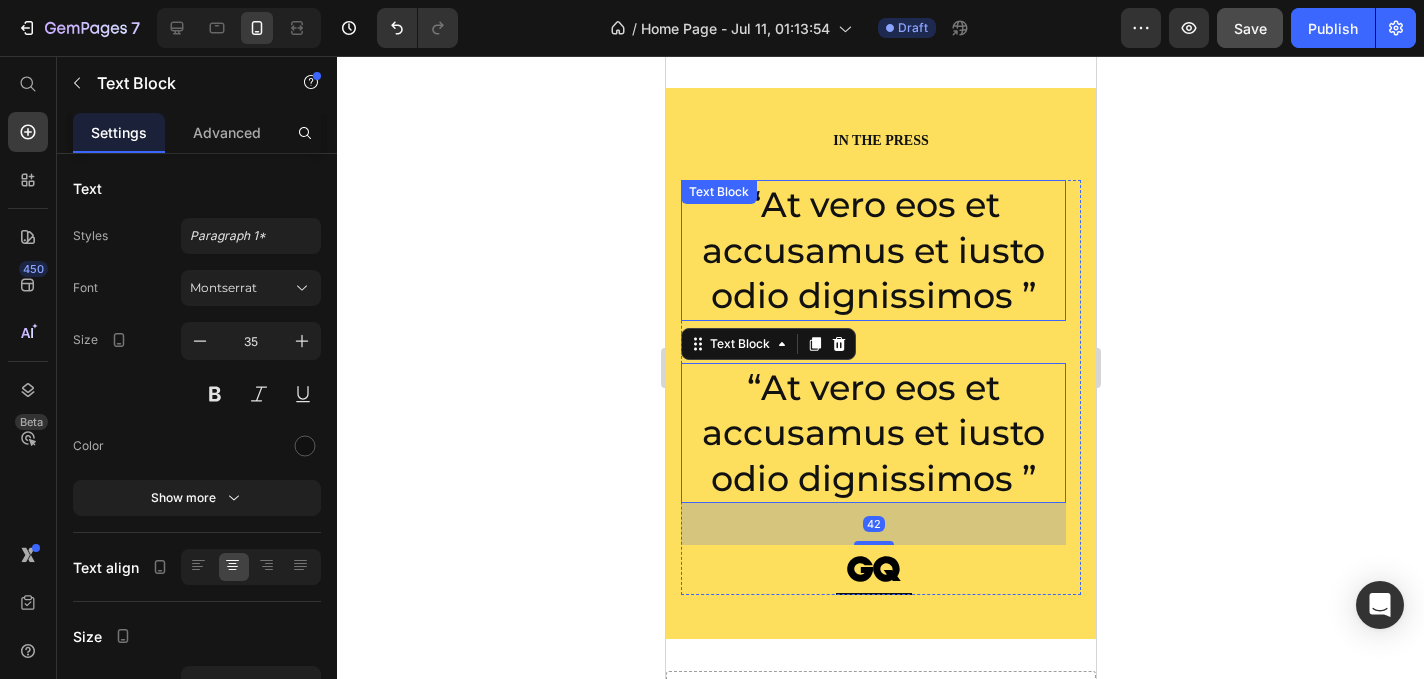 click on "“At vero eos et accusamus et iusto odio dignissimos ”" at bounding box center [872, 250] 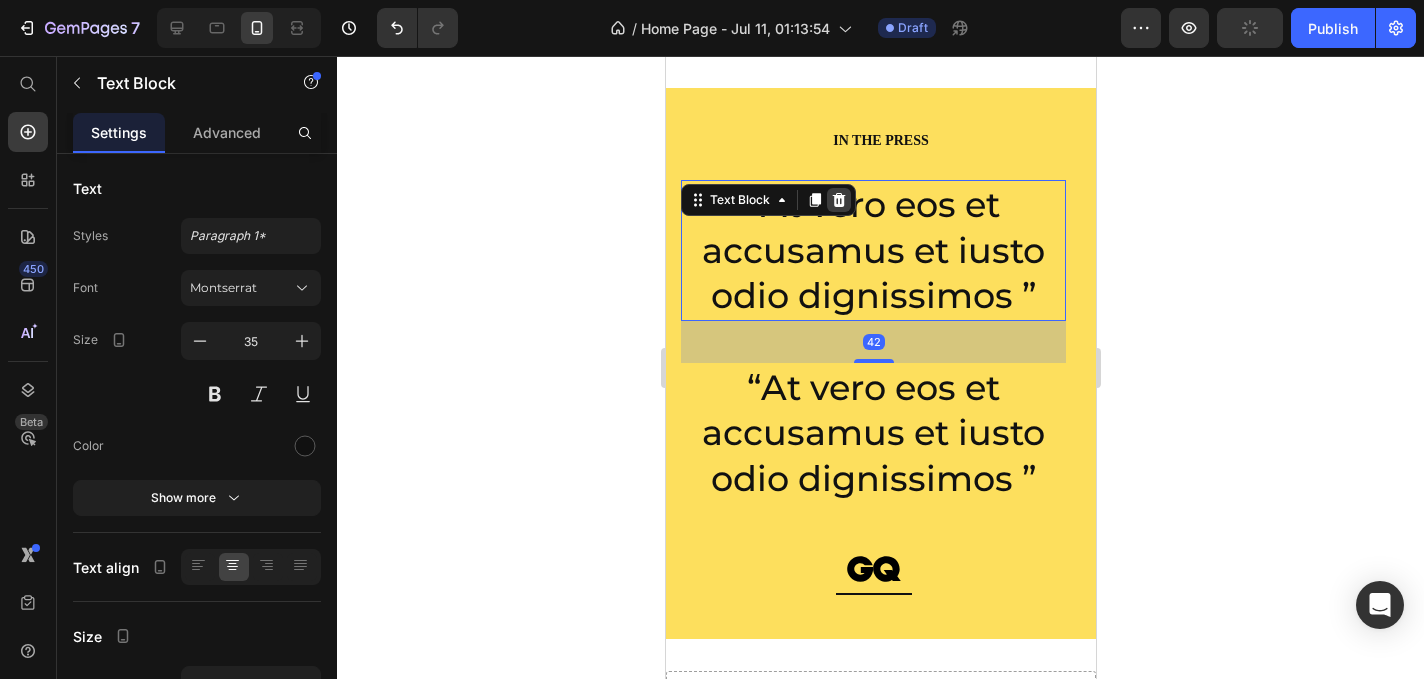 click 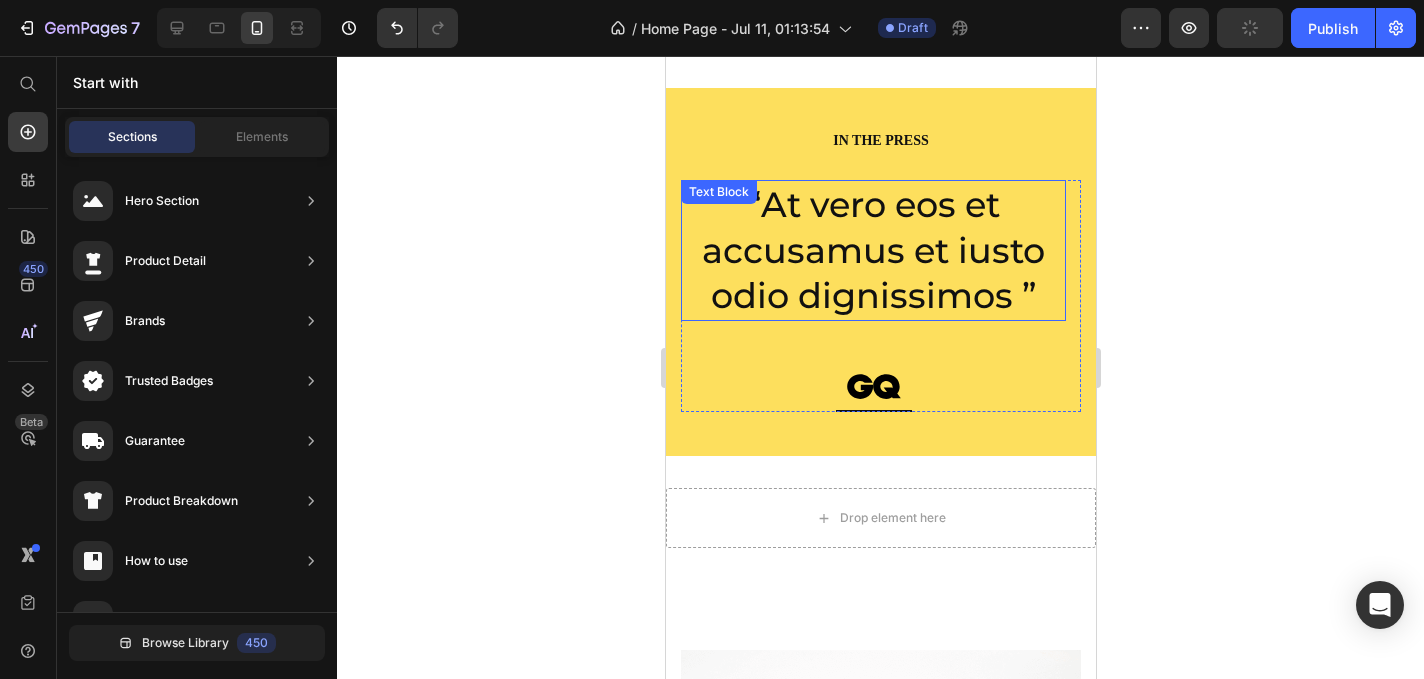 click on "“At vero eos et accusamus et iusto odio dignissimos ” Text Block" at bounding box center [872, 250] 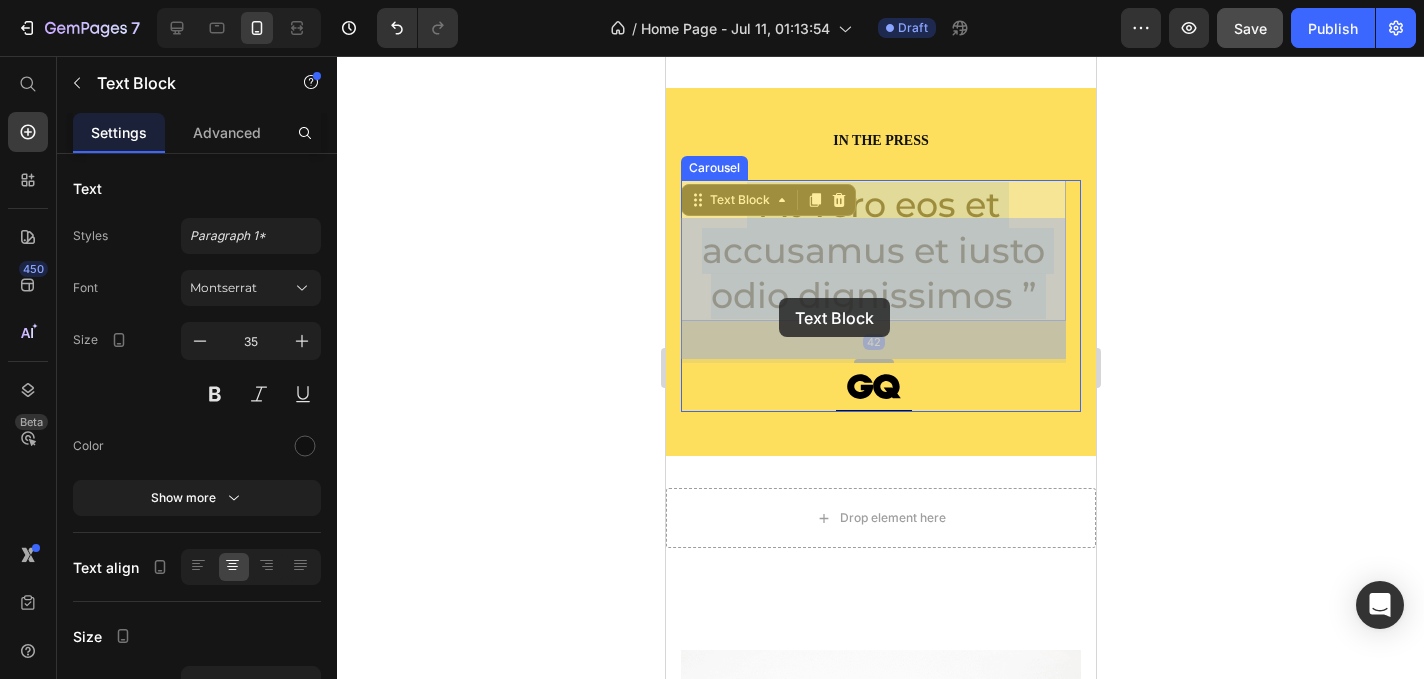 drag, startPoint x: 1035, startPoint y: 318, endPoint x: 778, endPoint y: 298, distance: 257.77704 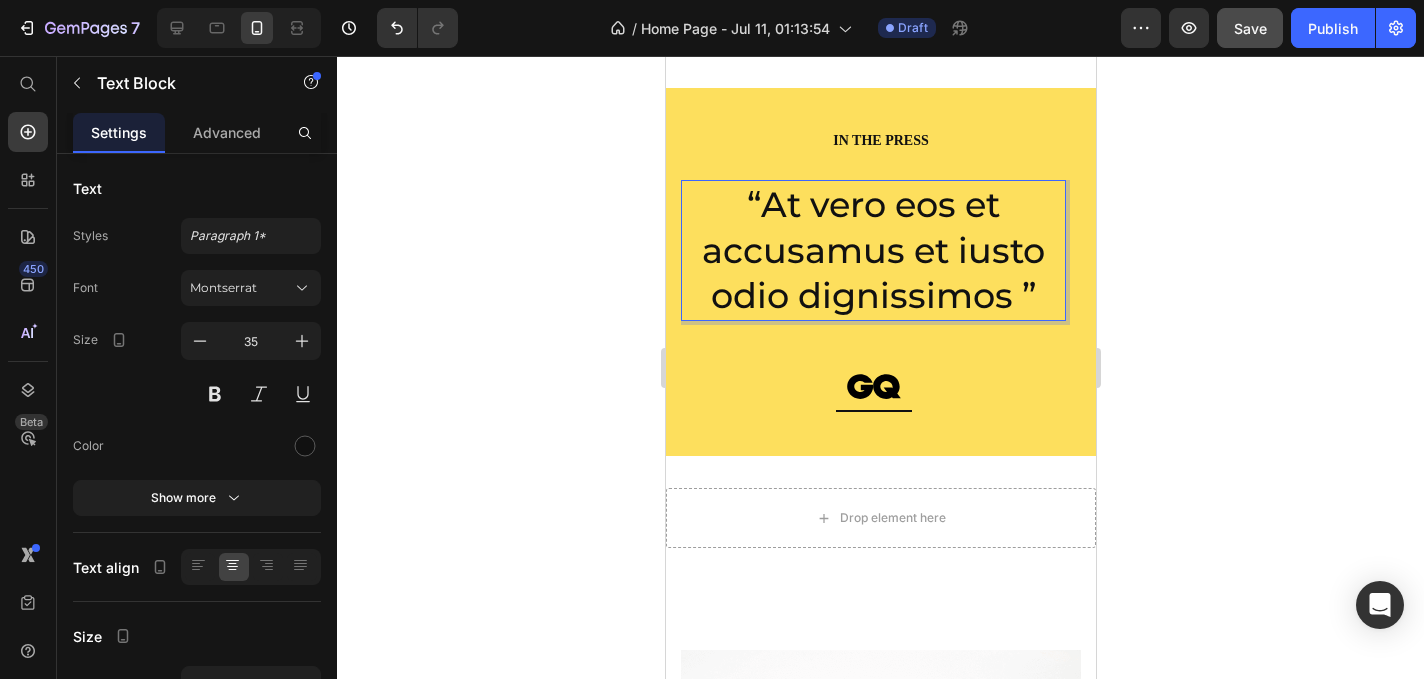 click on "“At vero eos et accusamus et iusto odio dignissimos ”" at bounding box center (872, 250) 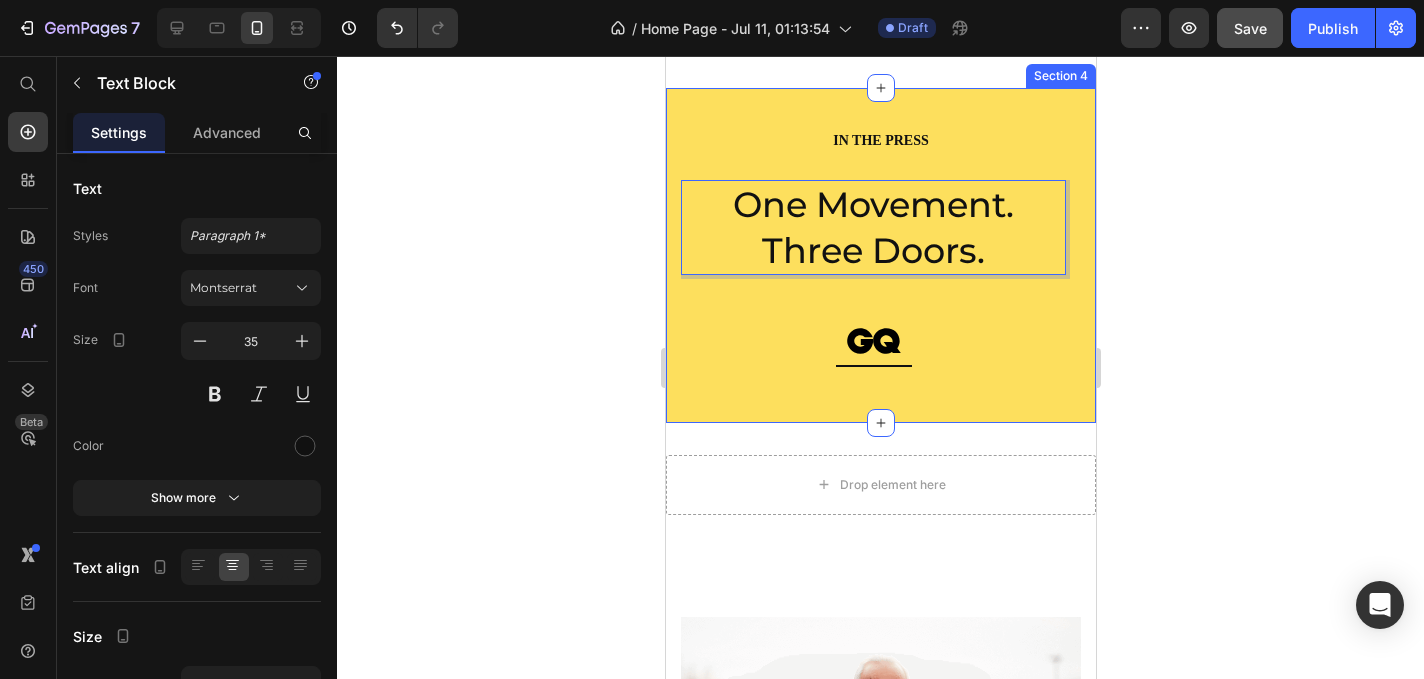 click 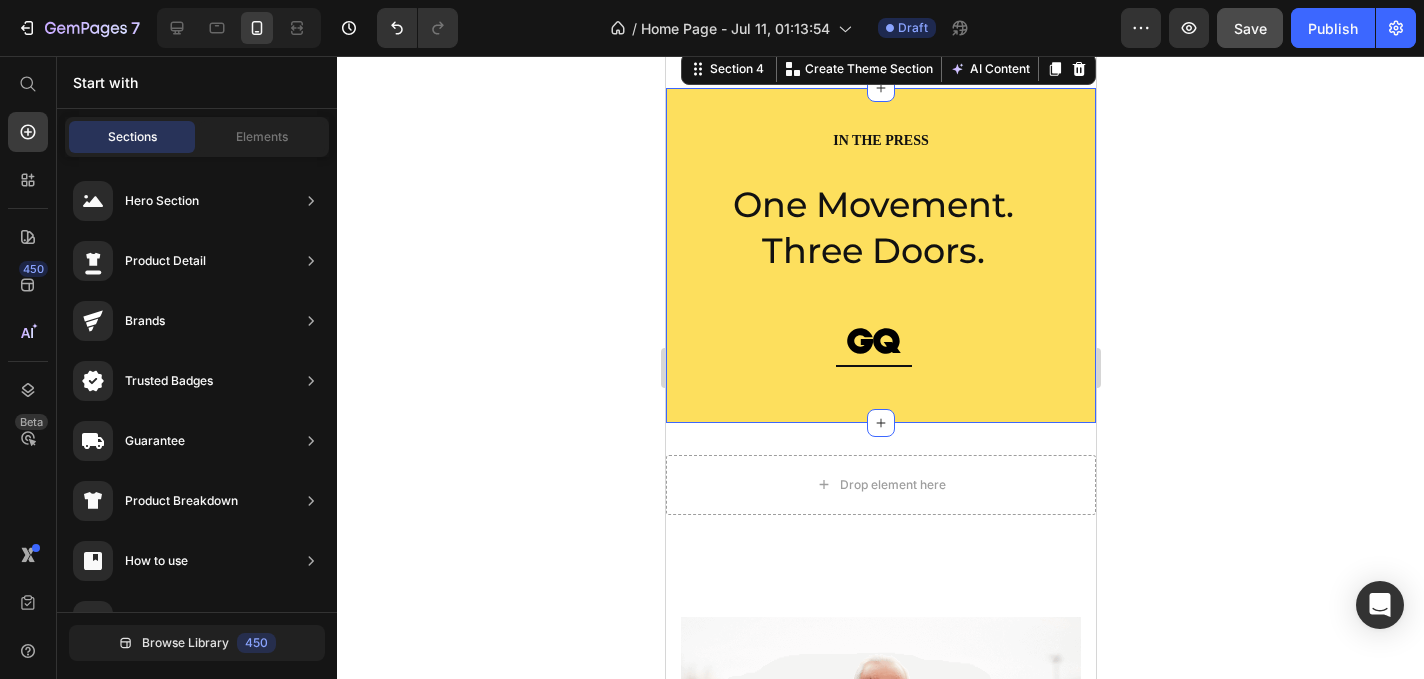click on "IN THE PRESS Heading One Movement. Three Doors. Text Block Image Row “At vero eos et accusamus et iusto odio dignissimos ” Text Block Image Row “At vero eos et accusamus et iusto odio dignissimos ” Text Block Image Row “At vero eos et accusamus et iusto odio dignissimos ” Text Block Image Row Carousel Row Section 4   You can create reusable sections Create Theme Section AI Content Write with GemAI What would you like to describe here? Tone and Voice Persuasive Product I’ve Healed Too Much To Go Back Tee Show more Generate" at bounding box center [880, 255] 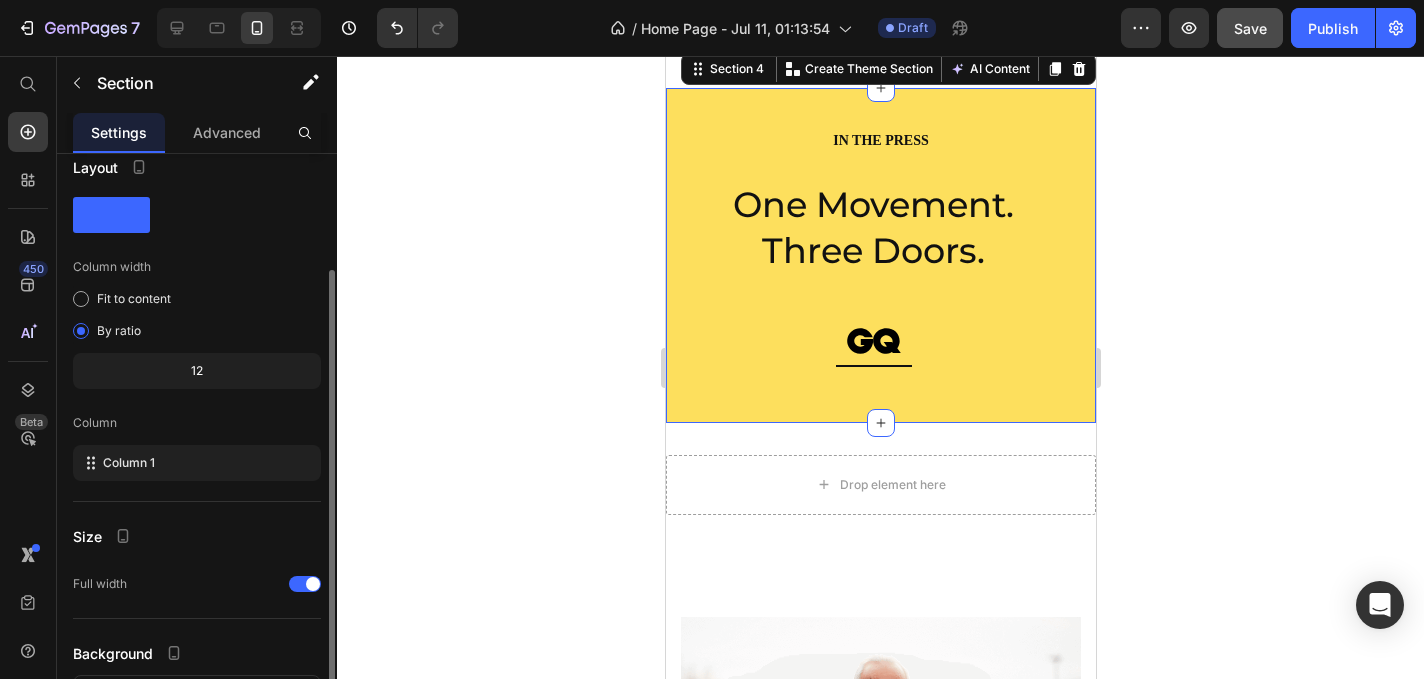 scroll, scrollTop: 182, scrollLeft: 0, axis: vertical 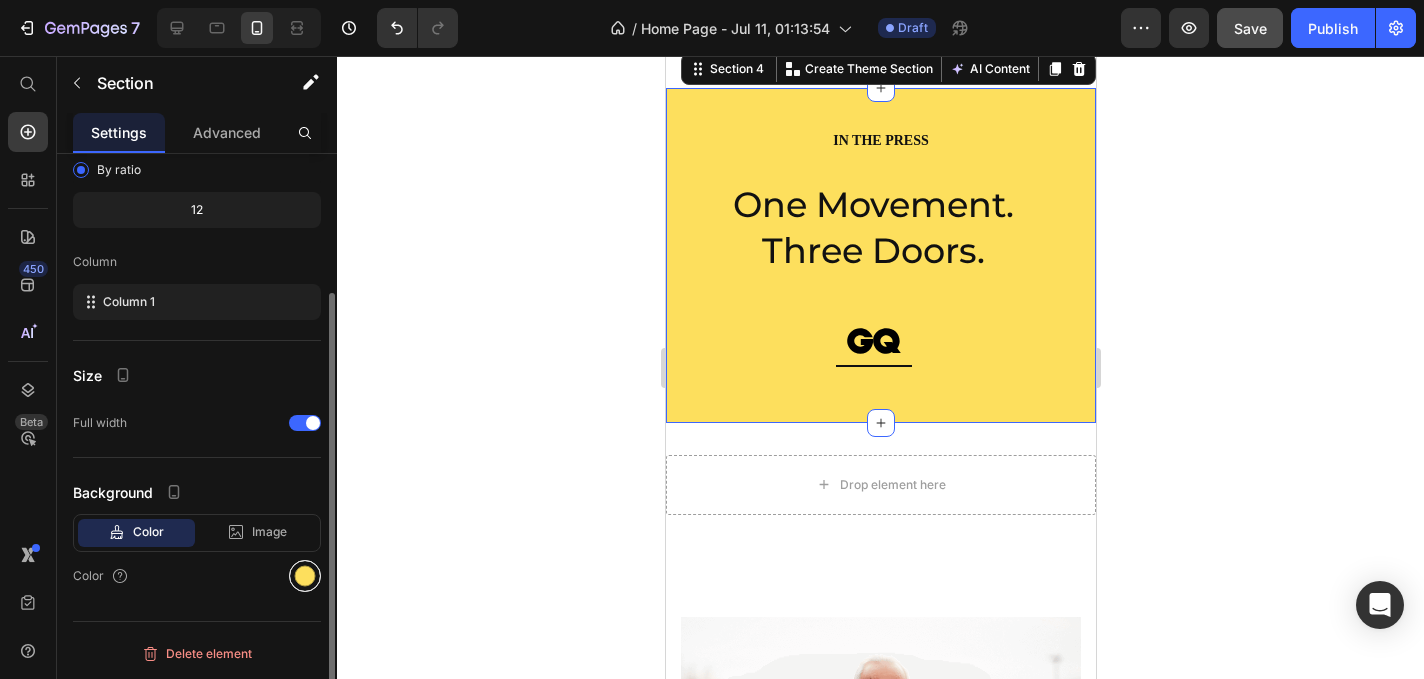 click at bounding box center [305, 576] 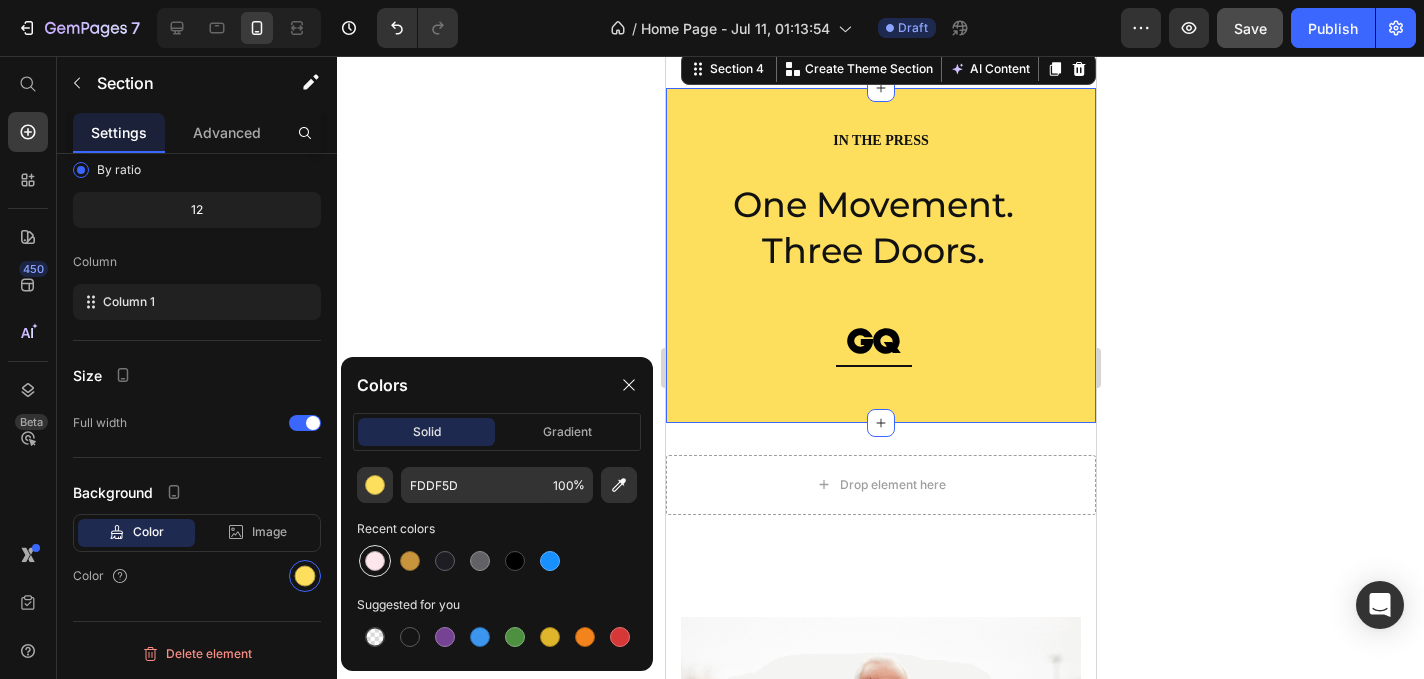 click at bounding box center (375, 561) 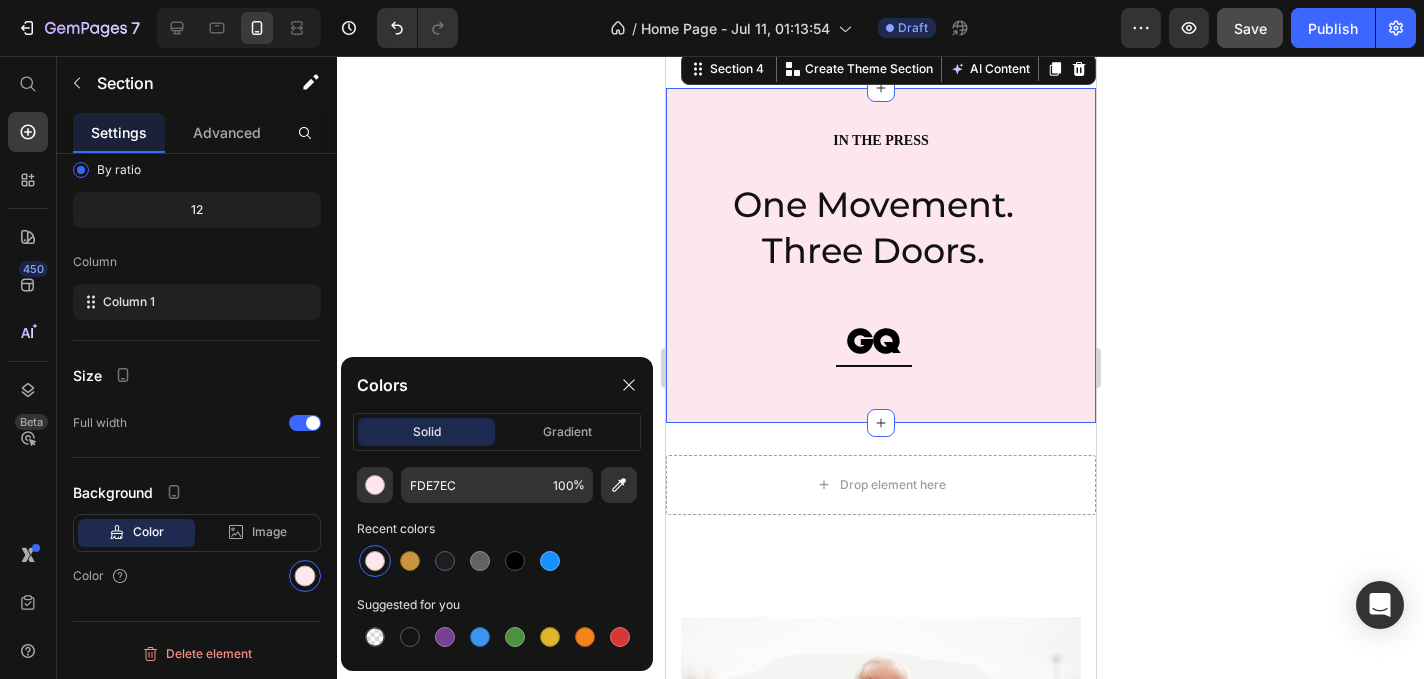 click 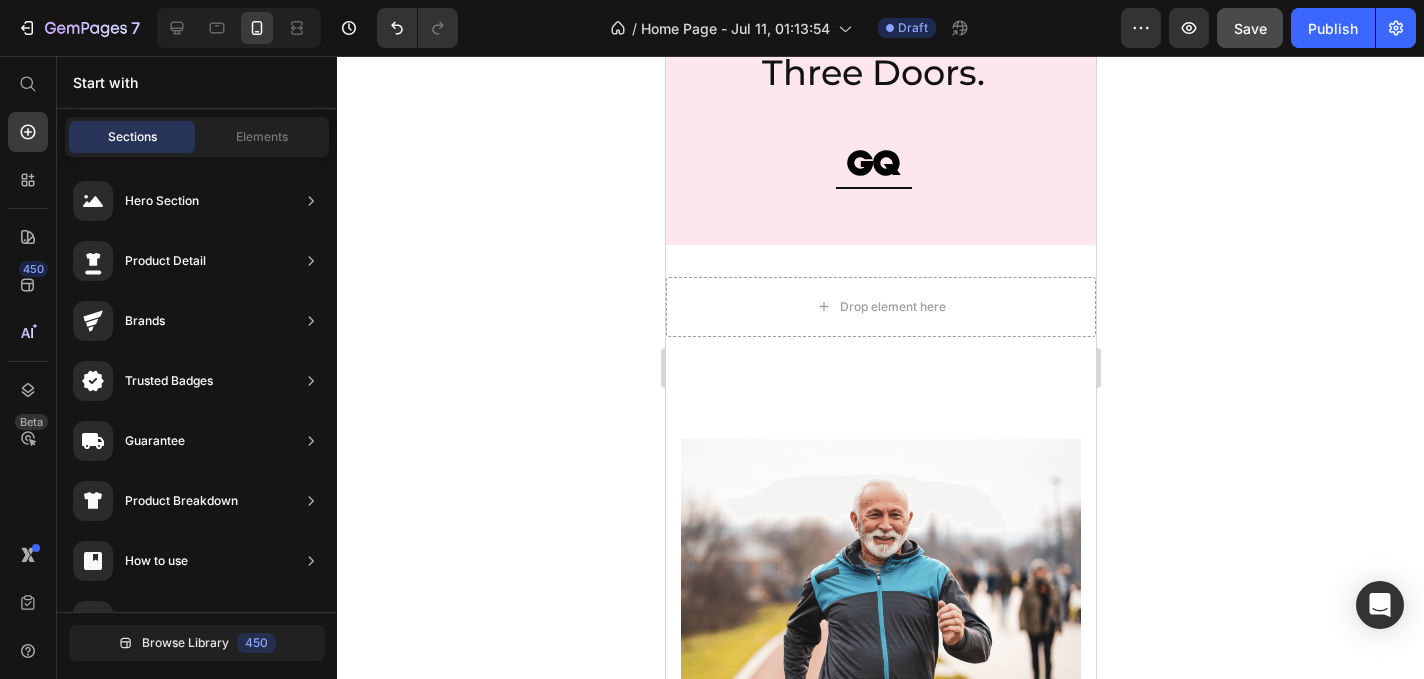 scroll, scrollTop: 2281, scrollLeft: 0, axis: vertical 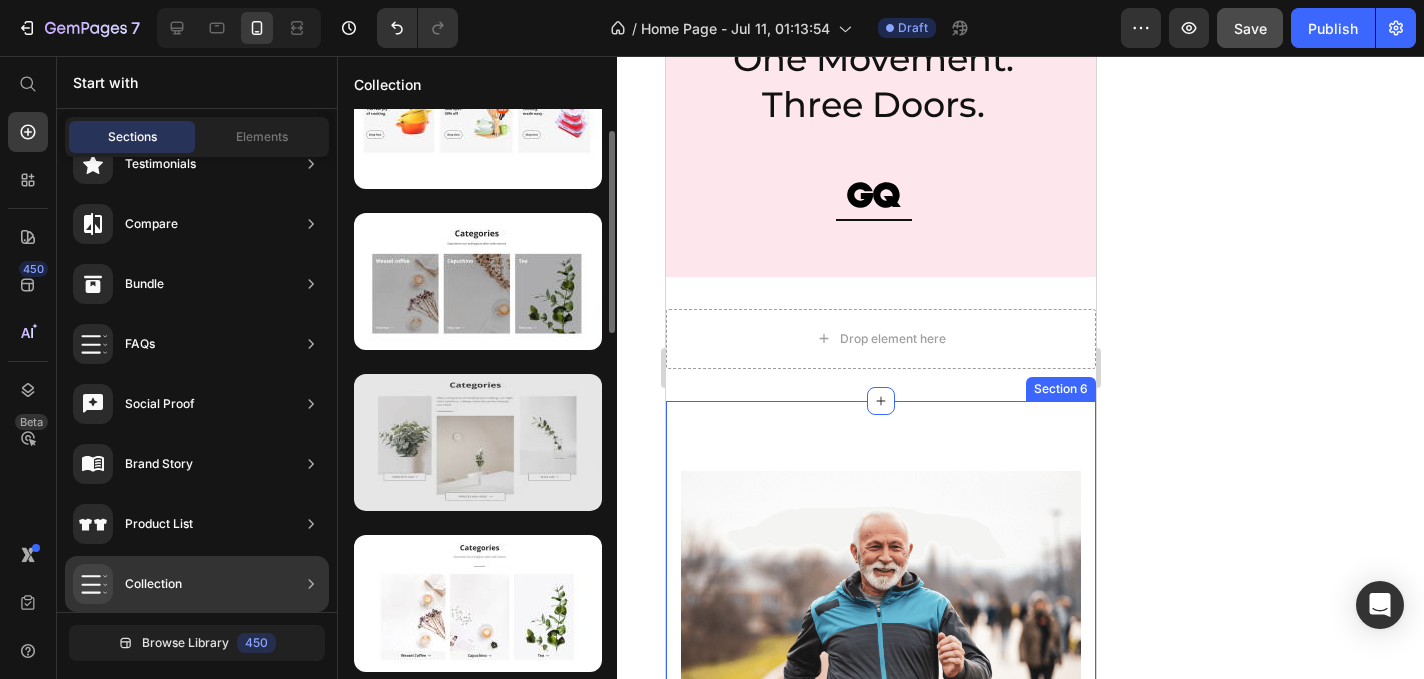 click at bounding box center [478, 442] 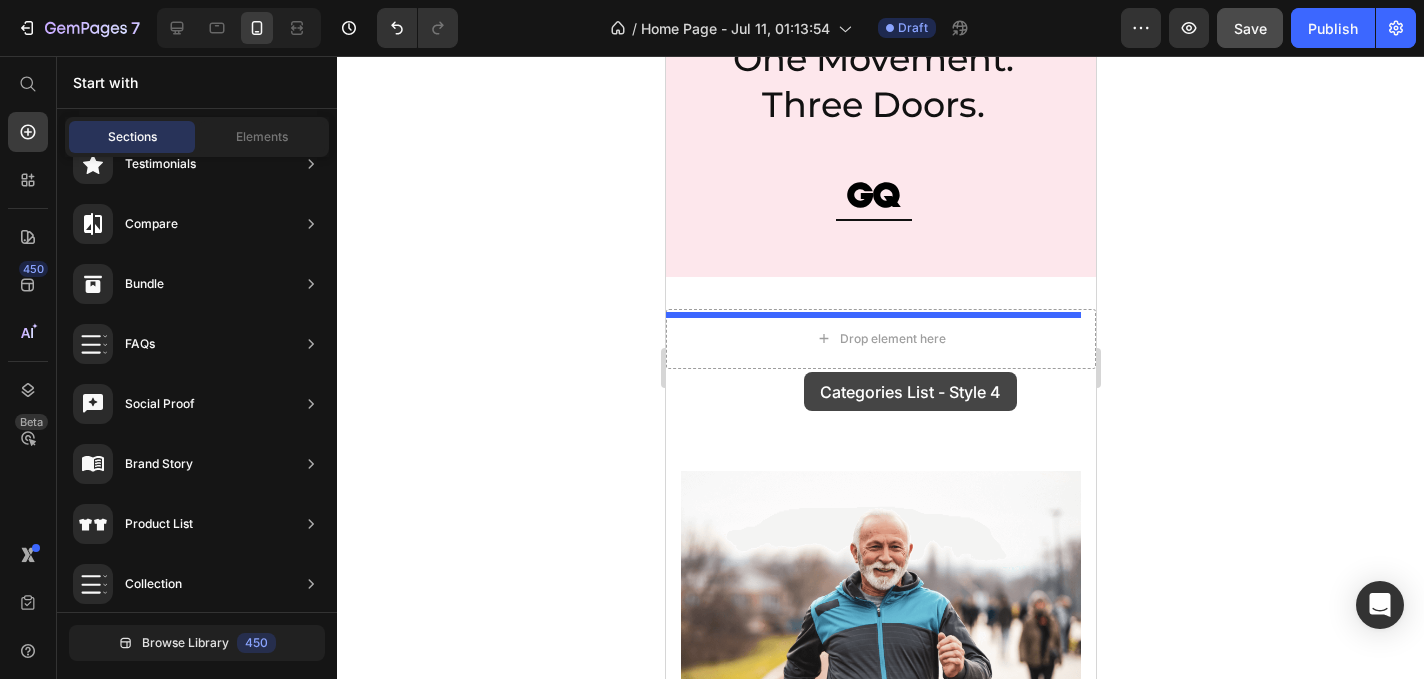 drag, startPoint x: 1132, startPoint y: 504, endPoint x: 803, endPoint y: 372, distance: 354.49258 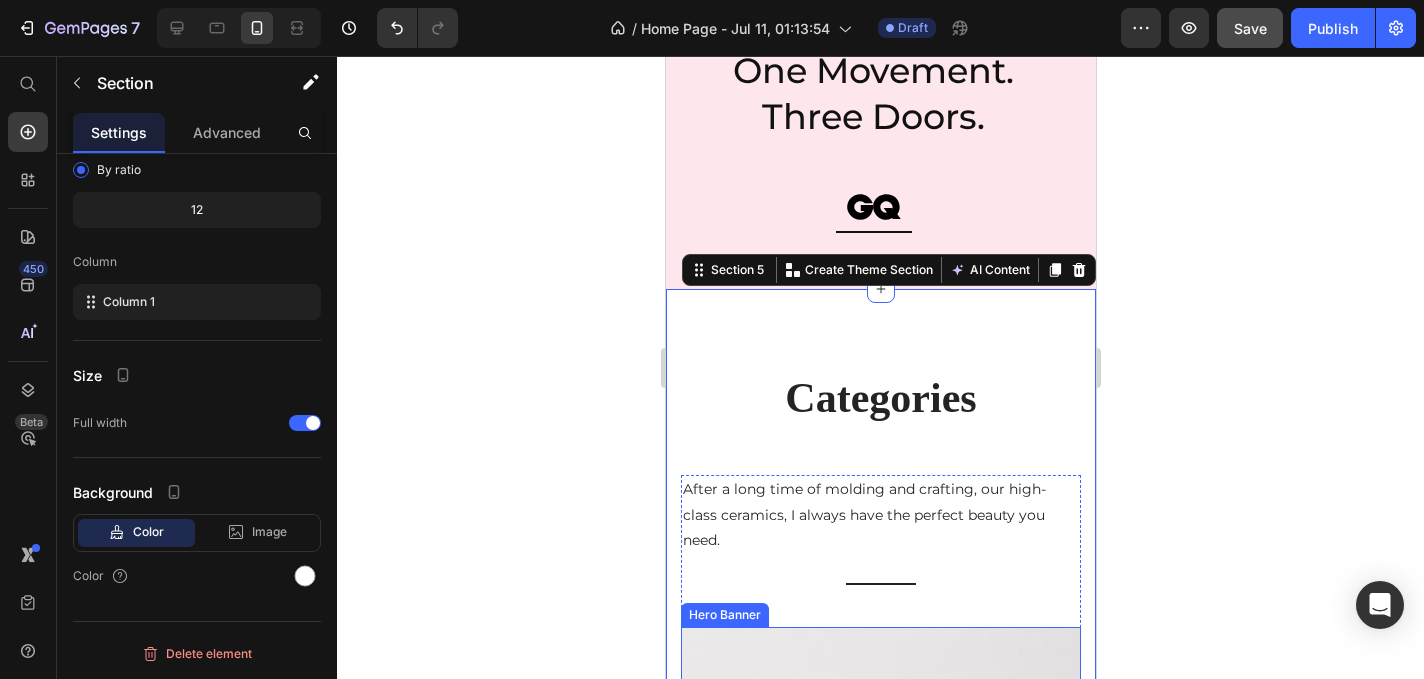 scroll, scrollTop: 2475, scrollLeft: 0, axis: vertical 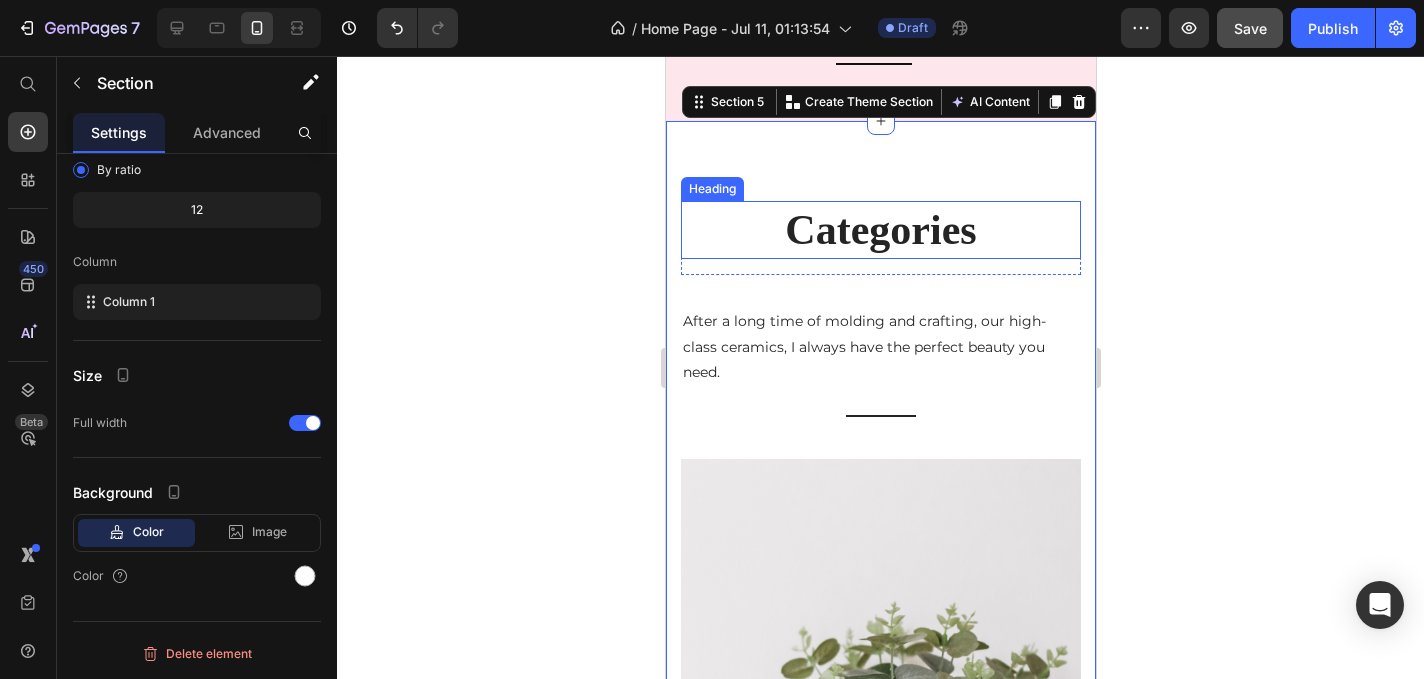 click on "Categories" at bounding box center [880, 230] 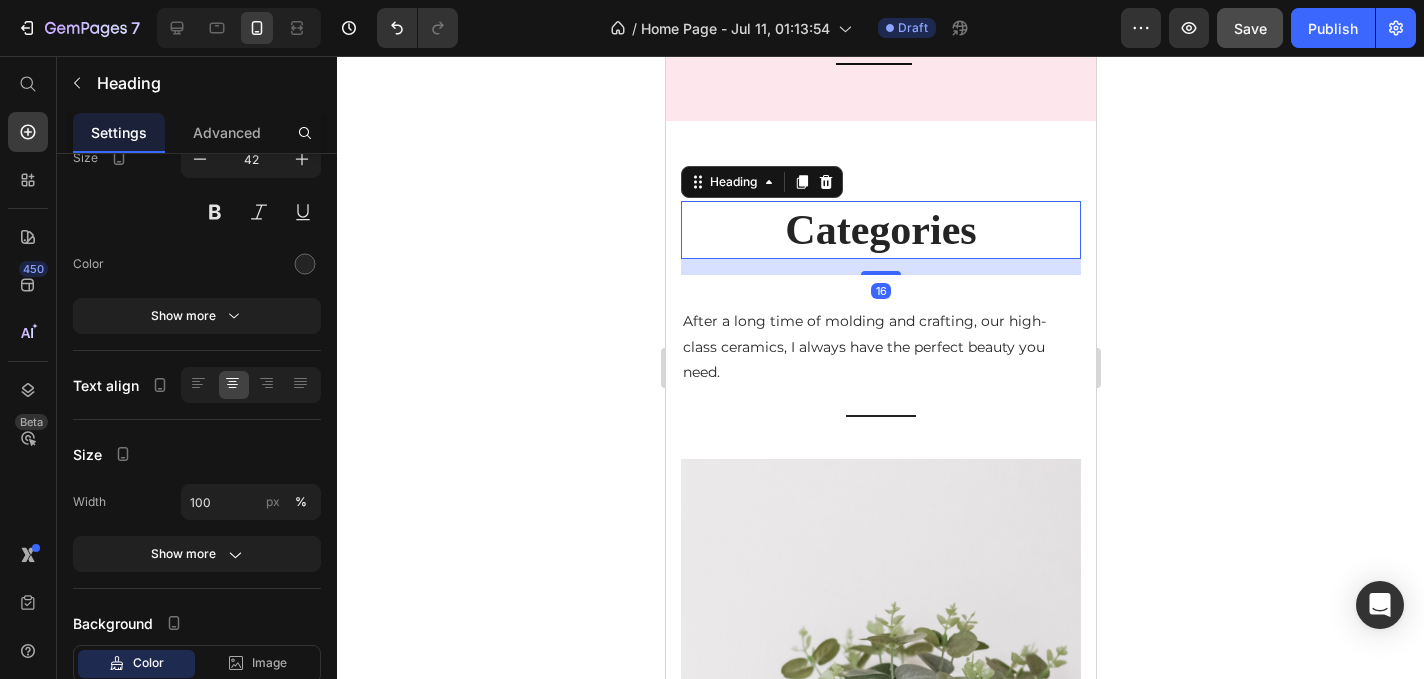 scroll, scrollTop: 0, scrollLeft: 0, axis: both 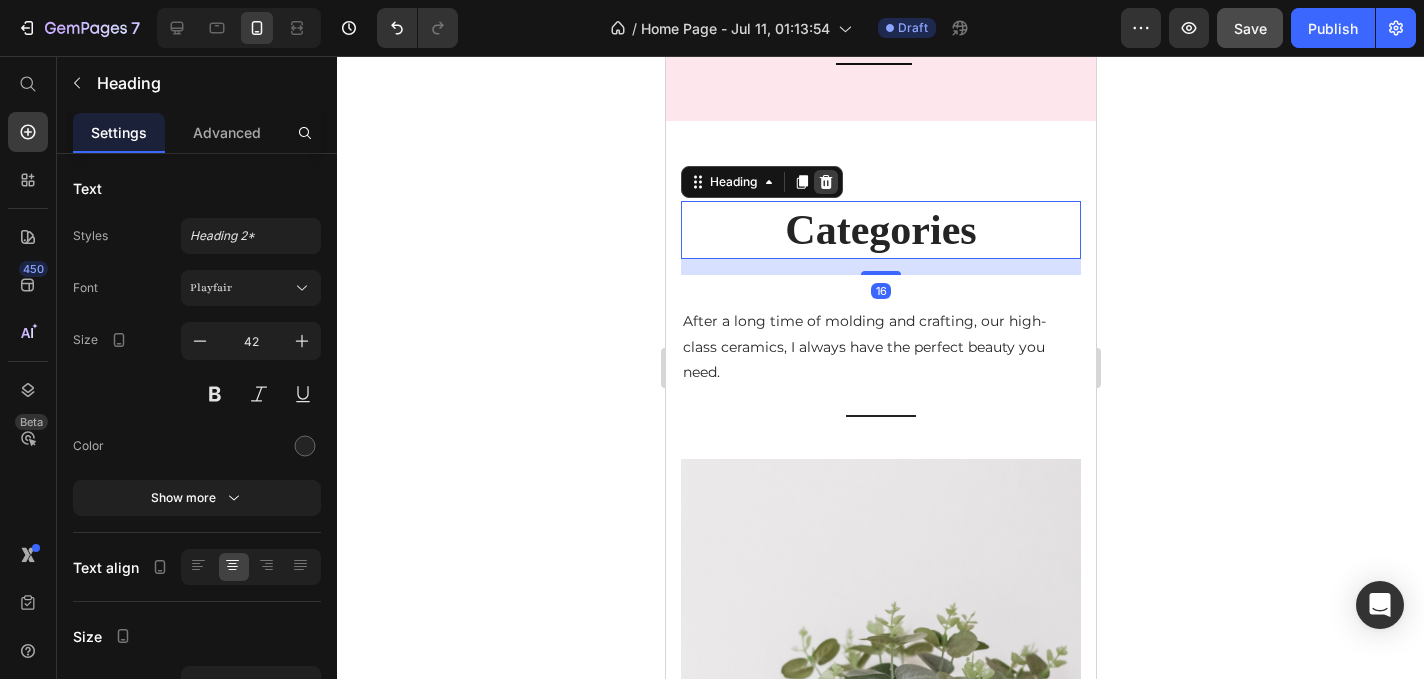 click 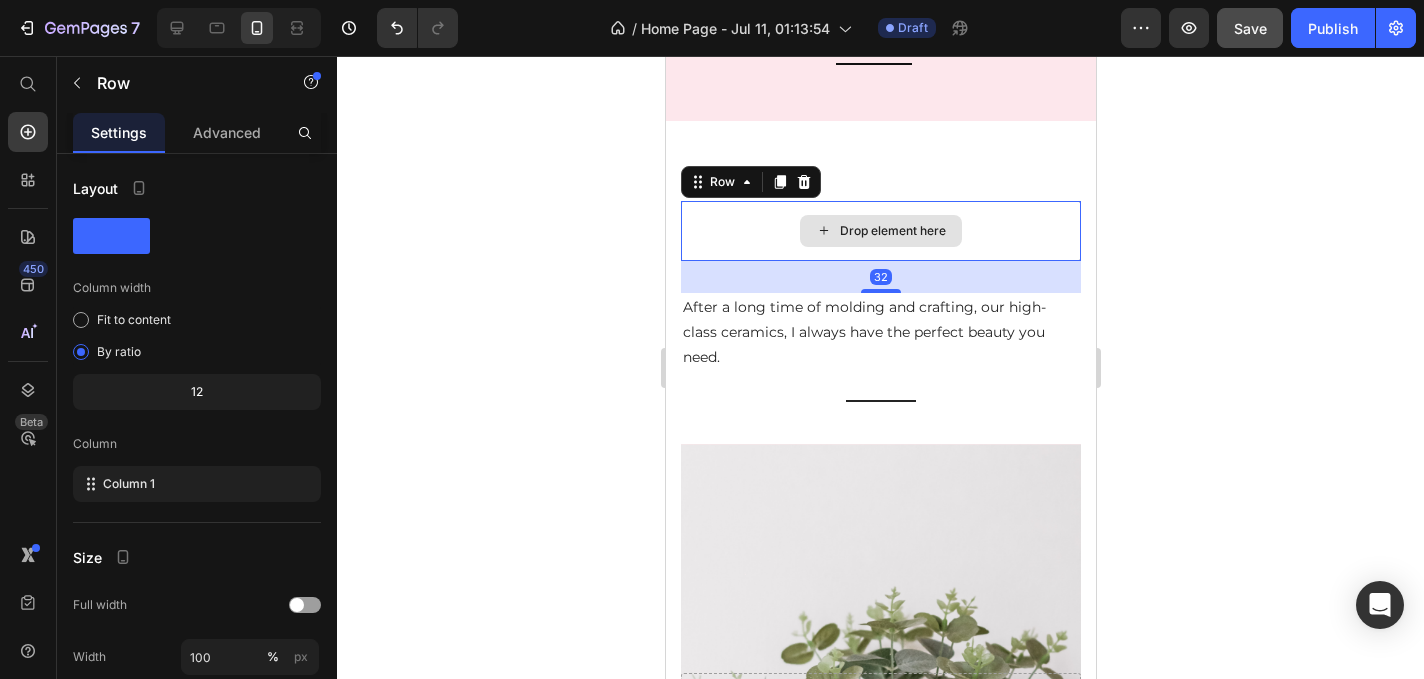 click on "Drop element here" at bounding box center [880, 231] 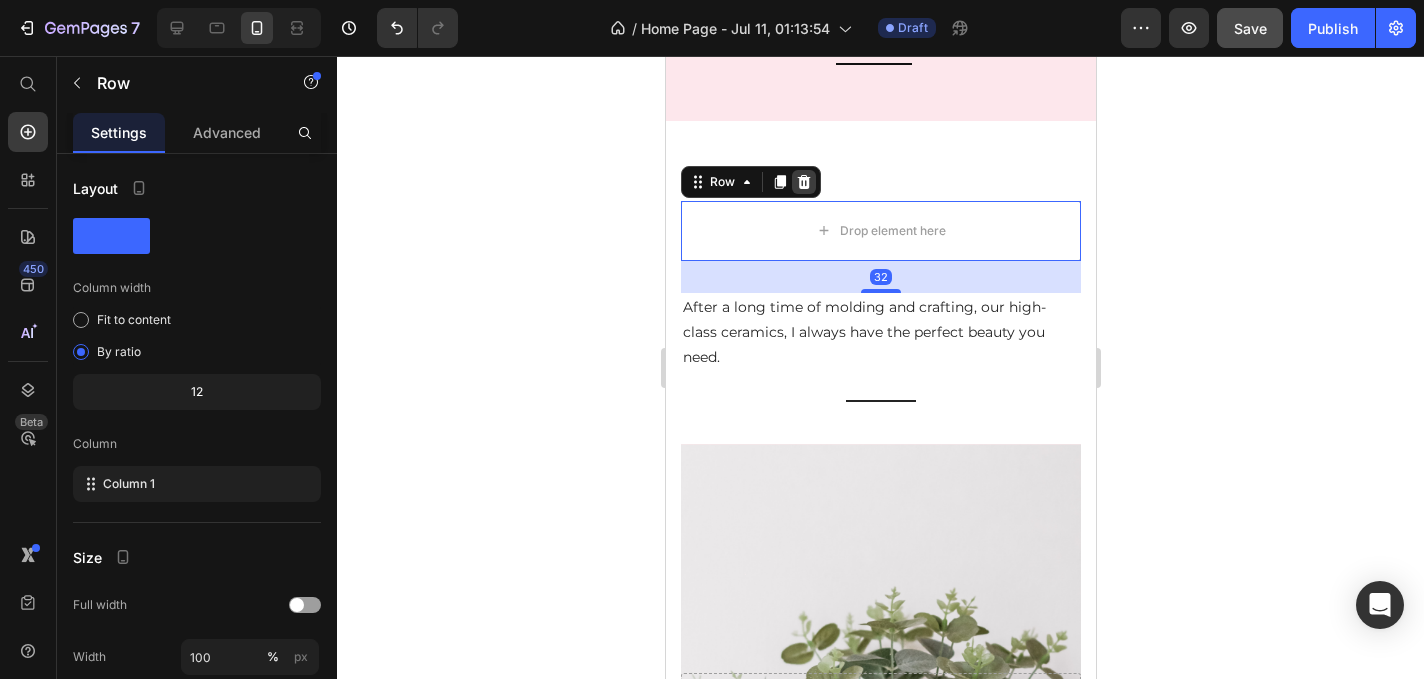click 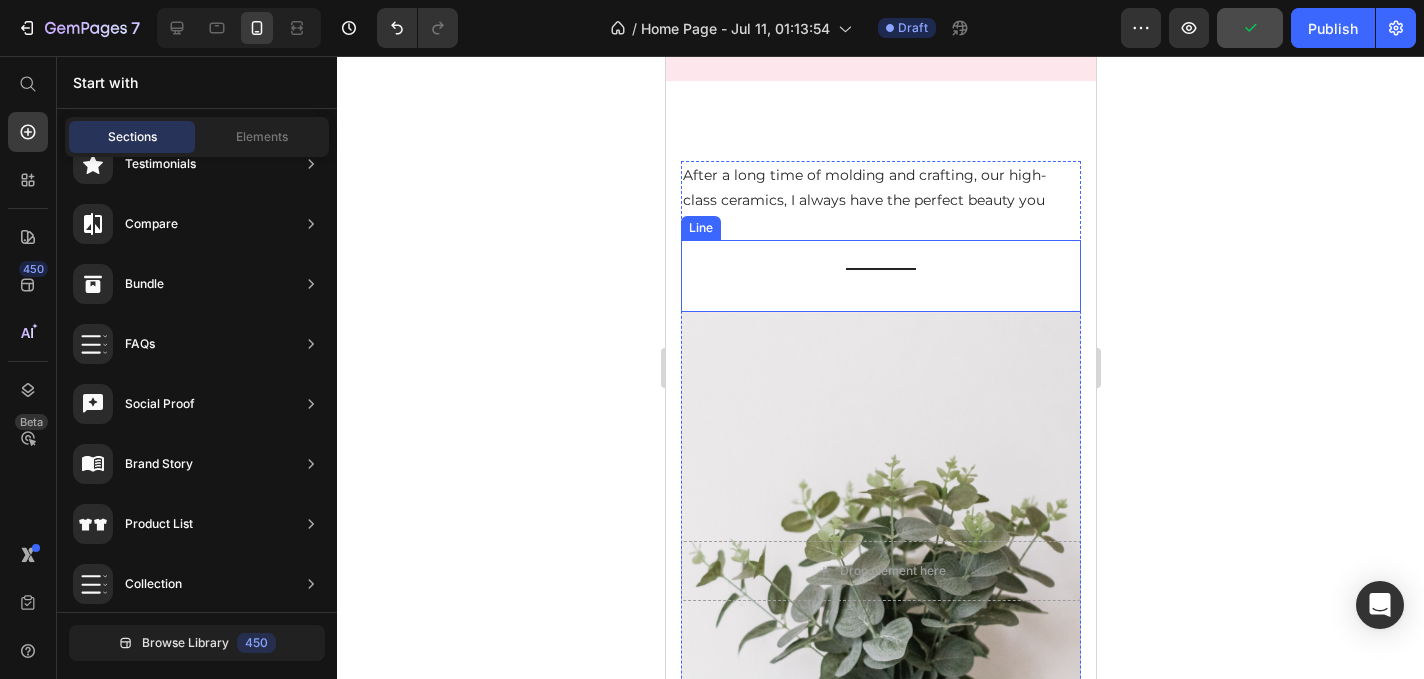 scroll, scrollTop: 2487, scrollLeft: 0, axis: vertical 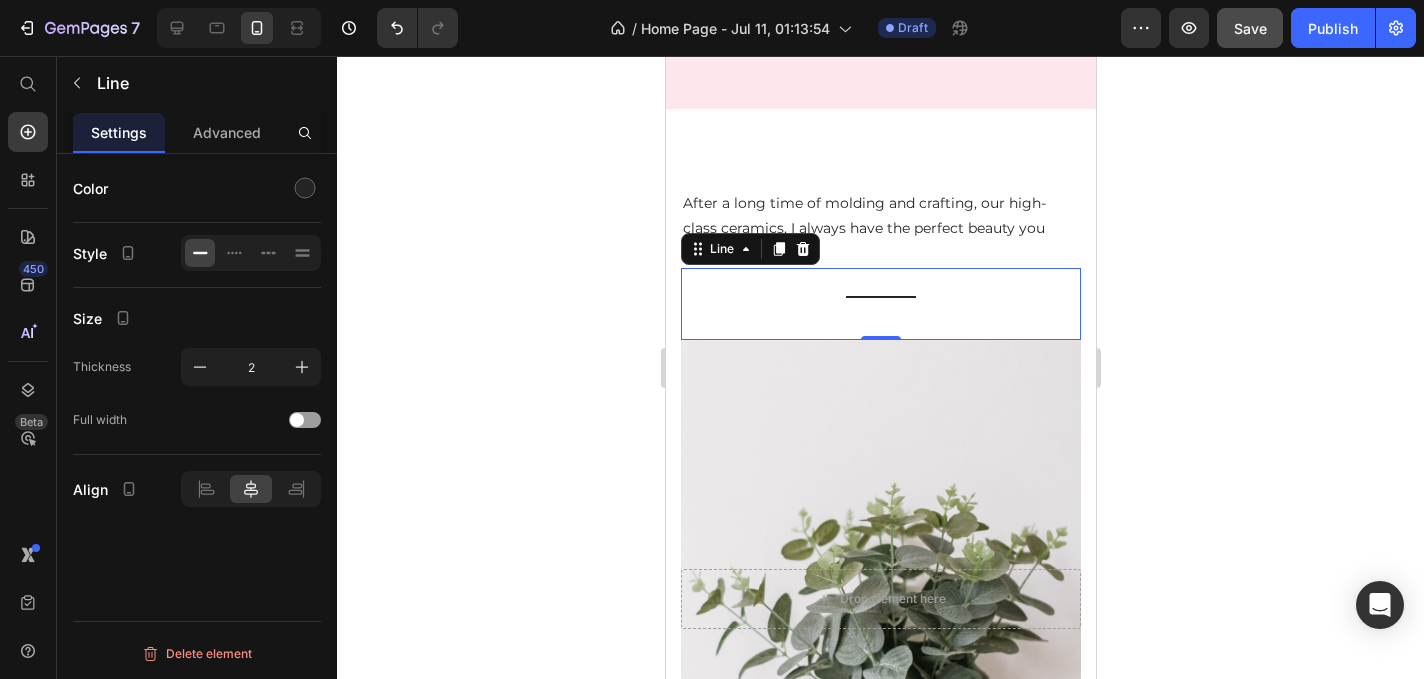 click on "Title Line   0" at bounding box center [880, 304] 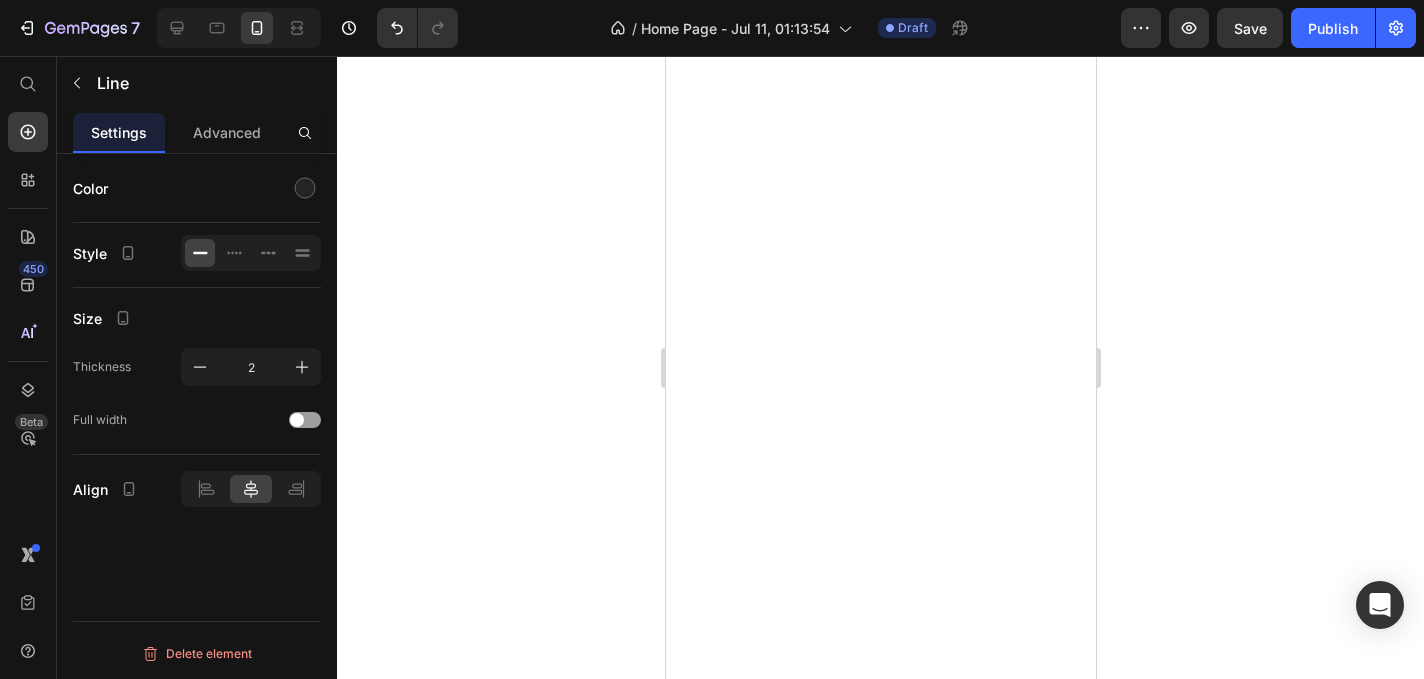 scroll, scrollTop: 0, scrollLeft: 0, axis: both 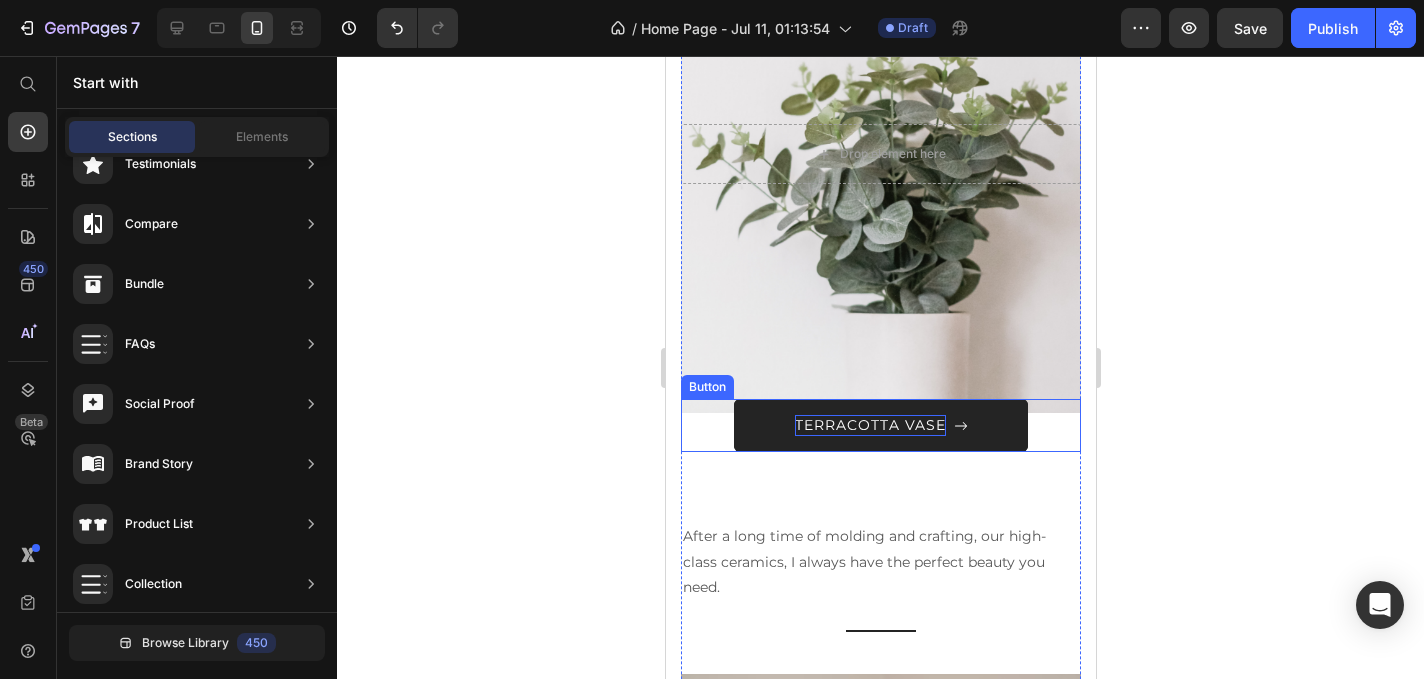 click on "TERRACOTTA VASE" at bounding box center (869, 425) 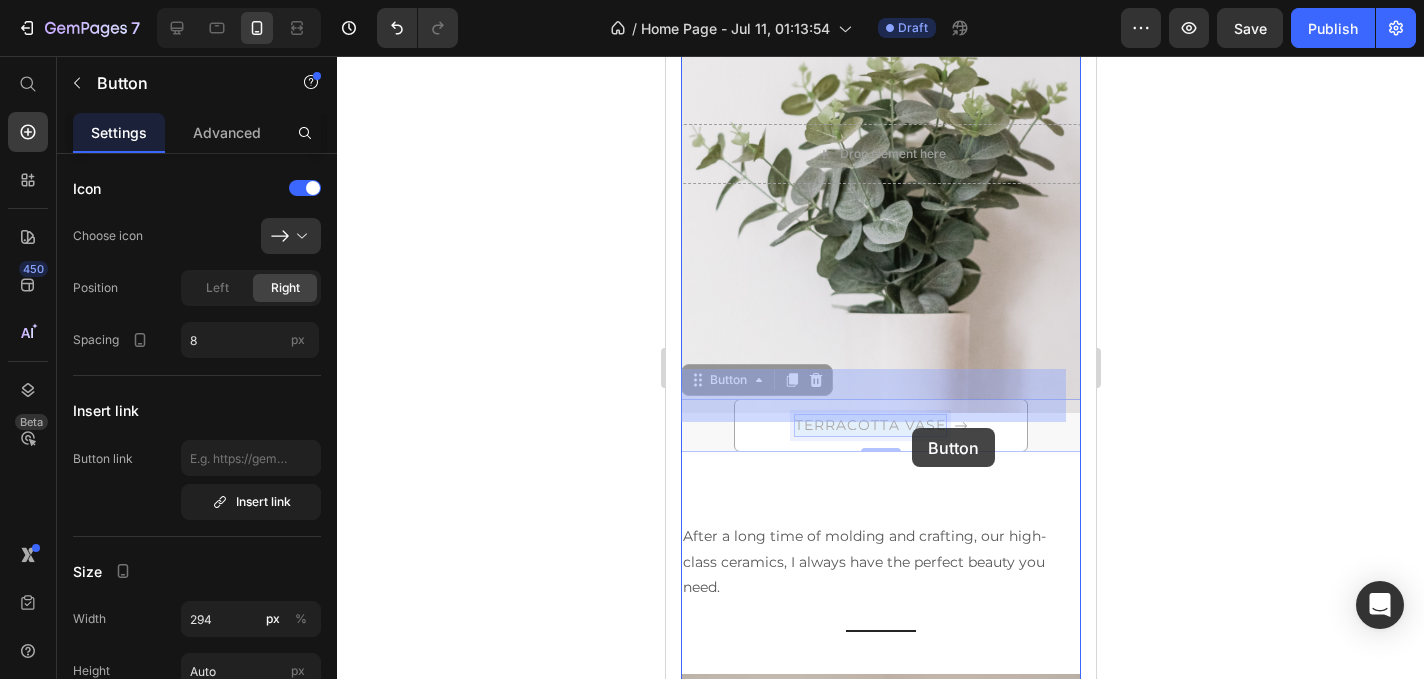 drag, startPoint x: 790, startPoint y: 422, endPoint x: 911, endPoint y: 428, distance: 121.14867 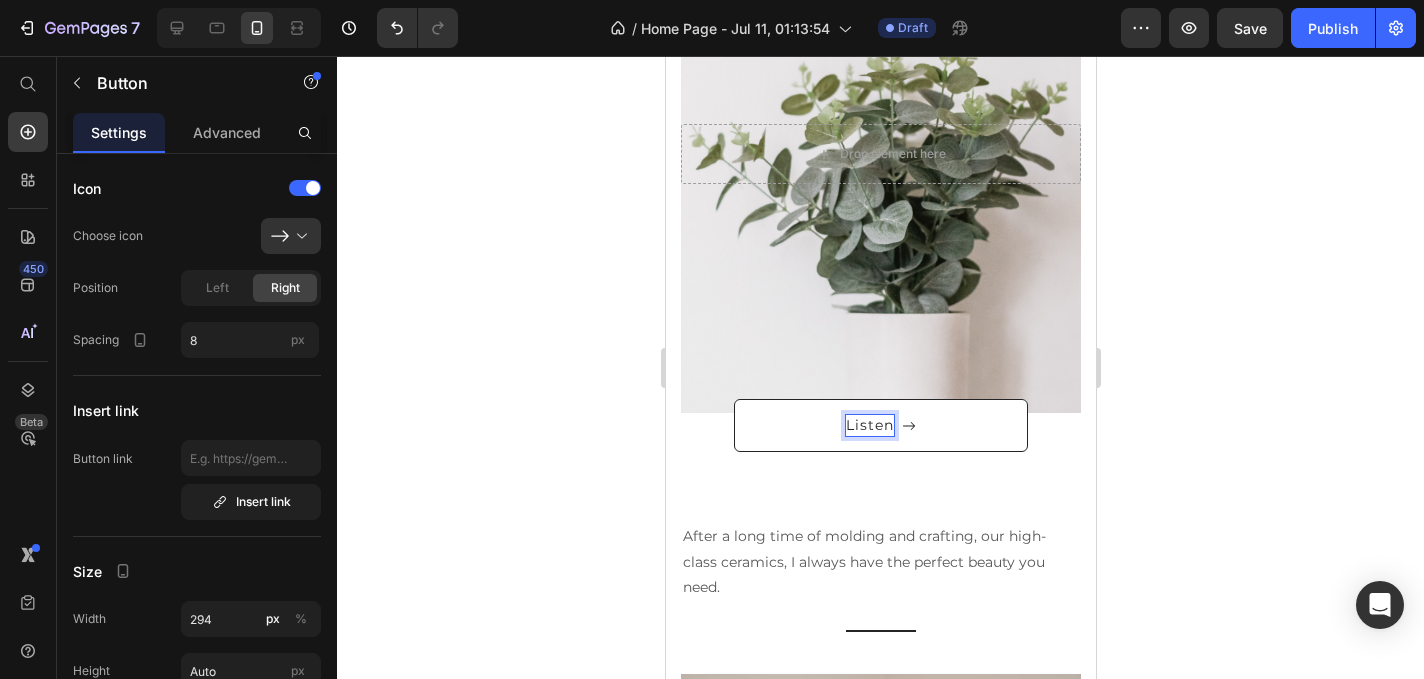 click on "Listen" at bounding box center [880, 425] 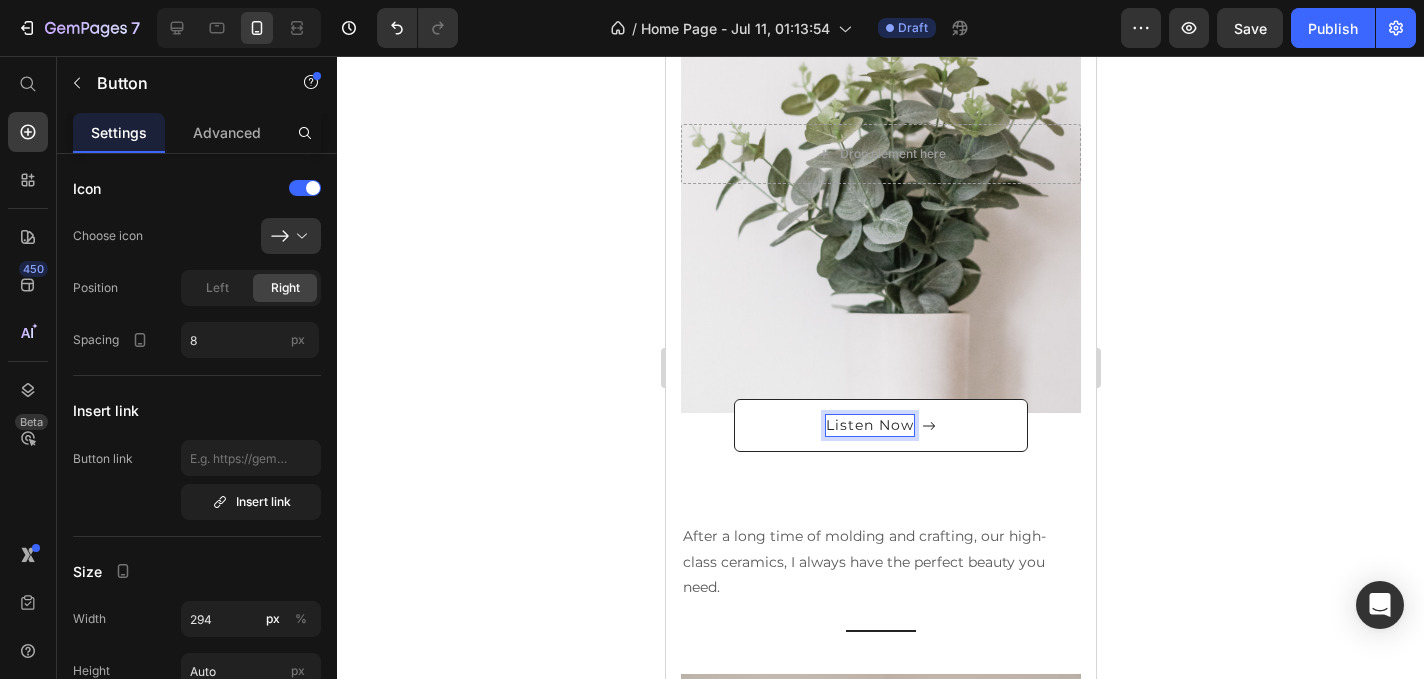 click 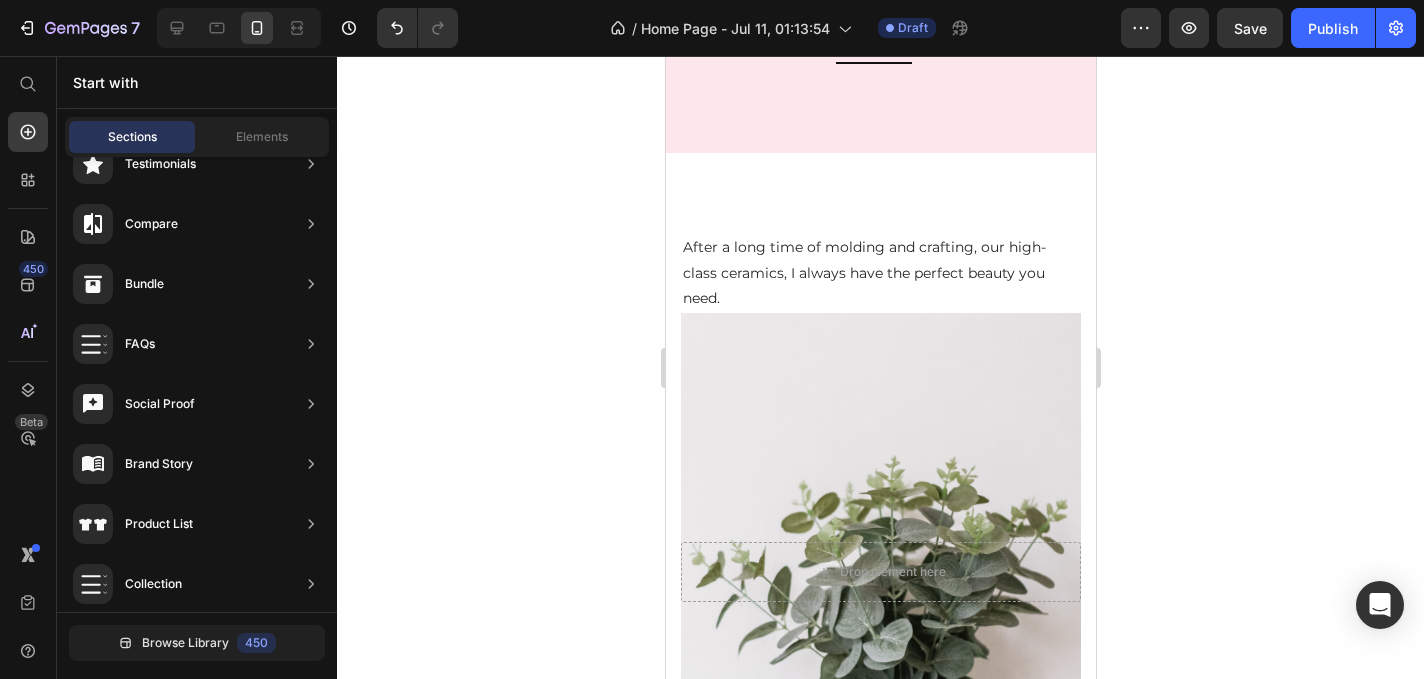 scroll, scrollTop: 2414, scrollLeft: 0, axis: vertical 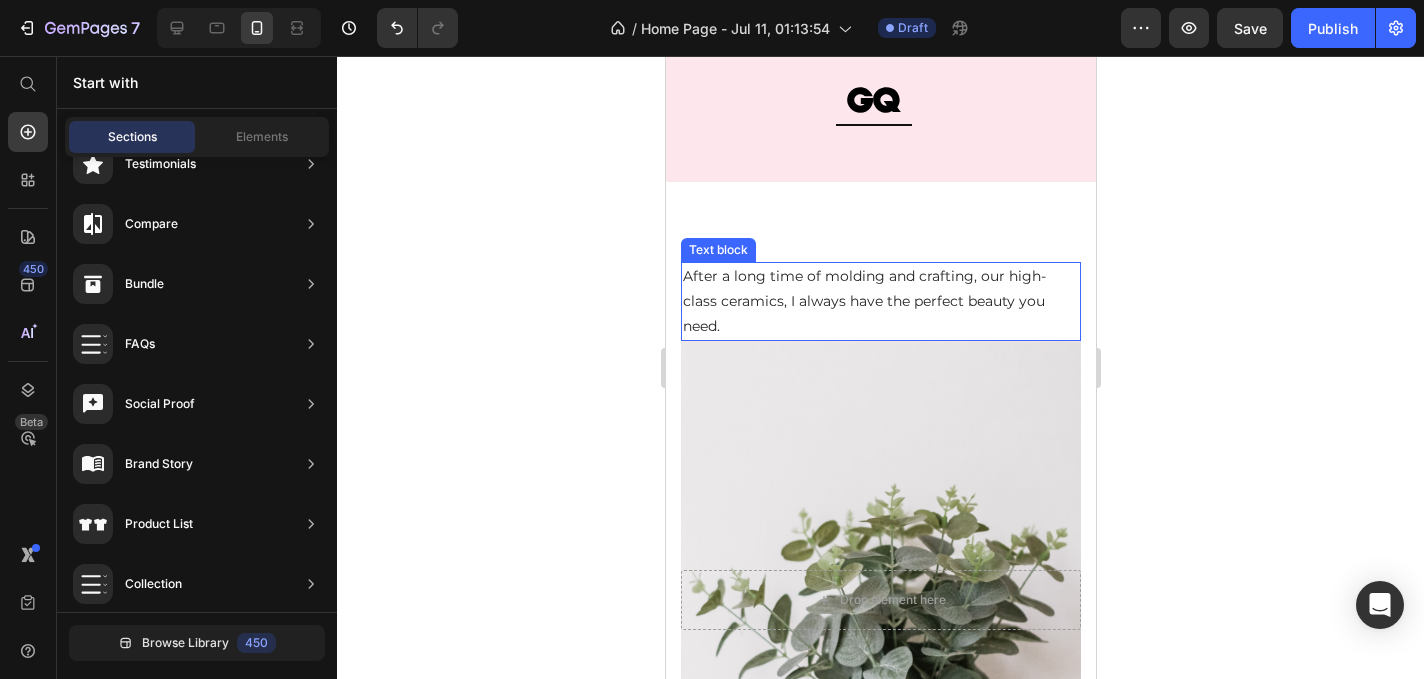 click on "Text block" at bounding box center (717, 250) 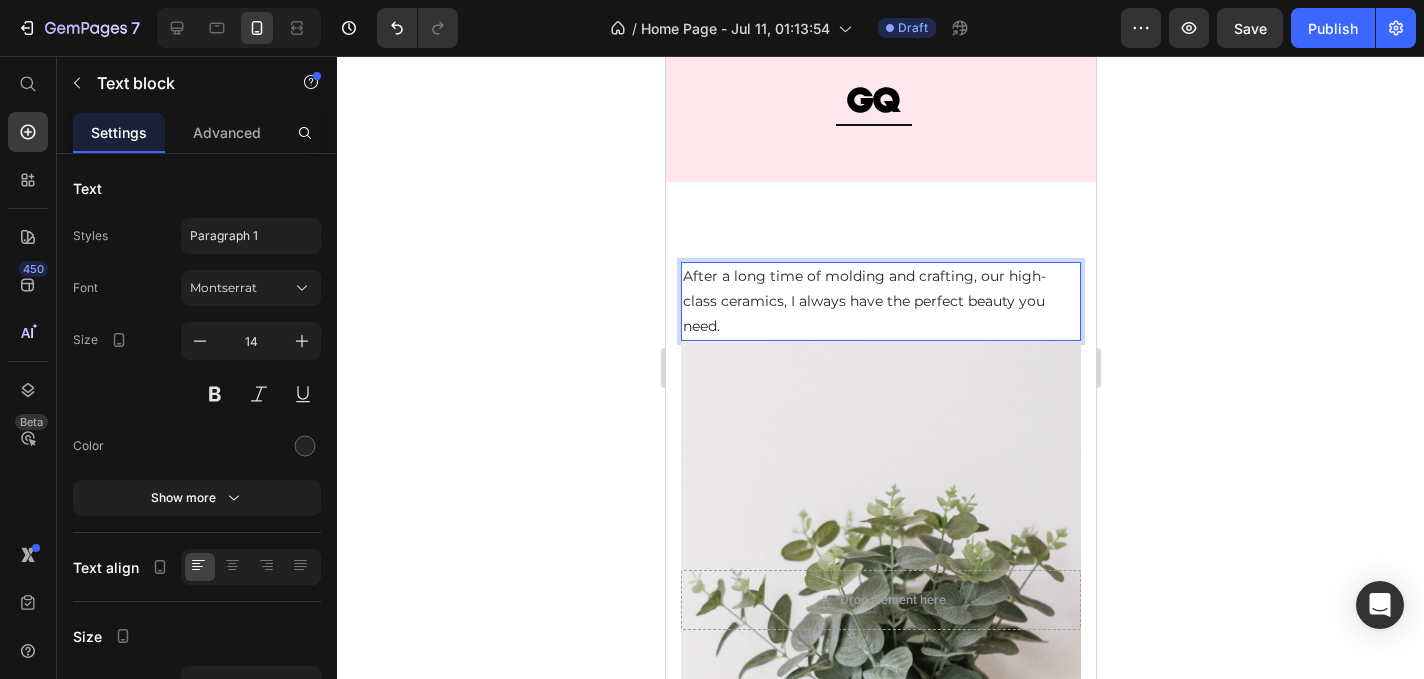 click on "After a long time of molding and crafting, our high-class ceramics, I always have the perfect beauty you need." at bounding box center (880, 302) 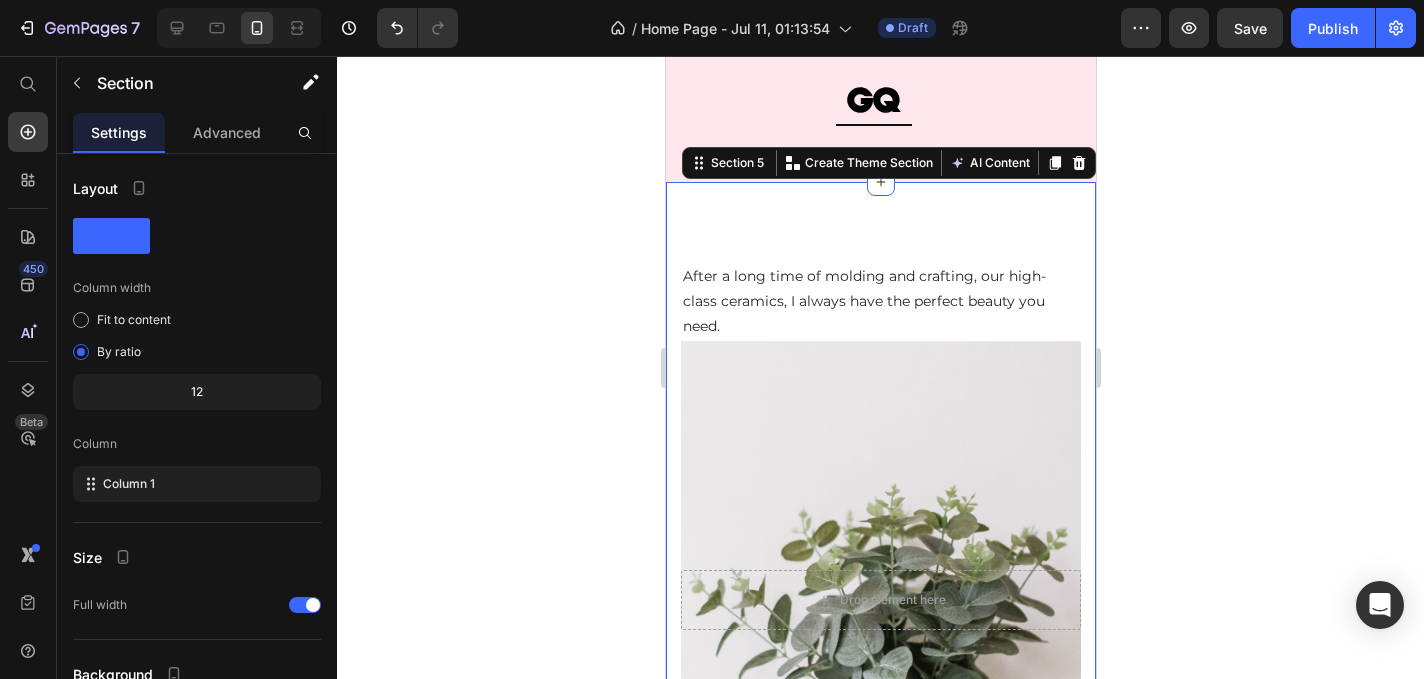 click on "After a long time of molding and crafting, our high-class ceramics, I always have the perfect beauty you need. Text block Row
Drop element here Hero Banner
Listen Now Button After a long time of molding and crafting, our high-class ceramics, I always have the perfect beauty you need. Text block                Title Line
Drop element here Hero Banner
PROCELAIN VASE Button After a long time of molding and crafting, our high-class ceramics, I always have the perfect beauty you need. Text block Row                Title Line
Drop element here Hero Banner
GLASS VASE Button Row Section 5   You can create reusable sections Create Theme Section AI Content Write with GemAI What would you like to describe here? Tone and Voice Persuasive Product I’ve Healed Too Much To Go Back Tee Show more Generate" at bounding box center [880, 1396] 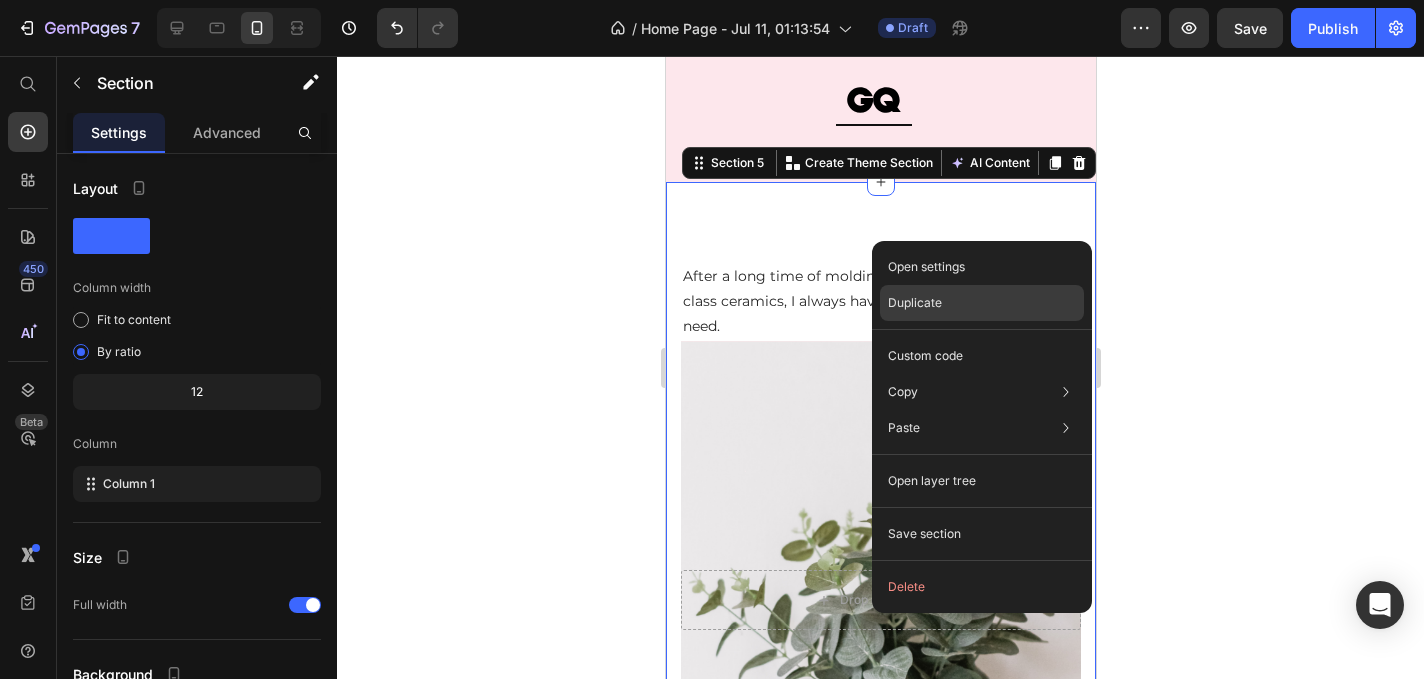 click on "Duplicate" 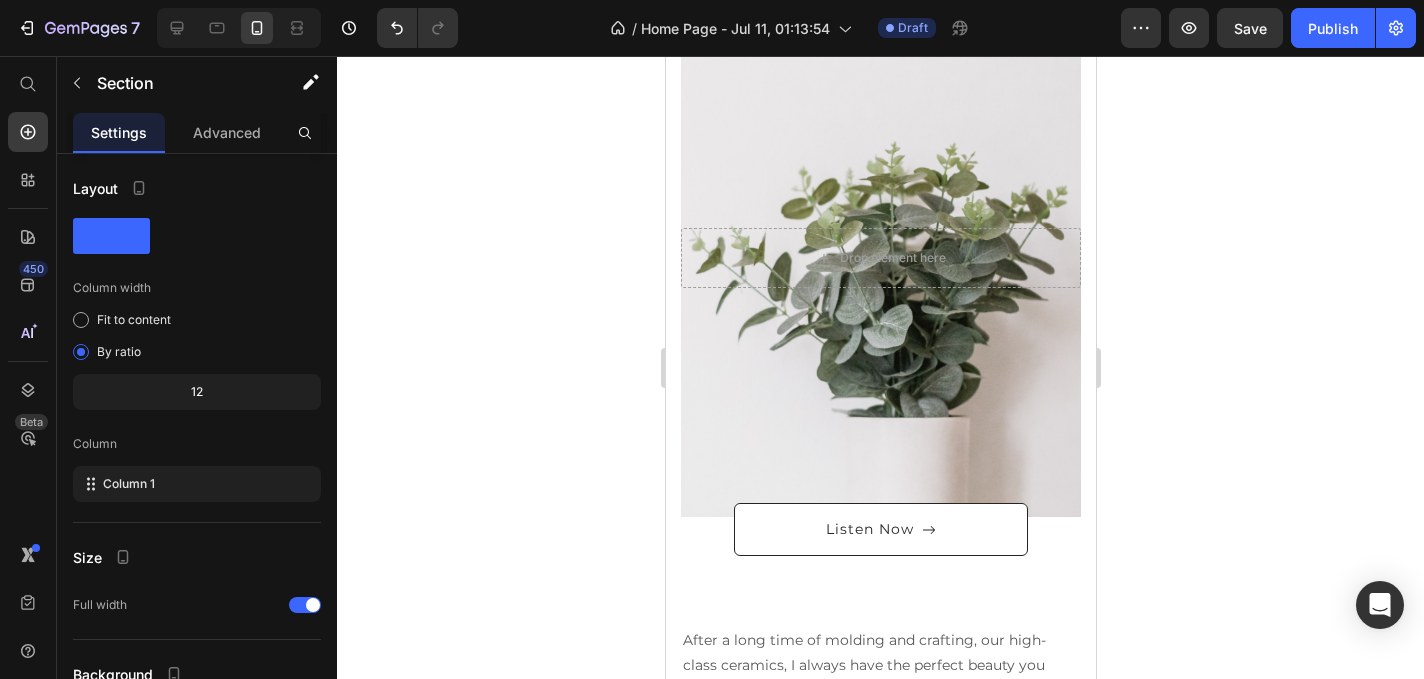 scroll, scrollTop: 2274, scrollLeft: 0, axis: vertical 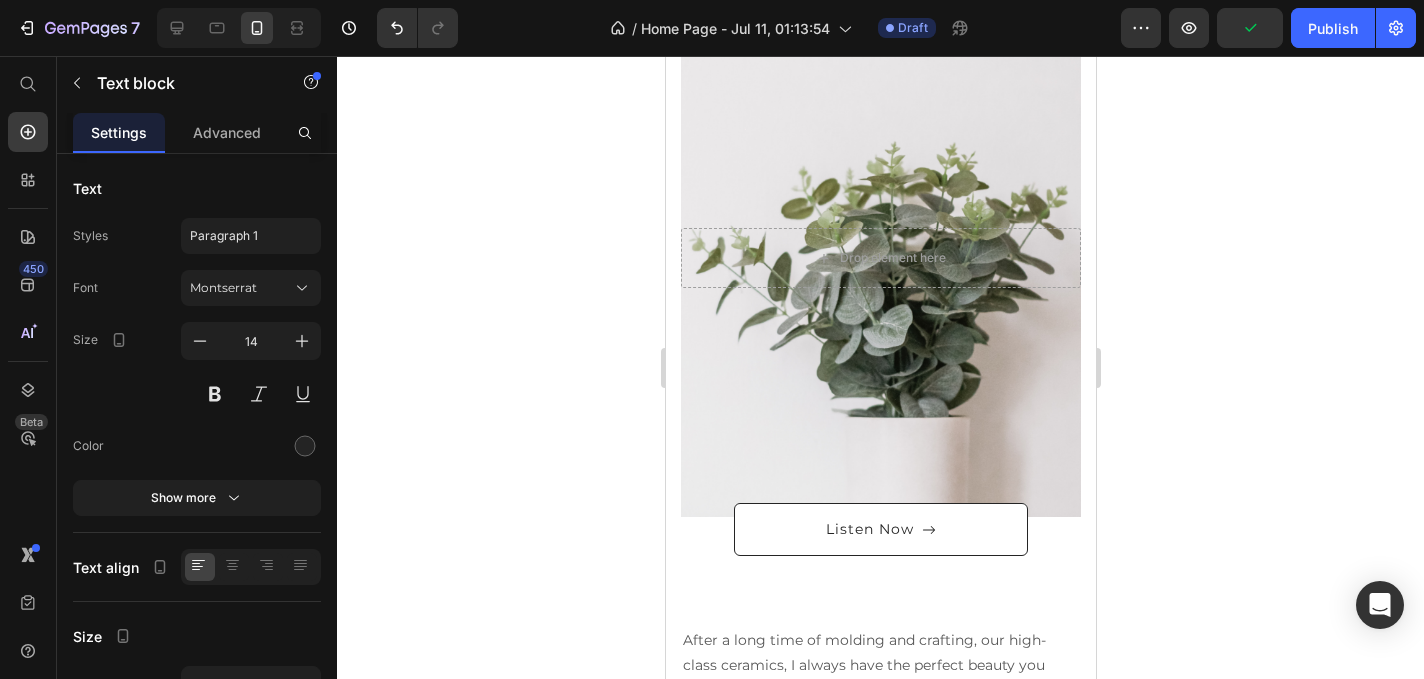 click 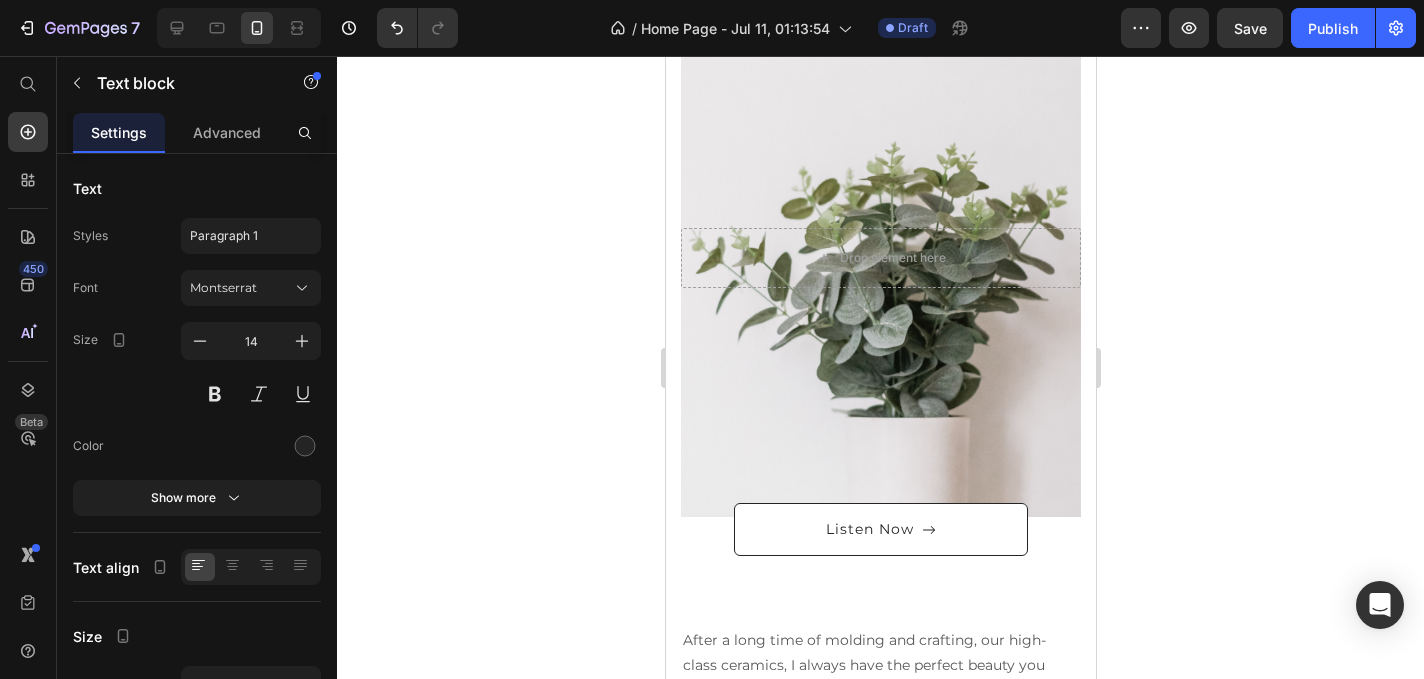 click 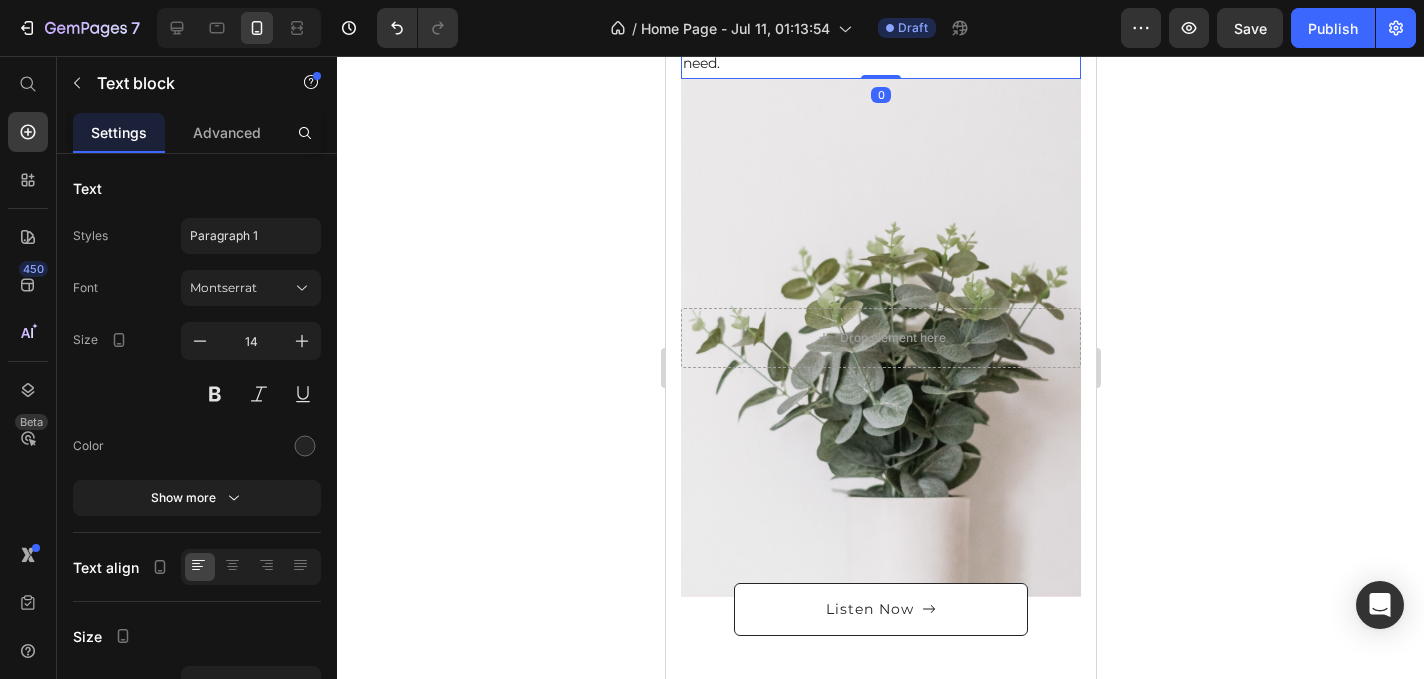 click on "After a long time of molding and crafting, our high-class ceramics, I always have the perfect beauty you need." at bounding box center [880, -41] 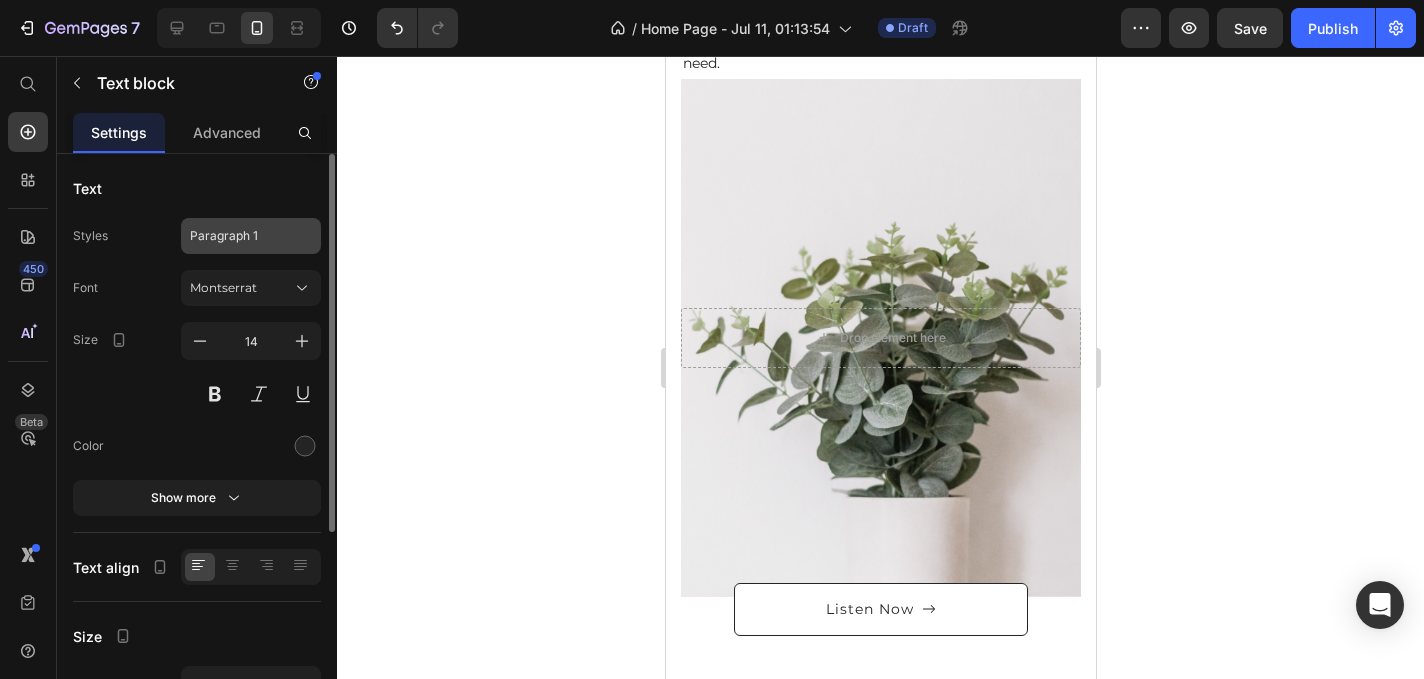 click on "Paragraph 1" at bounding box center [239, 236] 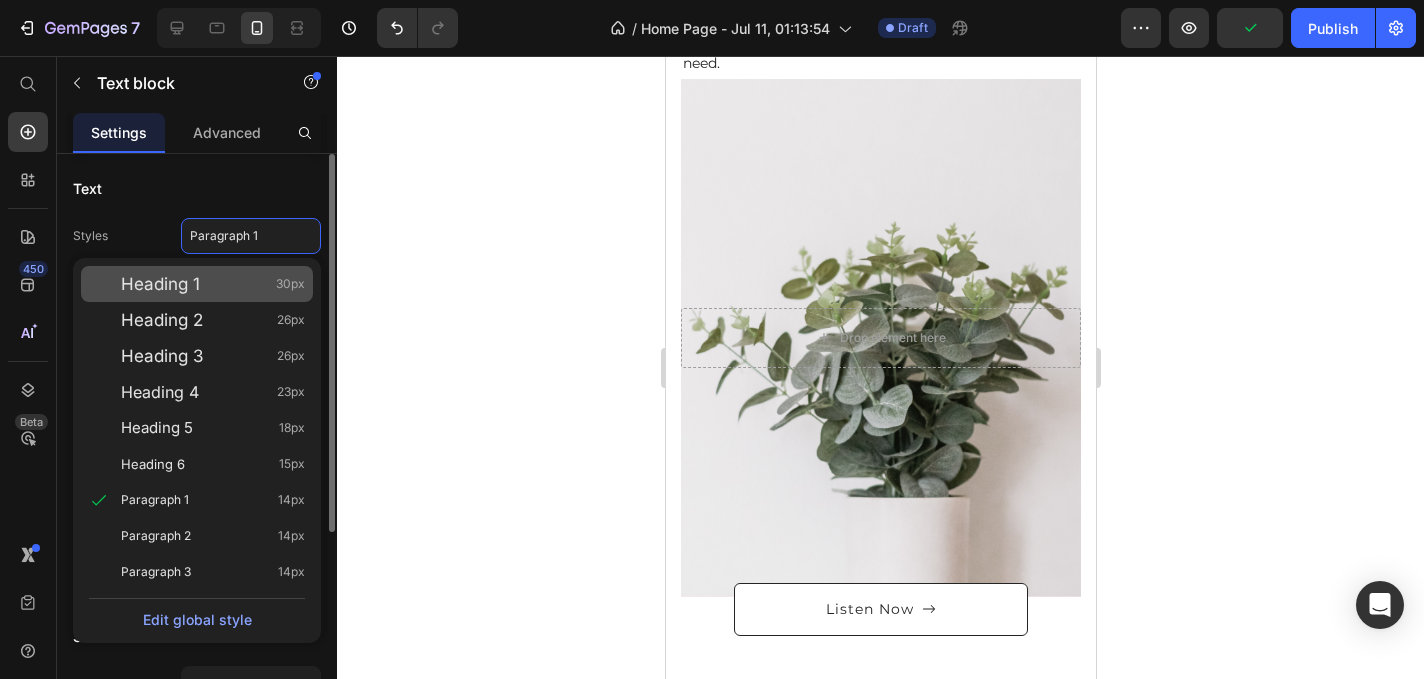 click on "Heading 1 30px" at bounding box center [213, 284] 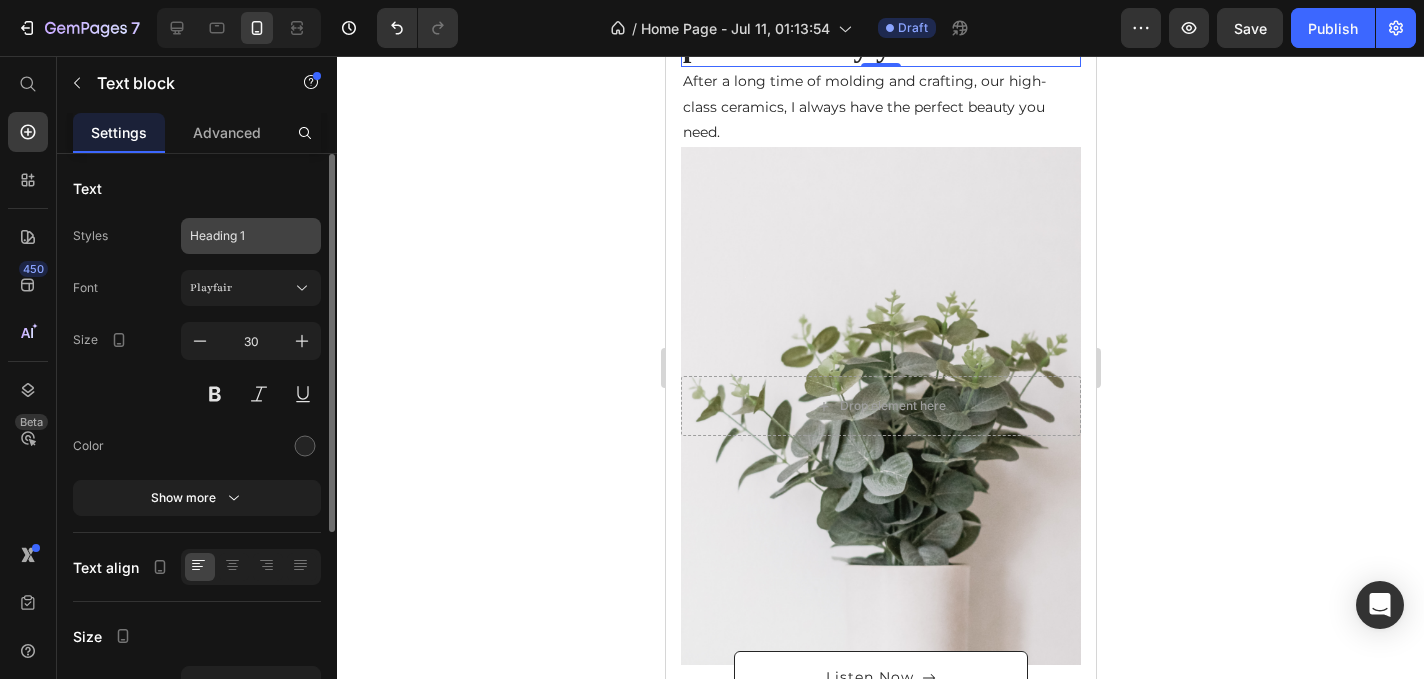click on "Heading 1" 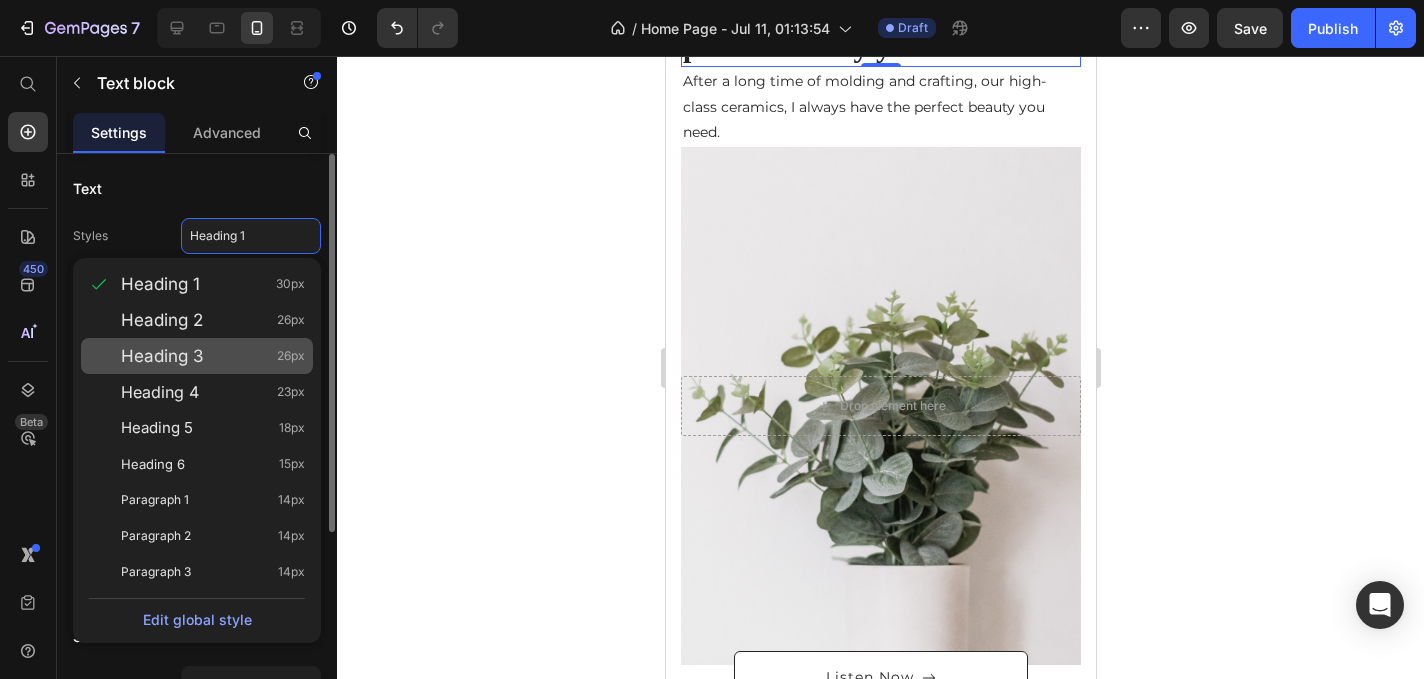 click on "Heading 3" at bounding box center [162, 356] 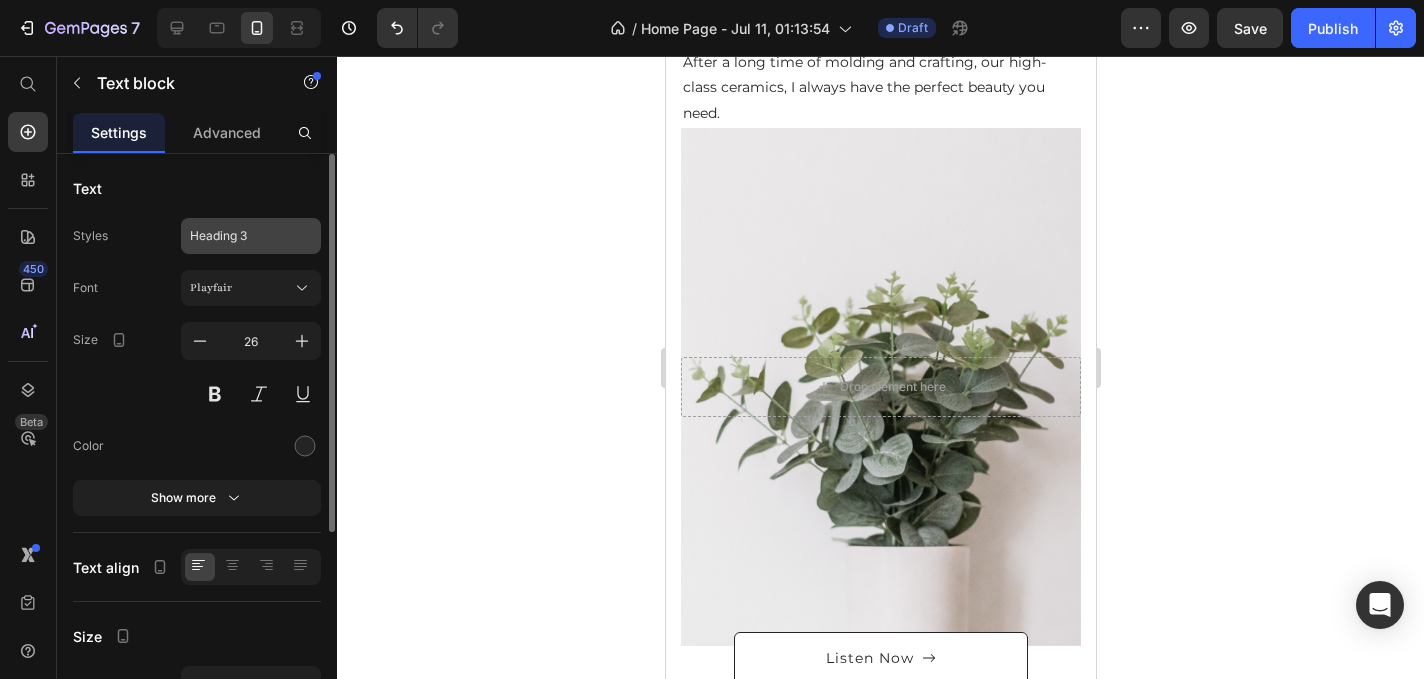 click on "Heading 3" 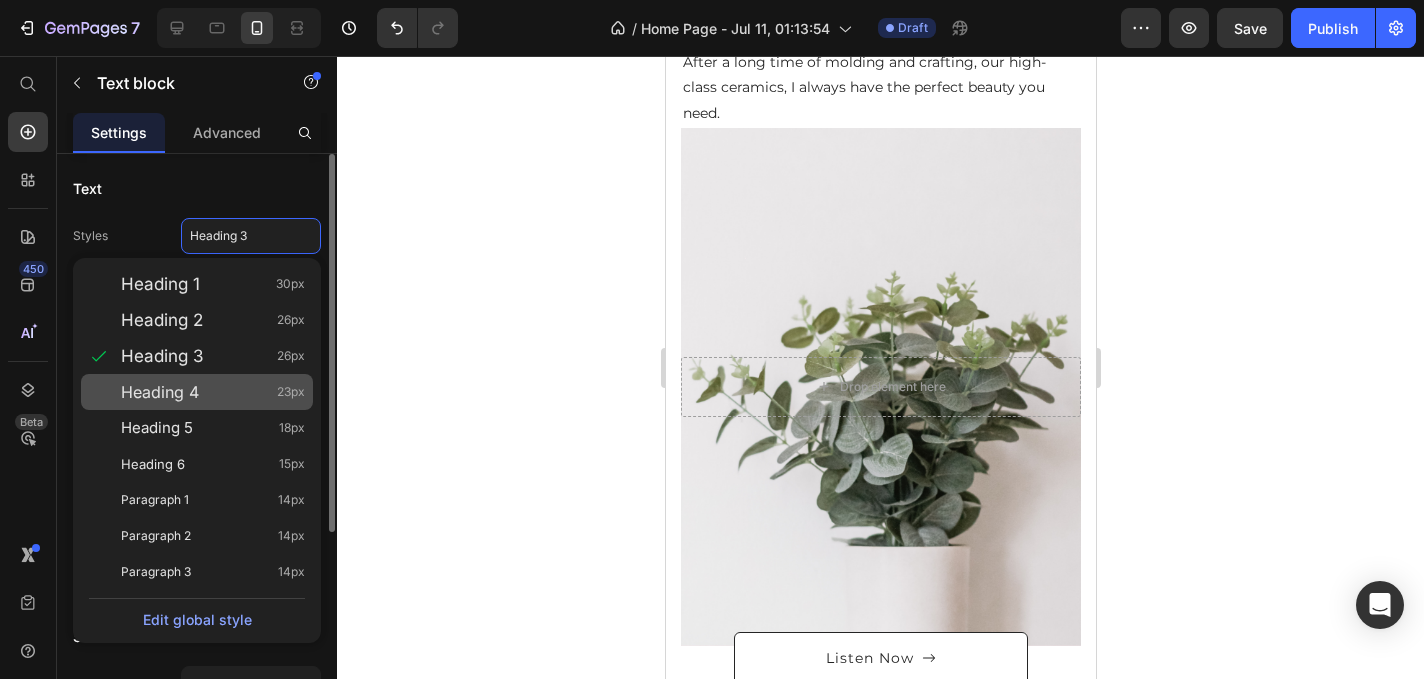 click on "Heading 4" at bounding box center [160, 392] 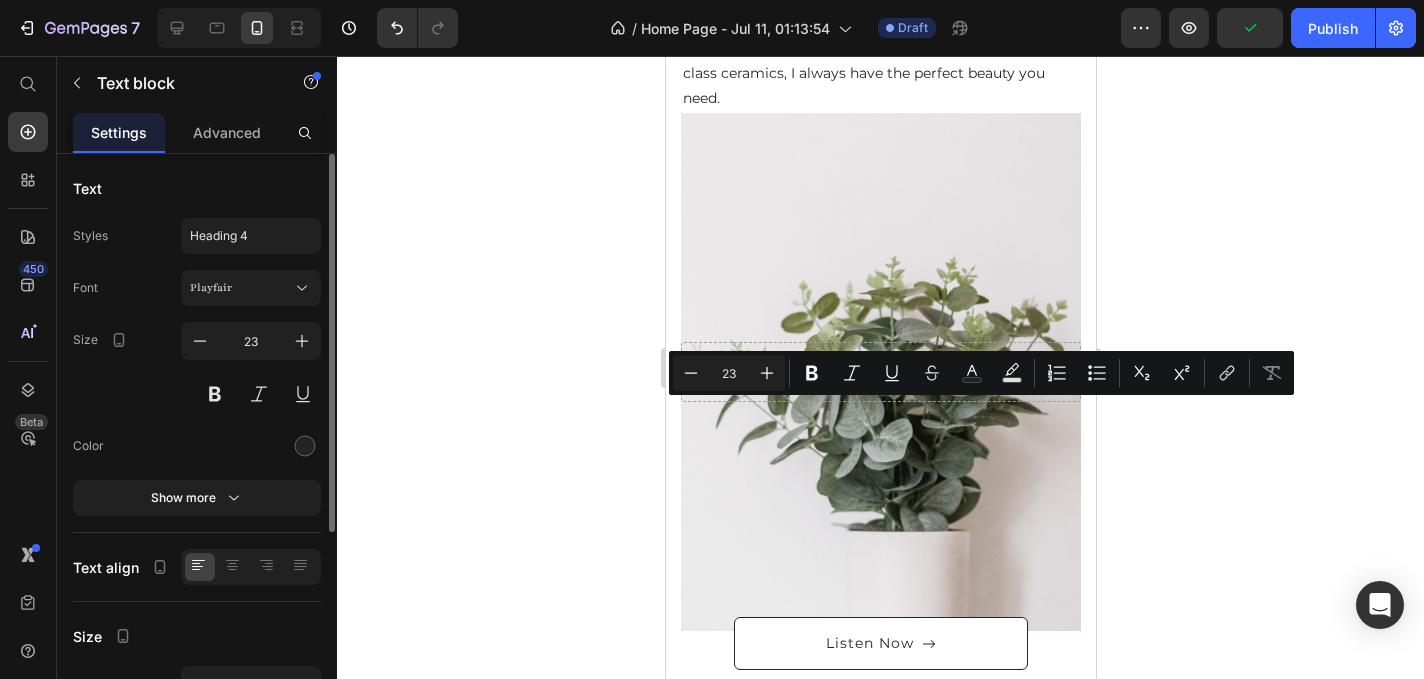 drag, startPoint x: 747, startPoint y: 491, endPoint x: 685, endPoint y: 406, distance: 105.20931 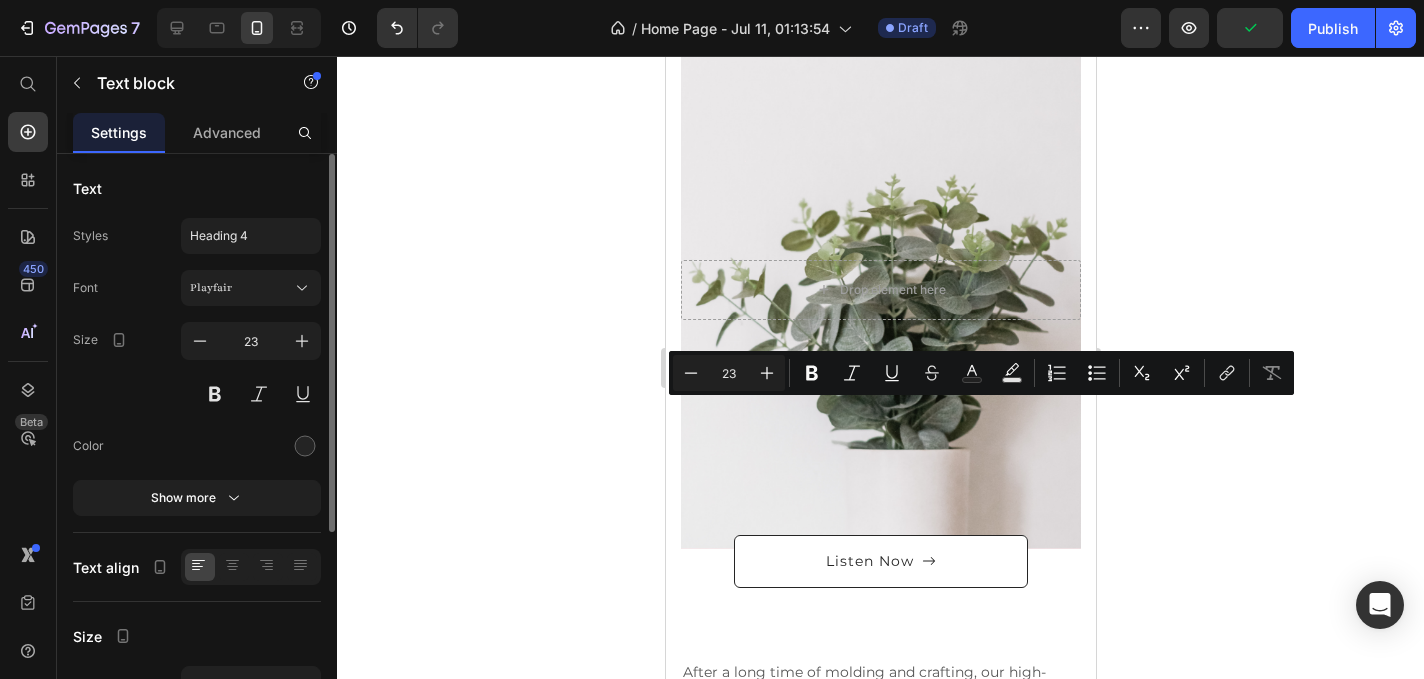 drag, startPoint x: 834, startPoint y: 417, endPoint x: 685, endPoint y: 416, distance: 149.00336 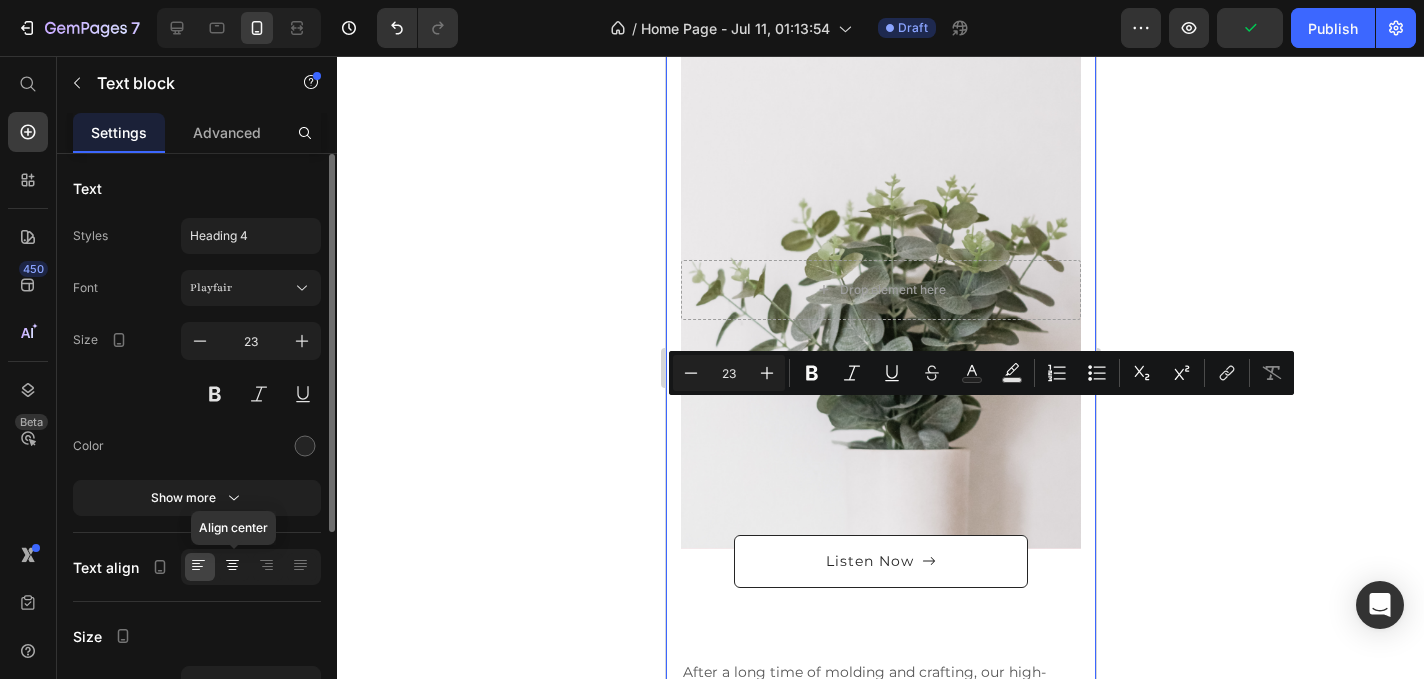 click 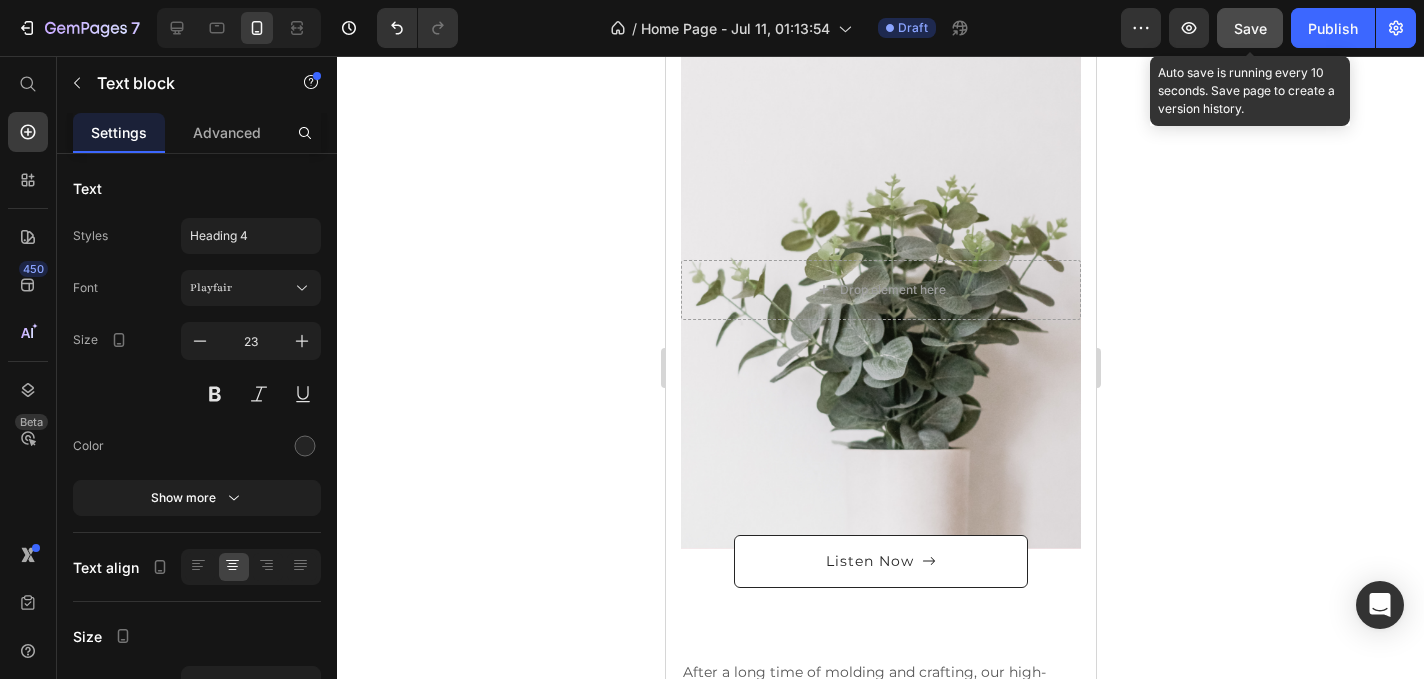 click on "Save" 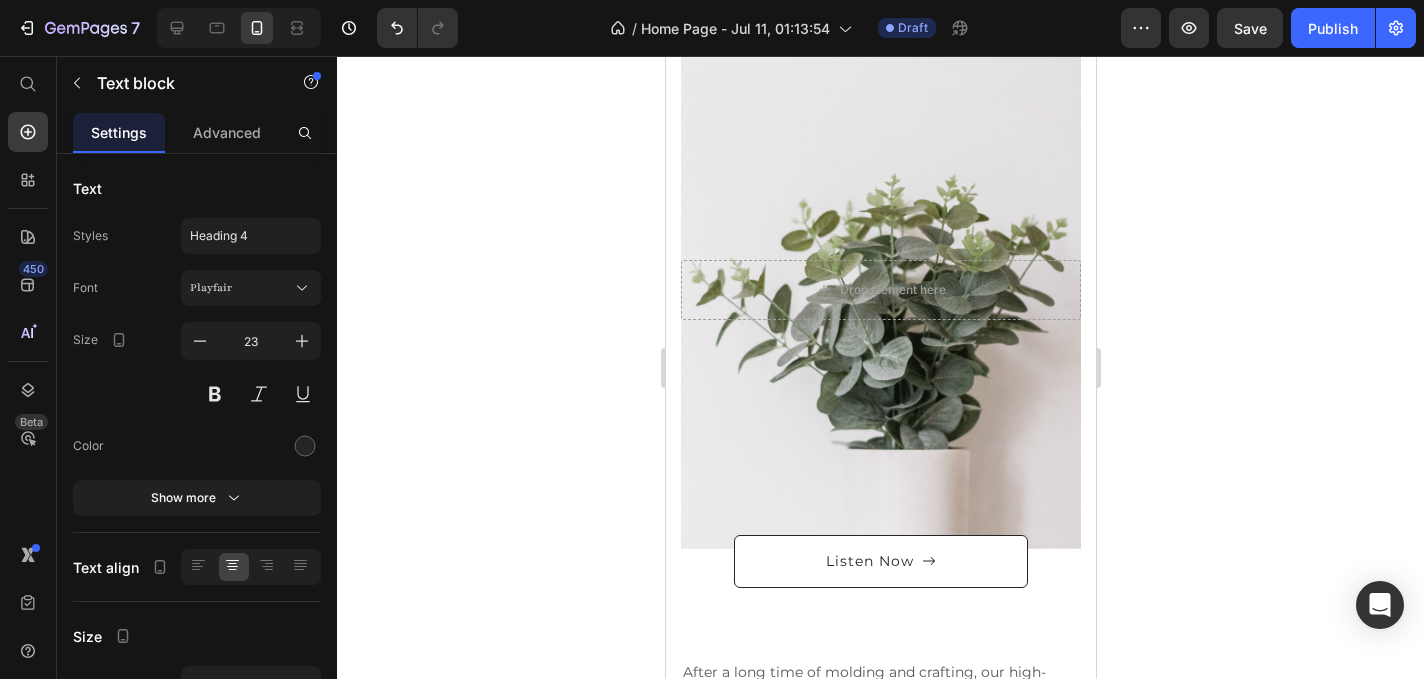 click 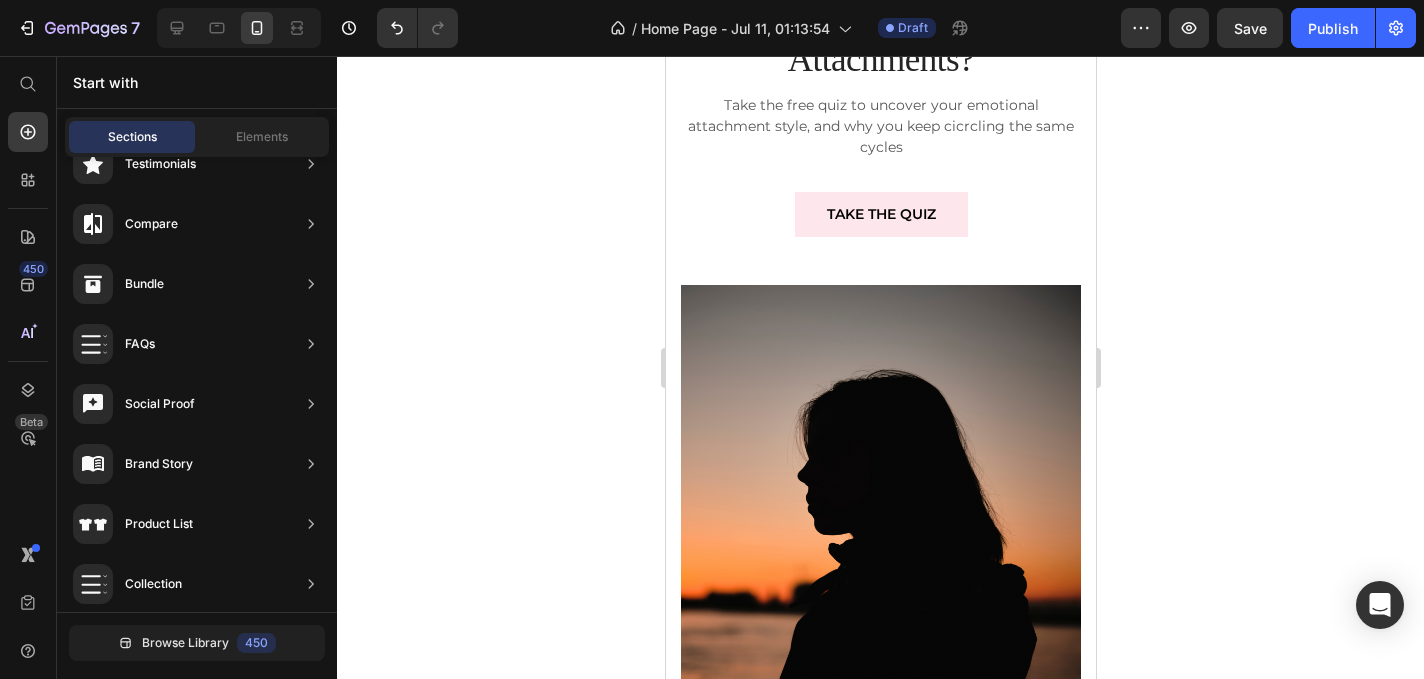 scroll, scrollTop: 0, scrollLeft: 0, axis: both 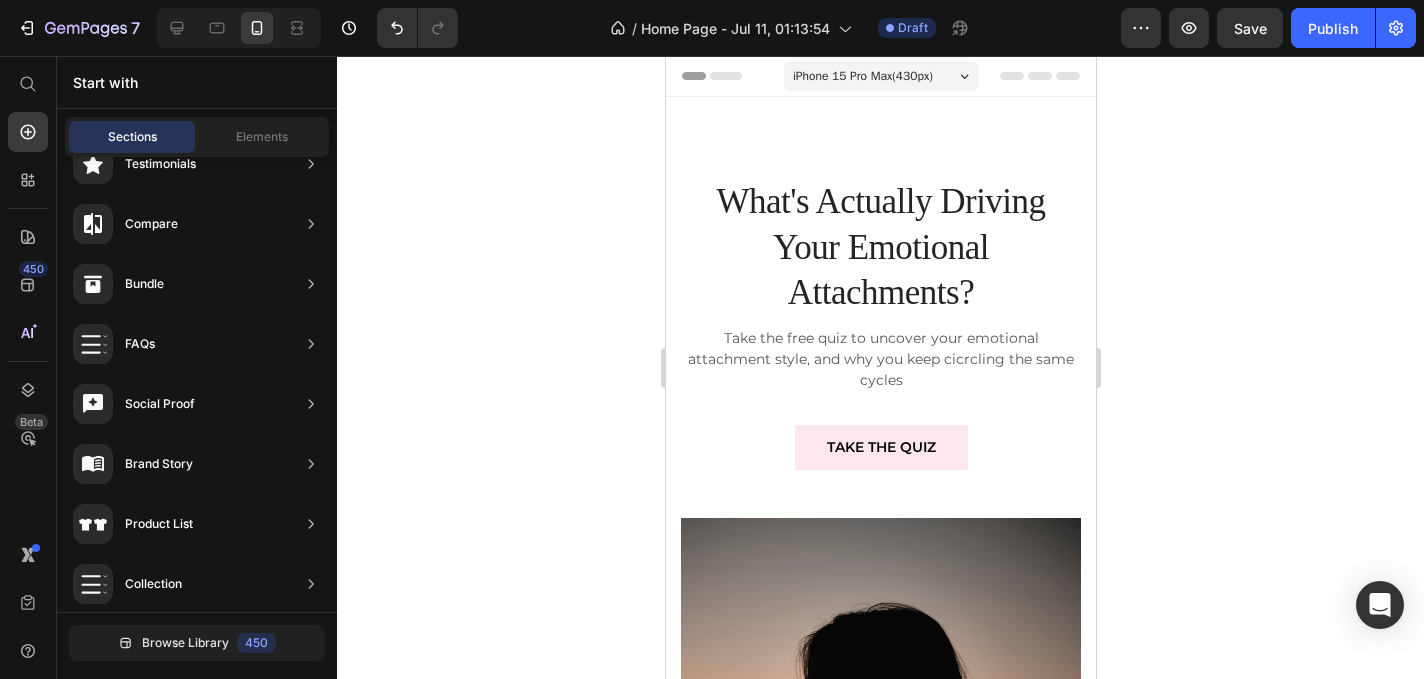drag, startPoint x: 1086, startPoint y: 160, endPoint x: 1754, endPoint y: 91, distance: 671.55414 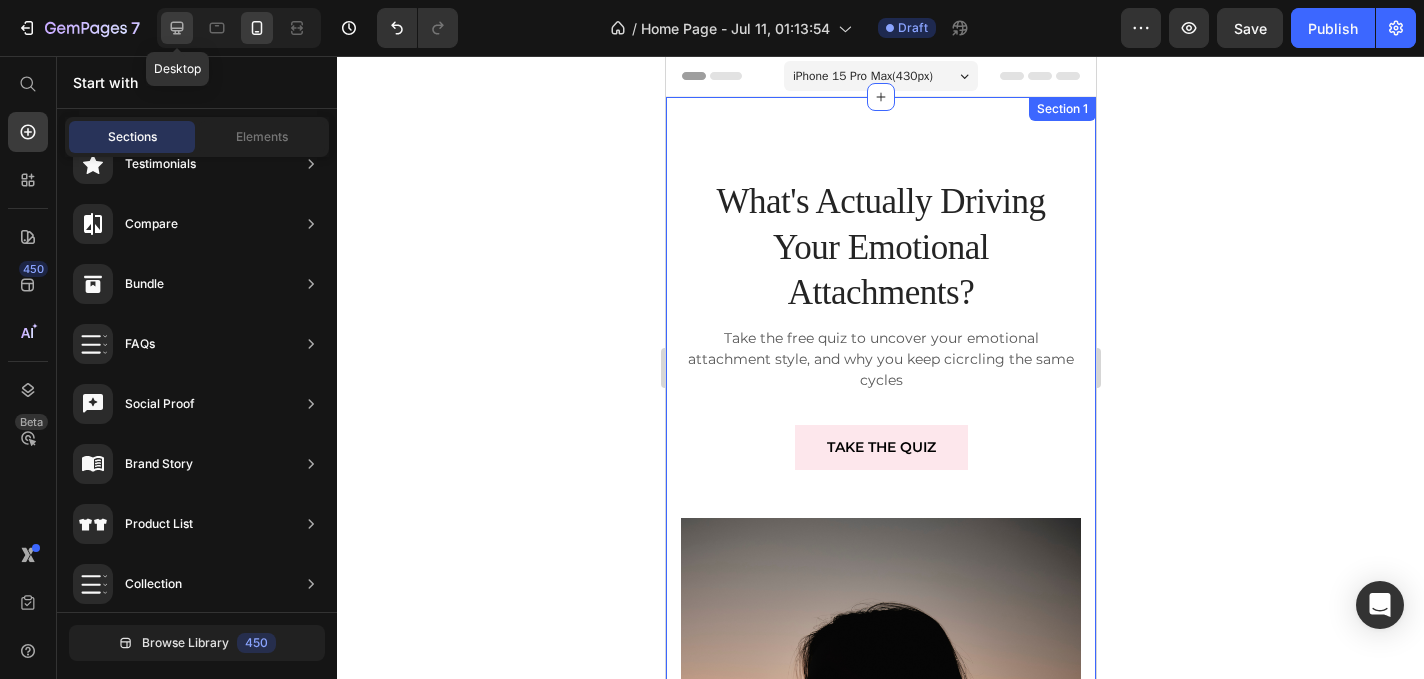 click 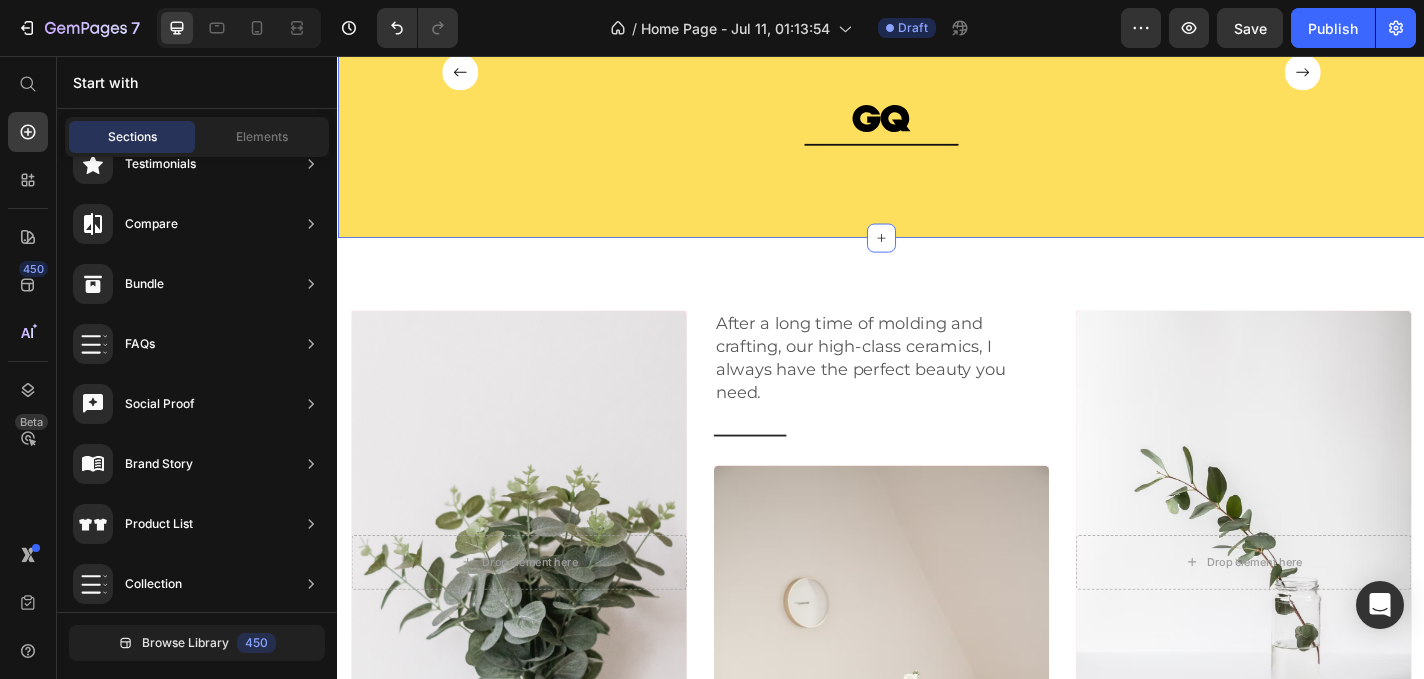 scroll, scrollTop: 2200, scrollLeft: 0, axis: vertical 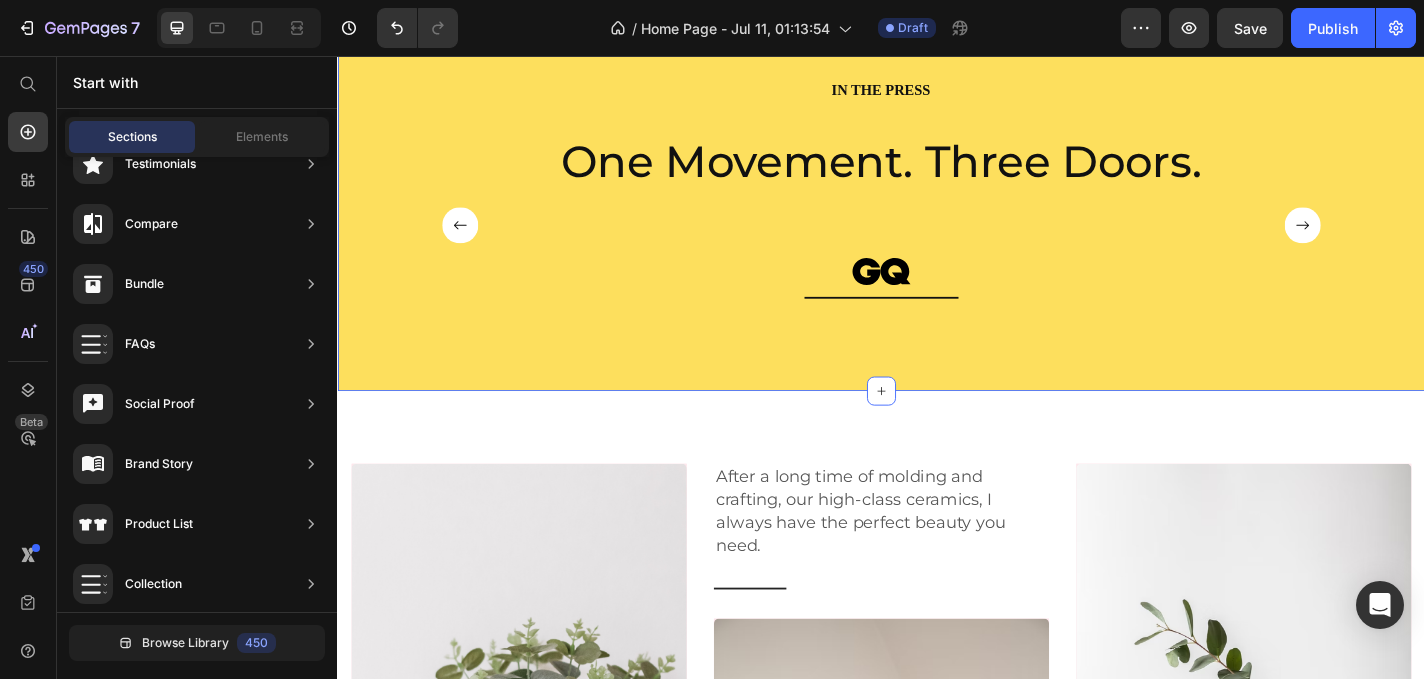 click on "IN THE PRESS Heading
One Movement. Three Doors. Text Block Image Row “At vero eos et accusamus et iusto odio dignissimos ” Text Block Image Row “At vero eos et accusamus et iusto odio dignissimos ” Text Block Image Row “At vero eos et accusamus et iusto odio dignissimos ” Text Block Image Row
Carousel Row Section 4" at bounding box center [937, 214] 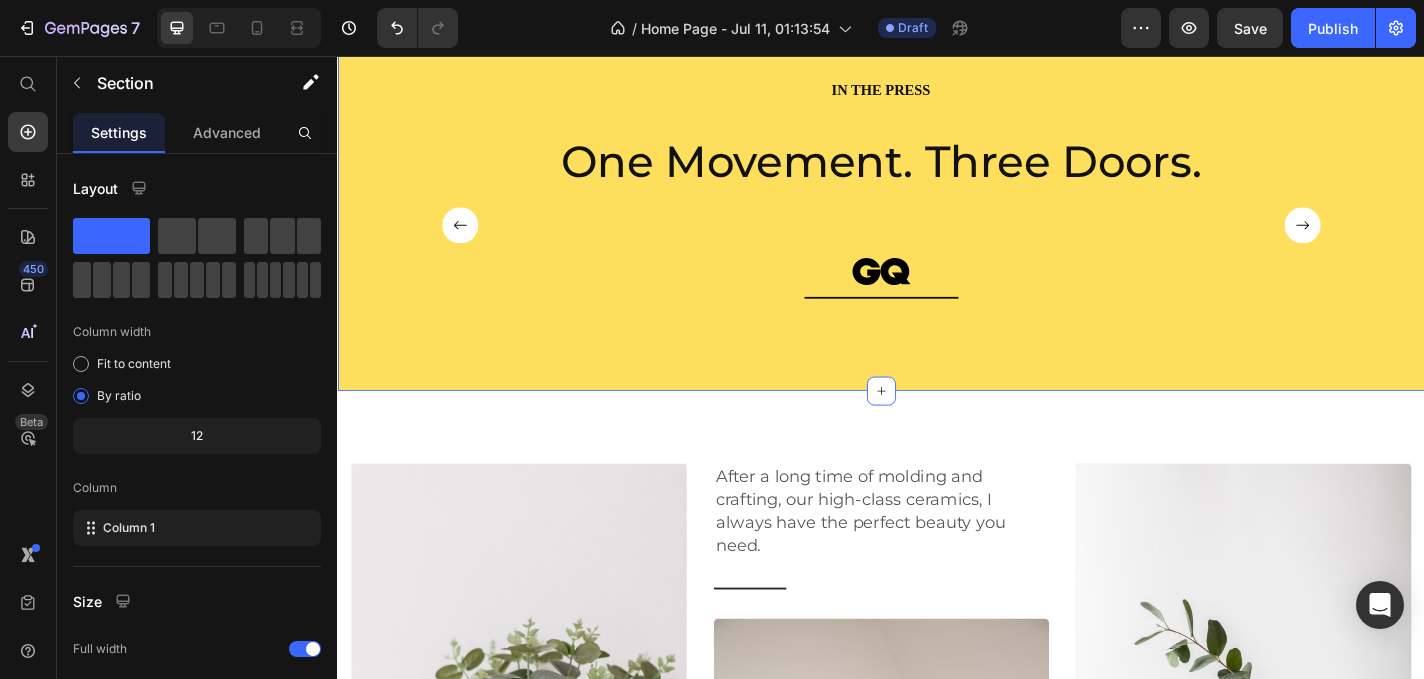 click on "IN THE PRESS Heading
One Movement. Three Doors. Text Block Image Row “At vero eos et accusamus et iusto odio dignissimos ” Text Block Image Row “At vero eos et accusamus et iusto odio dignissimos ” Text Block Image Row “At vero eos et accusamus et iusto odio dignissimos ” Text Block Image Row
Carousel Row" at bounding box center [937, 230] 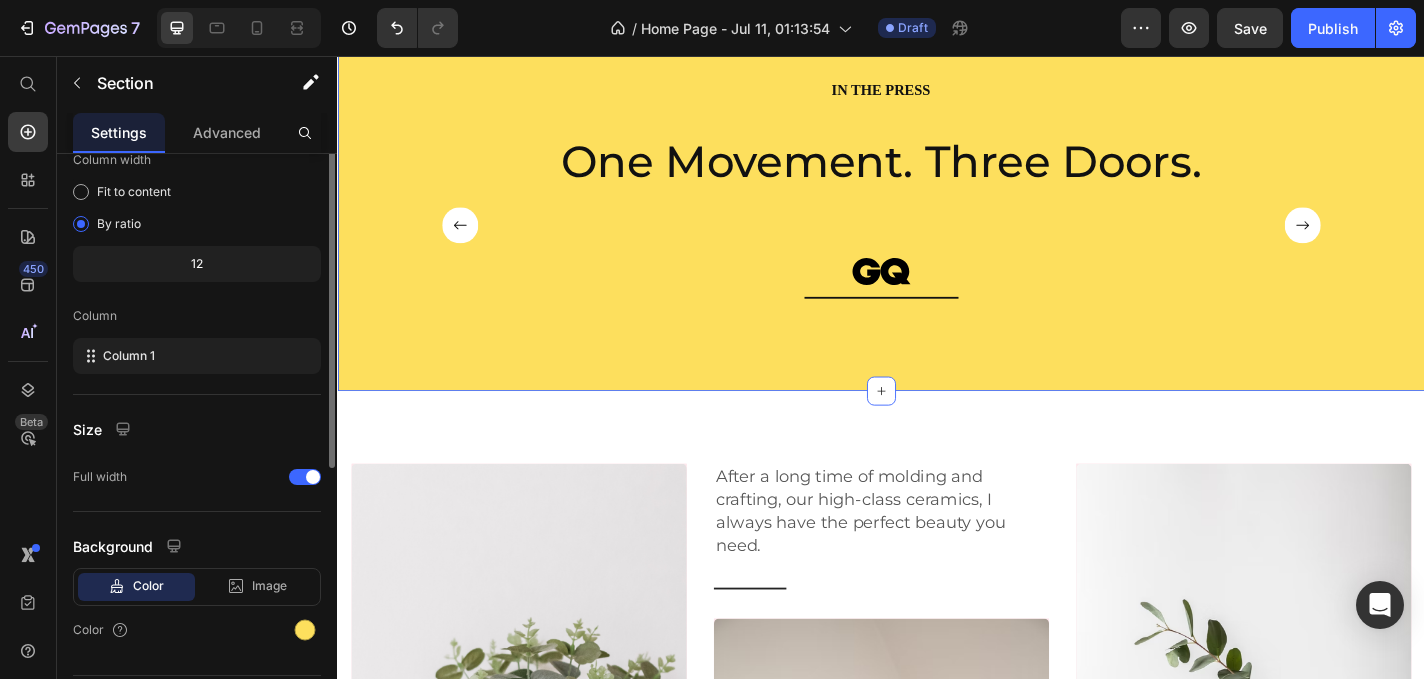 scroll, scrollTop: 226, scrollLeft: 0, axis: vertical 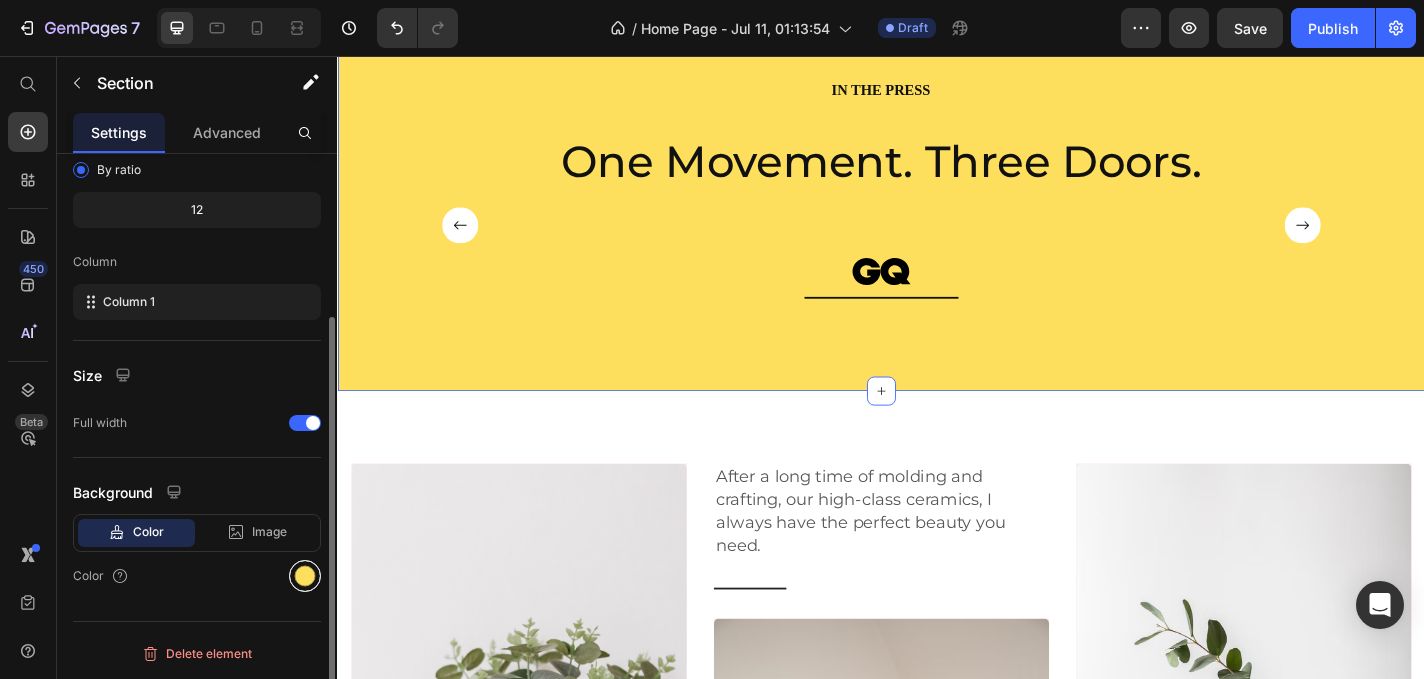 click at bounding box center [305, 576] 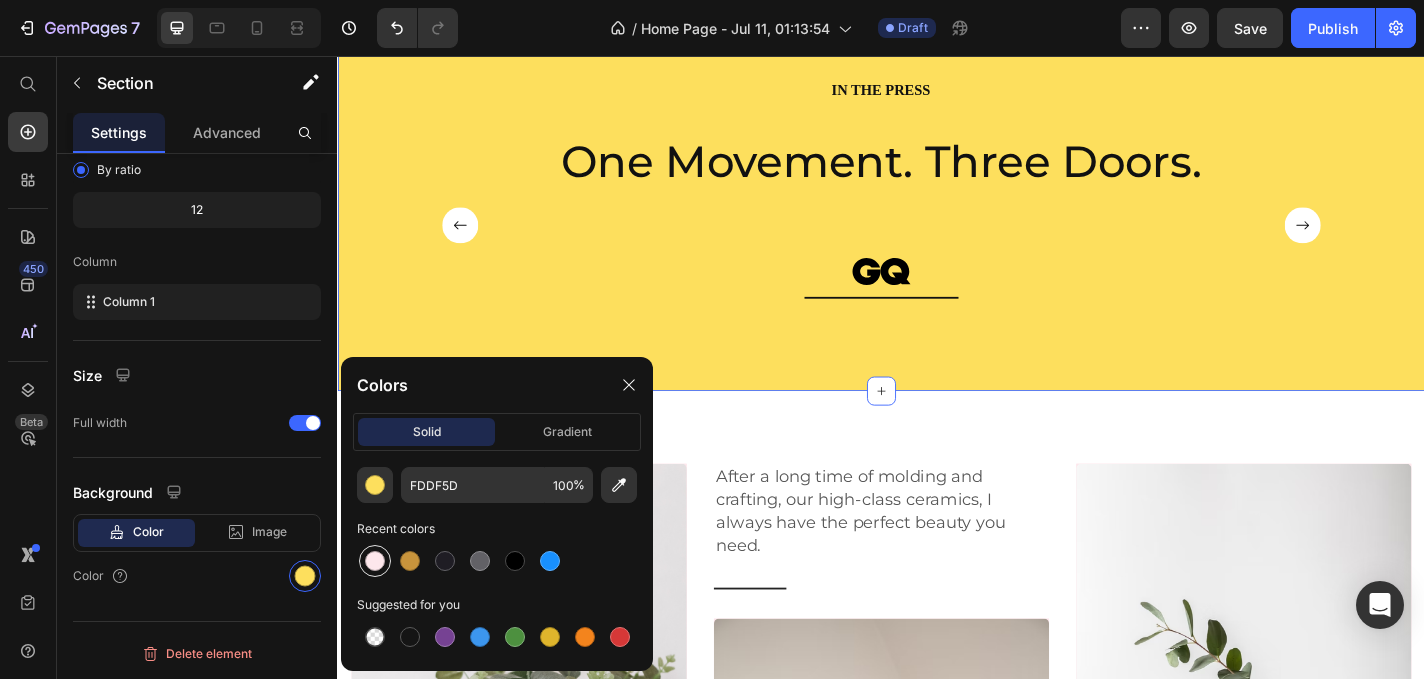 click at bounding box center [375, 561] 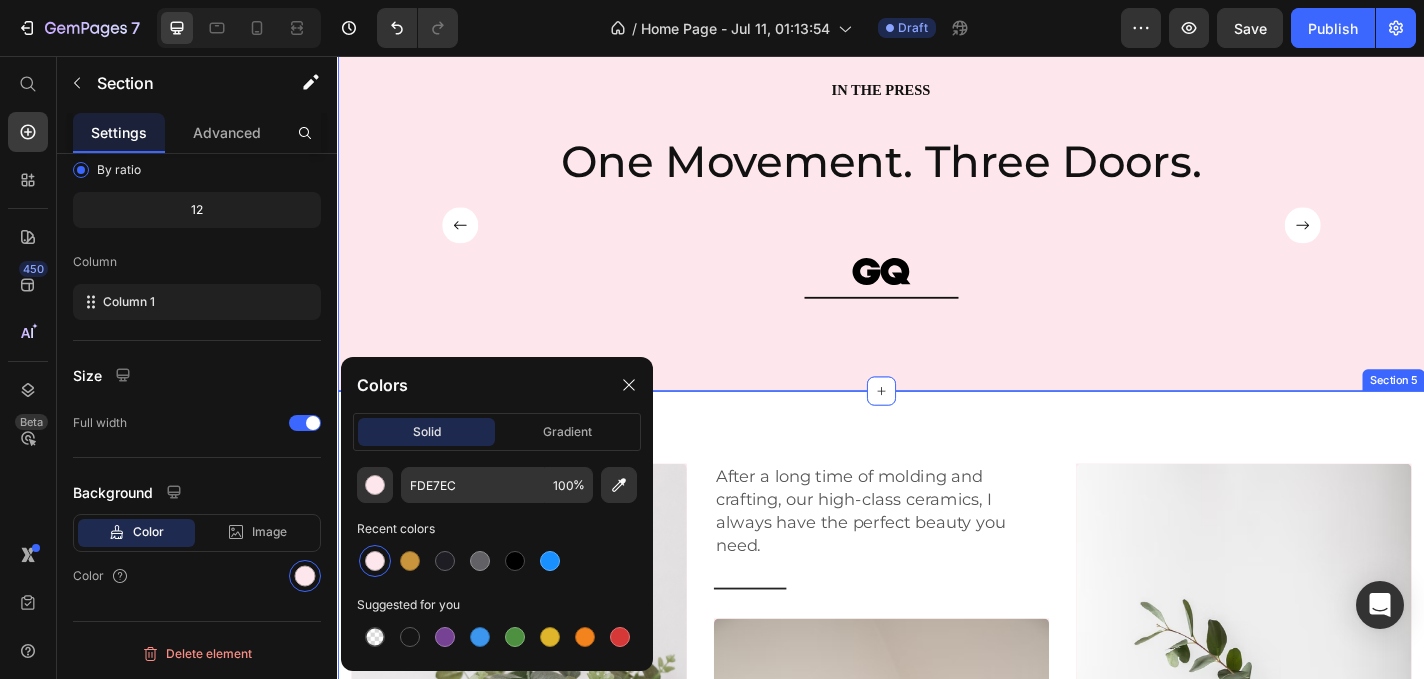 click on "The Podcast Text block After a long time of molding and crafting, our high-class ceramics, I always have the perfect beauty you need. Text block Row
Drop element here Hero Banner
Listen Now Button After a long time of molding and crafting, our high-class ceramics, I always have the perfect beauty you need. Text block                Title Line
Drop element here Hero Banner
PROCELAIN VASE Button After a long time of molding and crafting, our high-class ceramics, I always have the perfect beauty you need. Text block Row                Title Line
Drop element here Hero Banner
GLASS VASE Button Row Section 5" at bounding box center (937, 889) 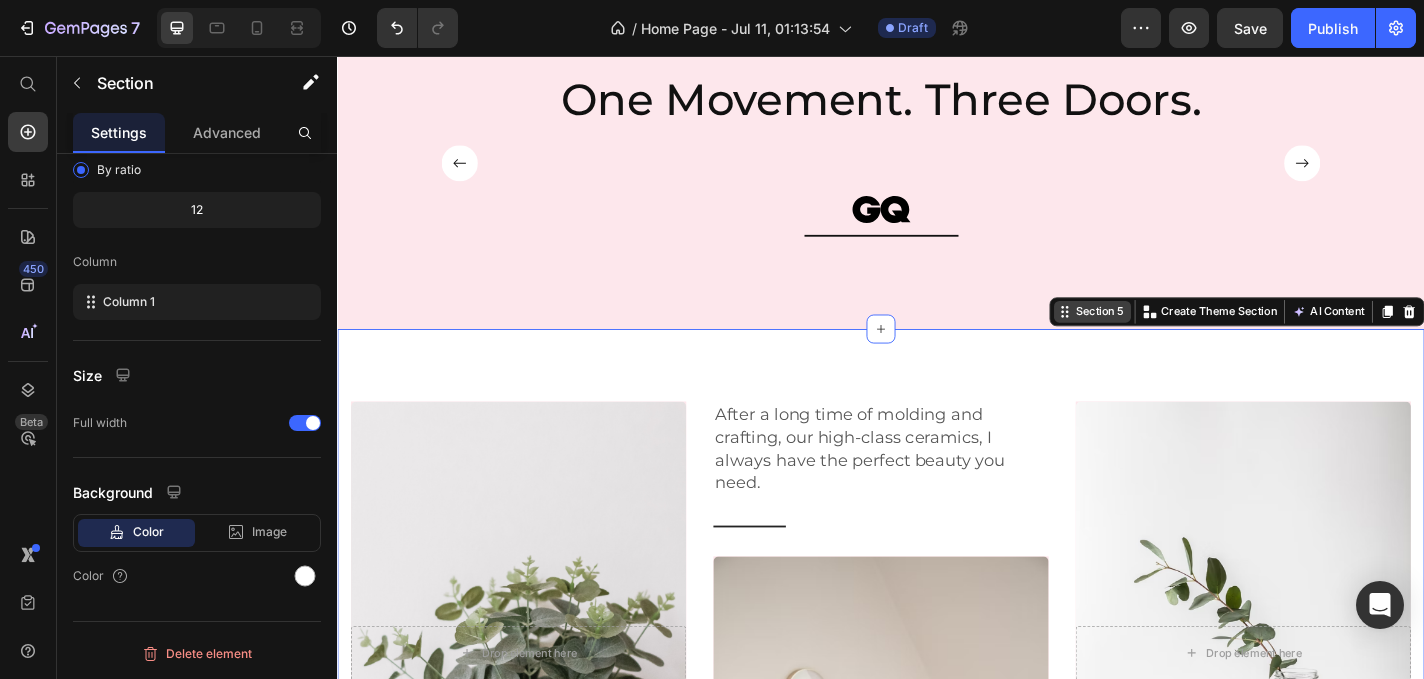 scroll, scrollTop: 2272, scrollLeft: 0, axis: vertical 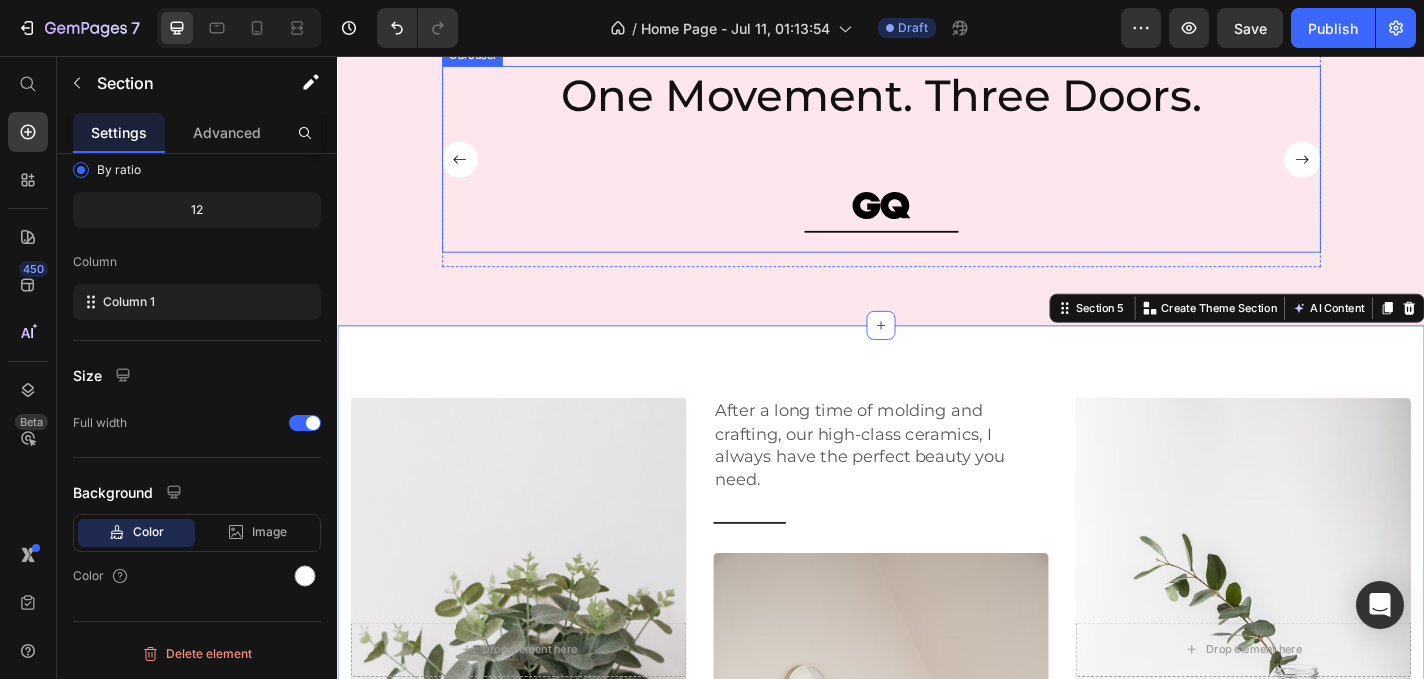 click 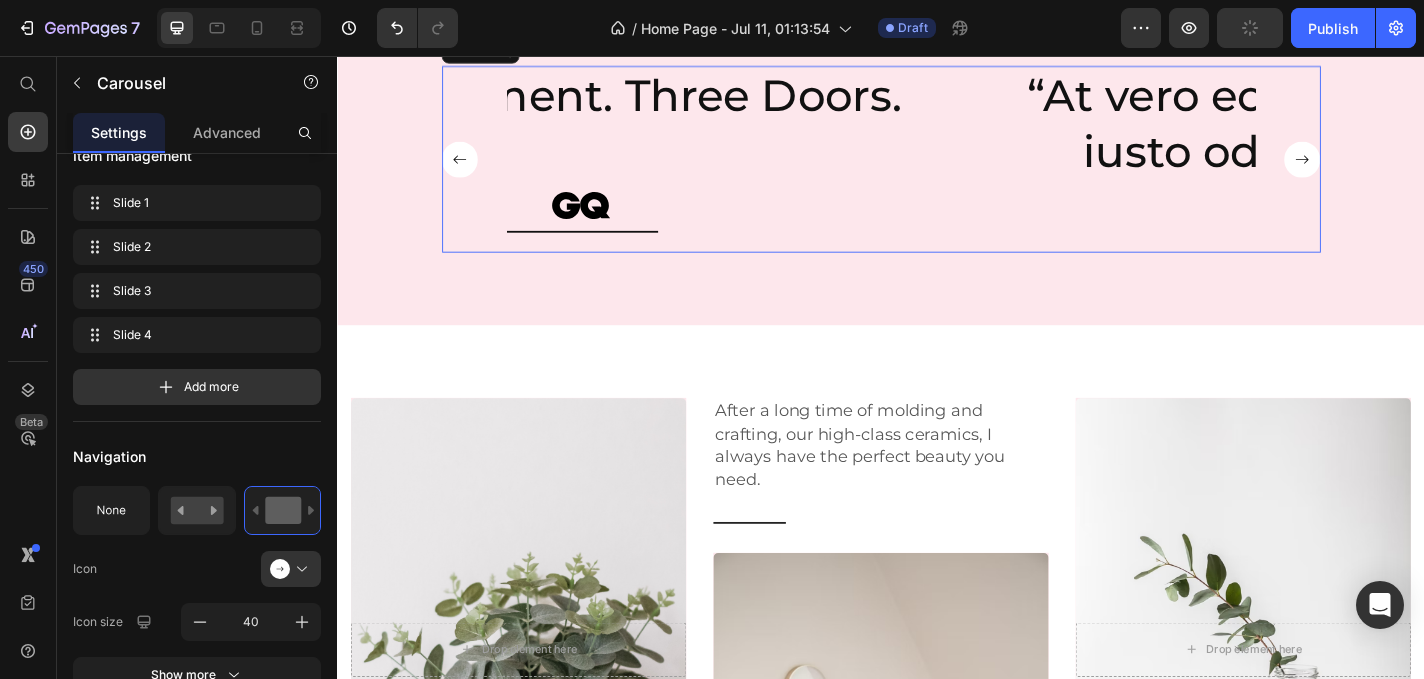 scroll, scrollTop: 0, scrollLeft: 0, axis: both 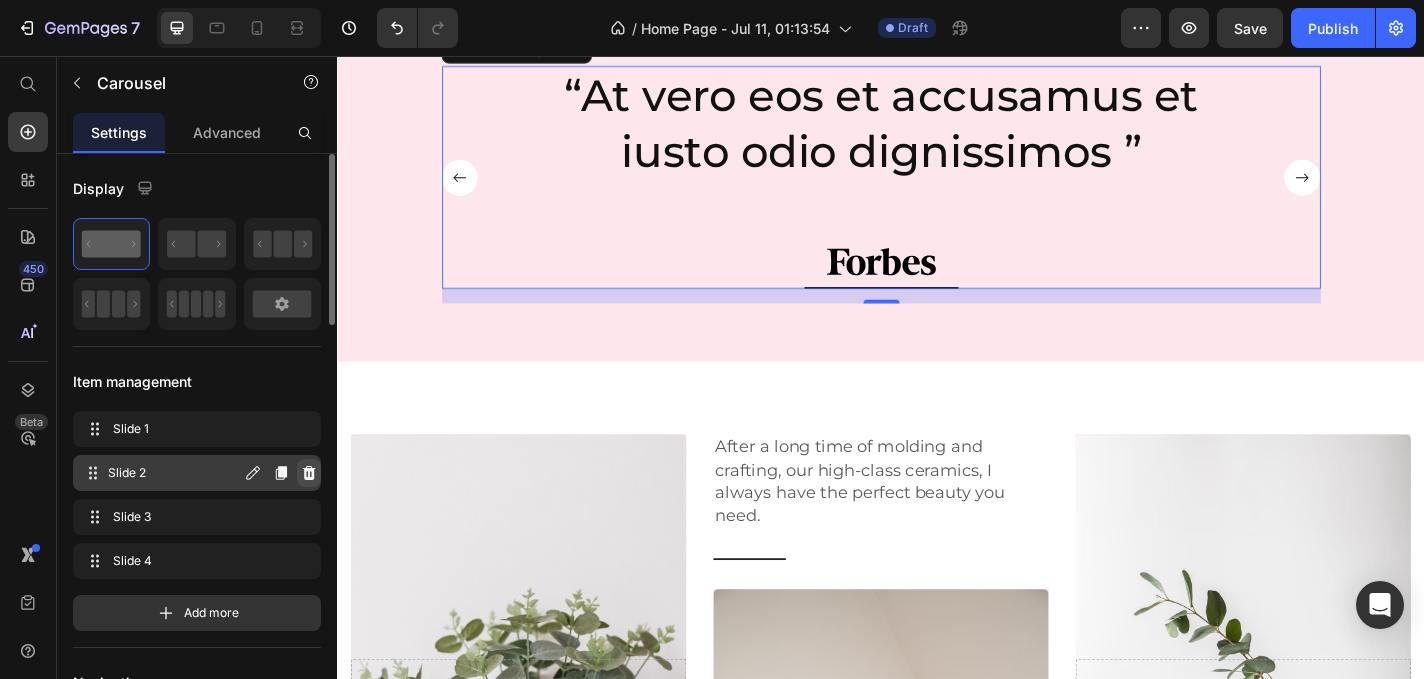click 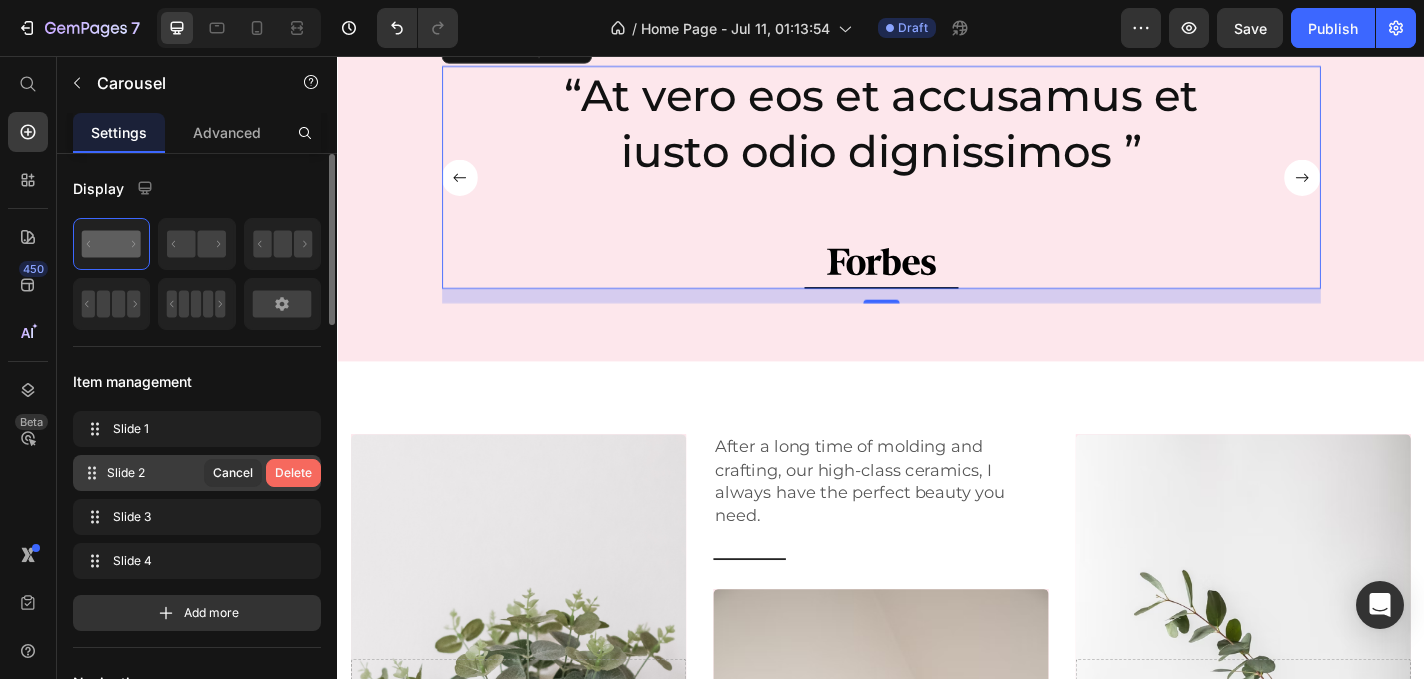 click on "Delete" at bounding box center [293, 473] 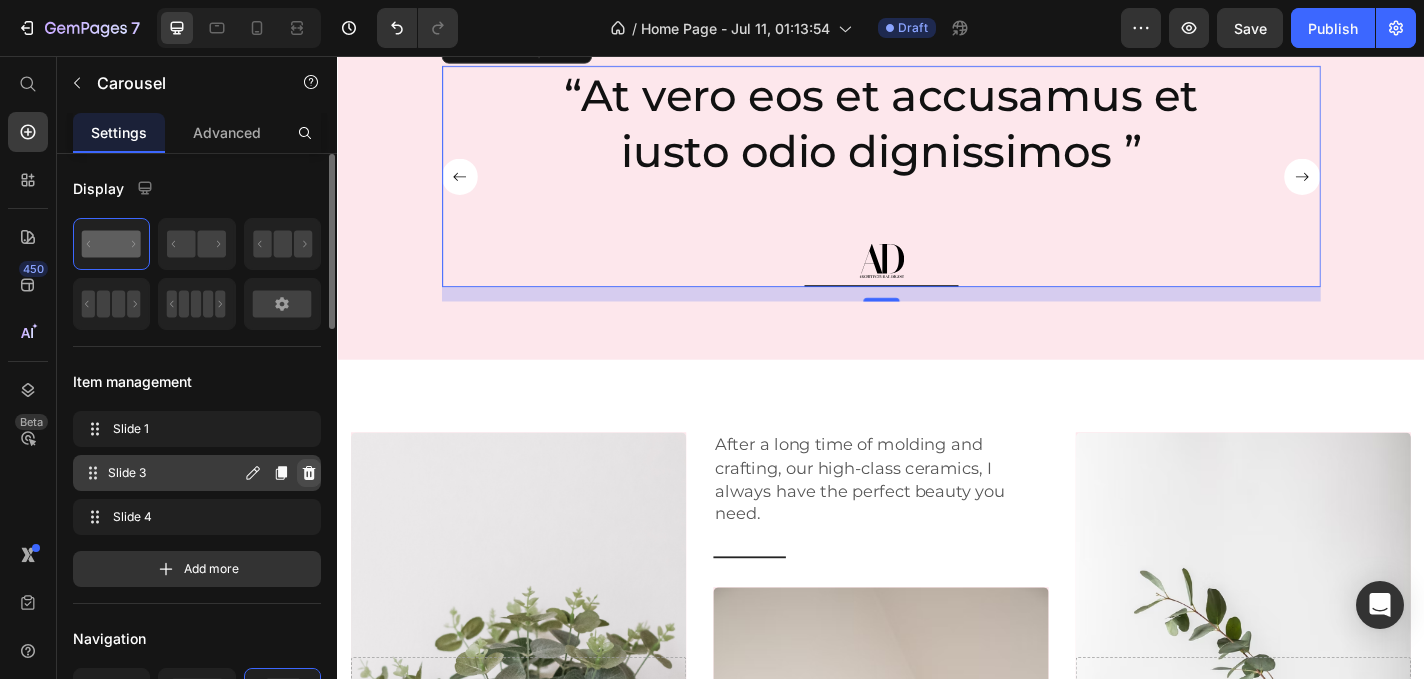 click 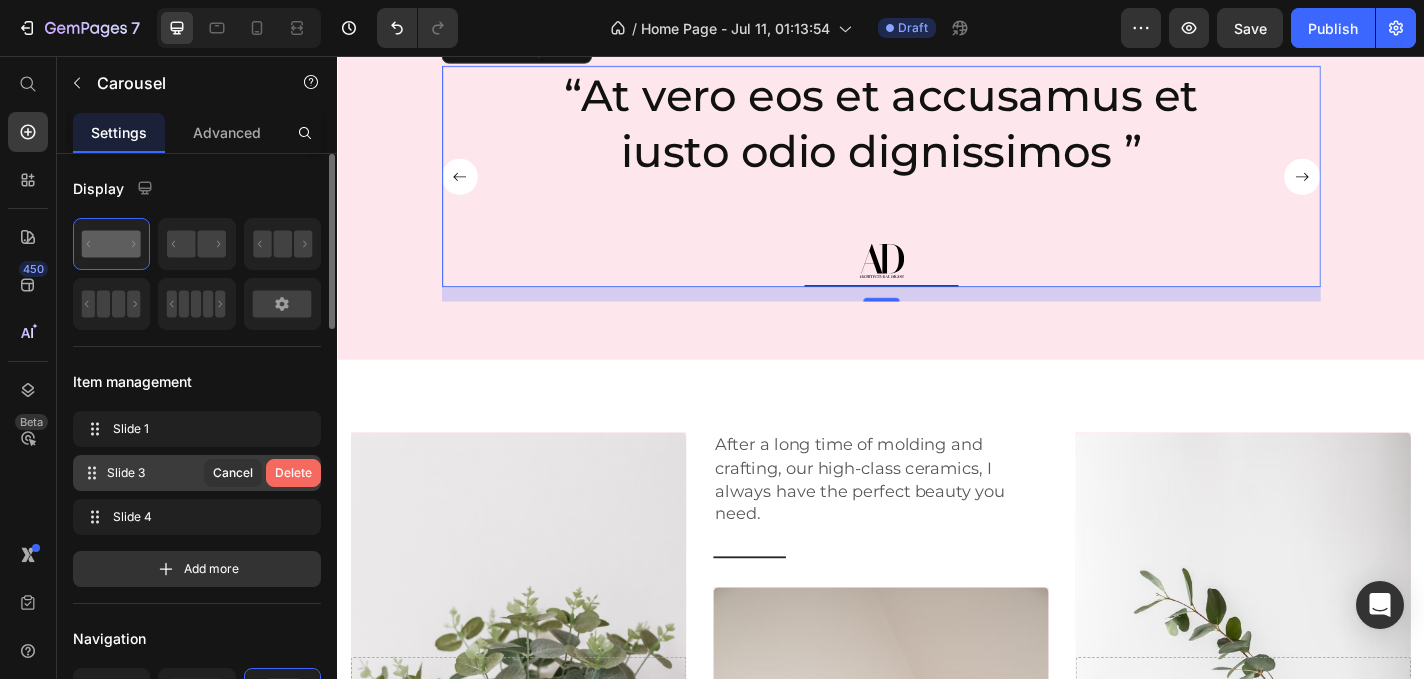 click on "Delete" at bounding box center (293, 473) 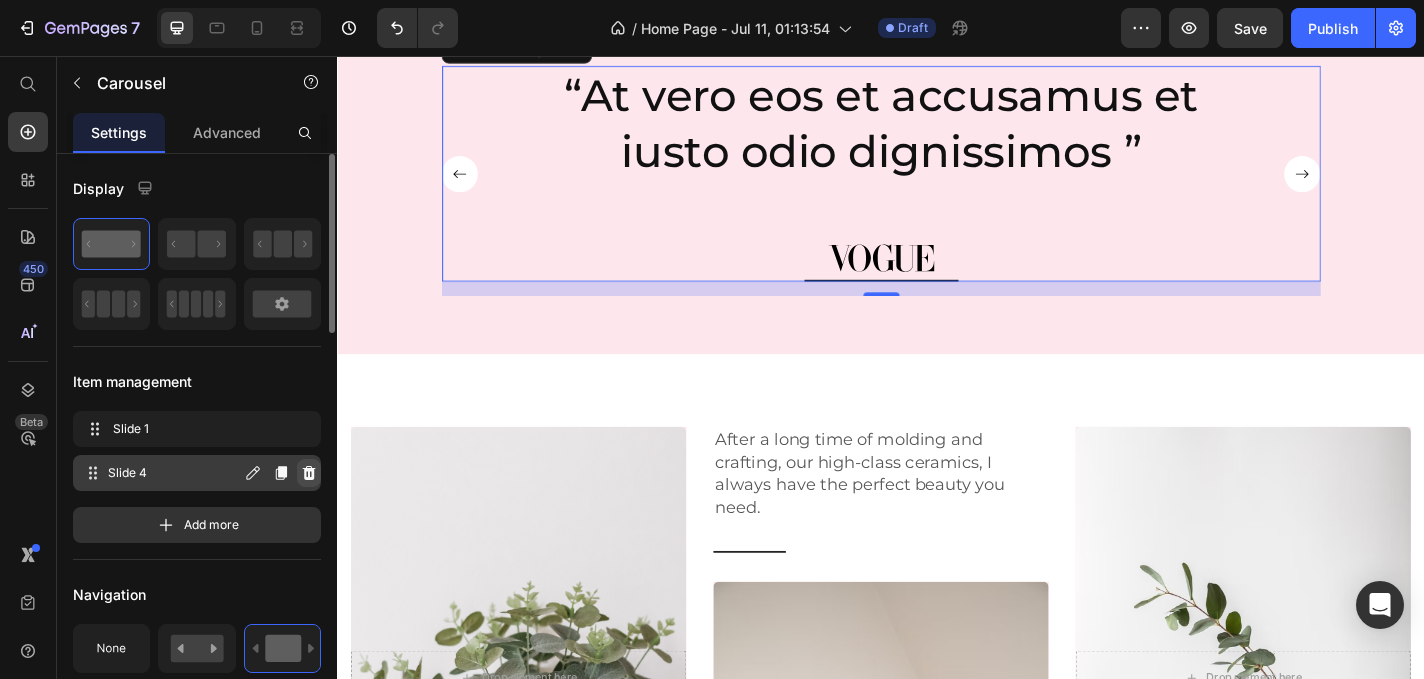click 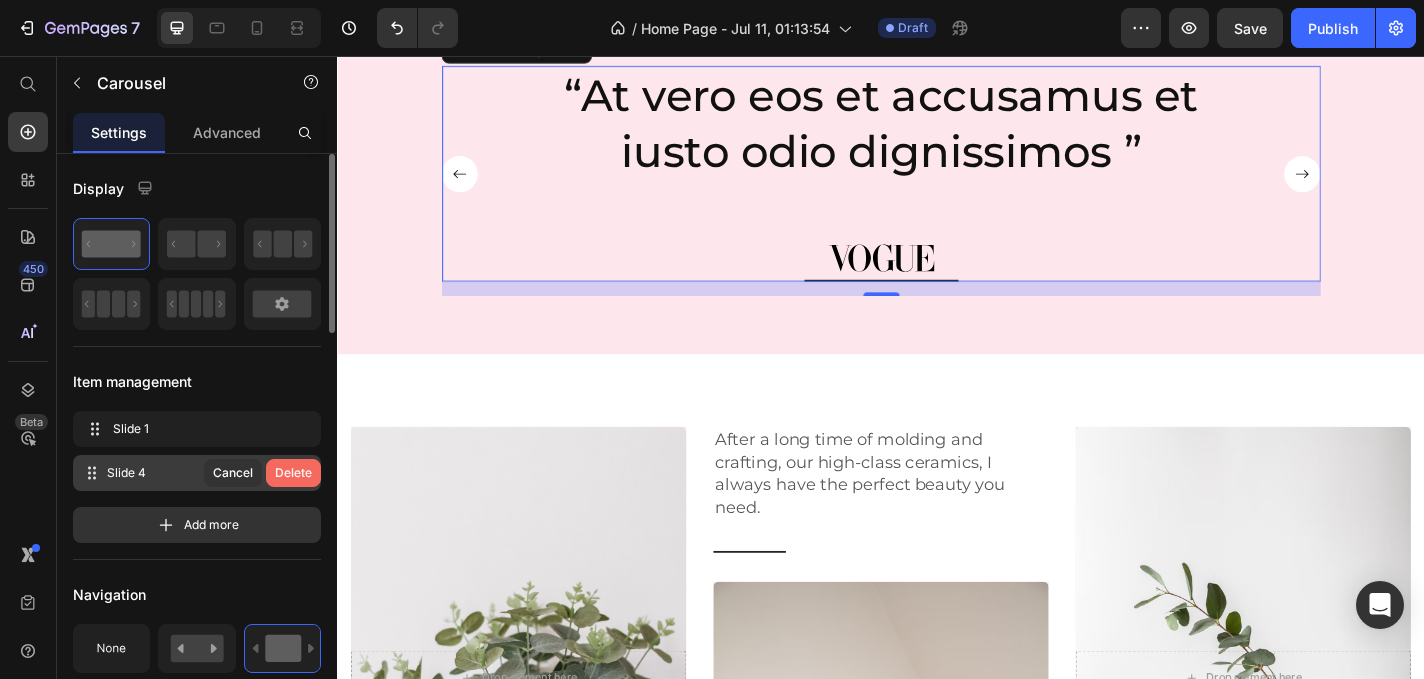click on "Delete" at bounding box center [293, 473] 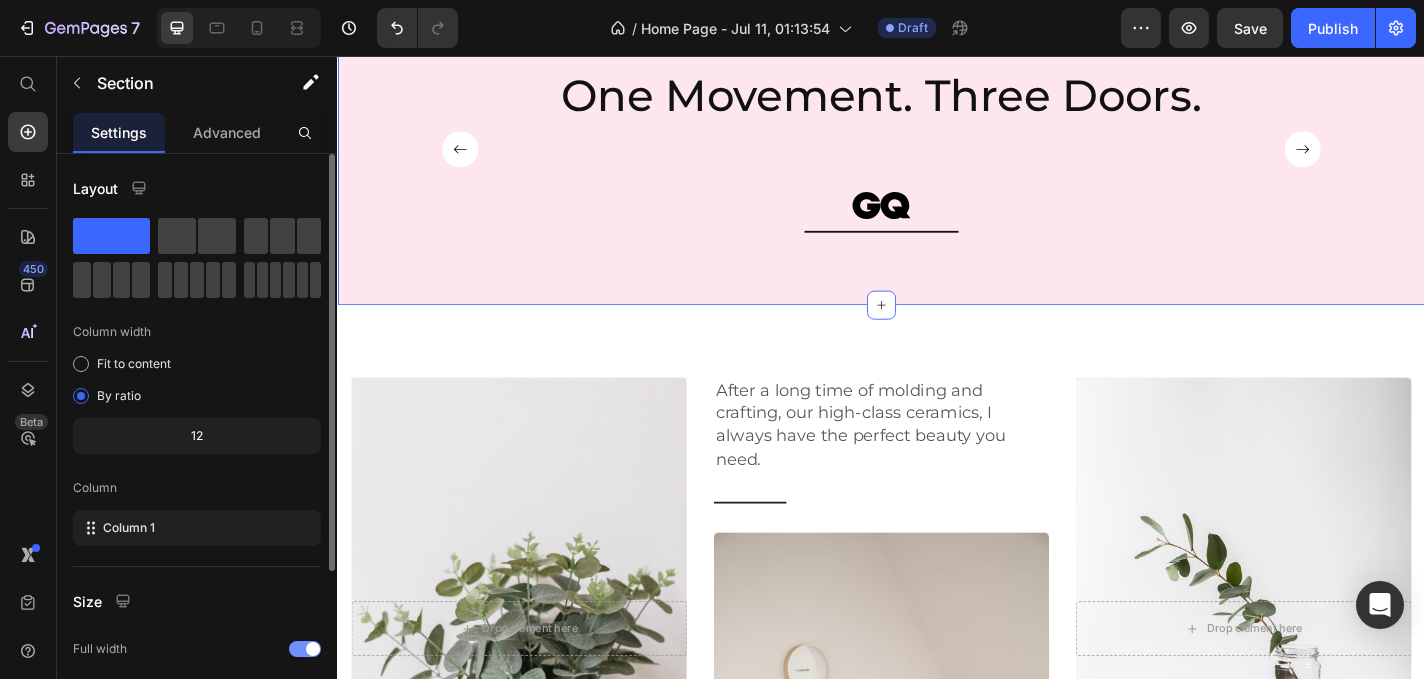 click on "IN THE PRESS Heading
One Movement. Three Doors. Text Block Image Row
Carousel Row Section 4   You can create reusable sections Create Theme Section AI Content Write with GemAI What would you like to describe here? Tone and Voice Persuasive Product I’ve Healed Too Much To Go Back Tee Show more Generate" at bounding box center (937, 130) 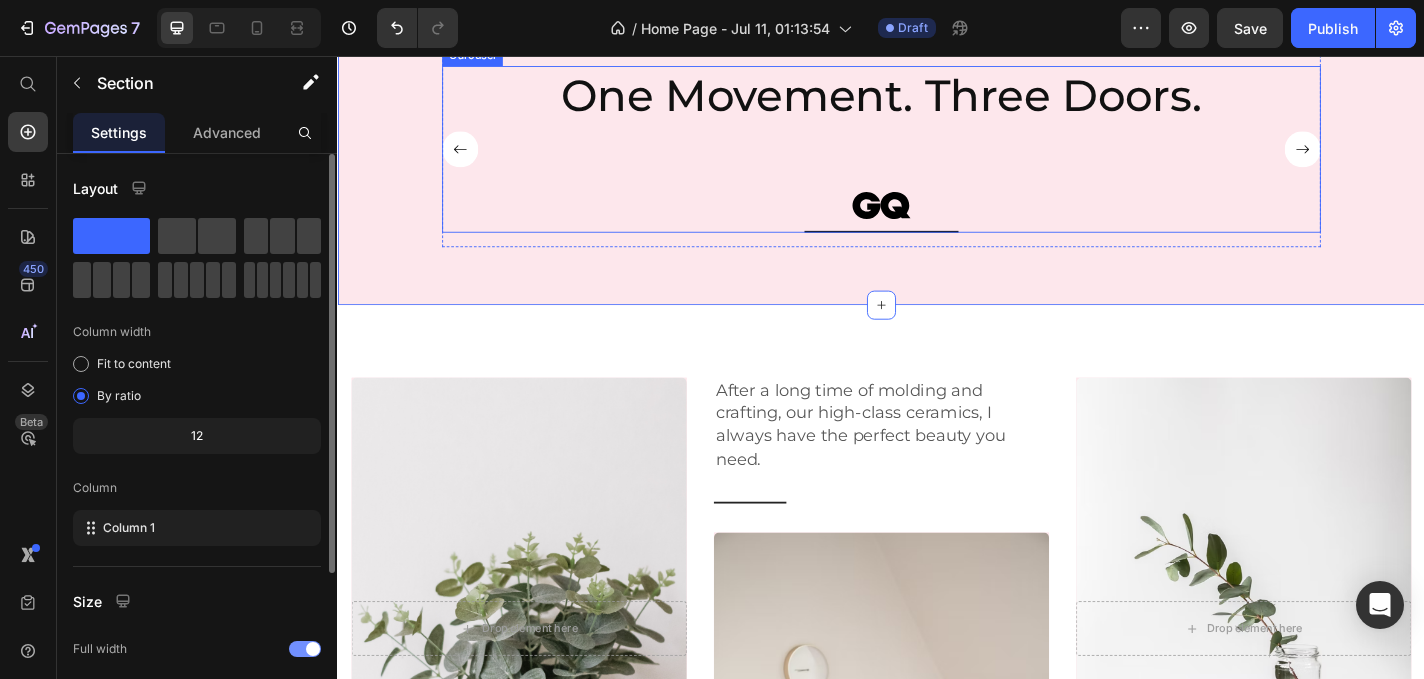 click on "IN THE PRESS Heading
One Movement. Three Doors. Text Block Image Row
Carousel" at bounding box center [937, 138] 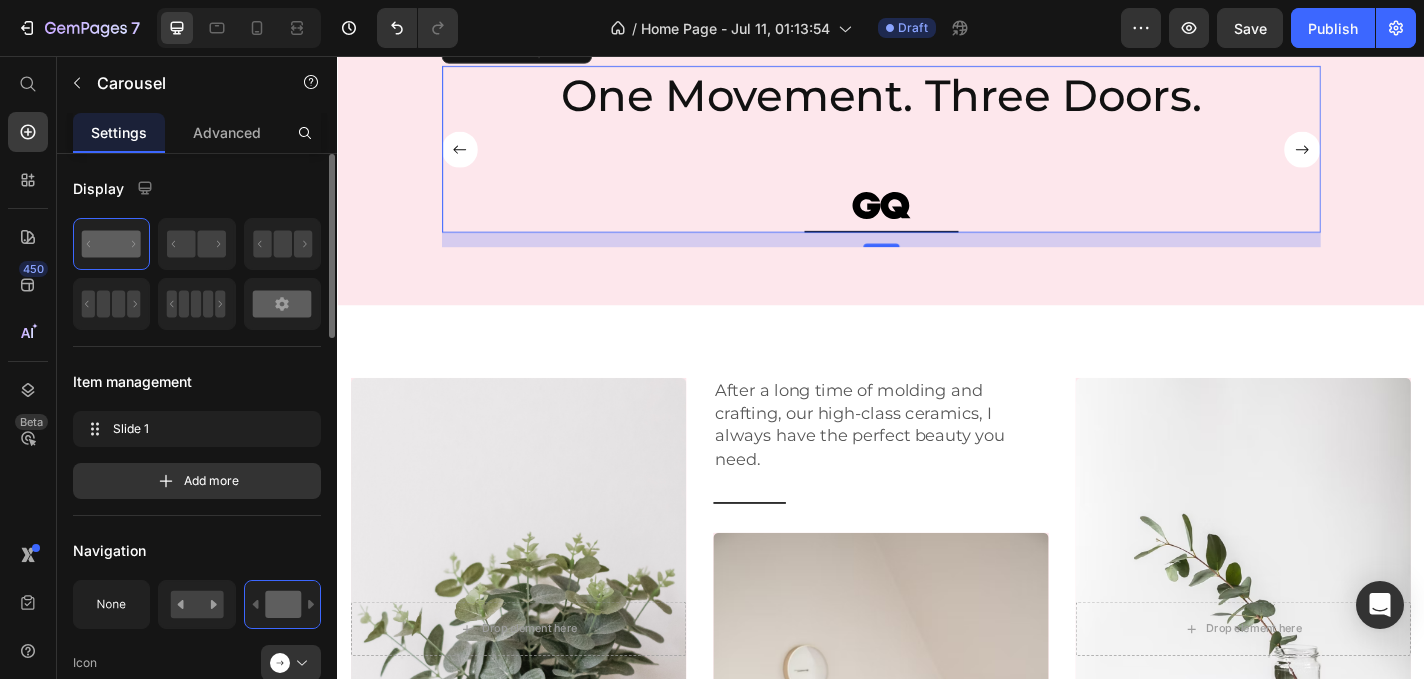 click 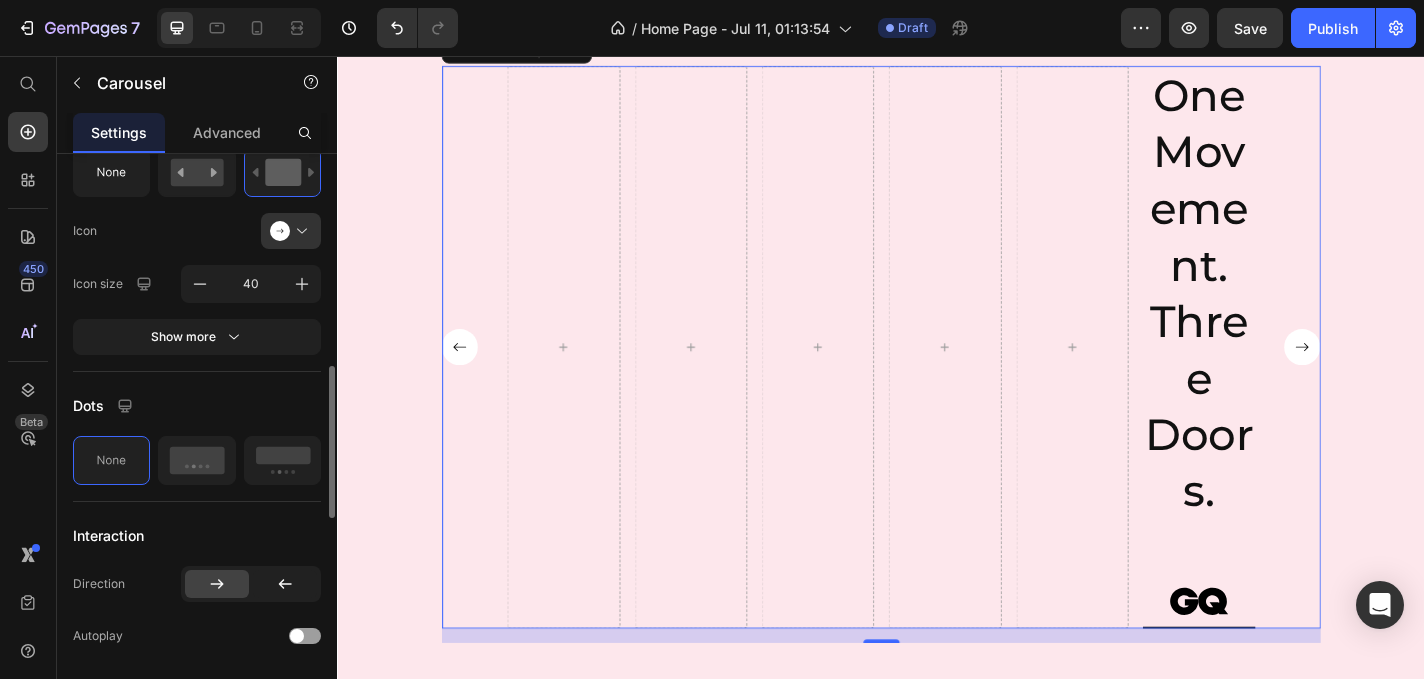 scroll, scrollTop: 612, scrollLeft: 0, axis: vertical 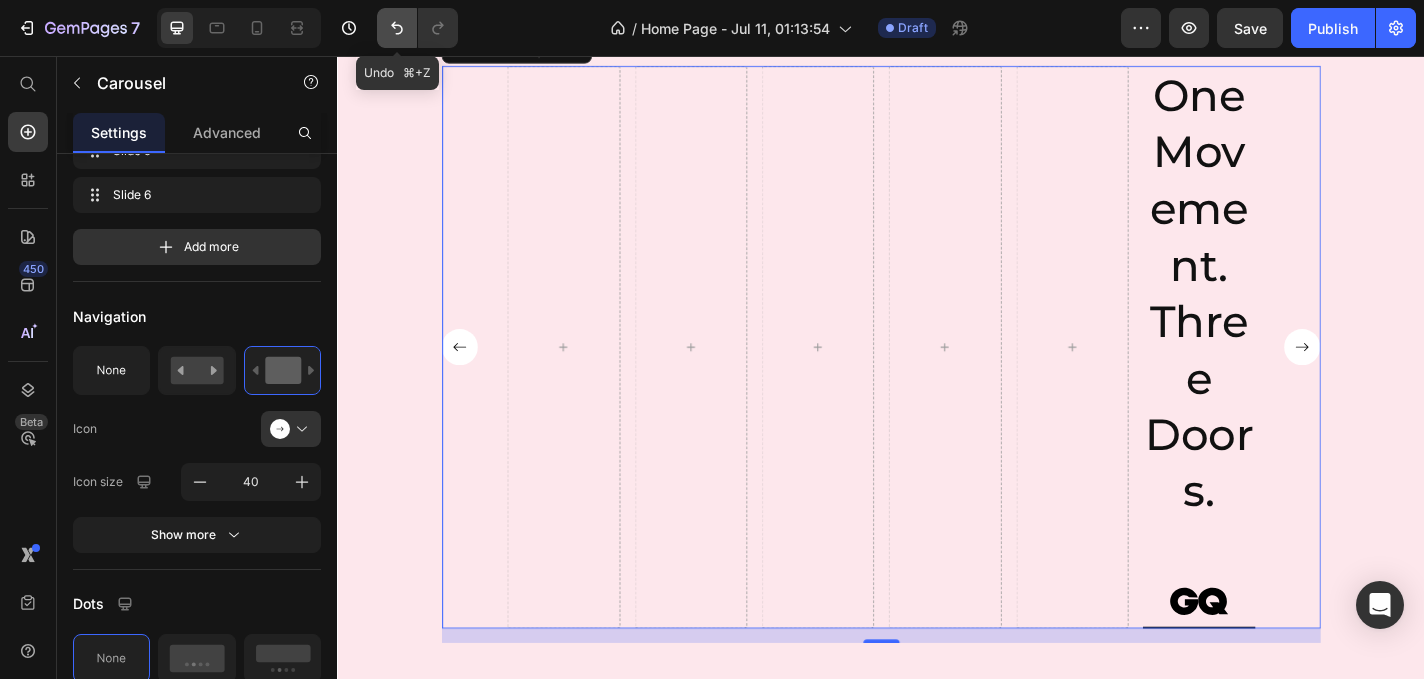 click 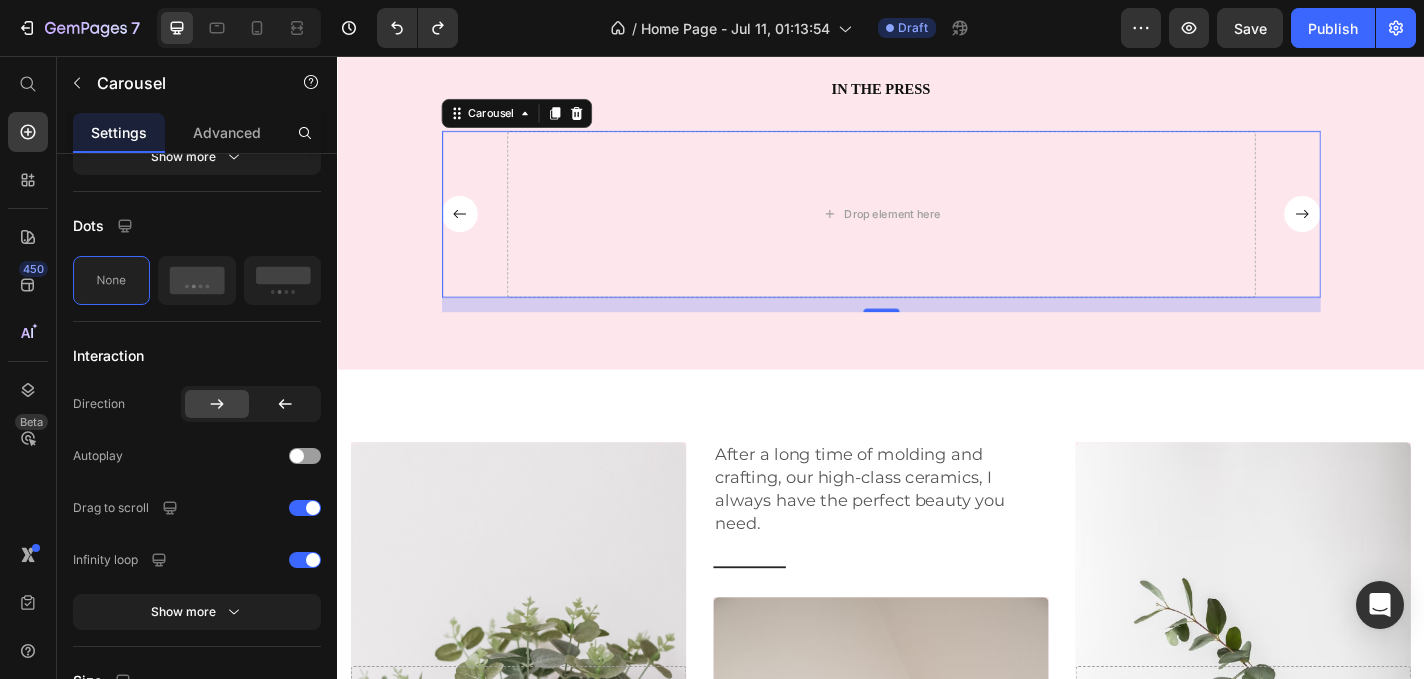 scroll, scrollTop: 2204, scrollLeft: 0, axis: vertical 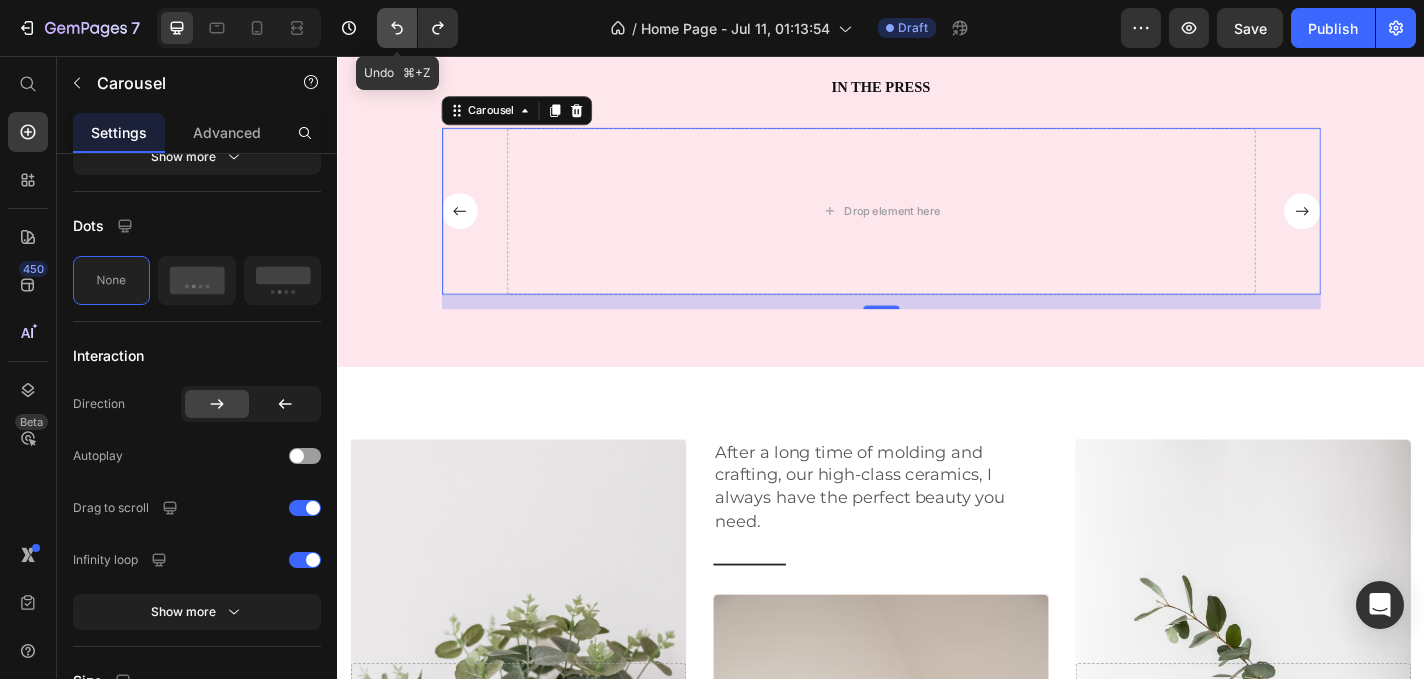 click 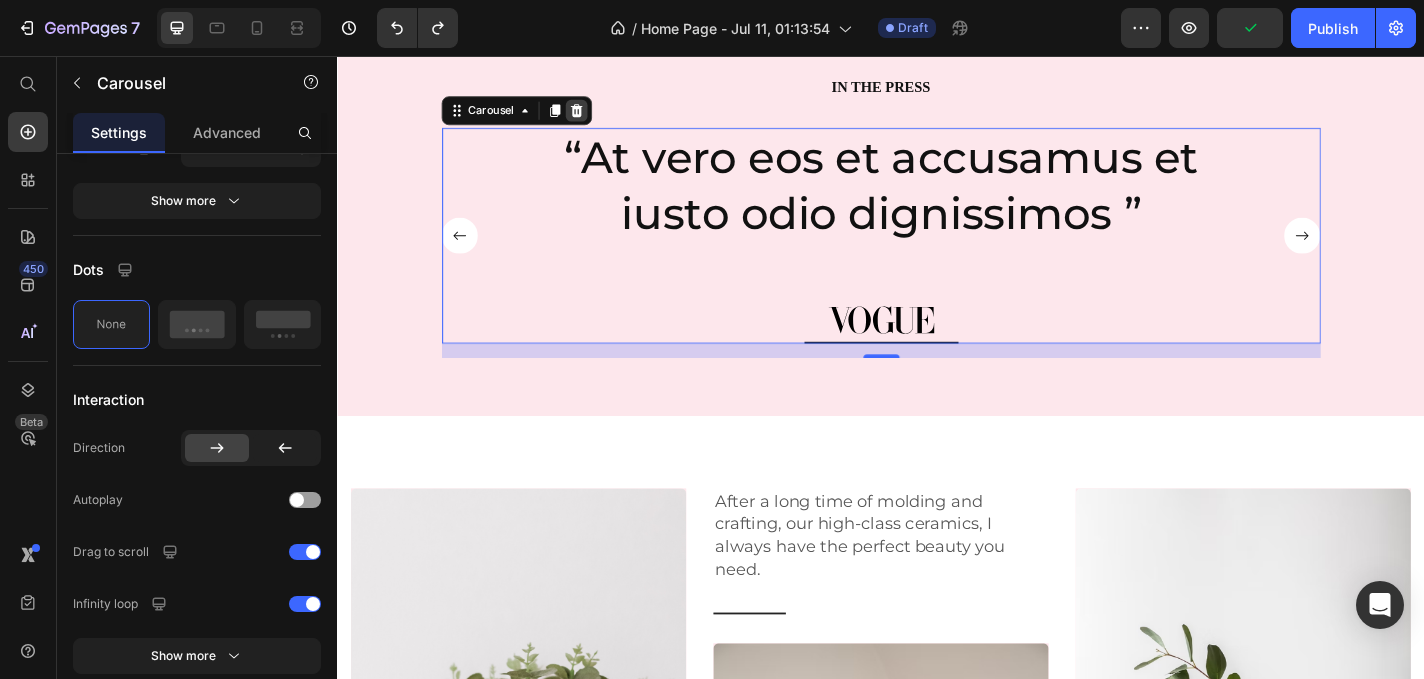 click at bounding box center [601, 116] 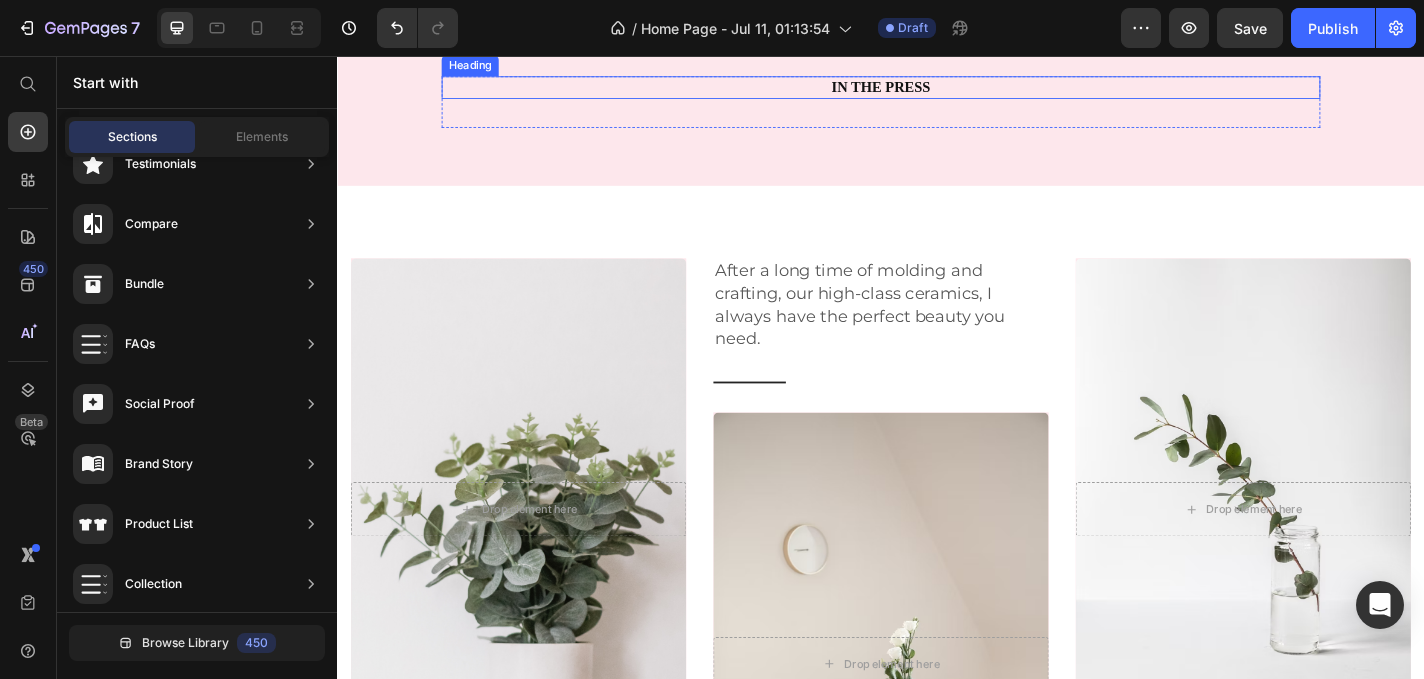 click on "IN THE PRESS" at bounding box center (937, 90) 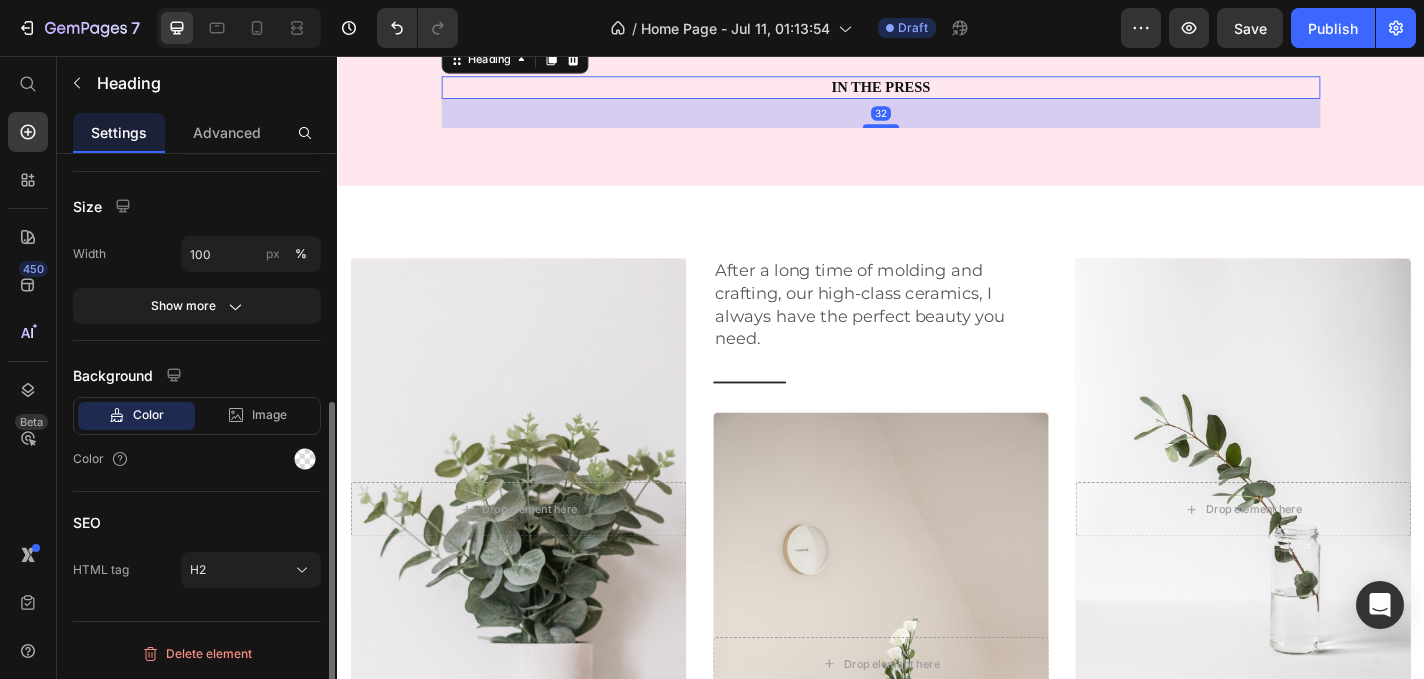 scroll, scrollTop: 0, scrollLeft: 0, axis: both 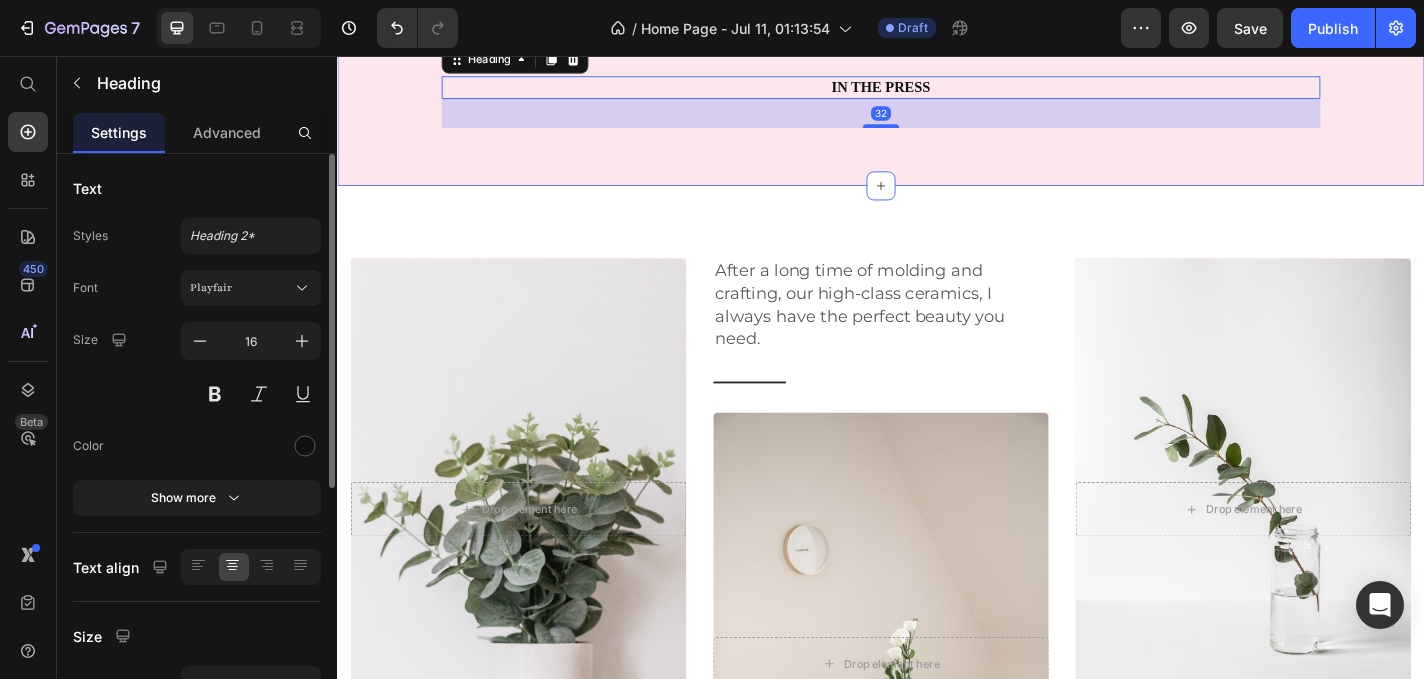 click on "IN THE PRESS Heading   32 Row Section 4" at bounding box center [937, 98] 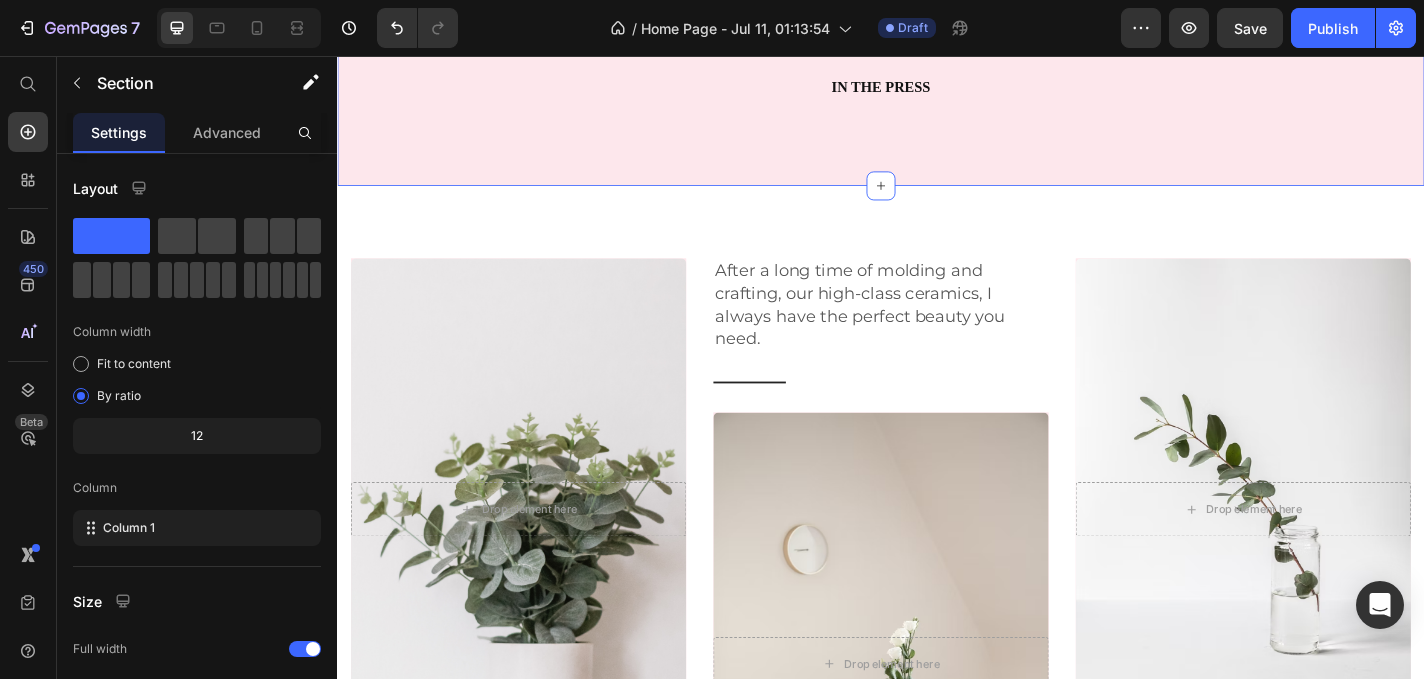 click on "IN THE PRESS Heading Row Section 4   You can create reusable sections Create Theme Section AI Content Write with GemAI What would you like to describe here? Tone and Voice Persuasive Product I’ve Healed Too Much To Go Back Tee Show more Generate" at bounding box center [937, 98] 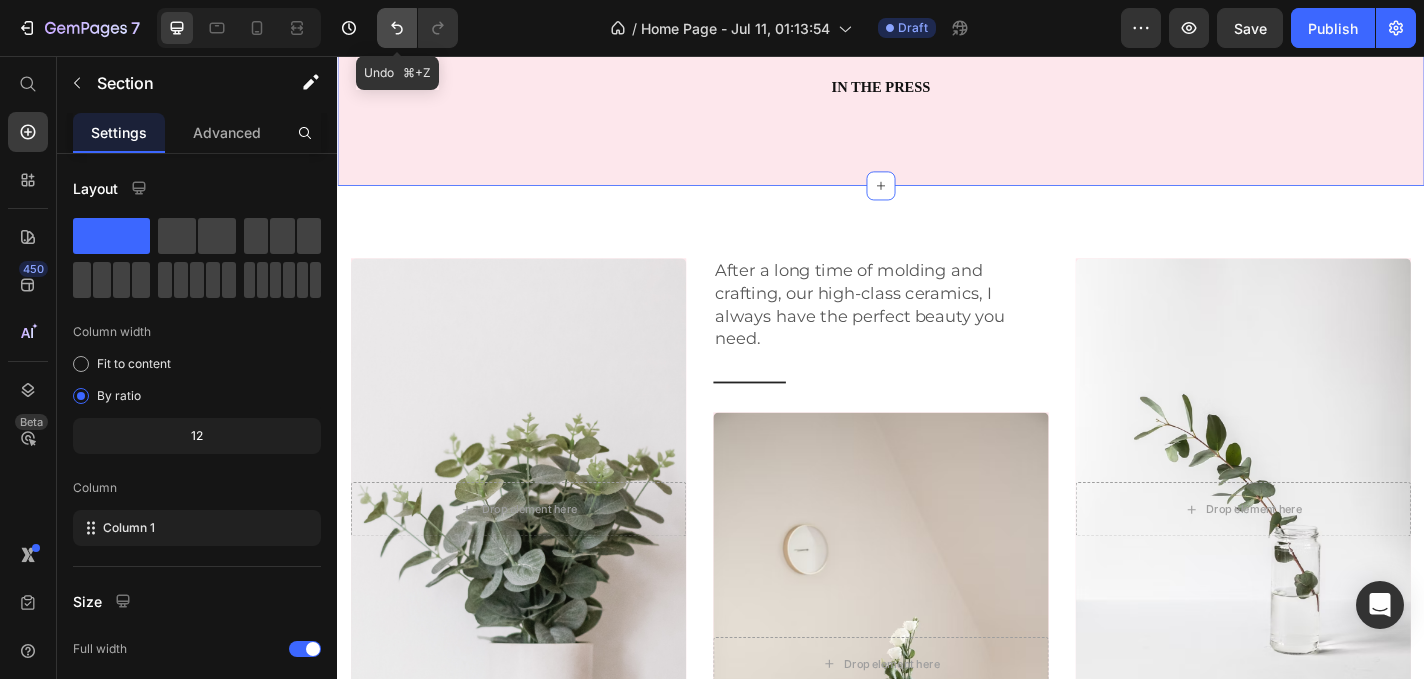 click 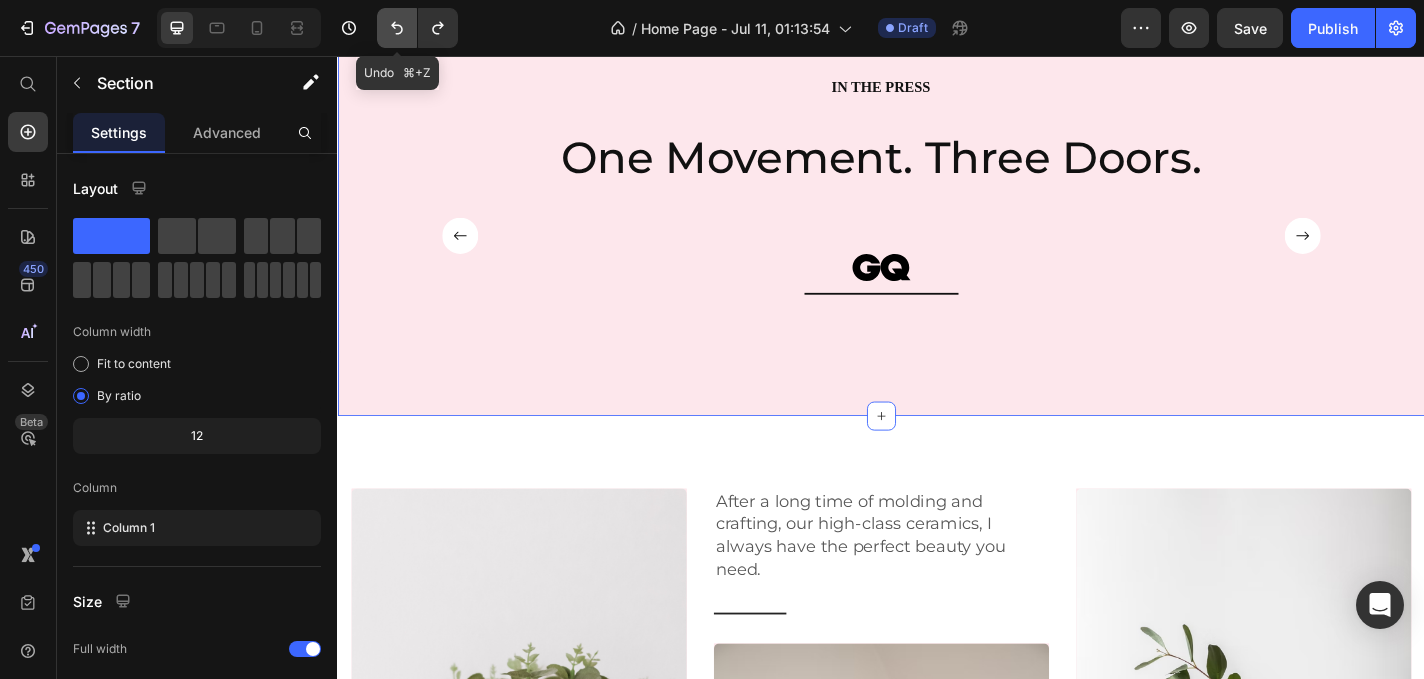 click 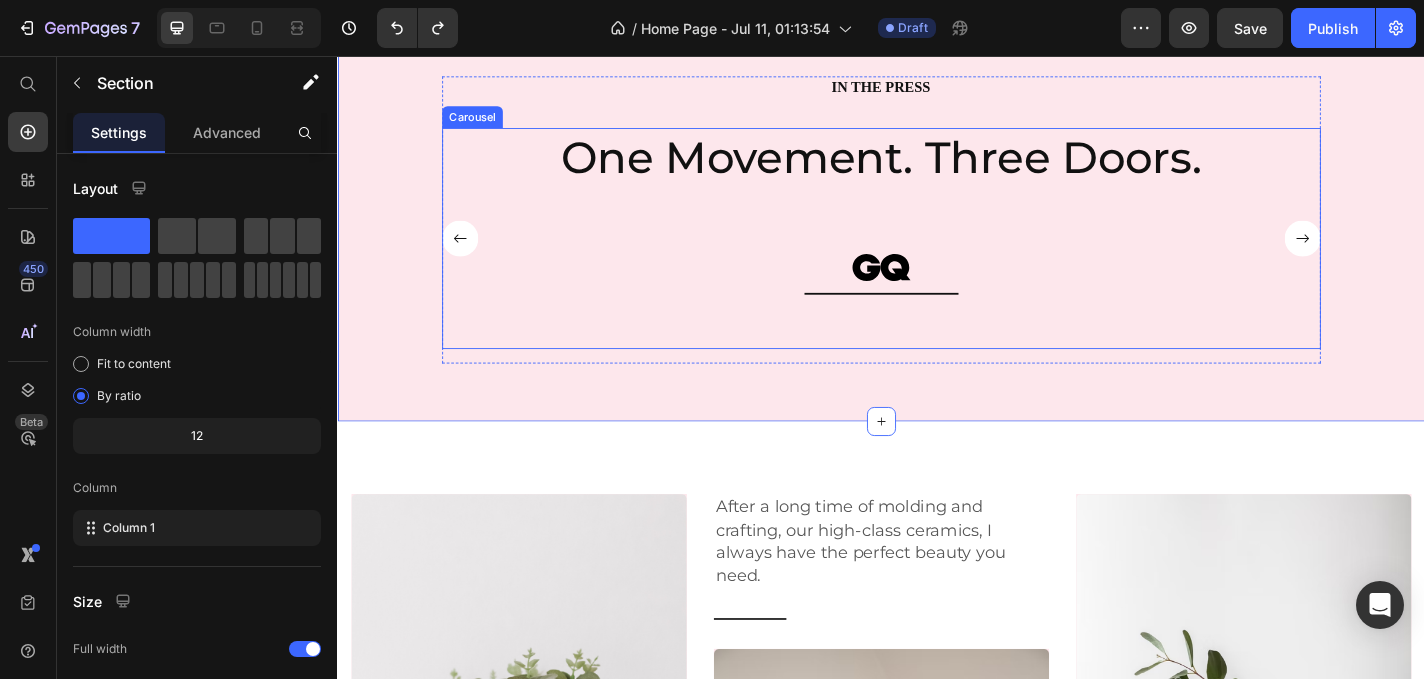 click 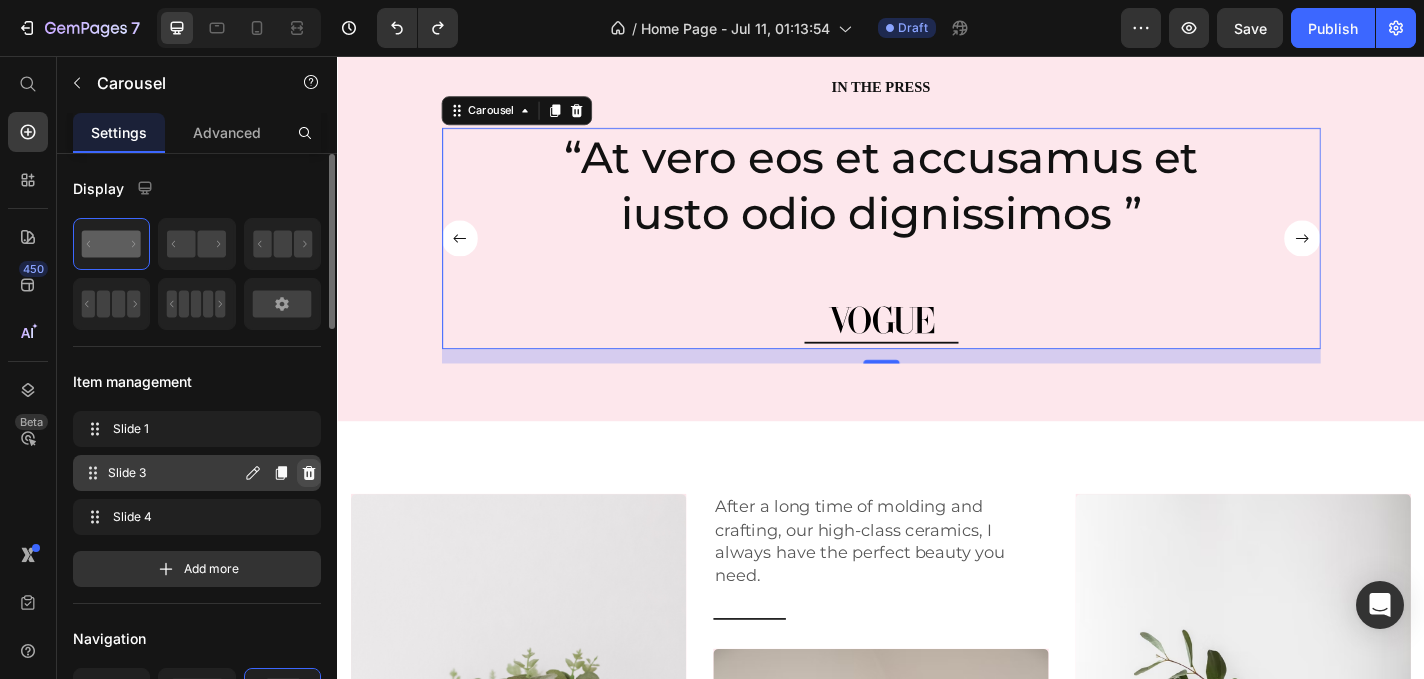 click 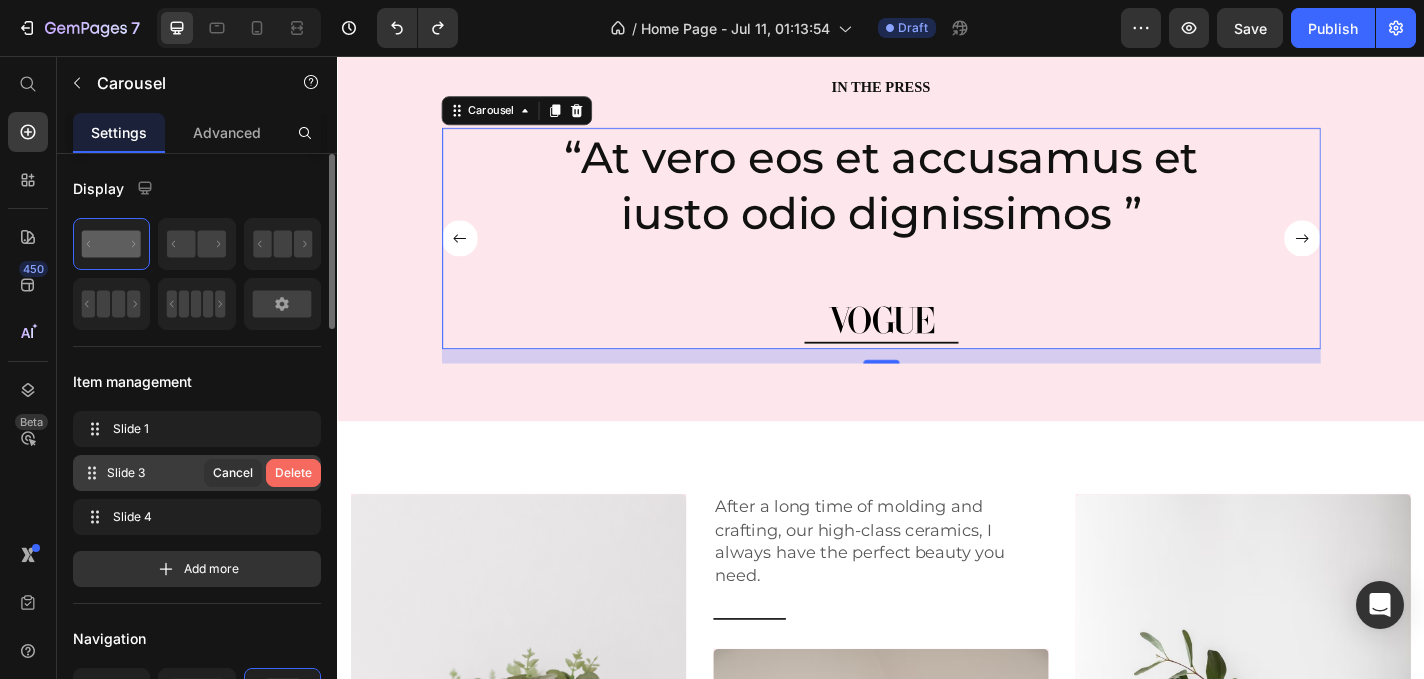 click on "Delete" at bounding box center [293, 473] 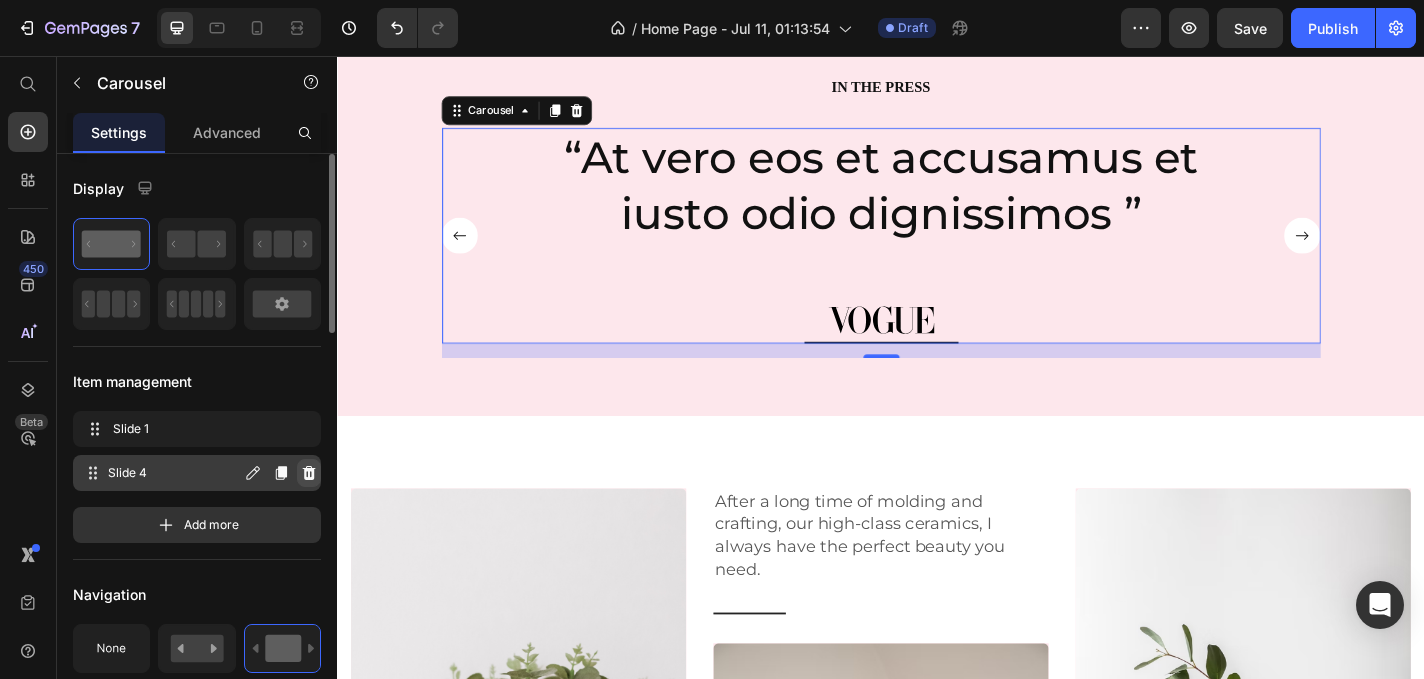 click 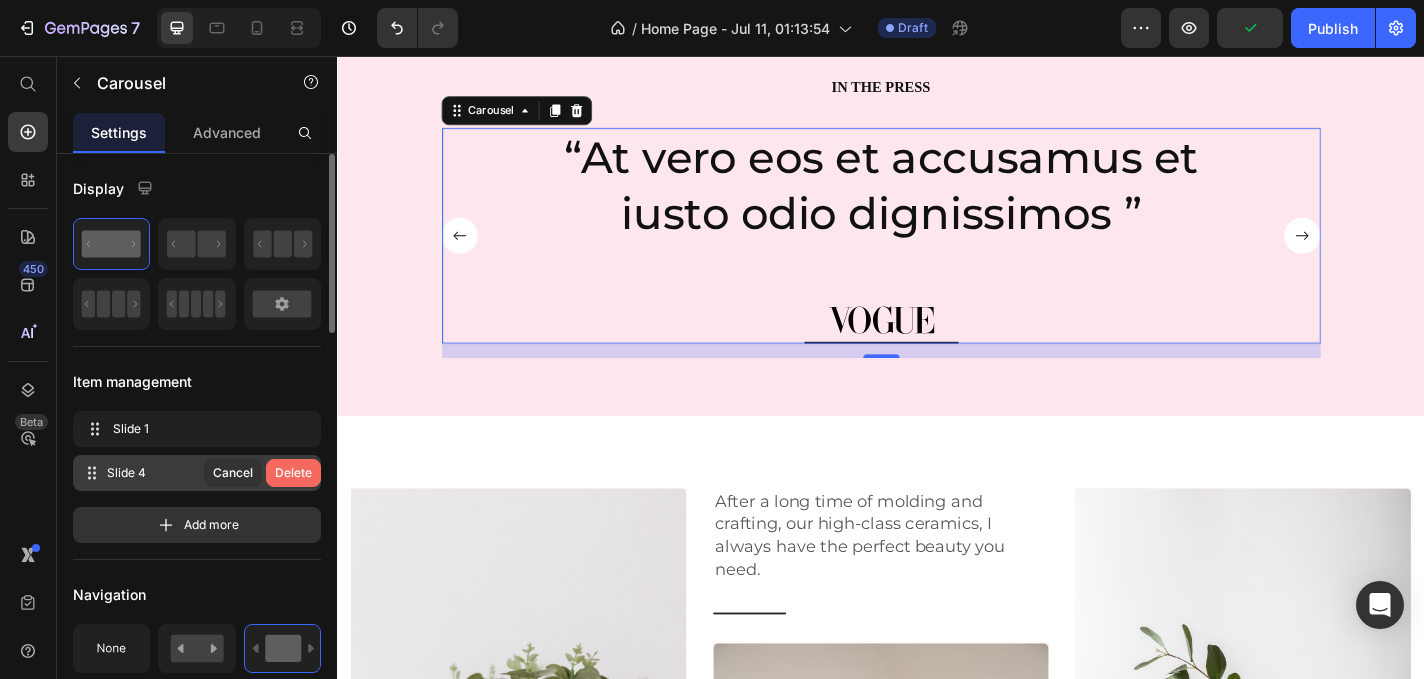 click on "Delete" at bounding box center [293, 473] 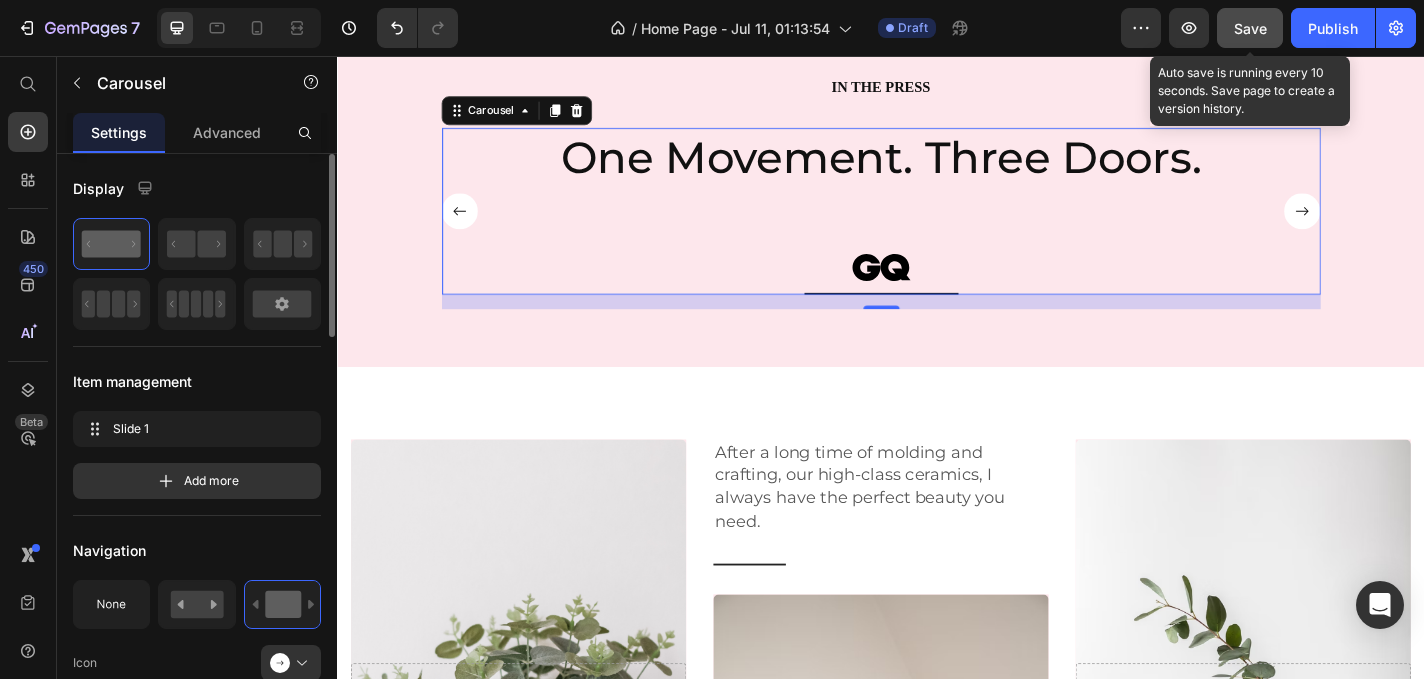 click on "Save" at bounding box center (1250, 28) 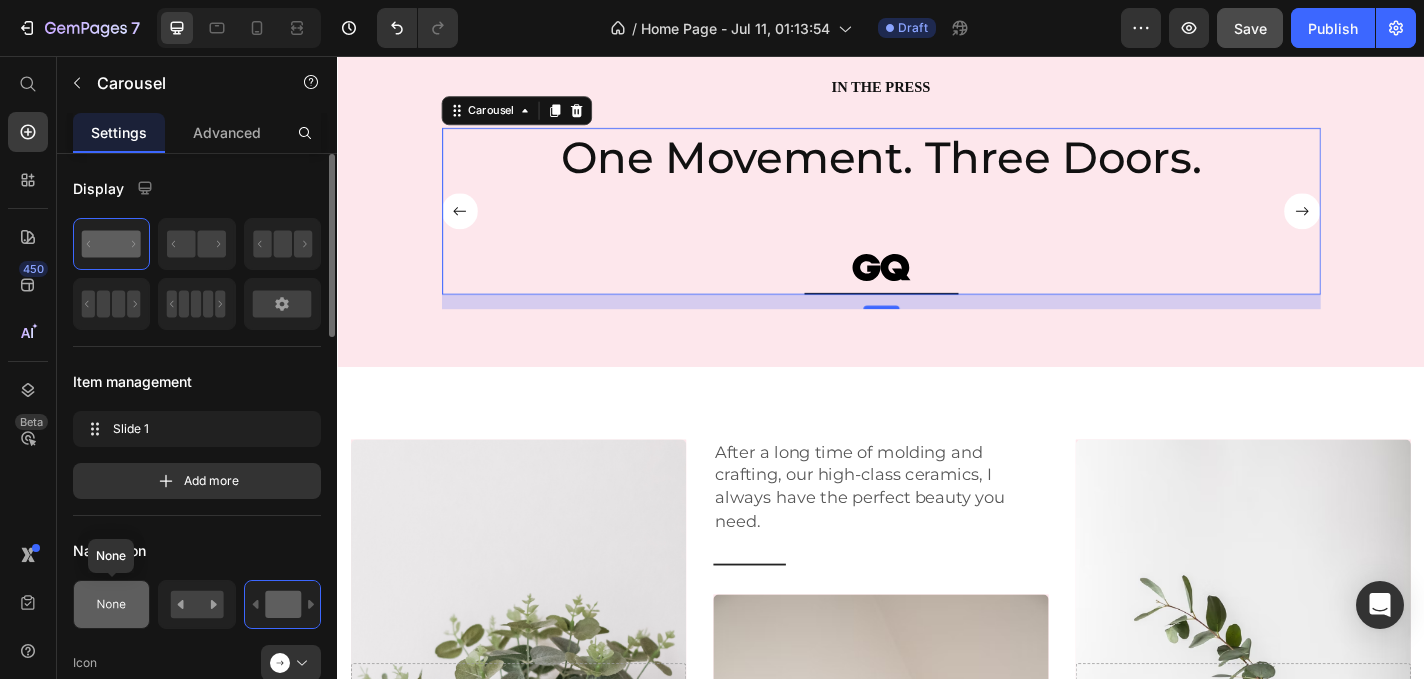click 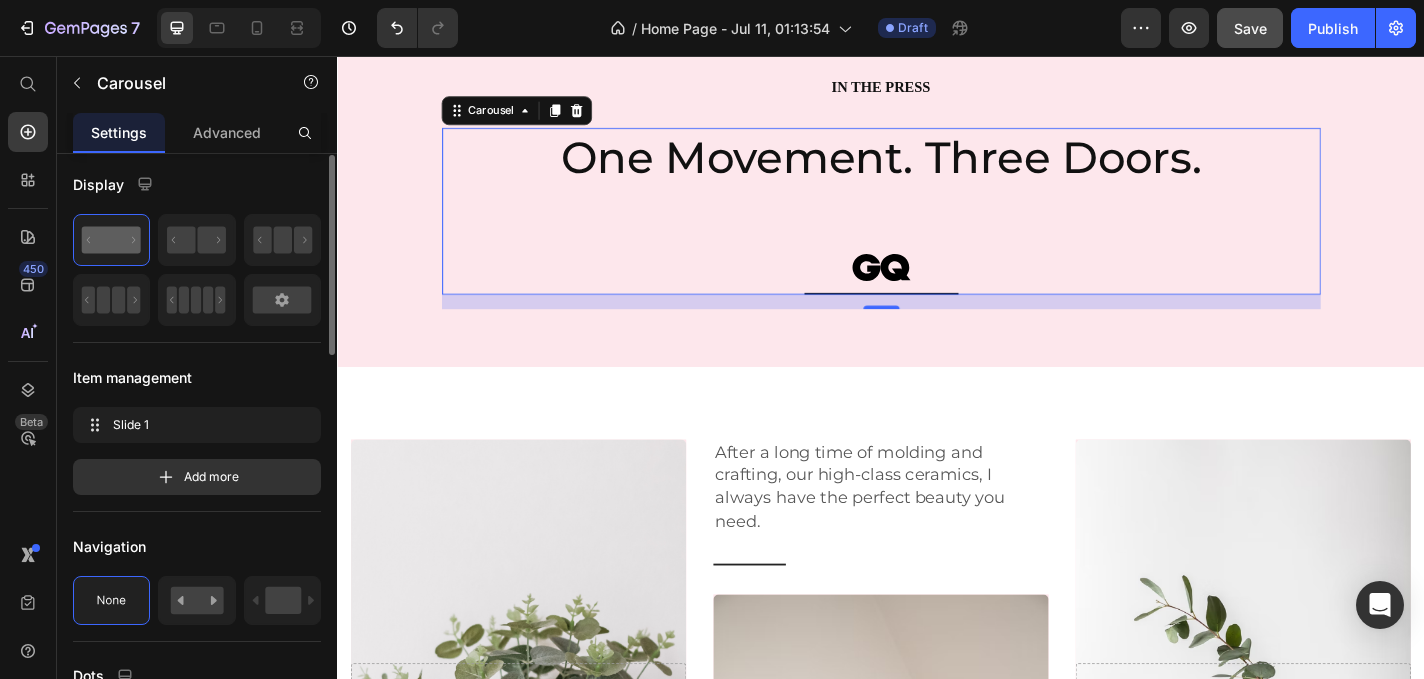 scroll, scrollTop: 0, scrollLeft: 0, axis: both 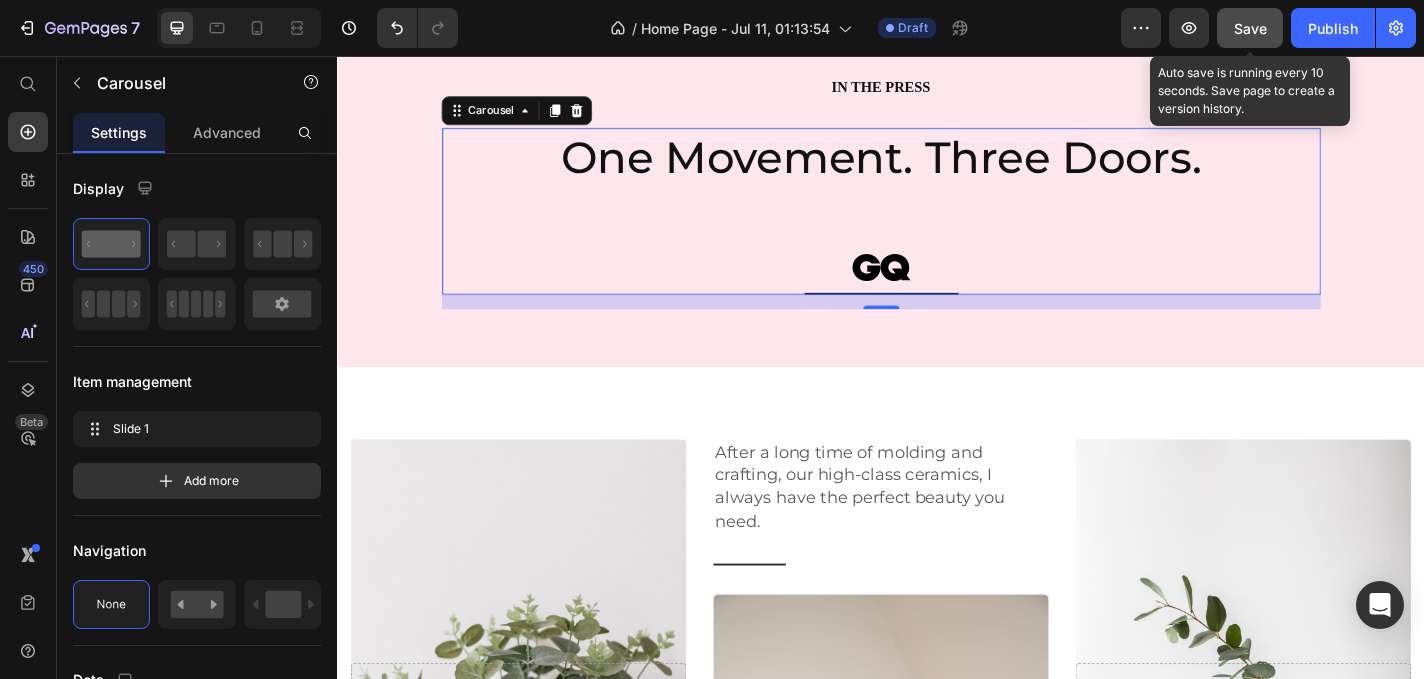 click on "Save" at bounding box center [1250, 28] 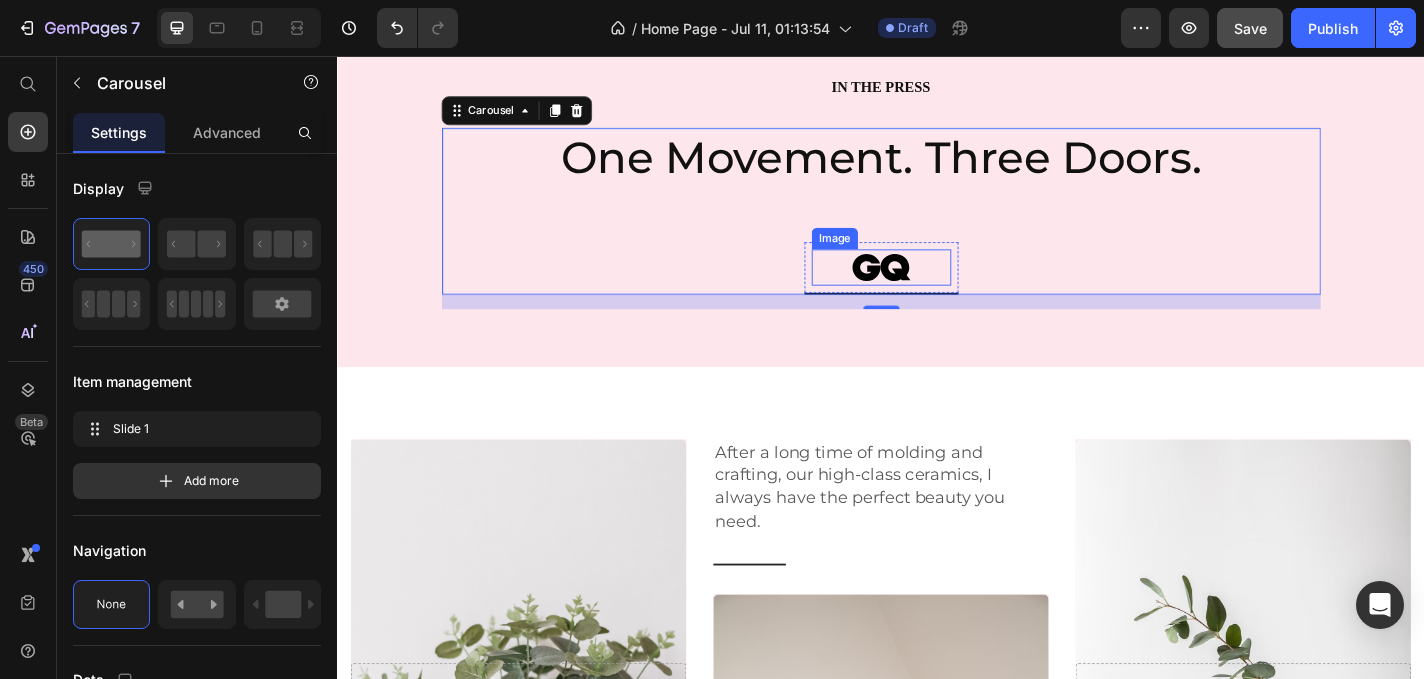 click at bounding box center [937, 289] 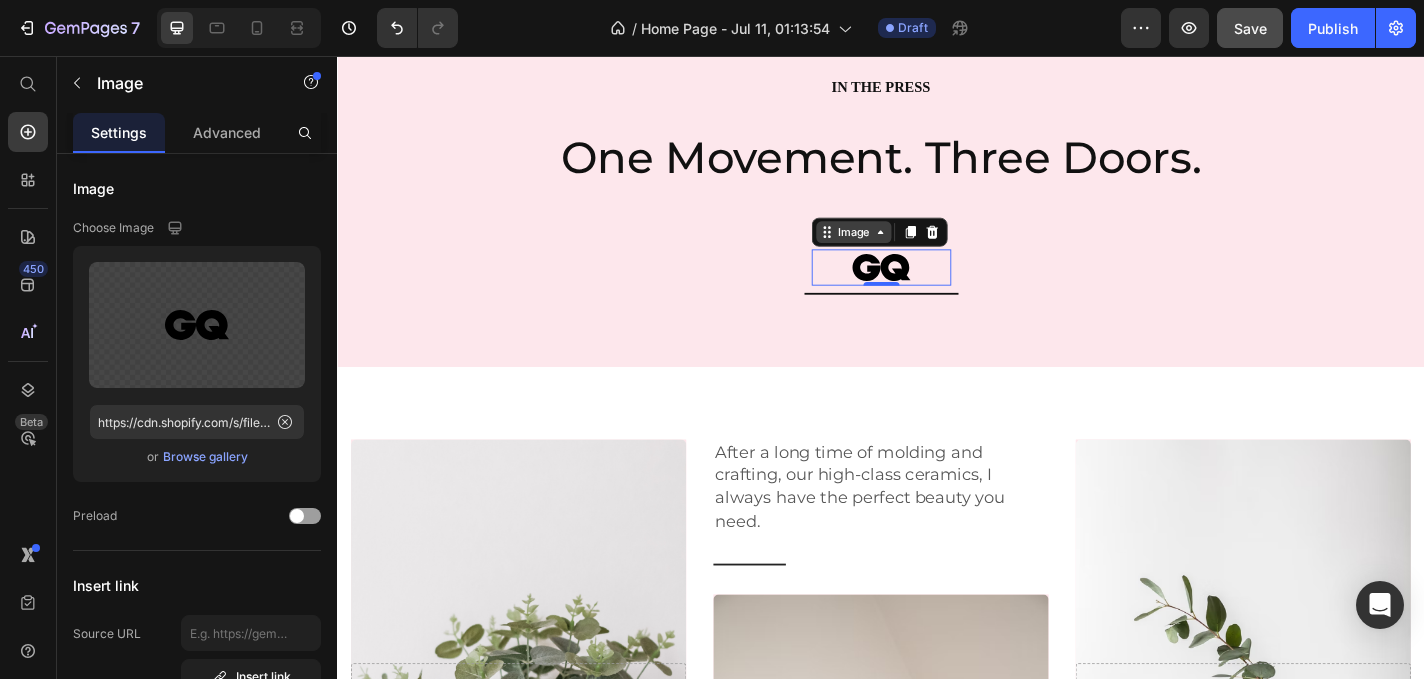 click on "Image" at bounding box center (906, 250) 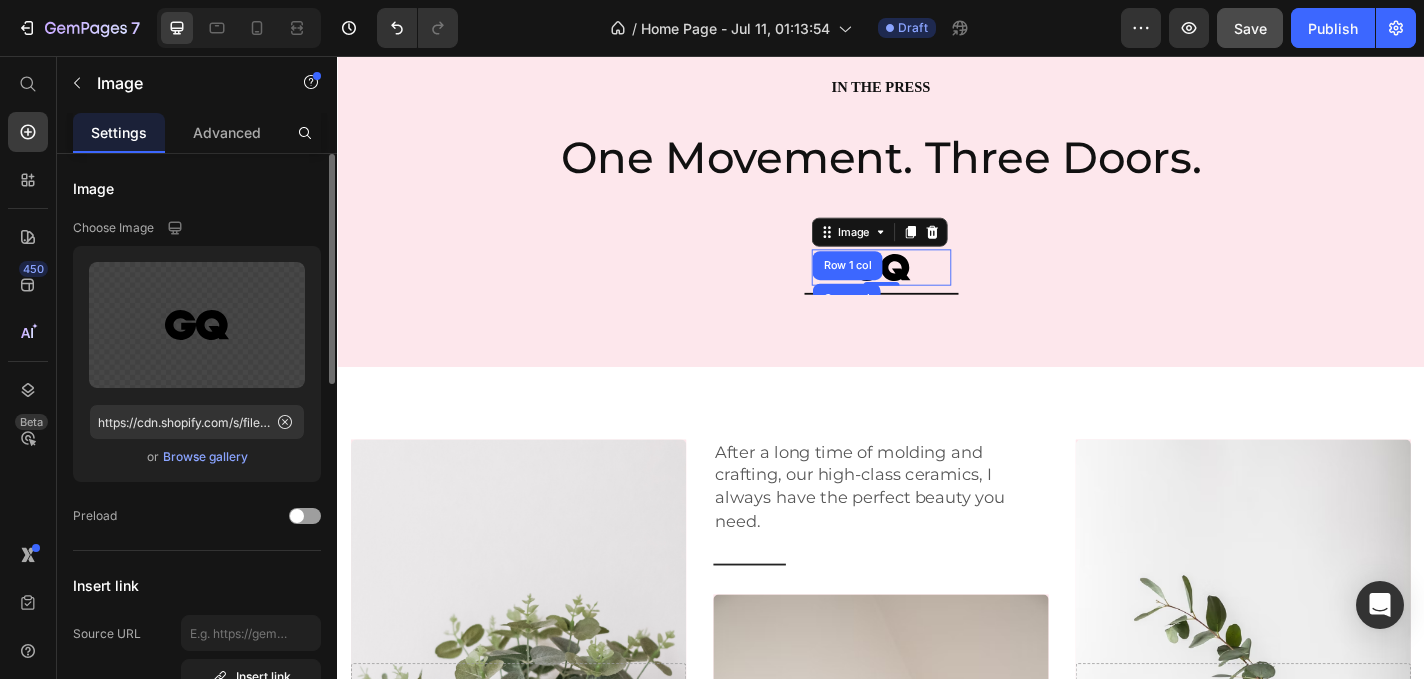 click on "Browse gallery" at bounding box center (205, 457) 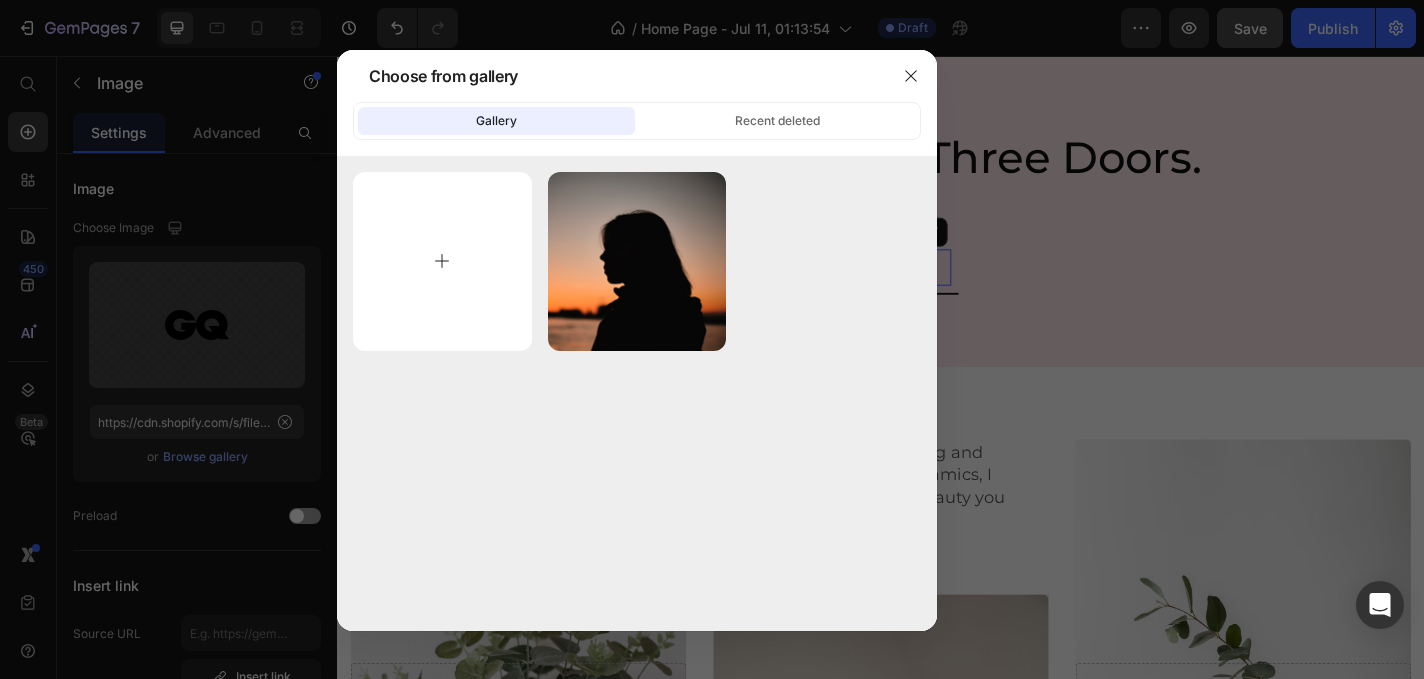 click at bounding box center [442, 261] 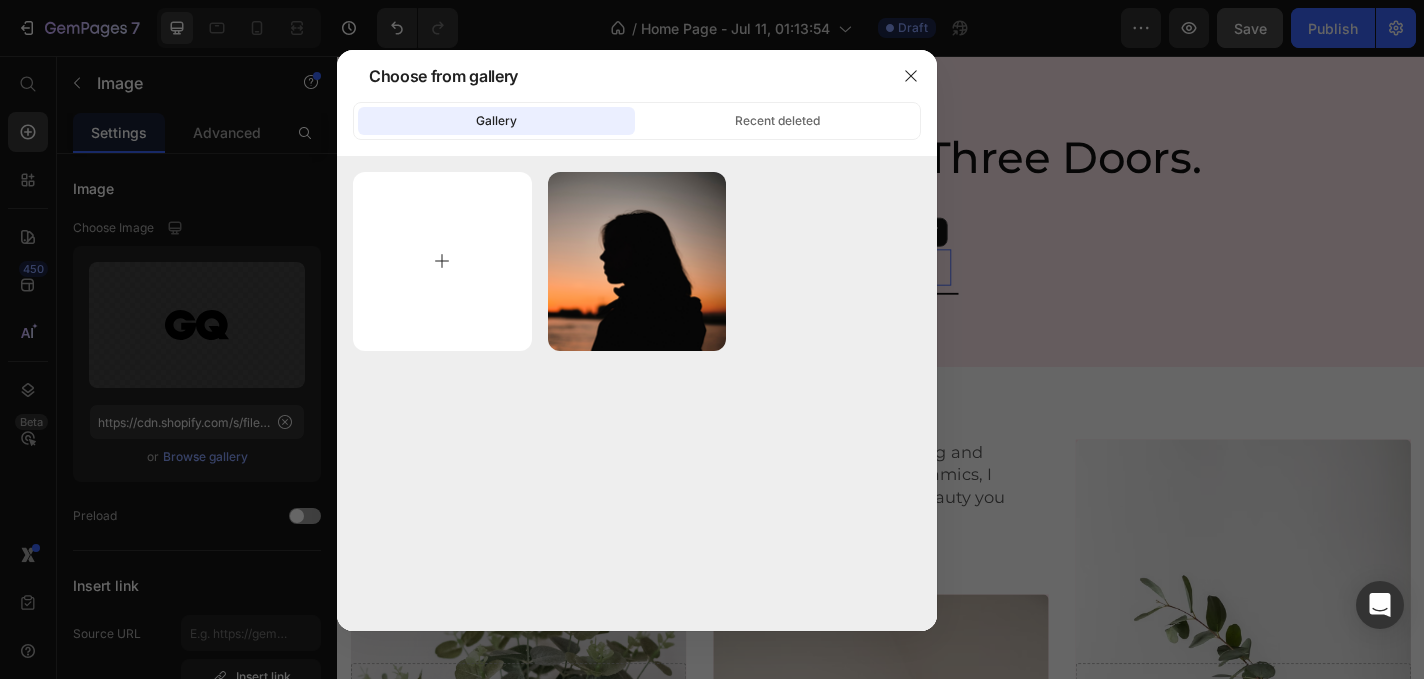 type on "C:\fakepath\GHB Logo.png" 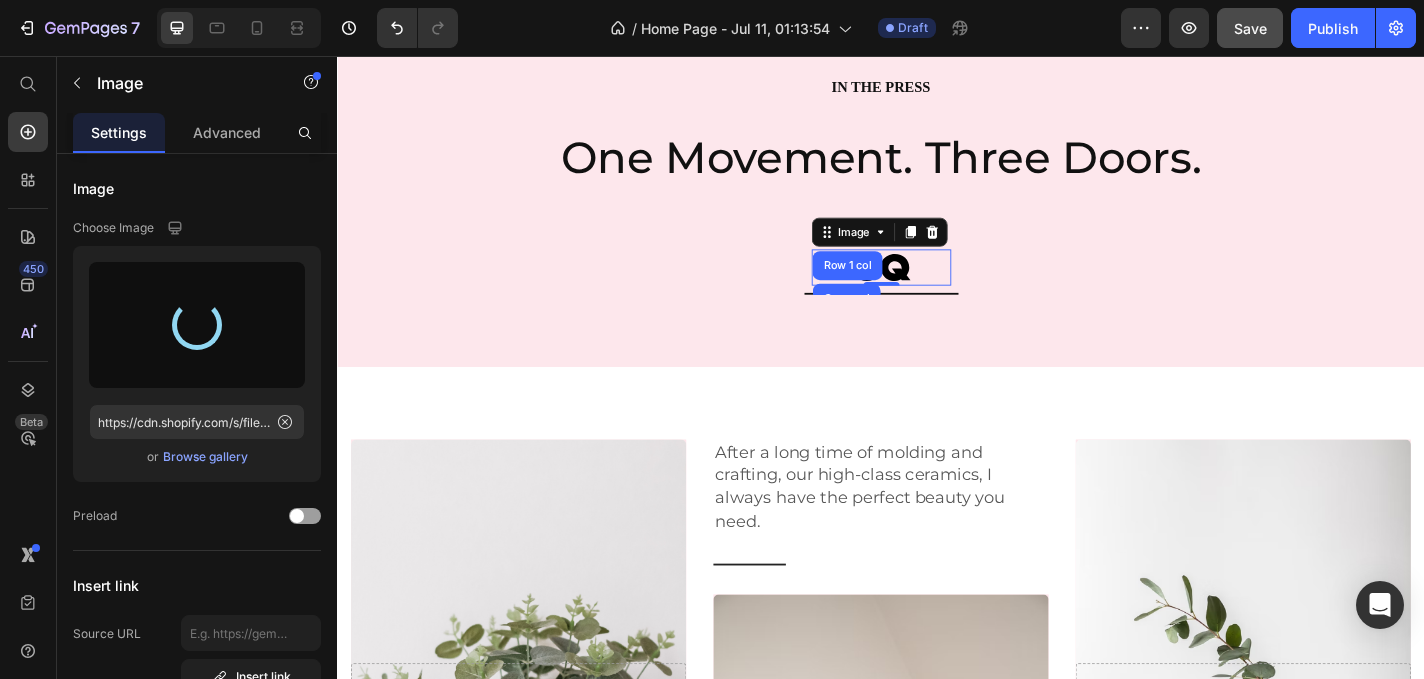 type on "https://cdn.shopify.com/s/files/1/0633/1855/6737/files/gempages_549405233038492570-cb4284e3-dd02-49a4-bc9f-4bff102a8379.png" 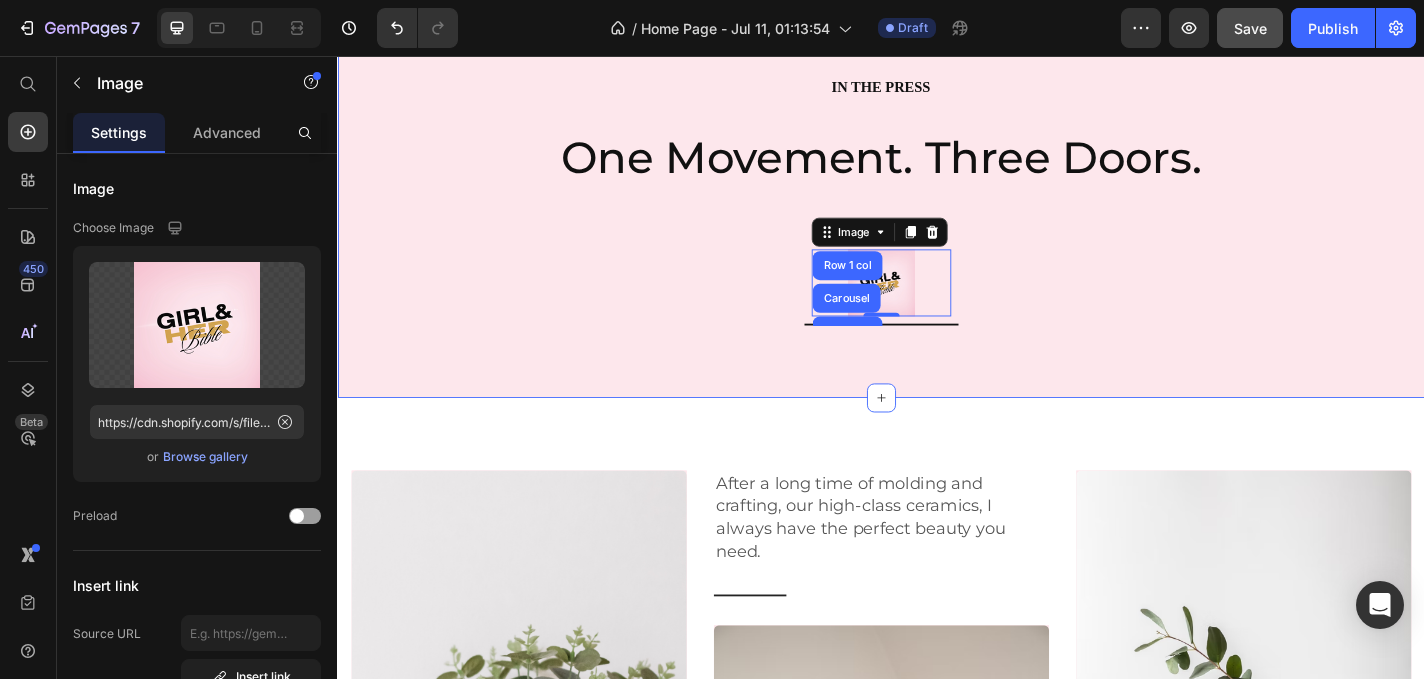 click on "IN THE PRESS Heading One Movement. Three Doors. Text Block Image Row 1 col Carousel Row 1 col   0 Row Carousel Row" at bounding box center (937, 231) 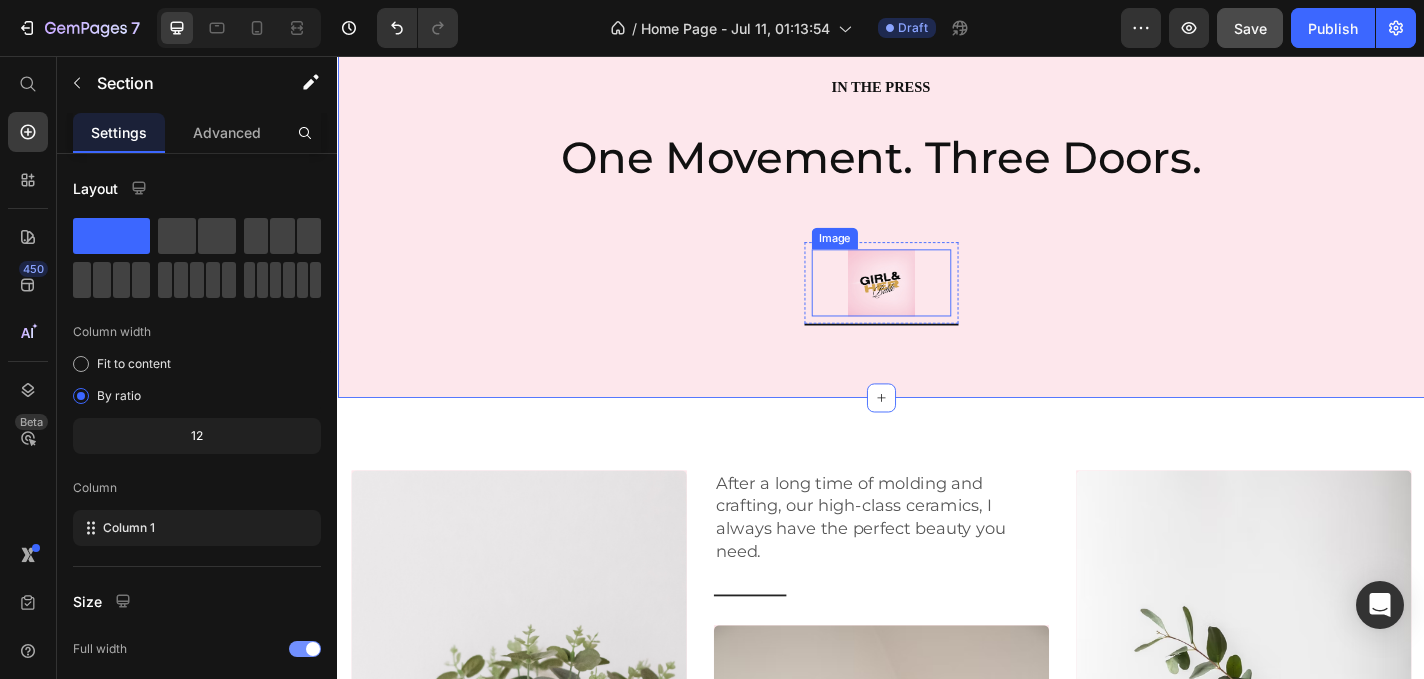 click at bounding box center [937, 306] 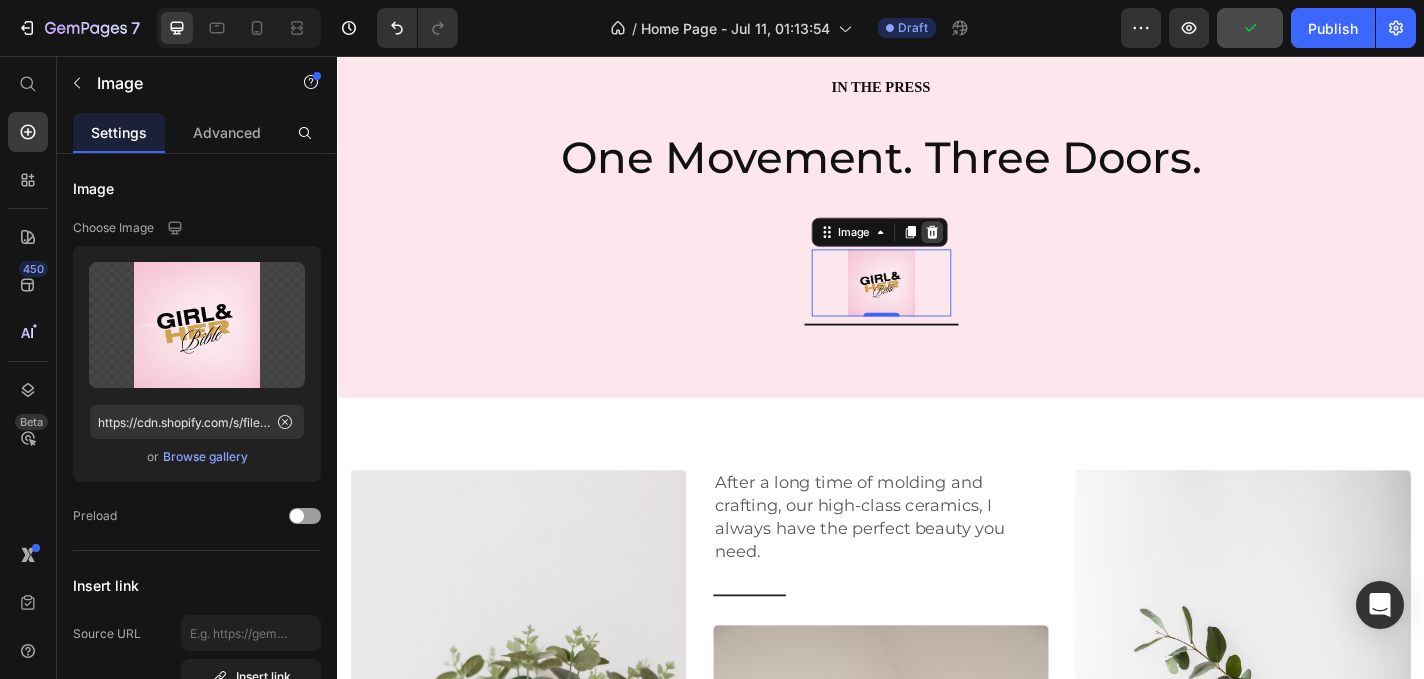click 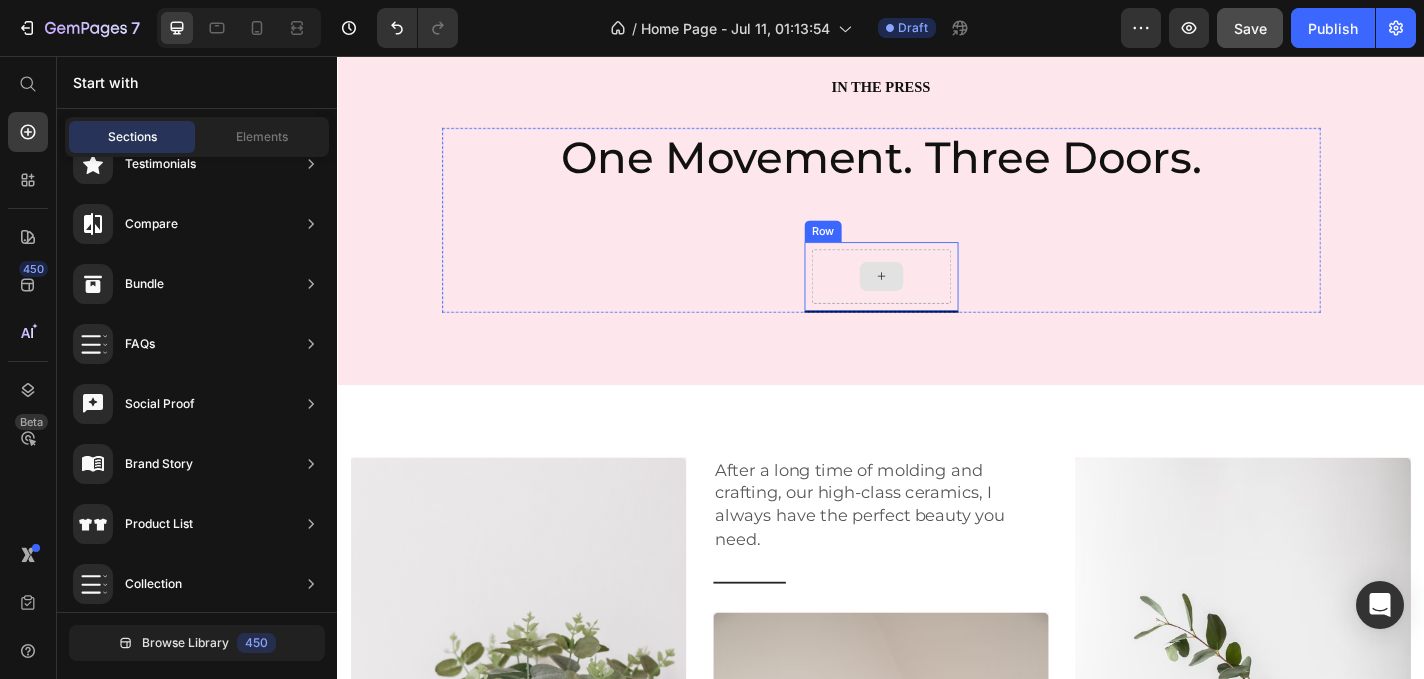 click 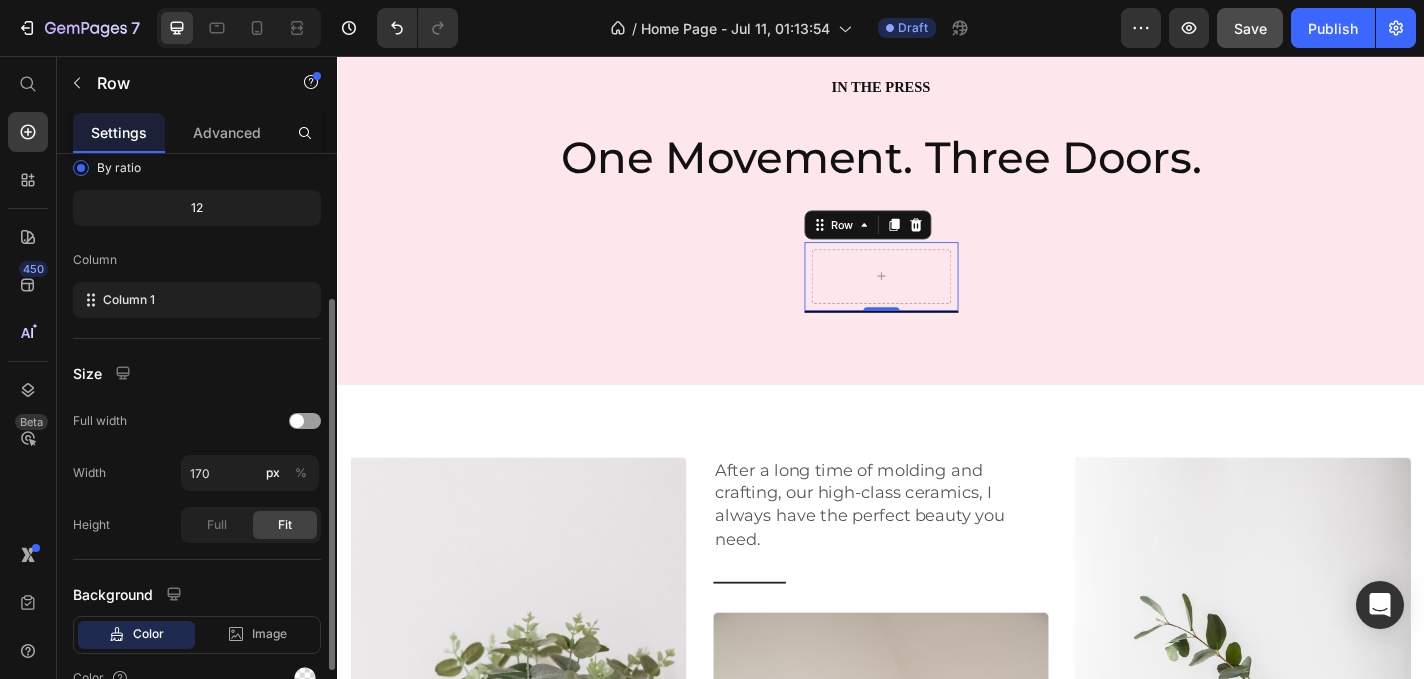 scroll, scrollTop: 330, scrollLeft: 0, axis: vertical 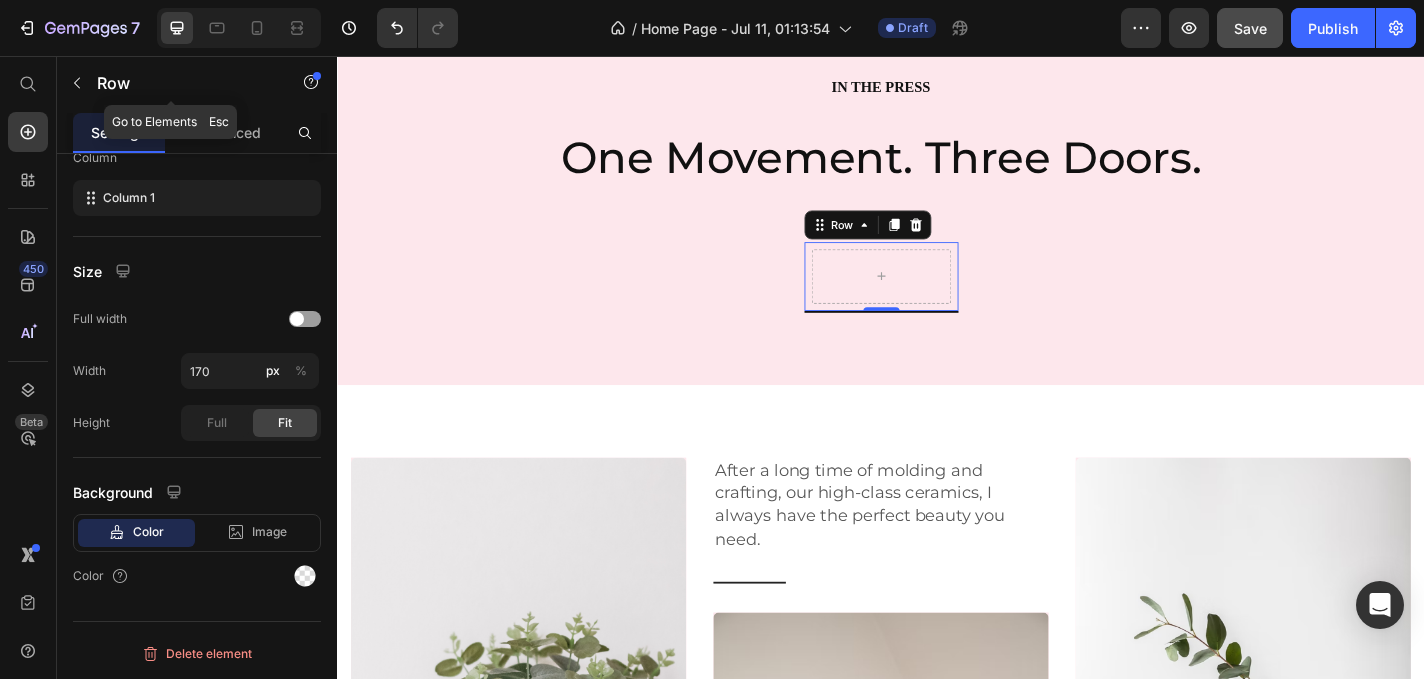 click at bounding box center [77, 83] 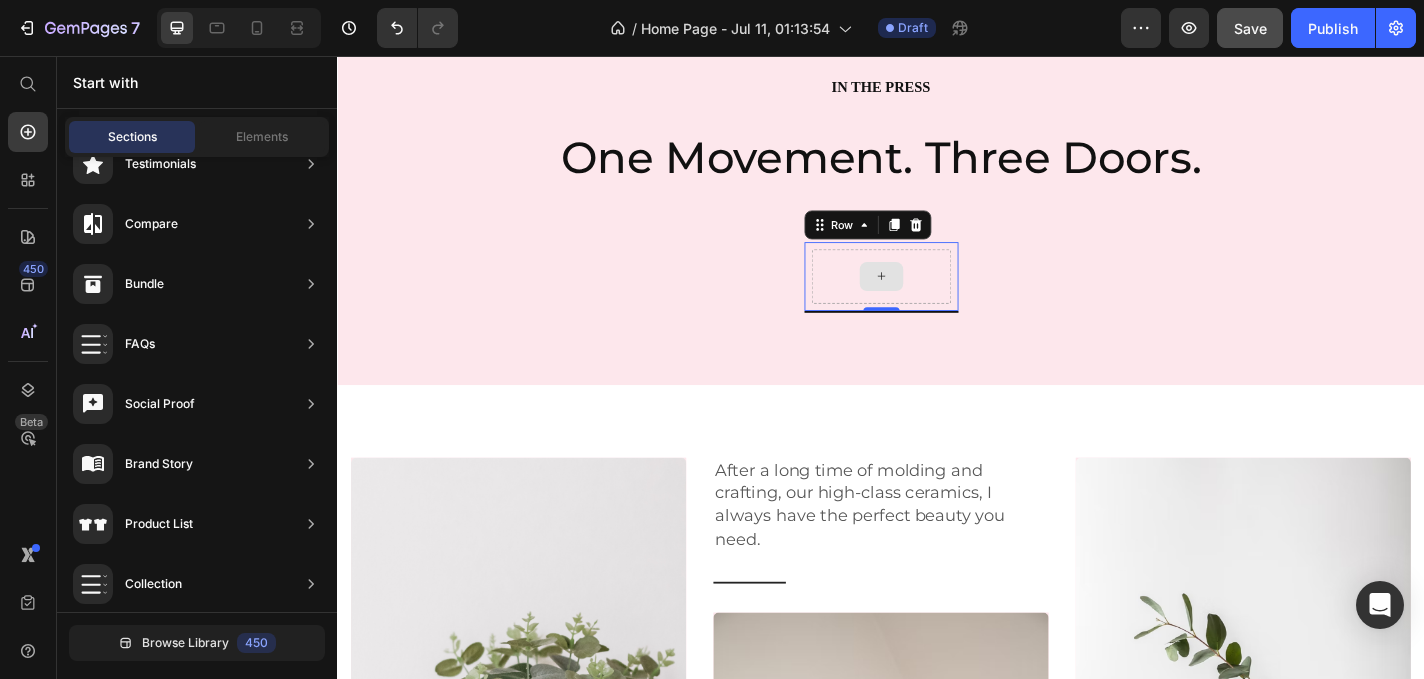 click at bounding box center [937, 299] 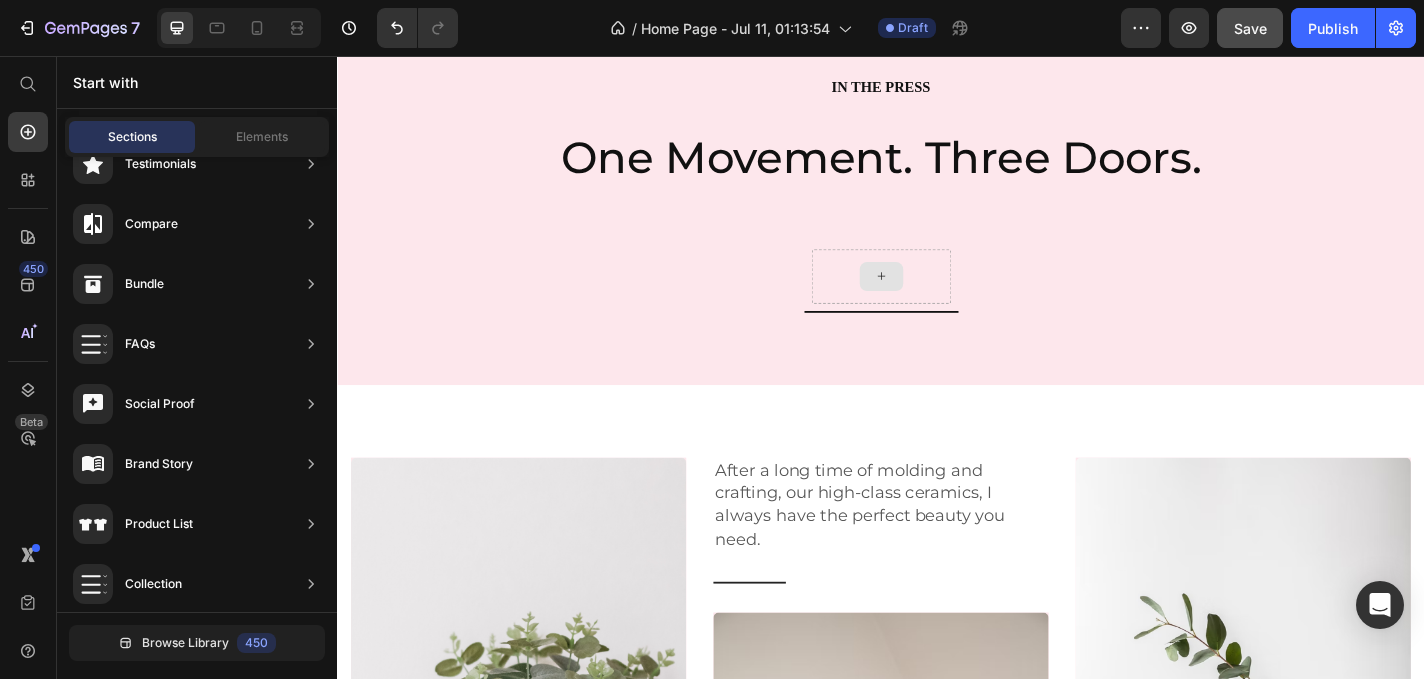 click 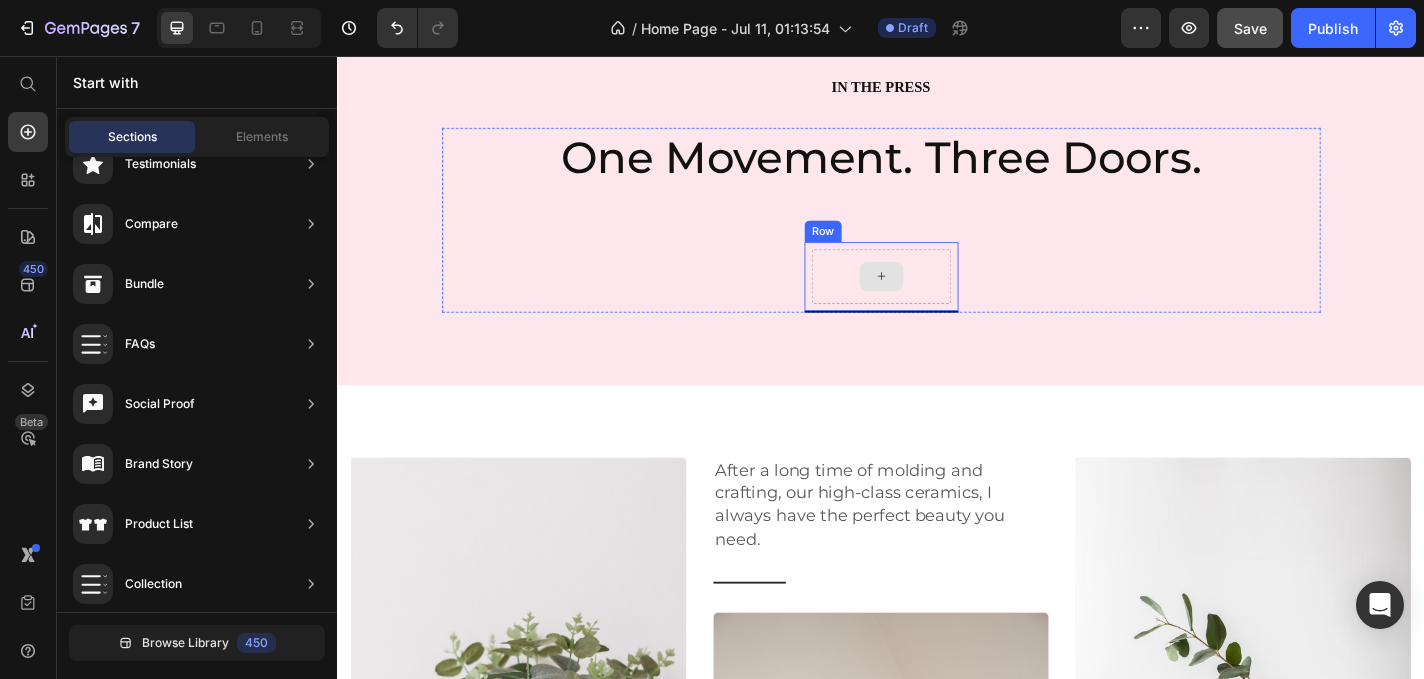 click 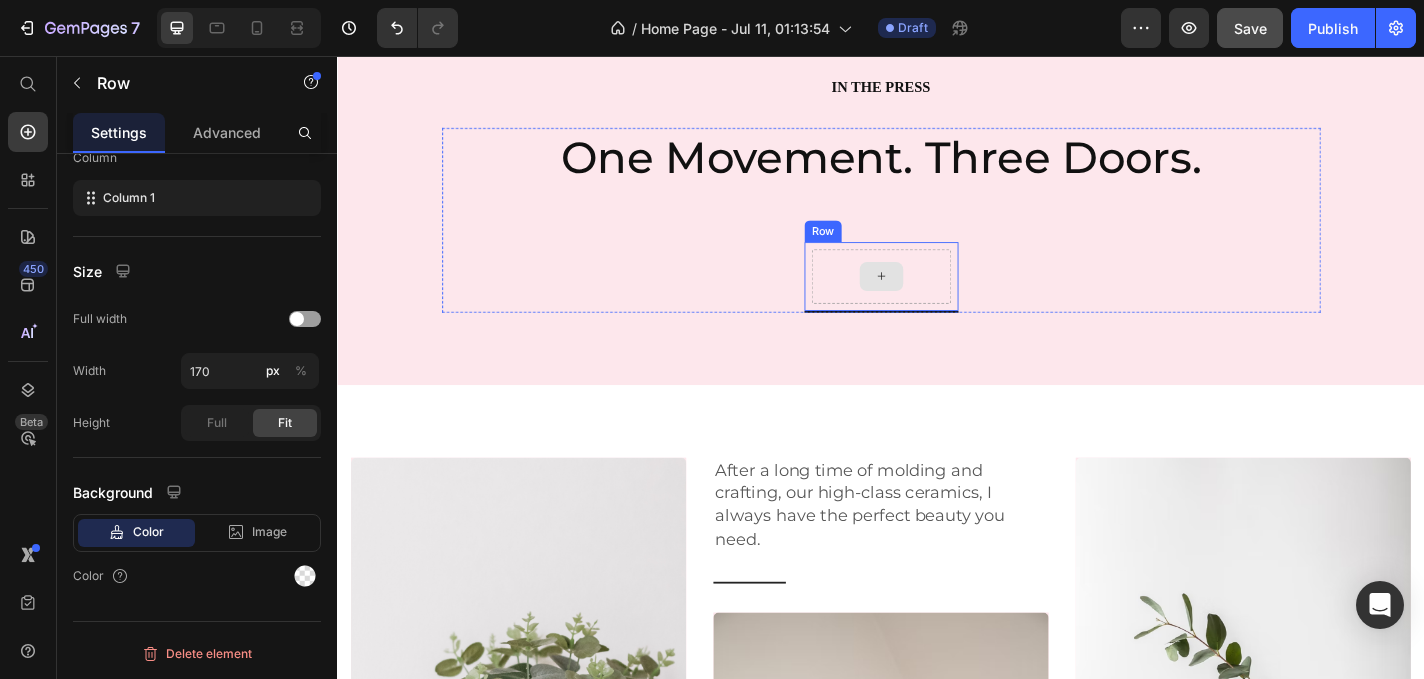 click on "Row" at bounding box center [937, 300] 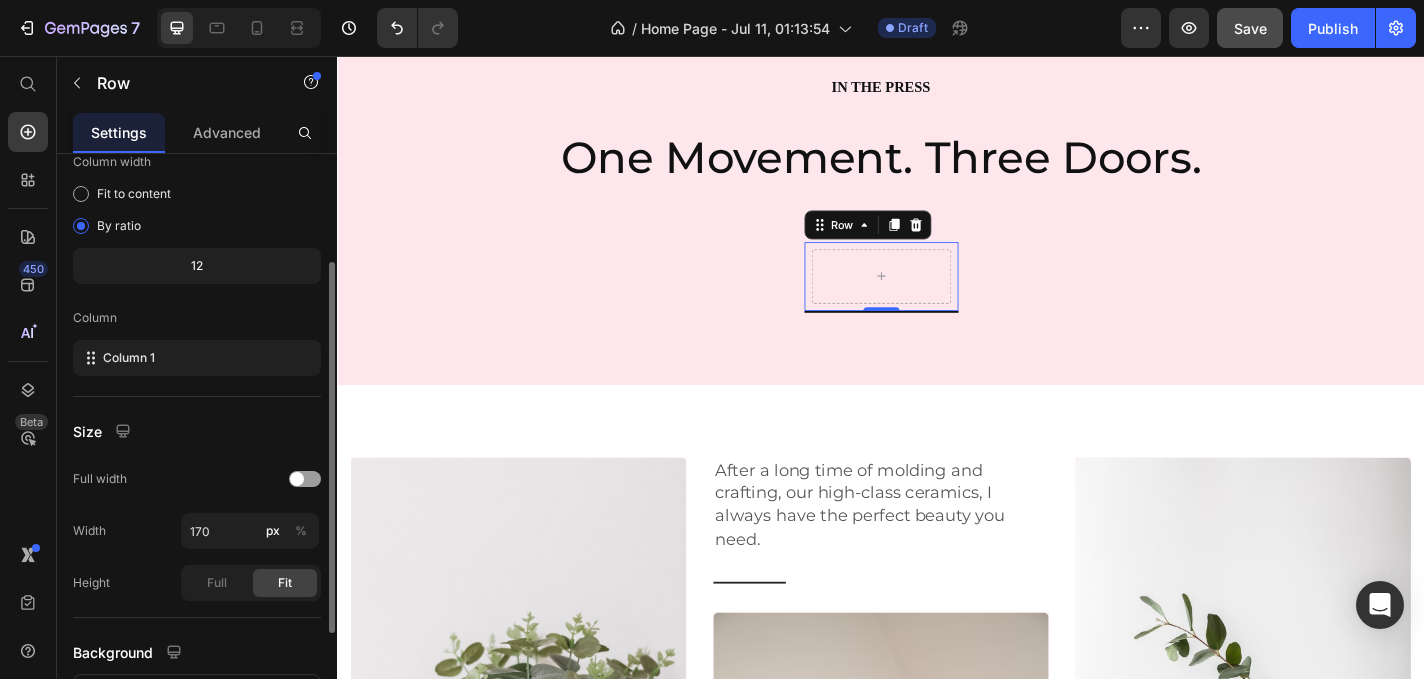 scroll, scrollTop: 330, scrollLeft: 0, axis: vertical 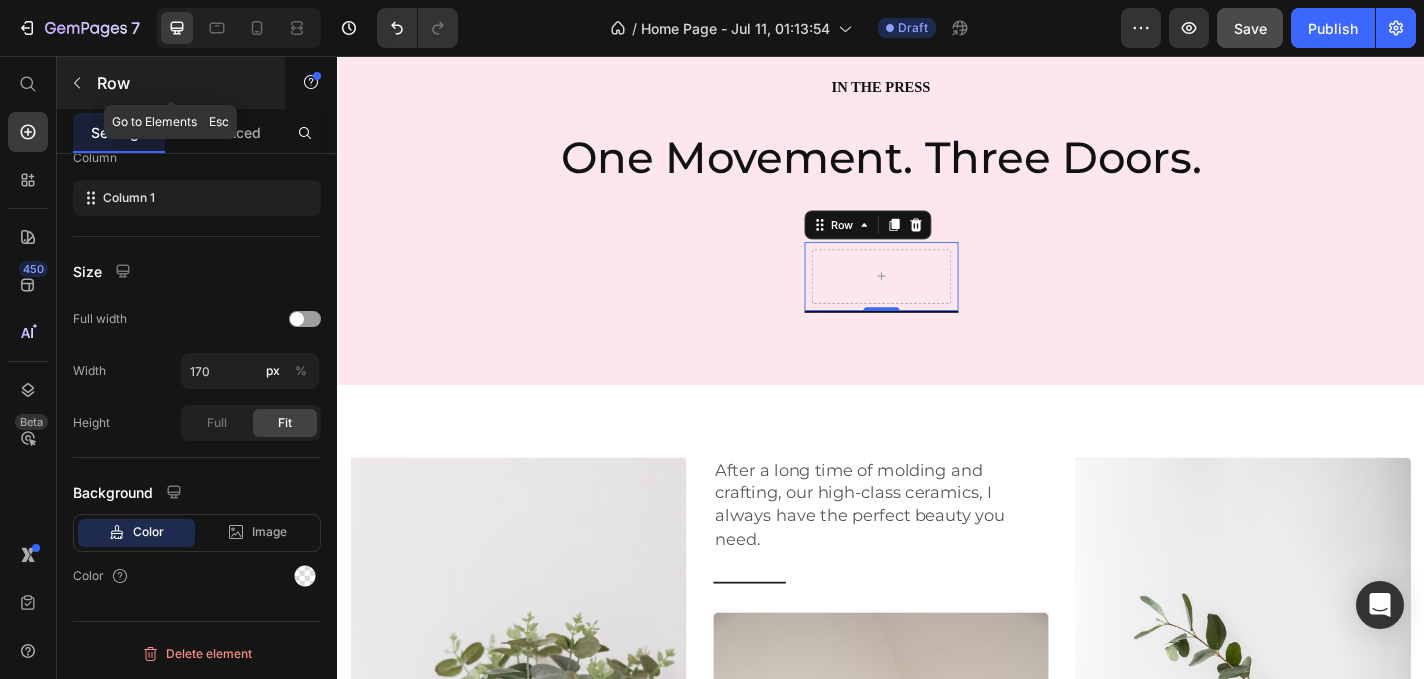 click at bounding box center (77, 83) 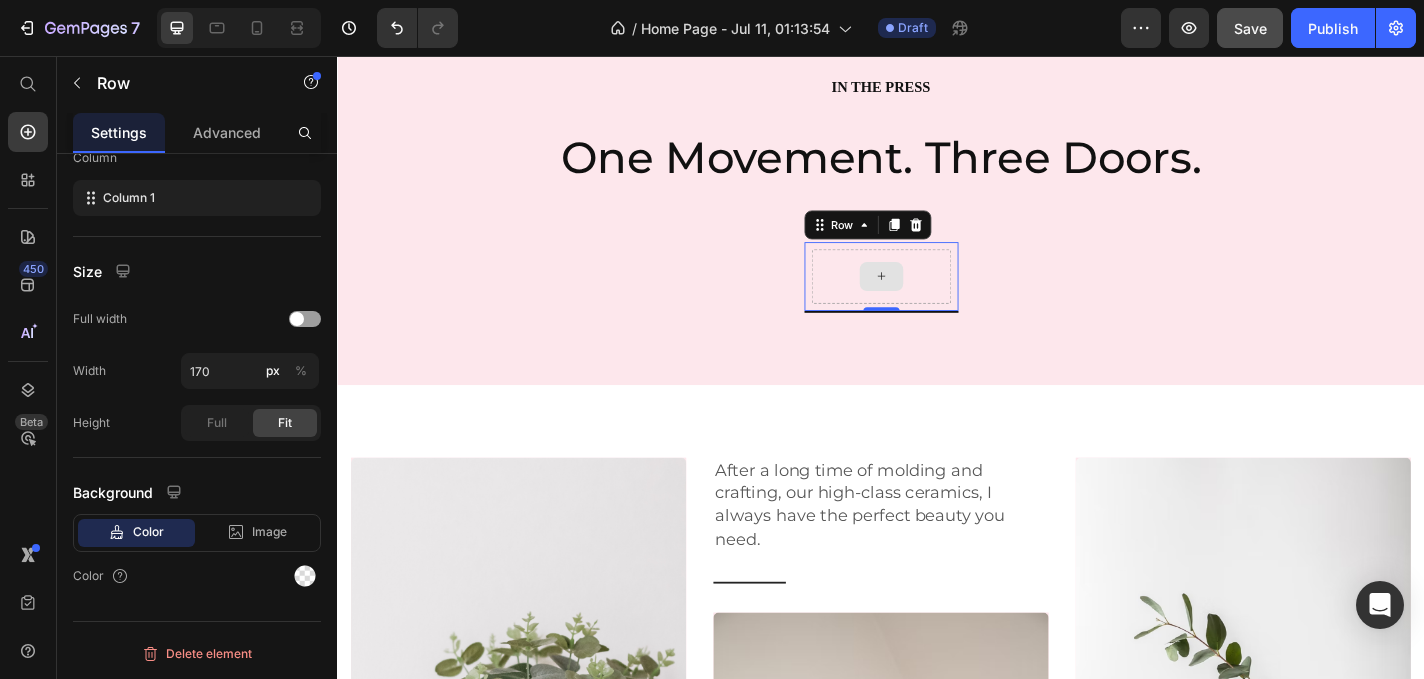 click at bounding box center [937, 299] 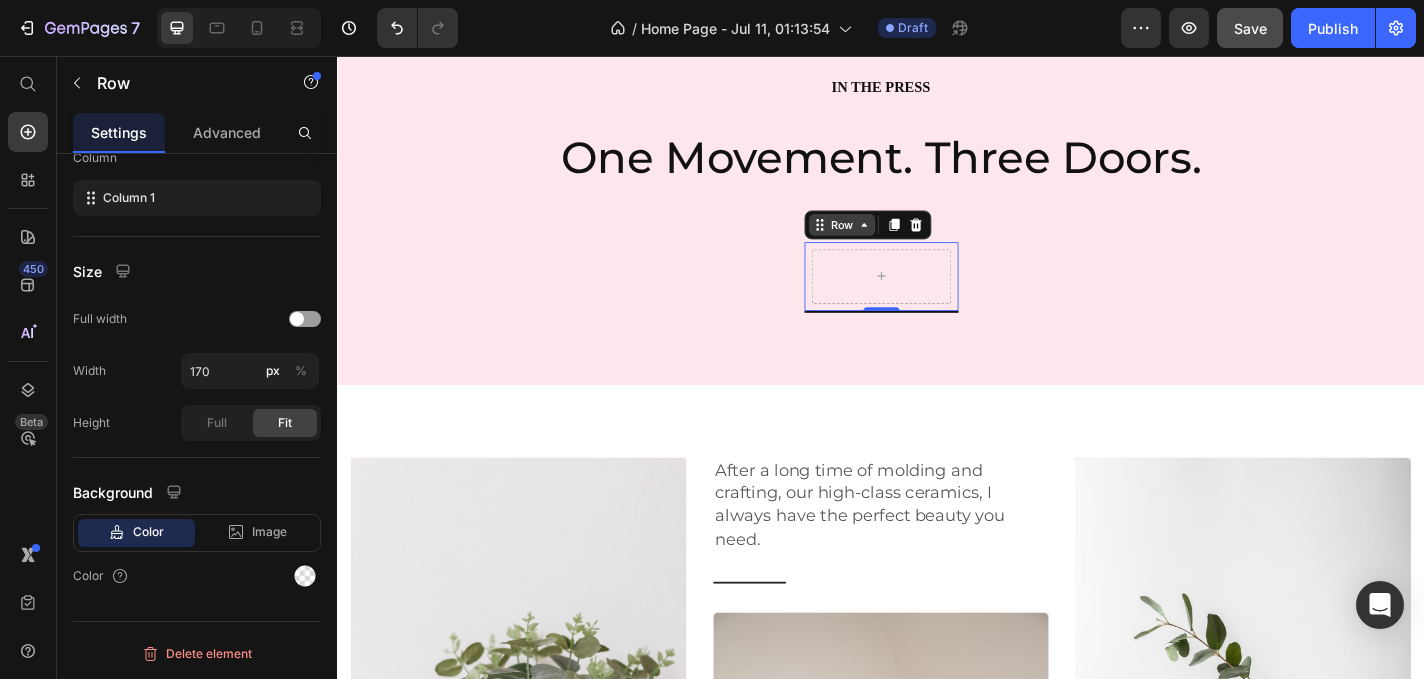 click 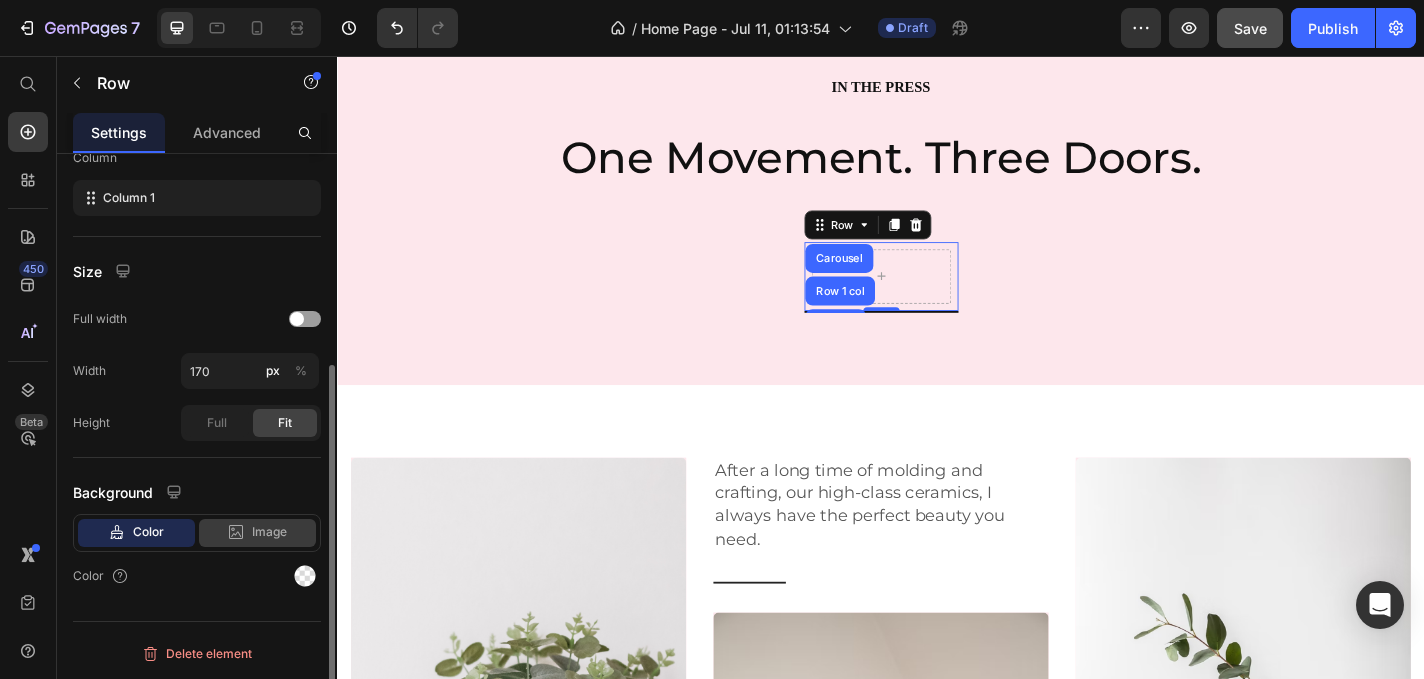 click on "Image" 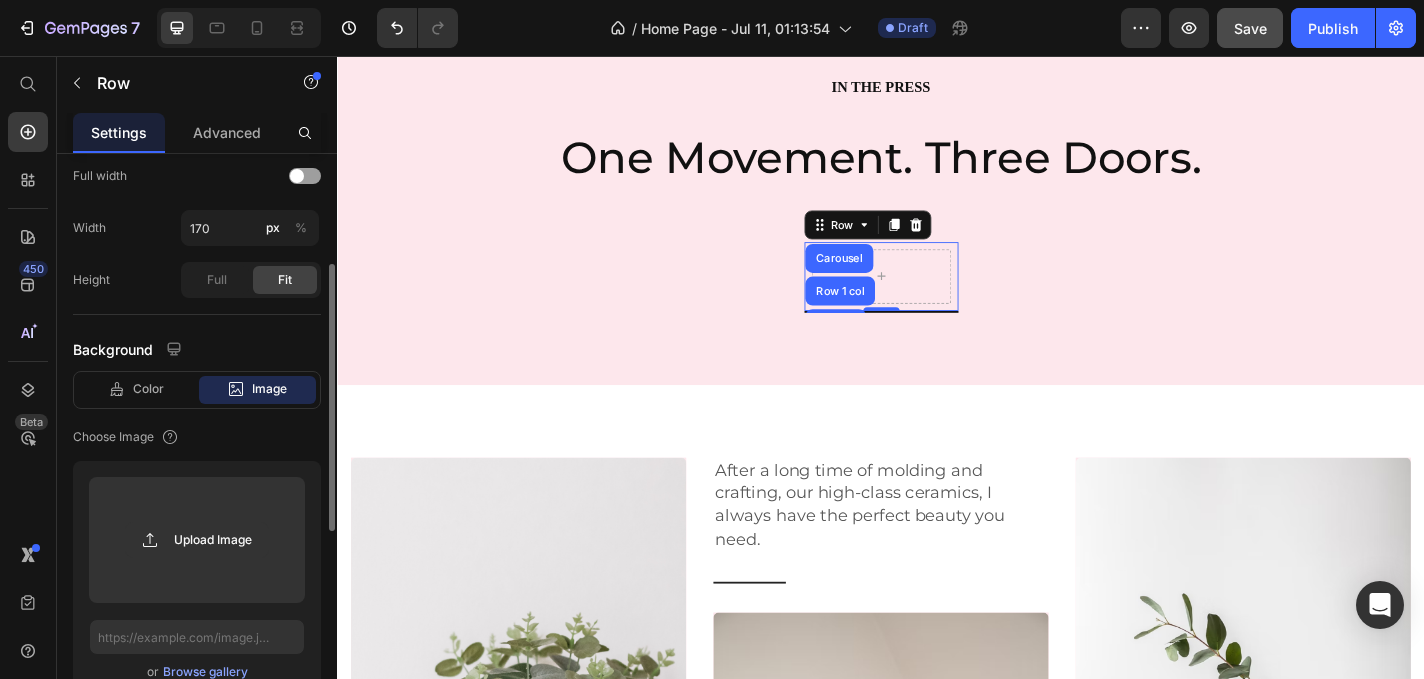 scroll, scrollTop: 400, scrollLeft: 0, axis: vertical 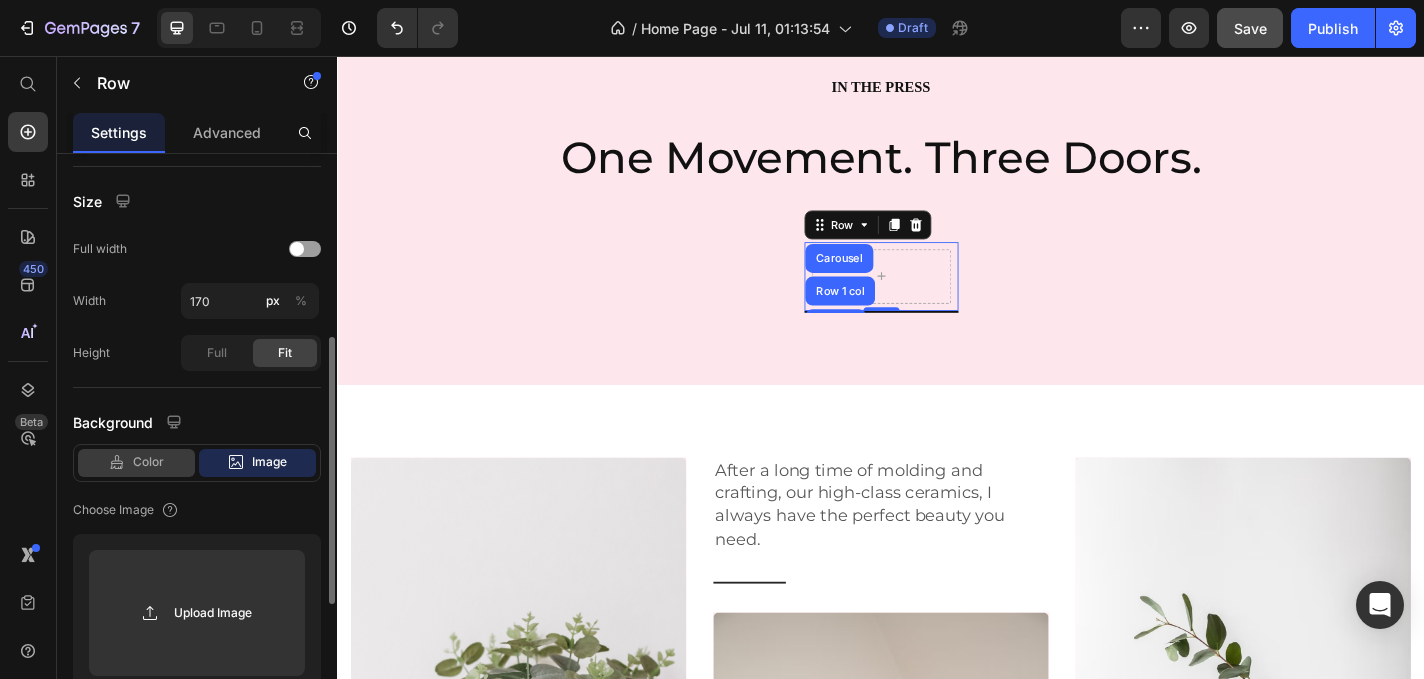 click on "Color" at bounding box center [148, 462] 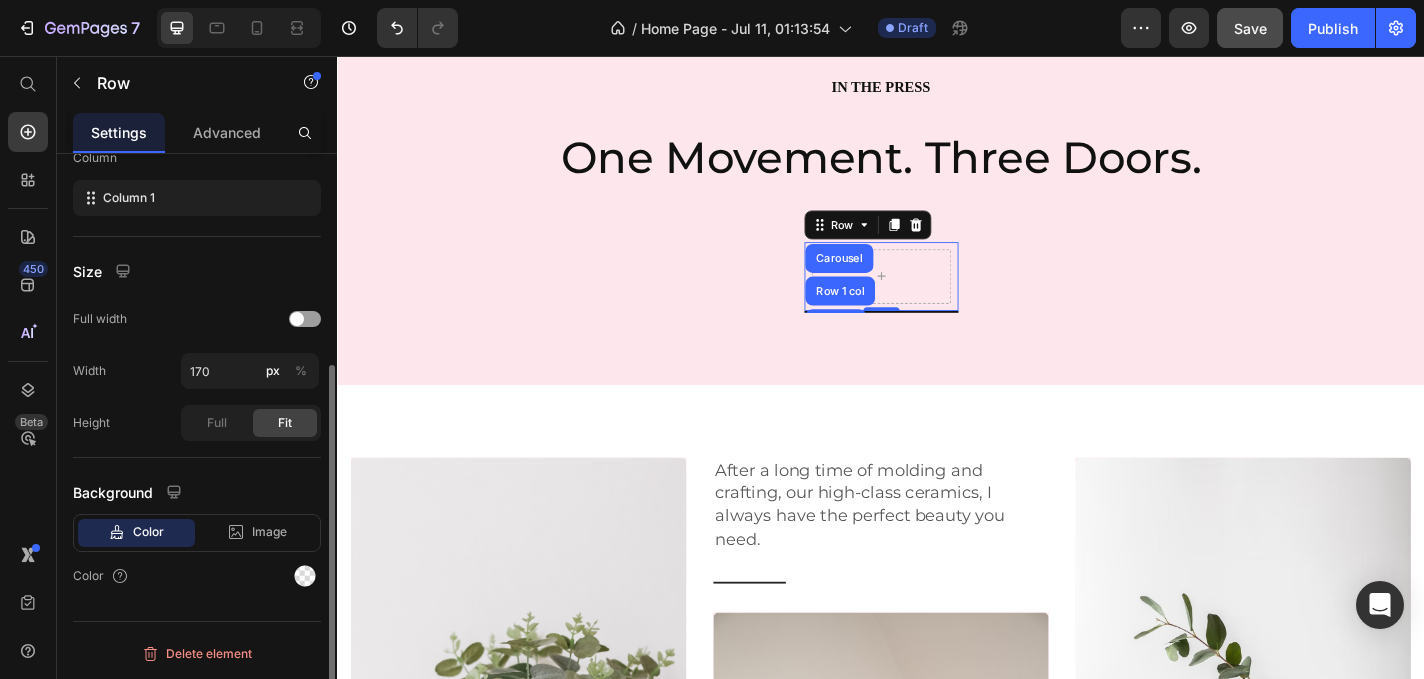 scroll, scrollTop: 330, scrollLeft: 0, axis: vertical 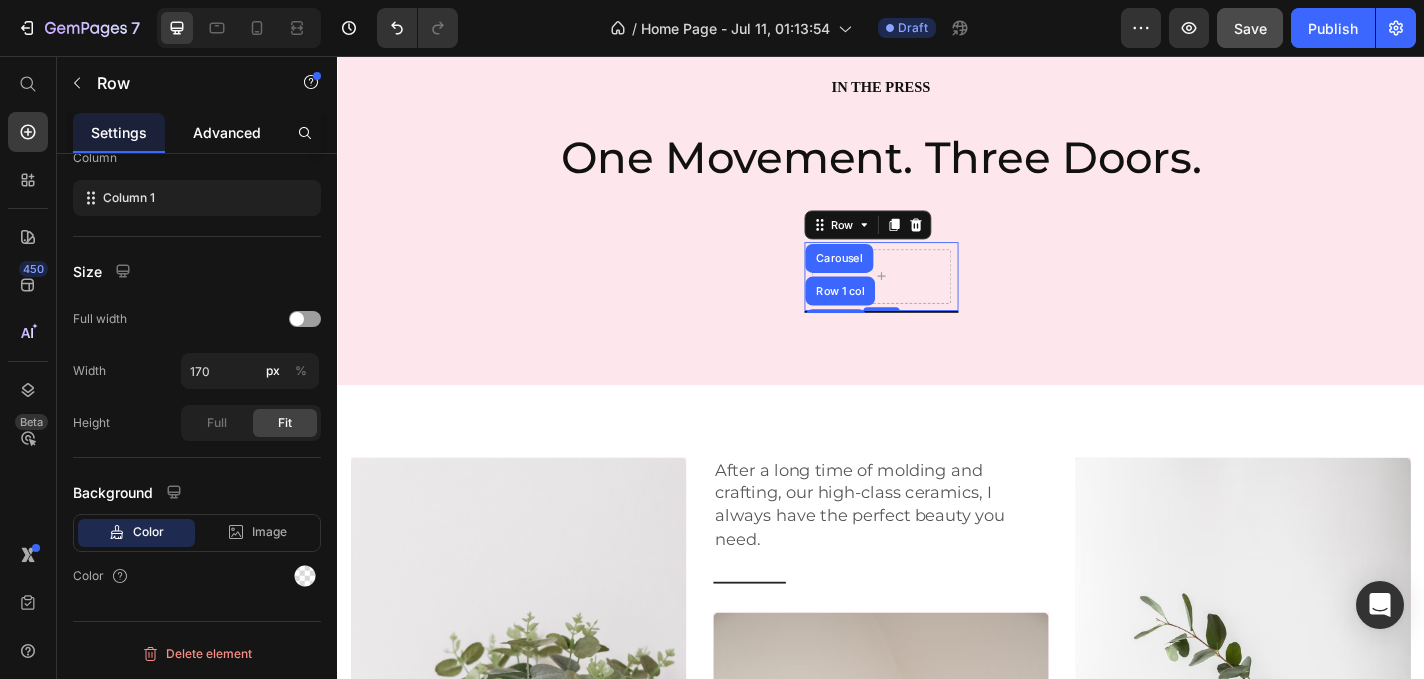 click on "Advanced" at bounding box center [227, 132] 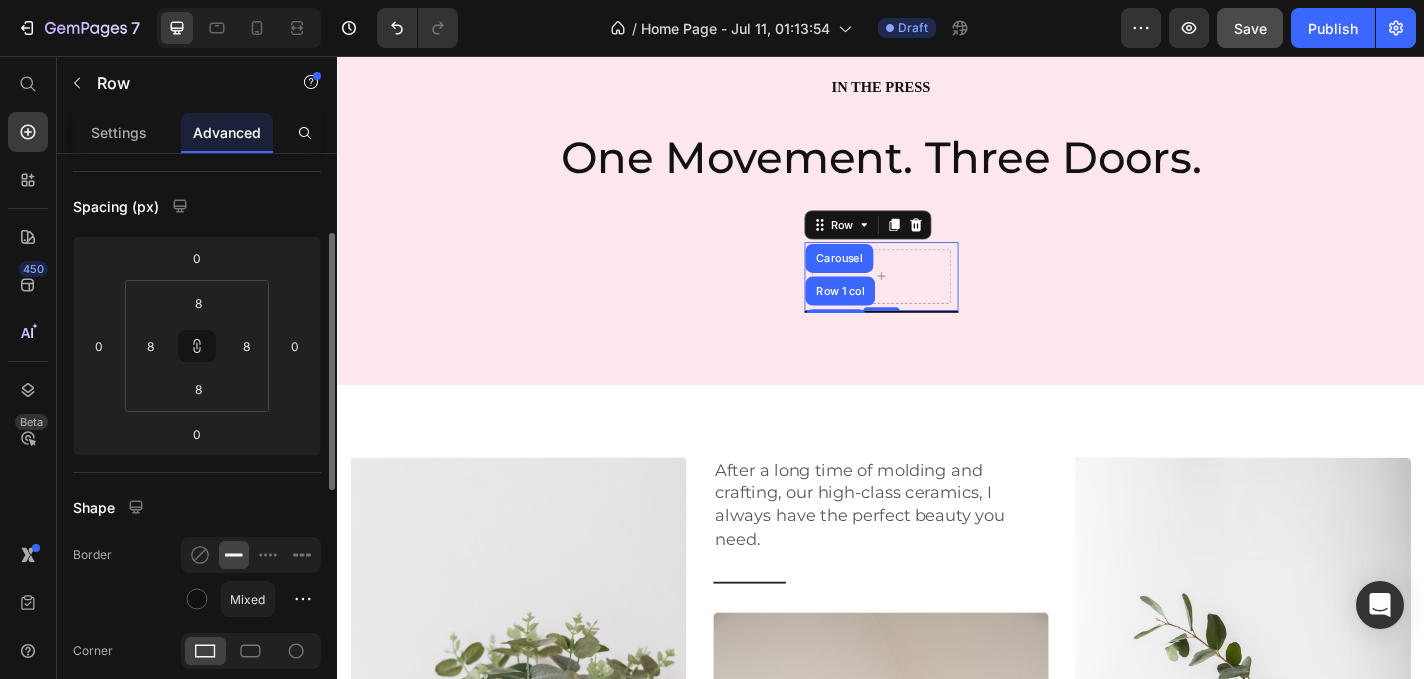 scroll, scrollTop: 0, scrollLeft: 0, axis: both 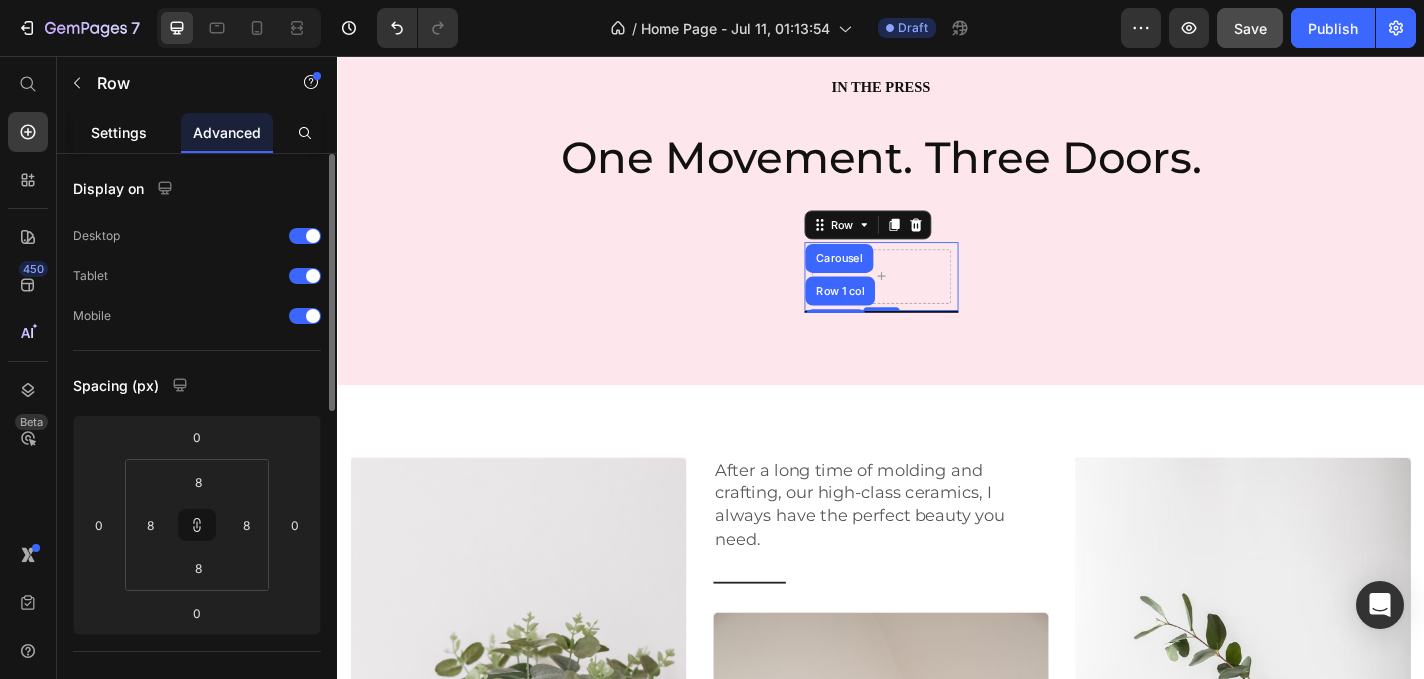 click on "Settings" at bounding box center [119, 132] 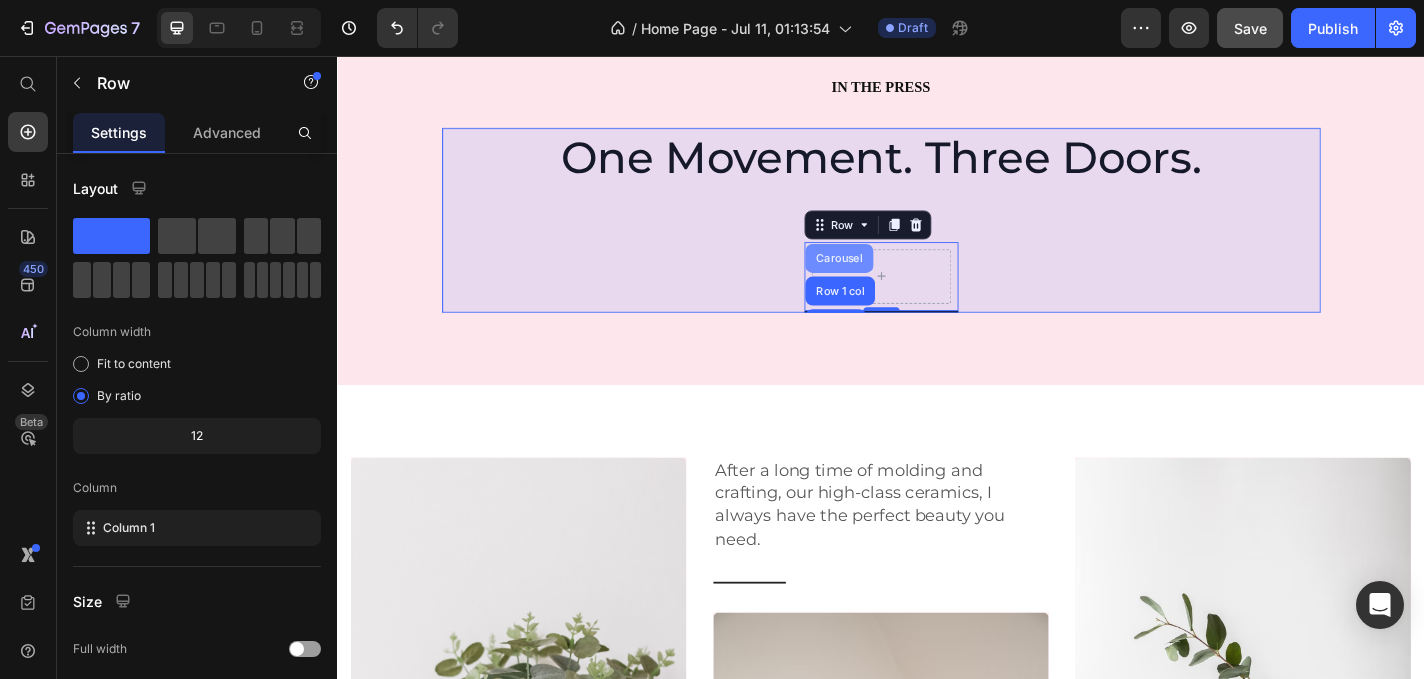 click on "Carousel" at bounding box center (890, 279) 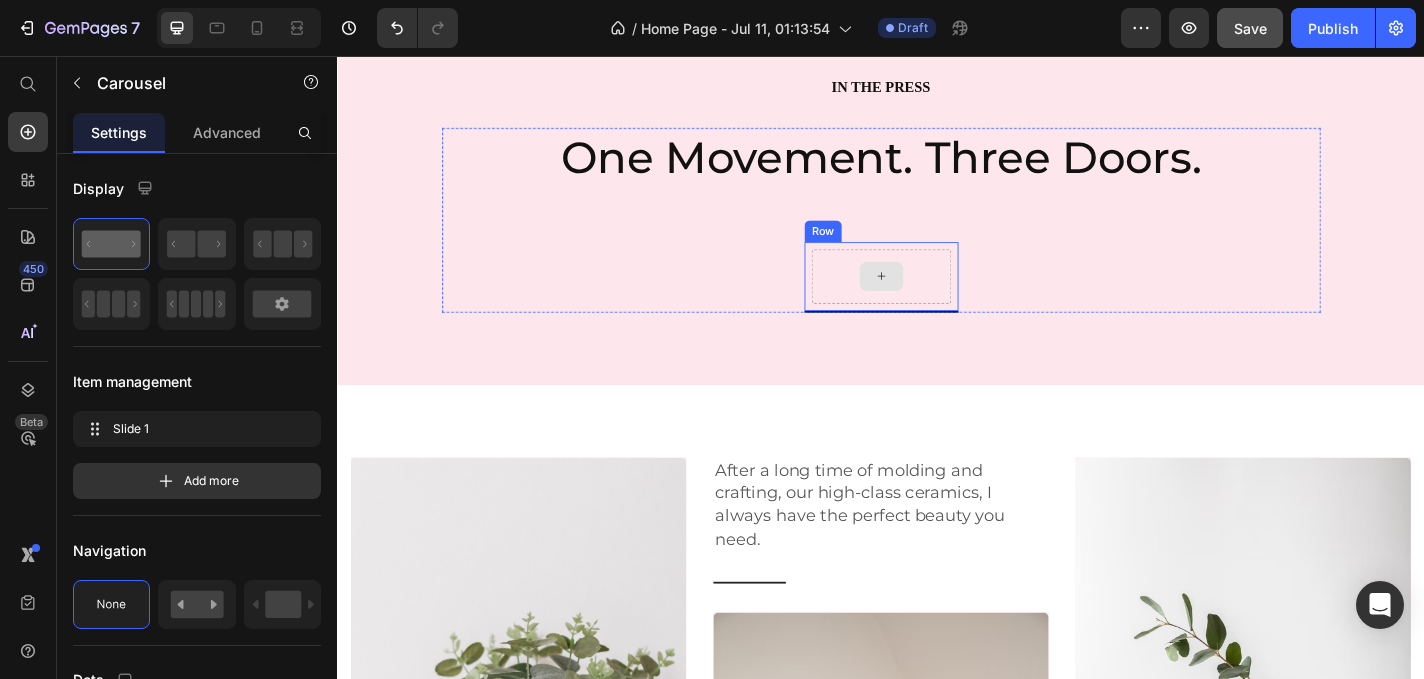 click 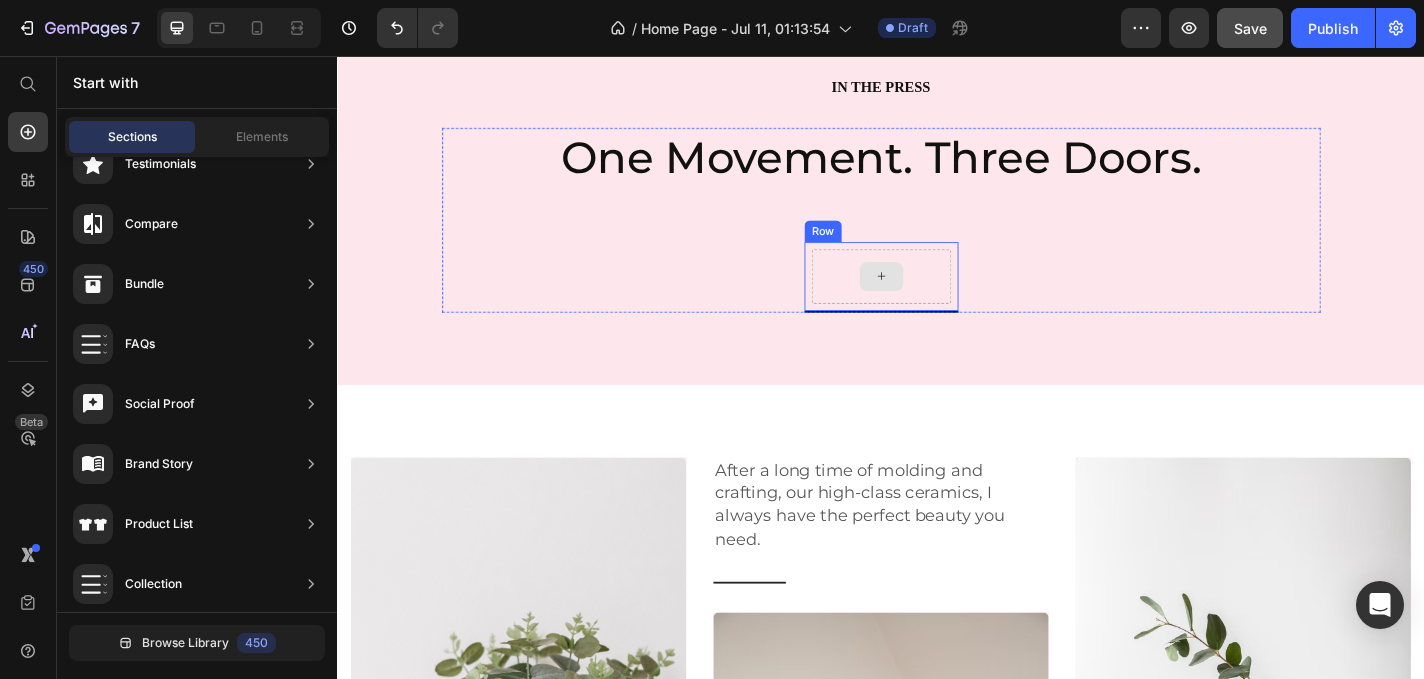 click 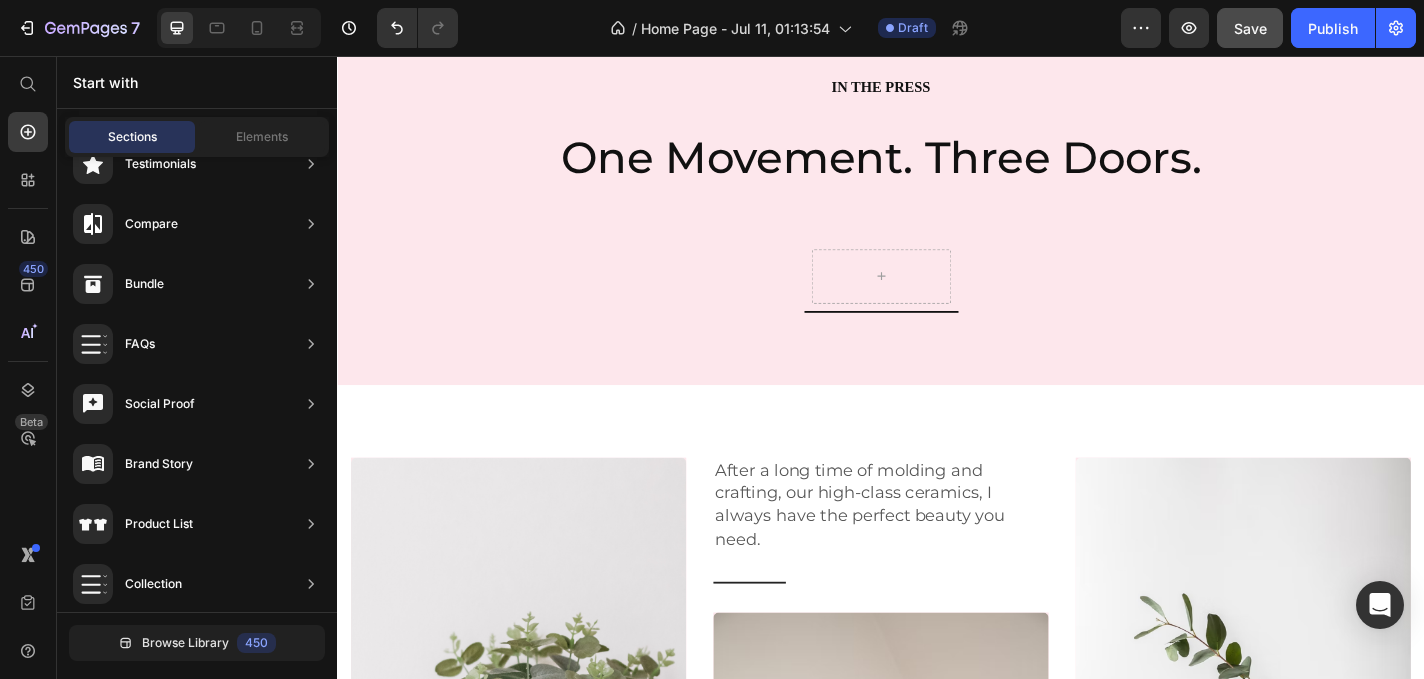 click on "Sections Elements" at bounding box center (197, 137) 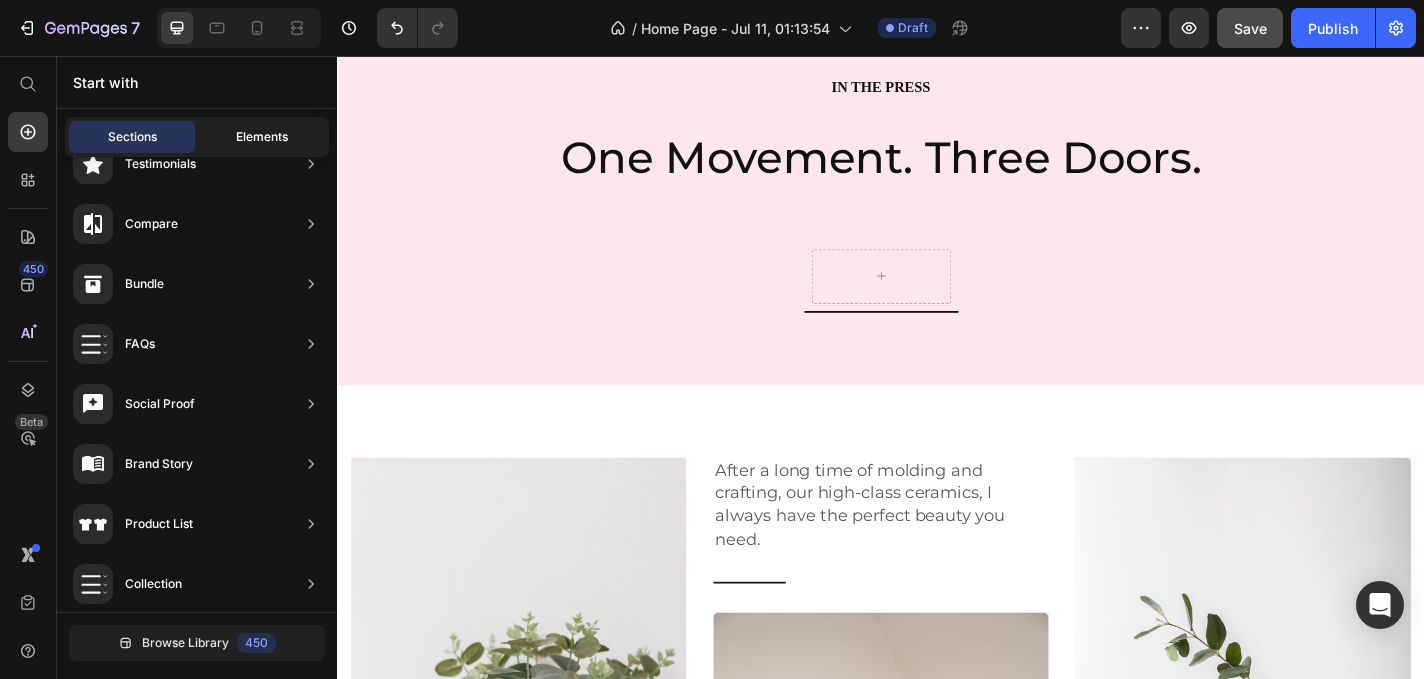 click on "Elements" at bounding box center [262, 137] 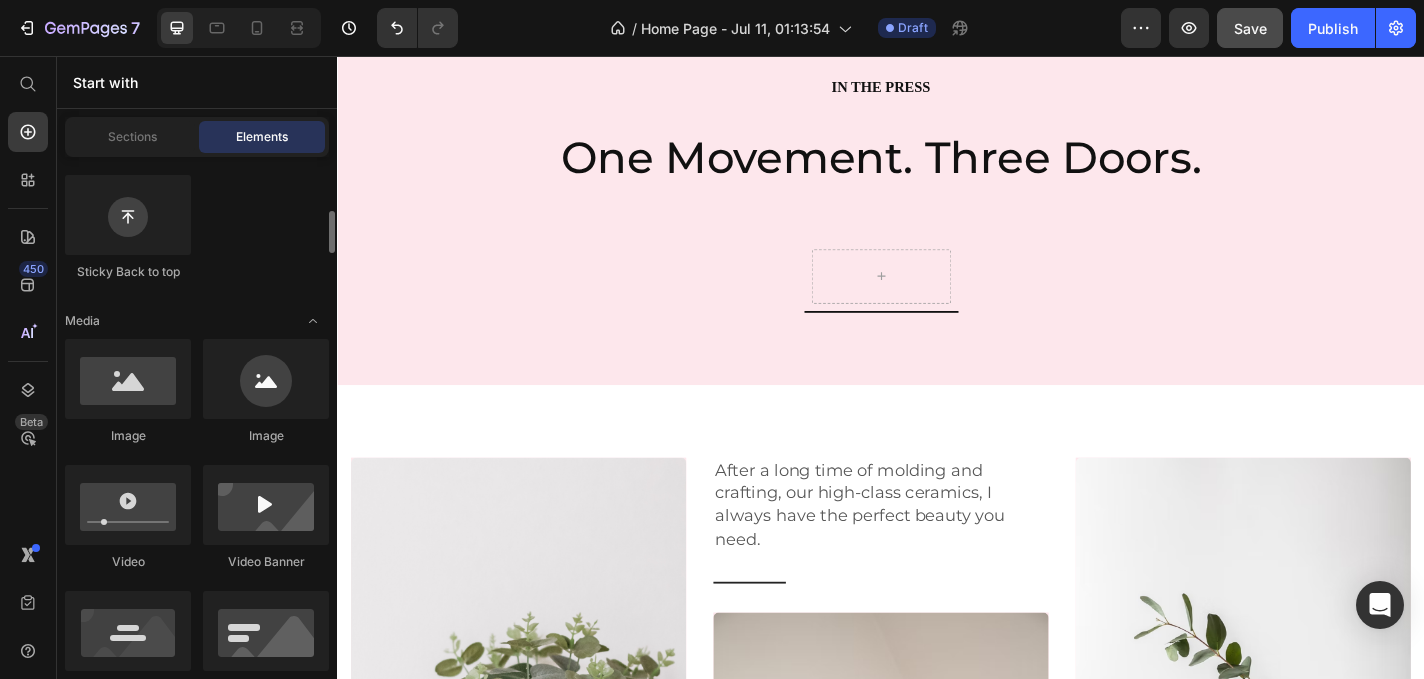 scroll, scrollTop: 610, scrollLeft: 0, axis: vertical 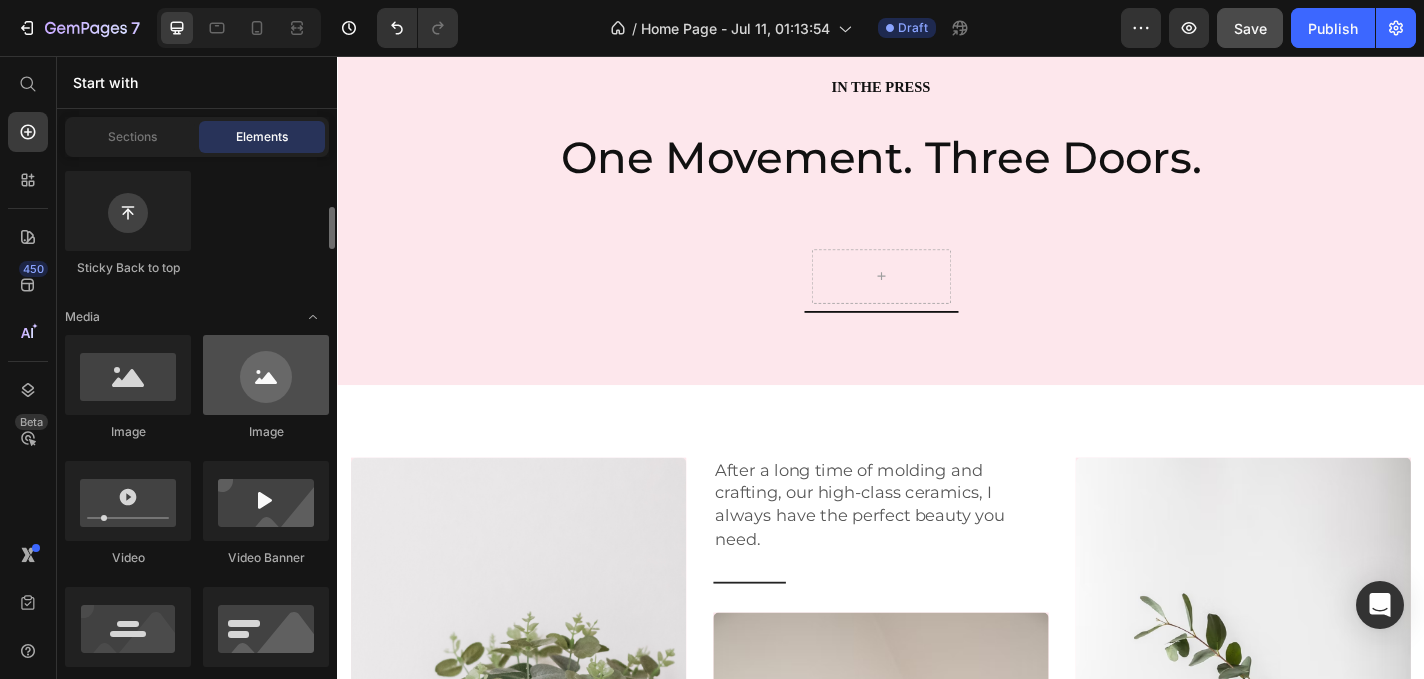 click at bounding box center (266, 375) 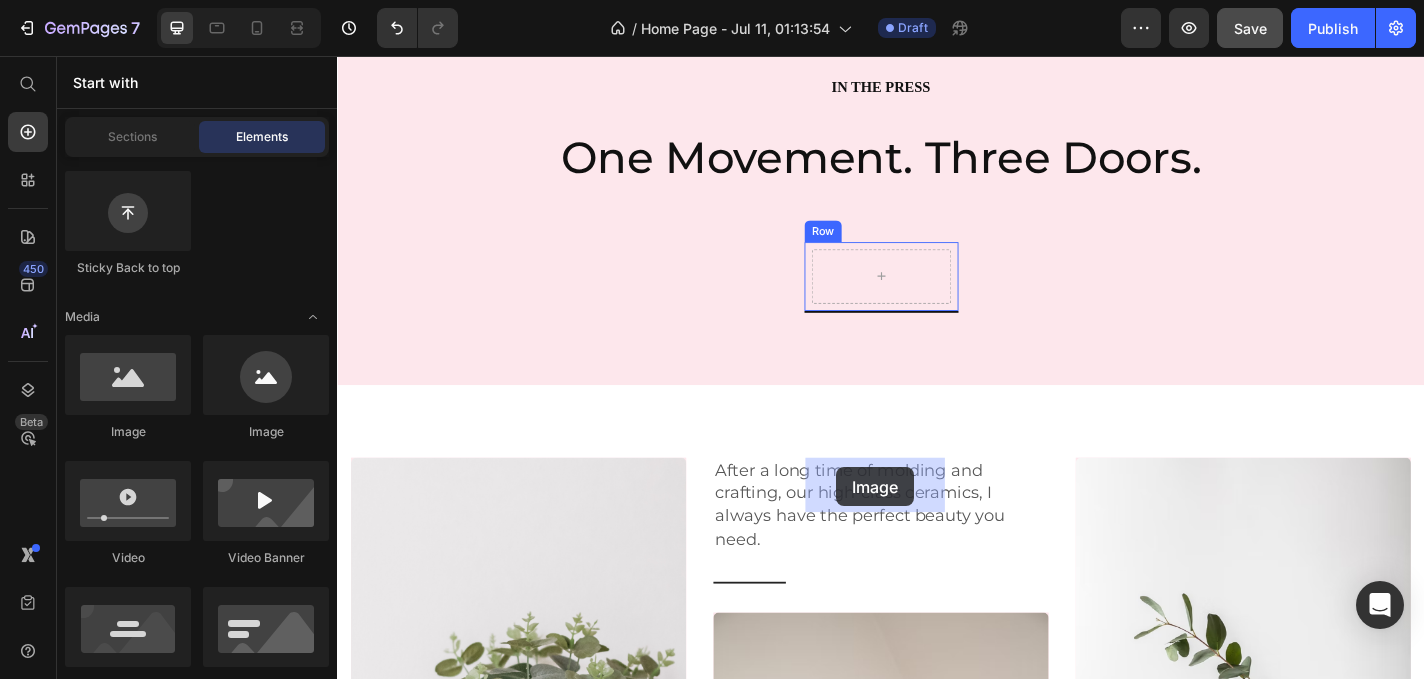 drag, startPoint x: 591, startPoint y: 448, endPoint x: 888, endPoint y: 510, distance: 303.40237 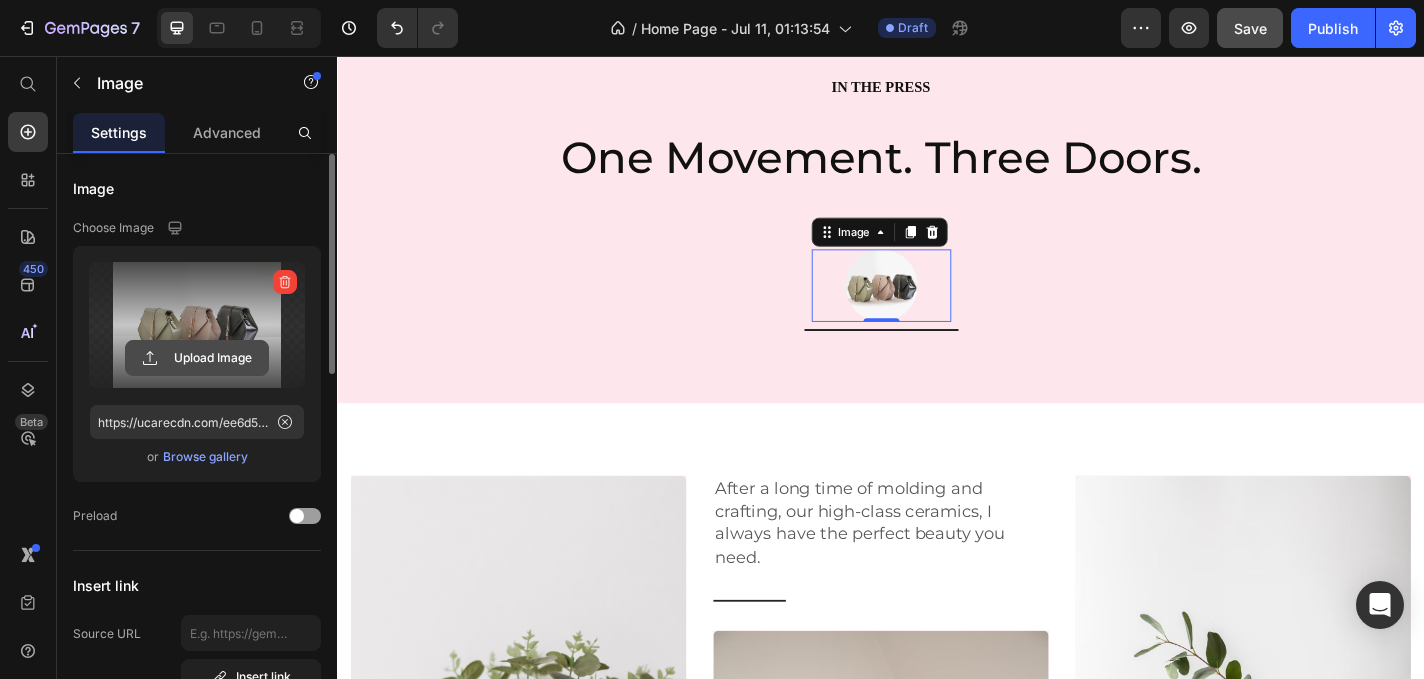 click 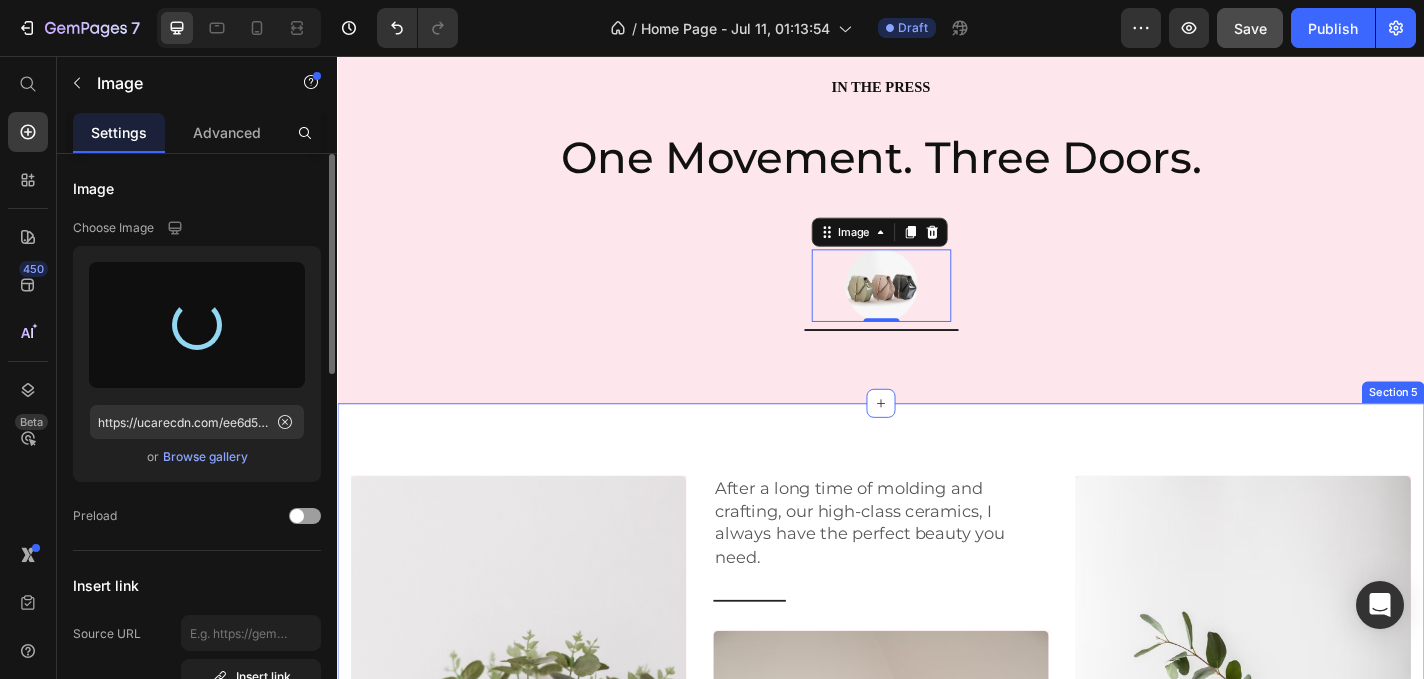 type on "https://cdn.shopify.com/s/files/1/0633/1855/6737/files/gempages_549405233038492570-8835d02e-bc87-4cce-8293-3d4b651627a3.png" 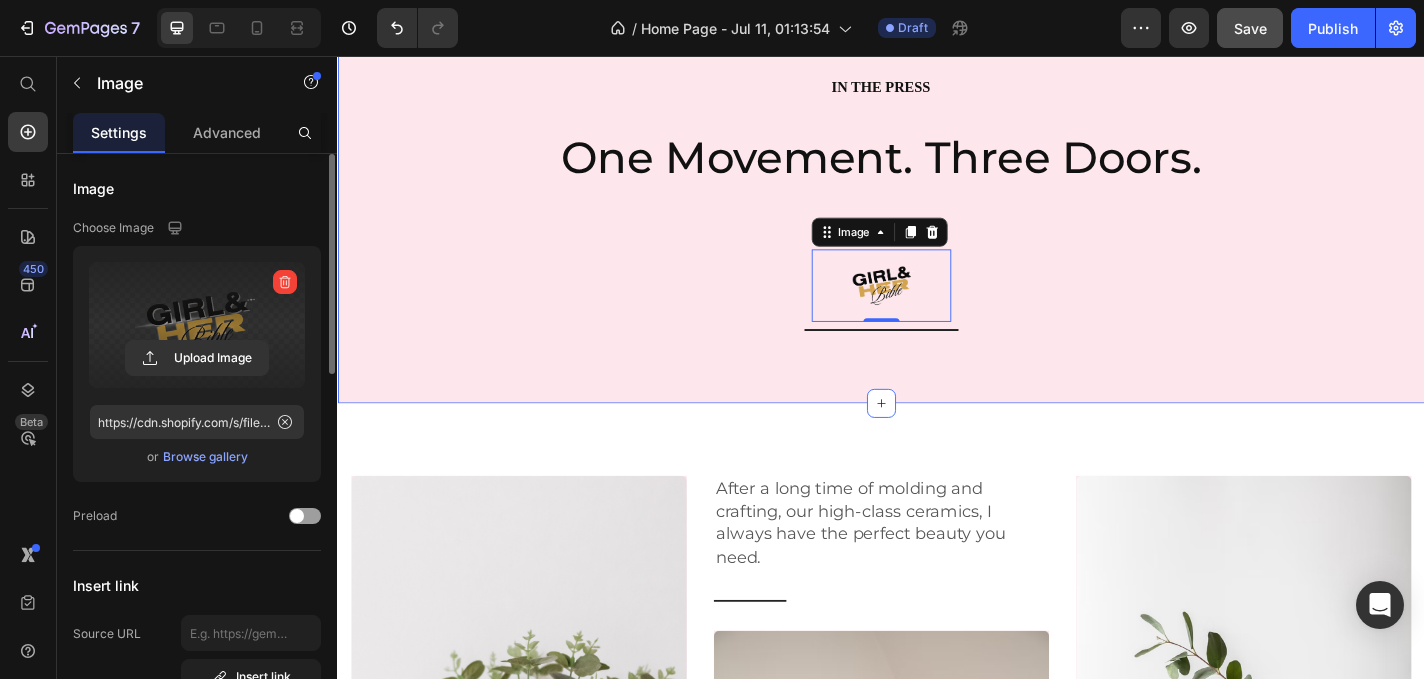 click on "IN THE PRESS Heading One Movement. Three Doors. Text Block Image   0 Row Carousel Row" at bounding box center (937, 234) 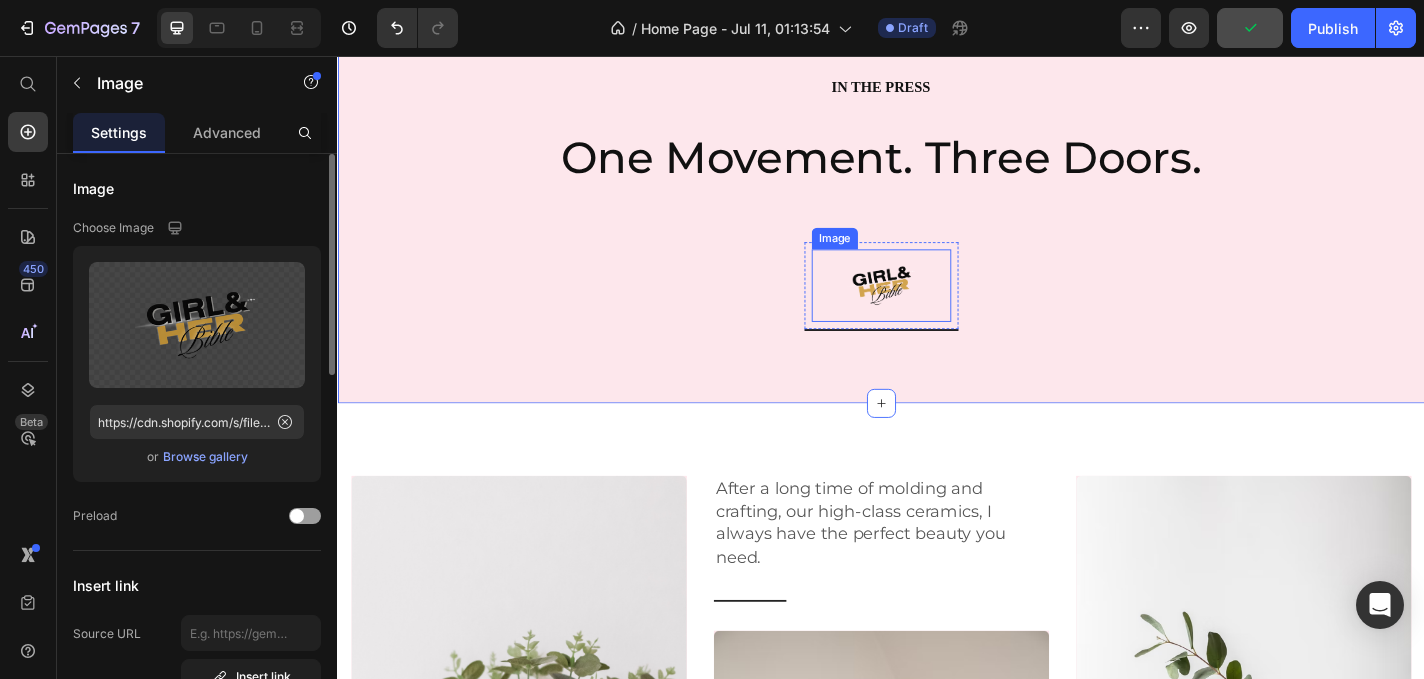 click at bounding box center [937, 309] 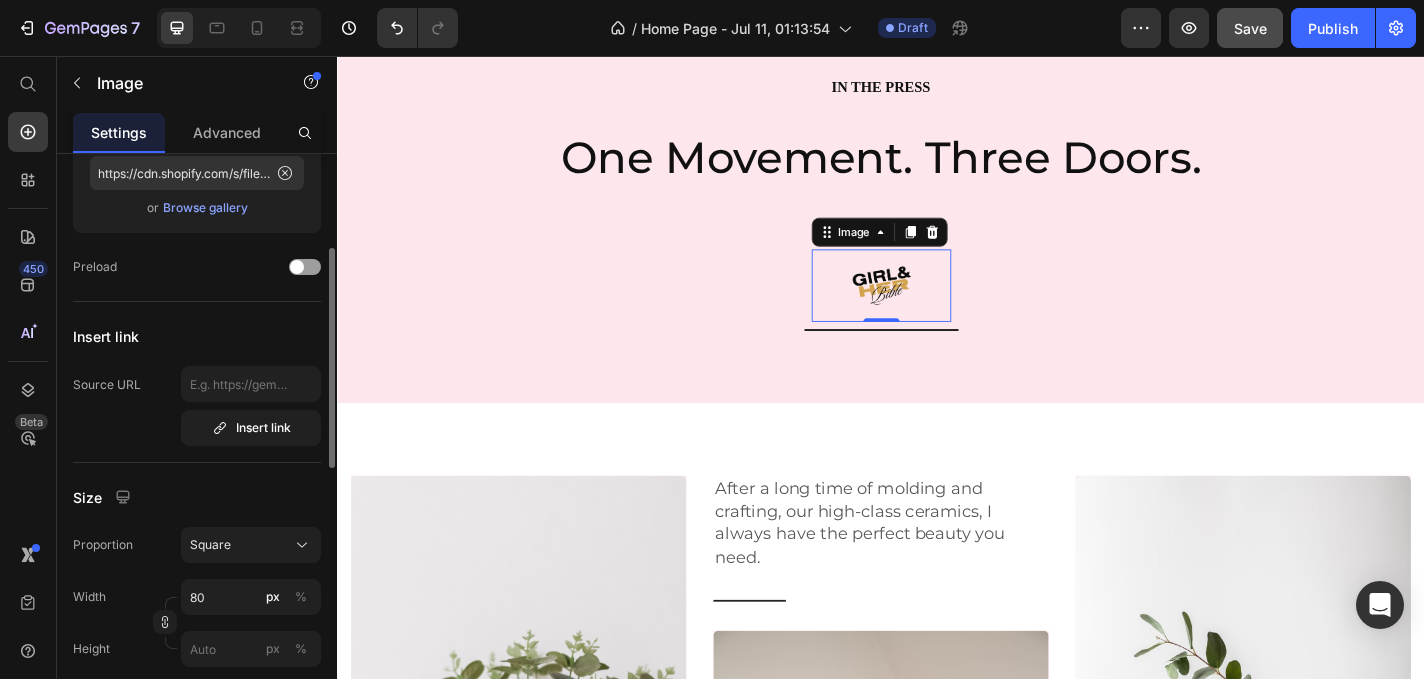 scroll, scrollTop: 264, scrollLeft: 0, axis: vertical 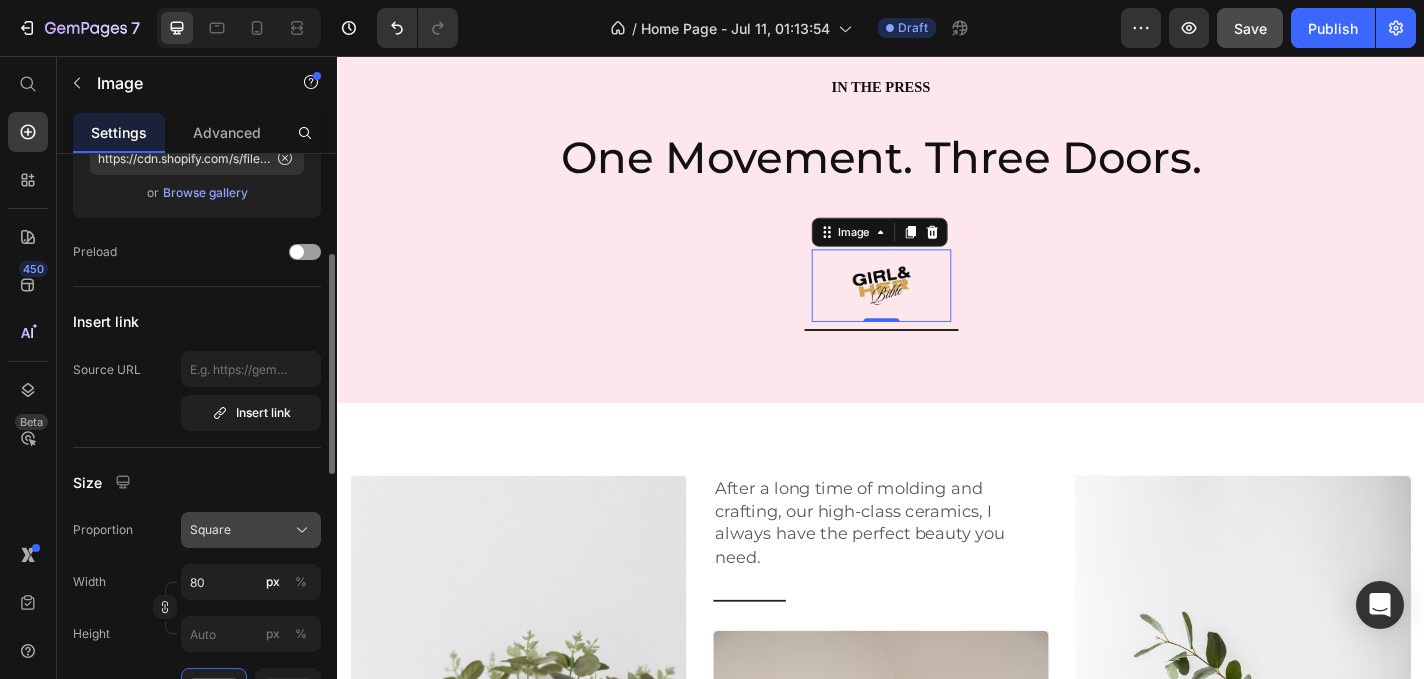 click on "Square" at bounding box center (210, 530) 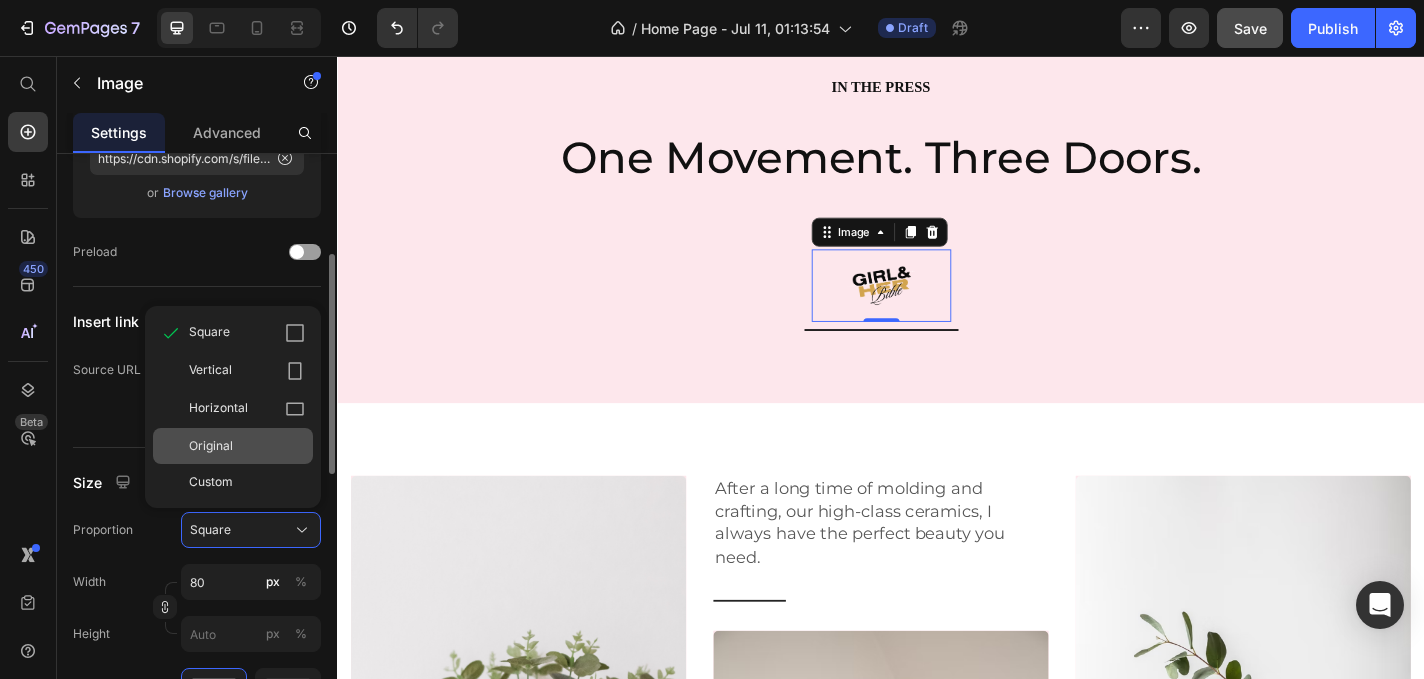 click on "Original" 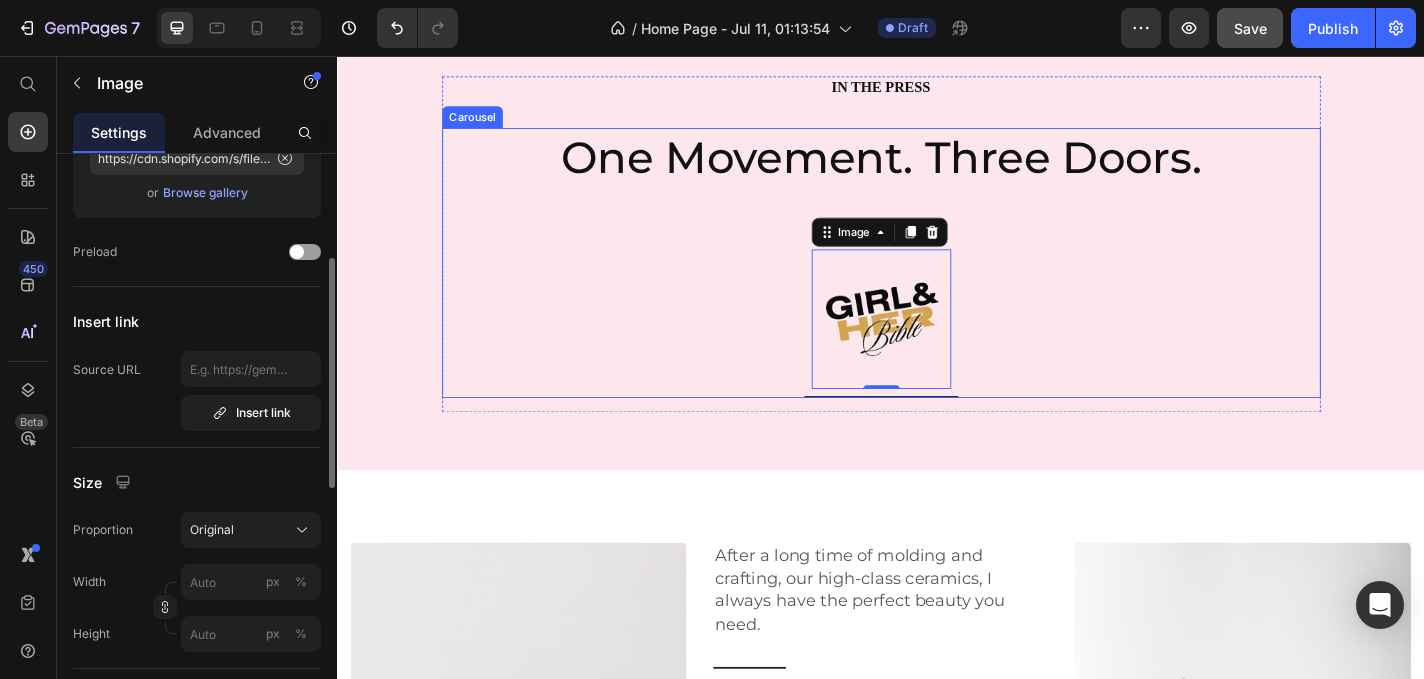 click on "One Movement. Three Doors. Text Block Image   0 Row" at bounding box center (937, 284) 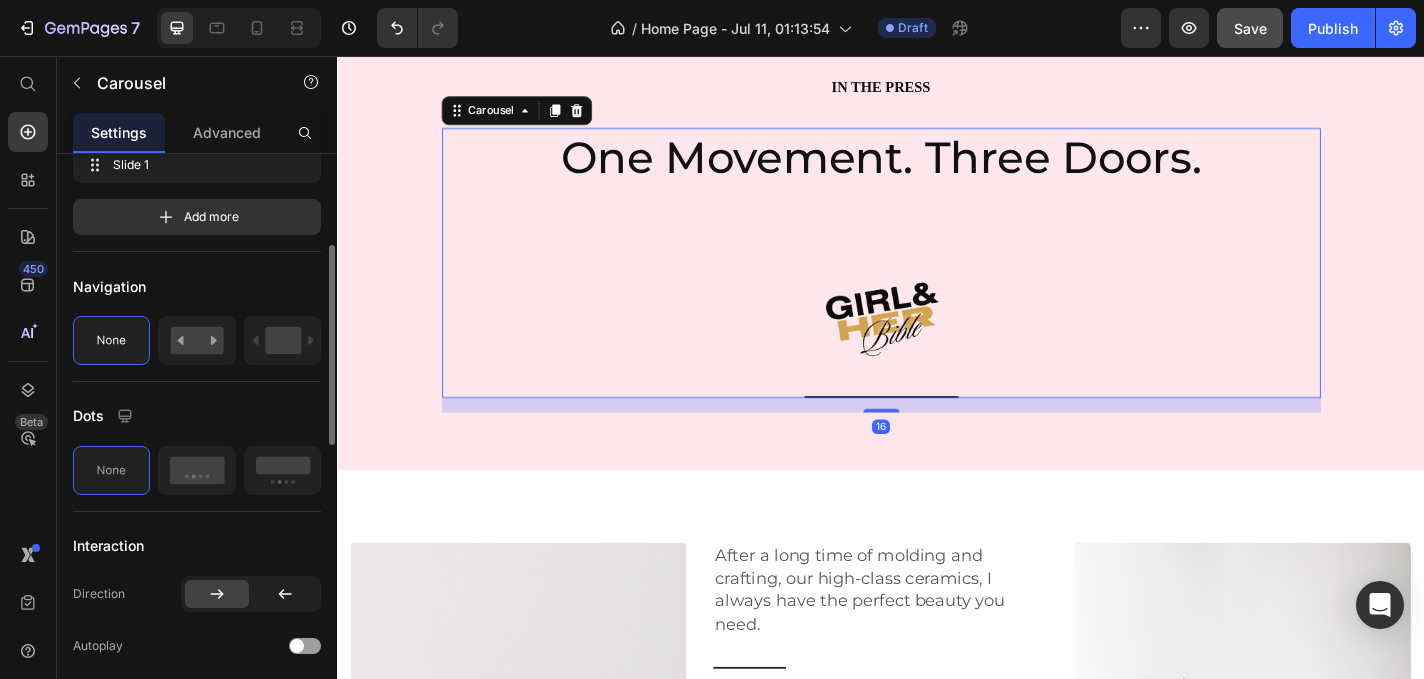 scroll, scrollTop: 0, scrollLeft: 0, axis: both 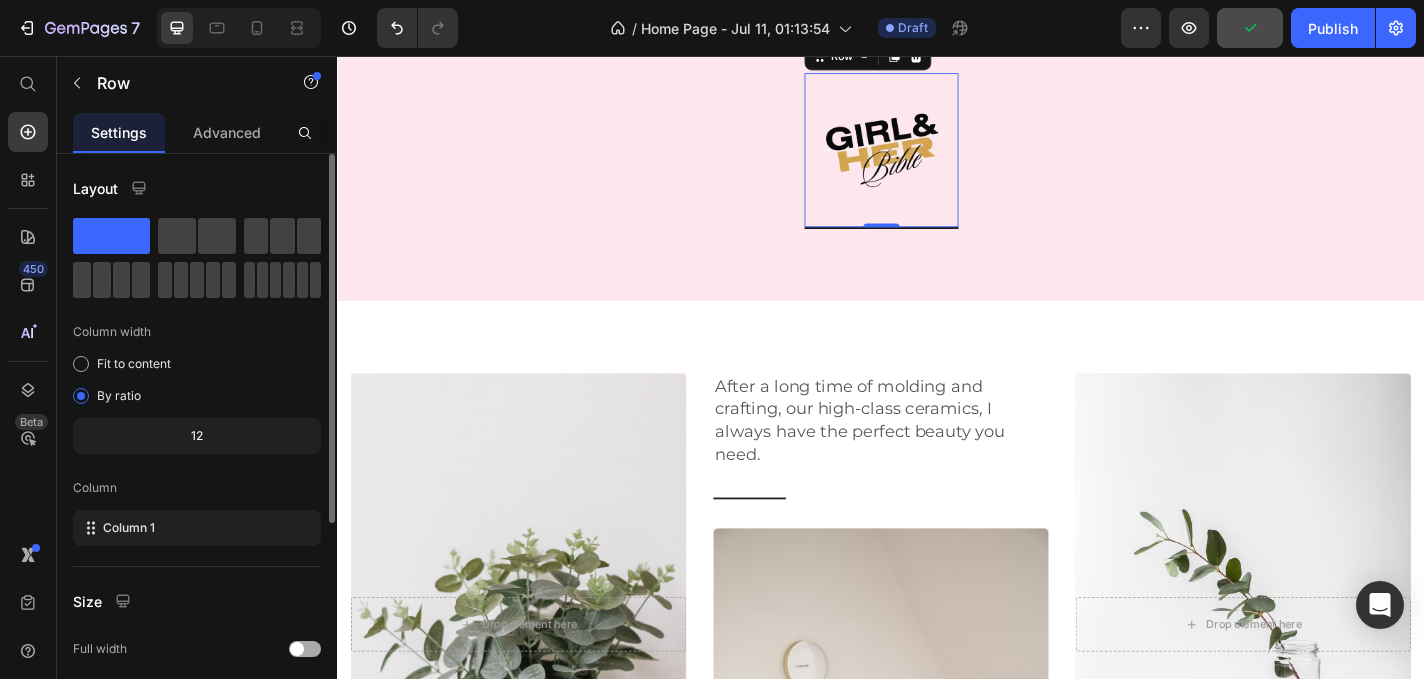 click on "Image Row   0" at bounding box center [937, 160] 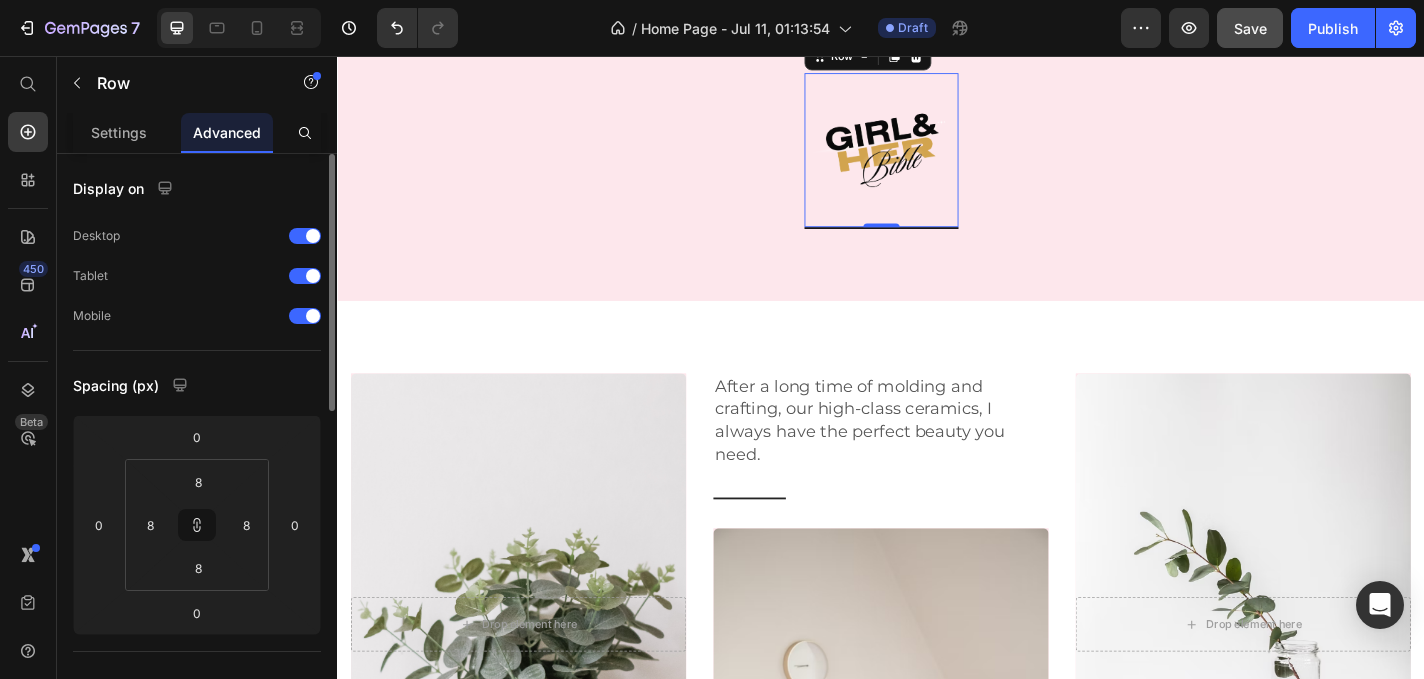 drag, startPoint x: 938, startPoint y: 468, endPoint x: 939, endPoint y: 450, distance: 18.027756 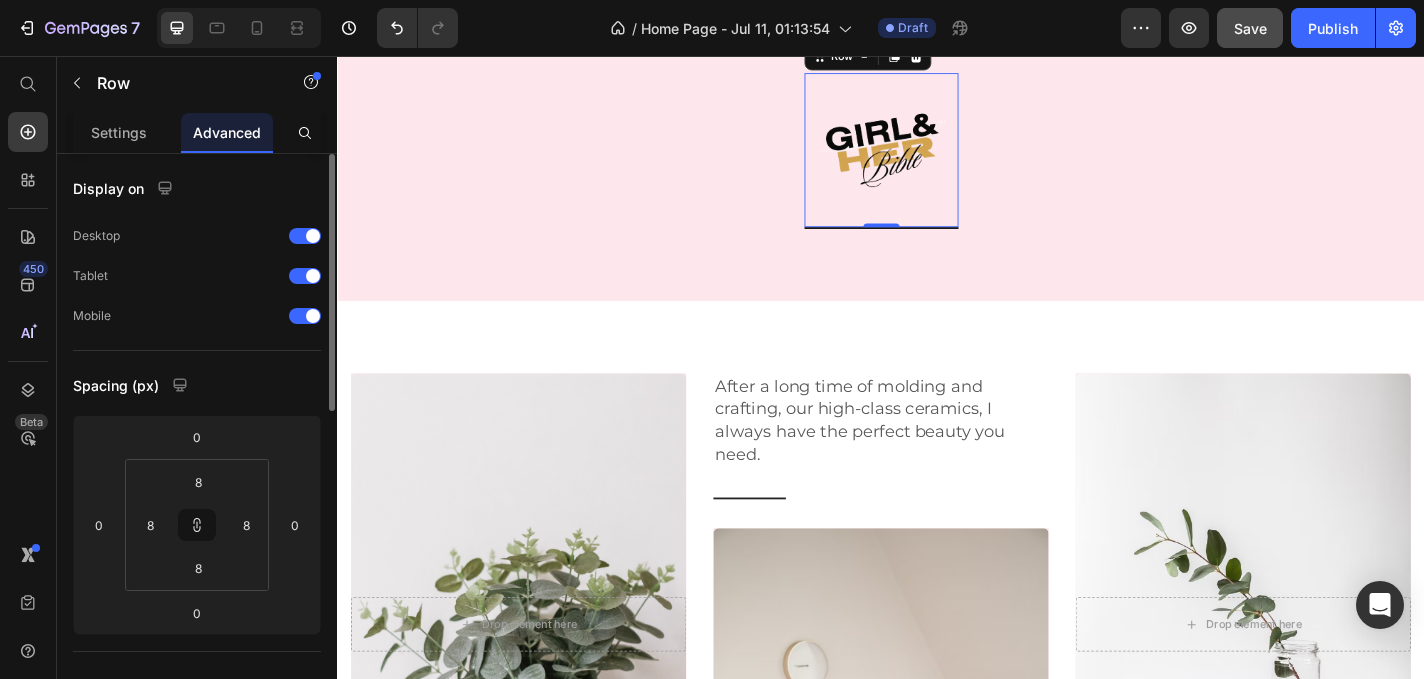 click on "One Movement. Three Doors. Text Block Image Row   0" at bounding box center [937, 97] 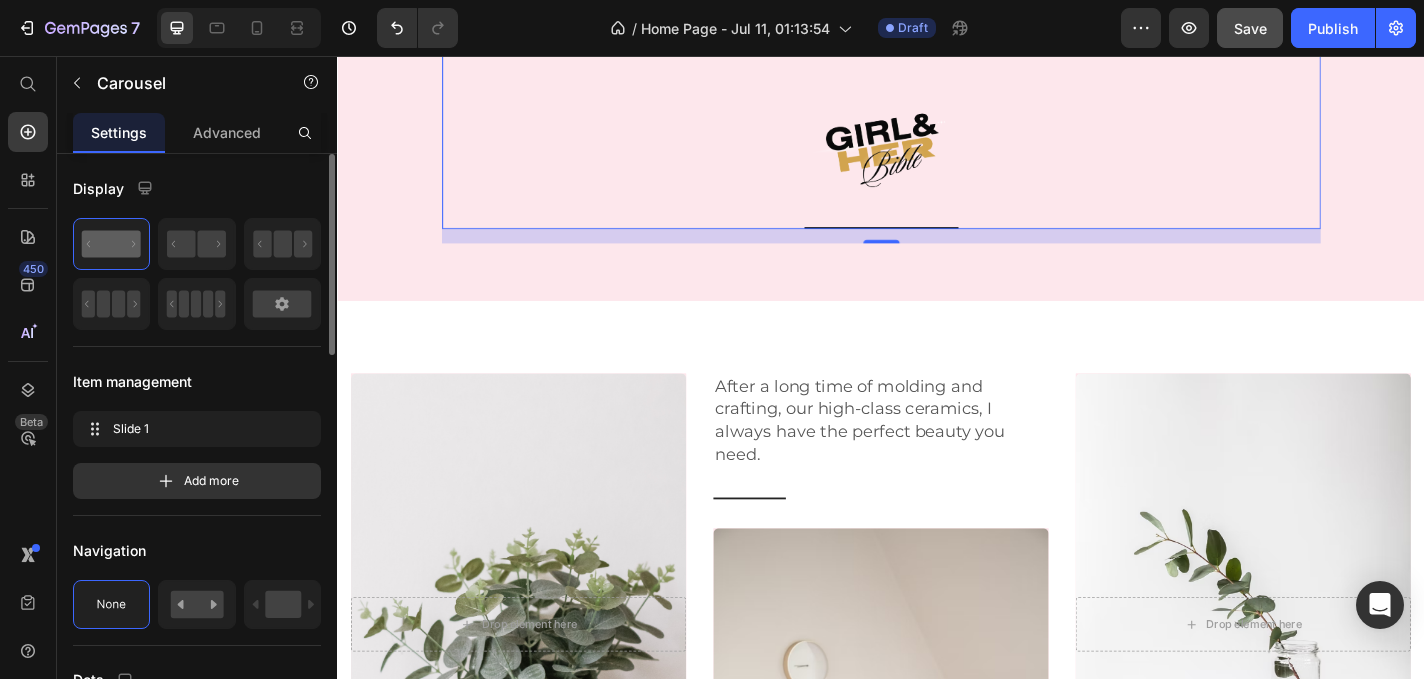 click on "16" at bounding box center [937, 254] 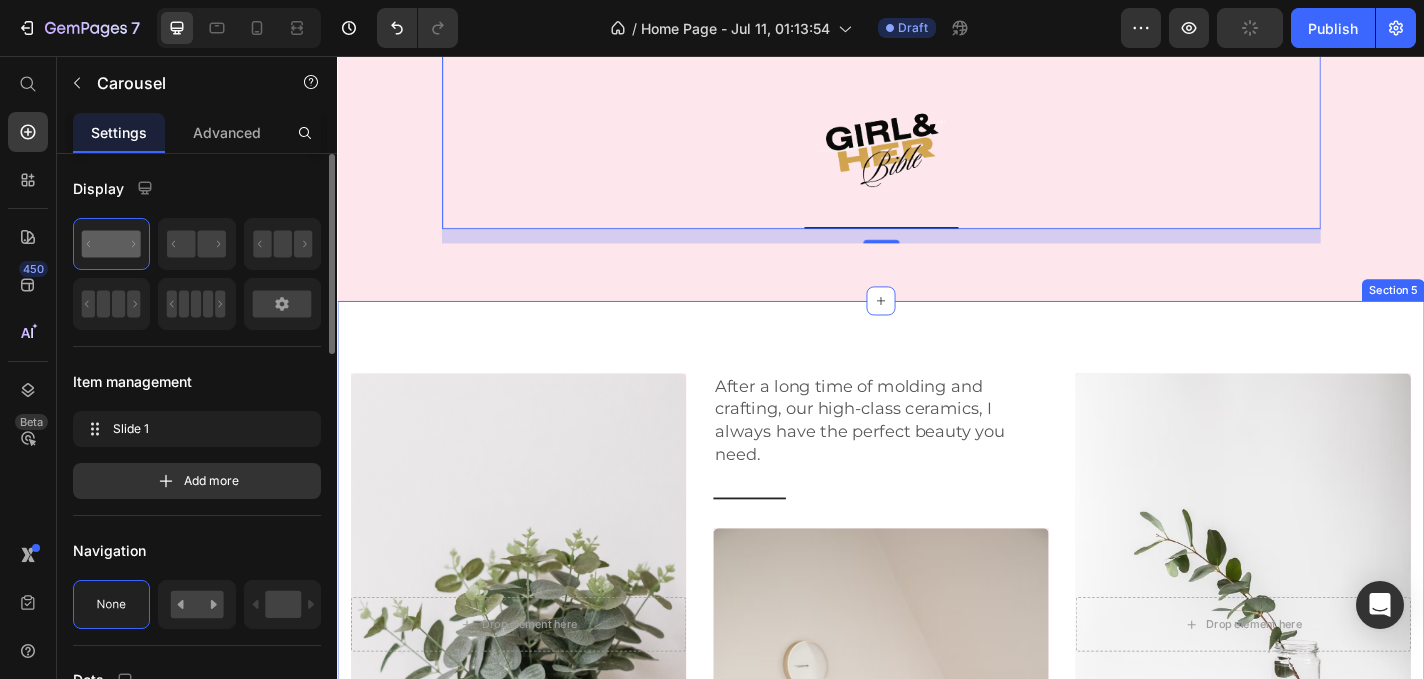 click on "The Podcast Text block After a long time of molding and crafting, our high-class ceramics, I always have the perfect beauty you need. Text block Row
Drop element here Hero Banner
Listen Now Button After a long time of molding and crafting, our high-class ceramics, I always have the perfect beauty you need. Text block                Title Line
Drop element here Hero Banner
PROCELAIN VASE Button After a long time of molding and crafting, our high-class ceramics, I always have the perfect beauty you need. Text block Row                Title Line
Drop element here Hero Banner
GLASS VASE Button Row Section 5" at bounding box center (937, 790) 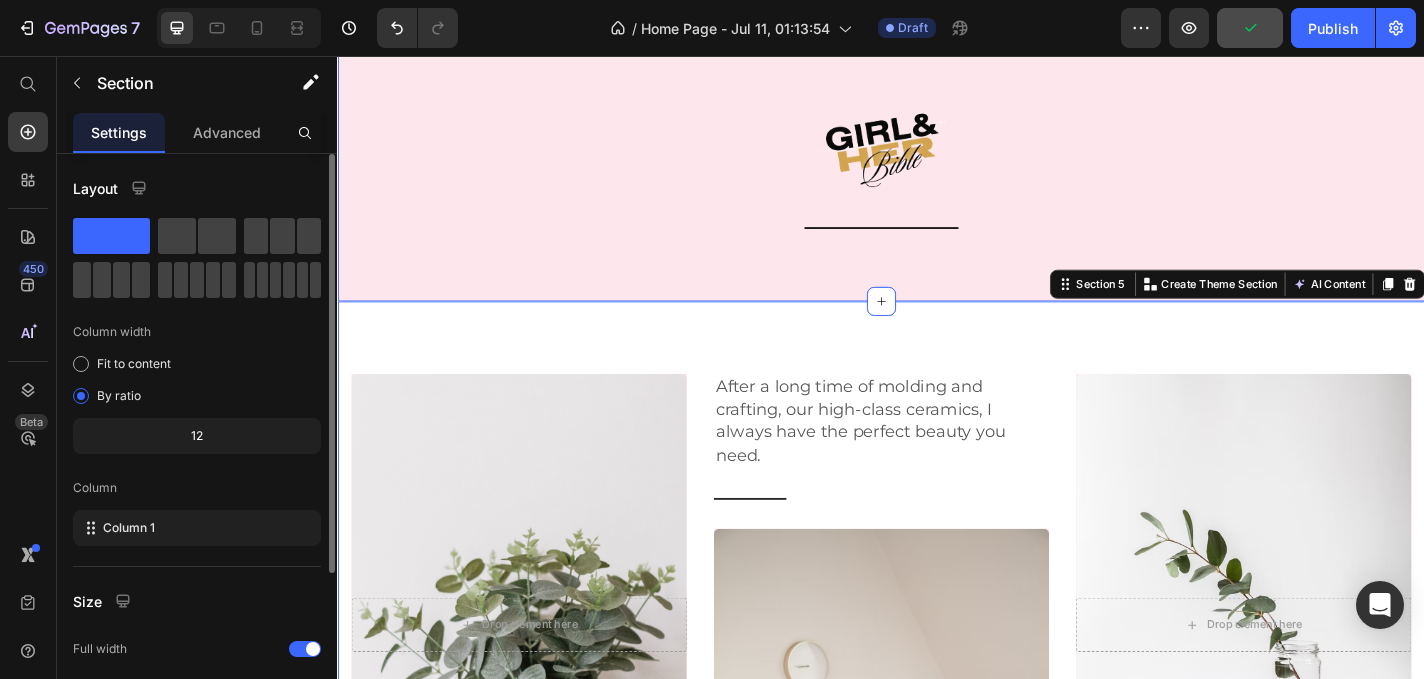 click on "IN THE PRESS Heading One Movement. Three Doors. Text Block Image Row Carousel Row" at bounding box center [937, 84] 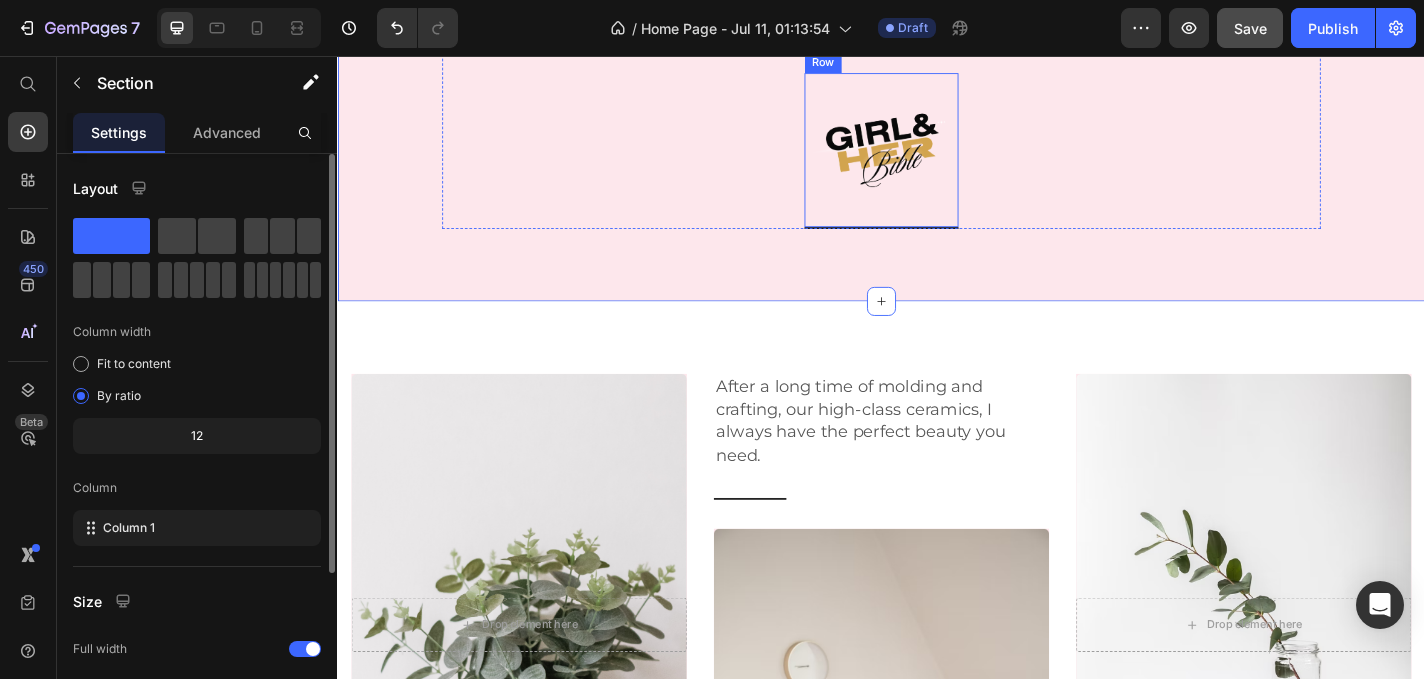 click on "Image Row" at bounding box center [937, 160] 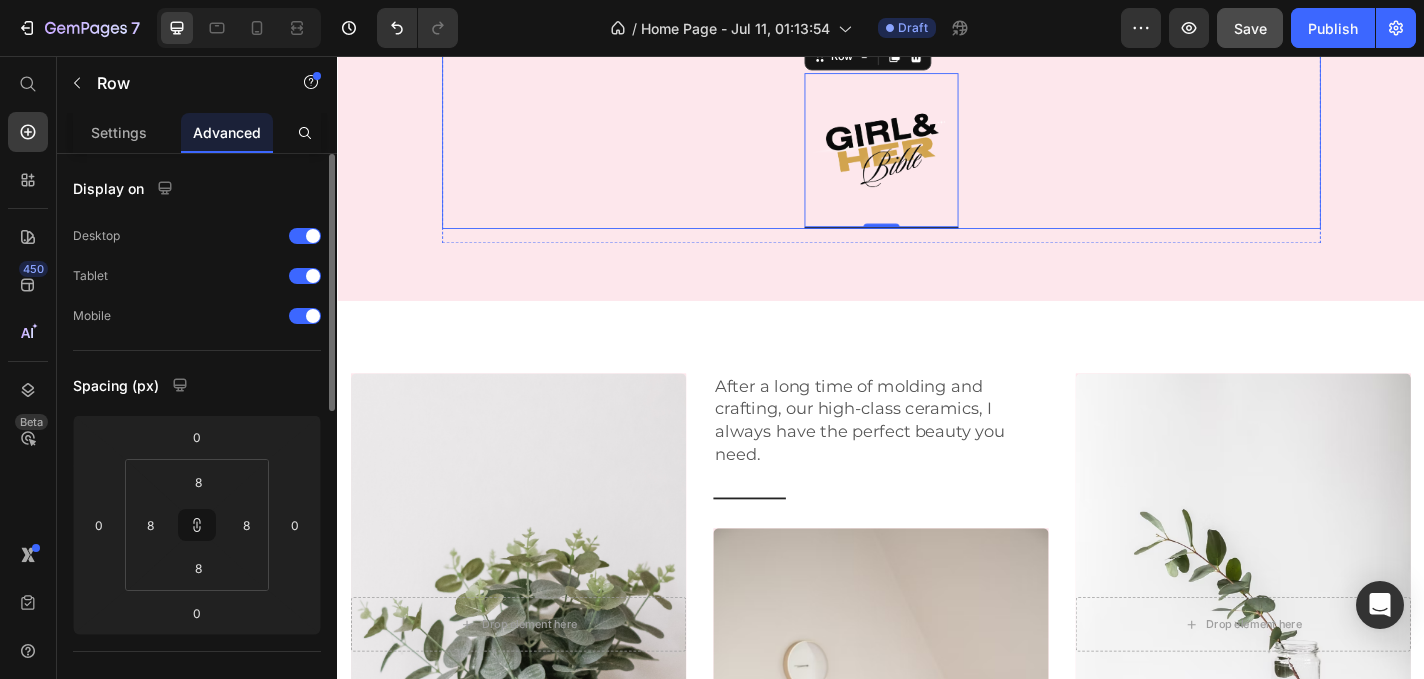 click on "One Movement. Three Doors. Text Block Image Row   0" at bounding box center (937, 97) 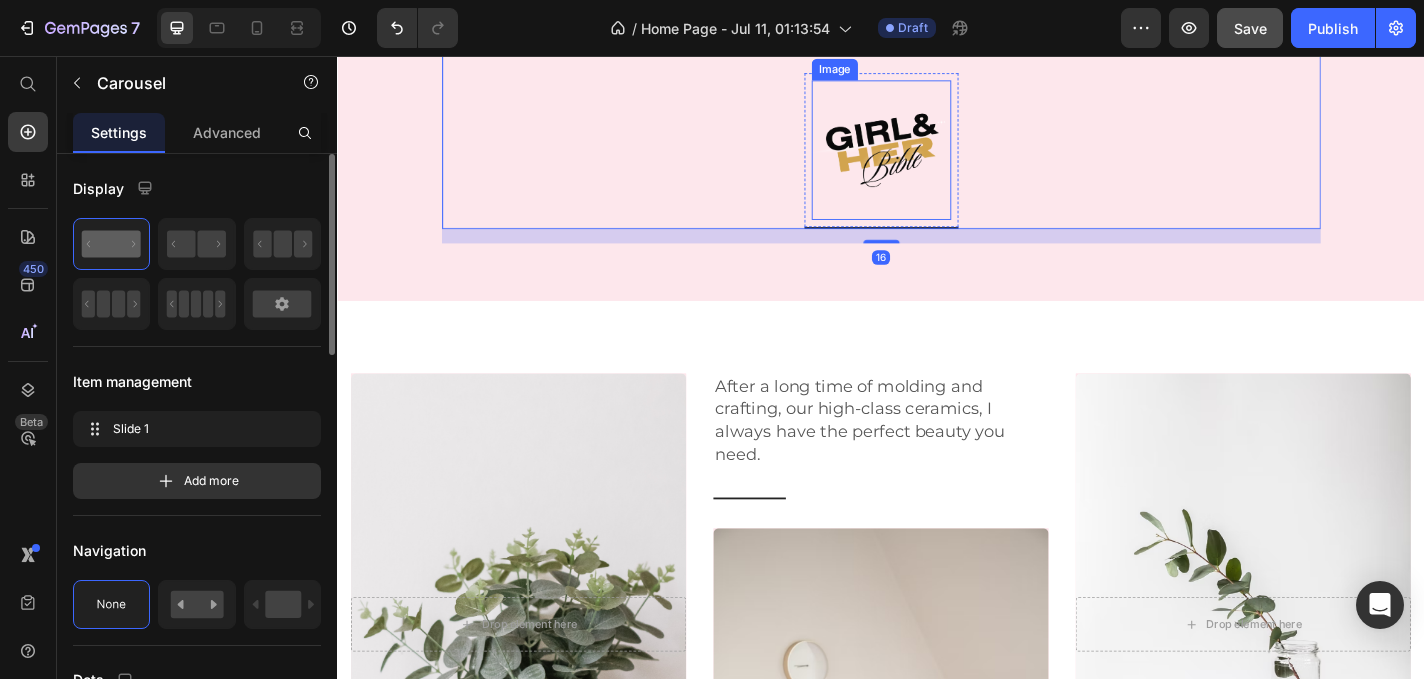 click at bounding box center (937, 159) 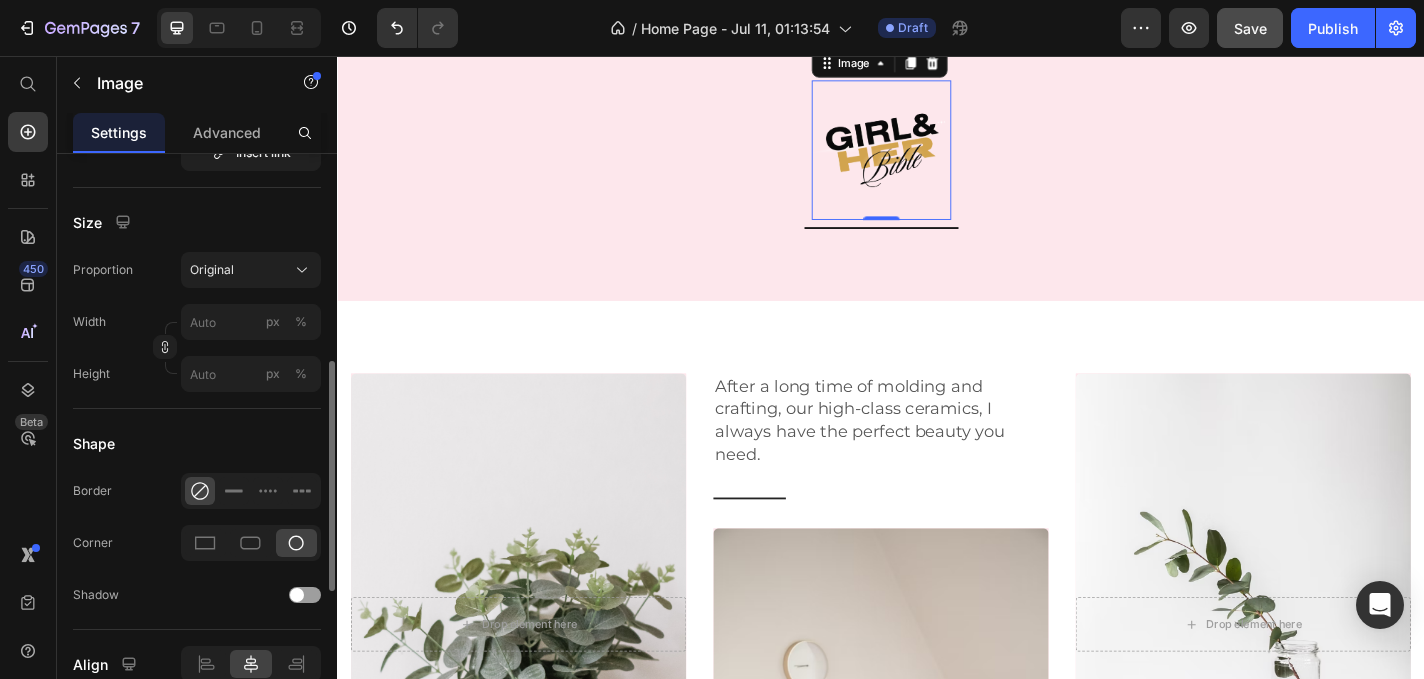 scroll, scrollTop: 528, scrollLeft: 0, axis: vertical 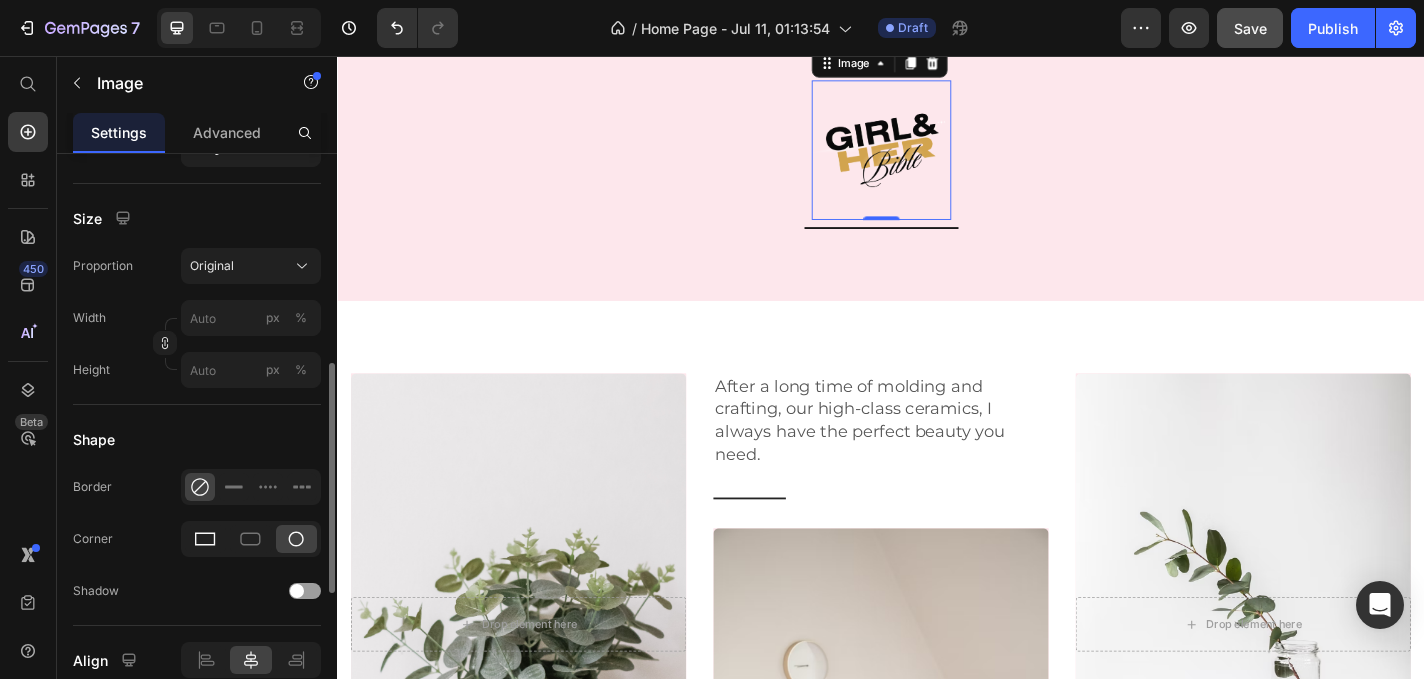 click 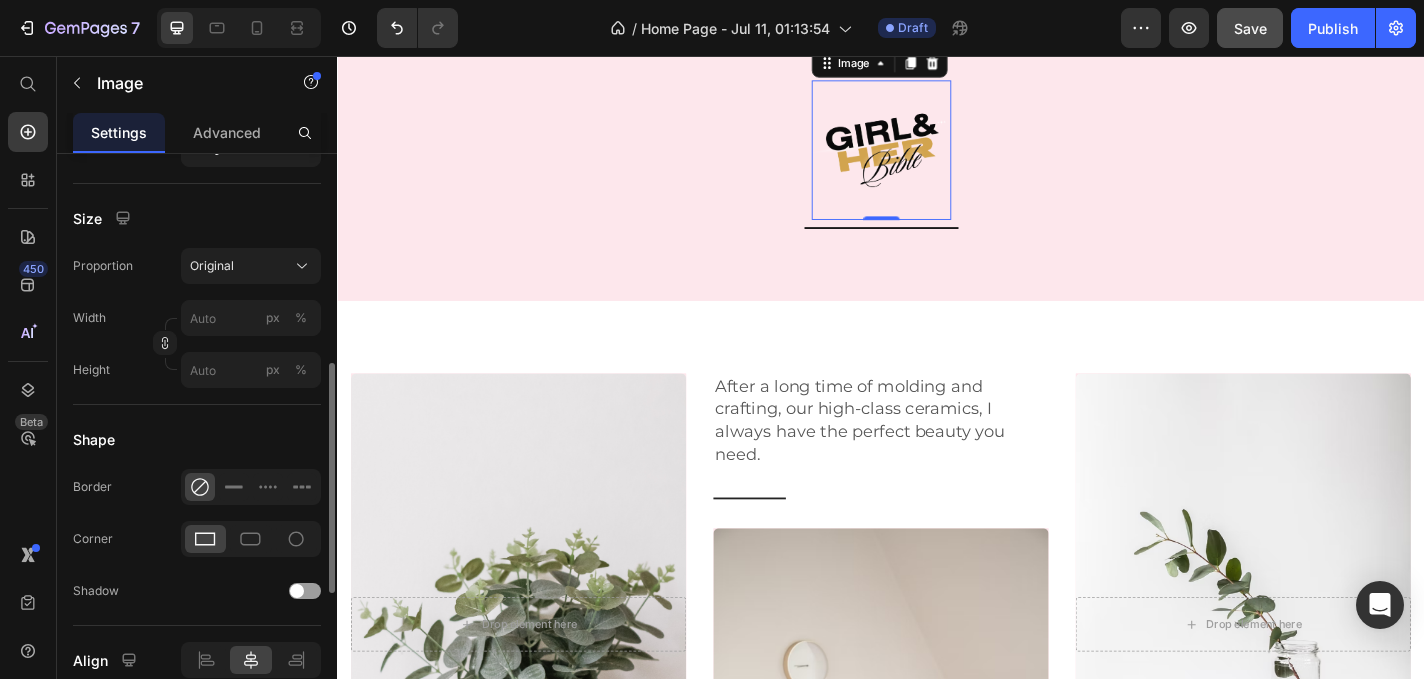 click 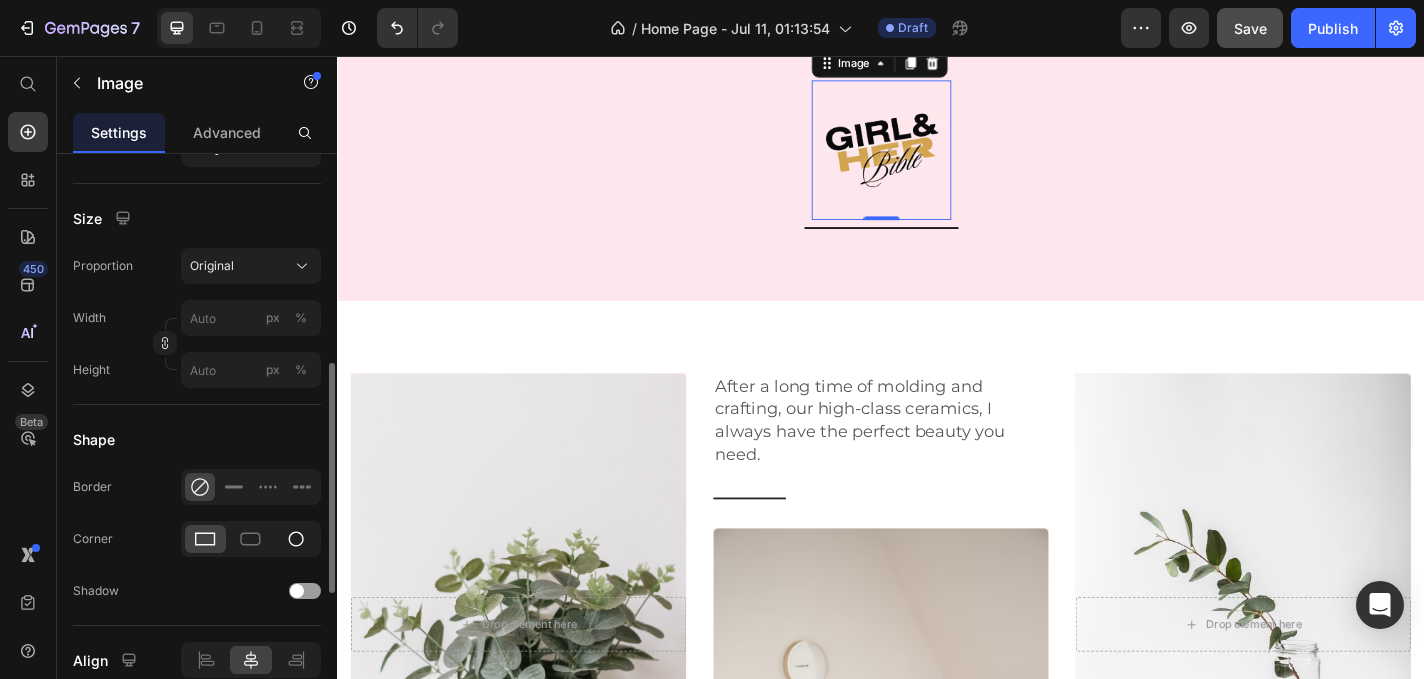 click 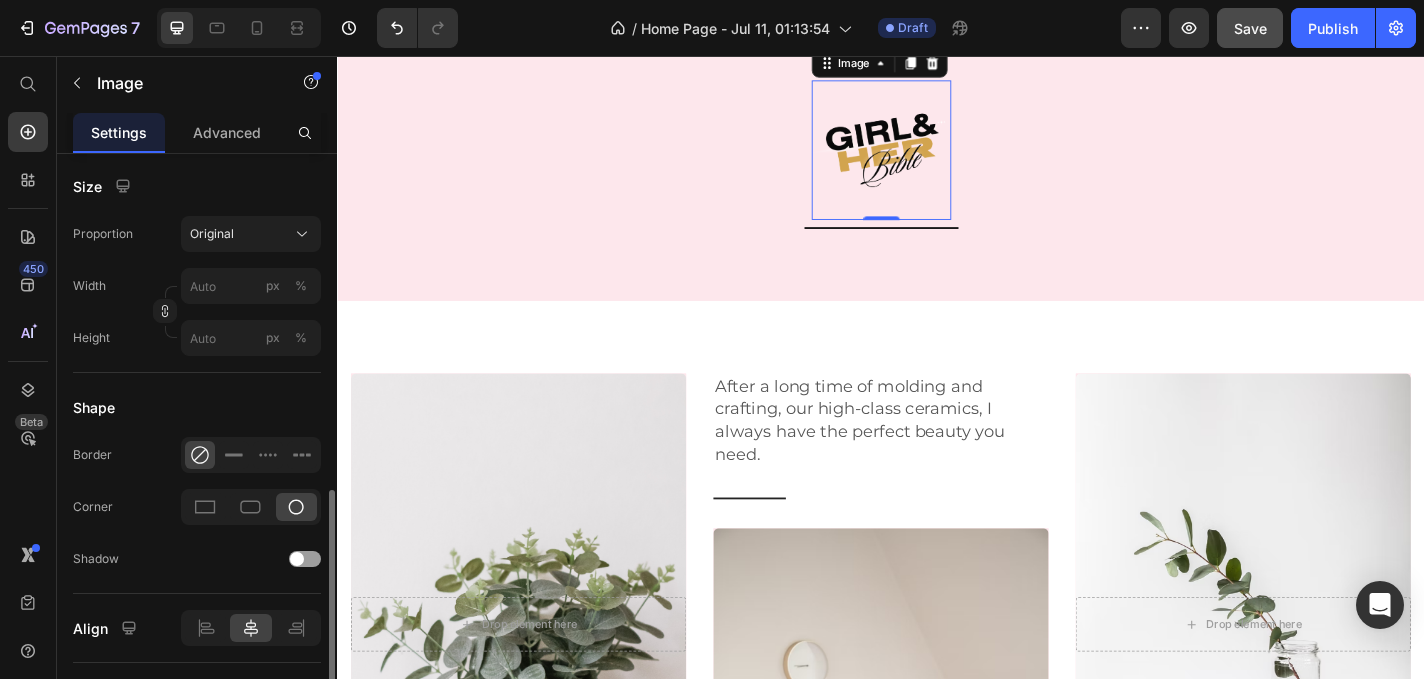 scroll, scrollTop: 642, scrollLeft: 0, axis: vertical 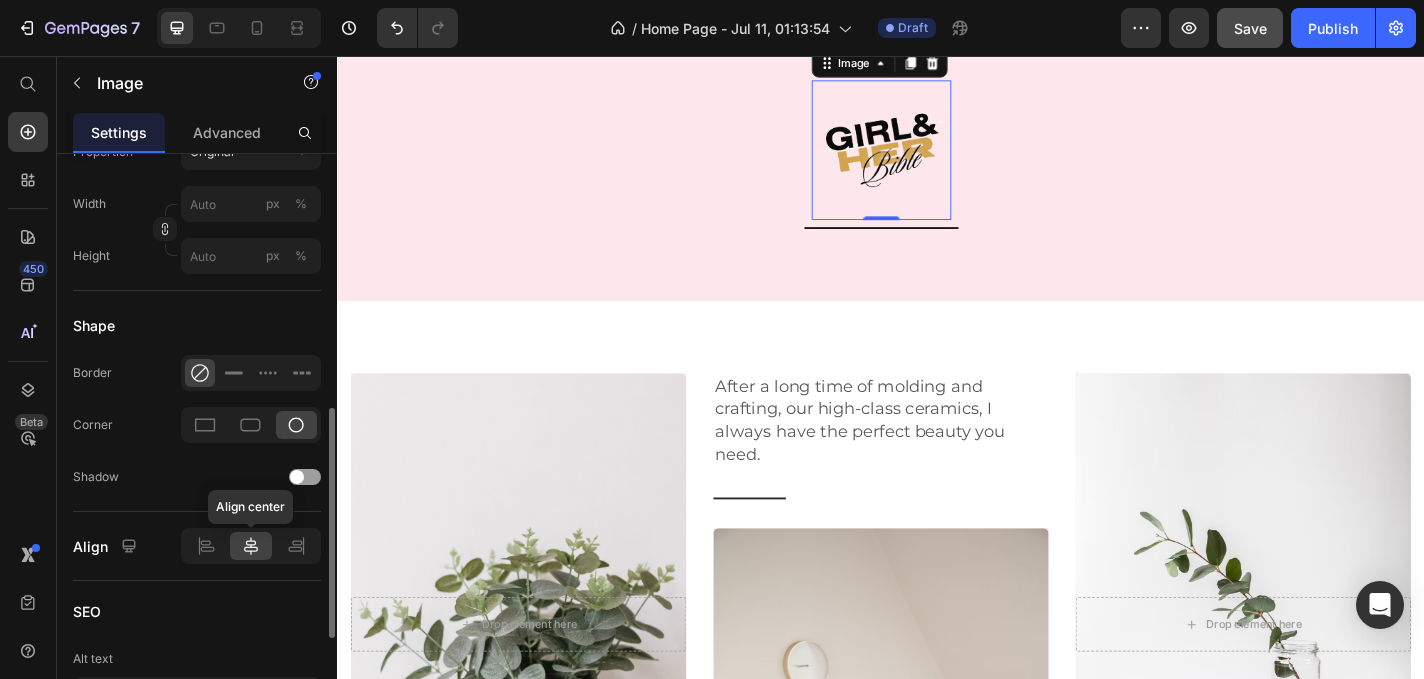 click 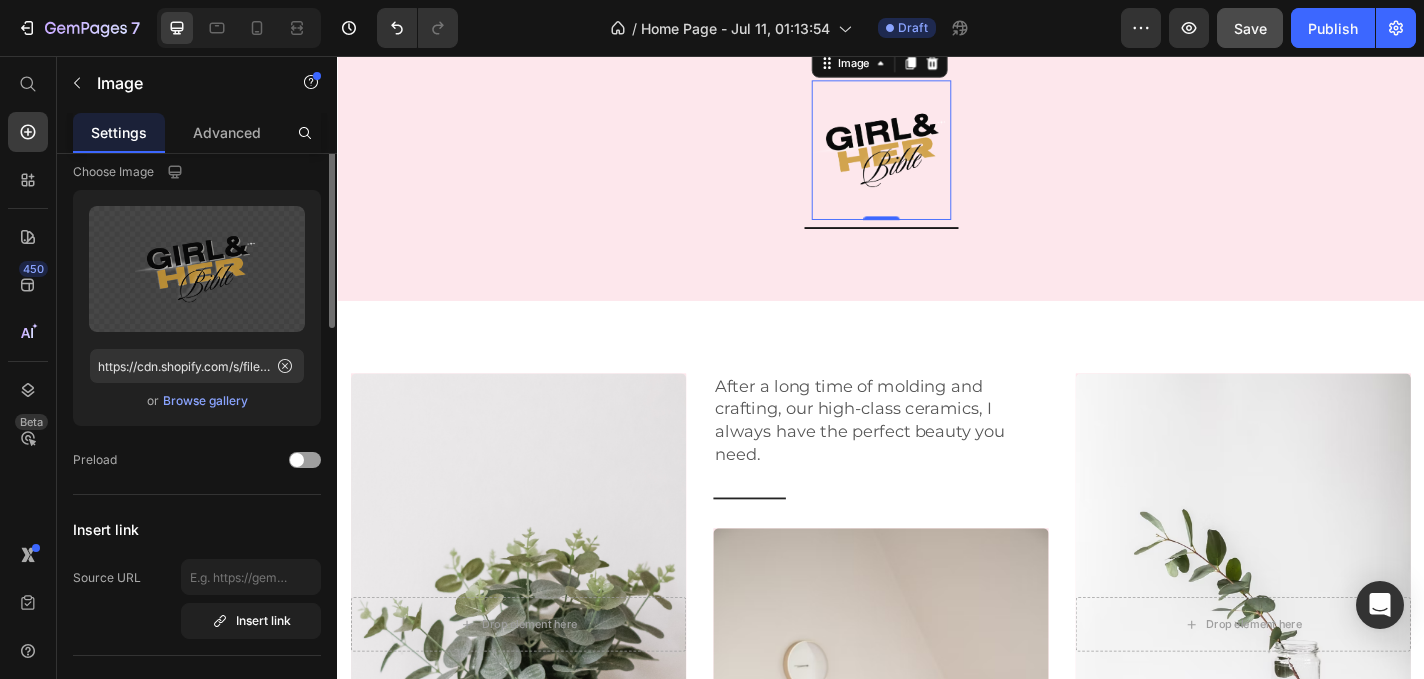 scroll, scrollTop: 0, scrollLeft: 0, axis: both 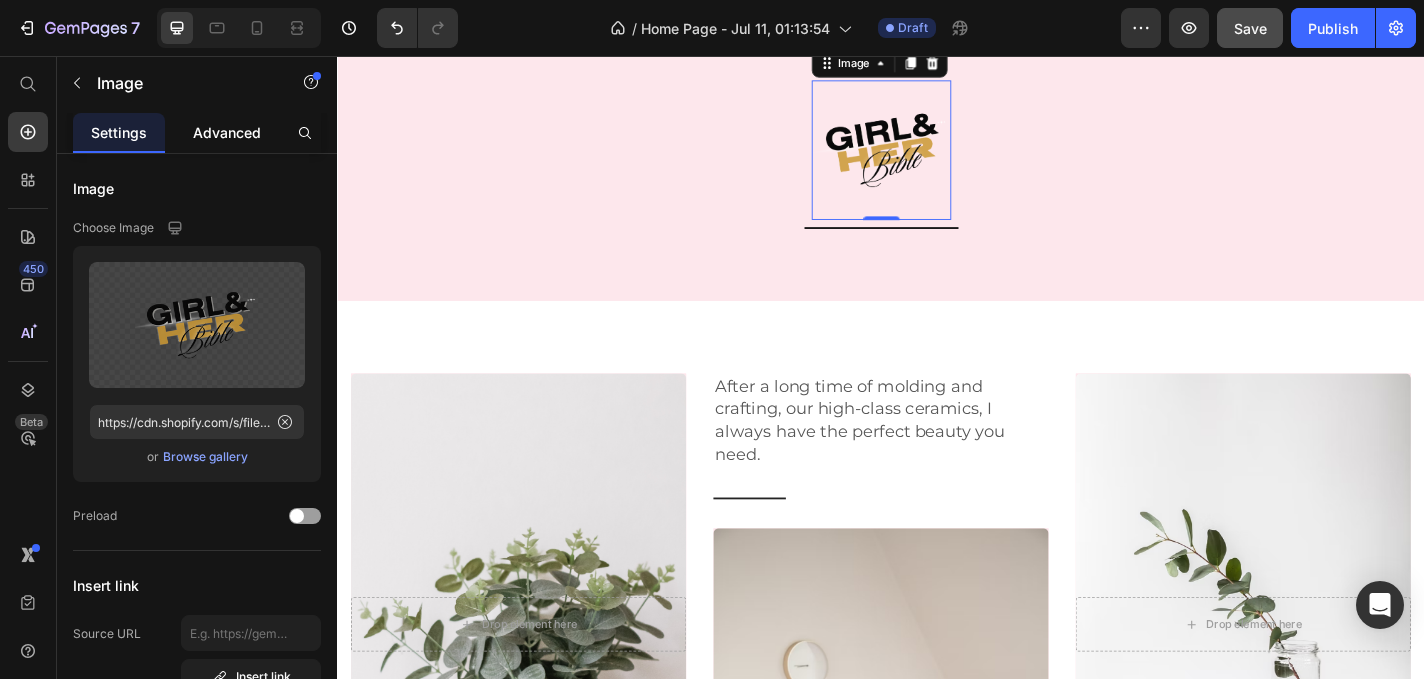 click on "Advanced" at bounding box center [227, 132] 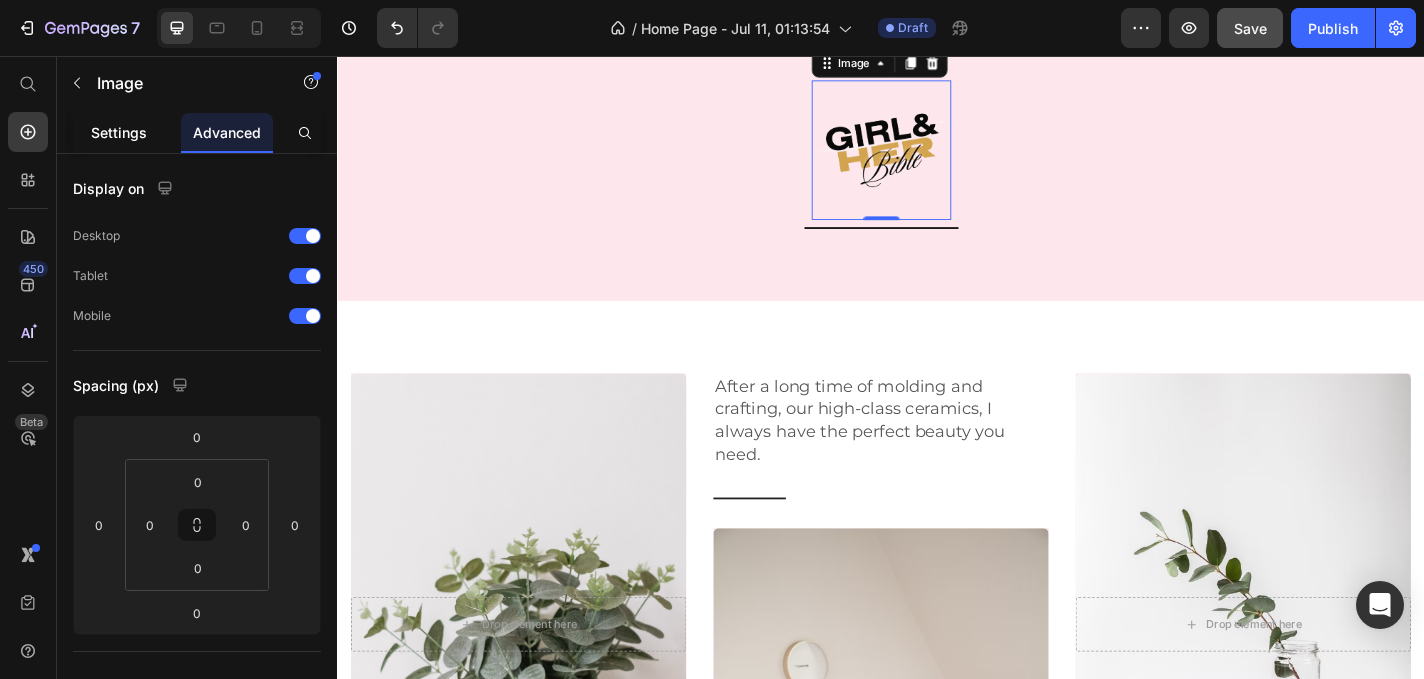 click on "Settings" at bounding box center [119, 132] 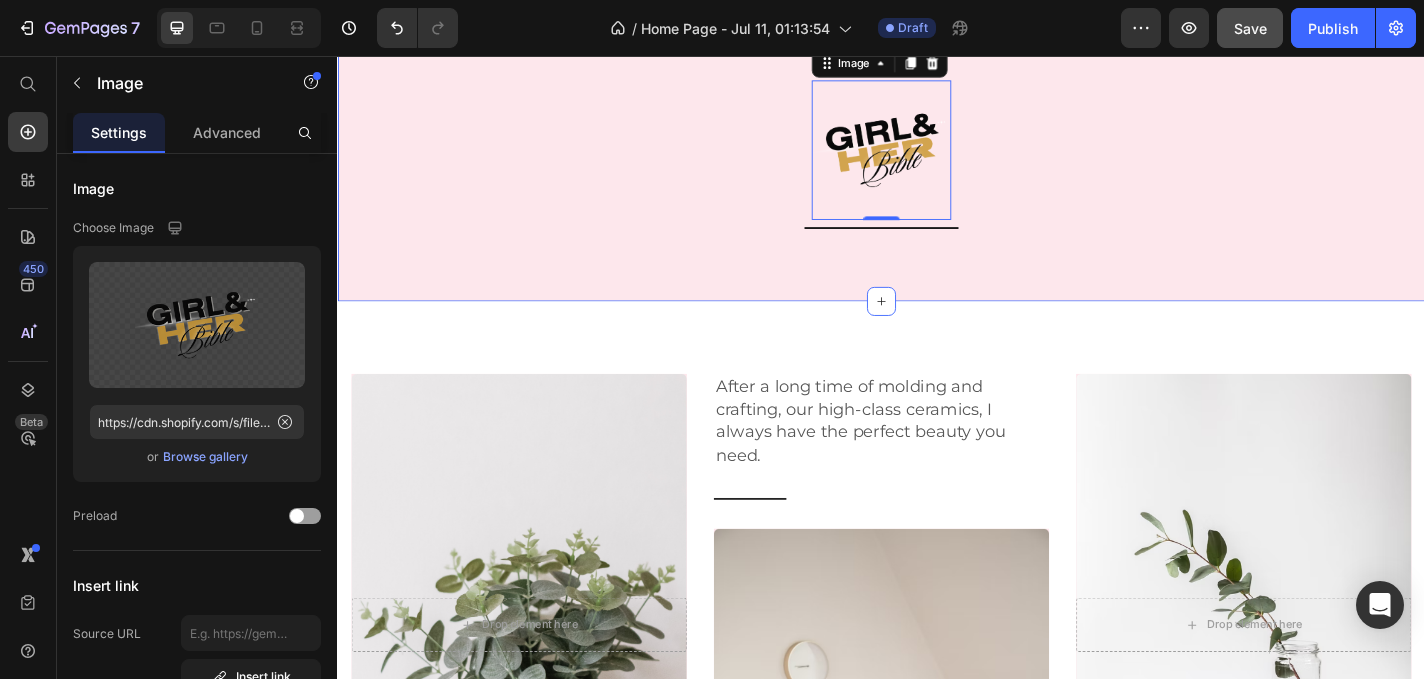 click on "One Movement. Three Doors. Text Block Image   0 Row" at bounding box center (937, 97) 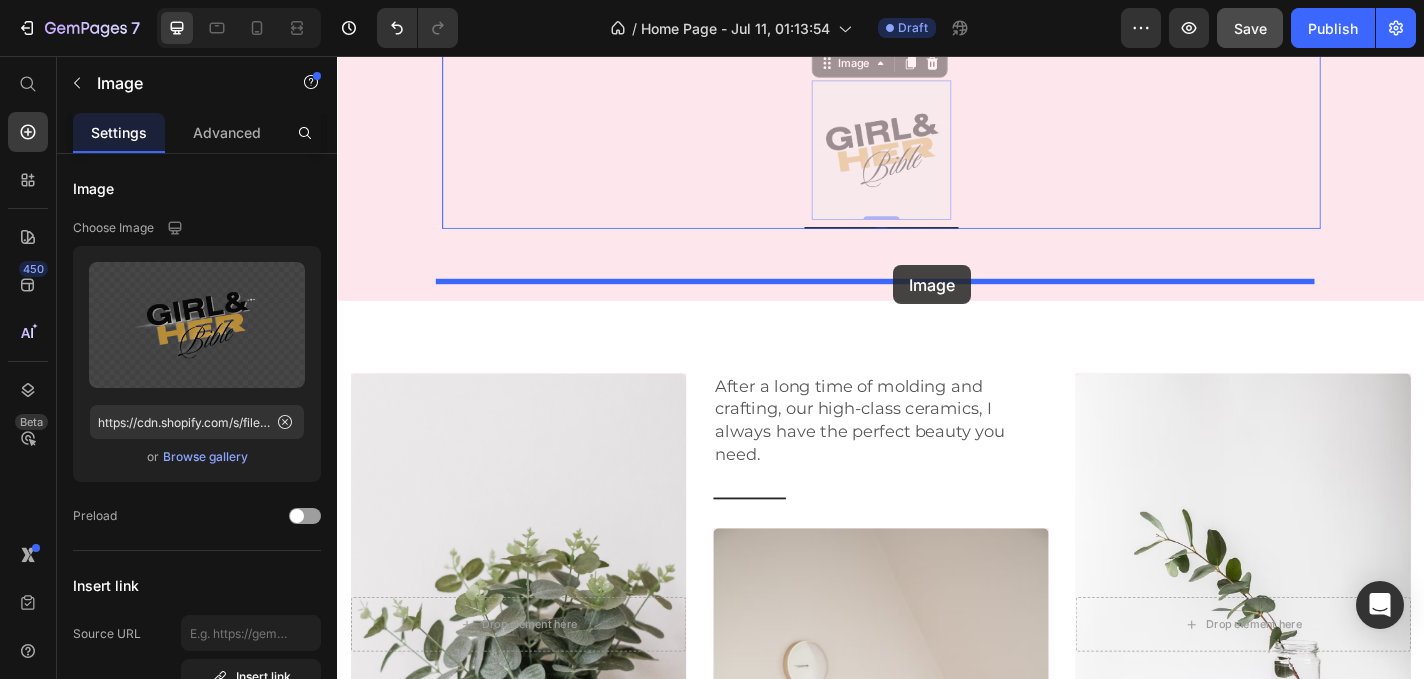 drag, startPoint x: 949, startPoint y: 373, endPoint x: 951, endPoint y: 287, distance: 86.023254 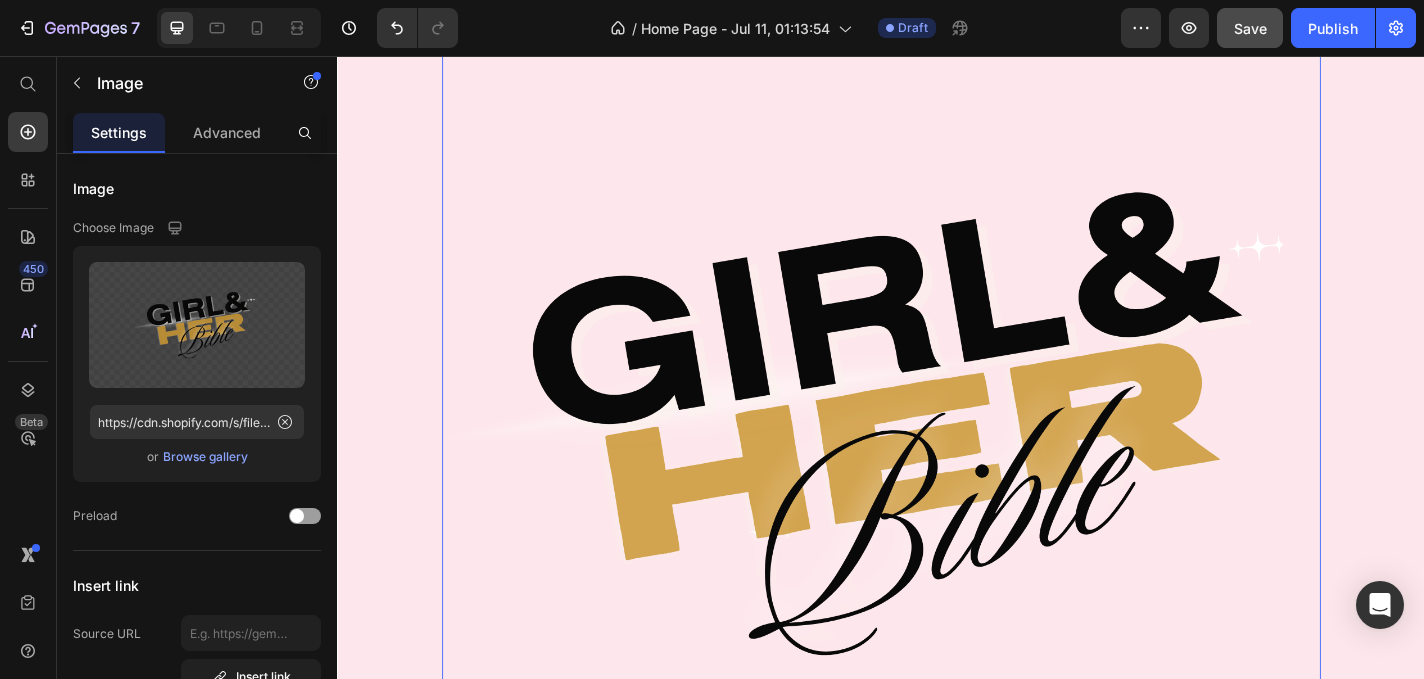 scroll, scrollTop: 2484, scrollLeft: 0, axis: vertical 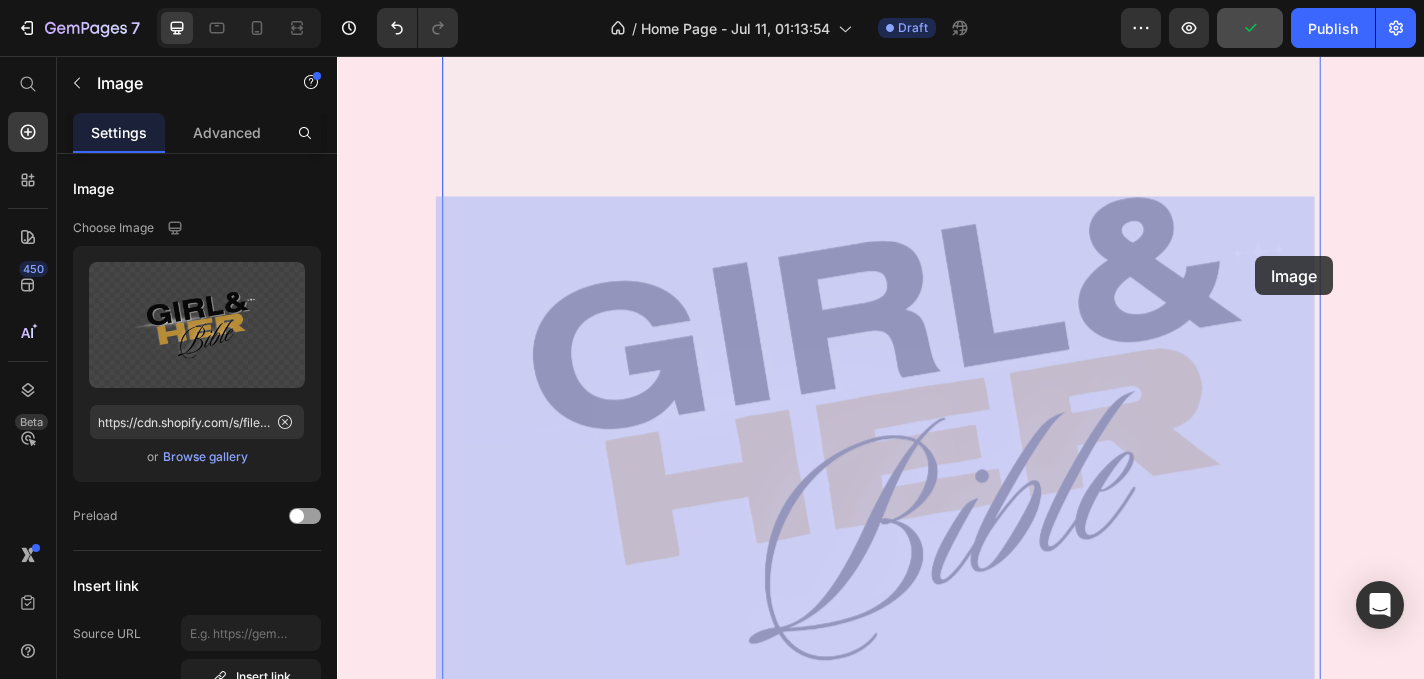 drag, startPoint x: 1414, startPoint y: 212, endPoint x: 1335, endPoint y: 286, distance: 108.245094 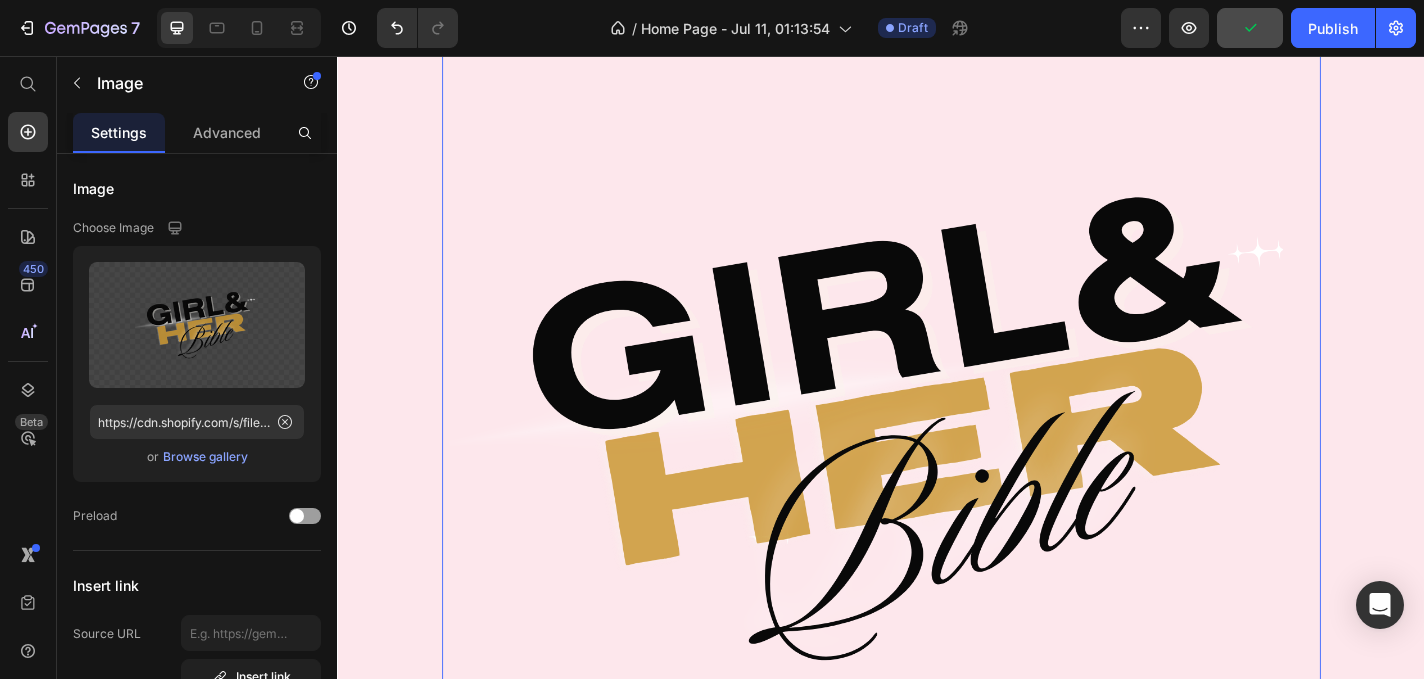 click at bounding box center (937, 466) 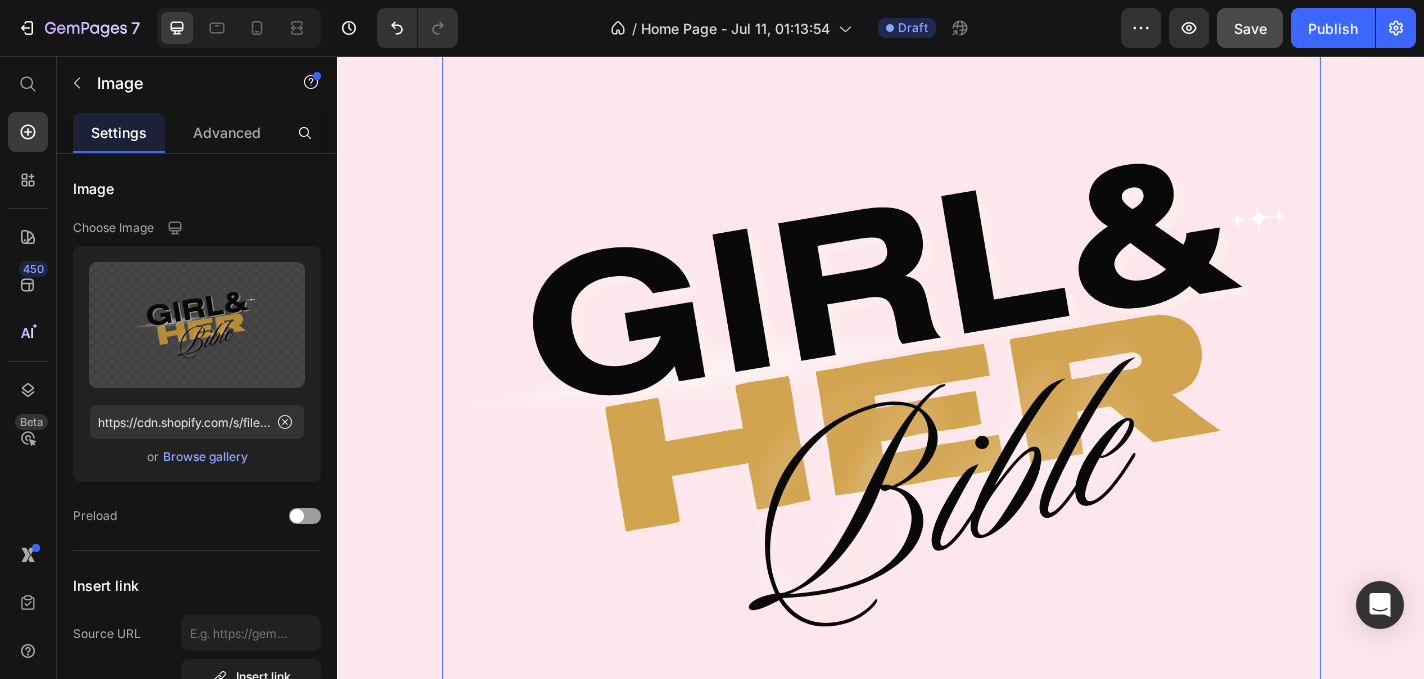 scroll, scrollTop: 3247, scrollLeft: 0, axis: vertical 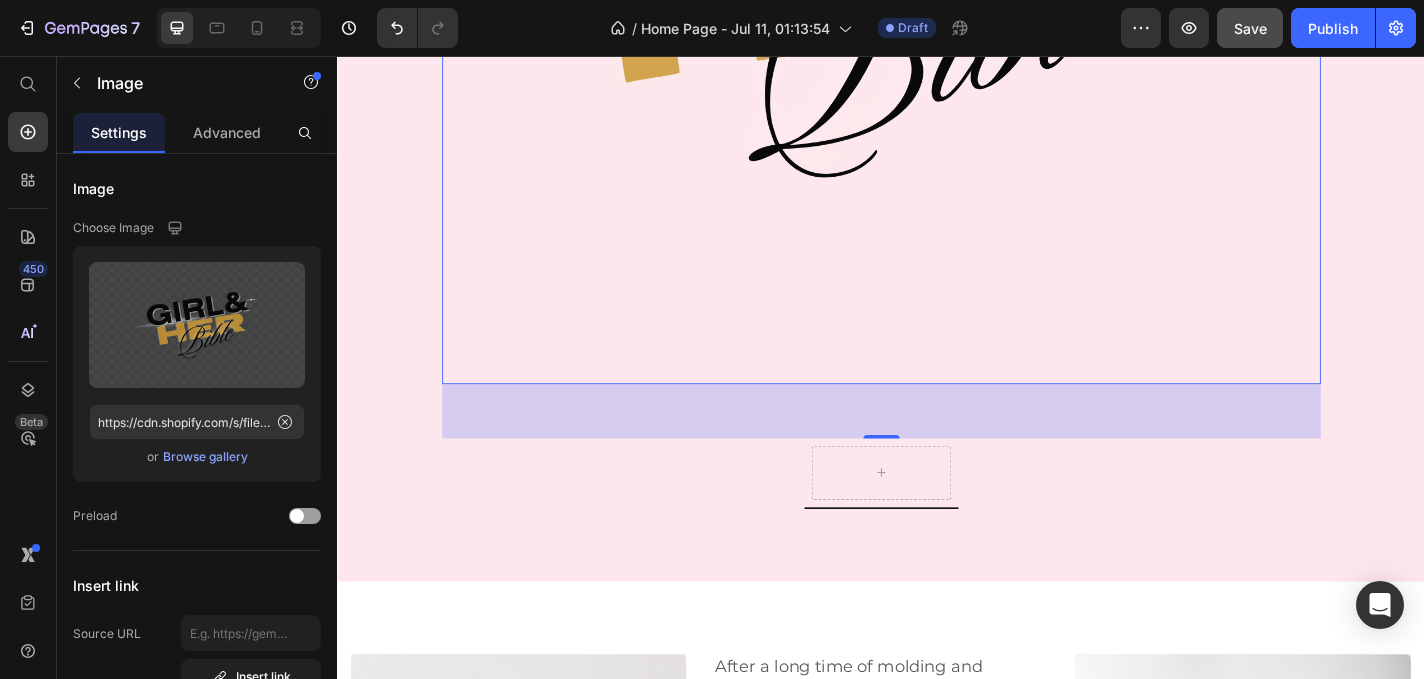 click on "One Movement. Three Doors. Text Block Image   60
Row" at bounding box center (937, -62) 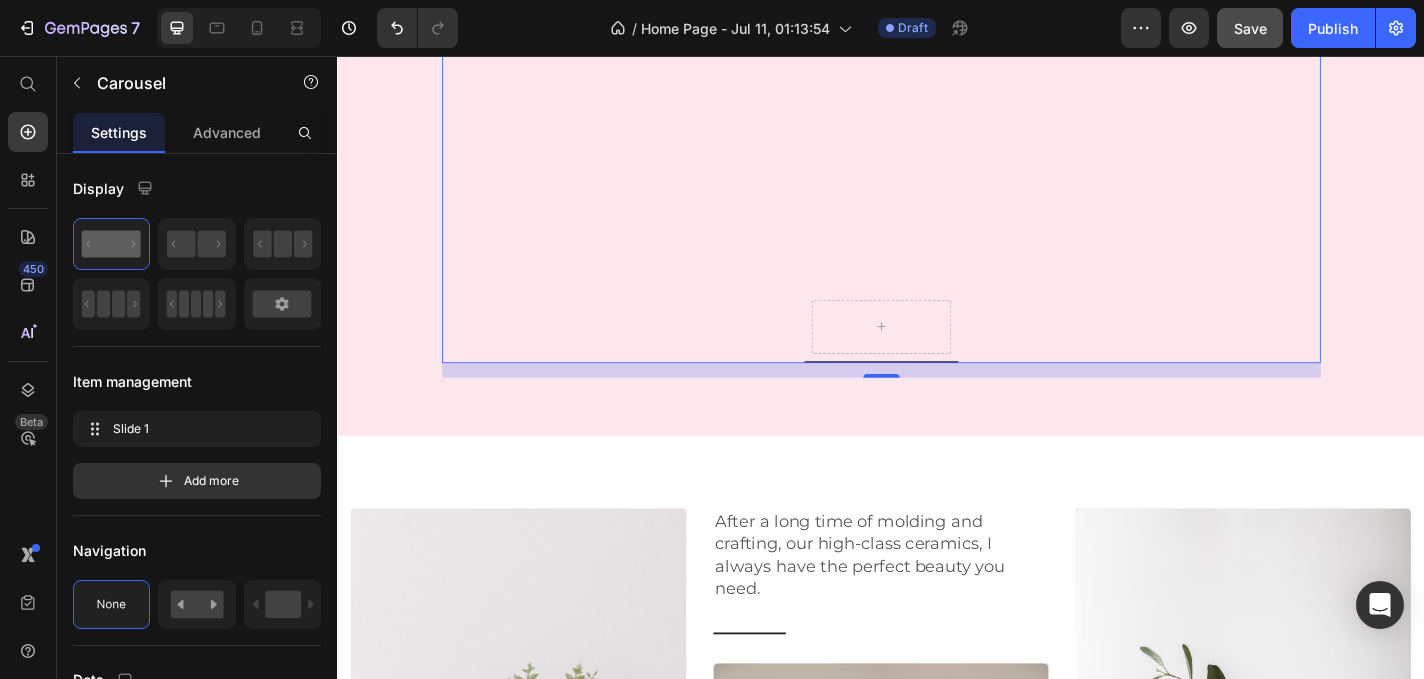 scroll, scrollTop: 3118, scrollLeft: 0, axis: vertical 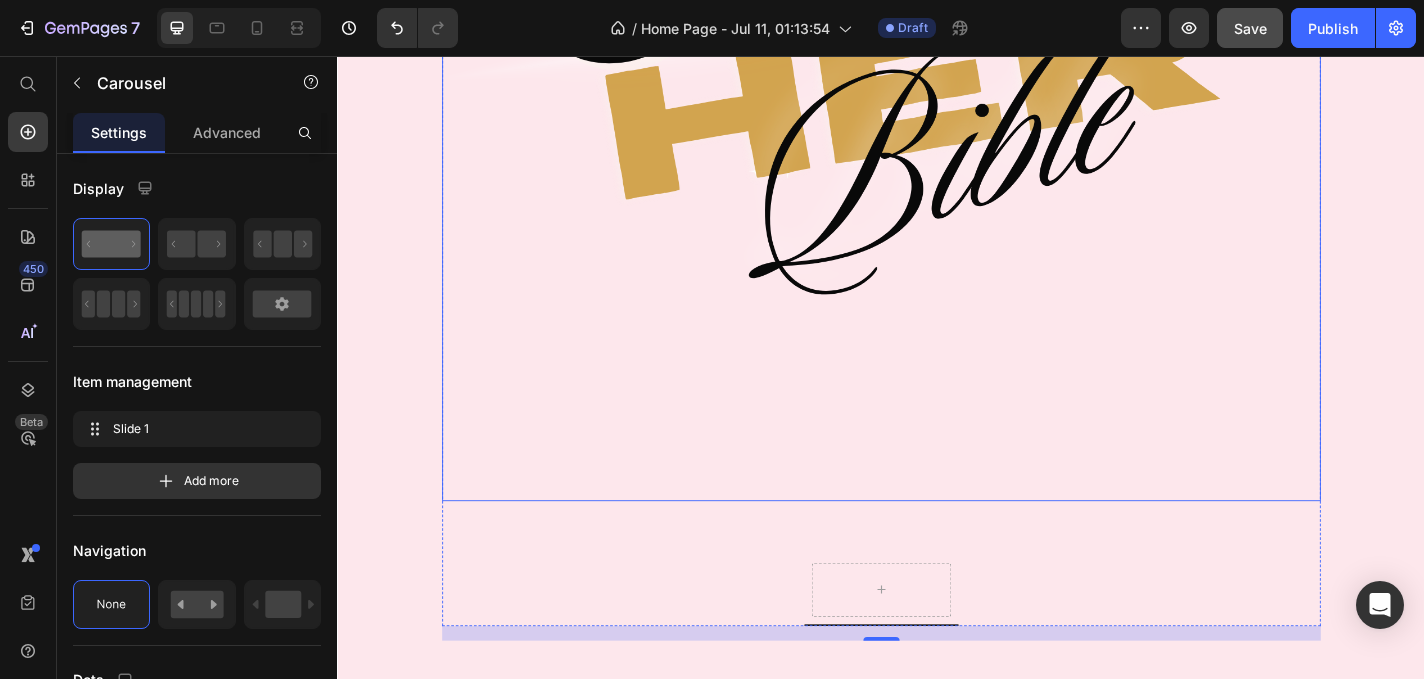 click at bounding box center [937, 62] 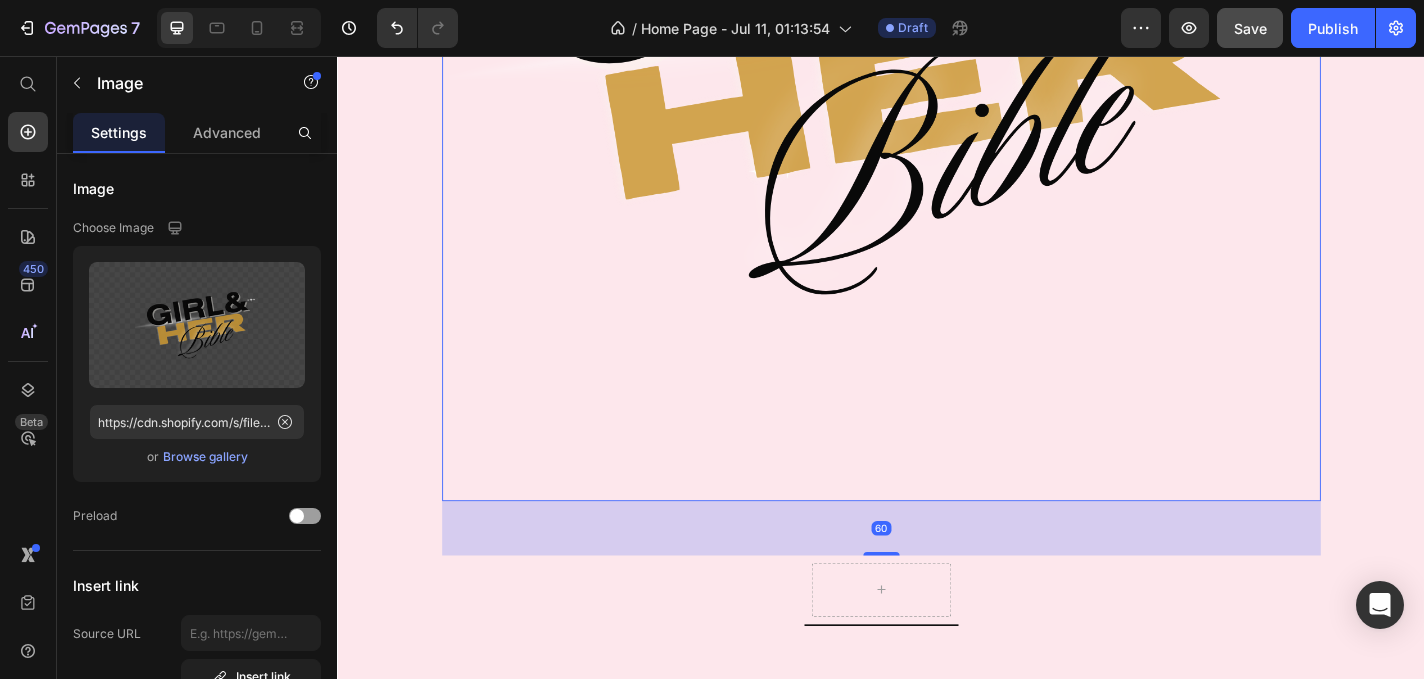 click at bounding box center (937, 62) 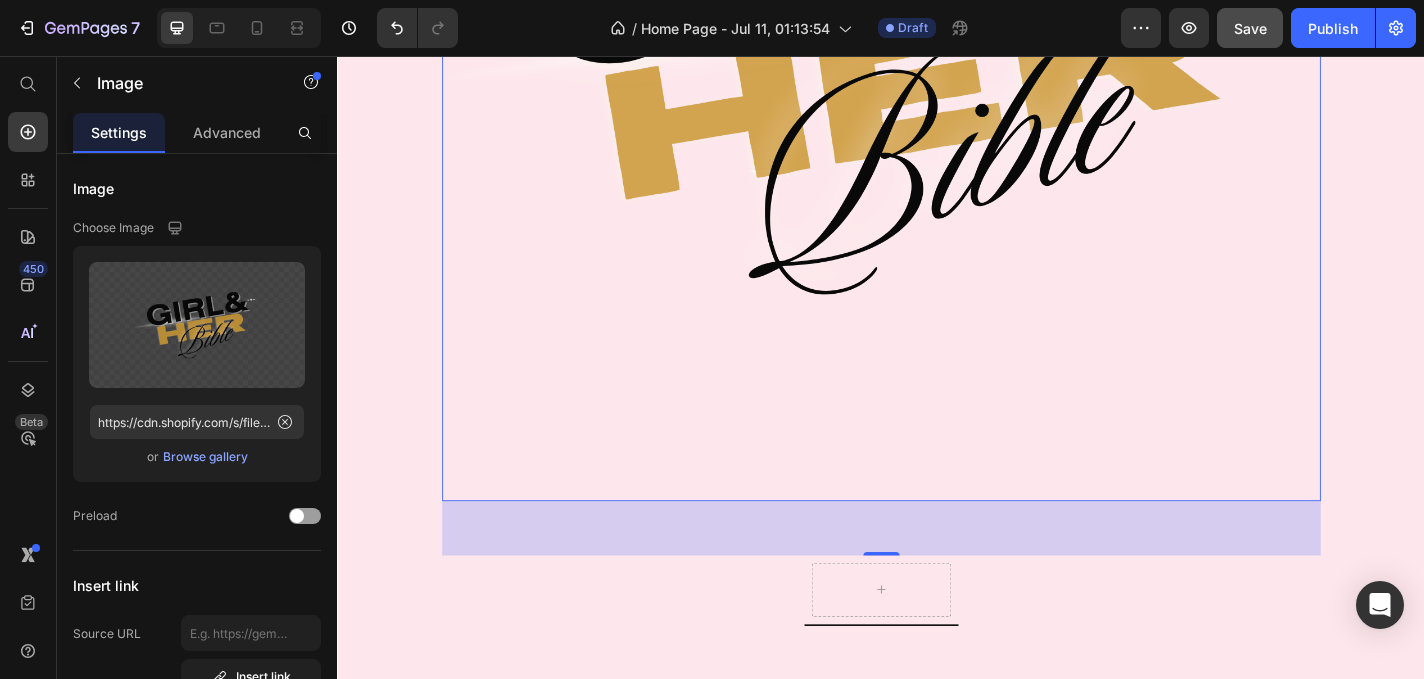click at bounding box center (937, 62) 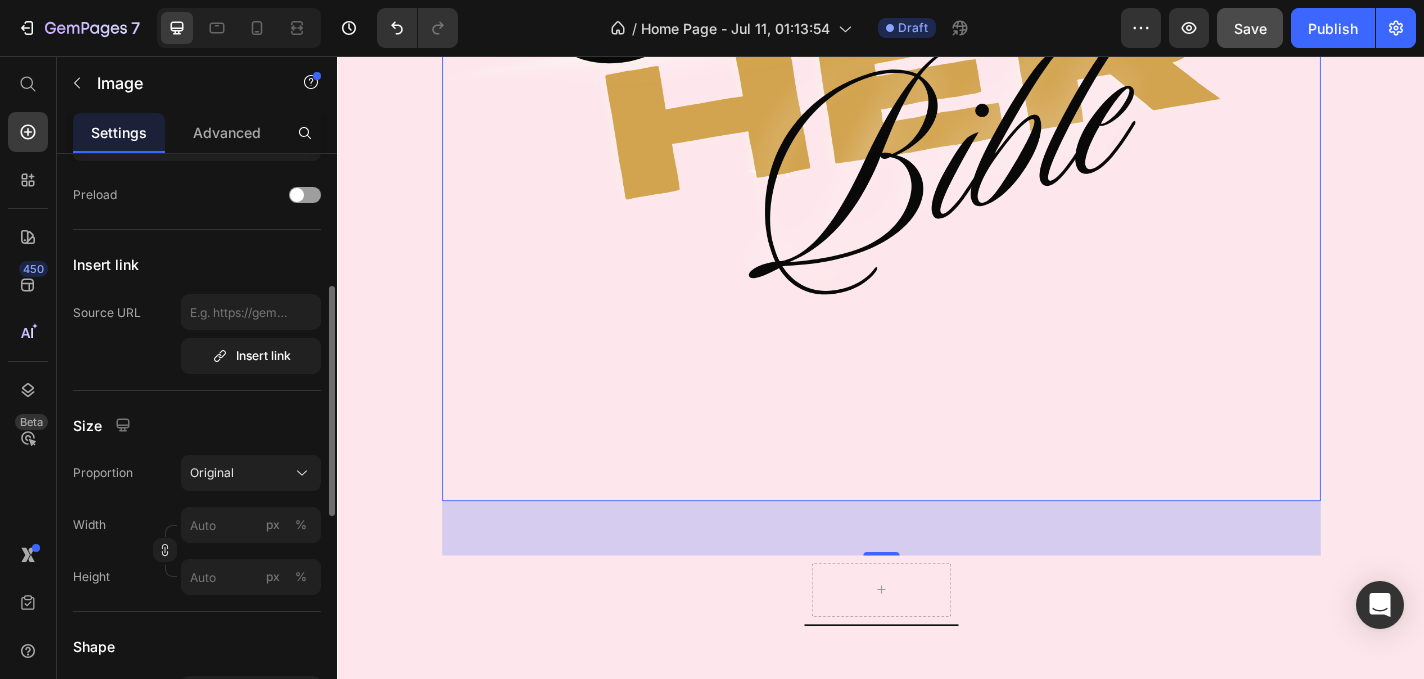 scroll, scrollTop: 343, scrollLeft: 0, axis: vertical 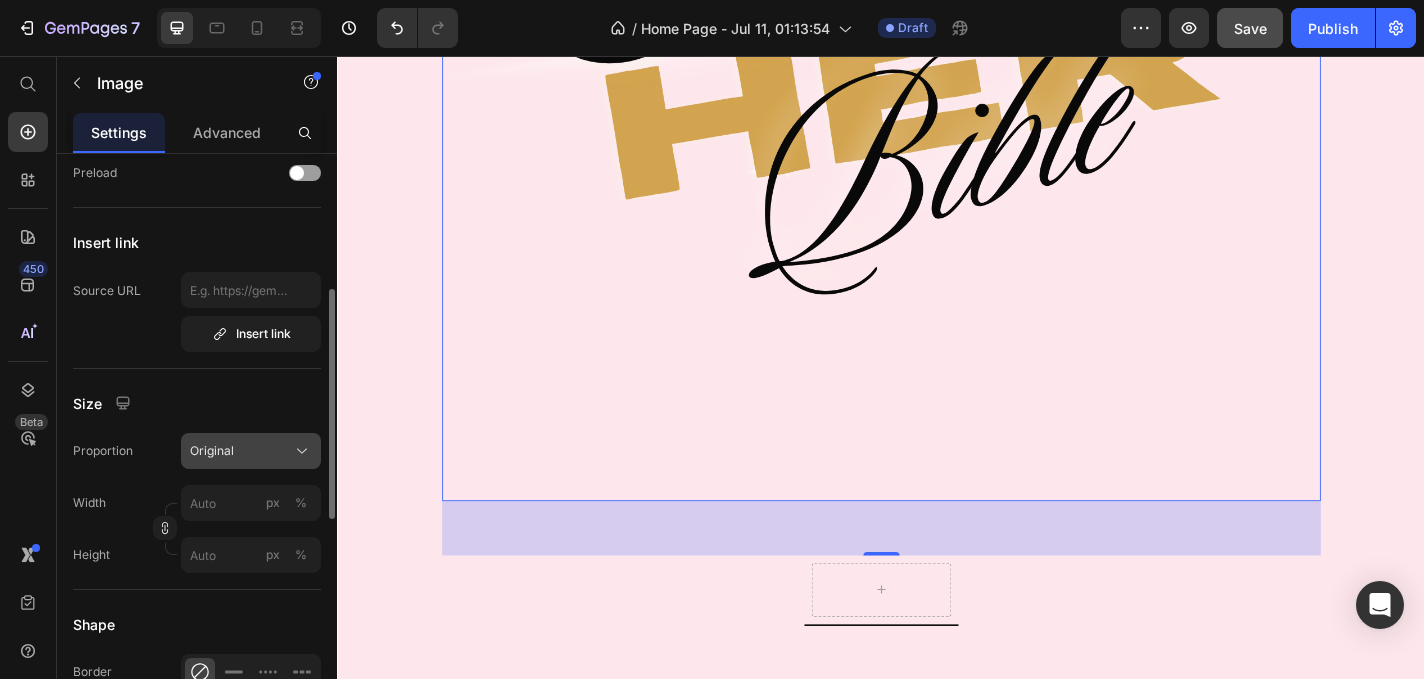 click on "Original" 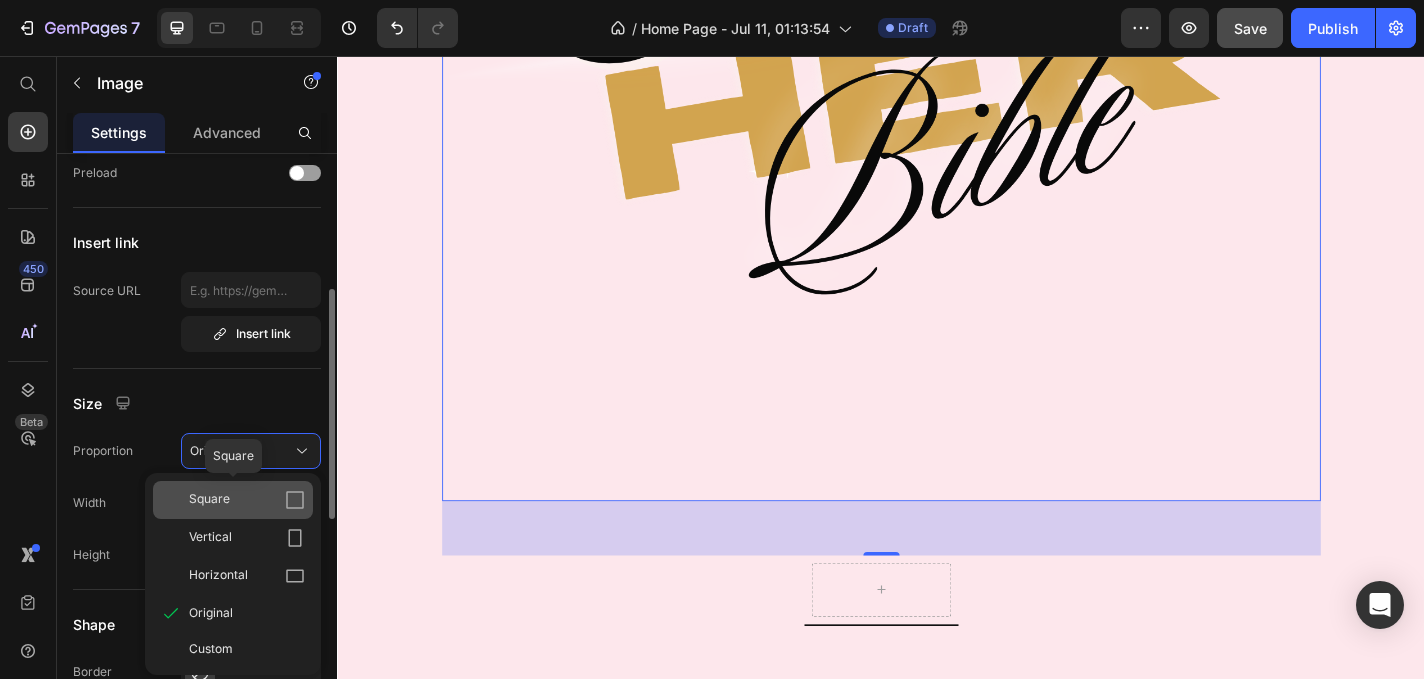 click on "Square" 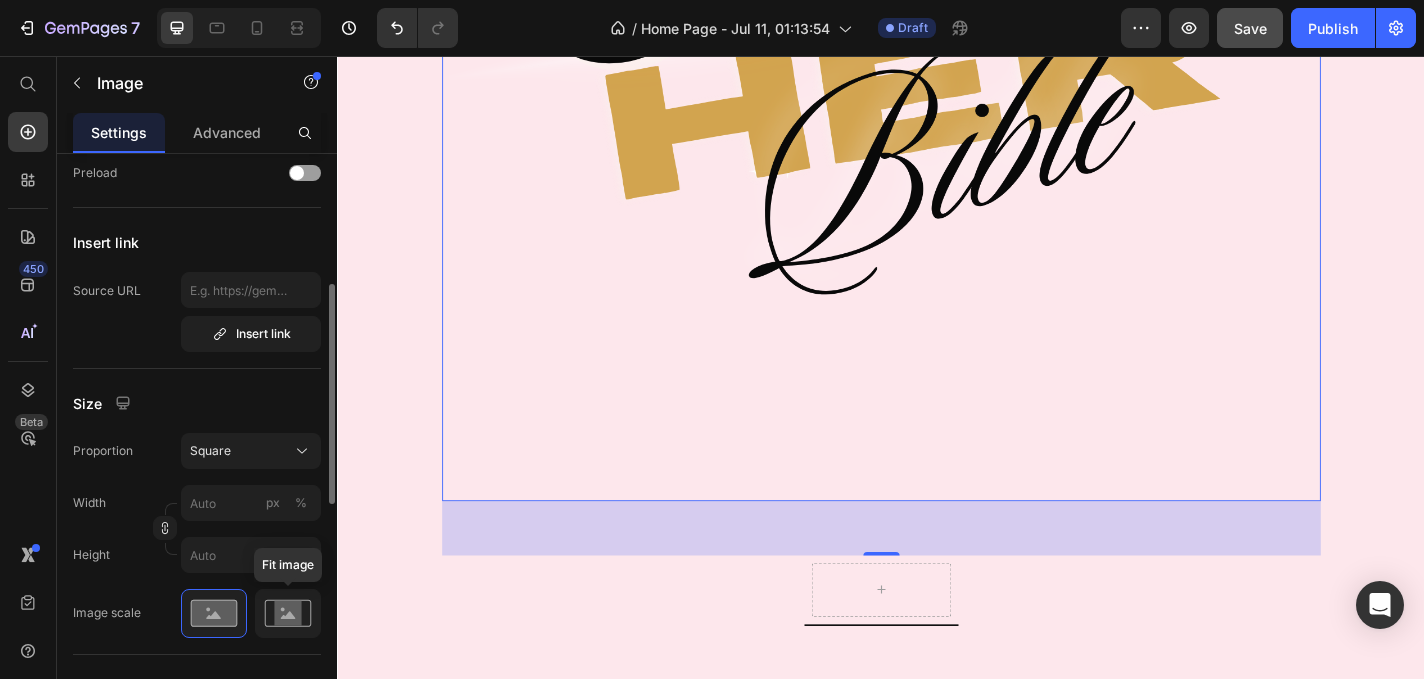 click 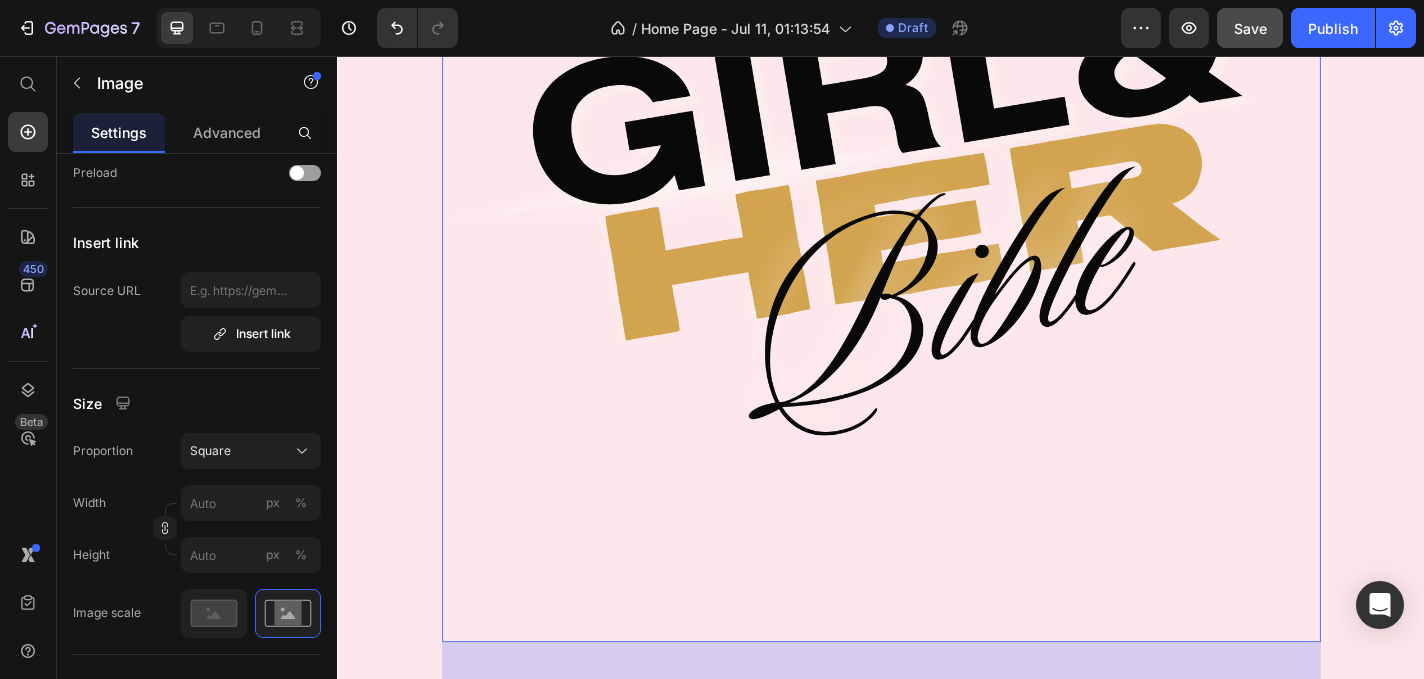 scroll, scrollTop: 2768, scrollLeft: 0, axis: vertical 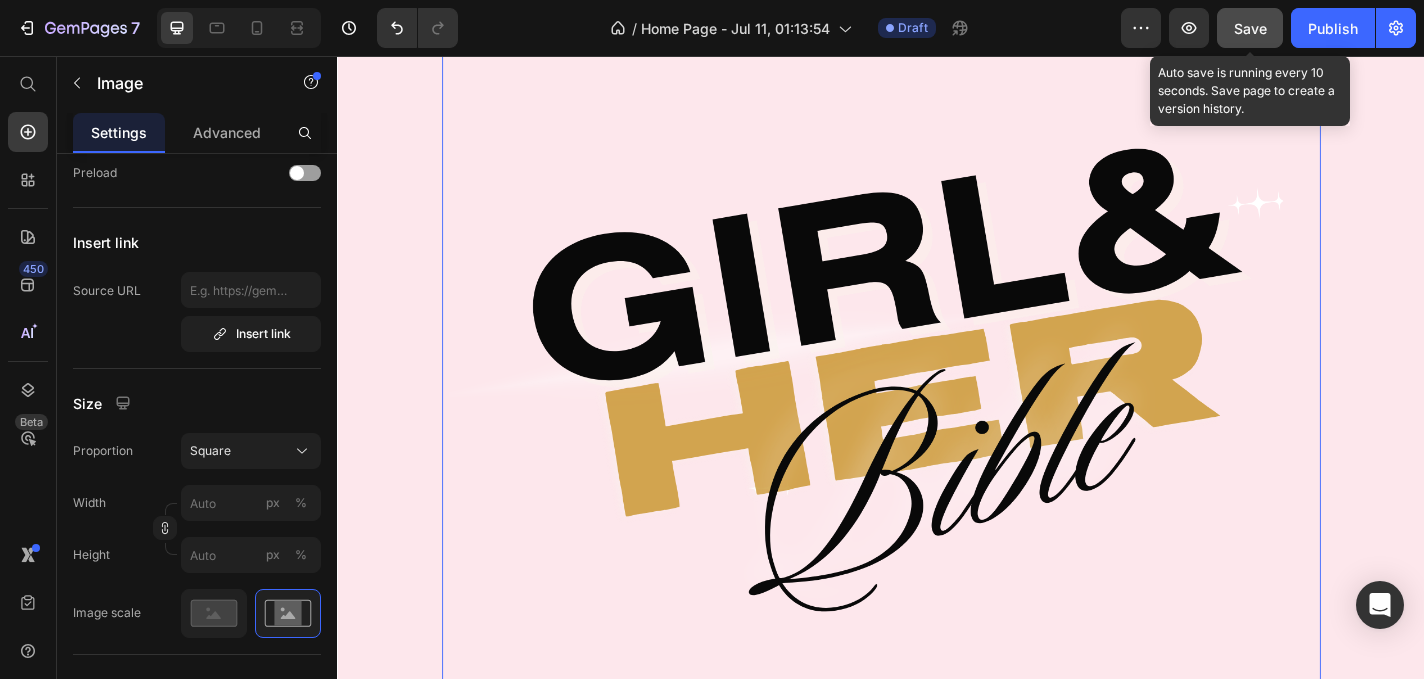 click on "Save" at bounding box center (1250, 28) 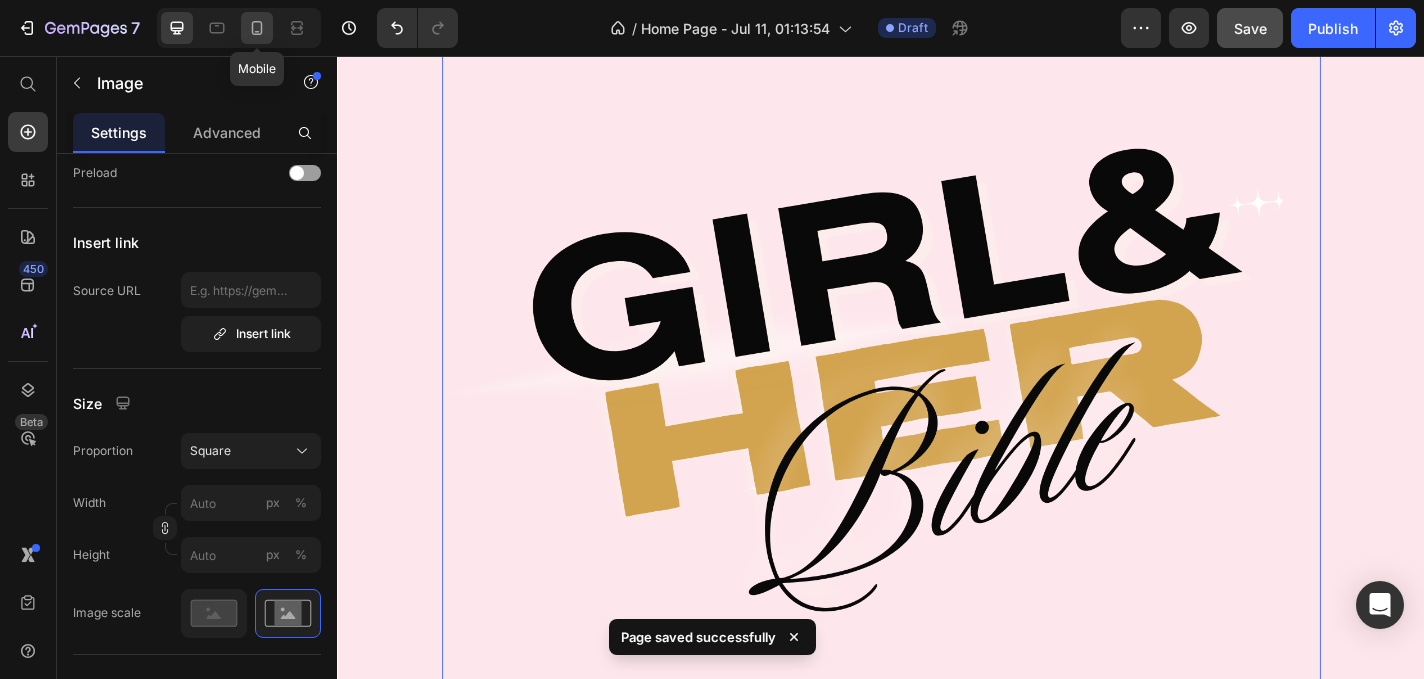 click 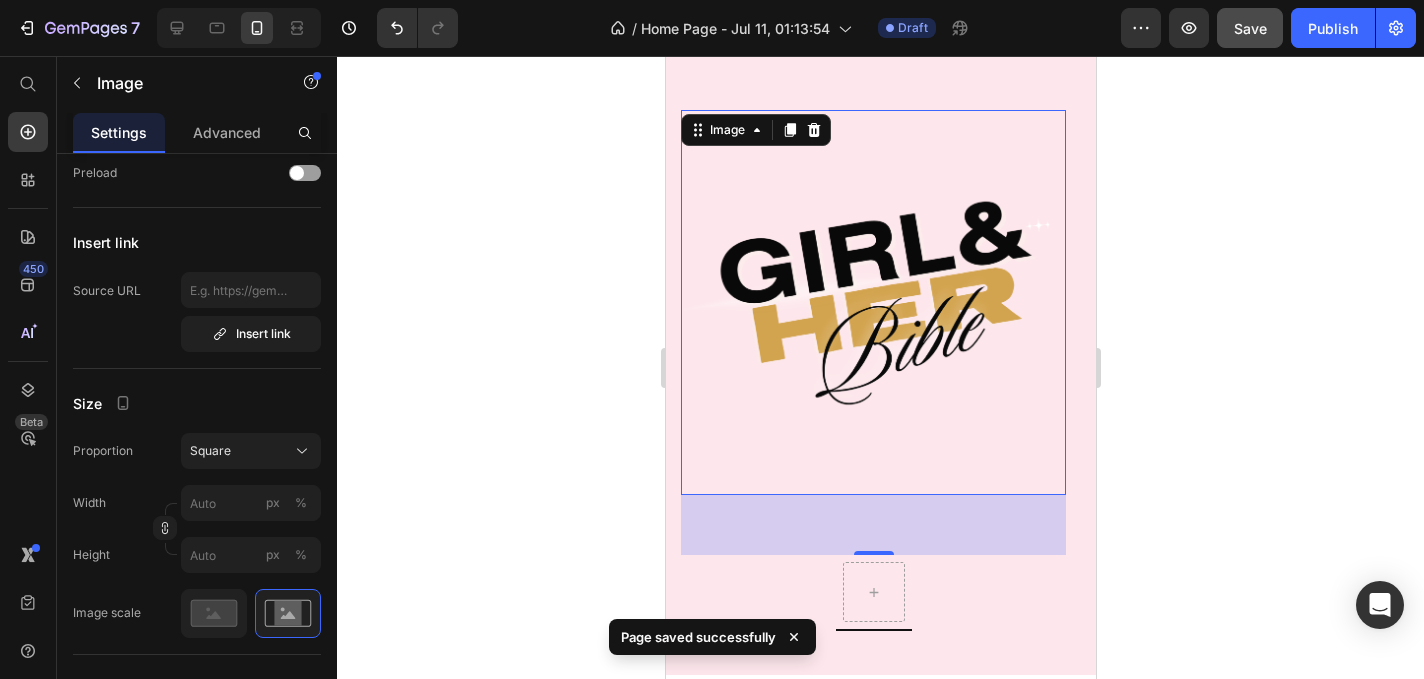 scroll, scrollTop: 2501, scrollLeft: 0, axis: vertical 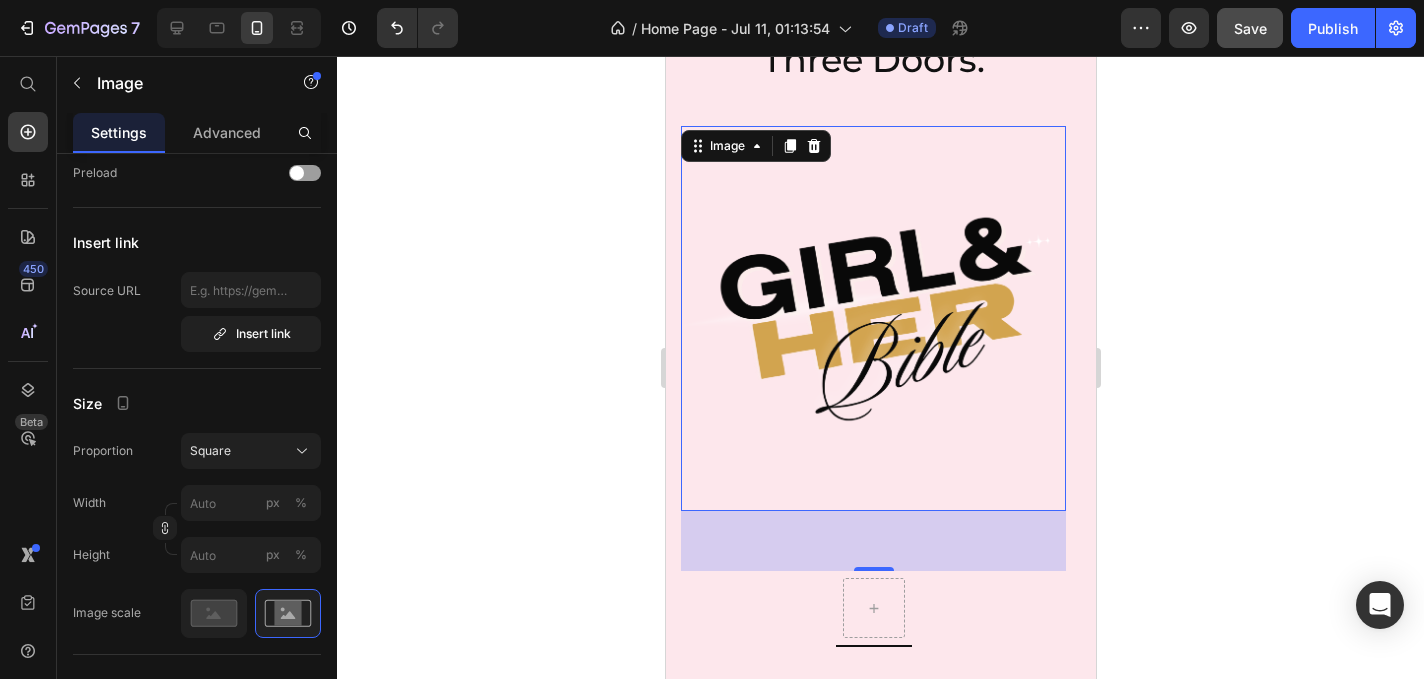 click 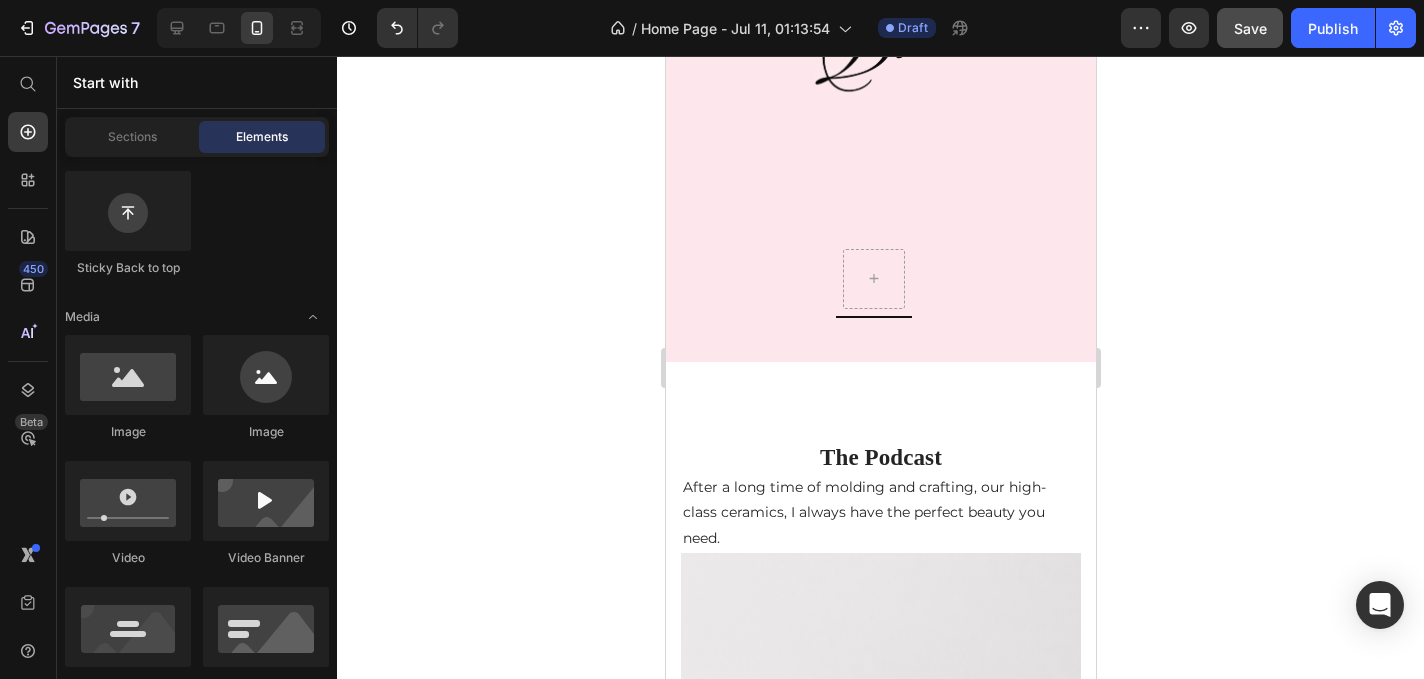 scroll, scrollTop: 2808, scrollLeft: 0, axis: vertical 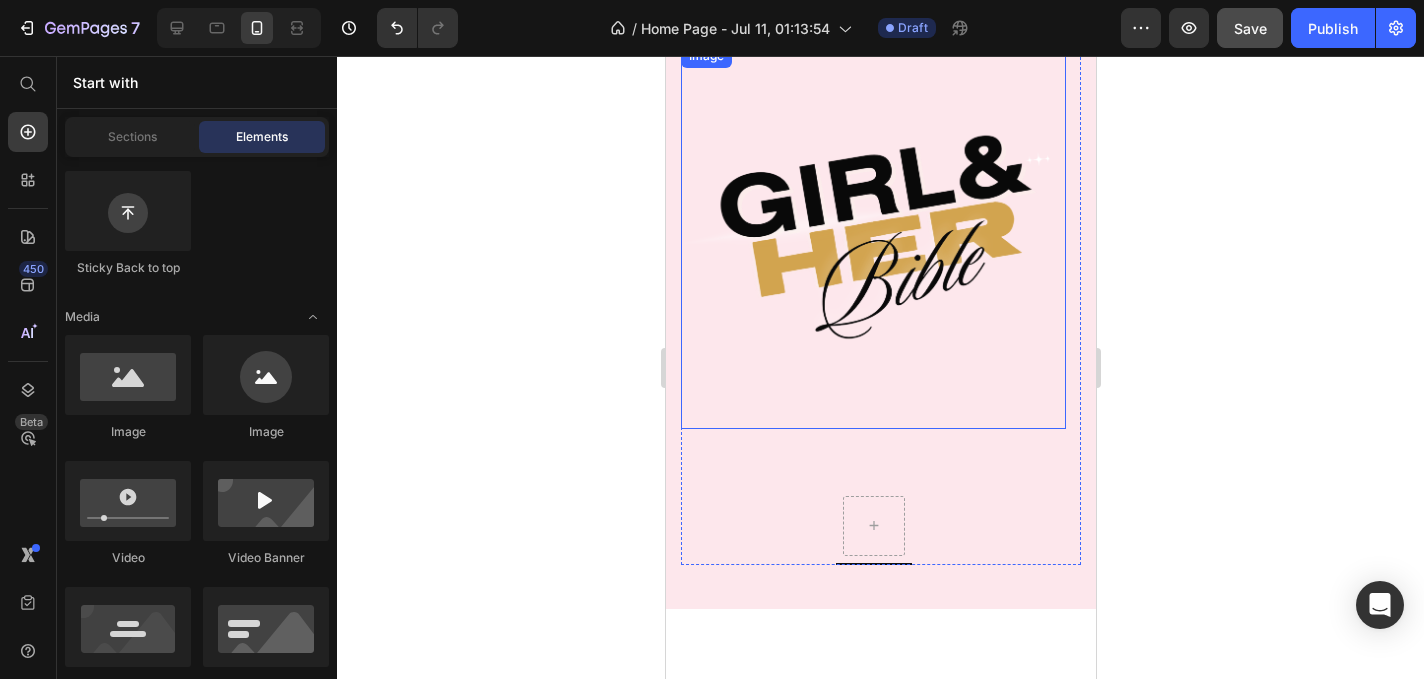 click at bounding box center (872, 236) 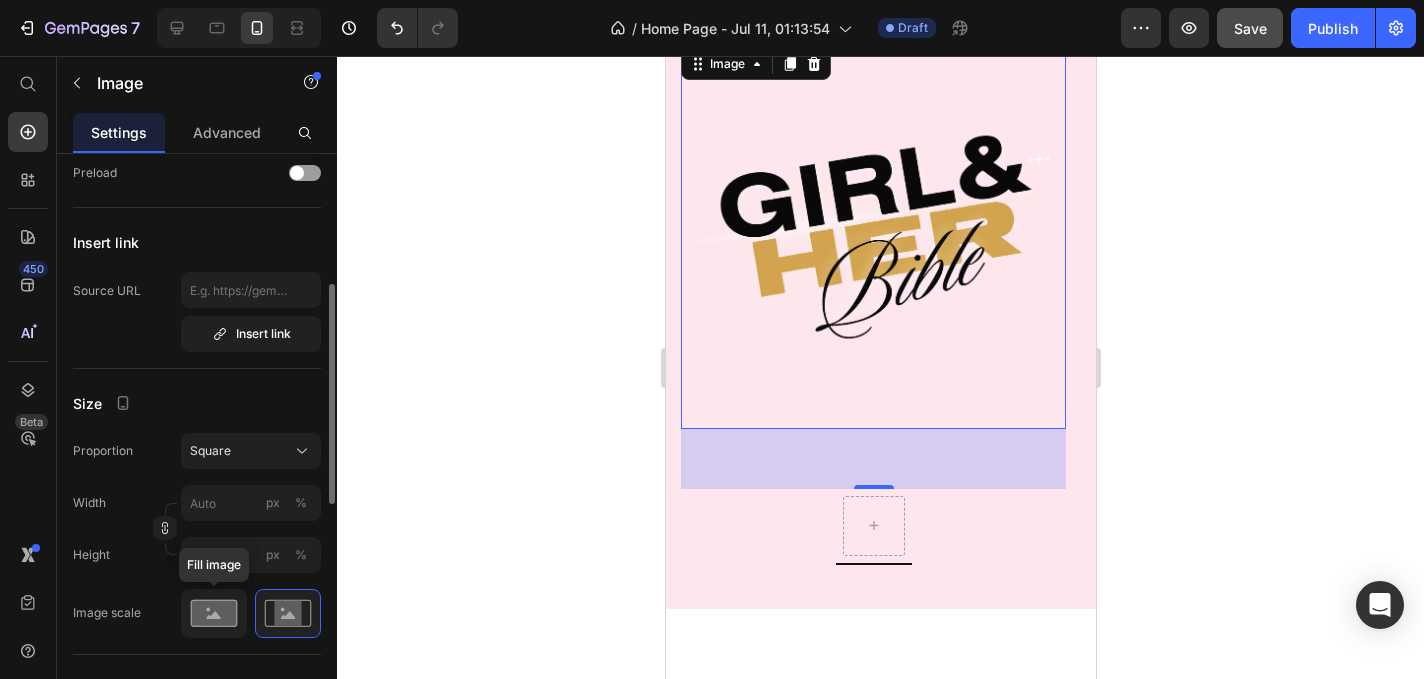 click 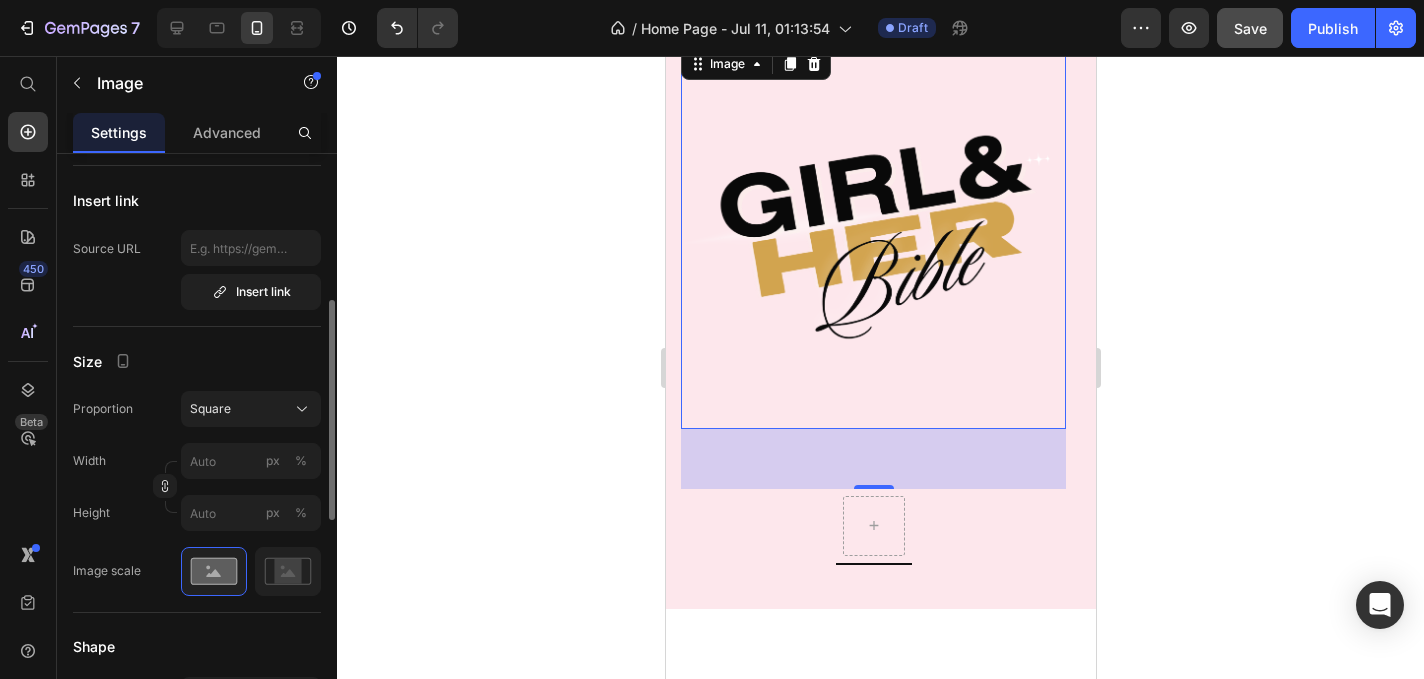 scroll, scrollTop: 389, scrollLeft: 0, axis: vertical 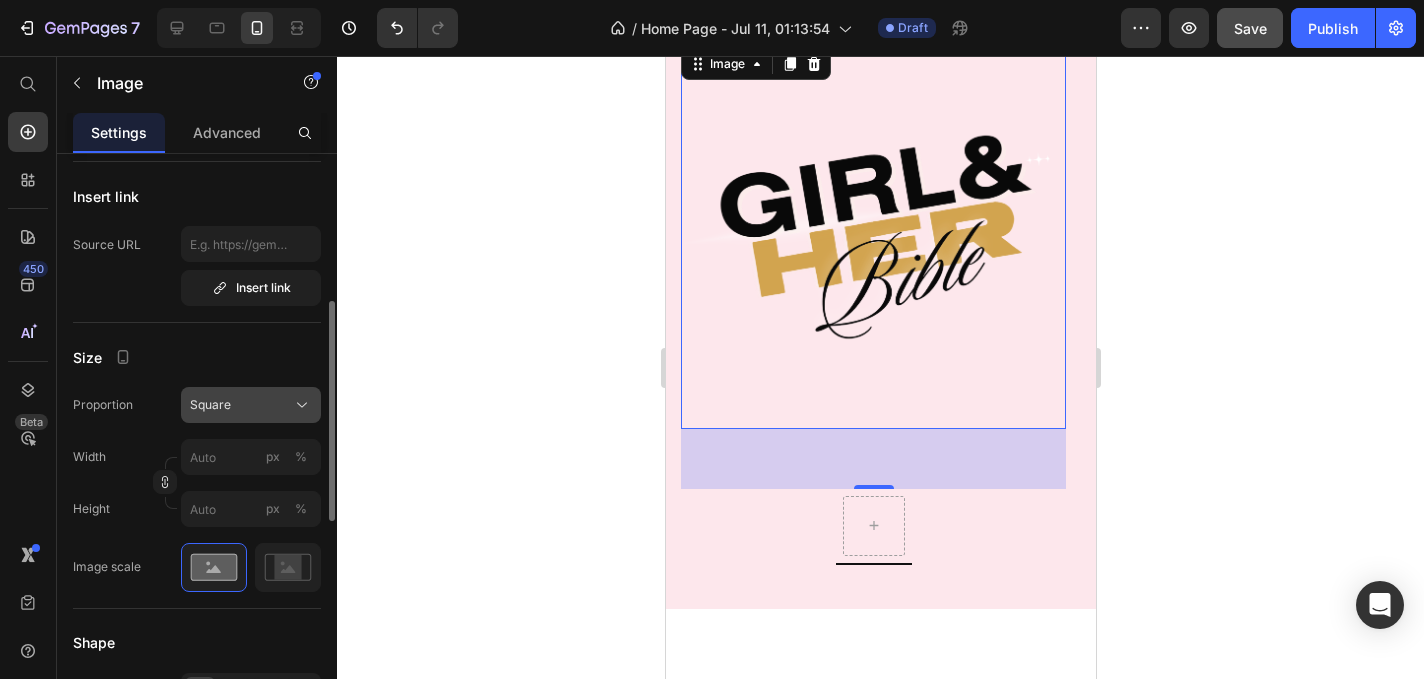 click on "Square" at bounding box center [251, 405] 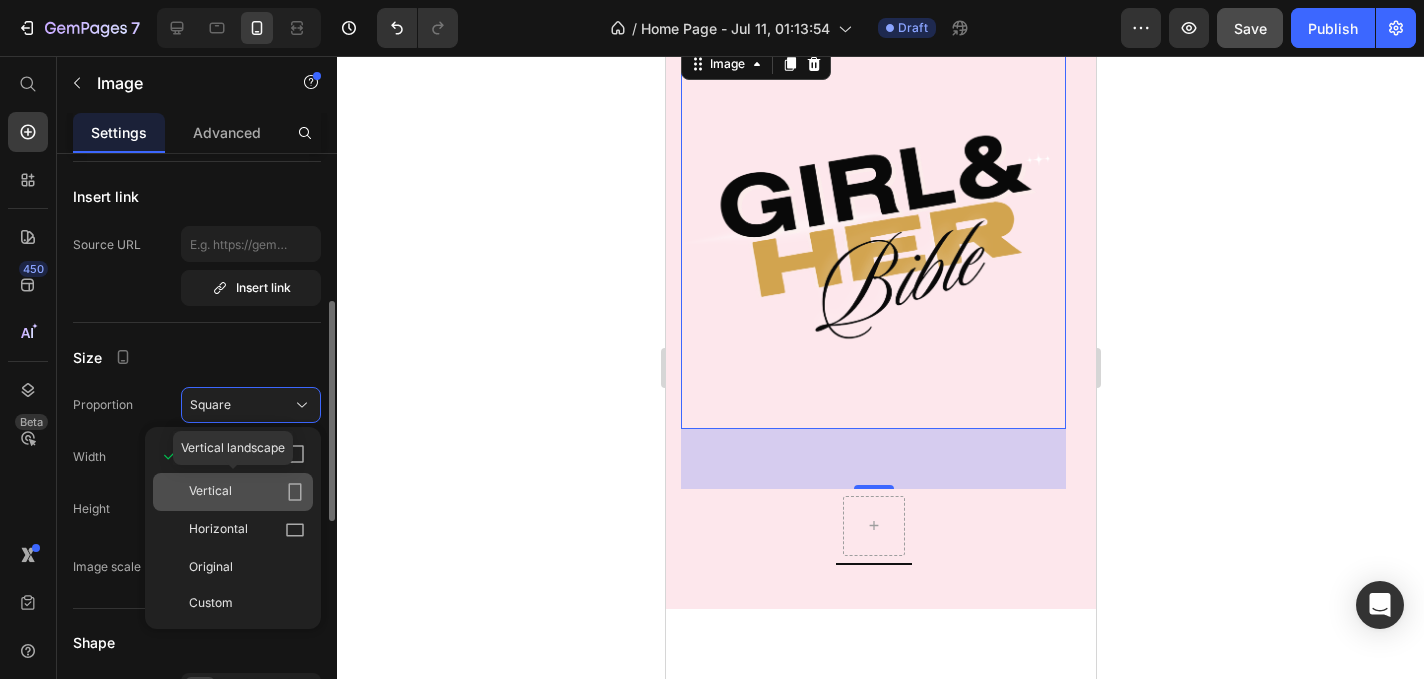click on "Vertical" at bounding box center [210, 492] 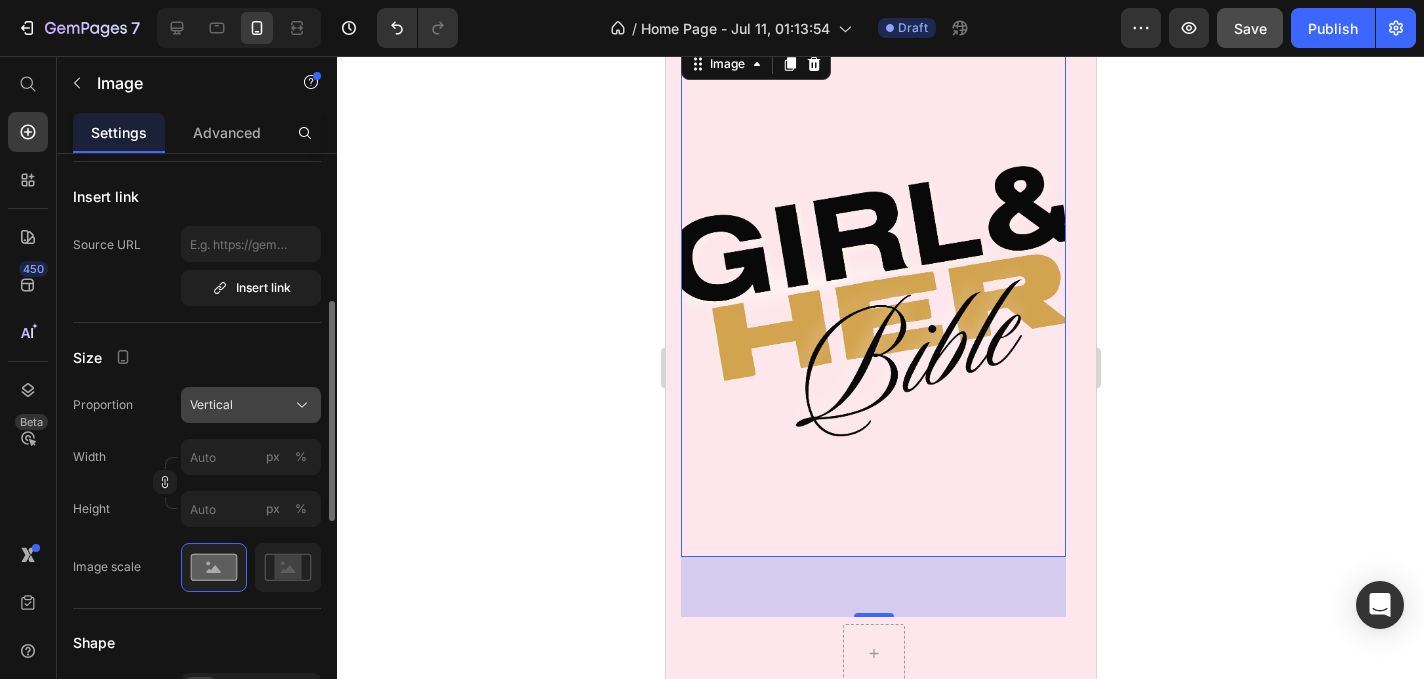 click on "Vertical" 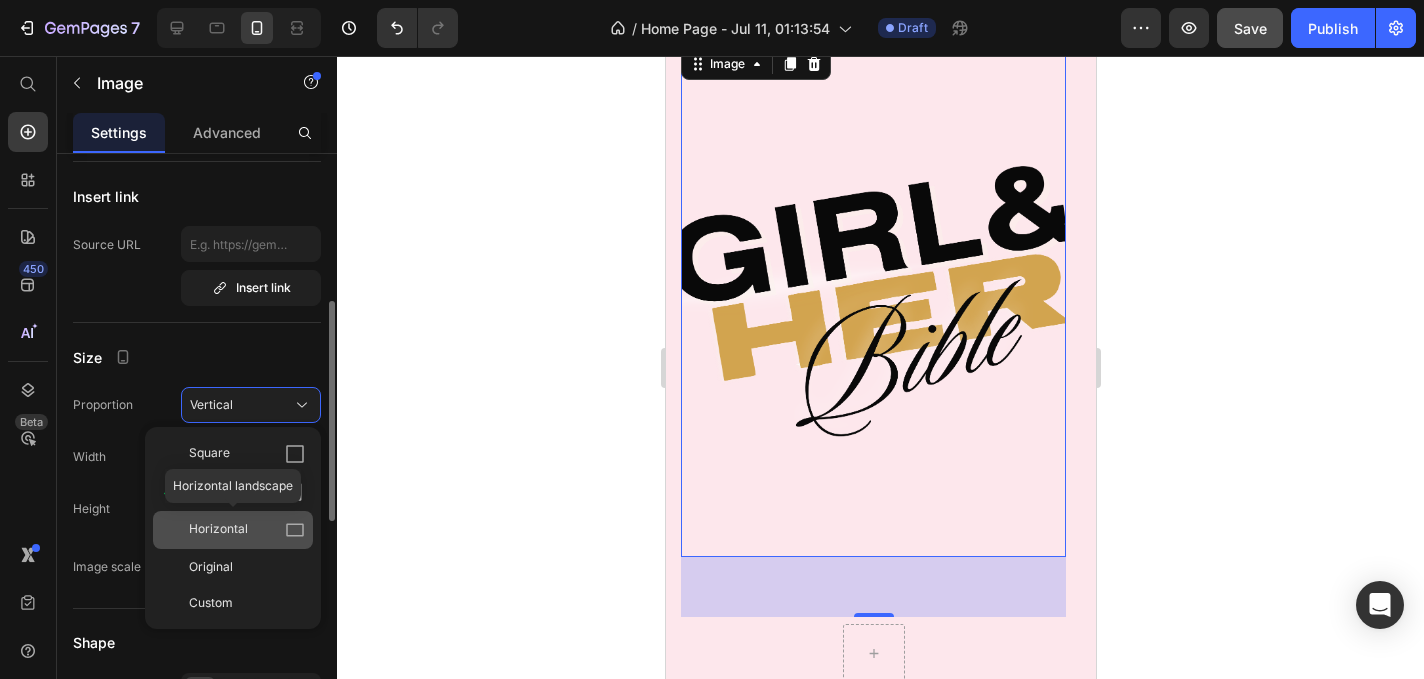 click on "Horizontal" at bounding box center [218, 530] 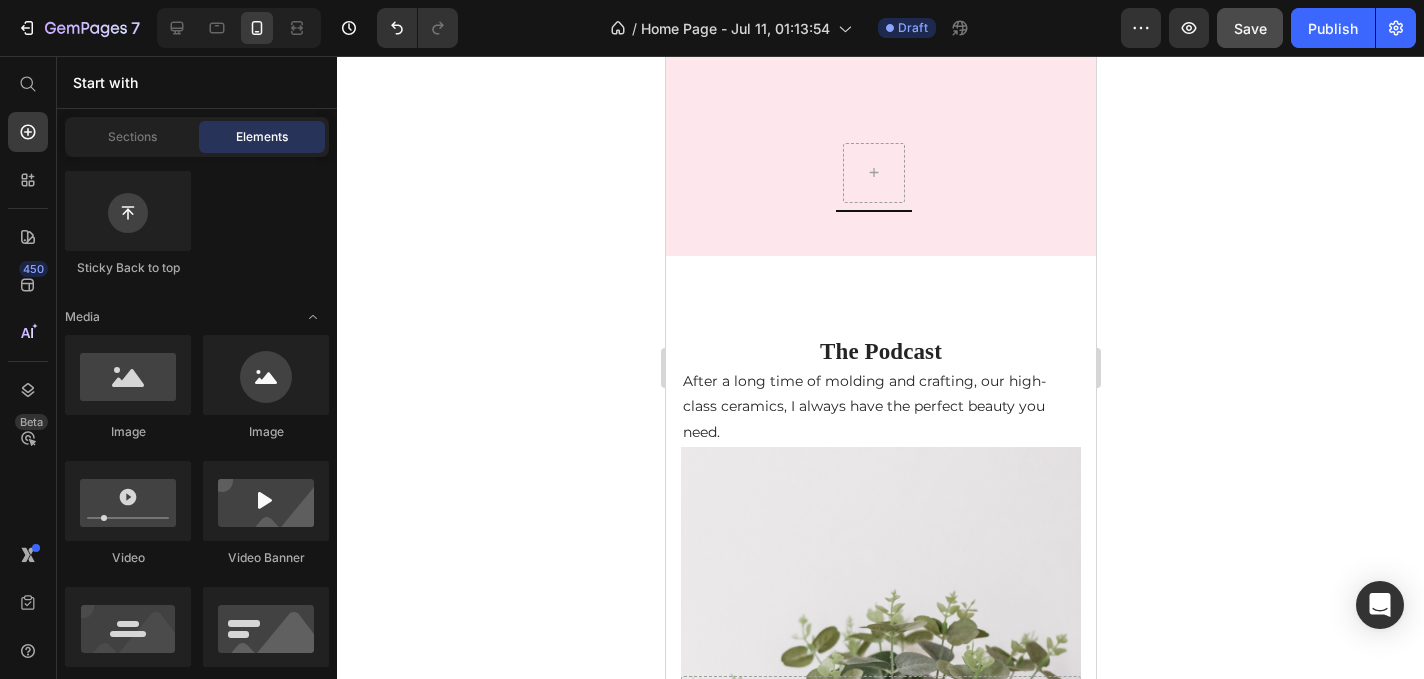 scroll, scrollTop: 2232, scrollLeft: 0, axis: vertical 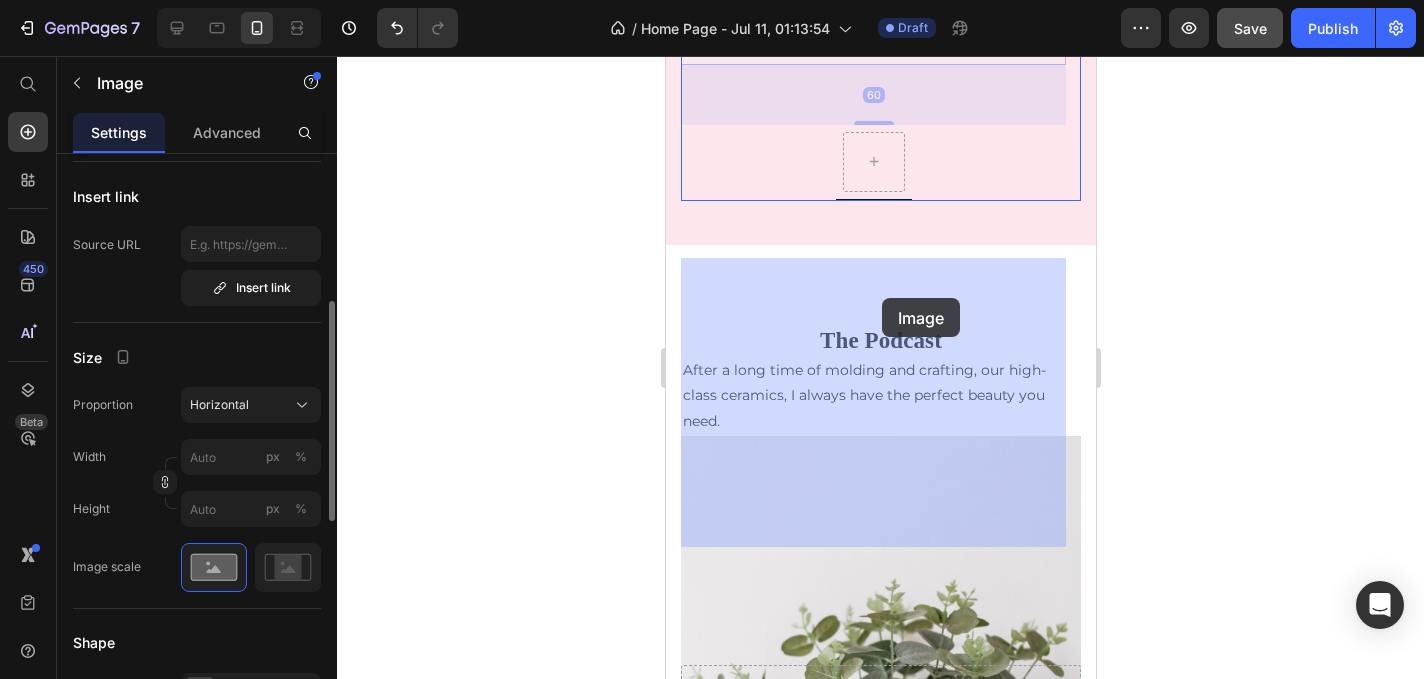drag, startPoint x: 875, startPoint y: 340, endPoint x: 881, endPoint y: 297, distance: 43.416588 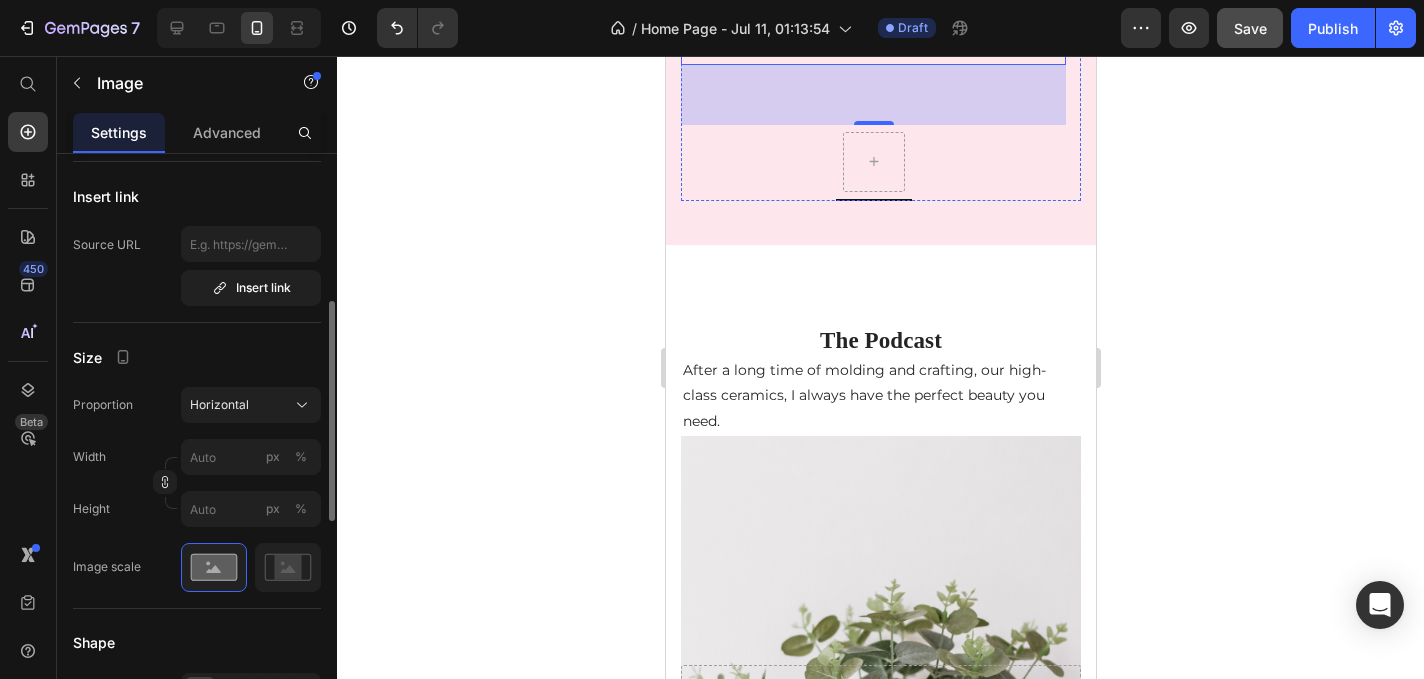 click on "One Movement. Three Doors." at bounding box center (872, -314) 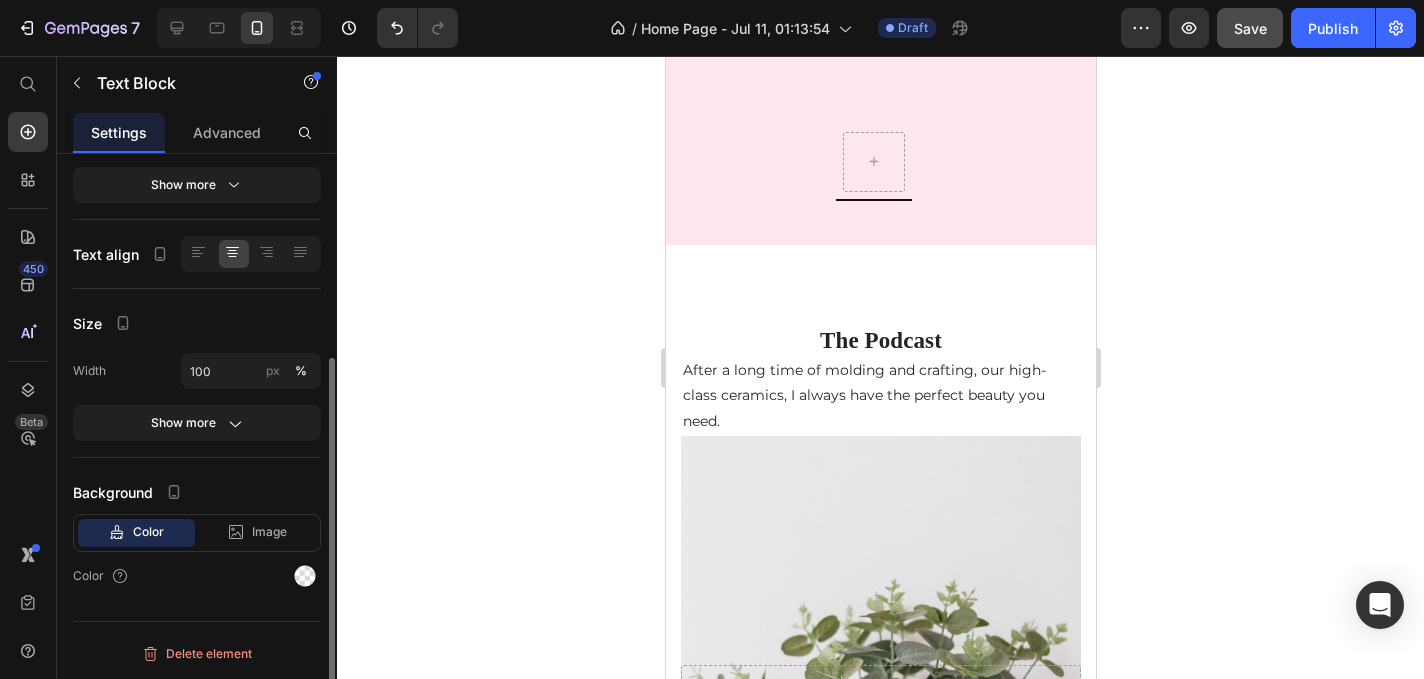 scroll, scrollTop: 0, scrollLeft: 0, axis: both 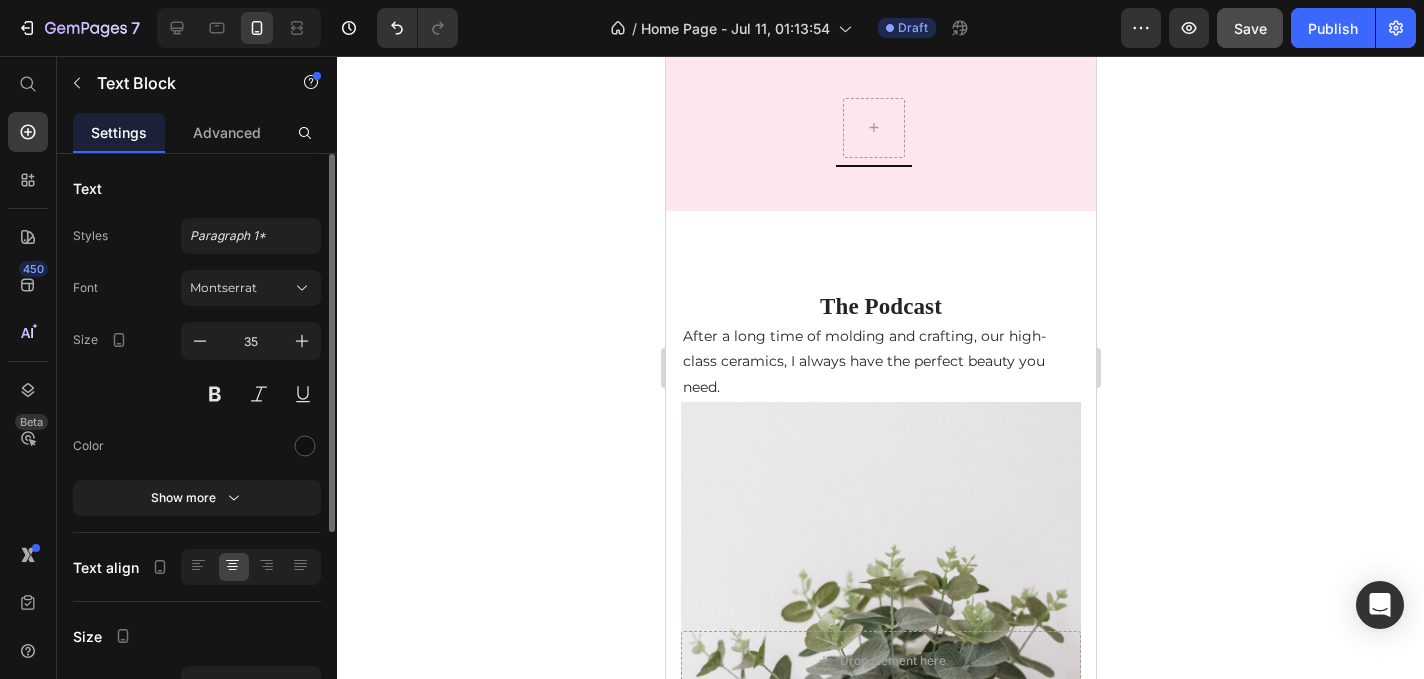 drag, startPoint x: 861, startPoint y: 256, endPoint x: 869, endPoint y: 222, distance: 34.928497 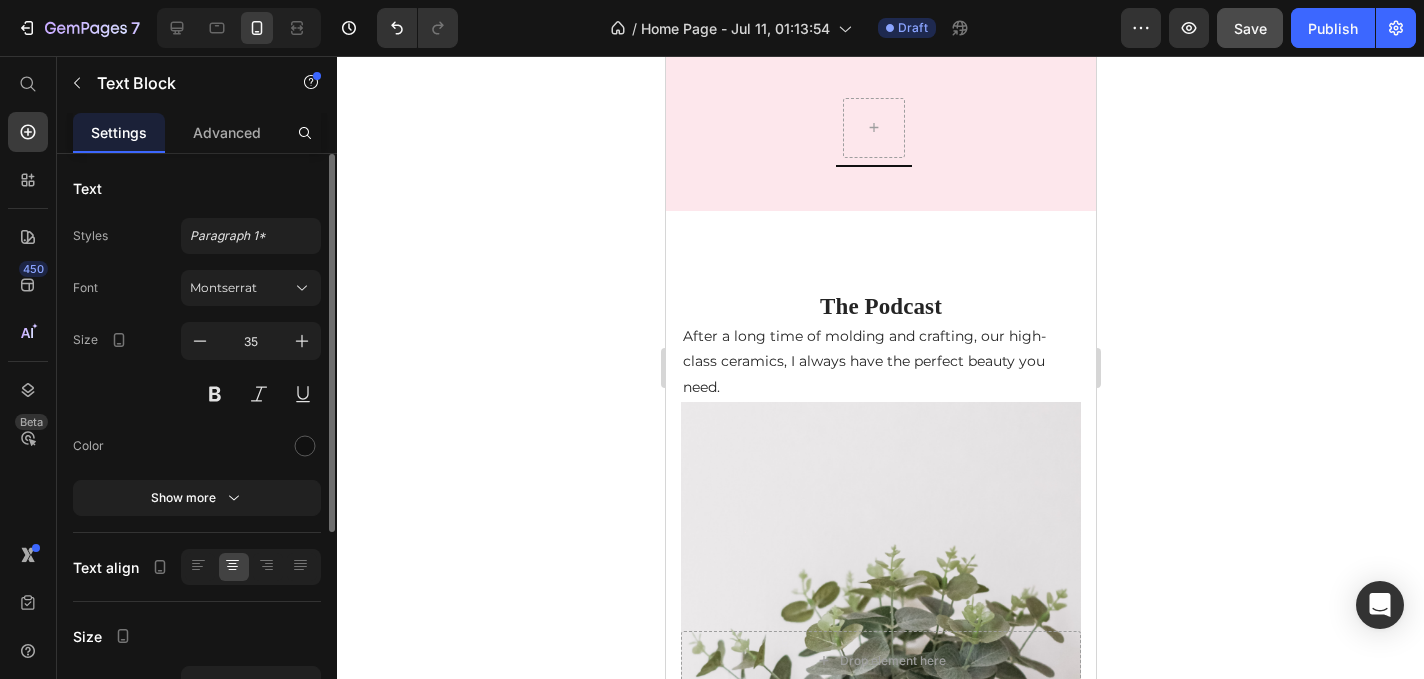 click at bounding box center [873, -261] 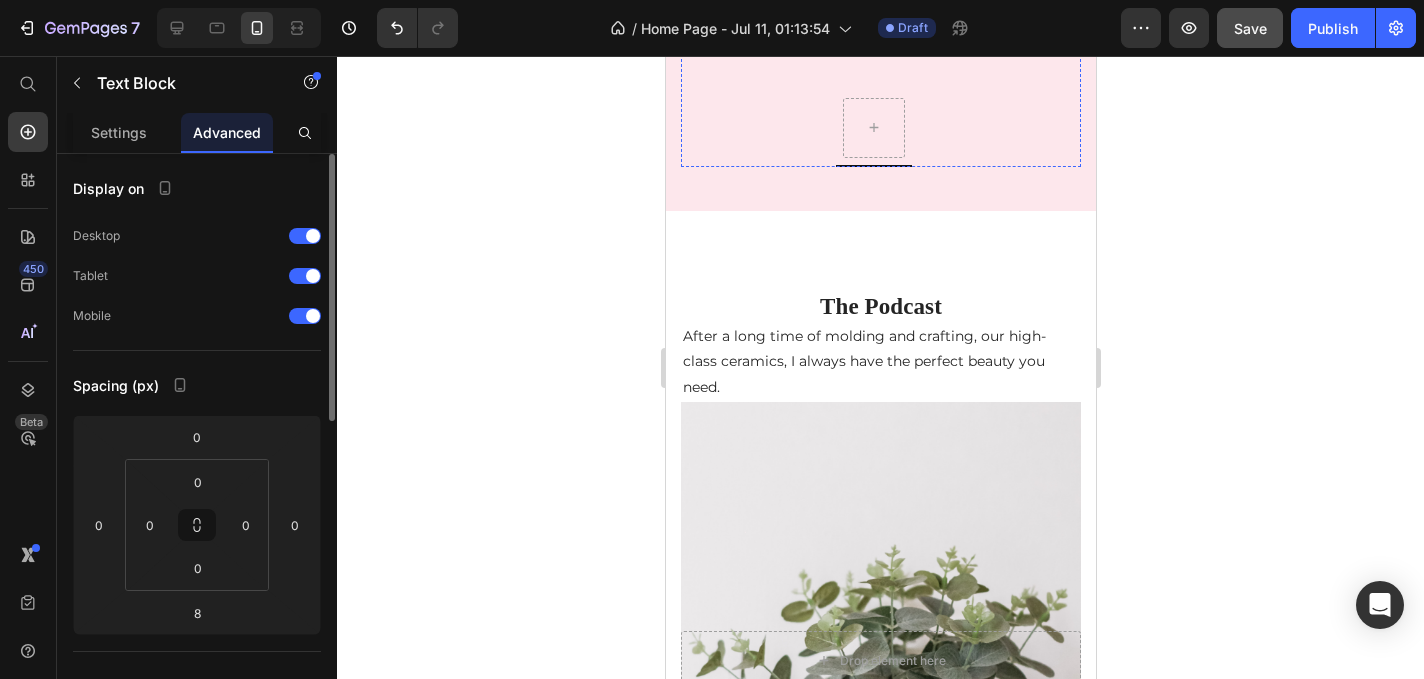 click 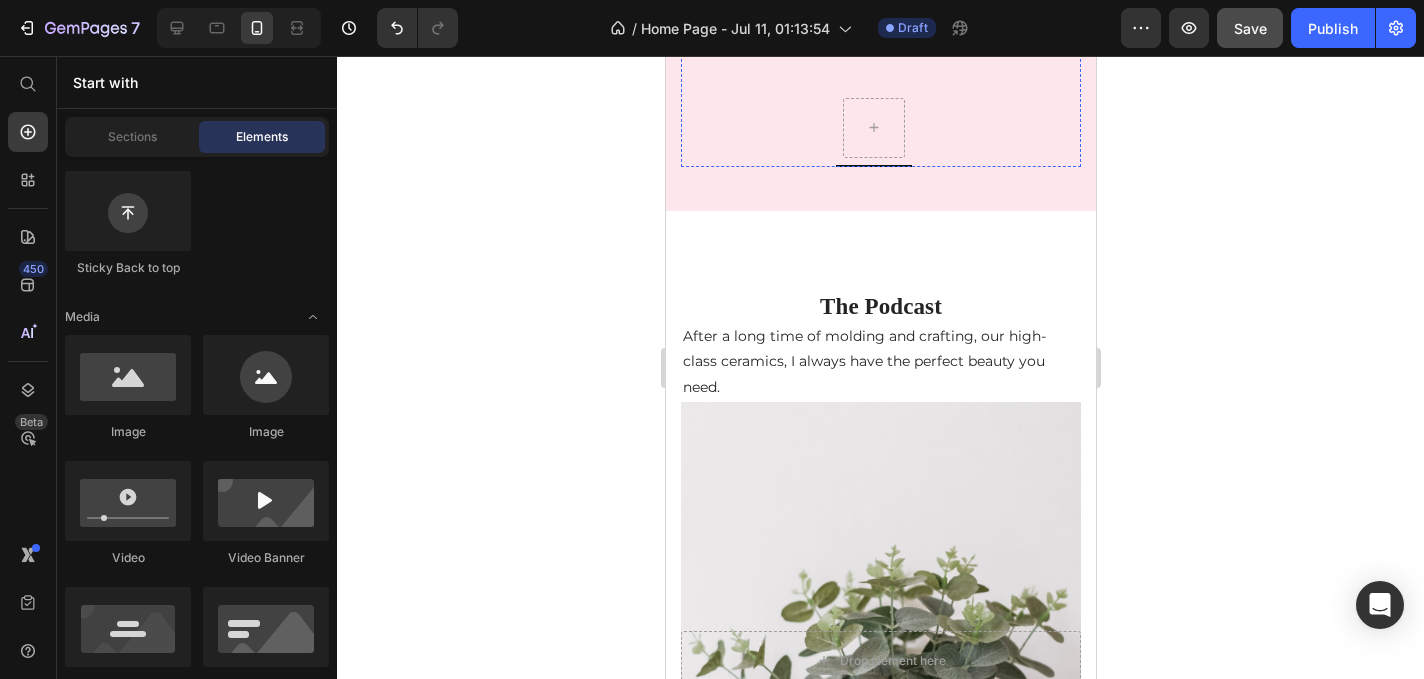 click 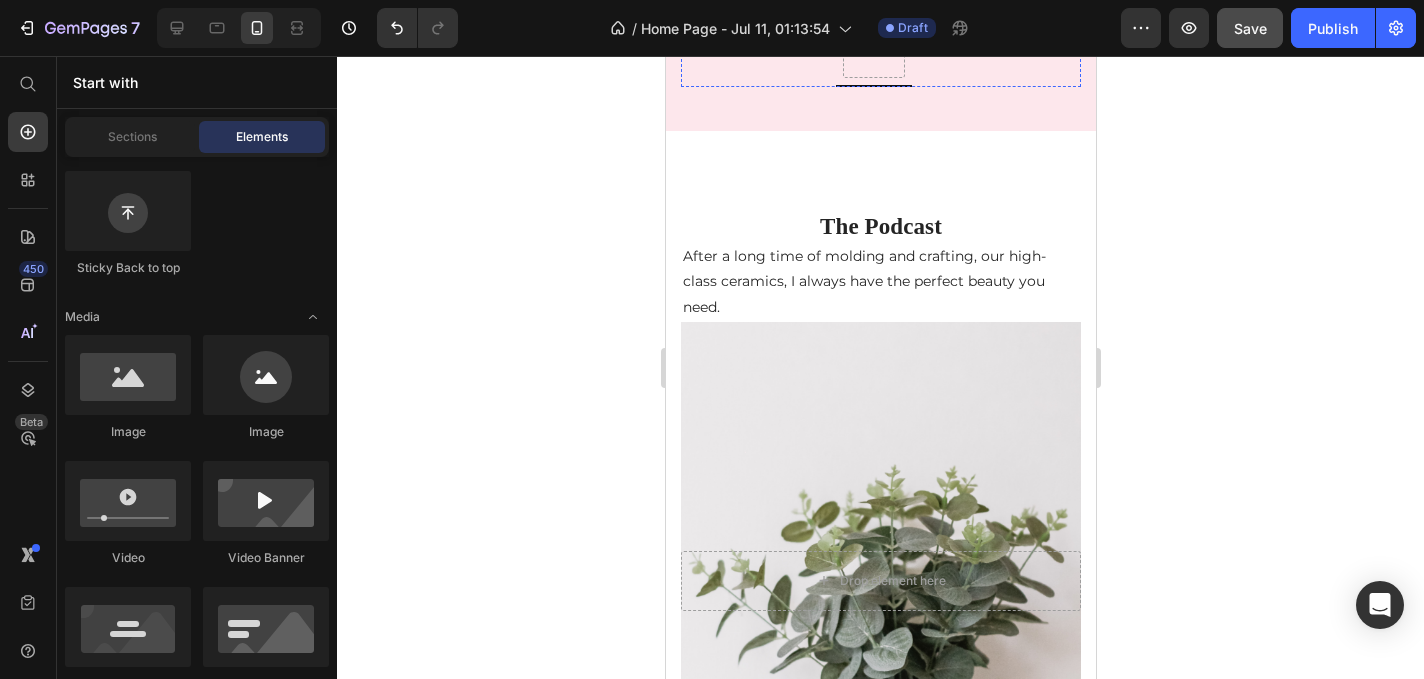 scroll, scrollTop: 2348, scrollLeft: 0, axis: vertical 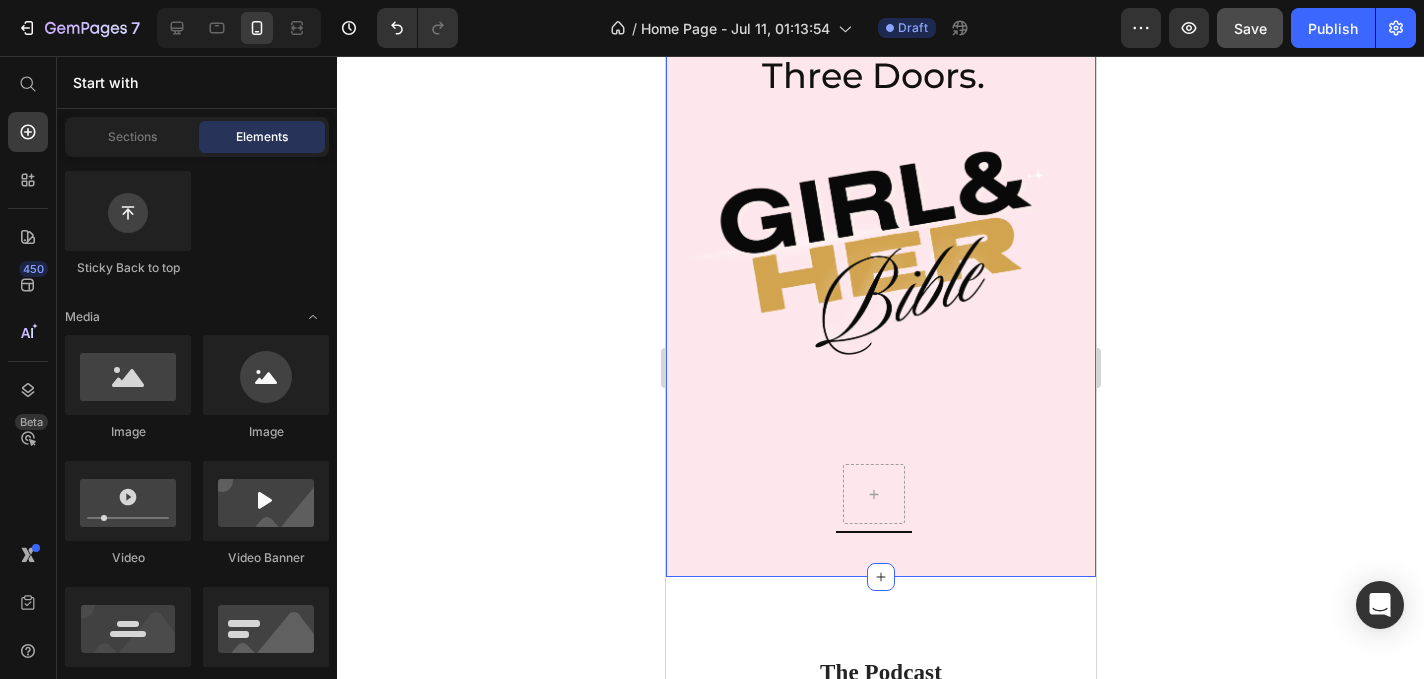 click on "IN THE PRESS Heading One Movement. Three Doors. Text Block Image
Row Carousel Row" at bounding box center (880, 259) 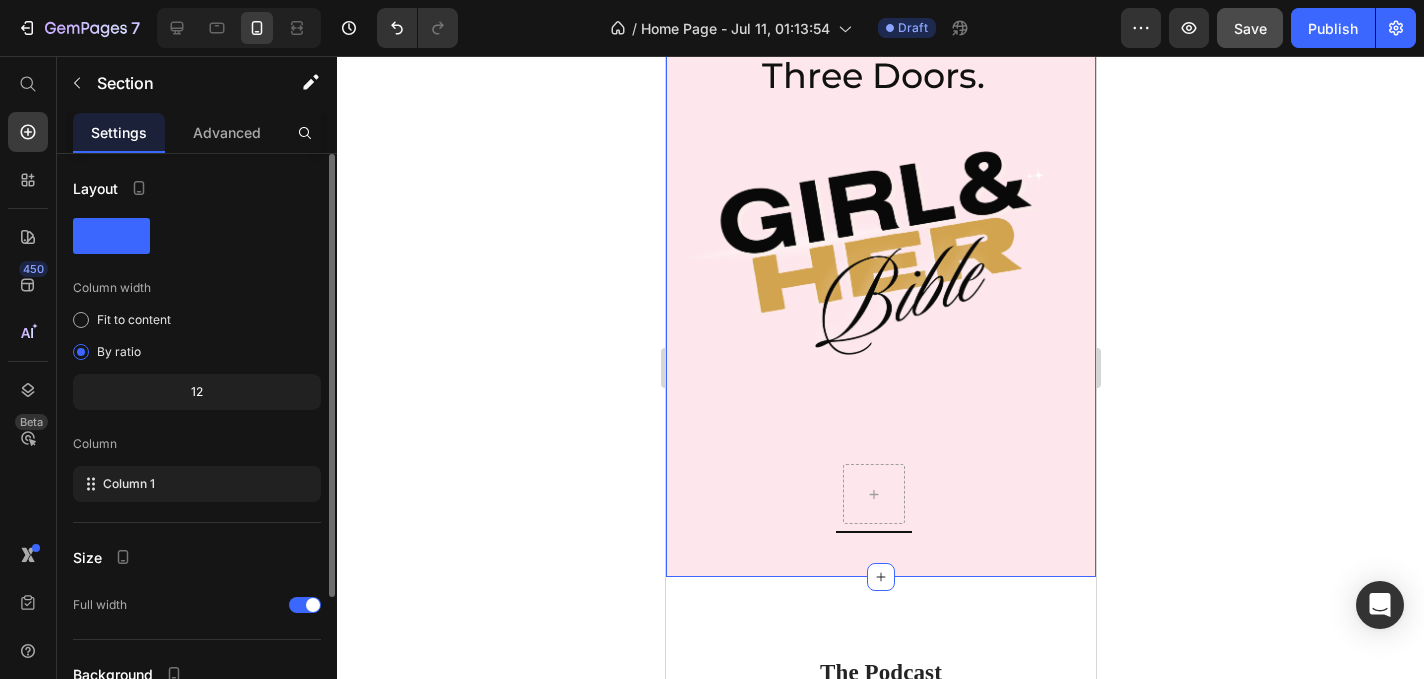 click on "IN THE PRESS Heading One Movement. Three Doors. Text Block Image
Row Carousel Row" at bounding box center (880, 259) 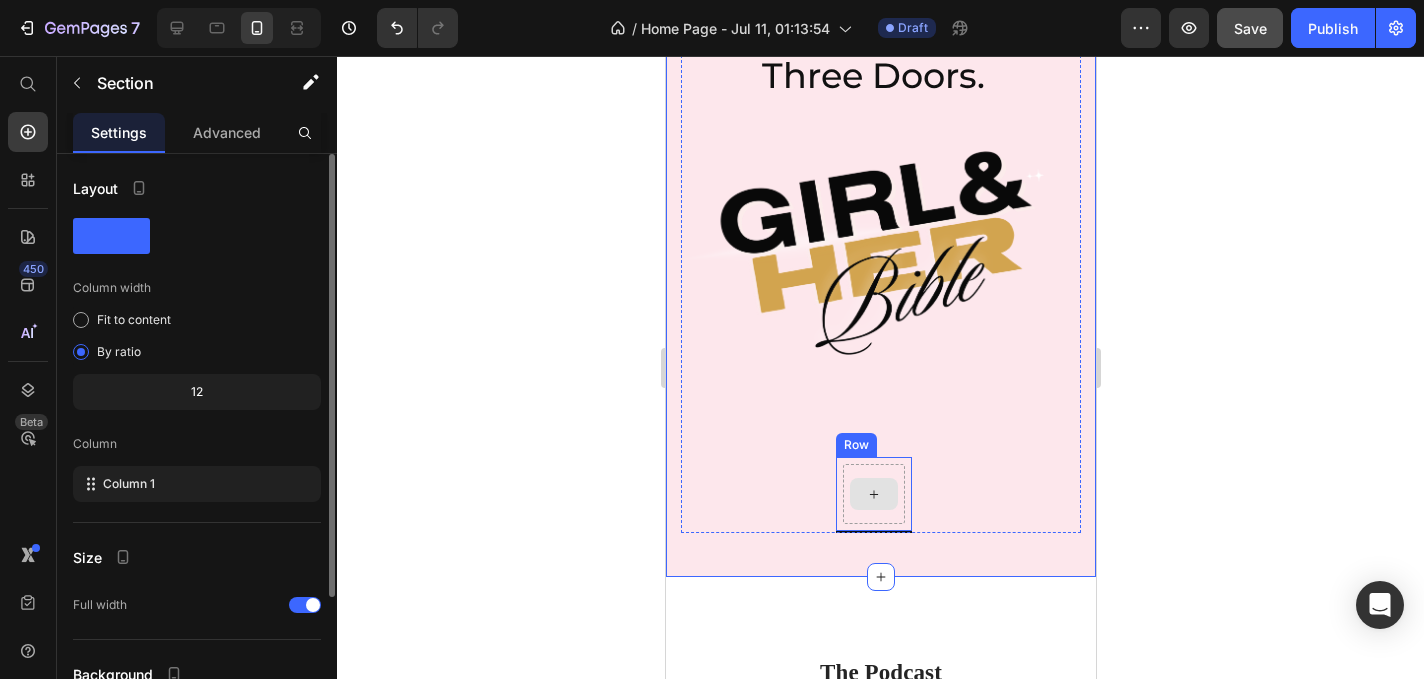 click at bounding box center (873, 494) 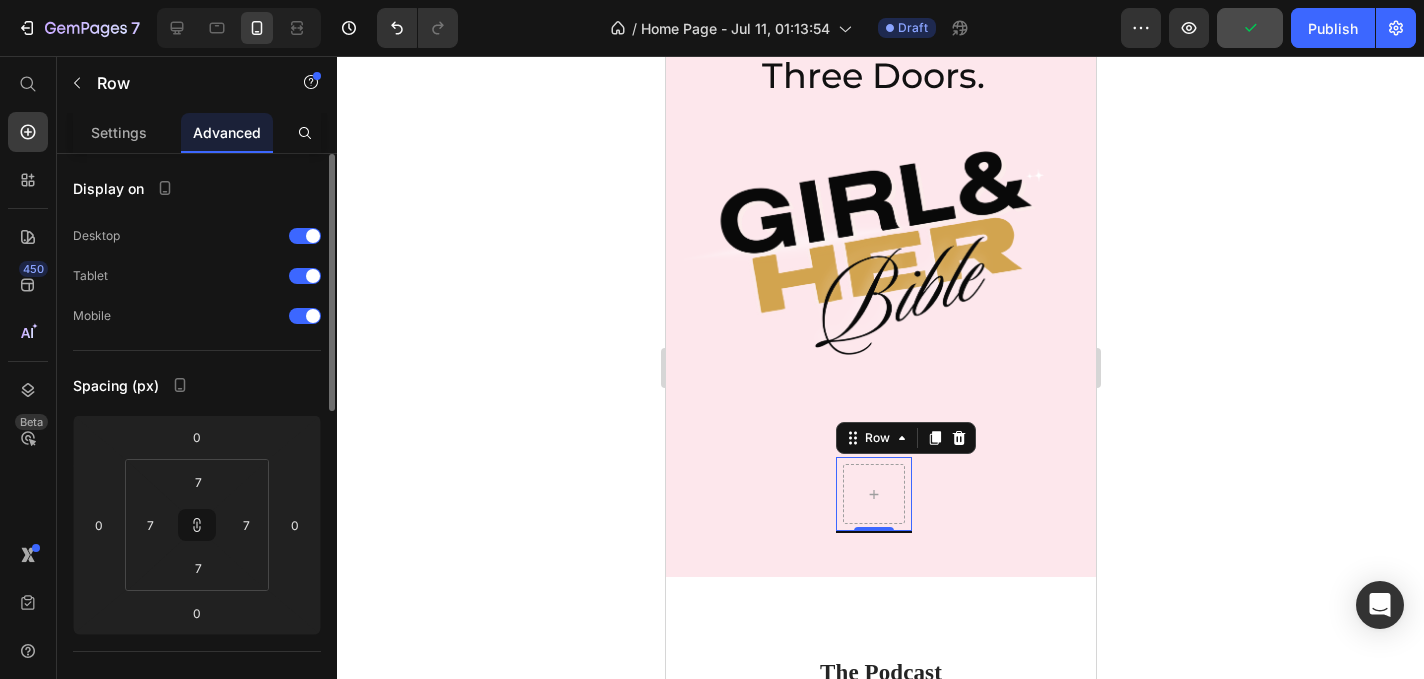 click 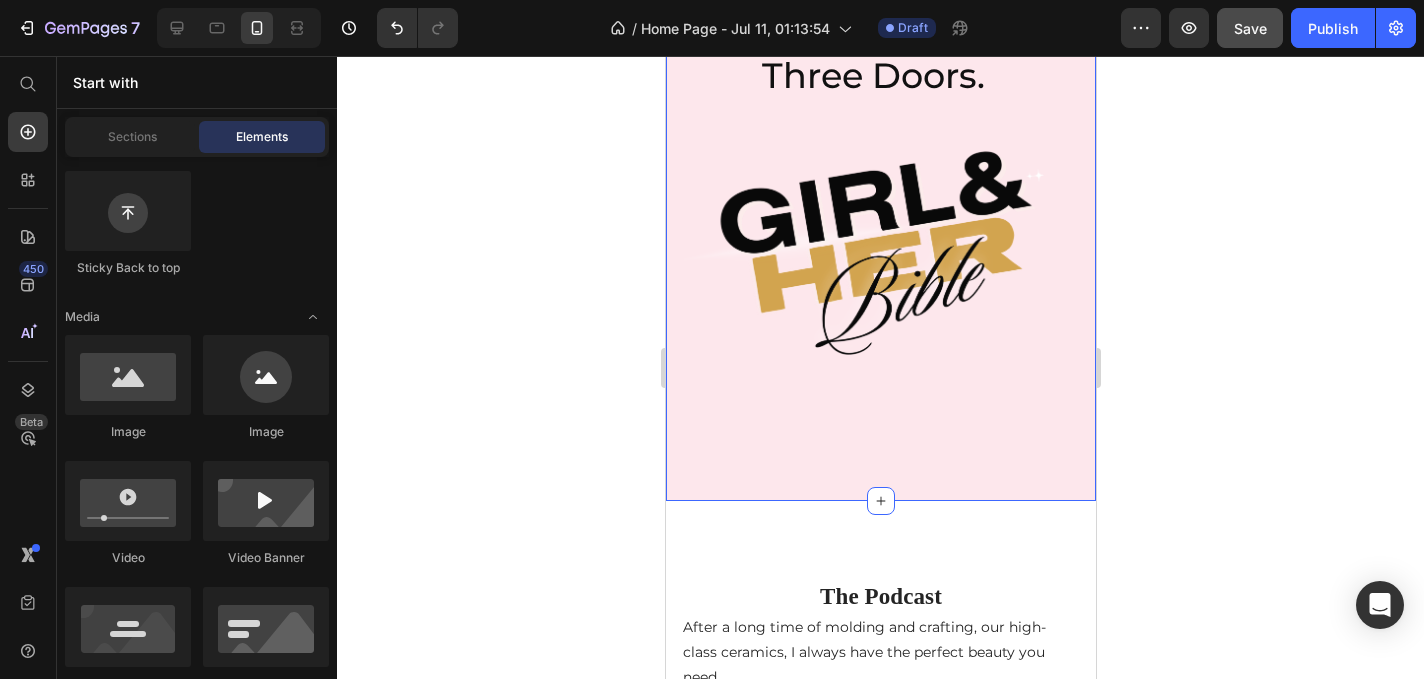 click 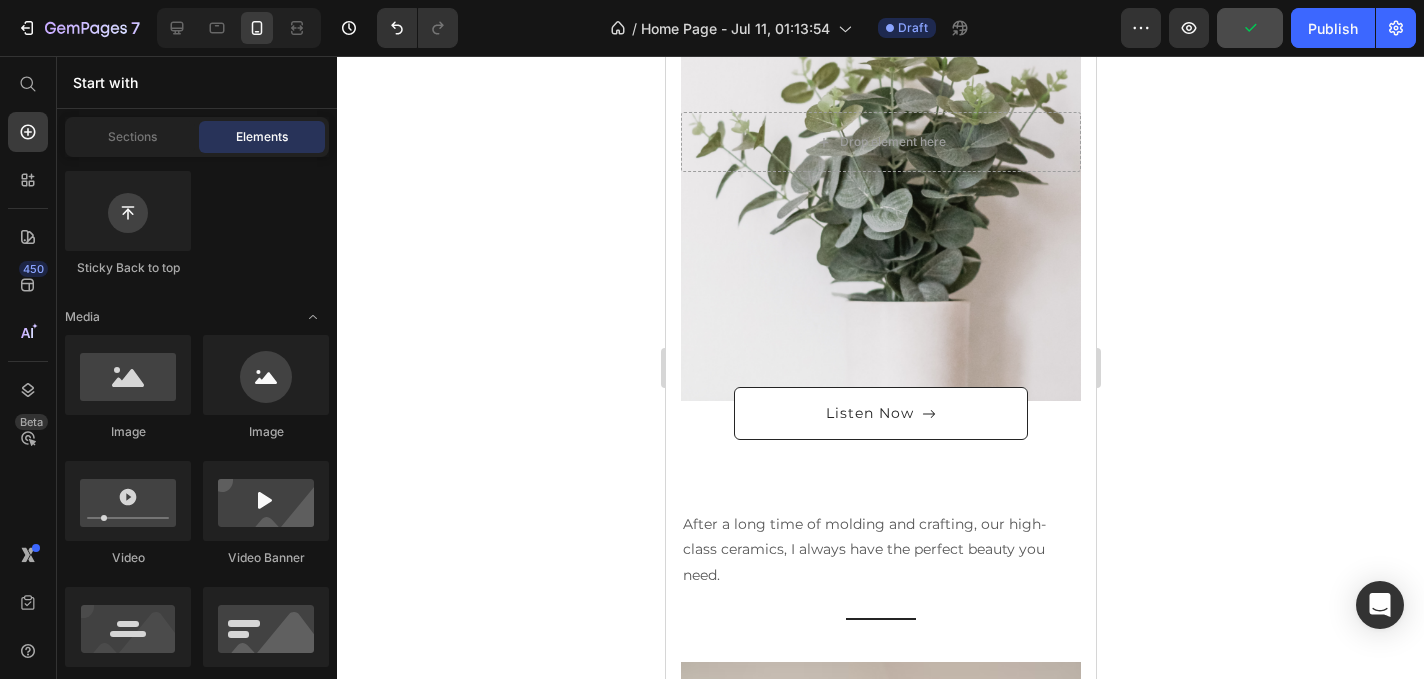 scroll, scrollTop: 2898, scrollLeft: 0, axis: vertical 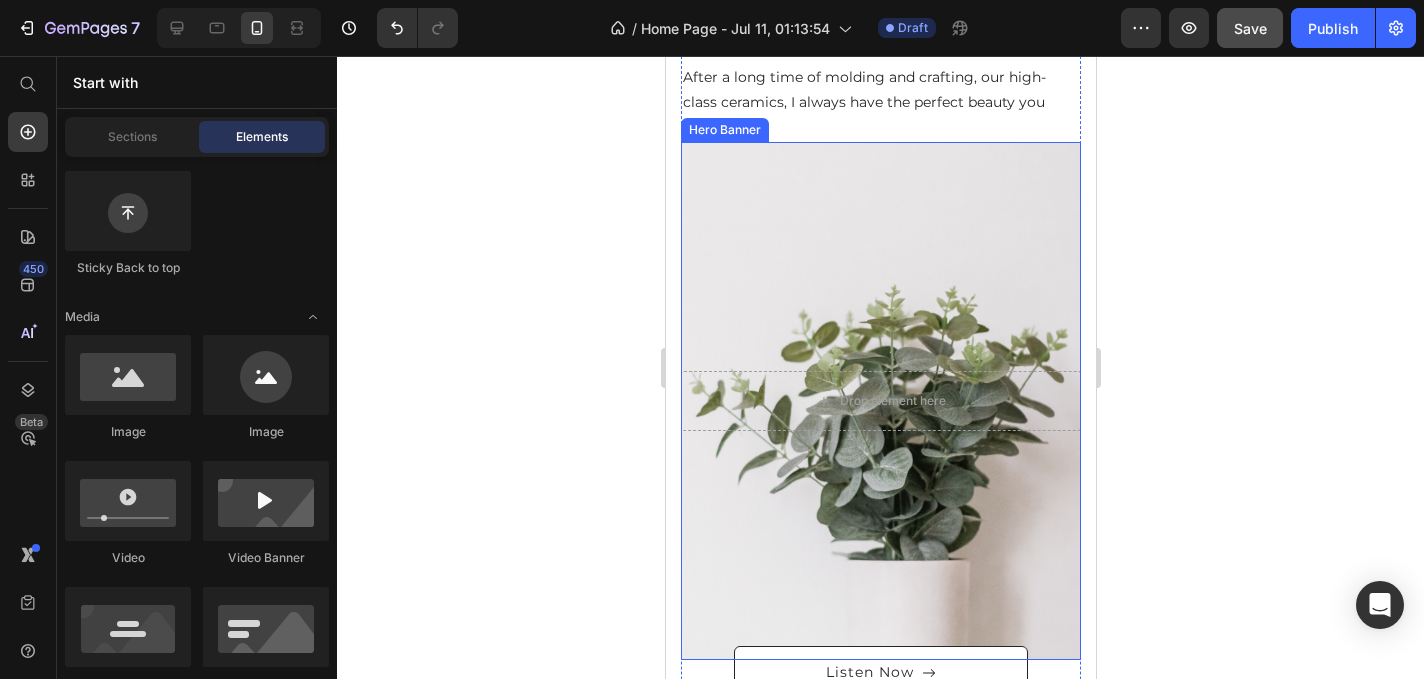 click at bounding box center [880, 401] 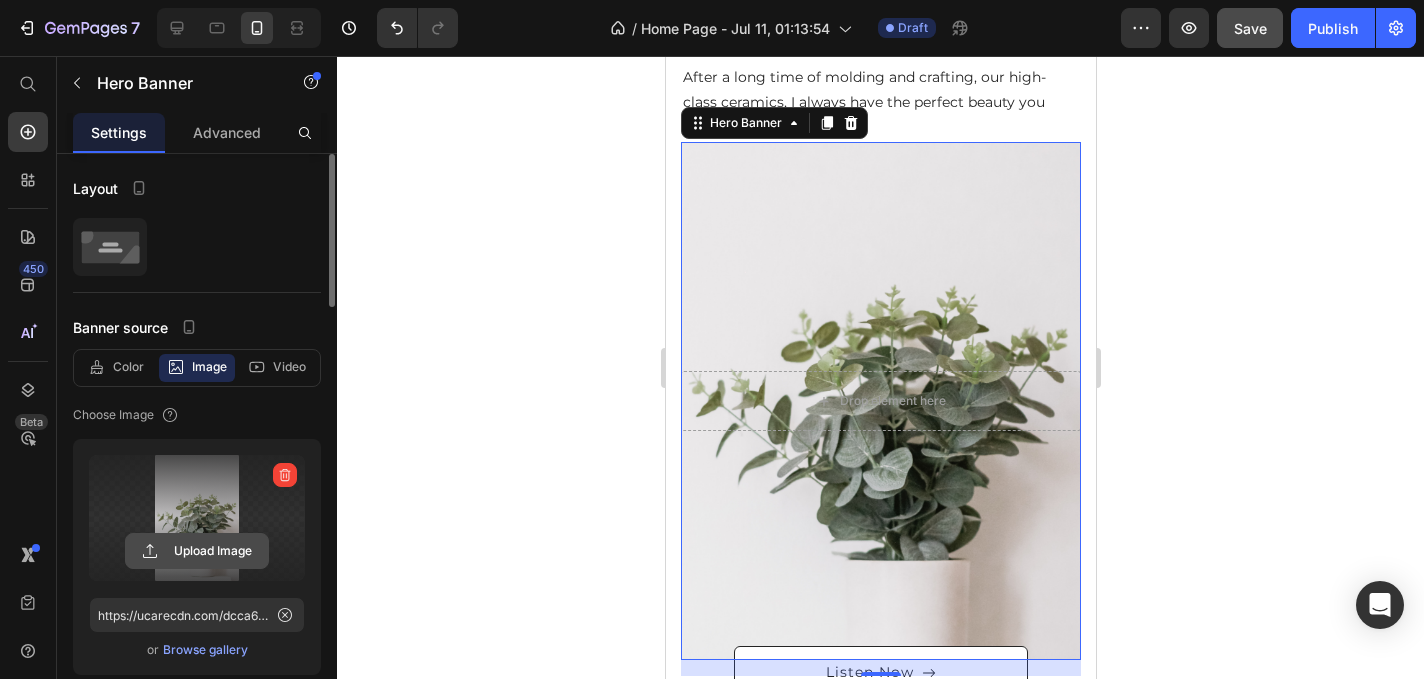 click 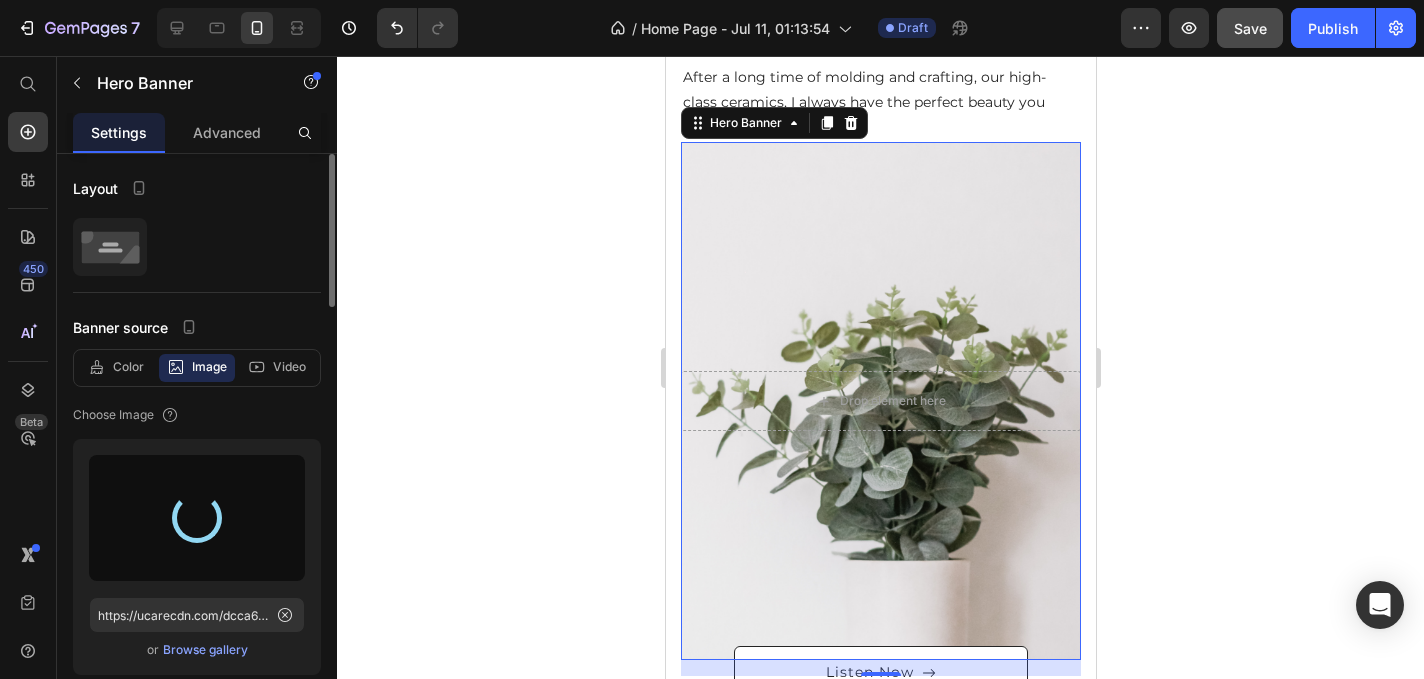 type on "https://cdn.shopify.com/s/files/1/0633/1855/6737/files/gempages_549405233038492570-22139af1-cd69-4894-bc55-c84481d88dca.png" 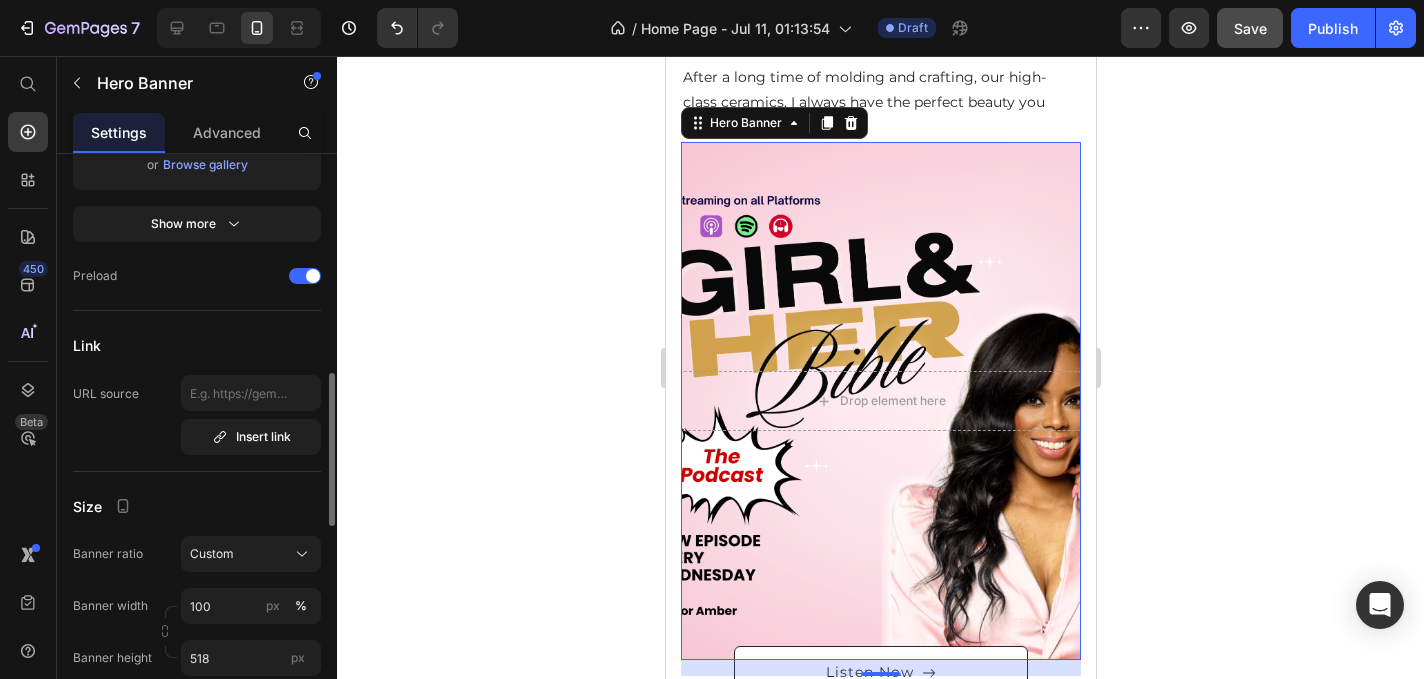 scroll, scrollTop: 558, scrollLeft: 0, axis: vertical 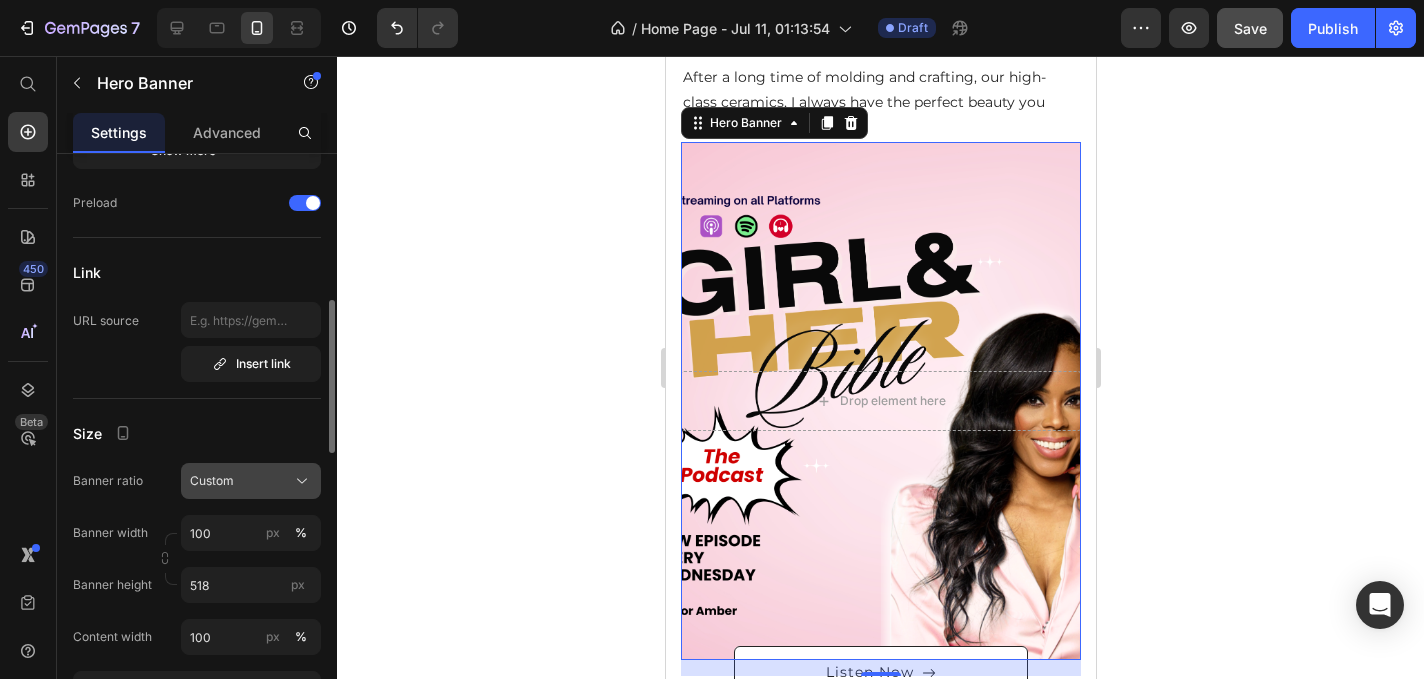 click on "Custom" 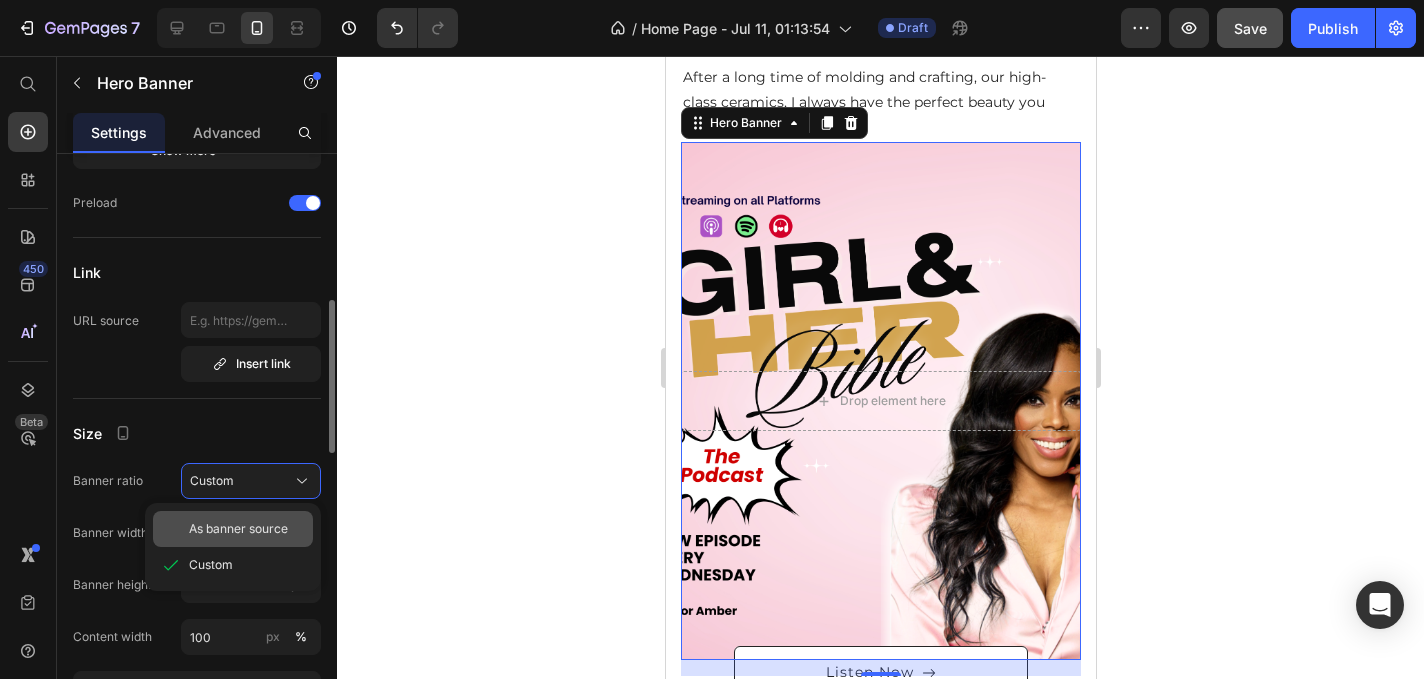 click on "As banner source" at bounding box center [238, 529] 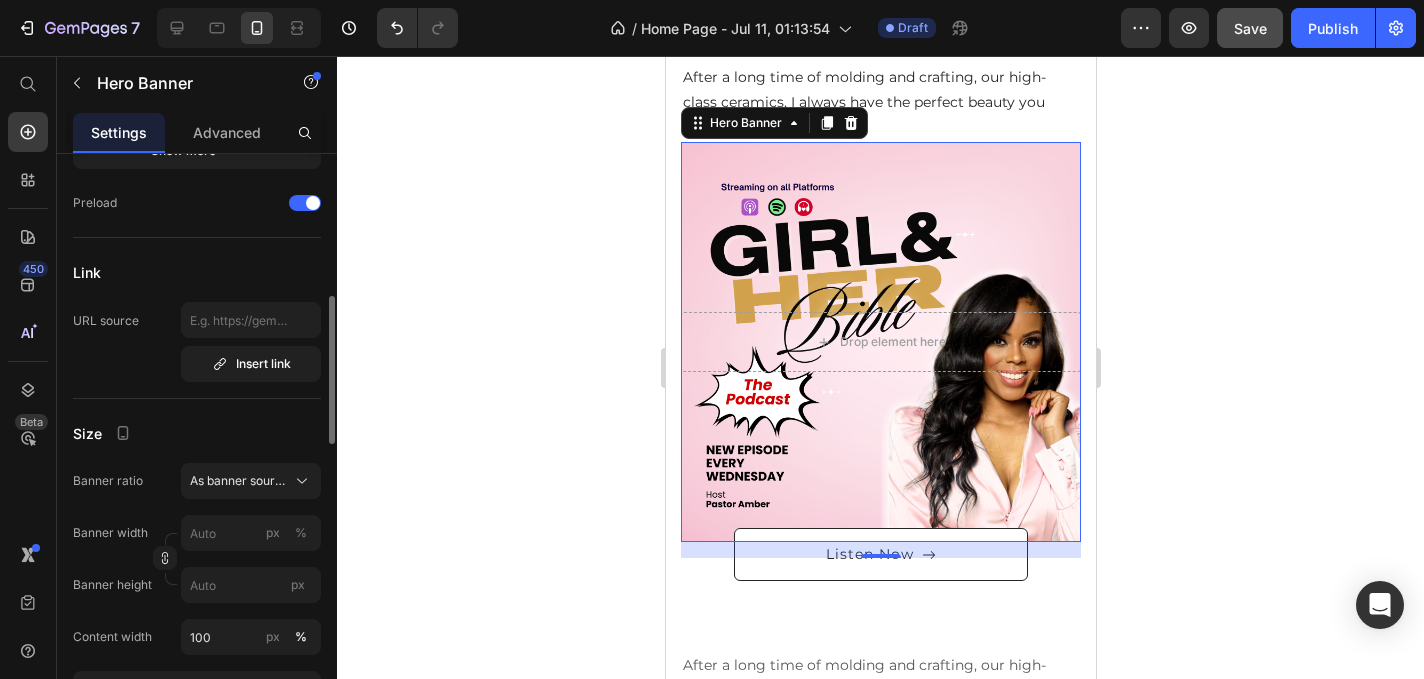 click 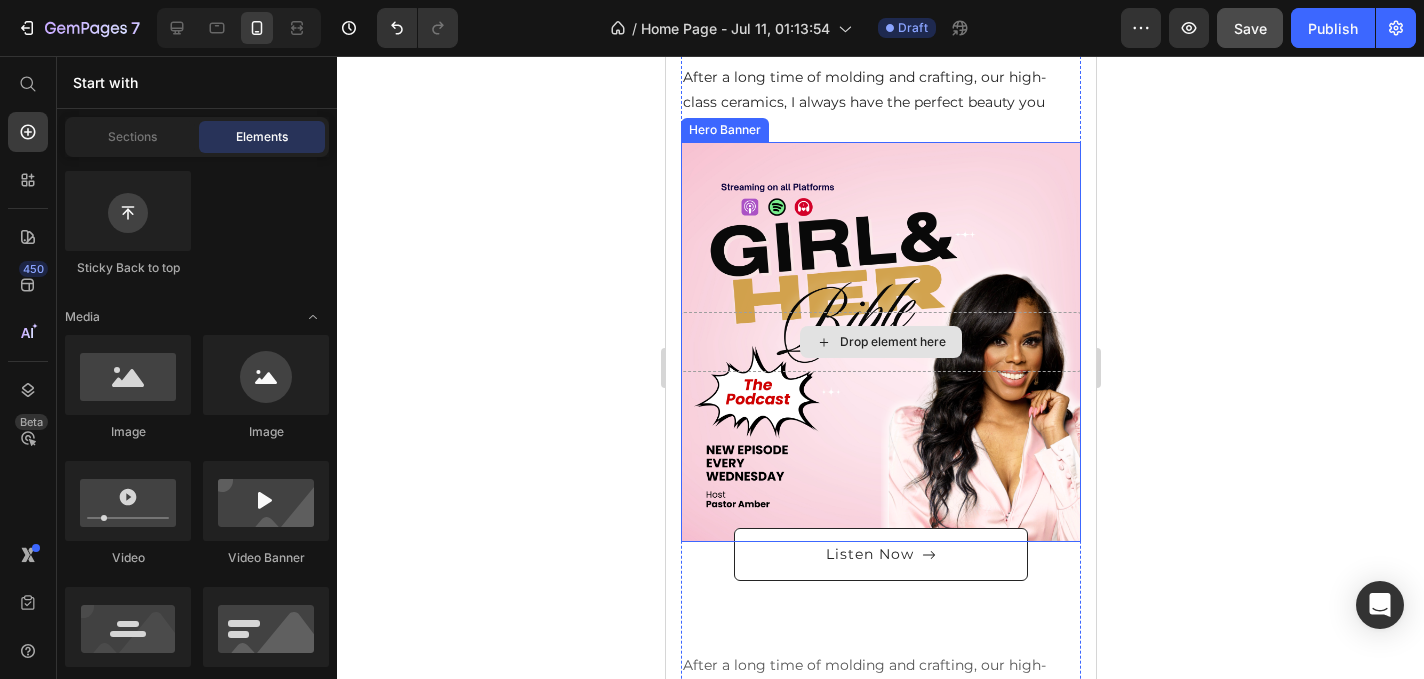 click on "Drop element here" at bounding box center (880, 342) 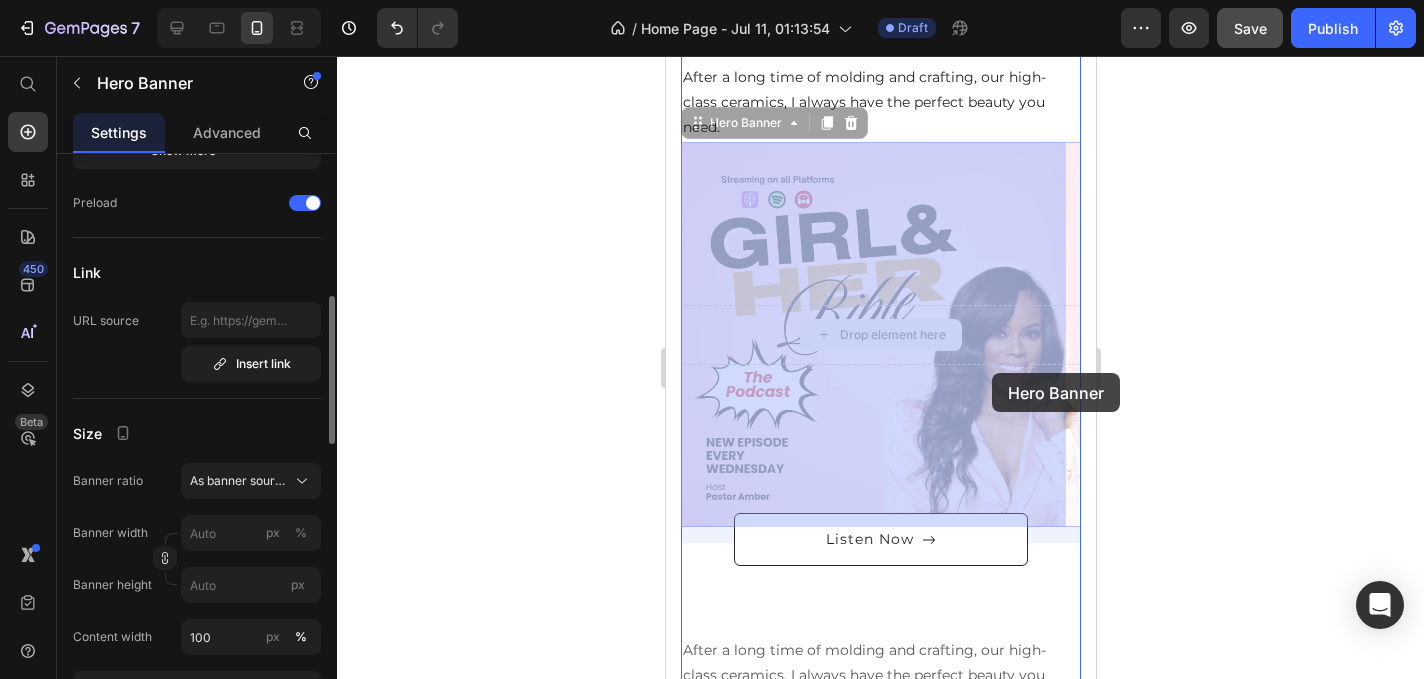 drag, startPoint x: 992, startPoint y: 308, endPoint x: 991, endPoint y: 344, distance: 36.013885 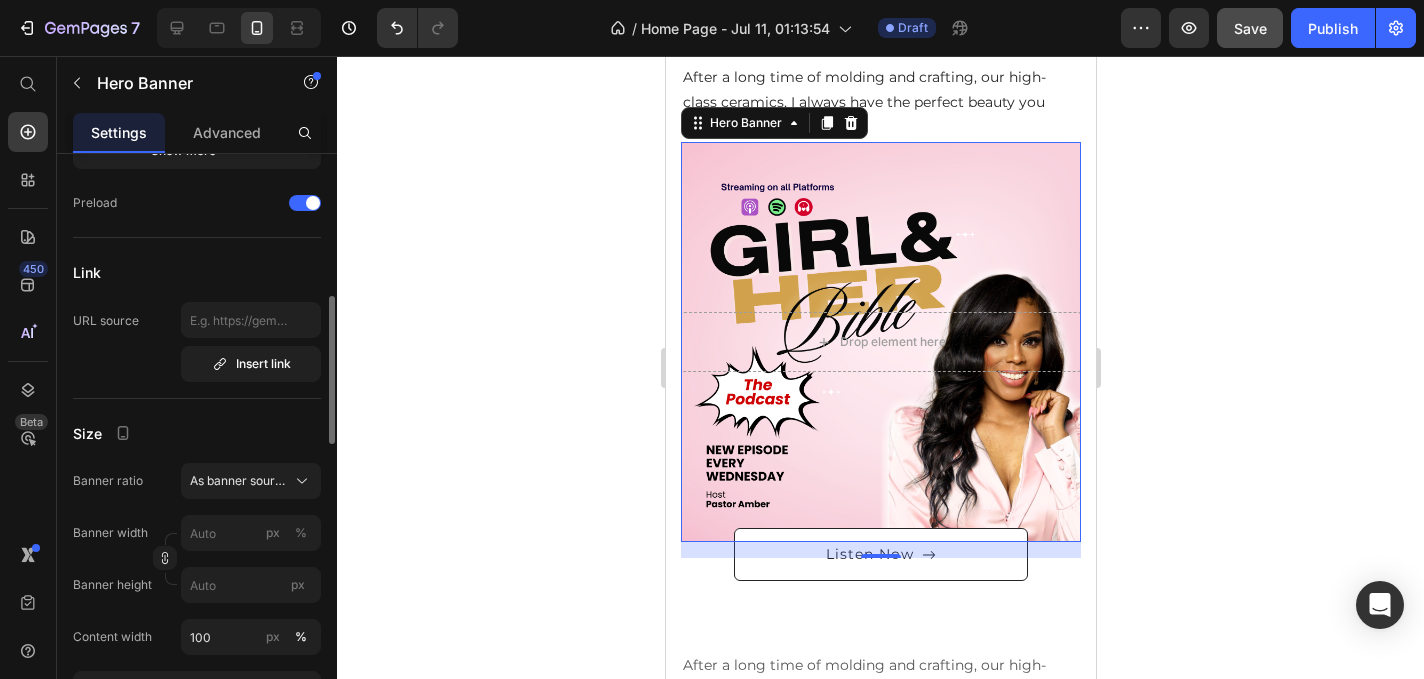 click 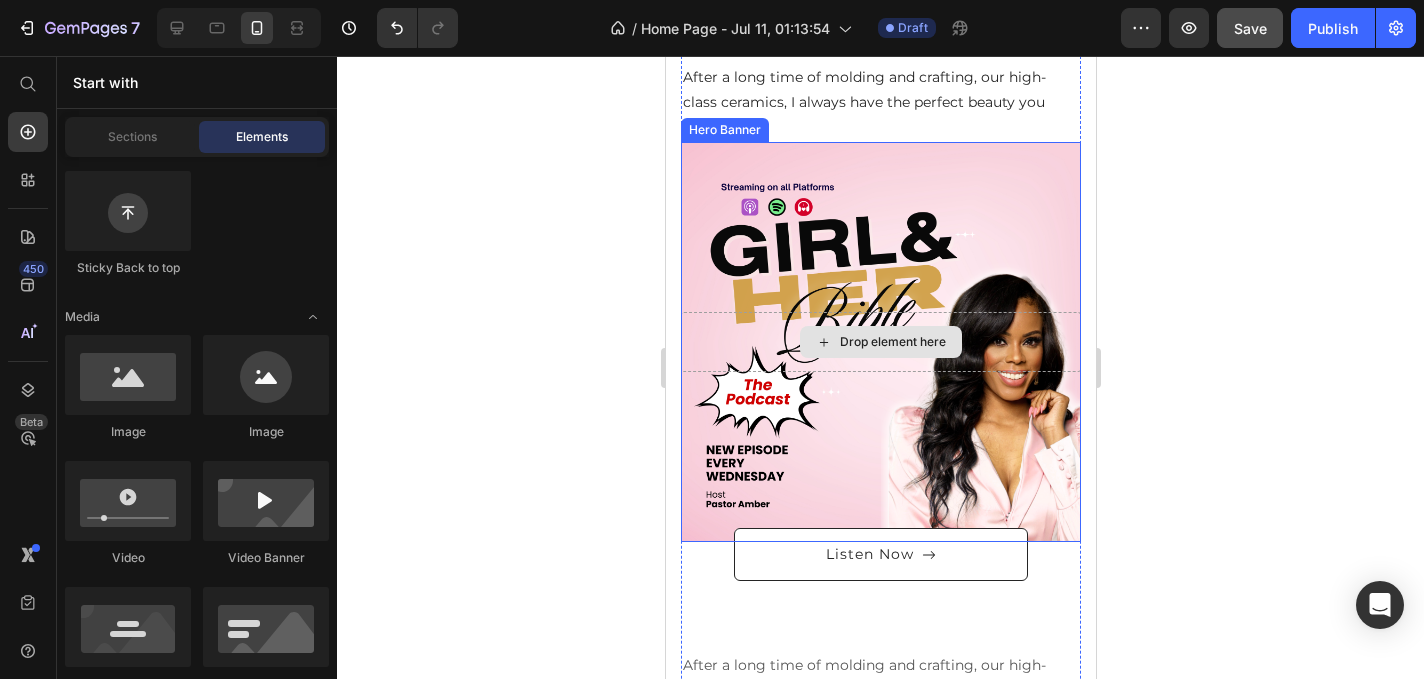 click on "Drop element here" at bounding box center [880, 342] 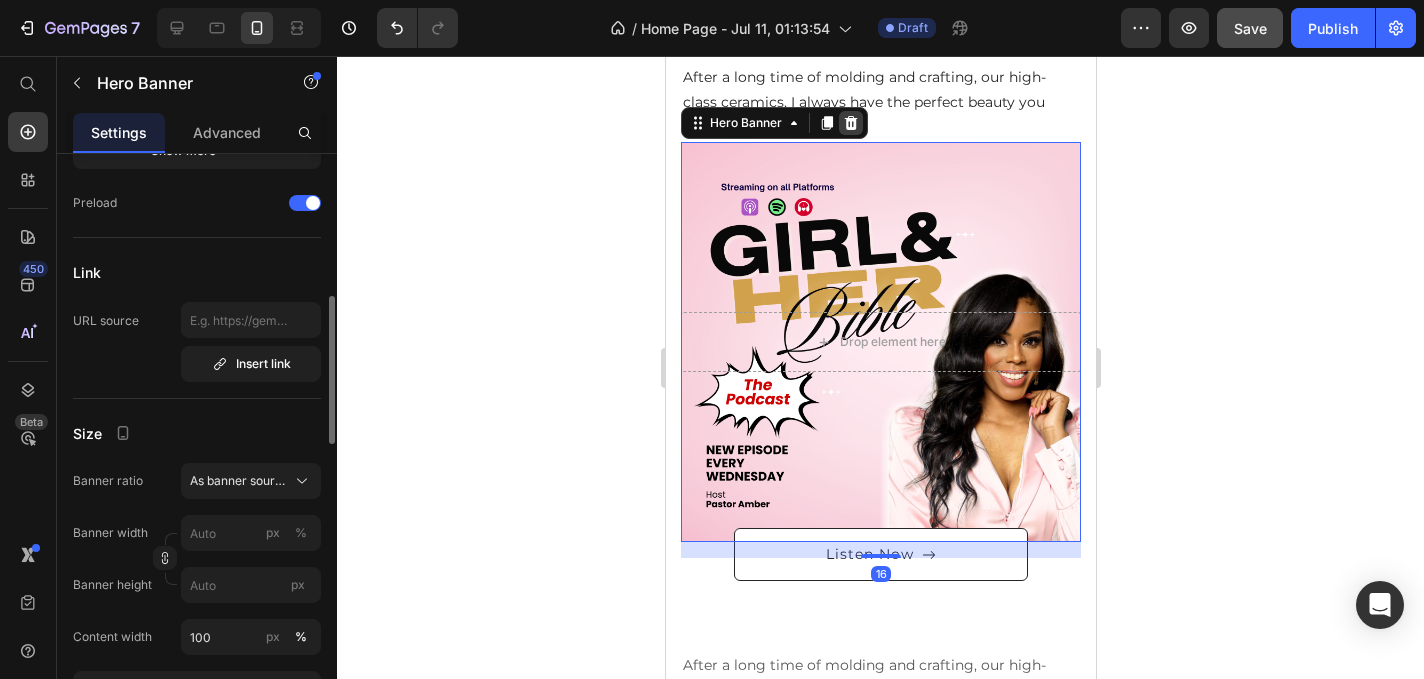 click 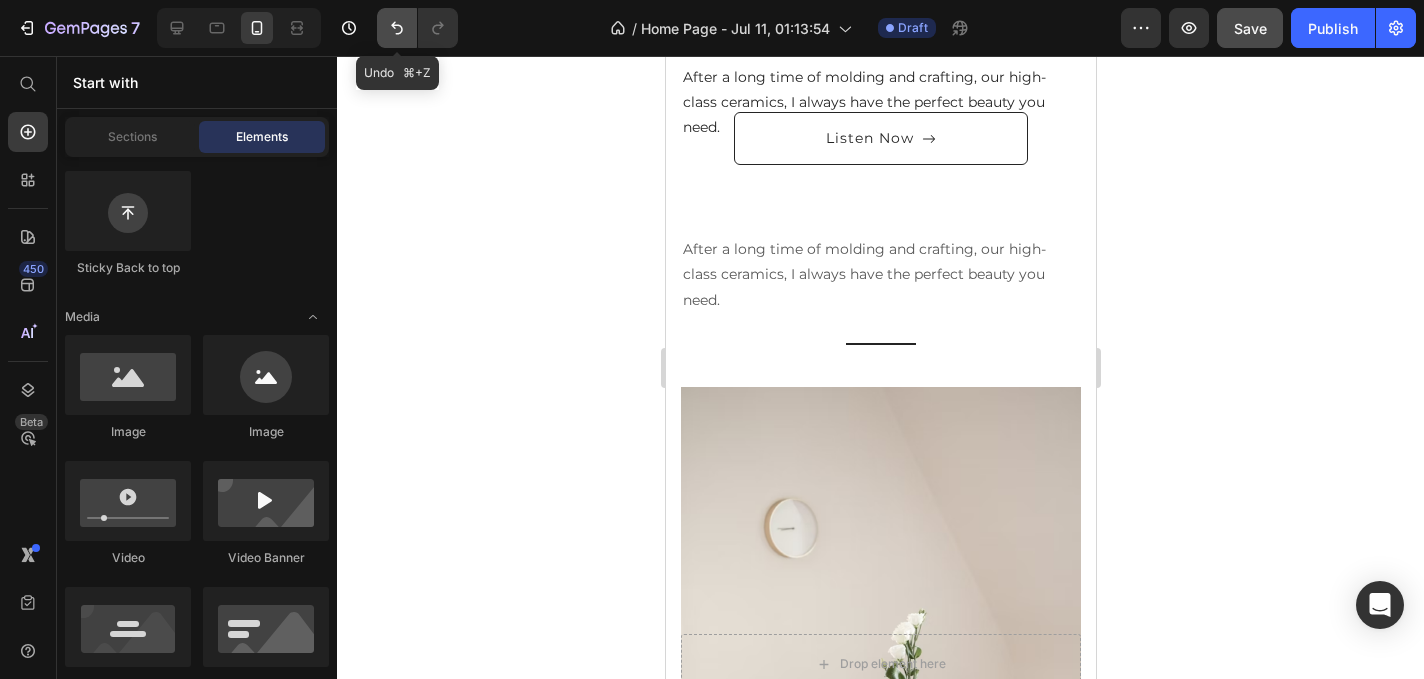 click 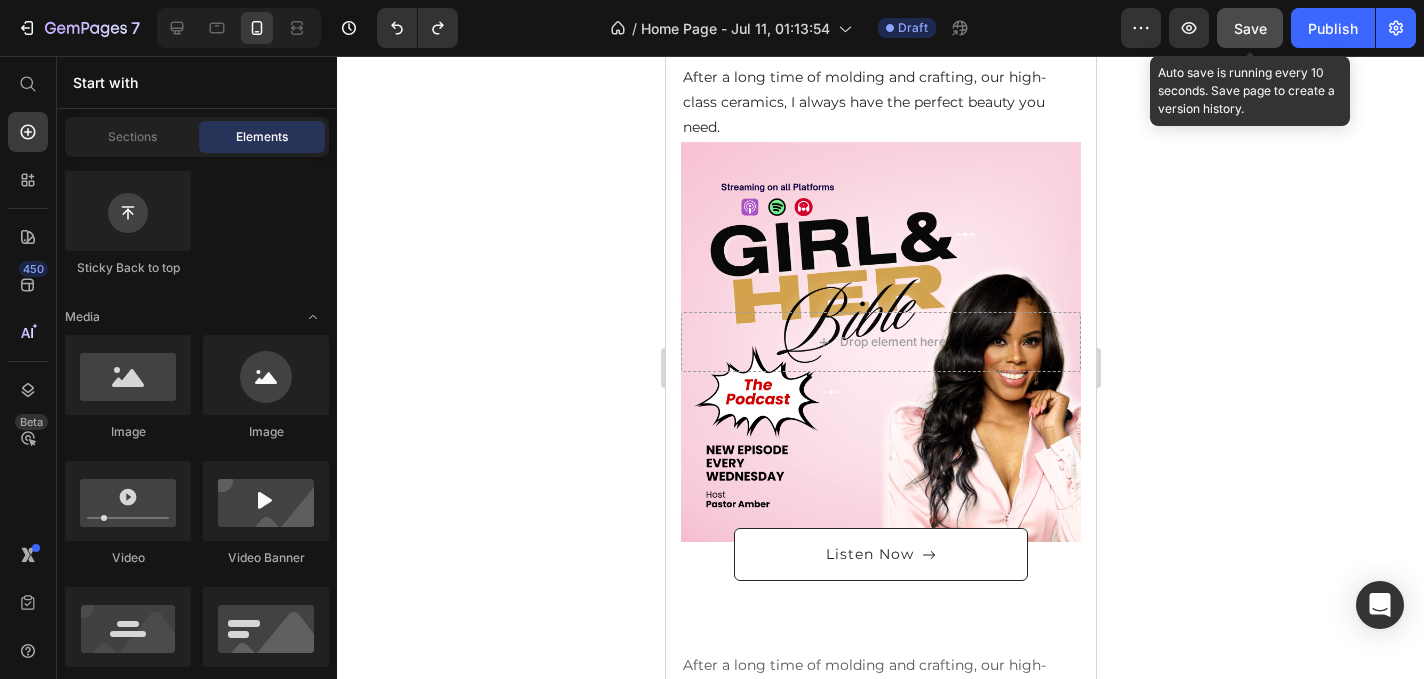 click on "Save" at bounding box center (1250, 28) 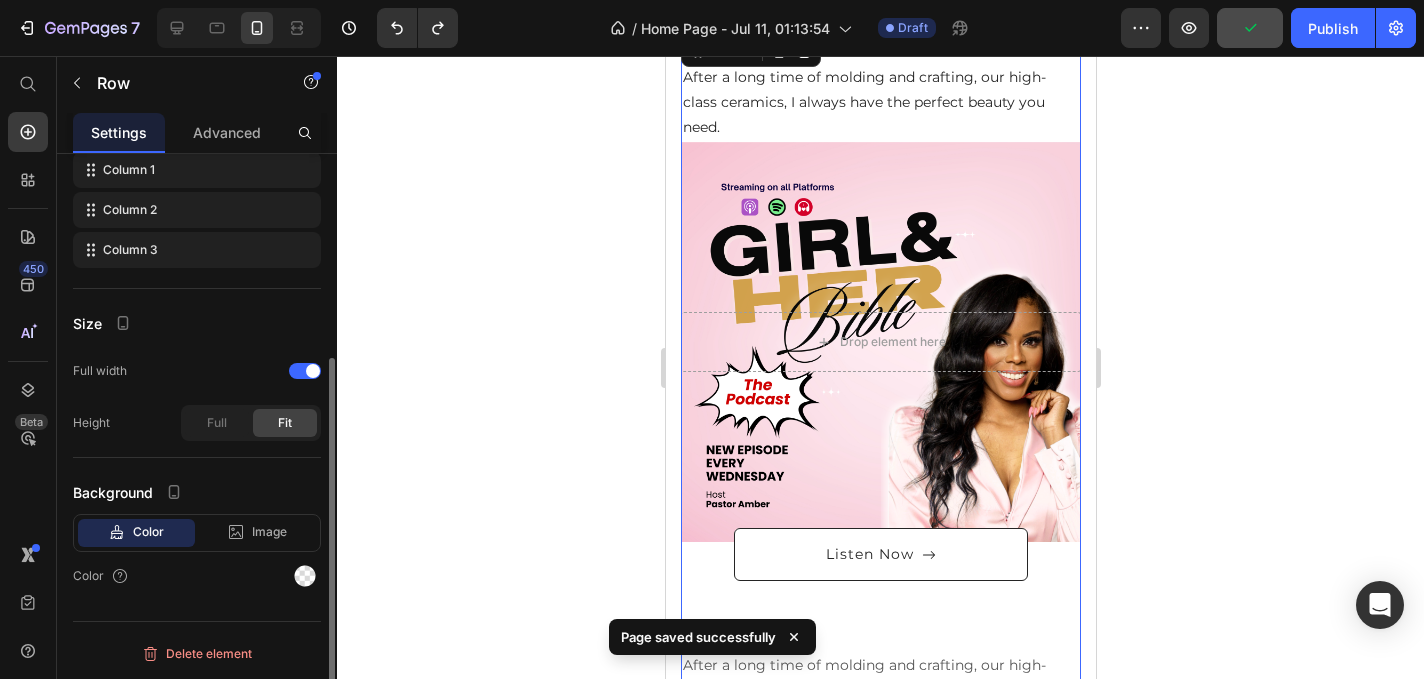 click on "After a long time of molding and crafting, our high-class ceramics, I always have the perfect beauty you need. Text block                Title Line
Drop element here Hero Banner
PROCELAIN VASE Button" at bounding box center [880, 989] 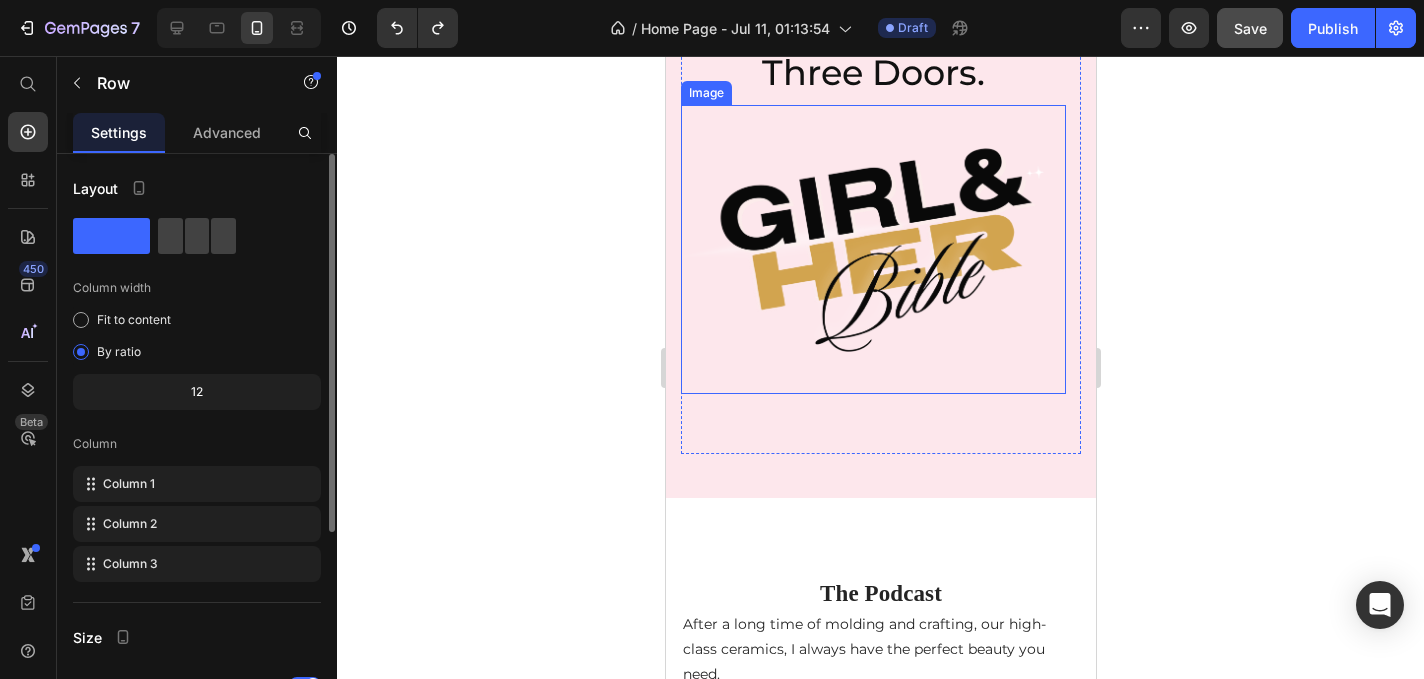 scroll, scrollTop: 2112, scrollLeft: 0, axis: vertical 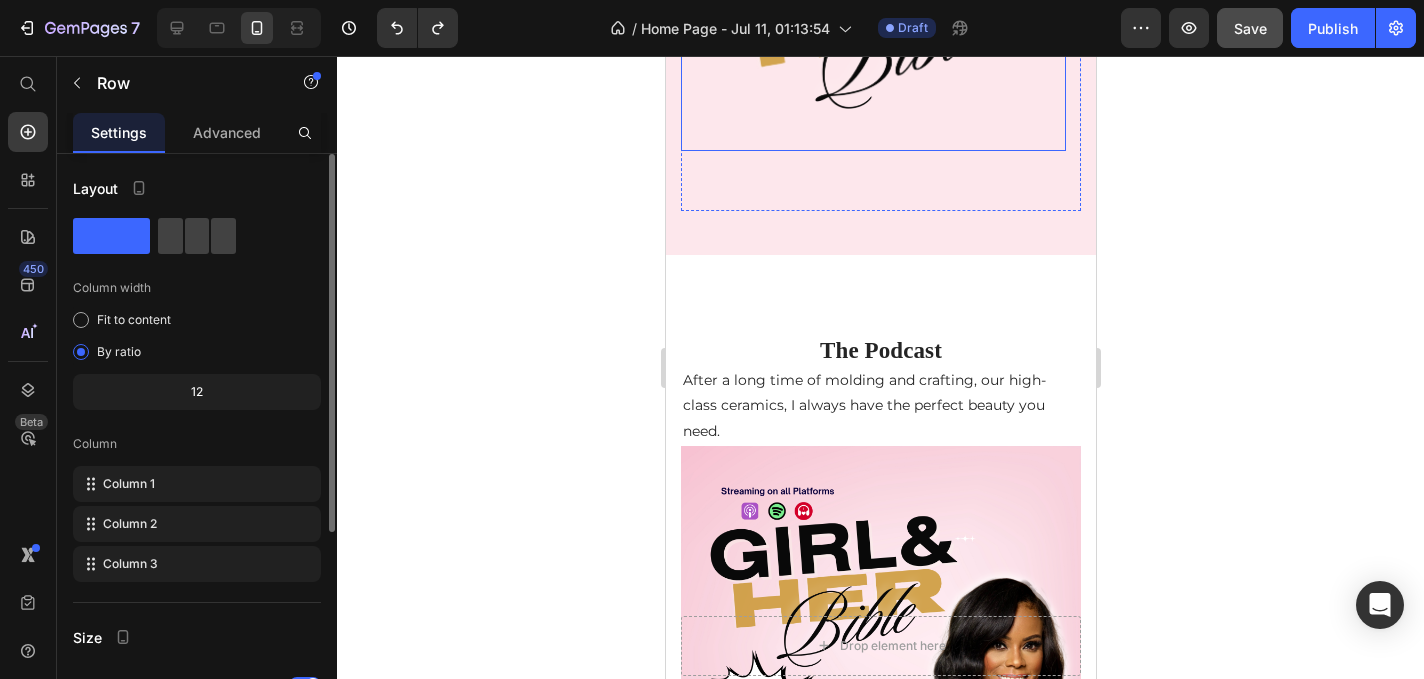 click at bounding box center [872, 6] 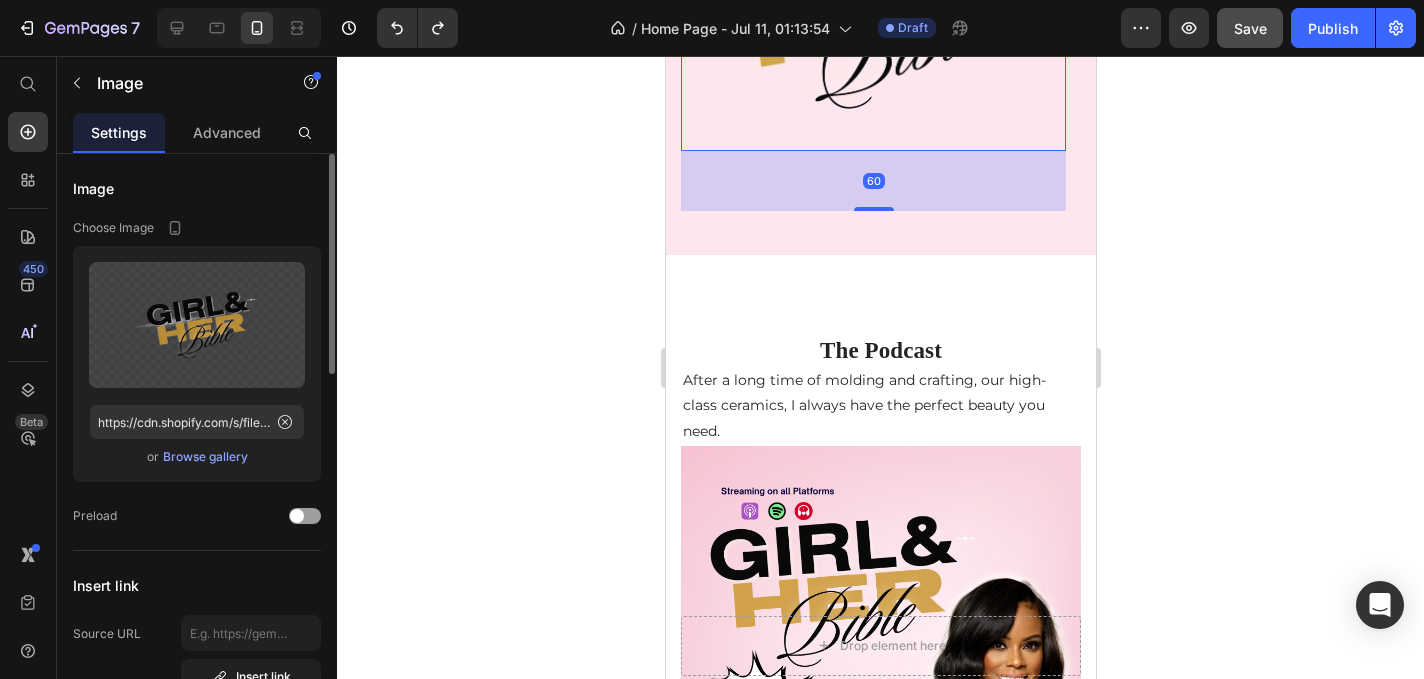 click 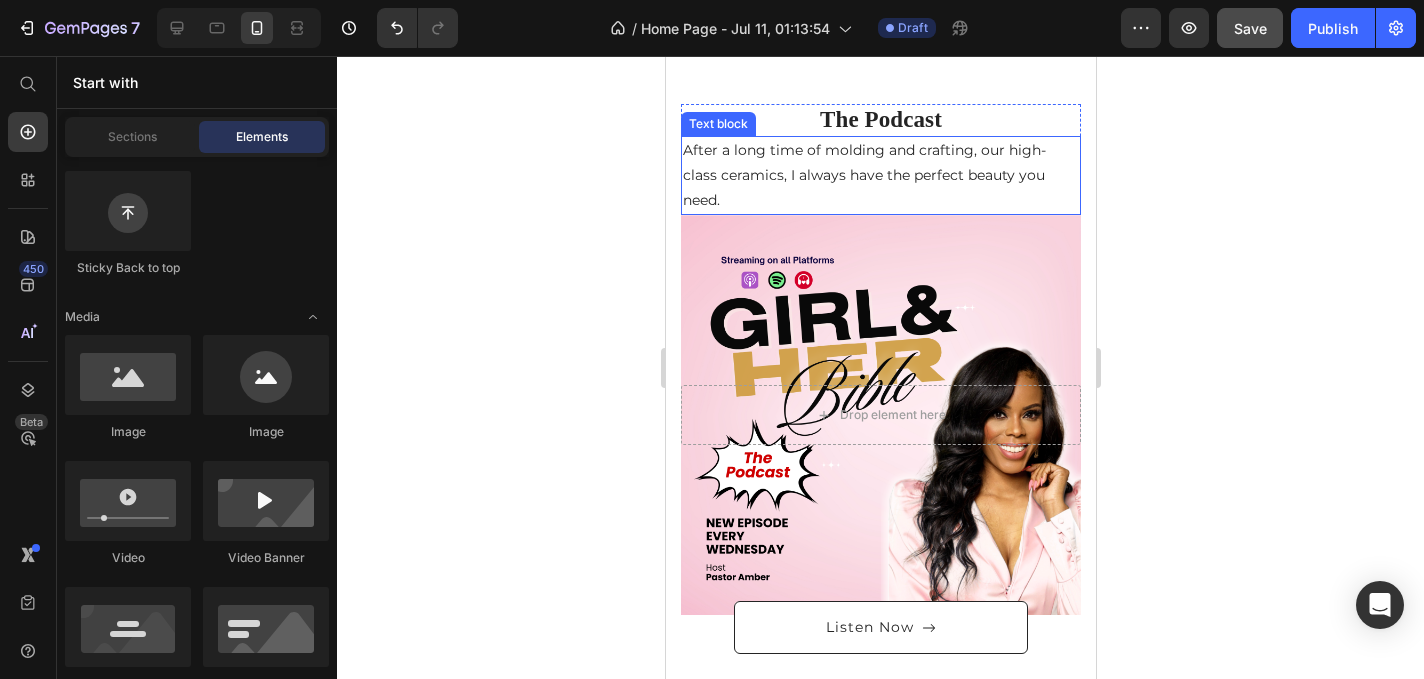scroll, scrollTop: 2551, scrollLeft: 0, axis: vertical 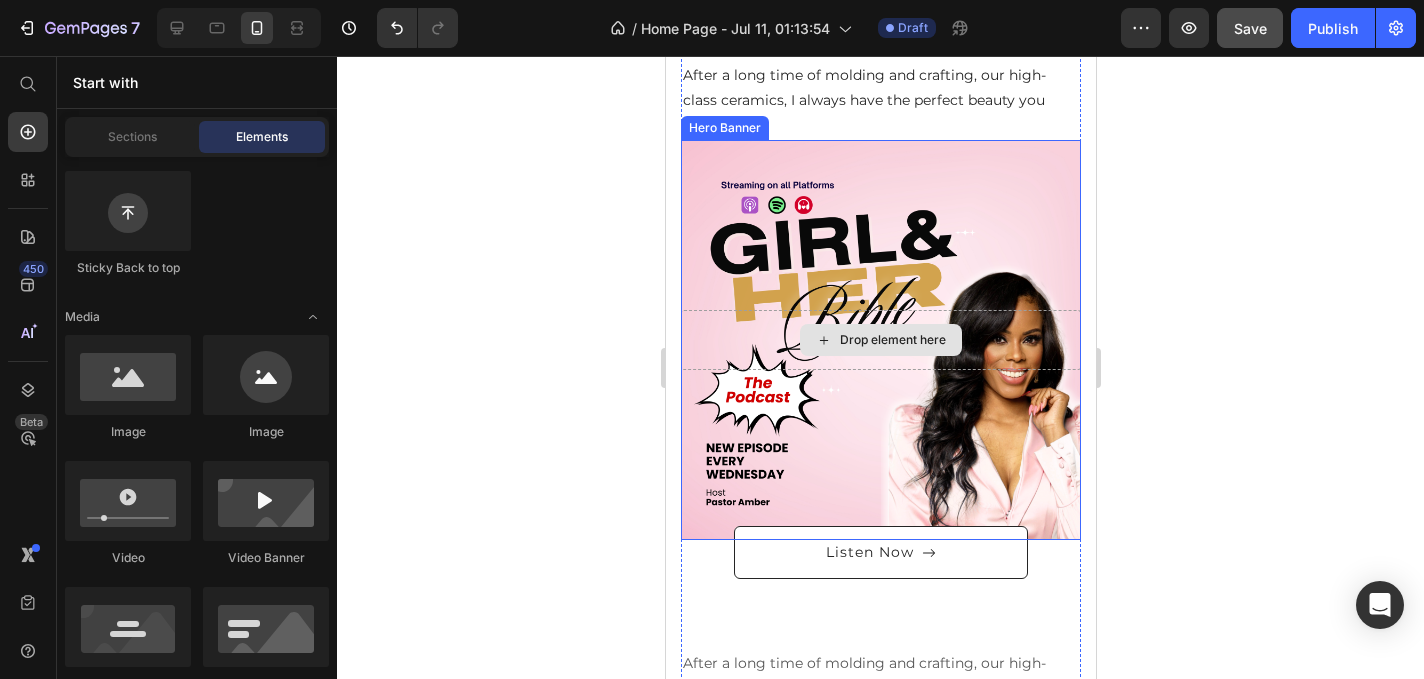 click on "Drop element here" at bounding box center (880, 340) 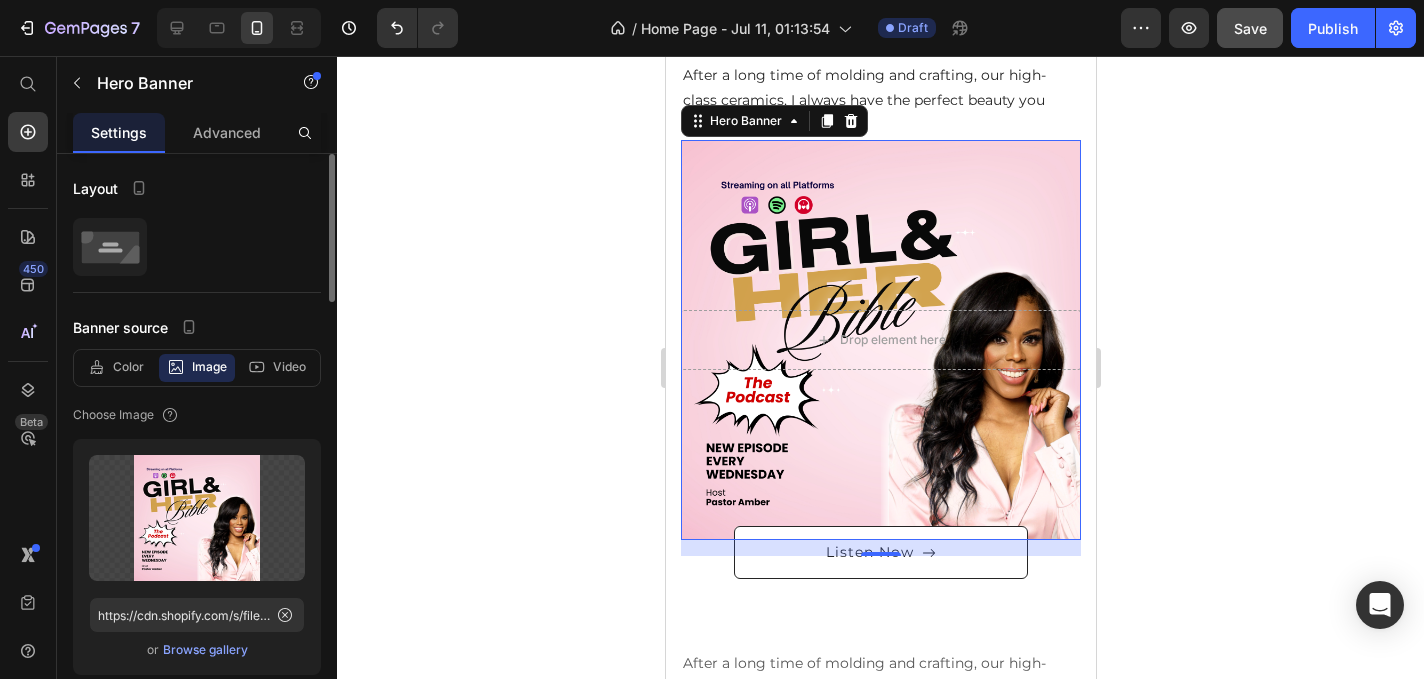 click 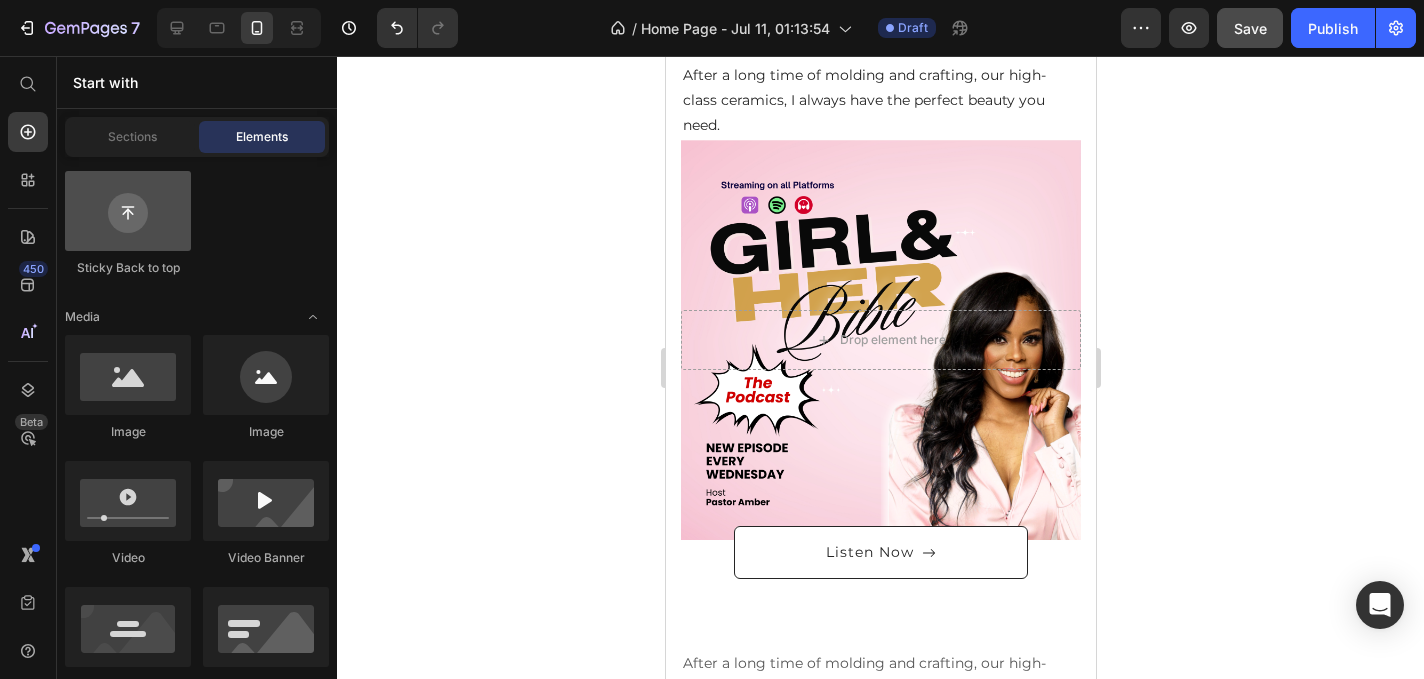 click at bounding box center [128, 211] 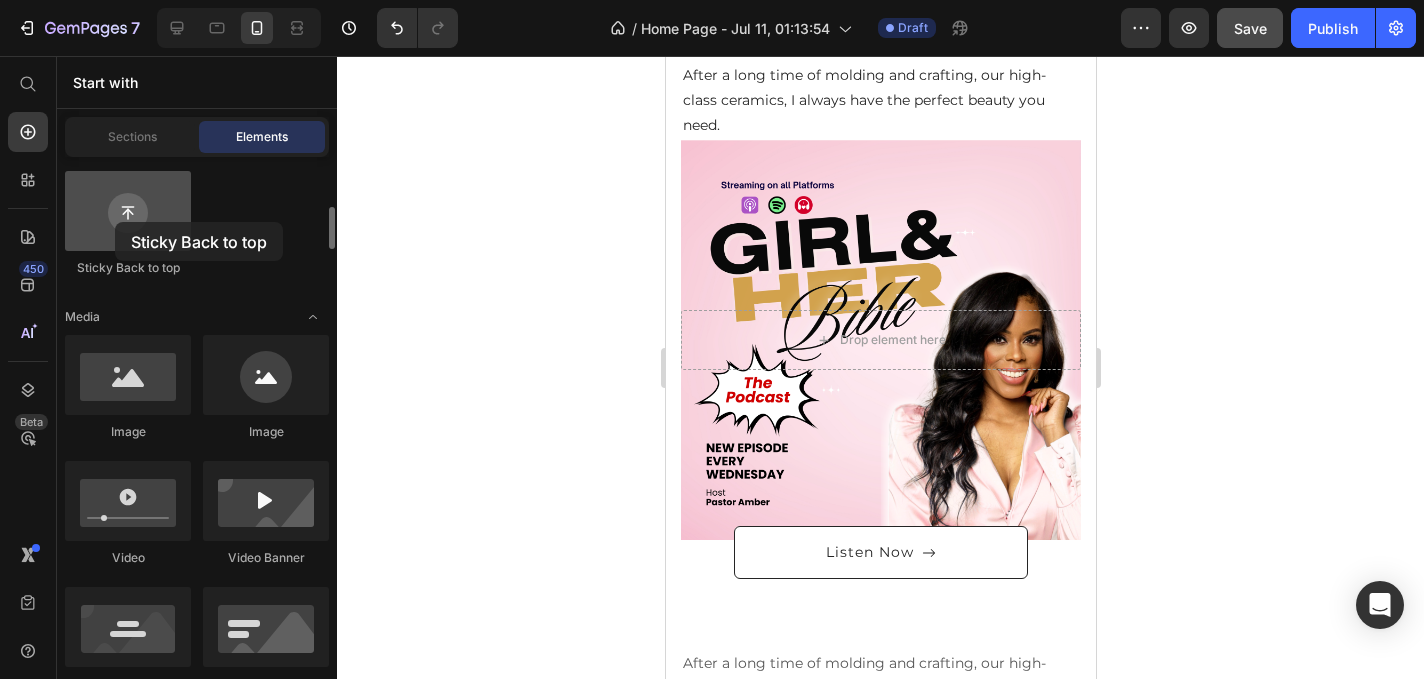 click at bounding box center [128, 211] 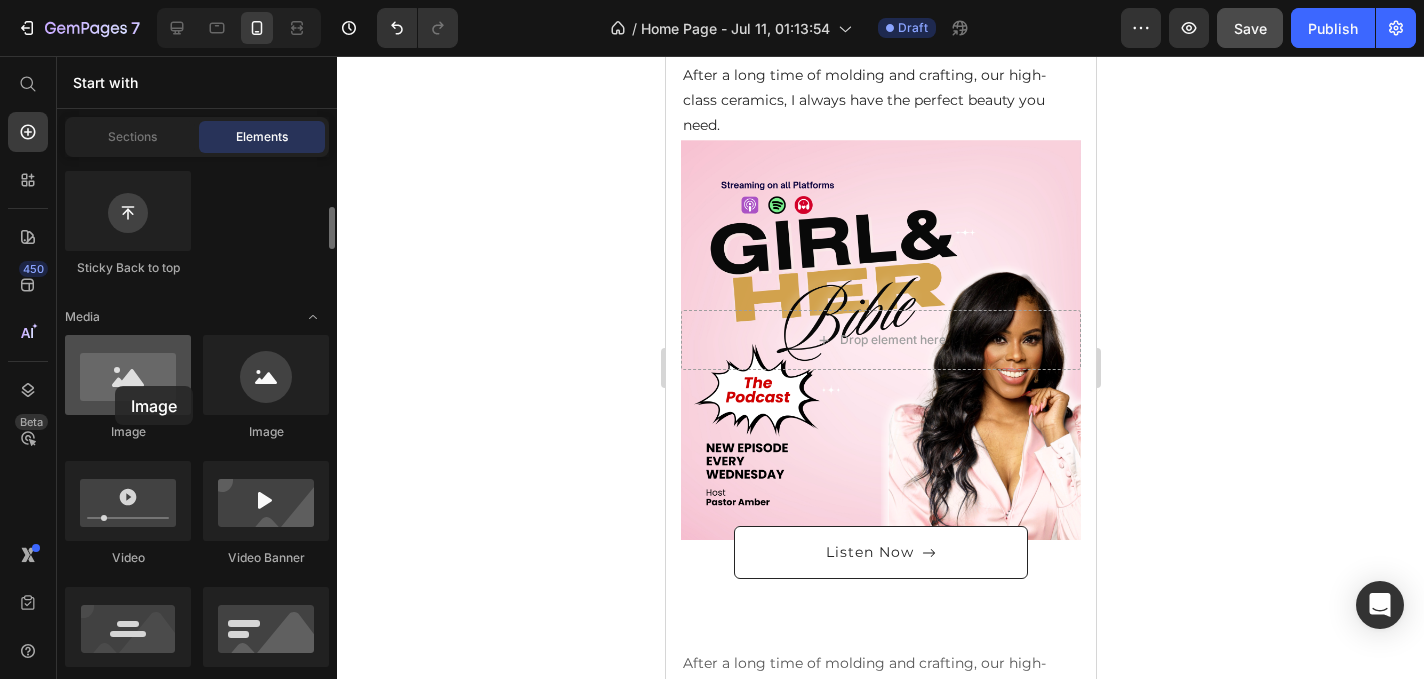click at bounding box center [128, 375] 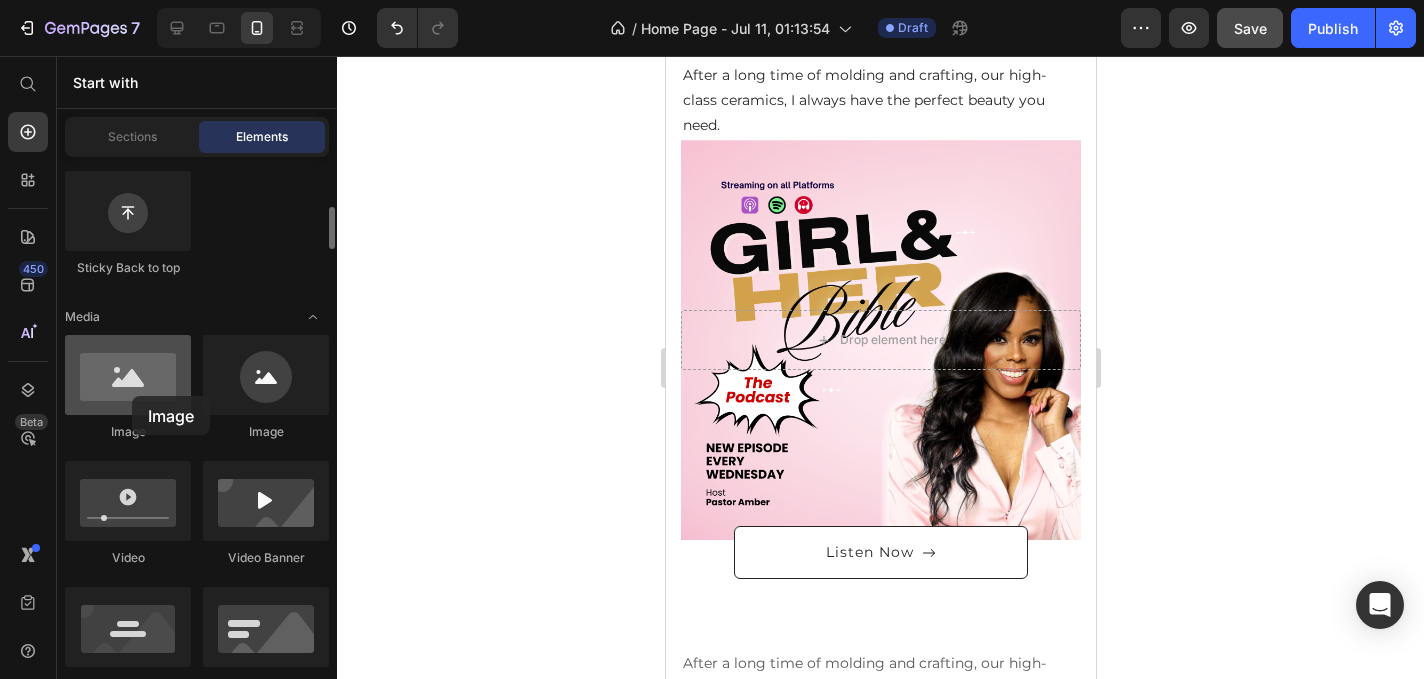 click at bounding box center (128, 375) 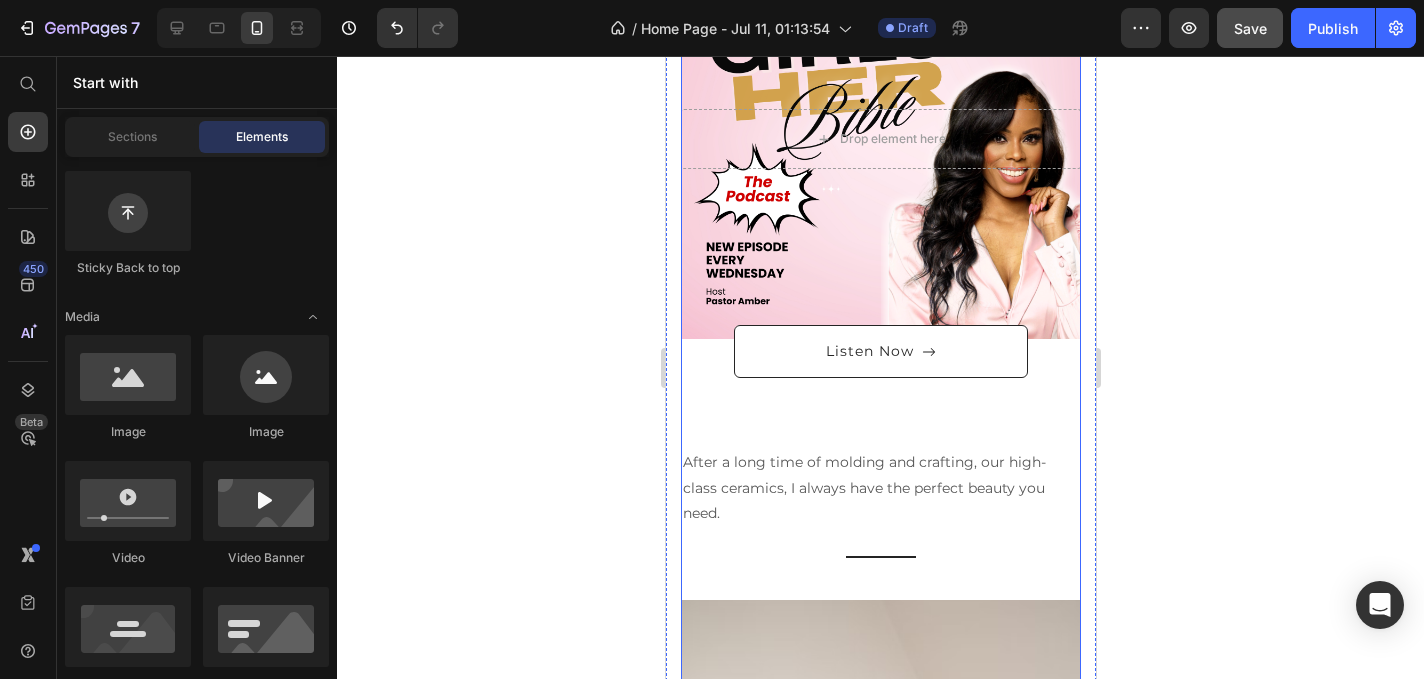 scroll, scrollTop: 3242, scrollLeft: 0, axis: vertical 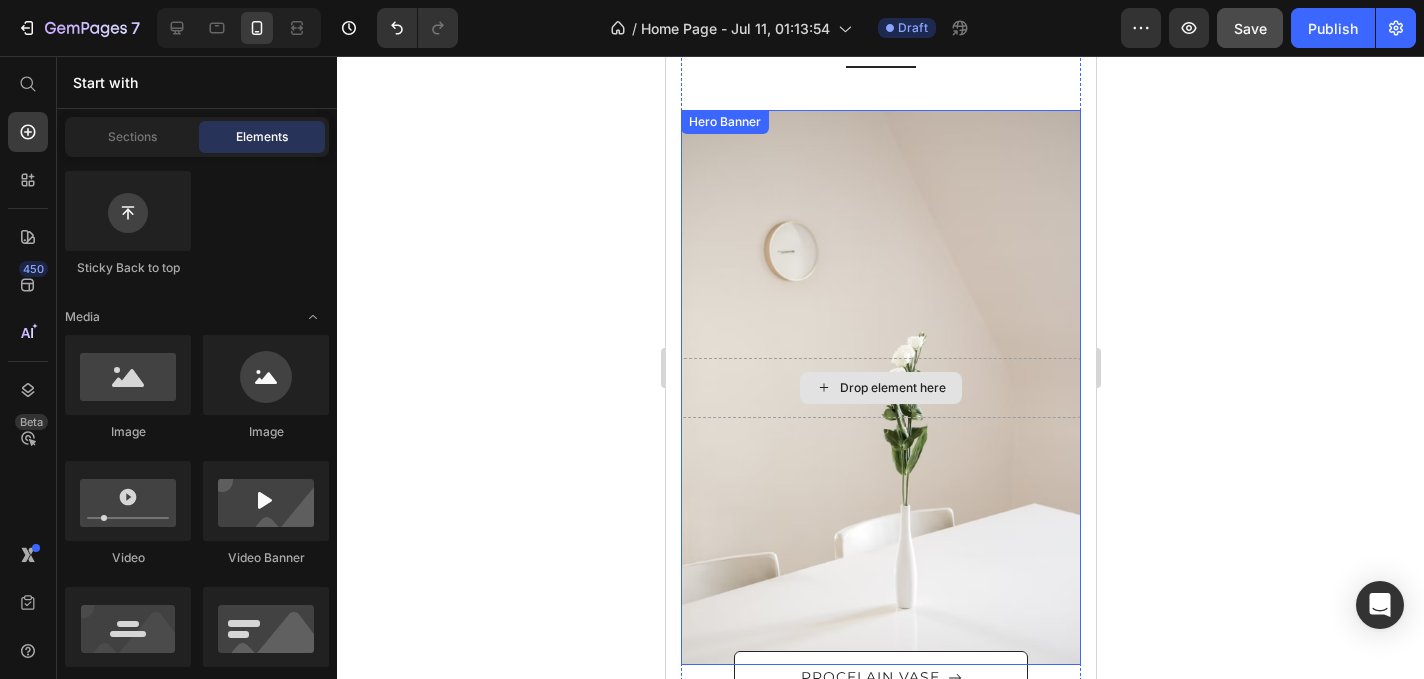 click on "Drop element here" at bounding box center (880, 388) 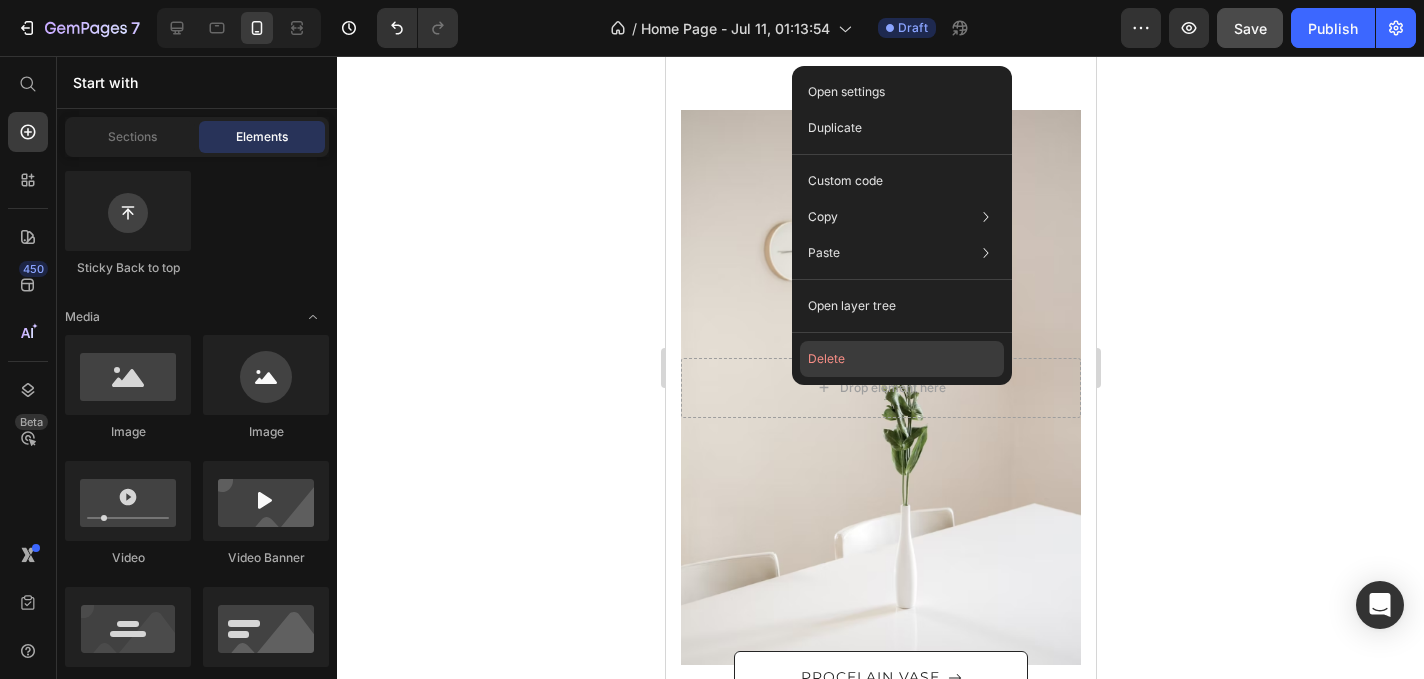 click on "Delete" 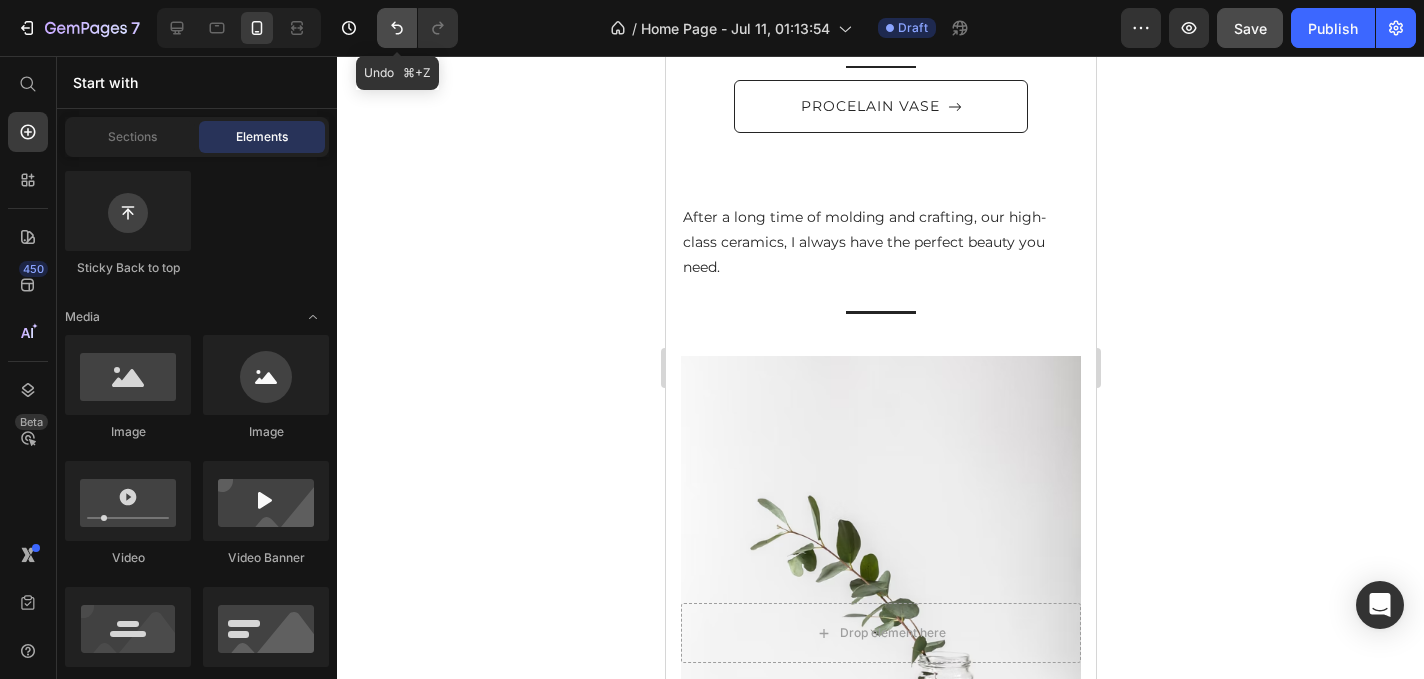 click 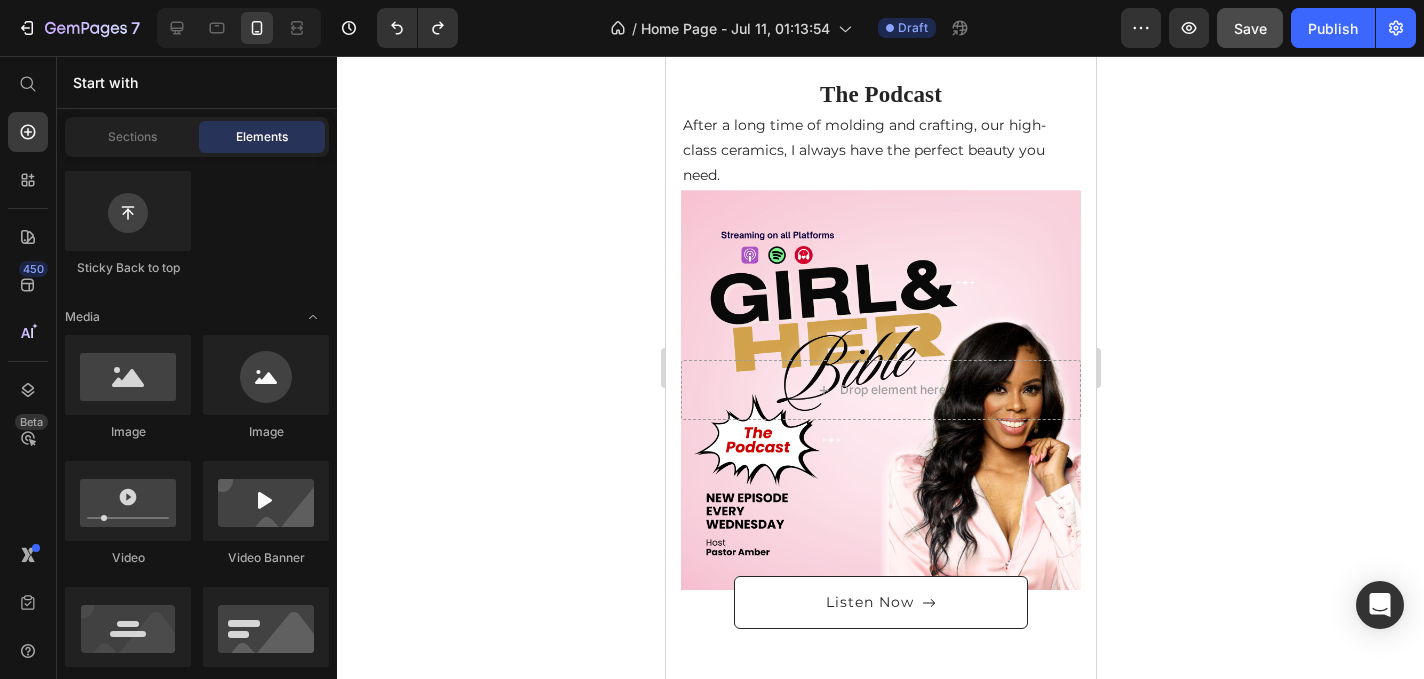 scroll, scrollTop: 2511, scrollLeft: 0, axis: vertical 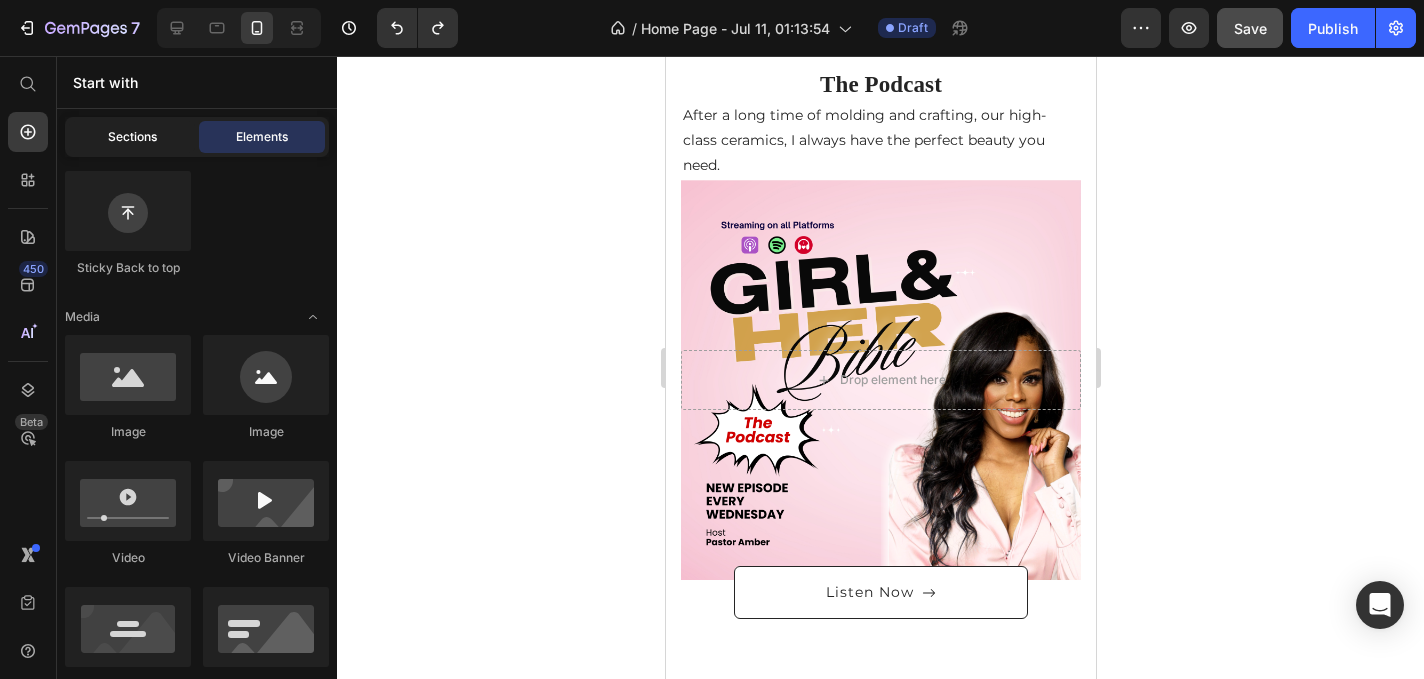 click on "Sections" at bounding box center [132, 137] 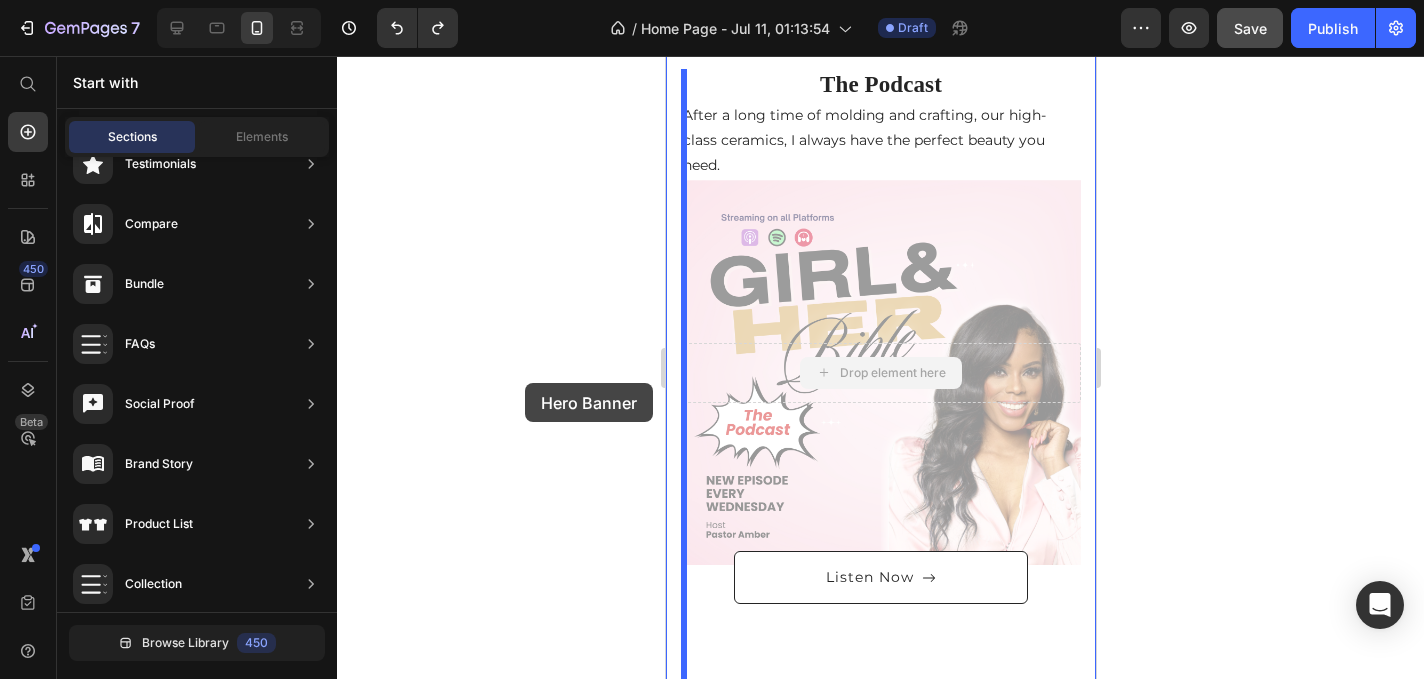 drag, startPoint x: 814, startPoint y: 378, endPoint x: 1297, endPoint y: 434, distance: 486.23553 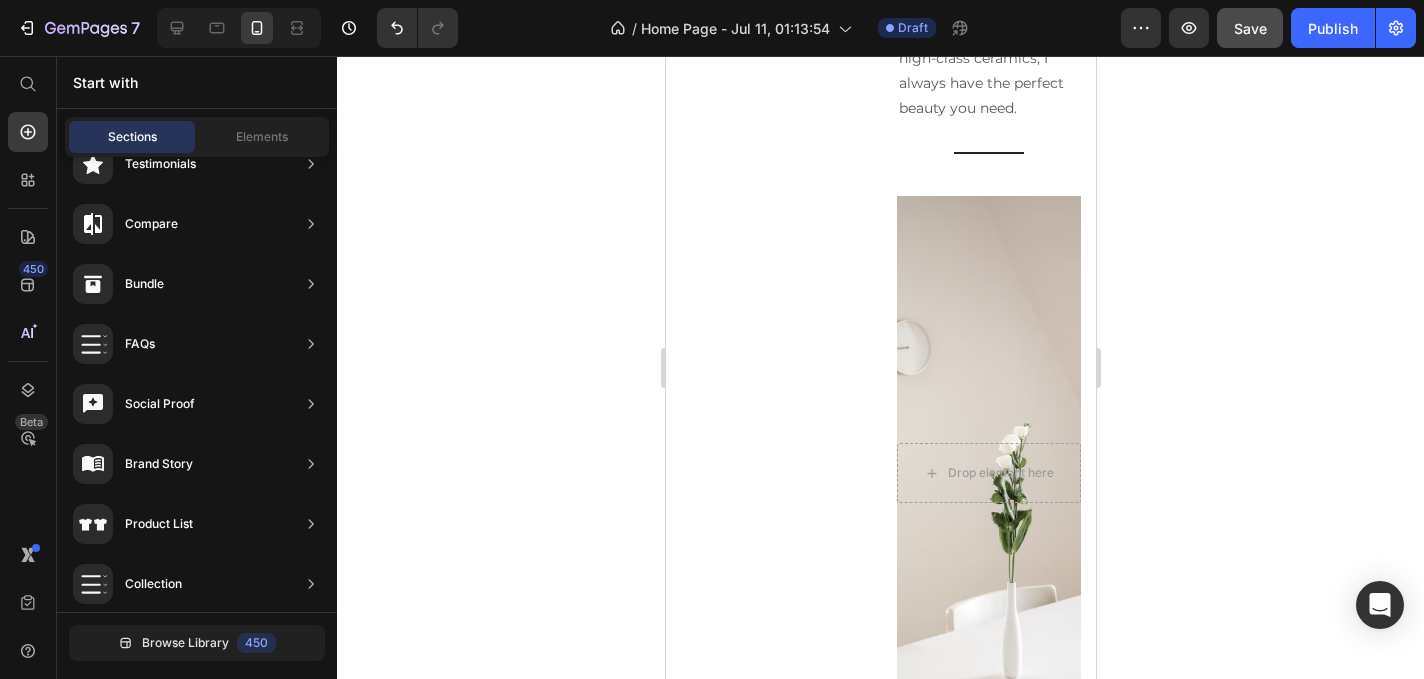 scroll, scrollTop: 2369, scrollLeft: 0, axis: vertical 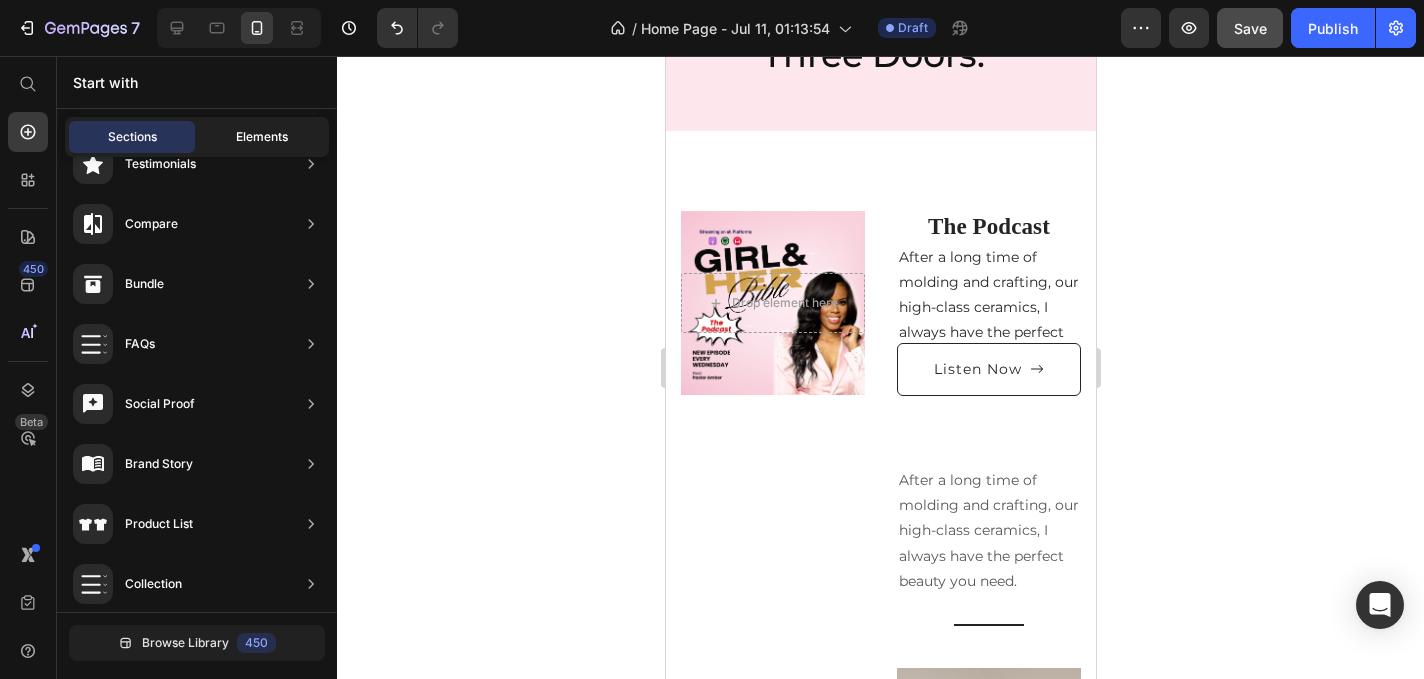 click on "Elements" 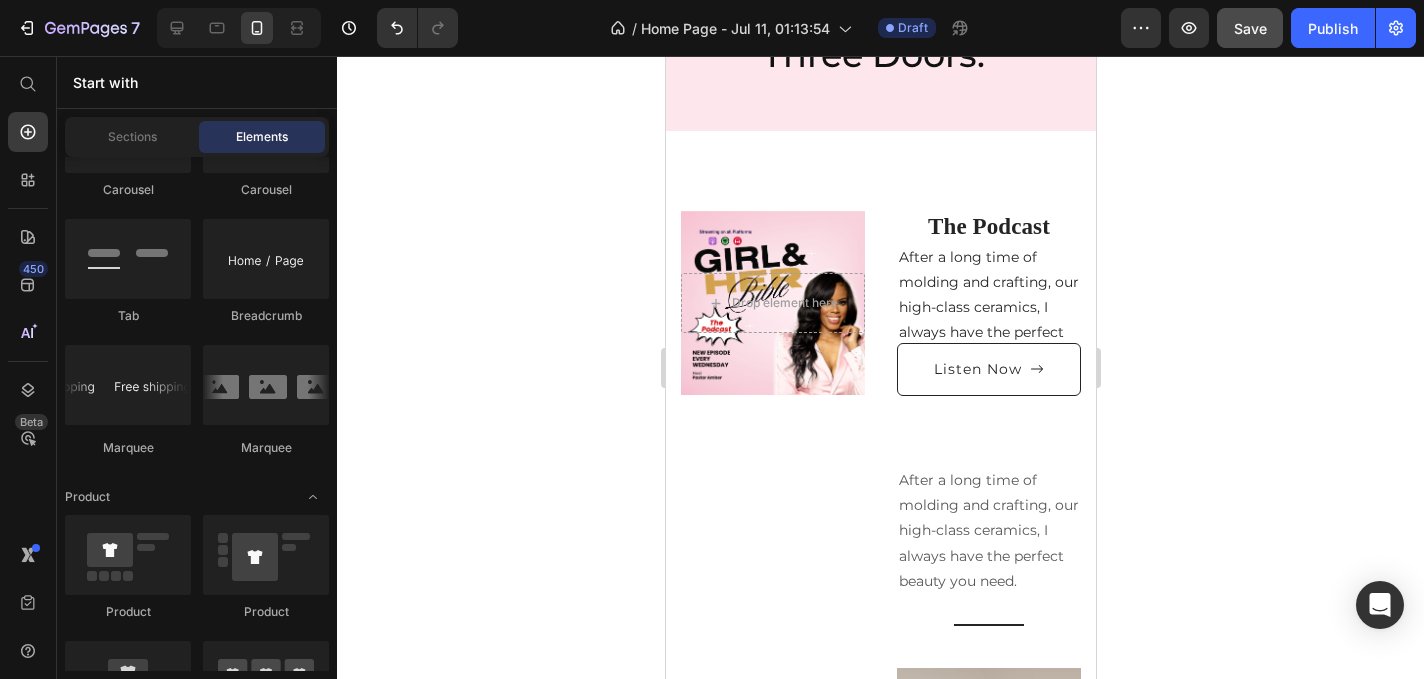 scroll, scrollTop: 3658, scrollLeft: 0, axis: vertical 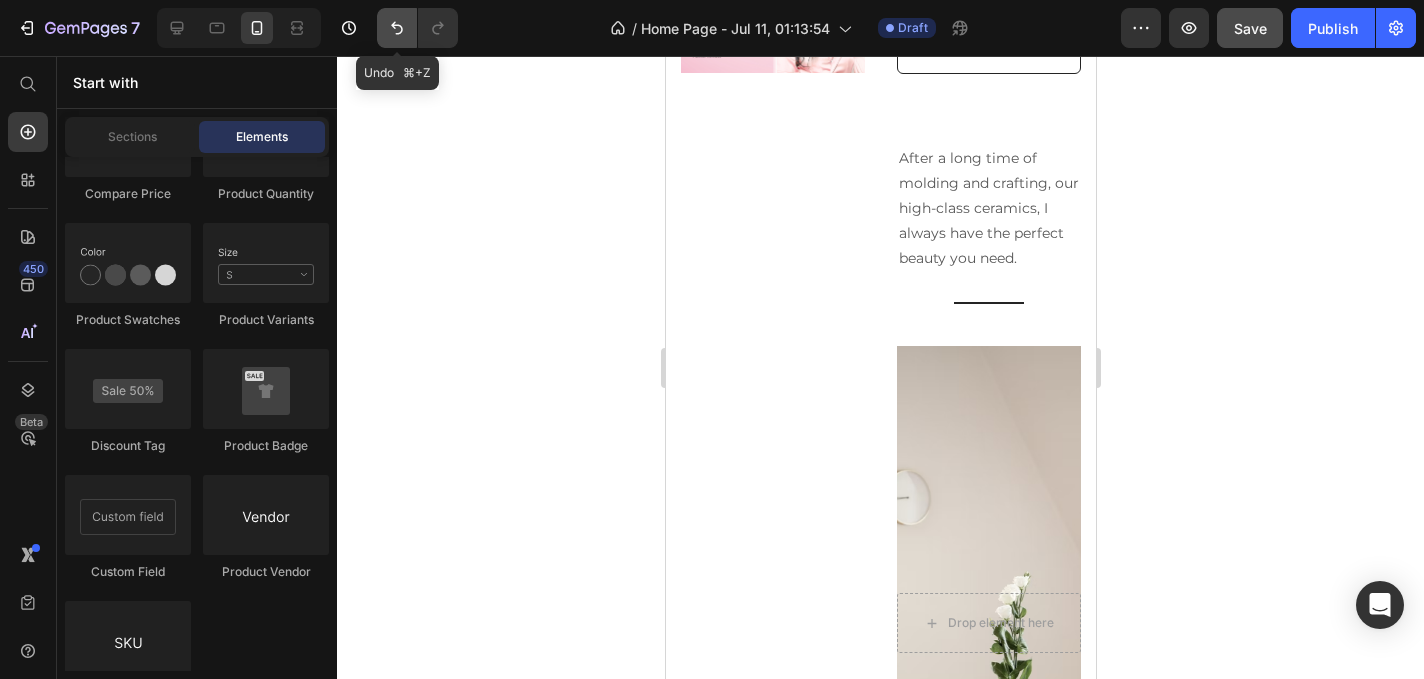 click 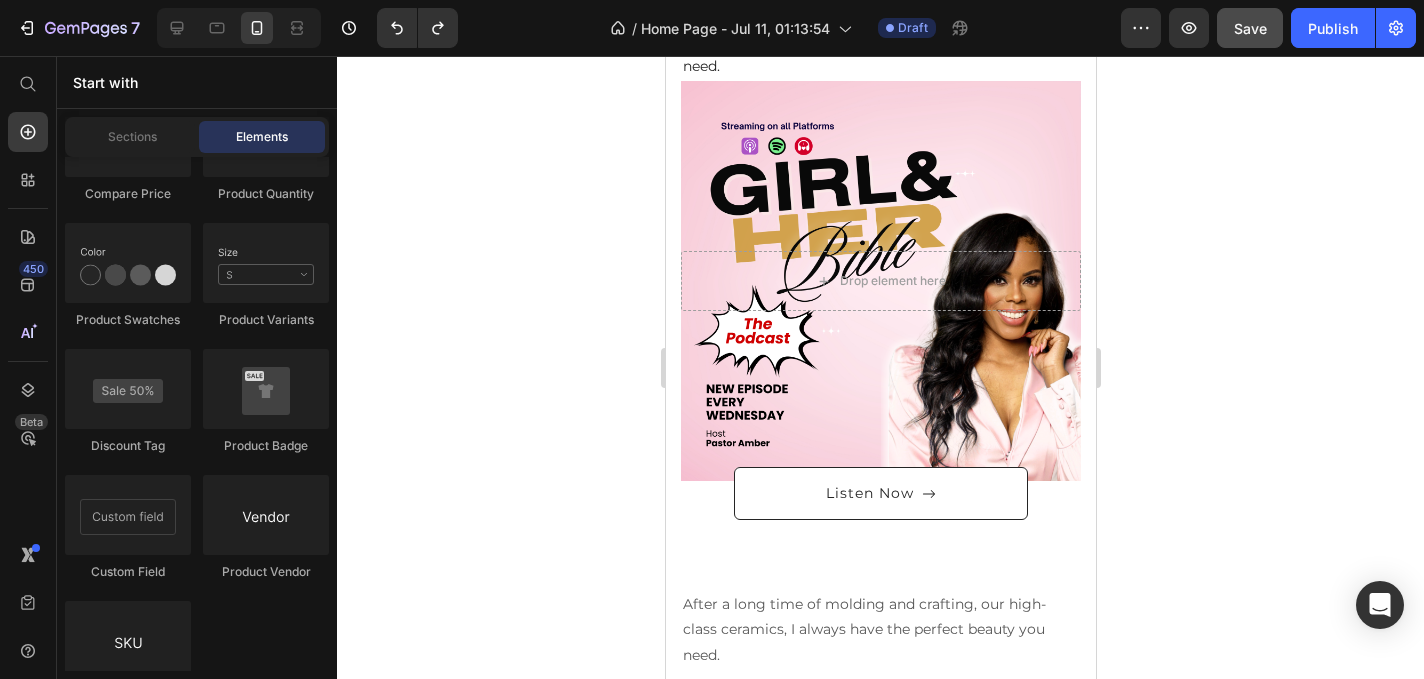 scroll, scrollTop: 2128, scrollLeft: 0, axis: vertical 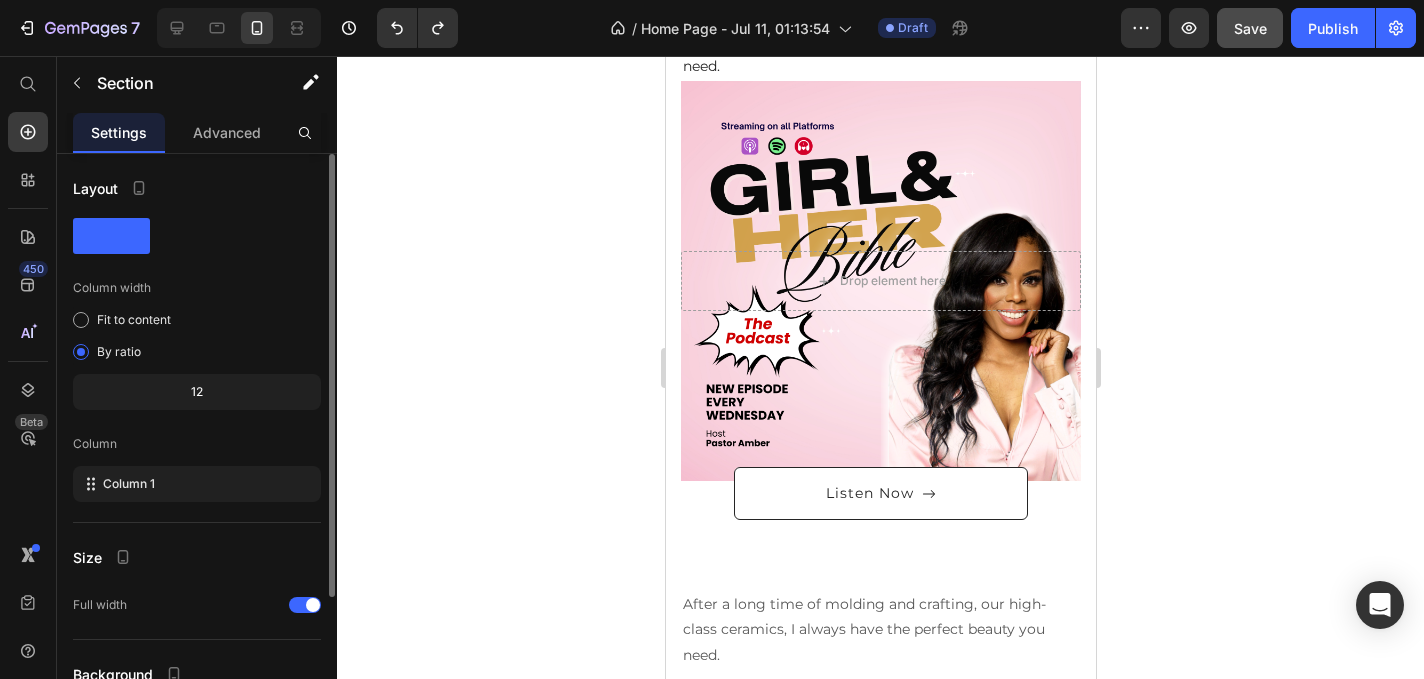 click on "IN THE PRESS Heading One Movement. Three Doors. Text Block Carousel Row Section 4   You can create reusable sections Create Theme Section AI Content Write with GemAI What would you like to describe here? Tone and Voice Persuasive Product Show more Generate" at bounding box center [880, -230] 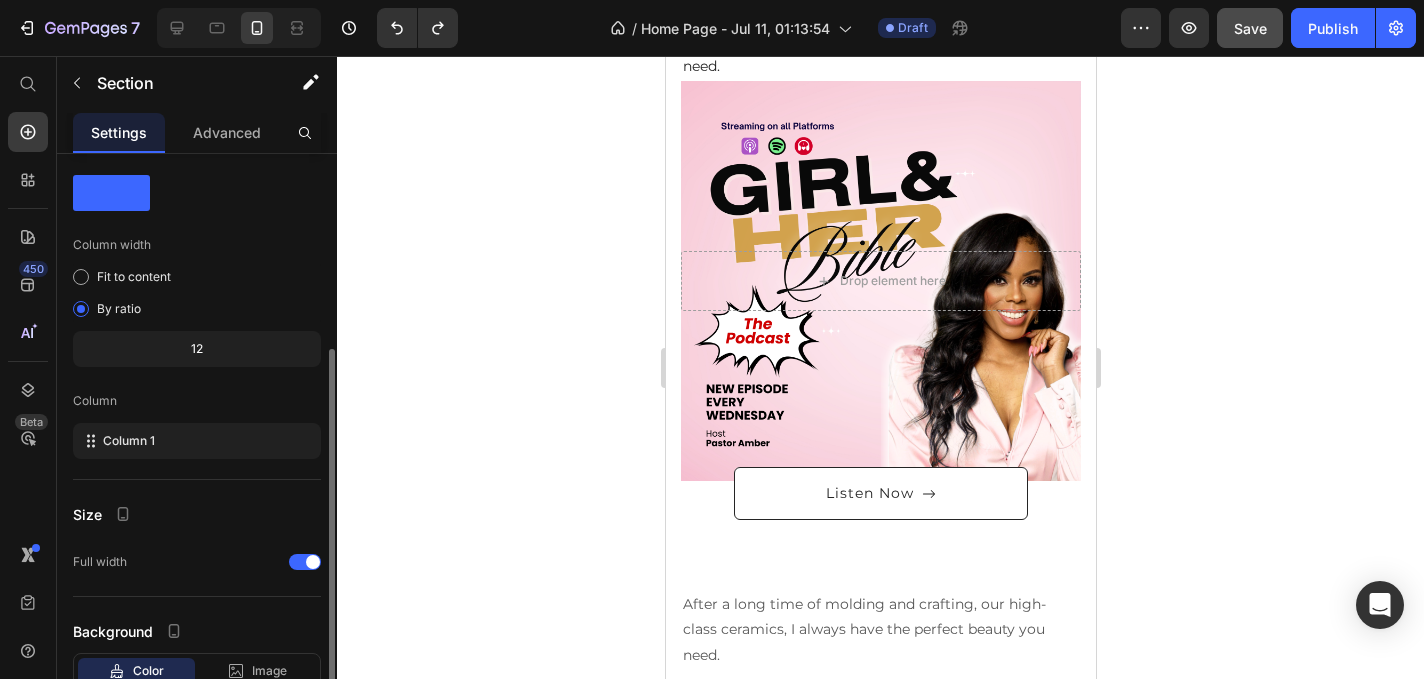 scroll, scrollTop: 182, scrollLeft: 0, axis: vertical 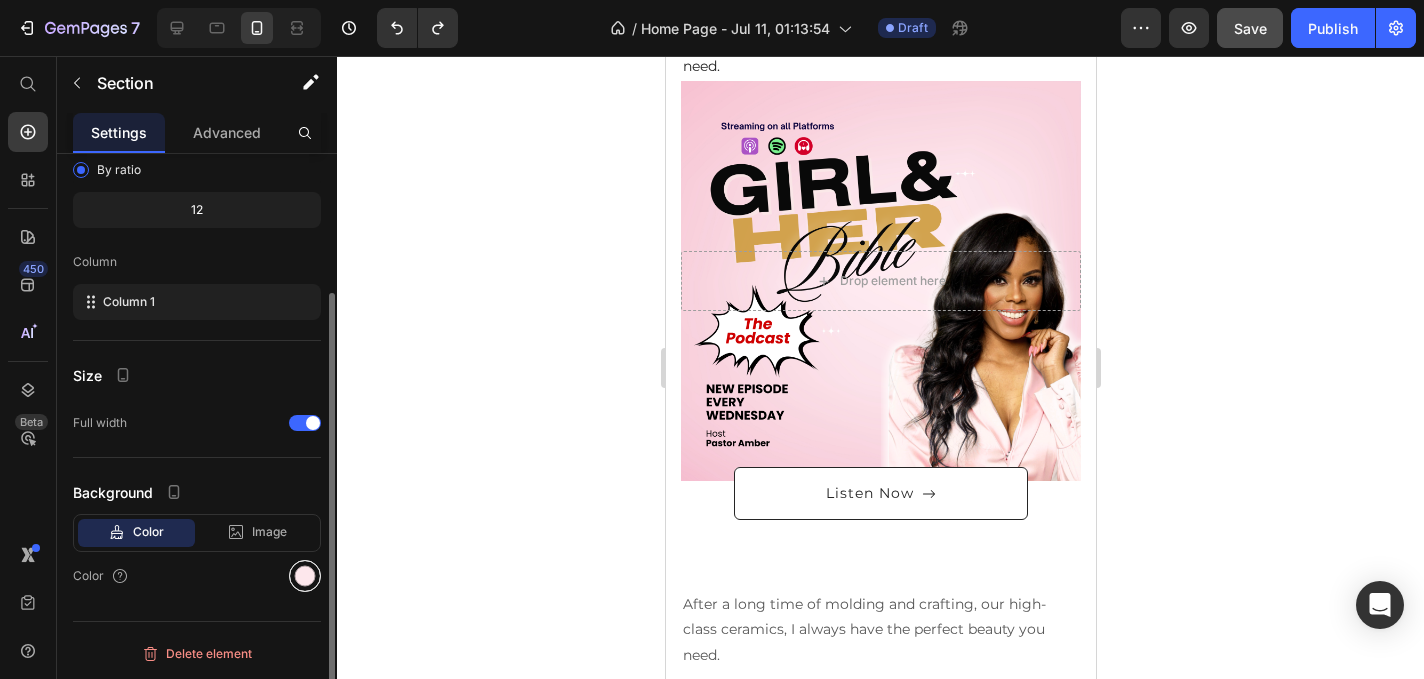 click at bounding box center [305, 576] 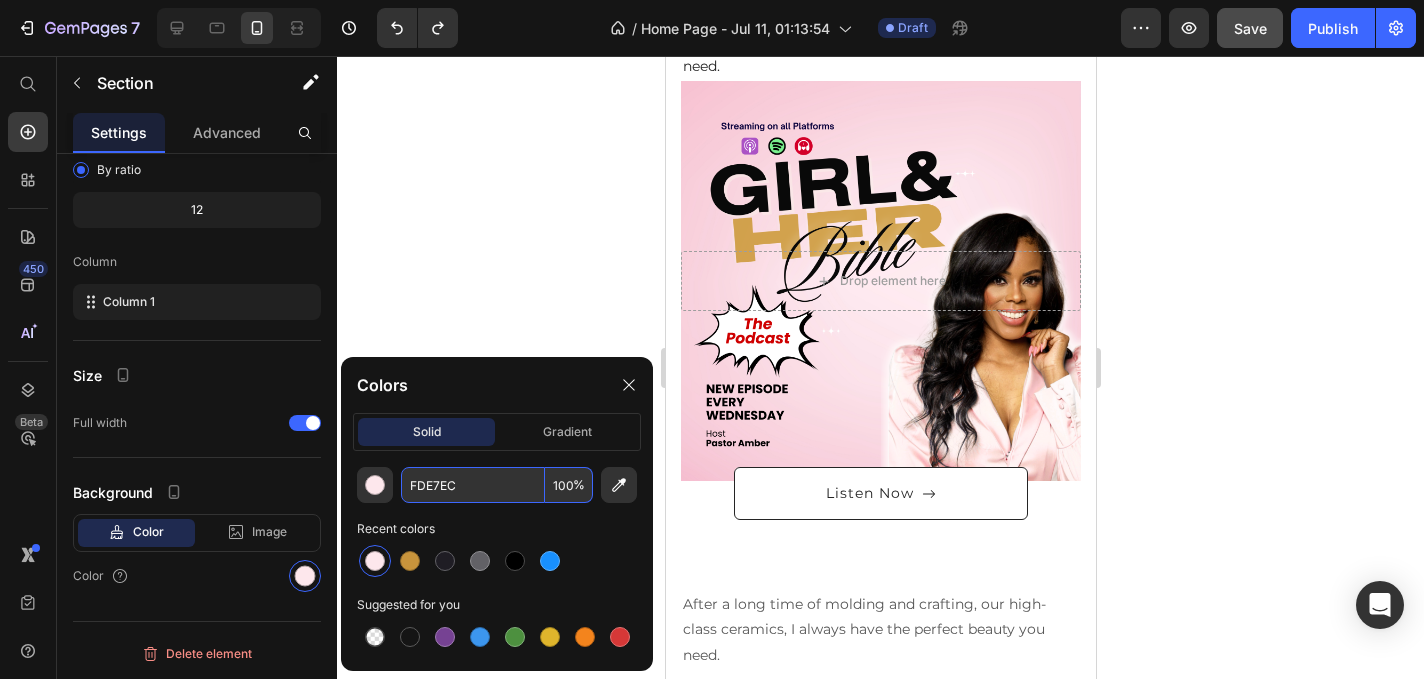 drag, startPoint x: 513, startPoint y: 489, endPoint x: 487, endPoint y: 489, distance: 26 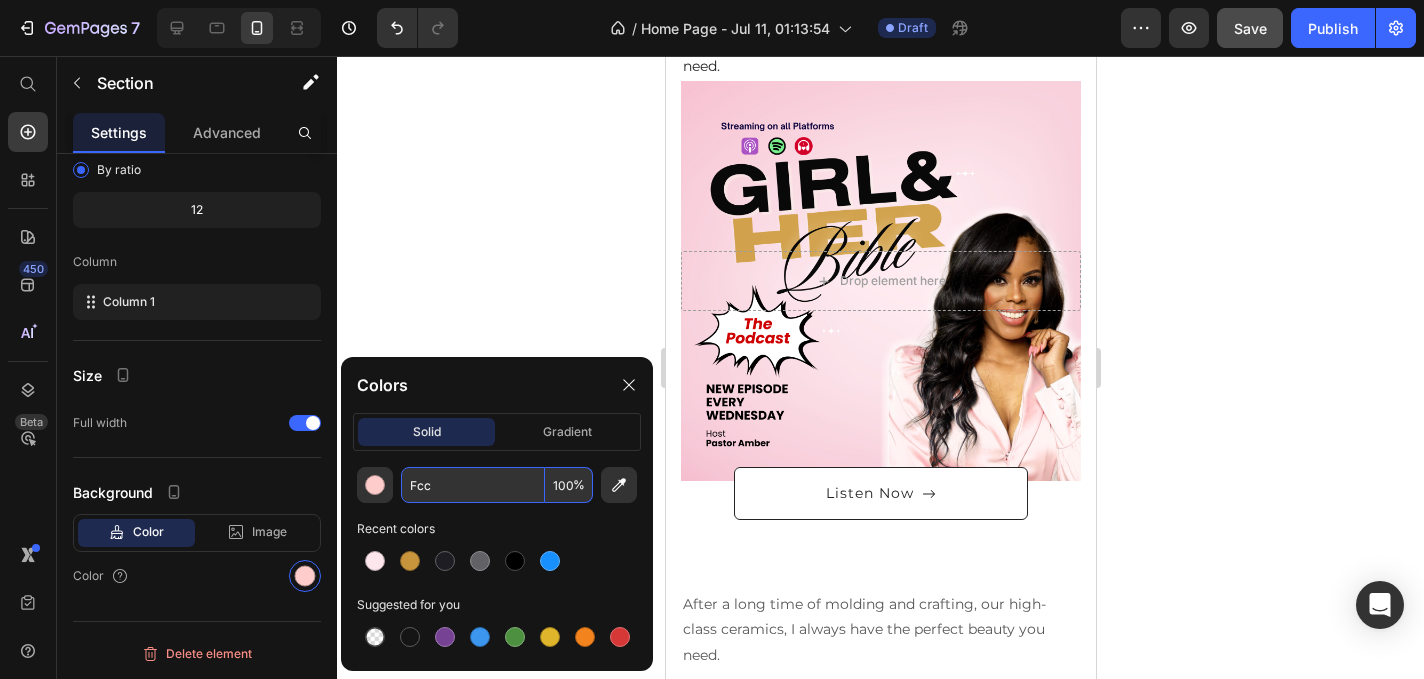 click on "Recent colors" at bounding box center [497, 529] 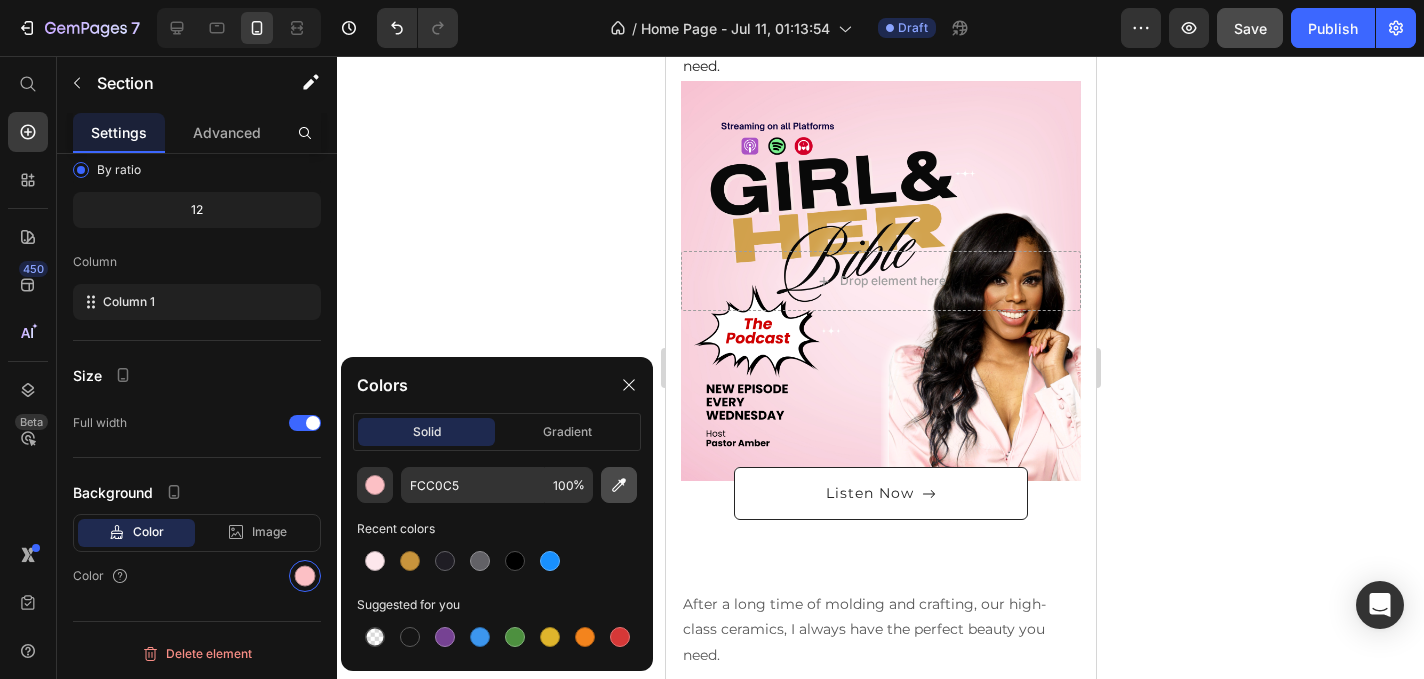 click 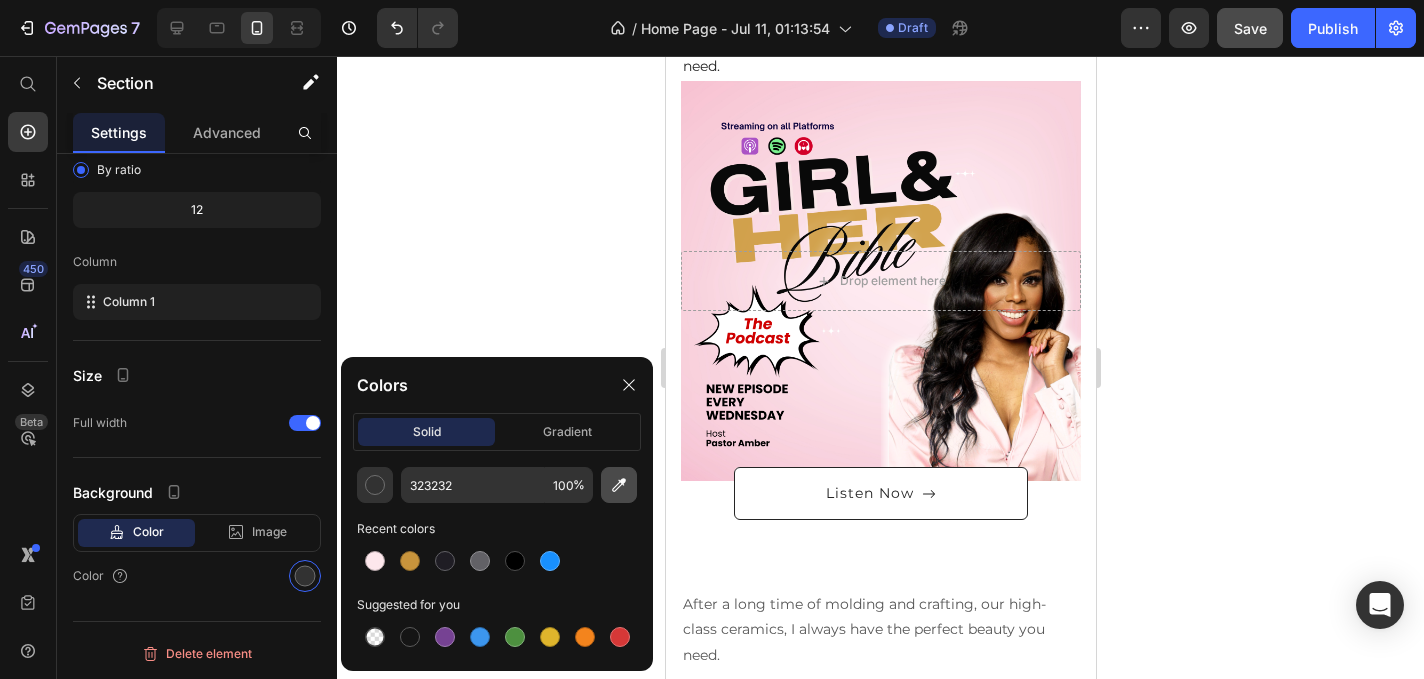 click 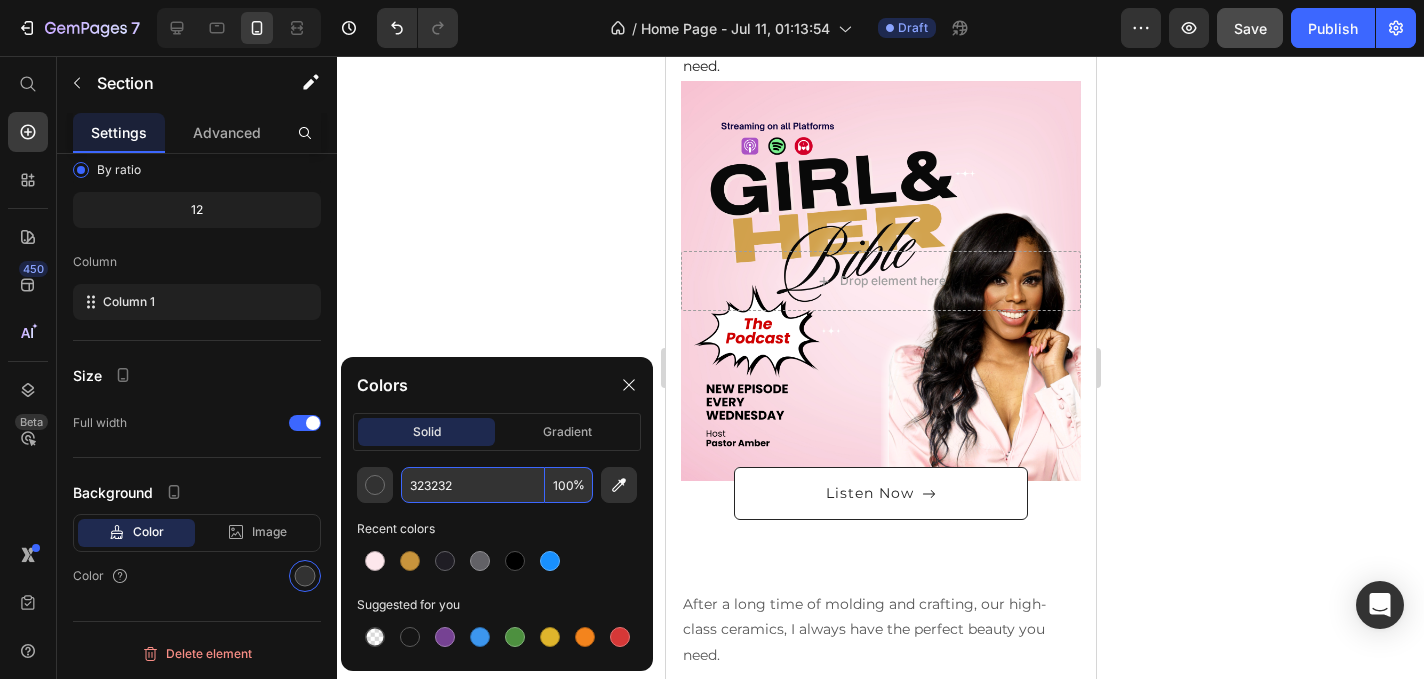 click on "323232" at bounding box center [473, 485] 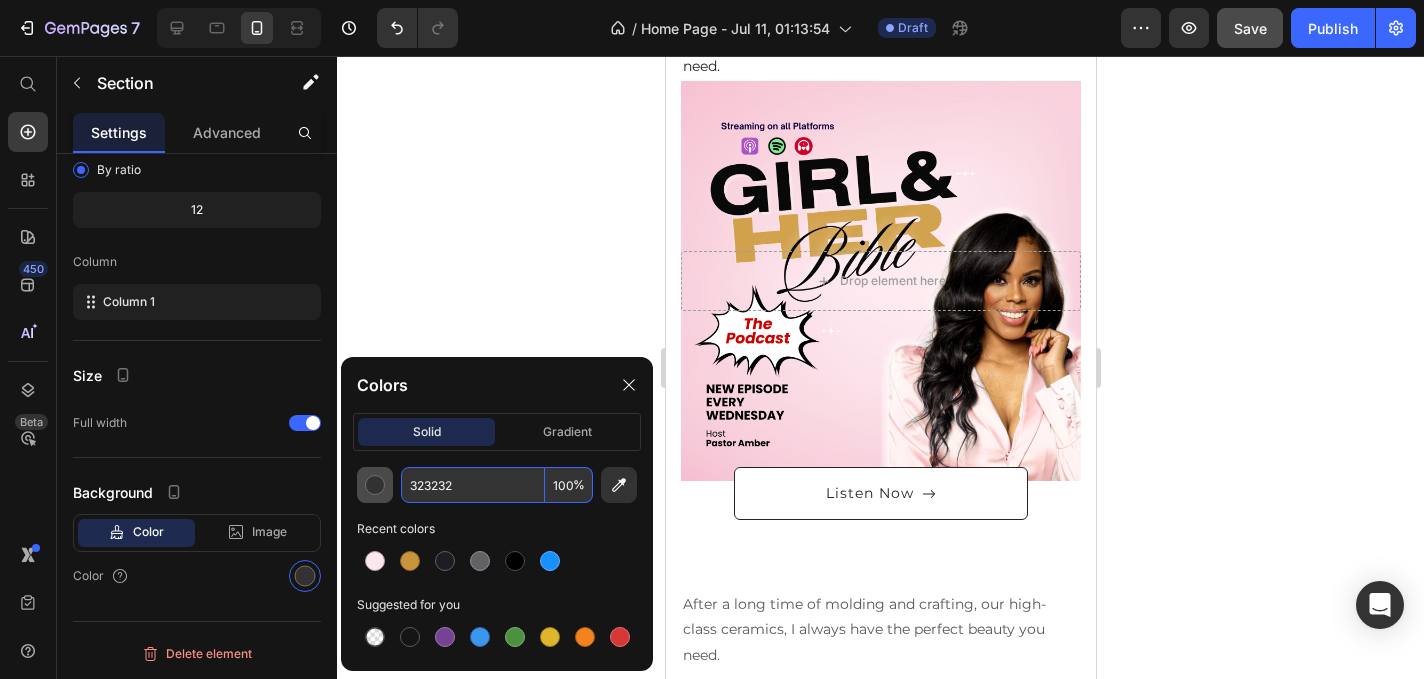 click at bounding box center [375, 485] 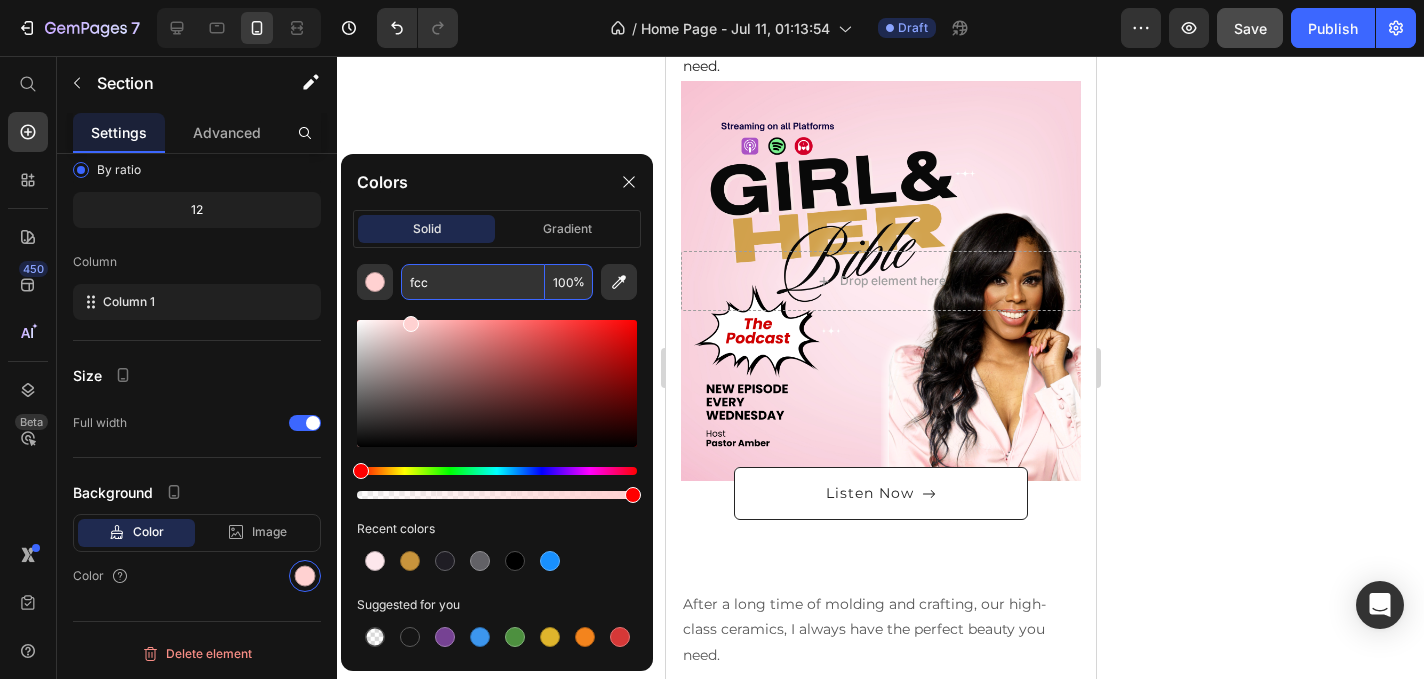 drag, startPoint x: 417, startPoint y: 327, endPoint x: 408, endPoint y: 318, distance: 12.727922 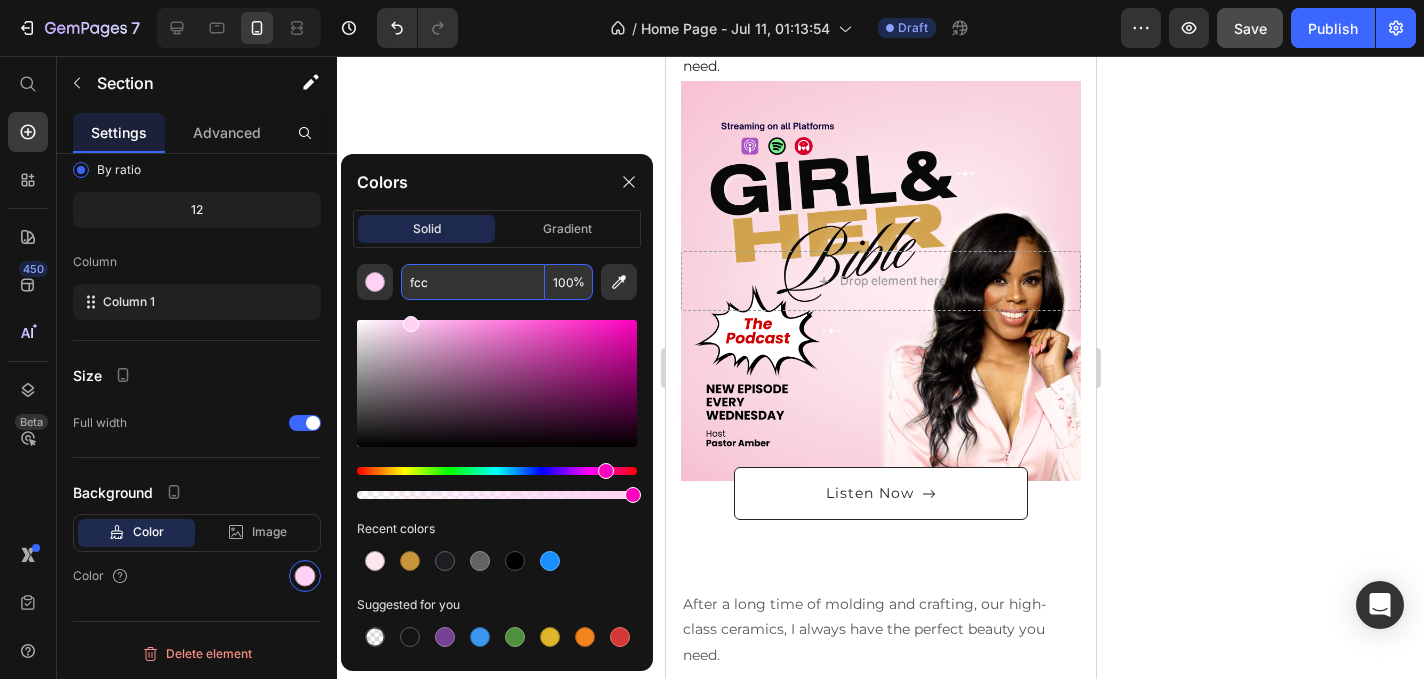 drag, startPoint x: 365, startPoint y: 473, endPoint x: 603, endPoint y: 484, distance: 238.25406 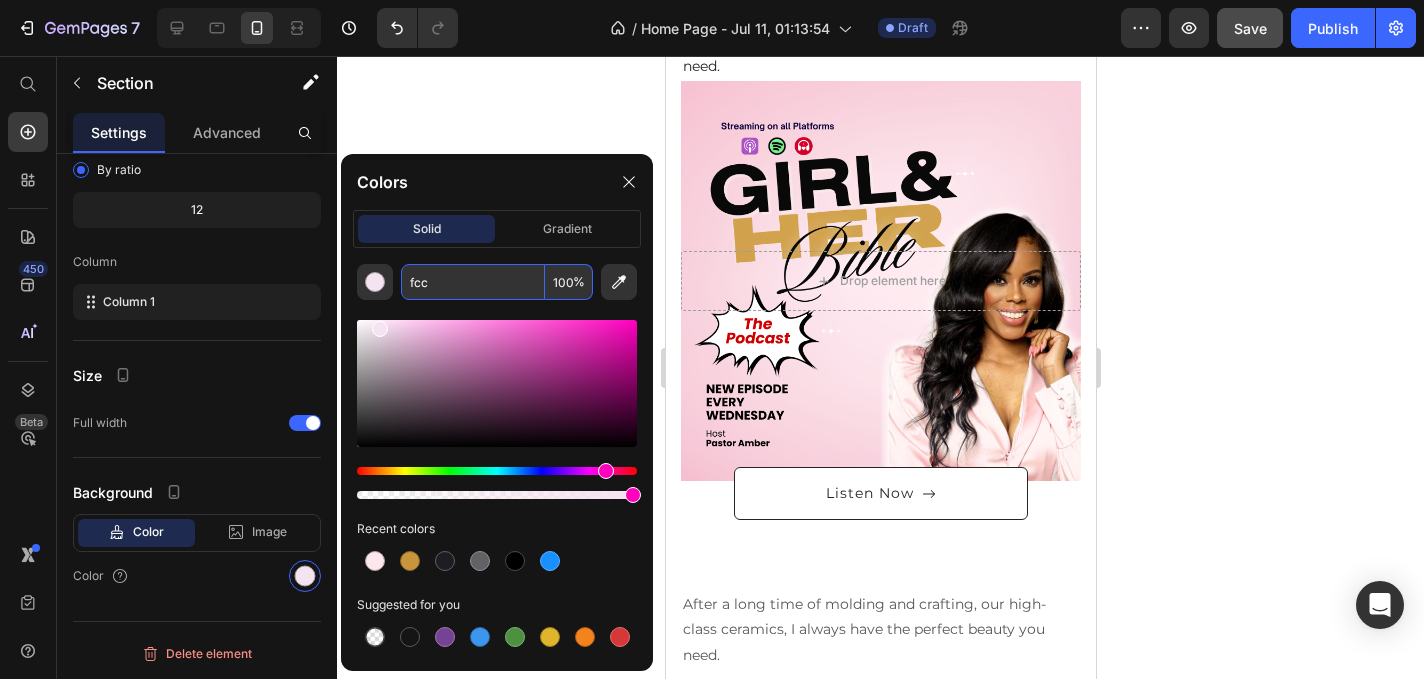 drag, startPoint x: 412, startPoint y: 323, endPoint x: 378, endPoint y: 324, distance: 34.0147 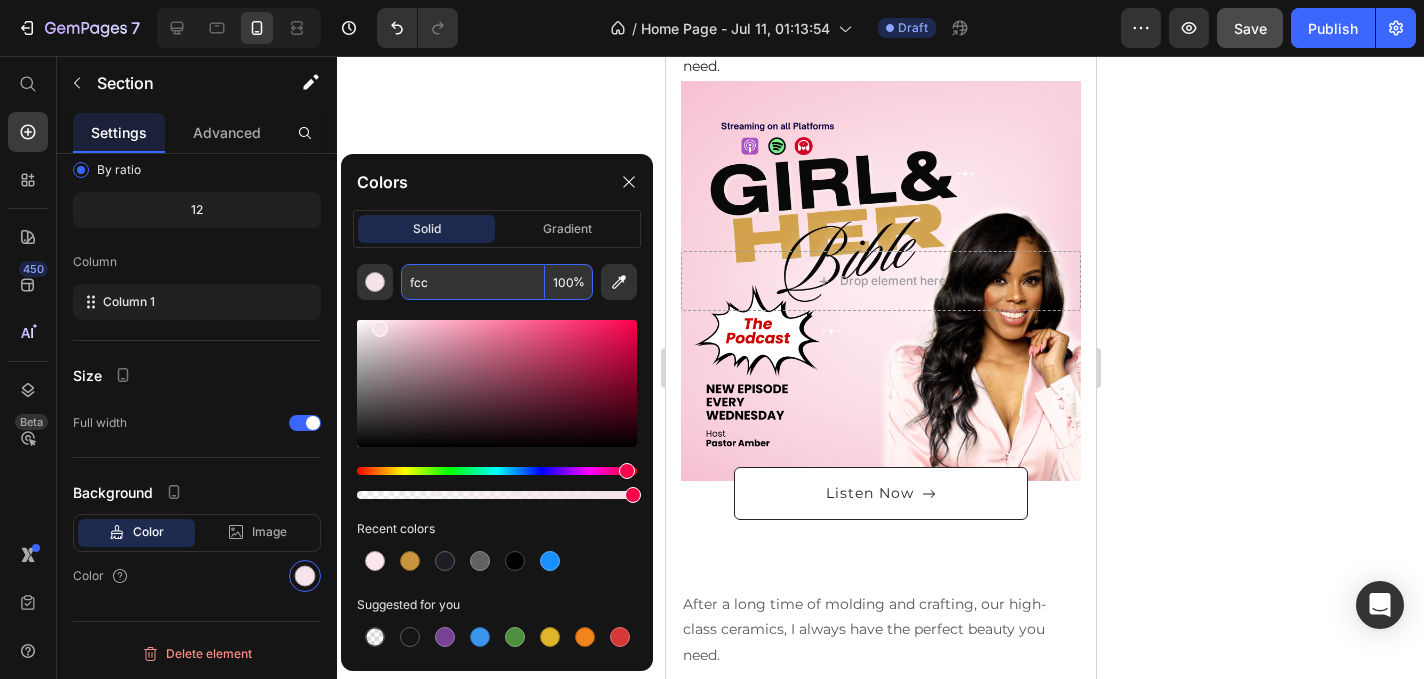 drag, startPoint x: 606, startPoint y: 472, endPoint x: 624, endPoint y: 472, distance: 18 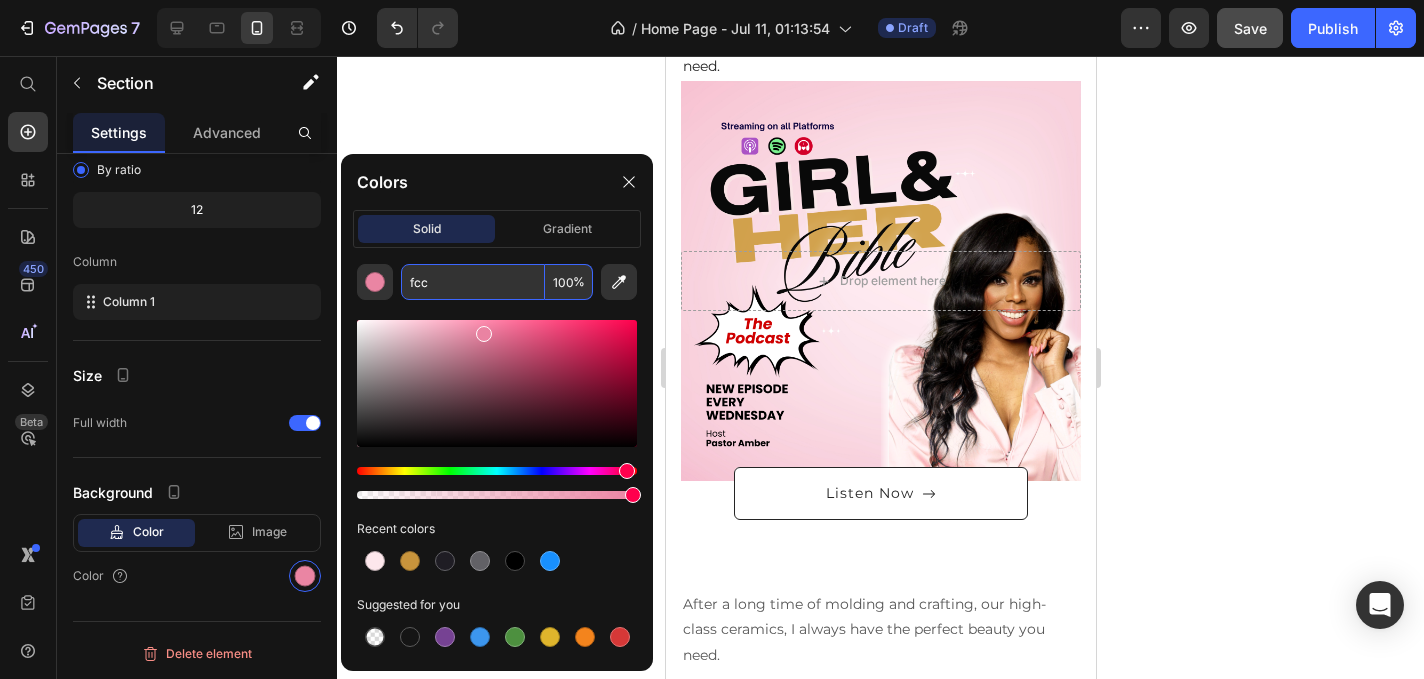 drag, startPoint x: 381, startPoint y: 332, endPoint x: 481, endPoint y: 330, distance: 100.02 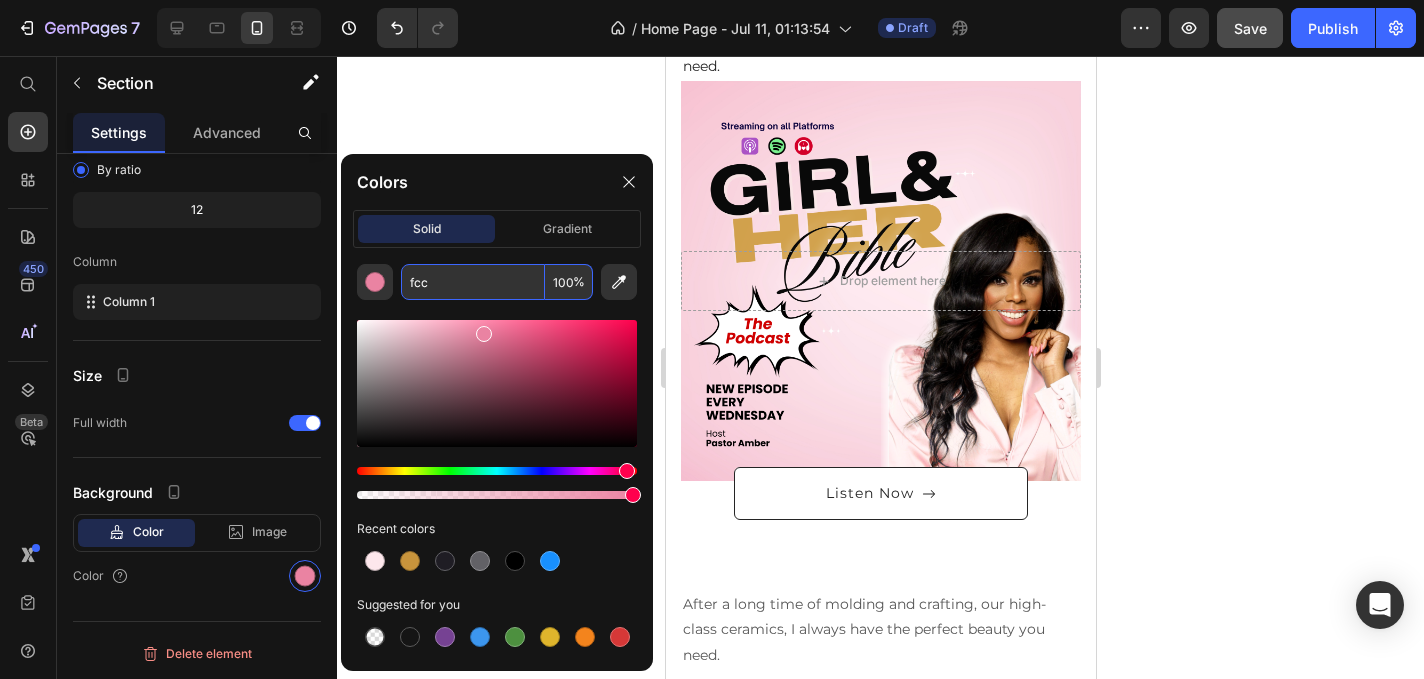 click at bounding box center [484, 334] 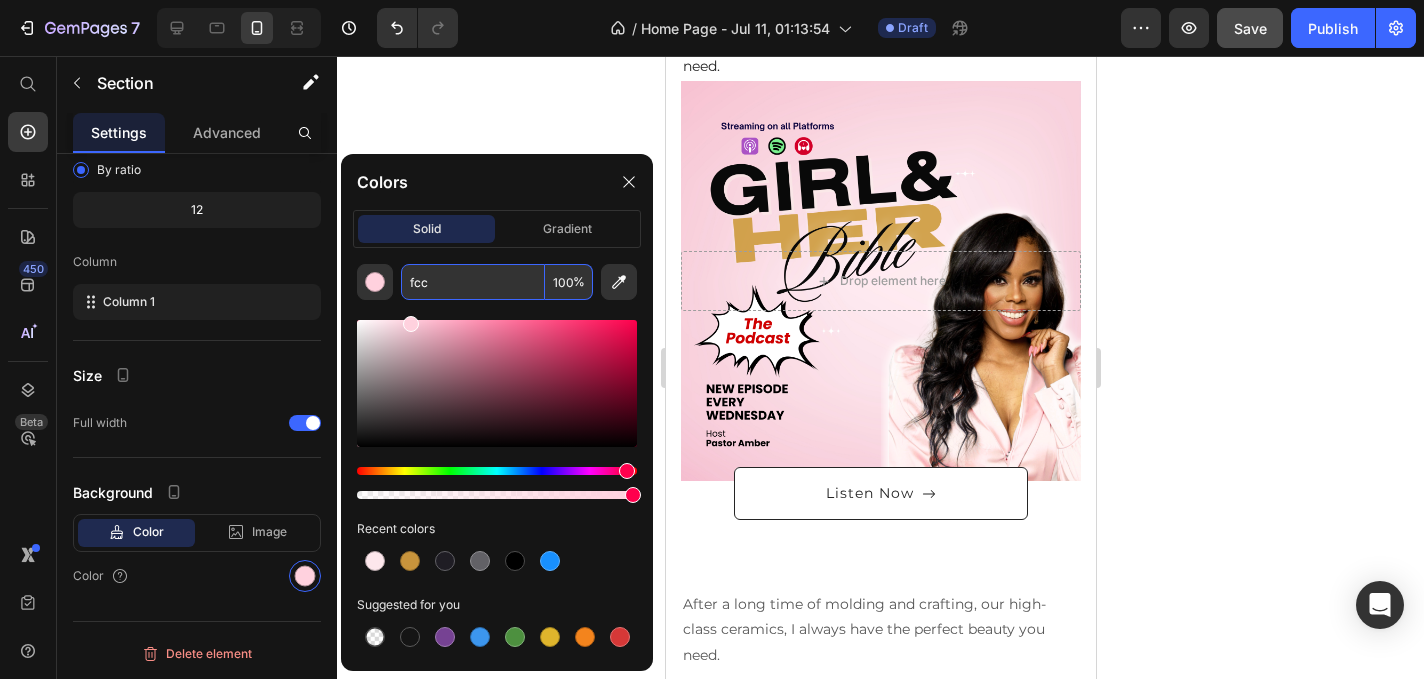 drag, startPoint x: 481, startPoint y: 330, endPoint x: 410, endPoint y: 319, distance: 71.84706 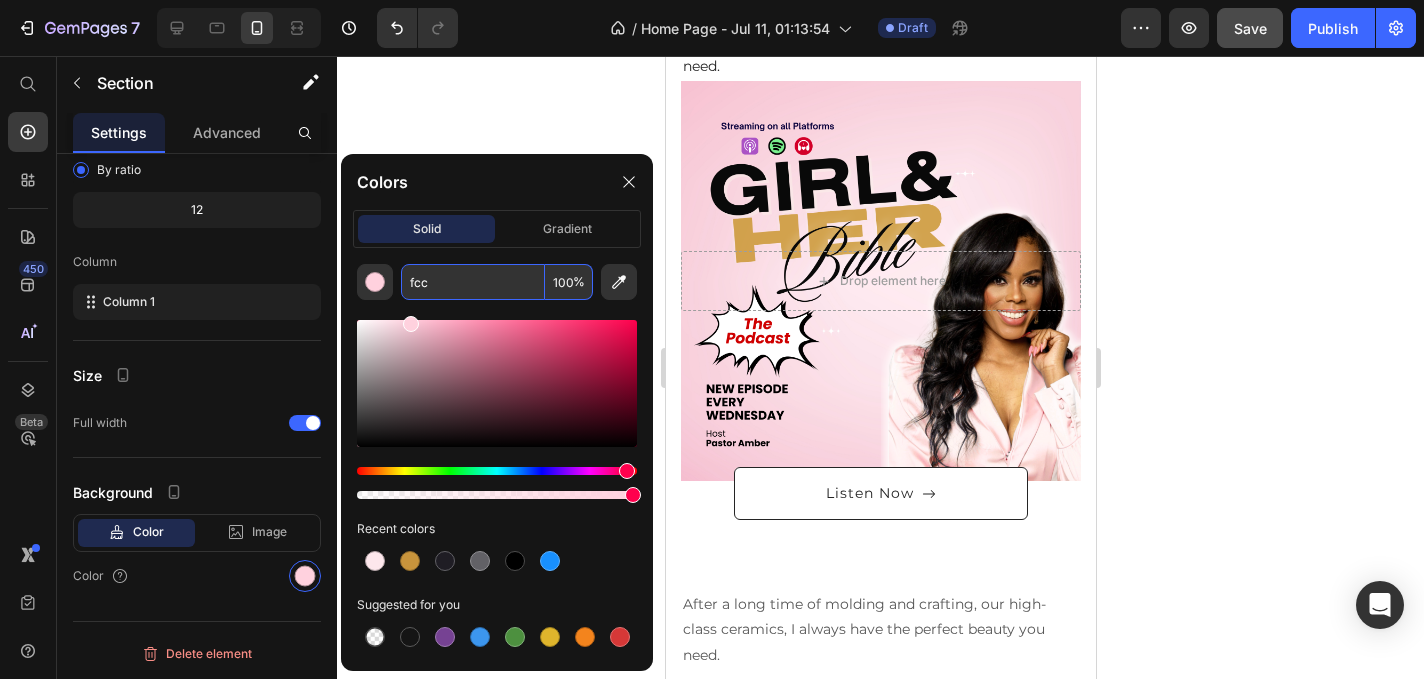 click at bounding box center (411, 324) 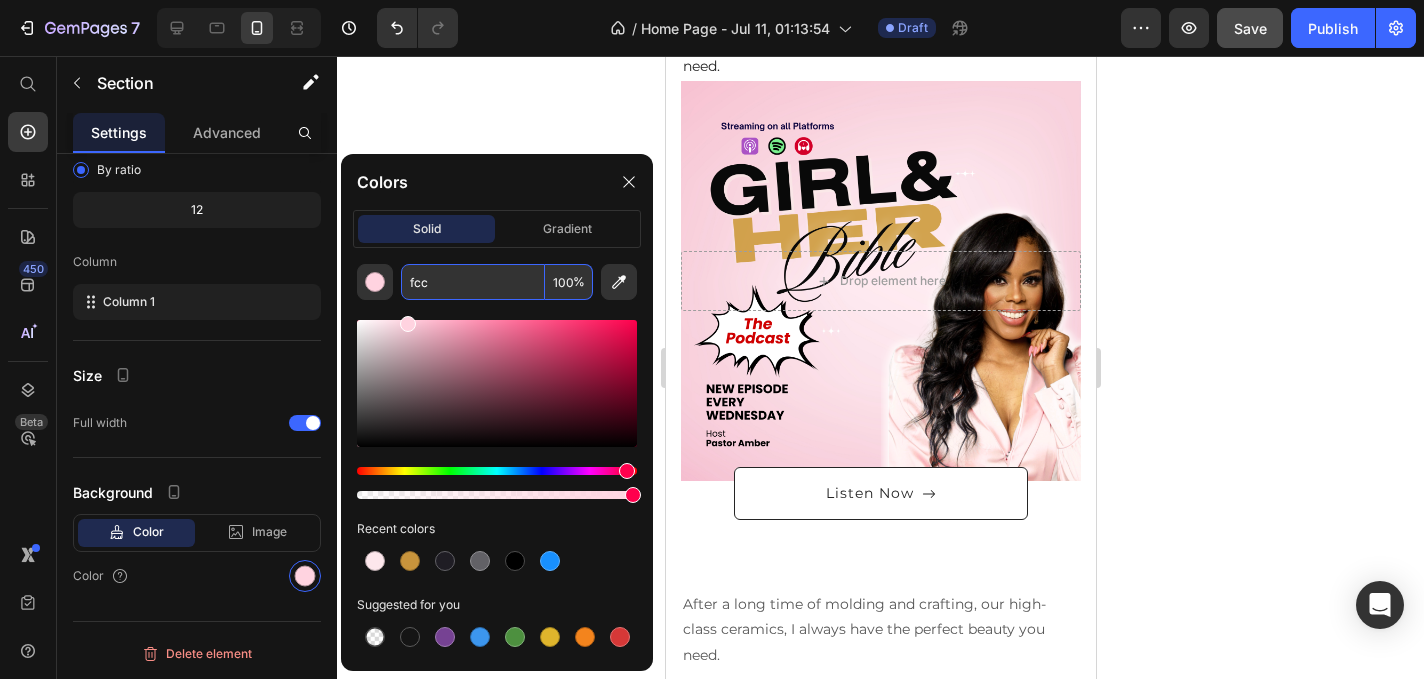 drag, startPoint x: 409, startPoint y: 332, endPoint x: 405, endPoint y: 308, distance: 24.33105 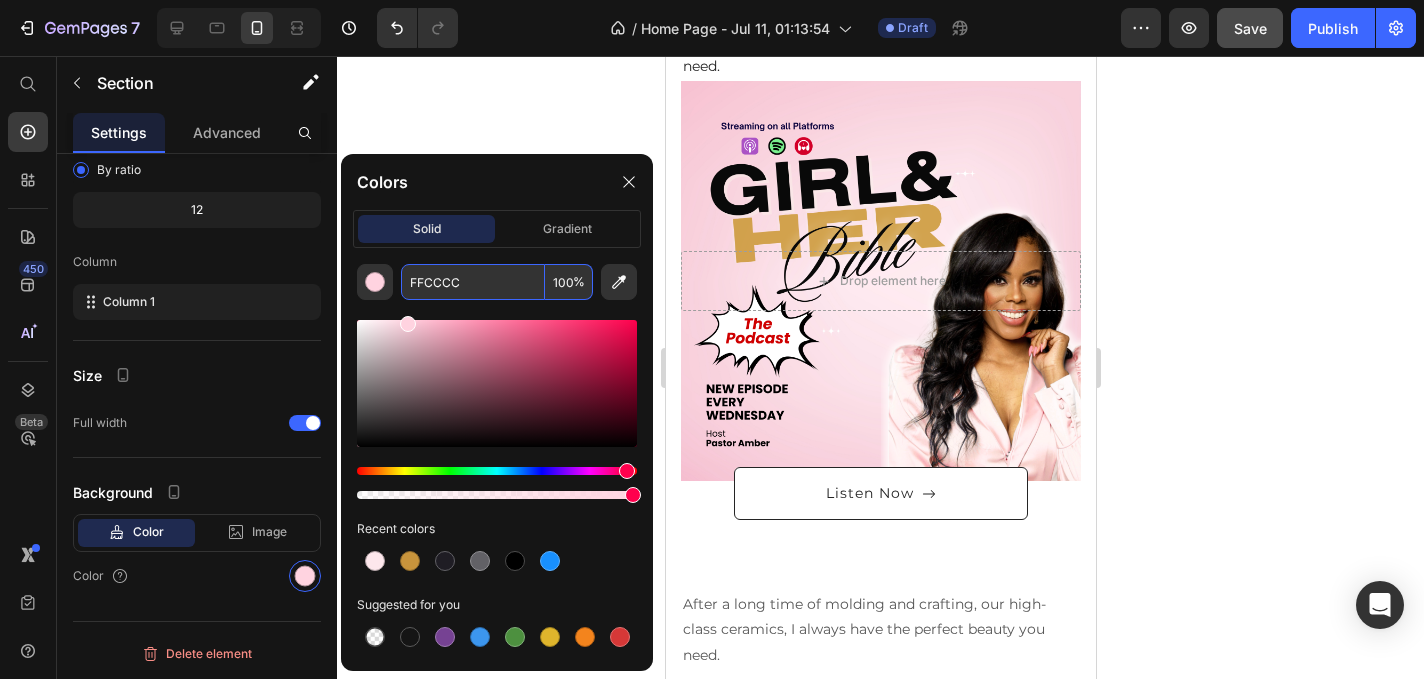 click at bounding box center [497, 561] 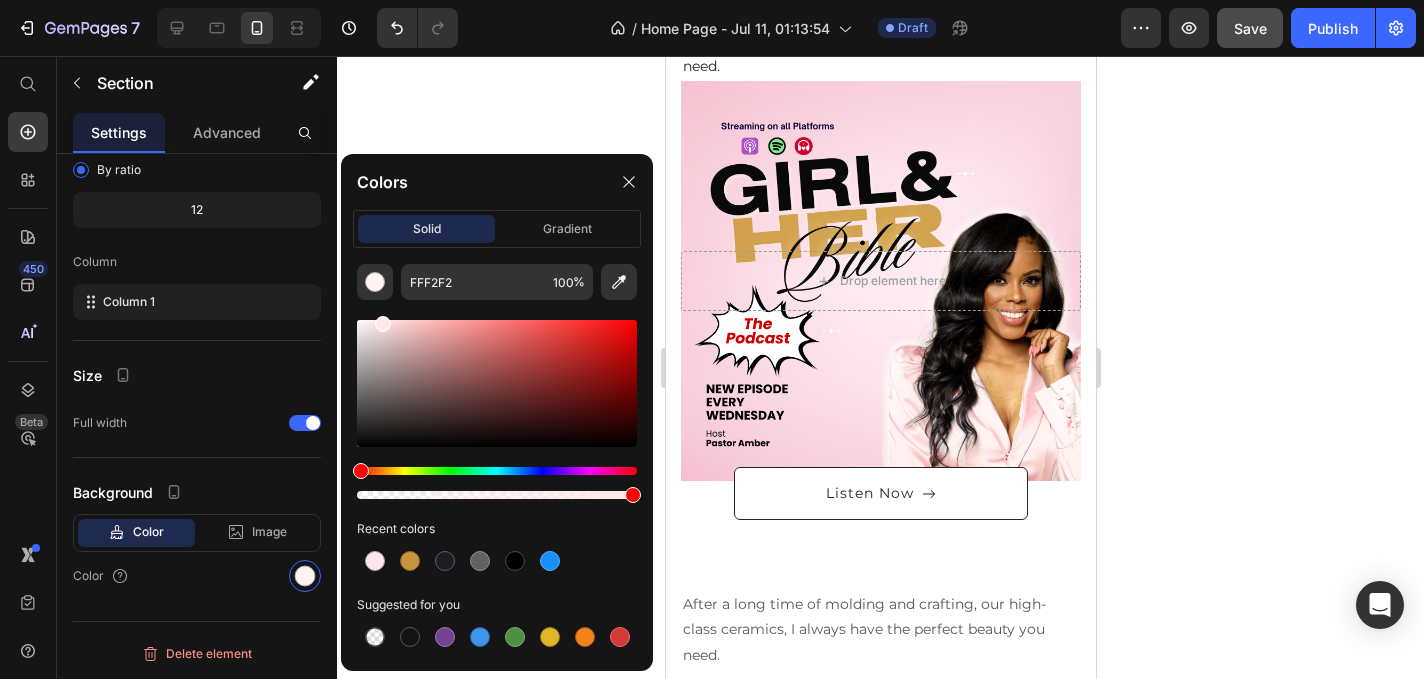 type on "FFEAEA" 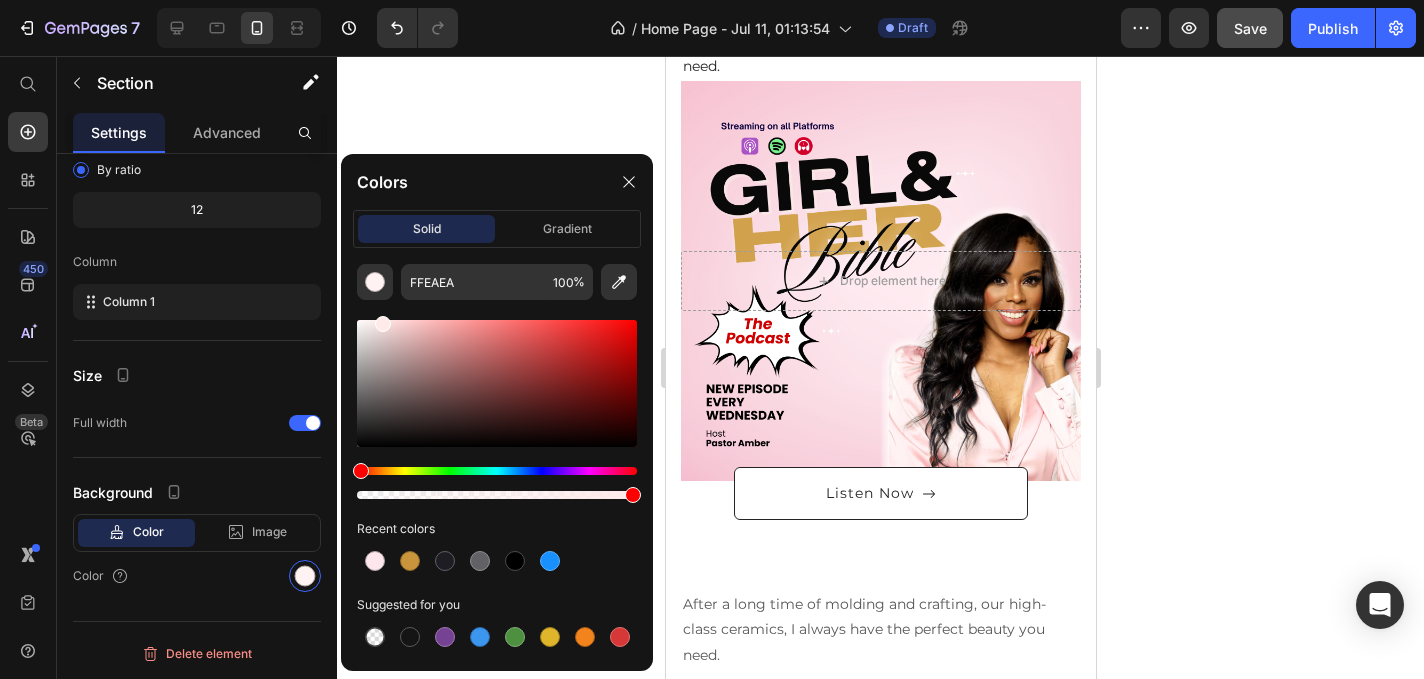 drag, startPoint x: 416, startPoint y: 325, endPoint x: 381, endPoint y: 319, distance: 35.510563 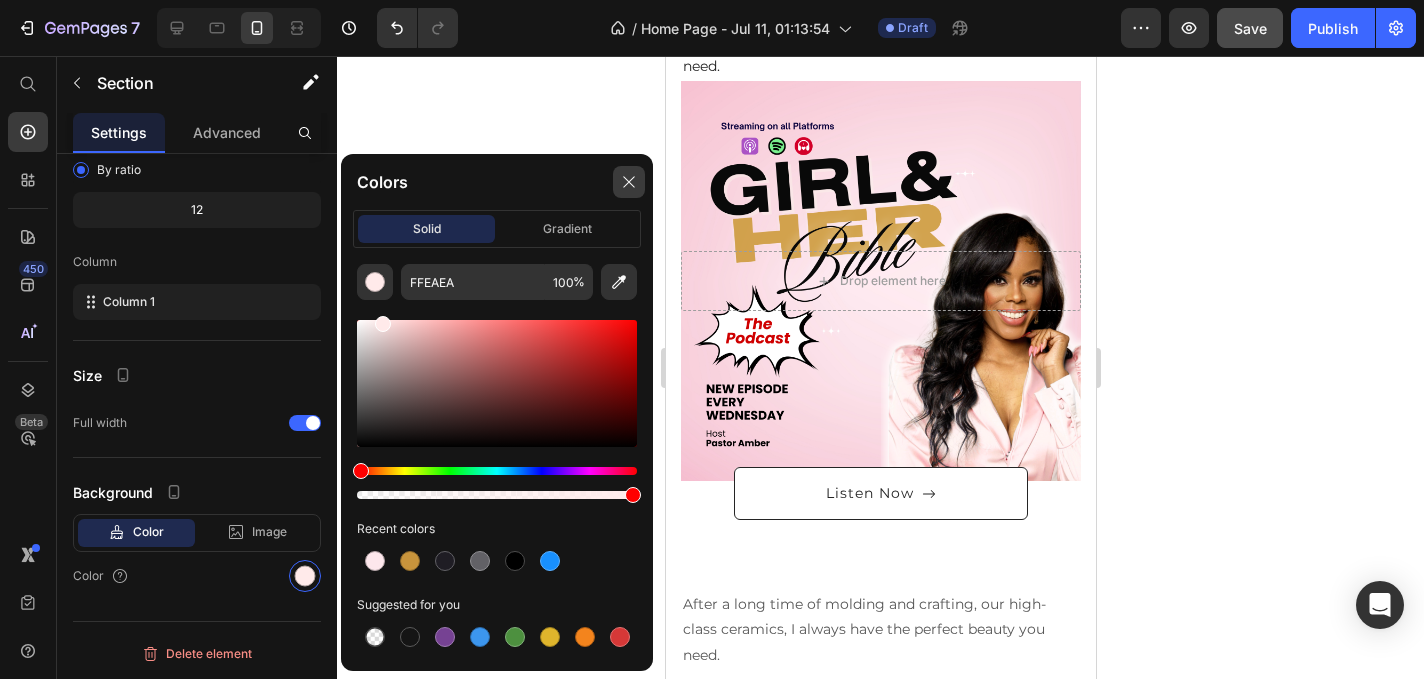click 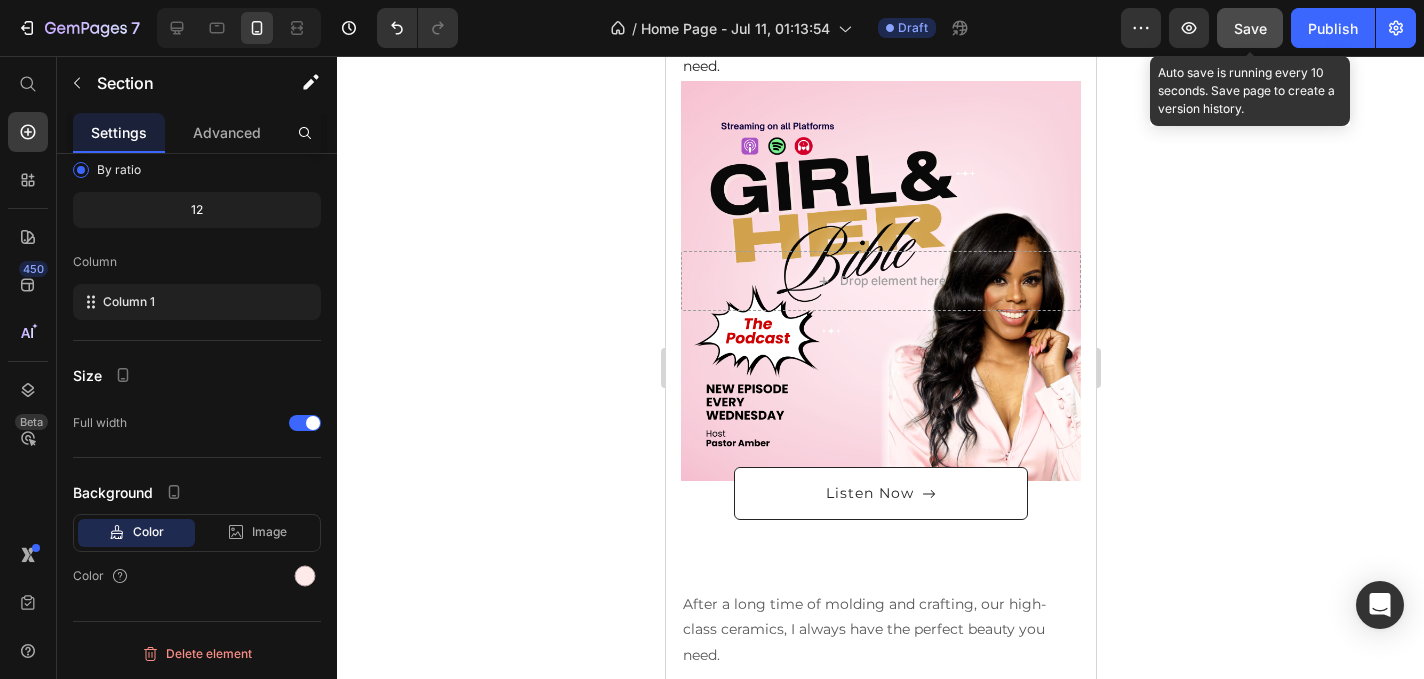 click on "Save" 